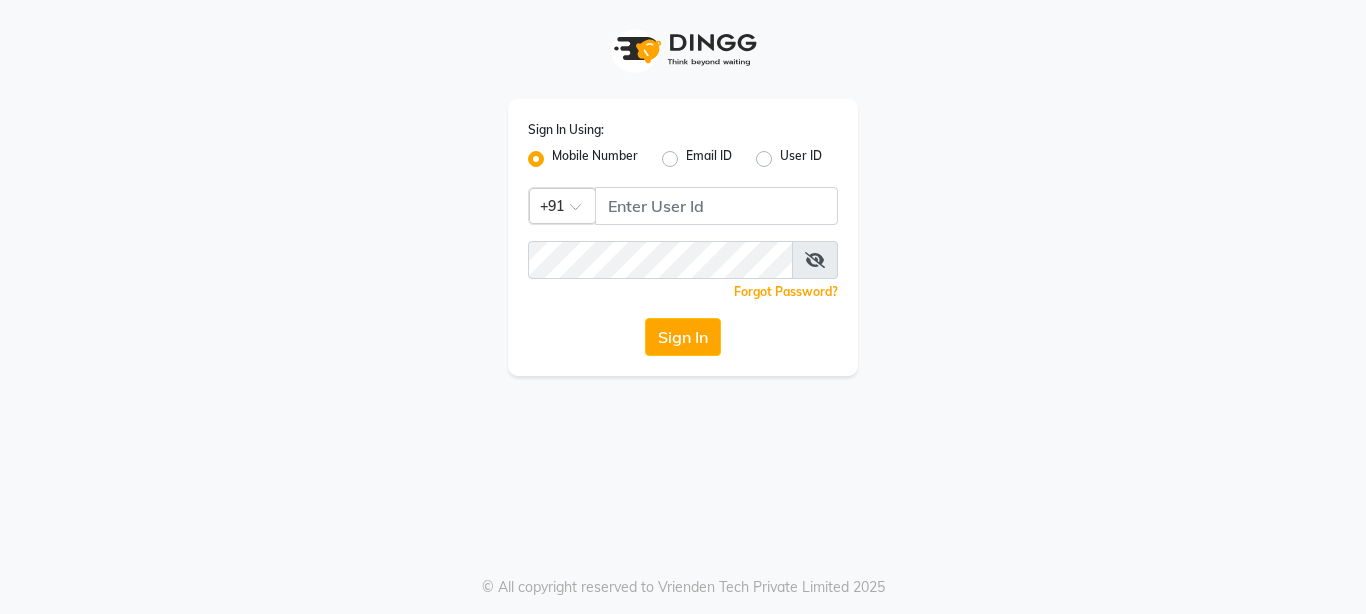 scroll, scrollTop: 0, scrollLeft: 0, axis: both 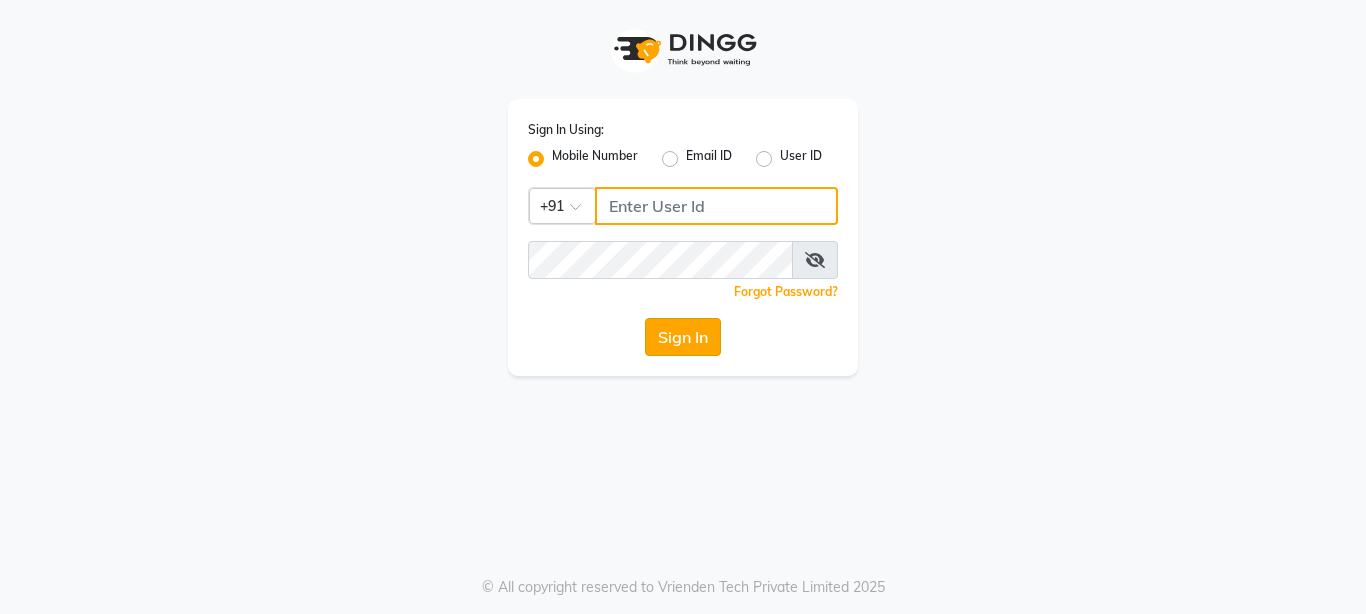 type on "[PHONE]" 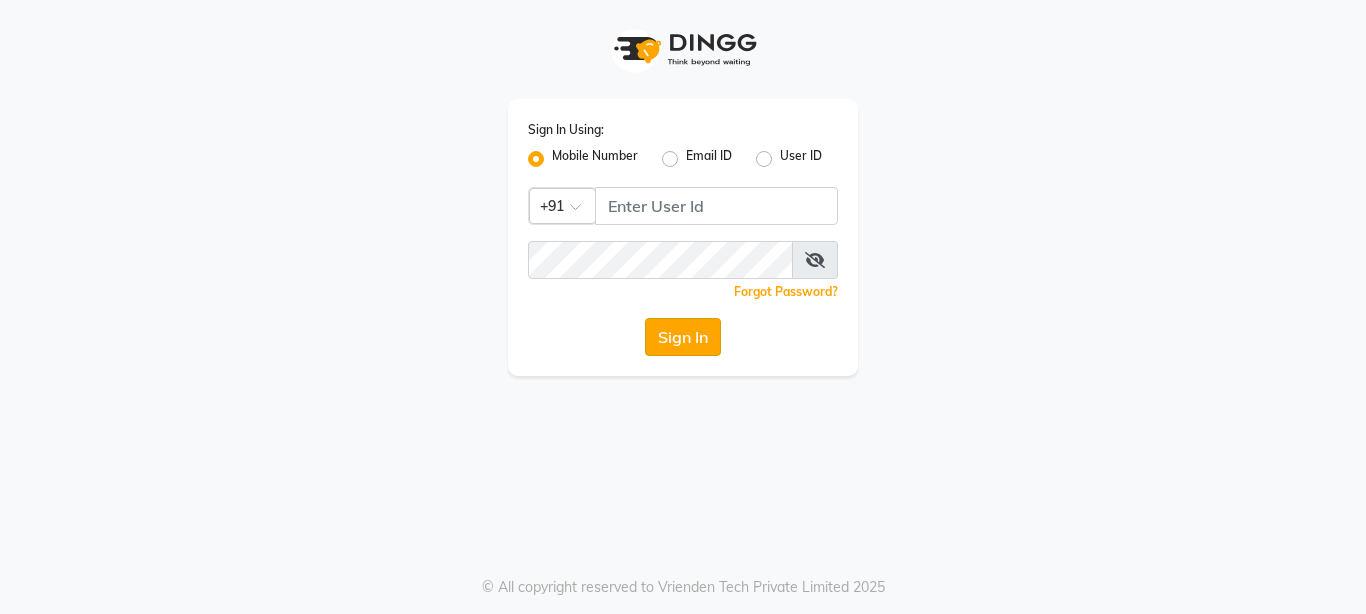 click on "Sign In" 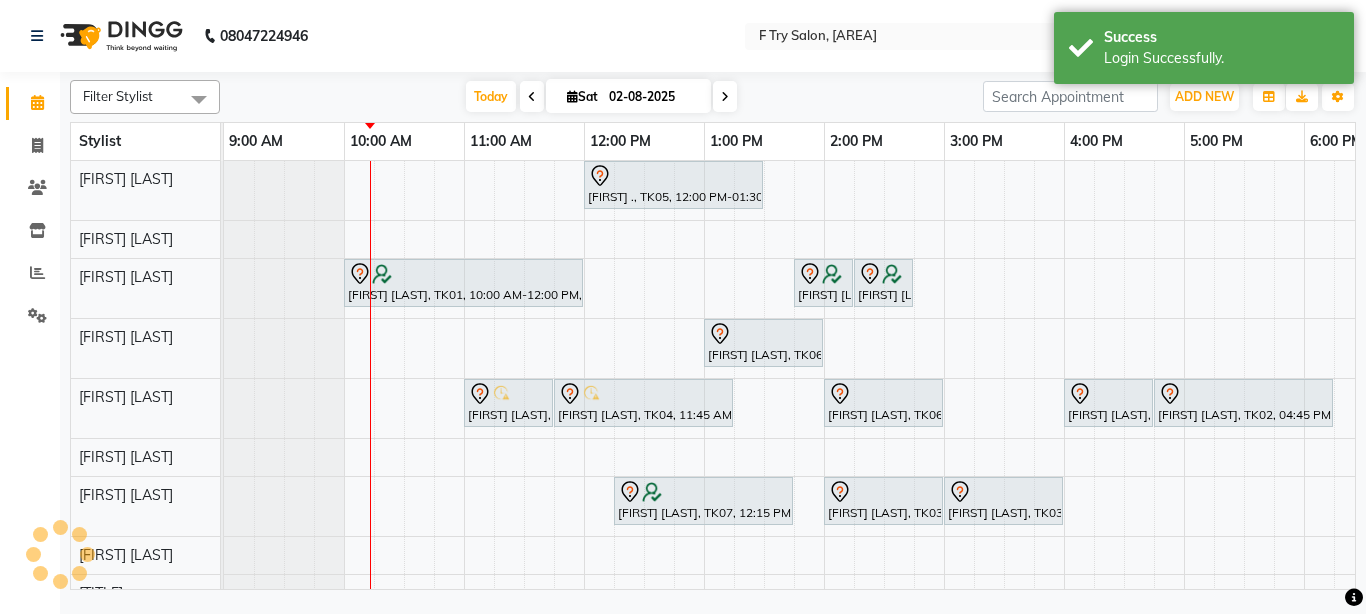 scroll, scrollTop: 0, scrollLeft: 0, axis: both 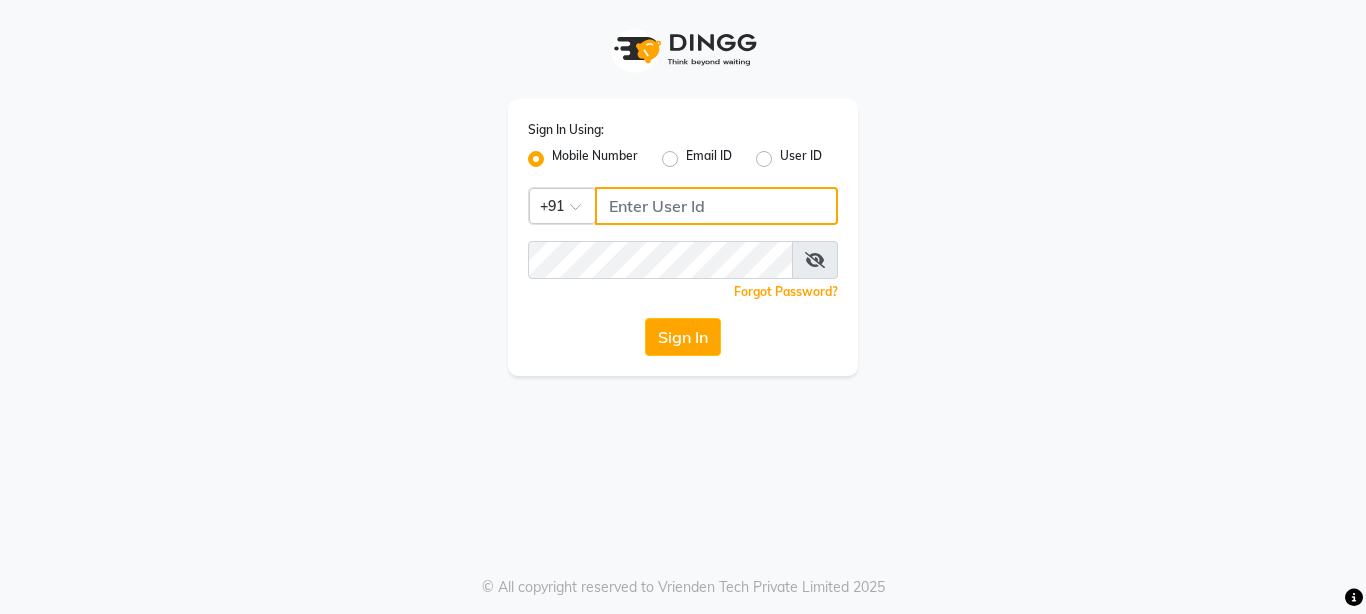 type on "[PHONE]" 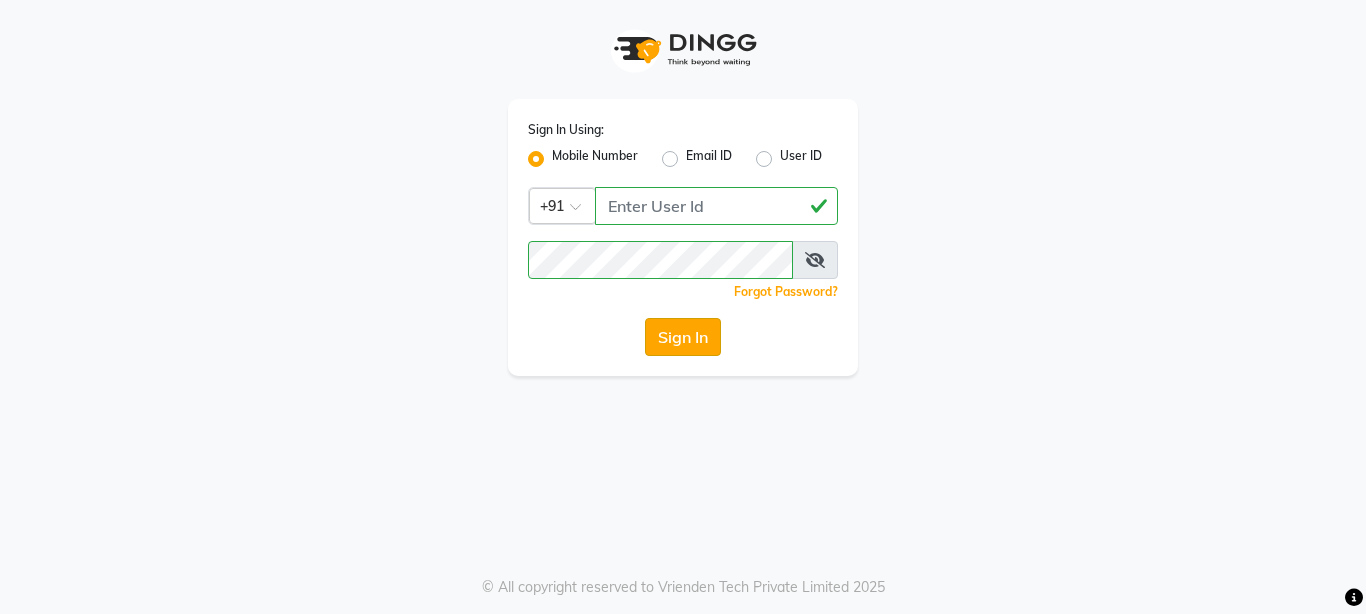 click on "Sign In" 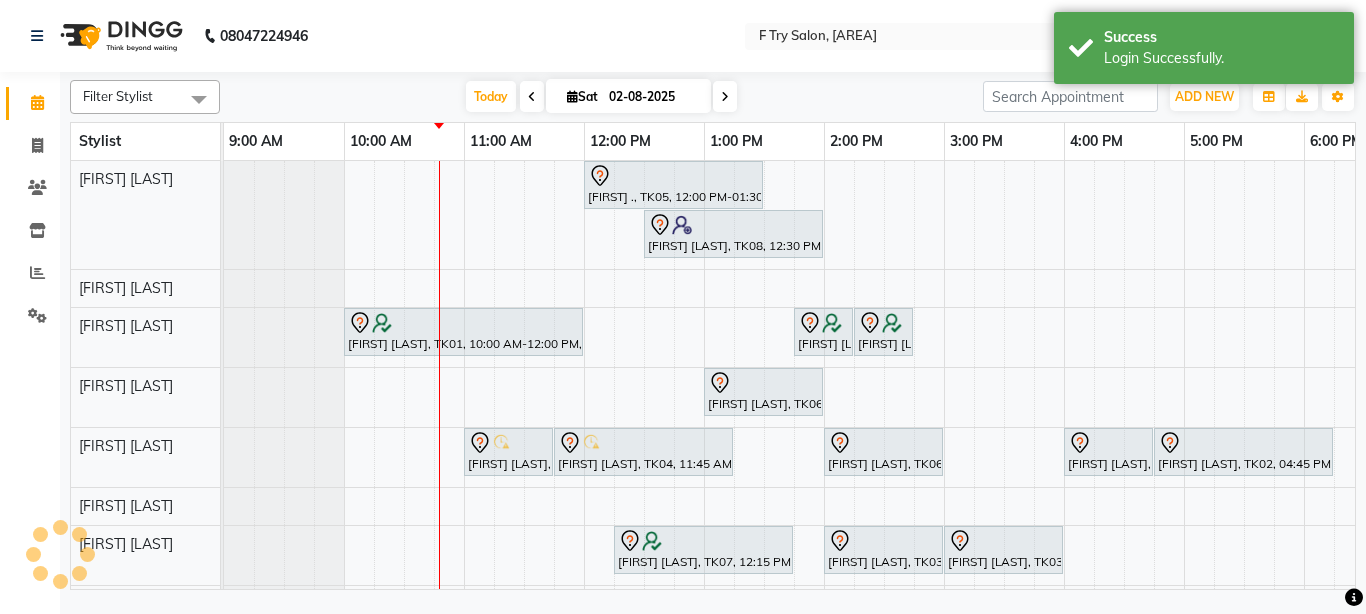 scroll, scrollTop: 0, scrollLeft: 0, axis: both 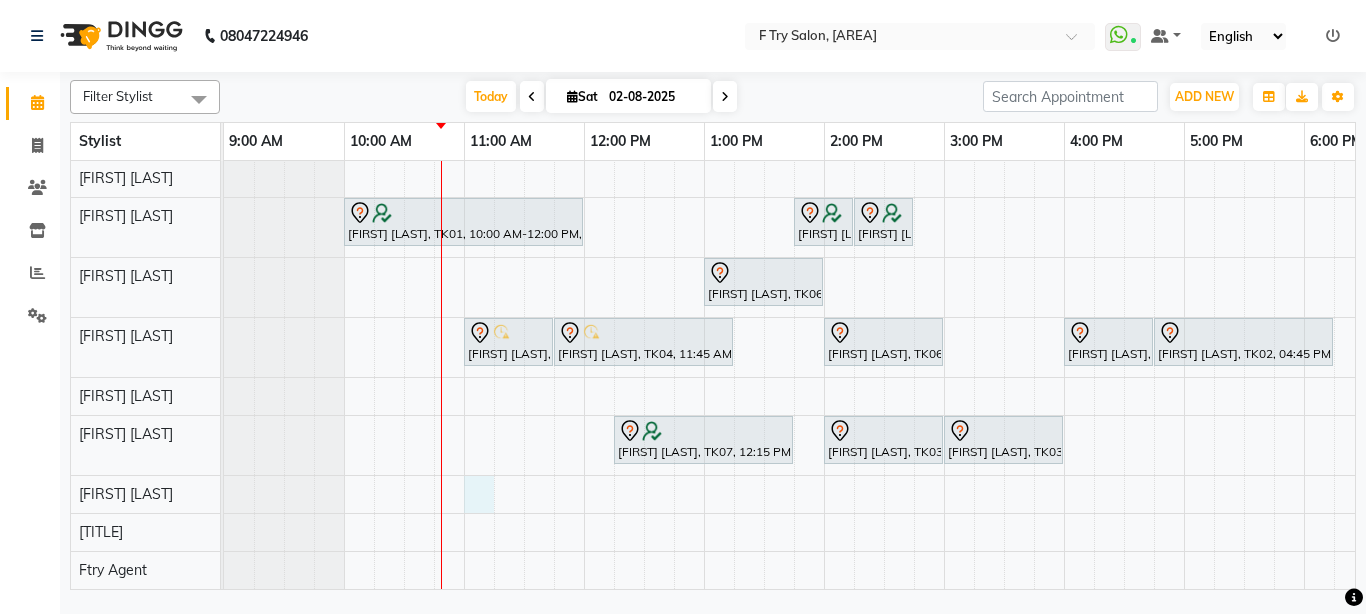 click on "[FIRST] ., TK05, 12:00 PM-01:30 PM, Nails - Women Acrylic / Gel Plain             [FIRST] [LAST], TK08, 12:30 PM-02:00 PM, Nails - Women Feet Extensions             [FIRST] [LAST], TK01, 10:00 AM-12:00 PM, Hair Colour - Women Hair Colour Global Ammonia/Ammonia Free Medium             [FIRST] [LAST], TK07, 01:45 PM-02:15 PM, Hair Wash & Cond. - Women Keratin Wash Medium             [FIRST] [LAST], TK07, 02:15 PM-02:45 PM, Styling - Women Blow Dry Medium             [FIRST] [LAST], TK06, 01:00 PM-02:00 PM, Hair Colour - Women Hair Colour Root Touch Up Ammonia Free (1 inch)             [FIRST] [LAST], TK04, 11:00 AM-11:45 AM, Package- (FA, FL, UA)             [FIRST] [LAST], TK04, 11:45 AM-01:15 PM, Facials-Skin Treat. - Women Skeyndor Calmagic Facial             [FIRST] [LAST], TK06, 02:00 PM-03:00 PM, Waxing - Women Waxing Liposoluble Half Arms             [FIRST] [LAST], TK02, 04:00 PM-04:45 PM, Package- Lipo (FA,HL,UA)" at bounding box center [1004, 320] 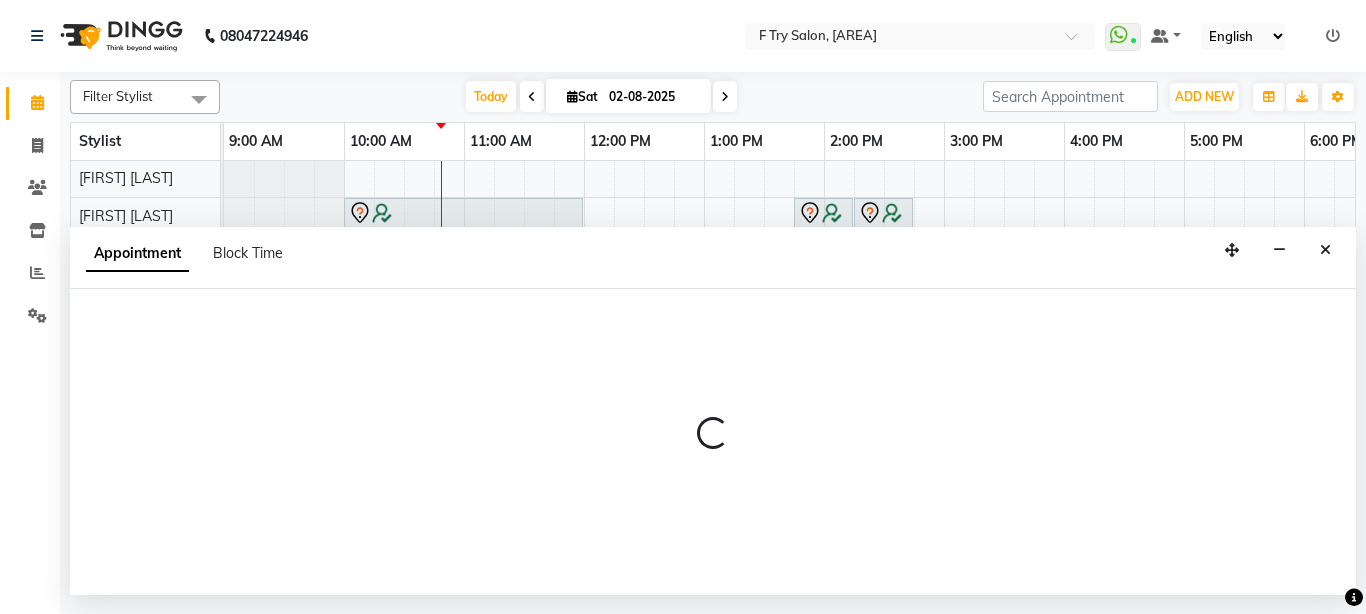 select on "81046" 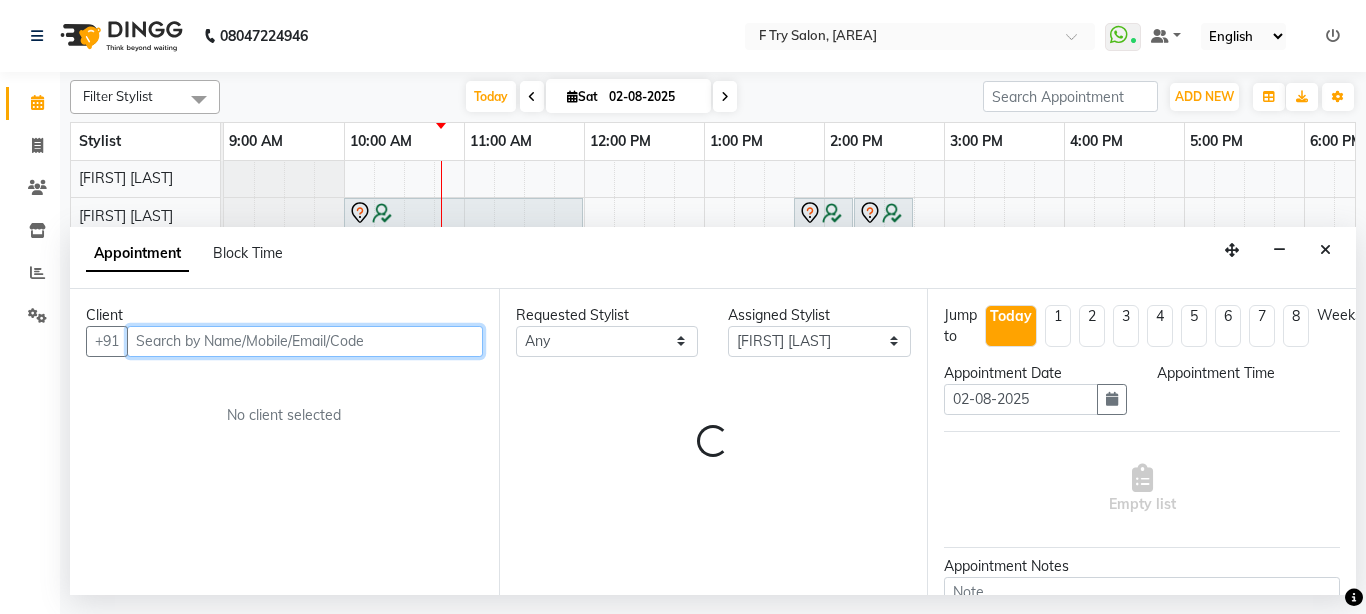 select on "660" 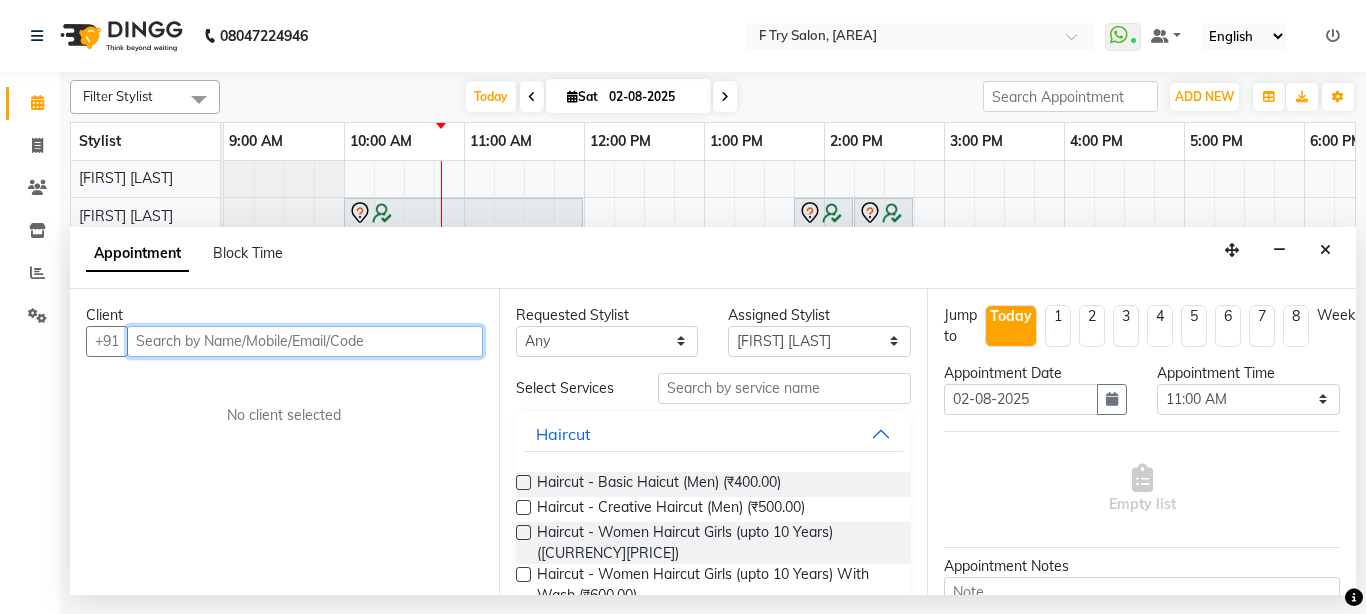 click at bounding box center (305, 341) 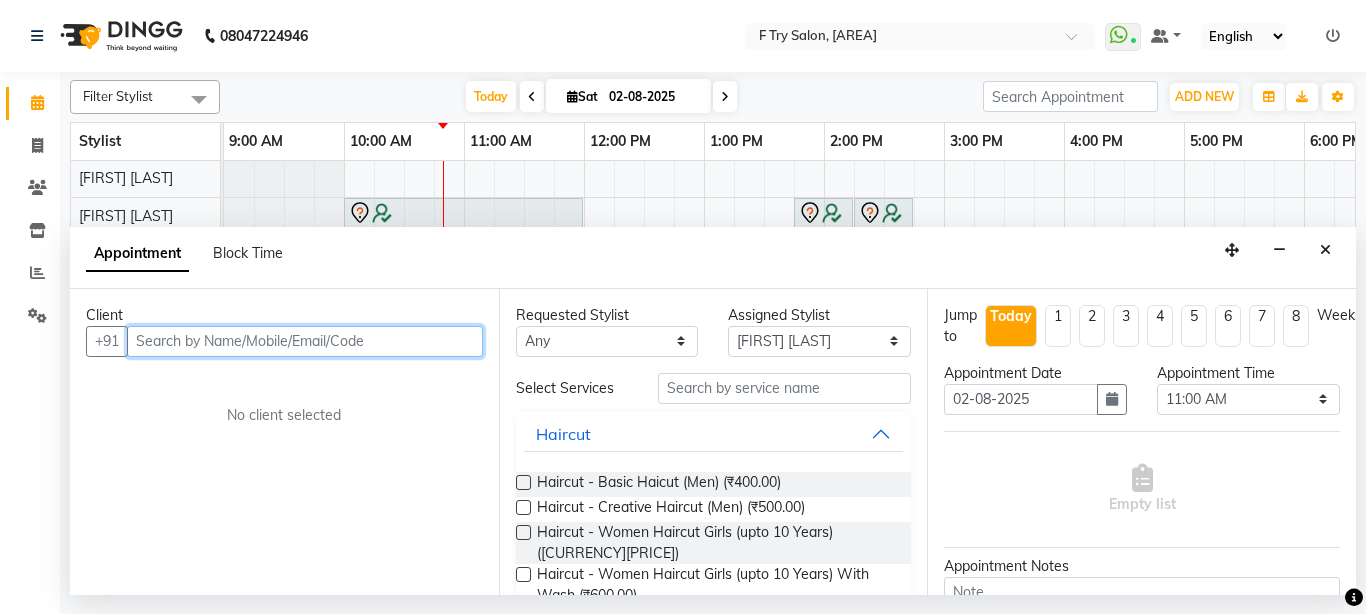 click at bounding box center (305, 341) 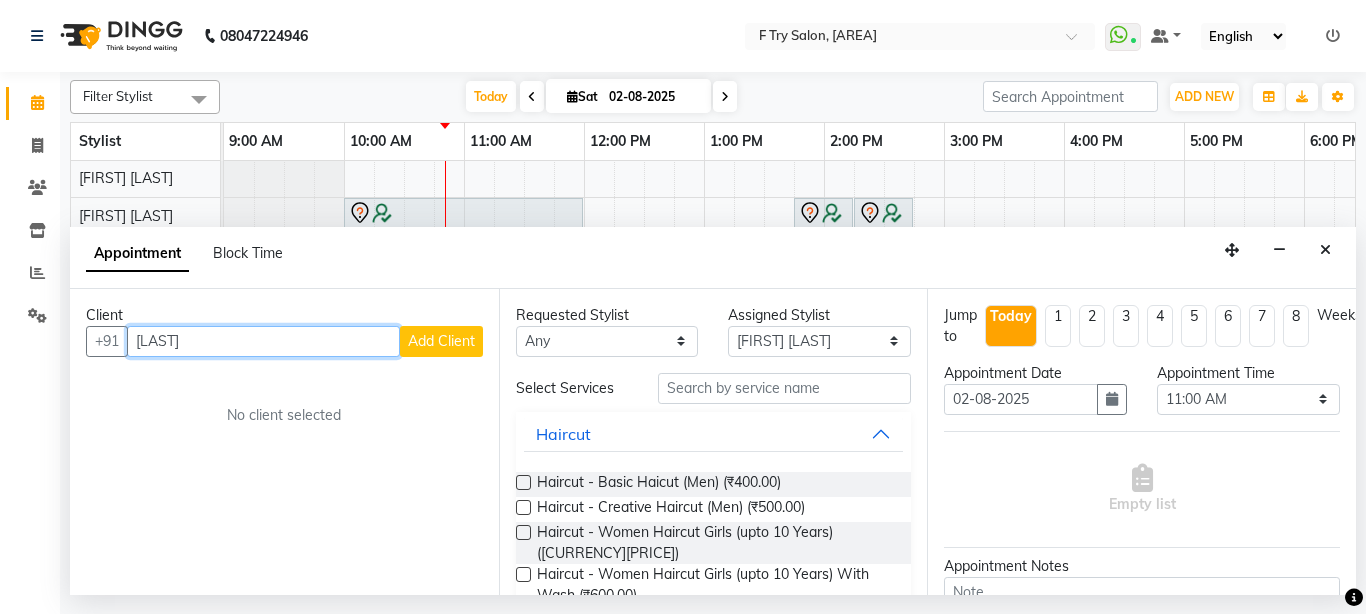 type on "[LAST]" 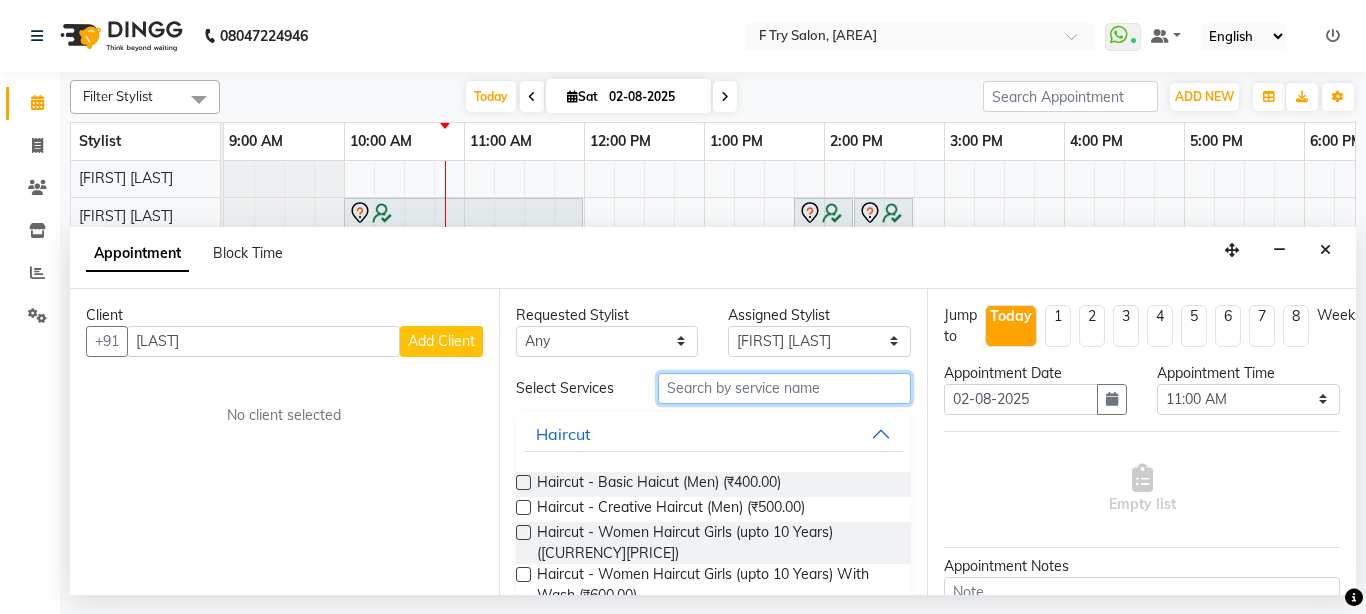 click at bounding box center [785, 388] 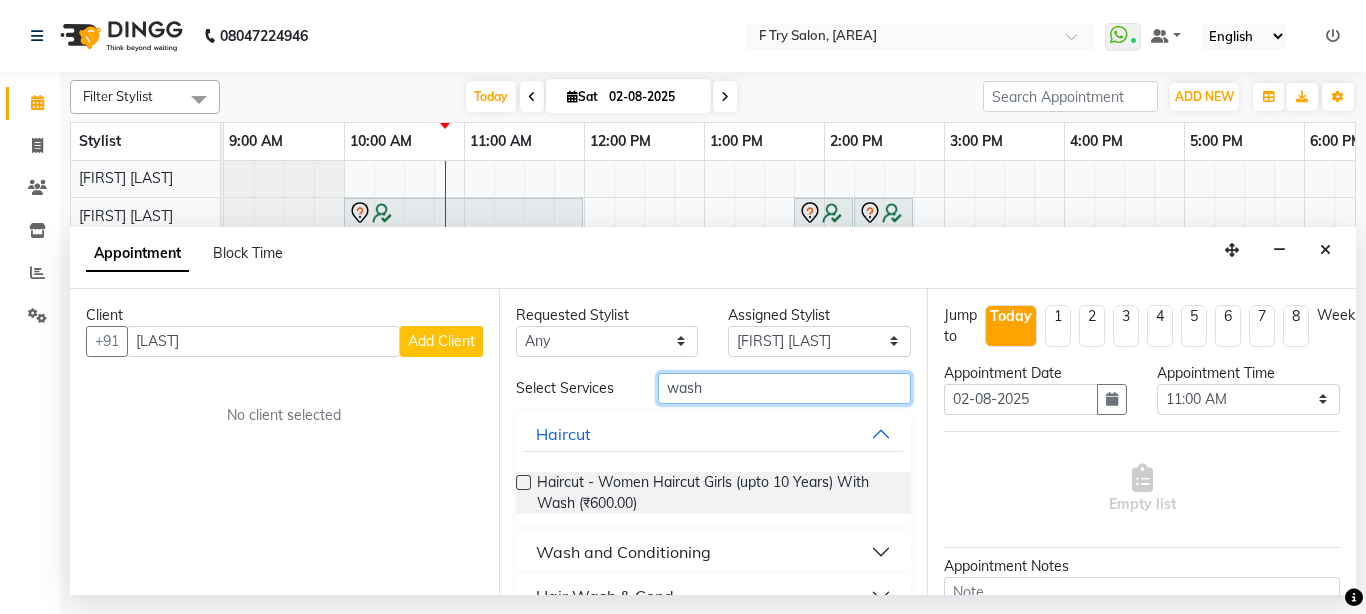 type on "wash" 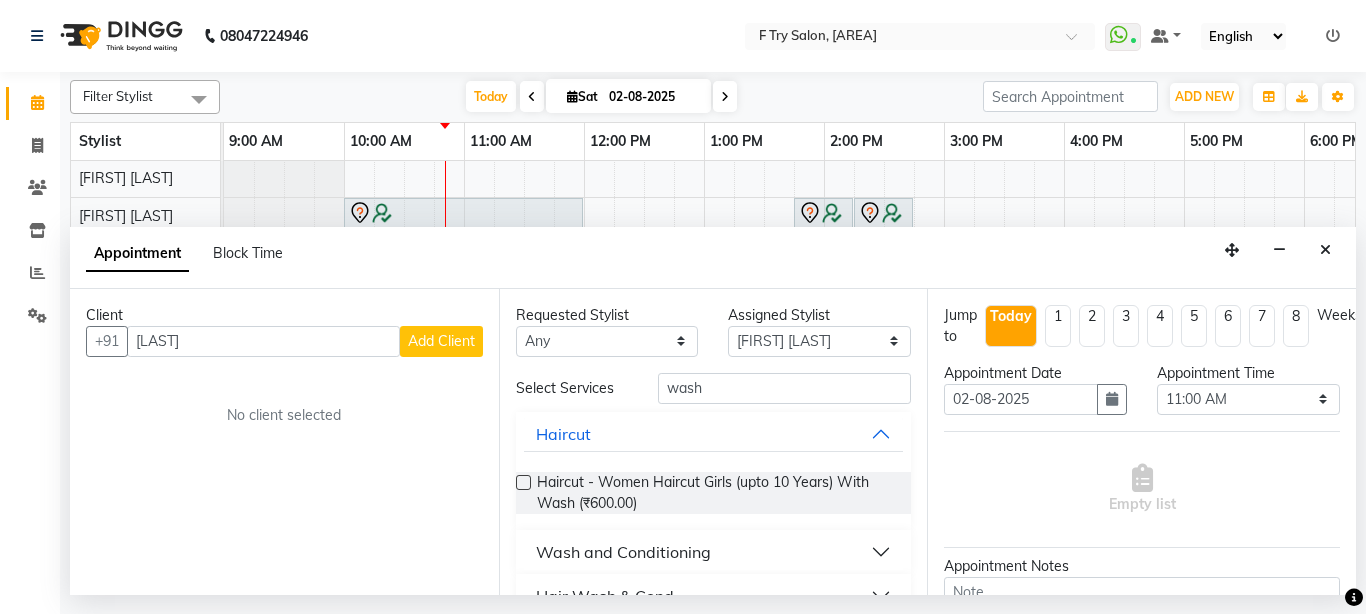 click on "Requested Stylist Any [FIRST] [LAST] [FIRST] [LAST] [FIRST] [LAST] [FIRST] [LAST] [FIRST] [LAST] [FIRST] [LAST] [FIRST] [LAST] [FIRST] [LAST] Assigned Stylist Select [FIRST] [LAST] [FIRST] [LAST] [FIRST] [LAST] [FIRST] [LAST] [FIRST] [LAST] [FIRST] [LAST] [FIRST] [LAST] [FIRST] [LAST] Select Services wash    Haircut Haircut - Women Haircut Girls (upto 10 Years) With Wash (₹600.00)    Wash and Conditioning    Hair Wash & Cond." at bounding box center [713, 442] 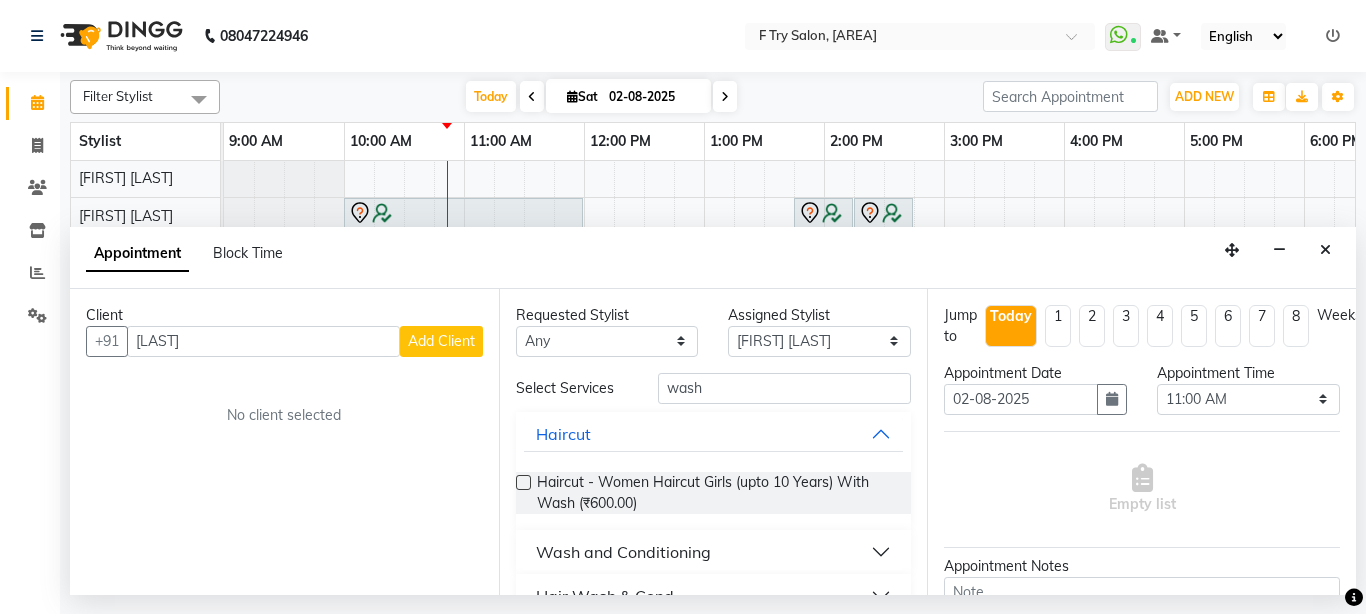 scroll, scrollTop: 39, scrollLeft: 0, axis: vertical 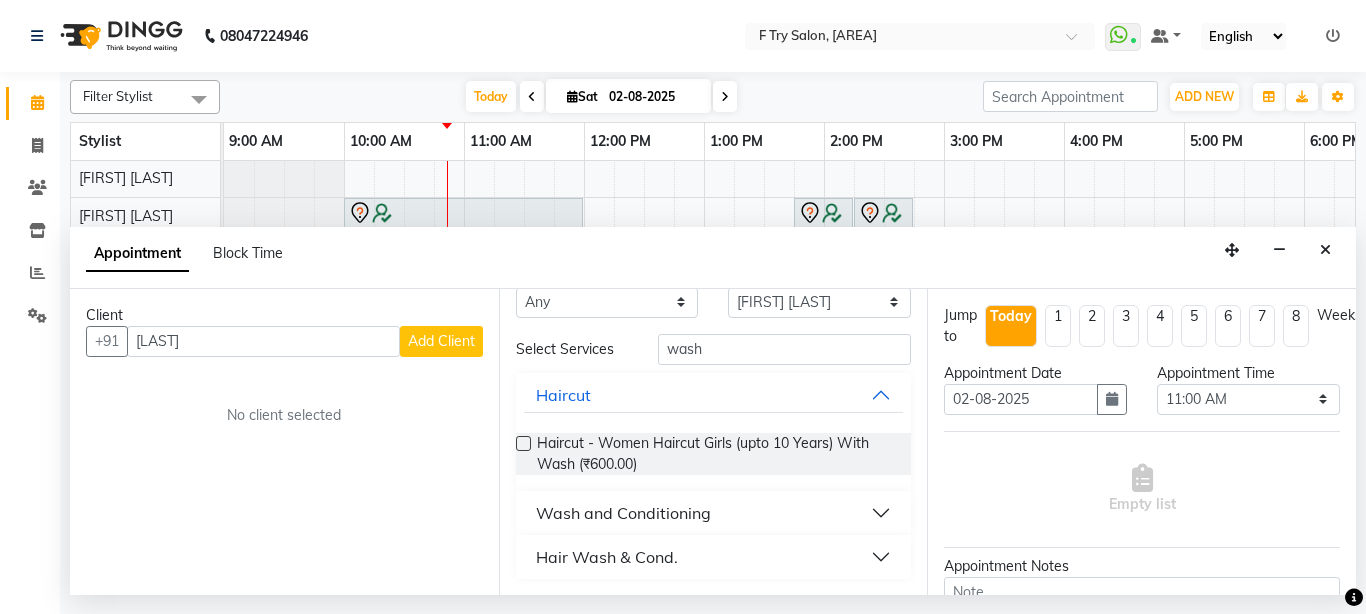 click on "Wash and Conditioning" at bounding box center (714, 513) 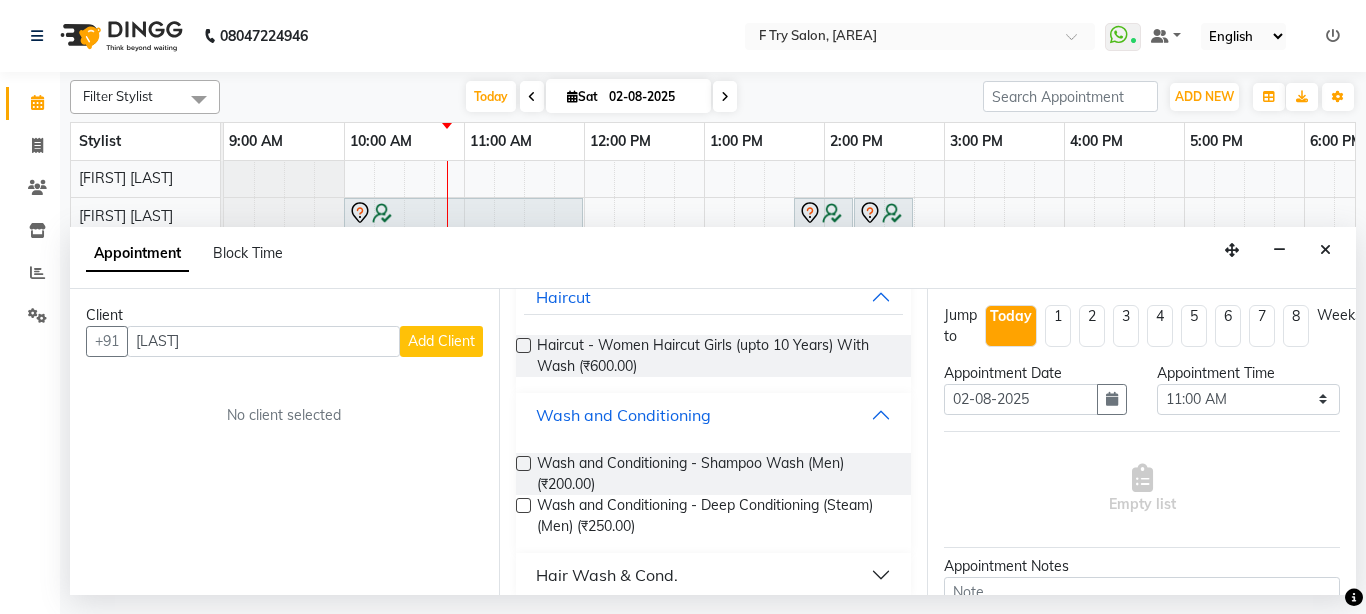 scroll, scrollTop: 155, scrollLeft: 0, axis: vertical 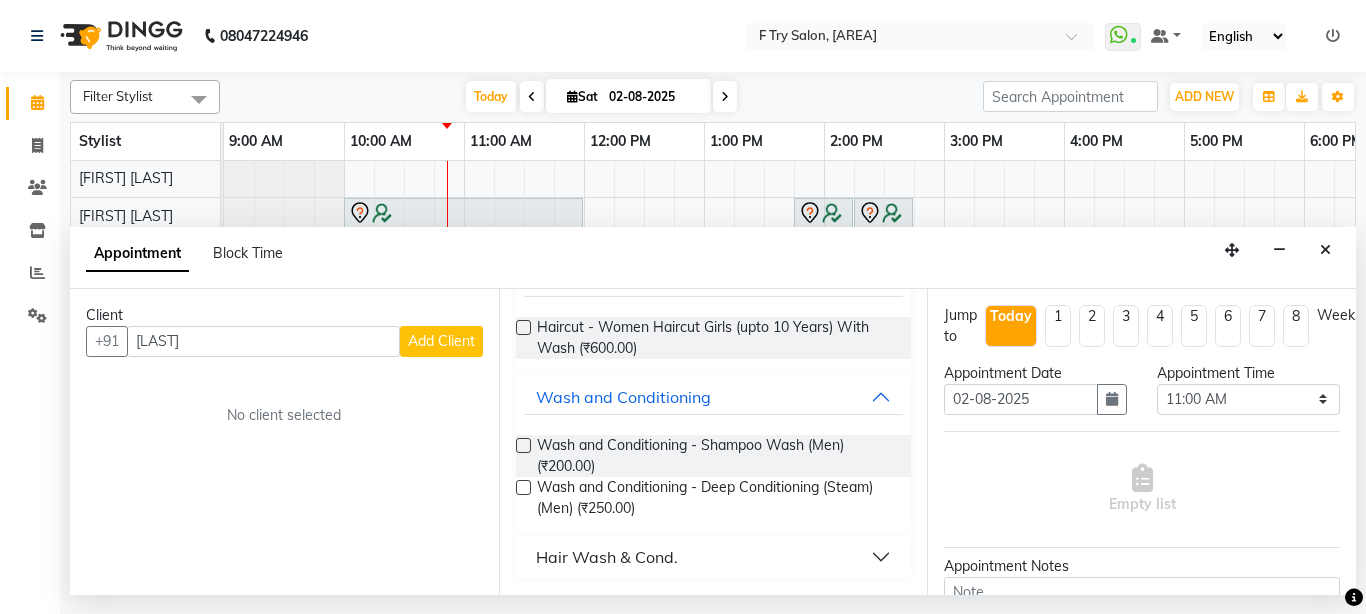 click on "Hair Wash & Cond." at bounding box center [714, 557] 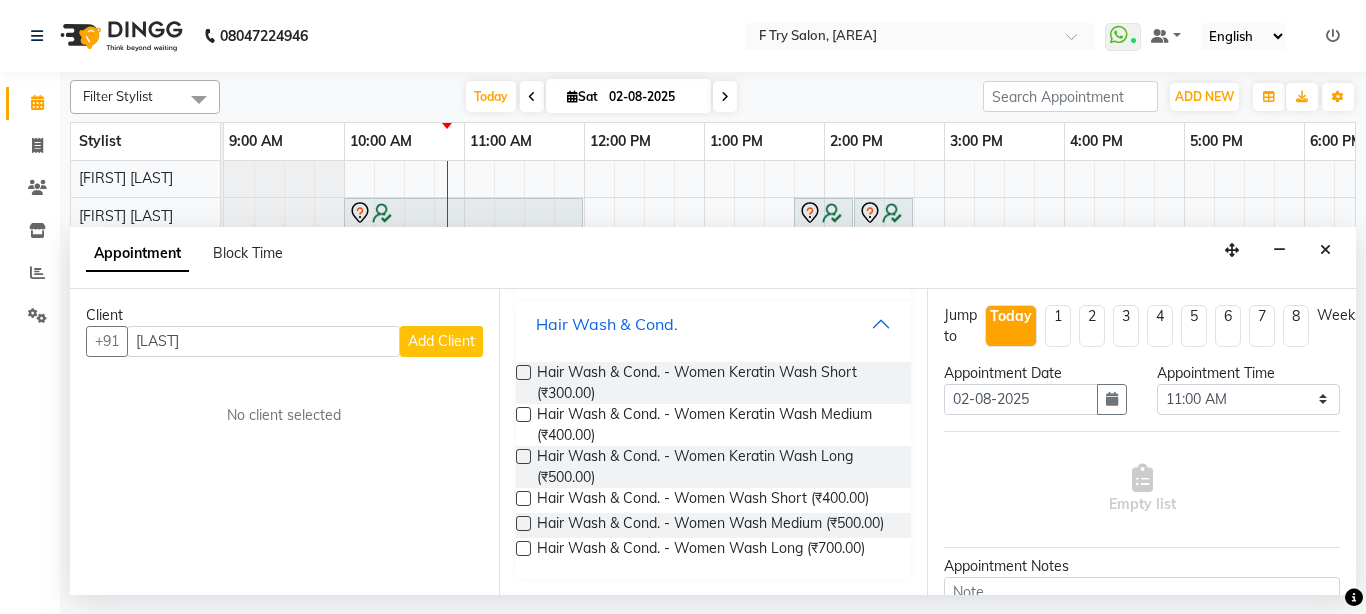 scroll, scrollTop: 405, scrollLeft: 0, axis: vertical 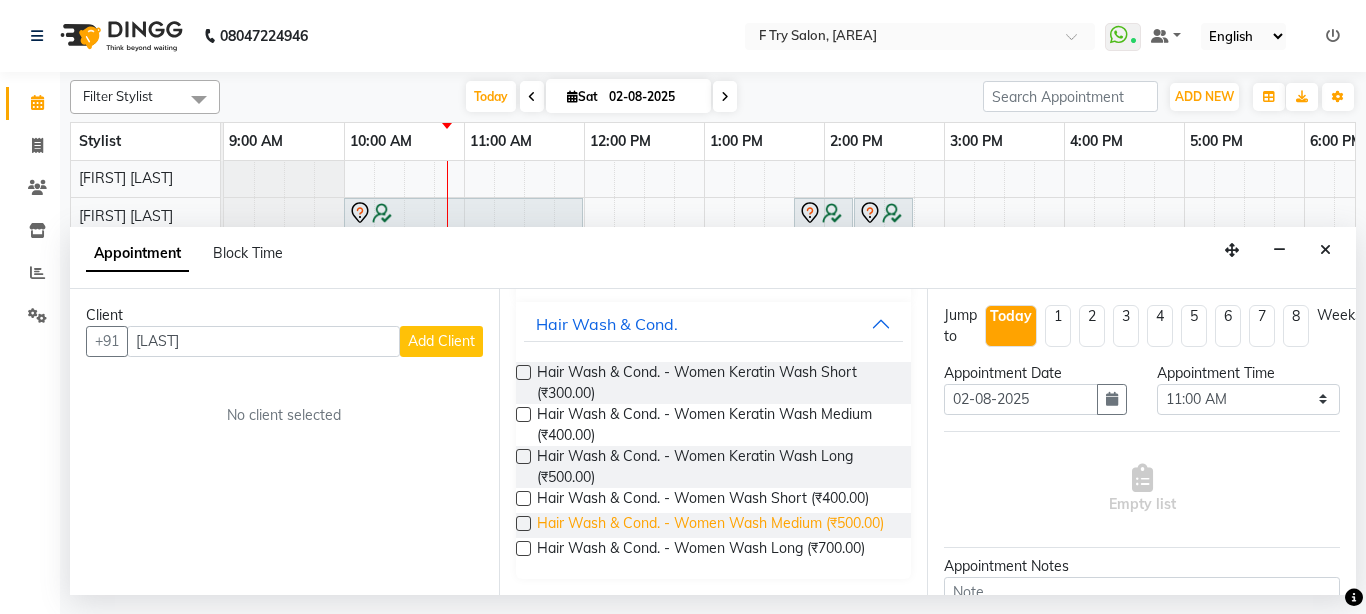 click on "Hair Wash & Cond. - Women Wash Medium (₹500.00)" at bounding box center [710, 525] 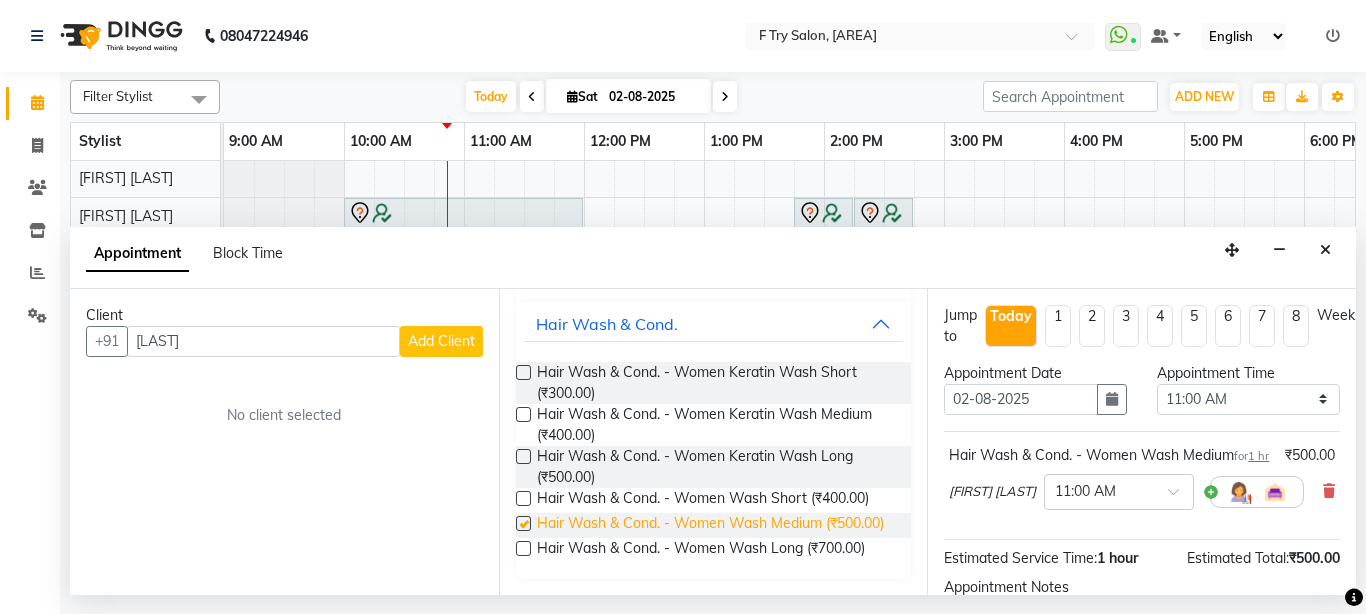 checkbox on "false" 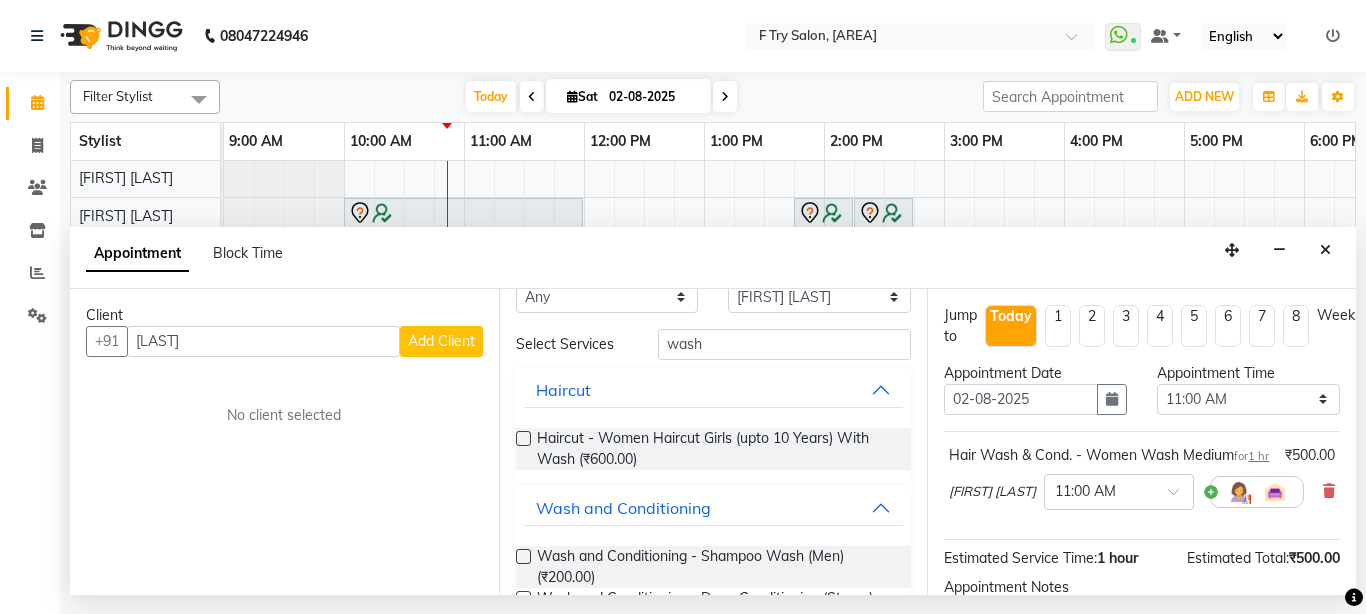 scroll, scrollTop: 5, scrollLeft: 0, axis: vertical 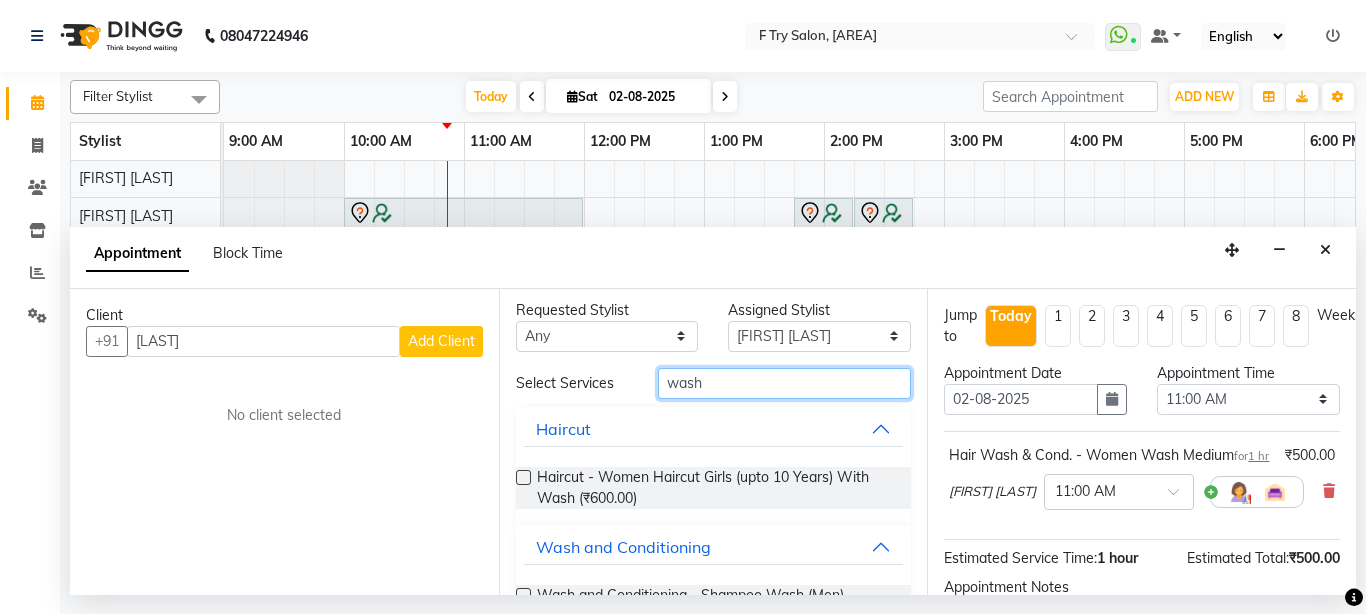 click on "wash" at bounding box center (785, 383) 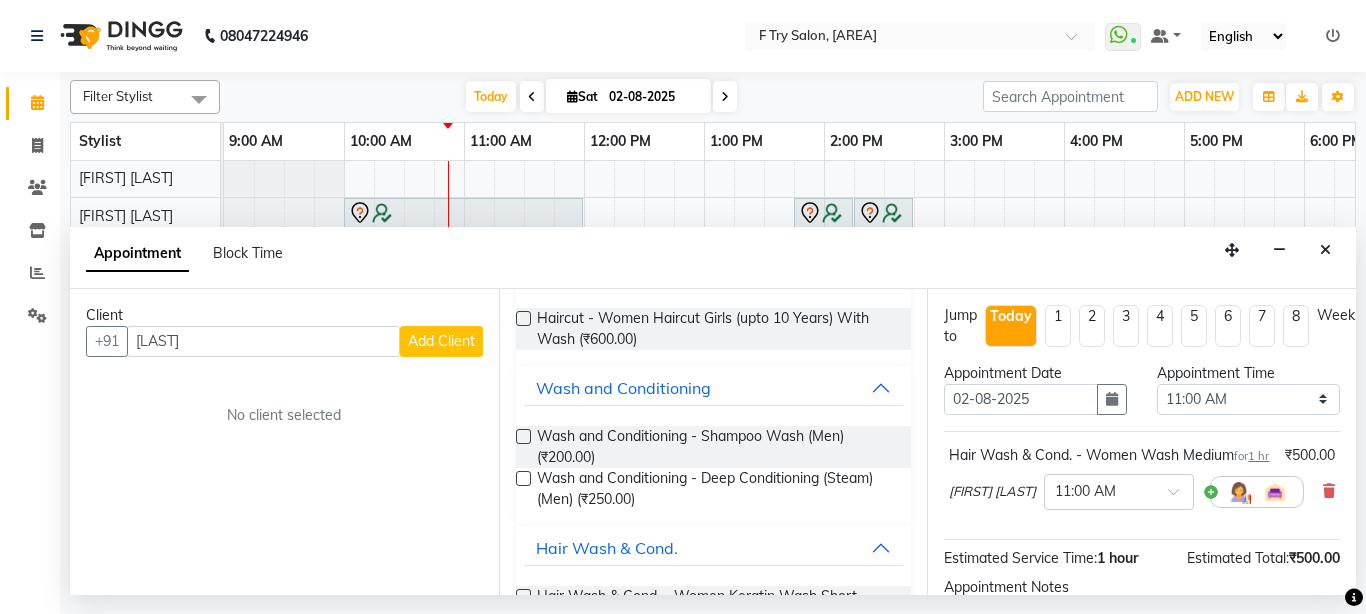 scroll, scrollTop: 165, scrollLeft: 0, axis: vertical 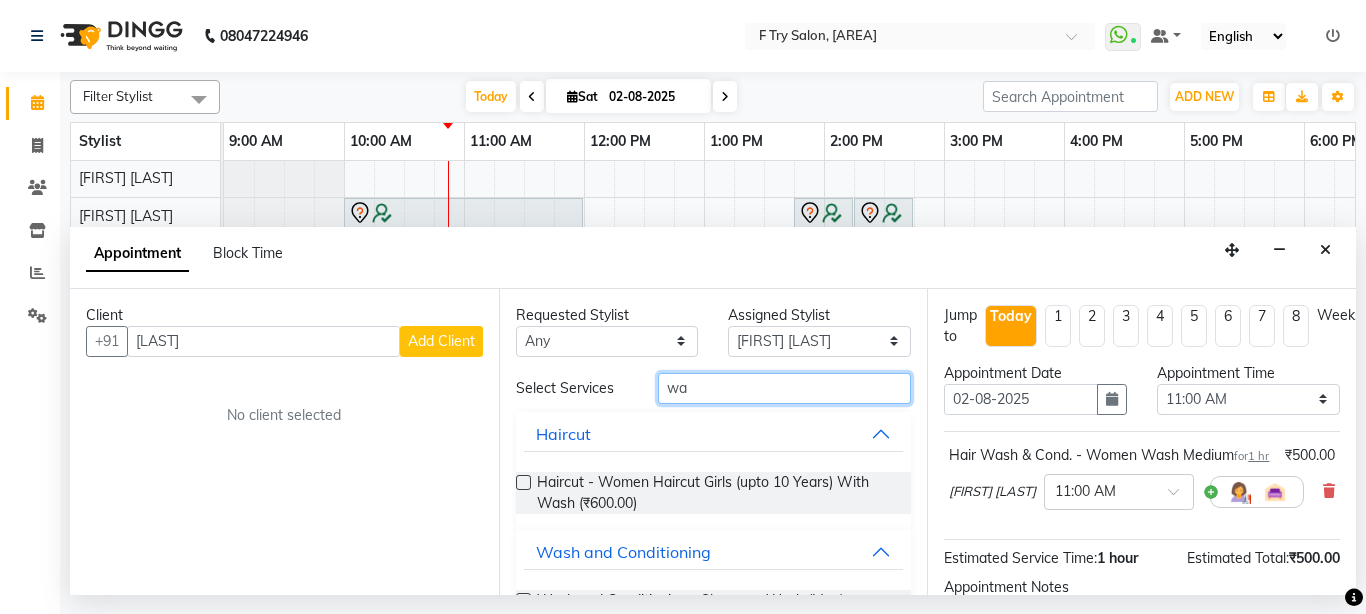 type on "w" 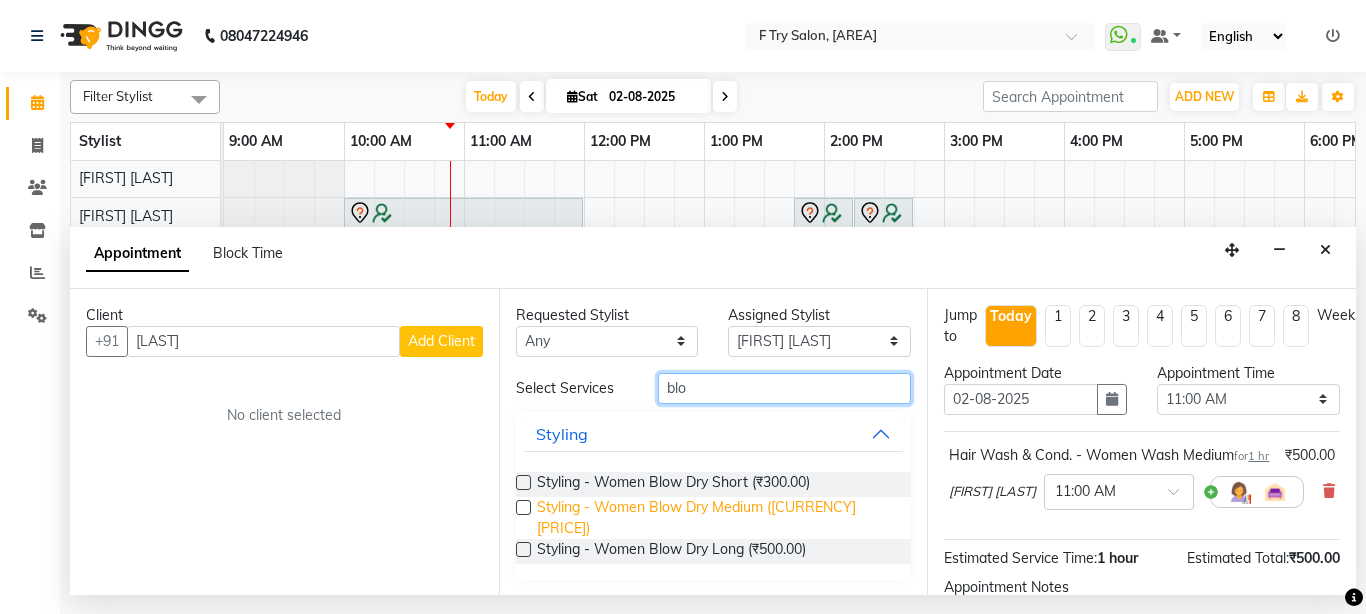 type on "blo" 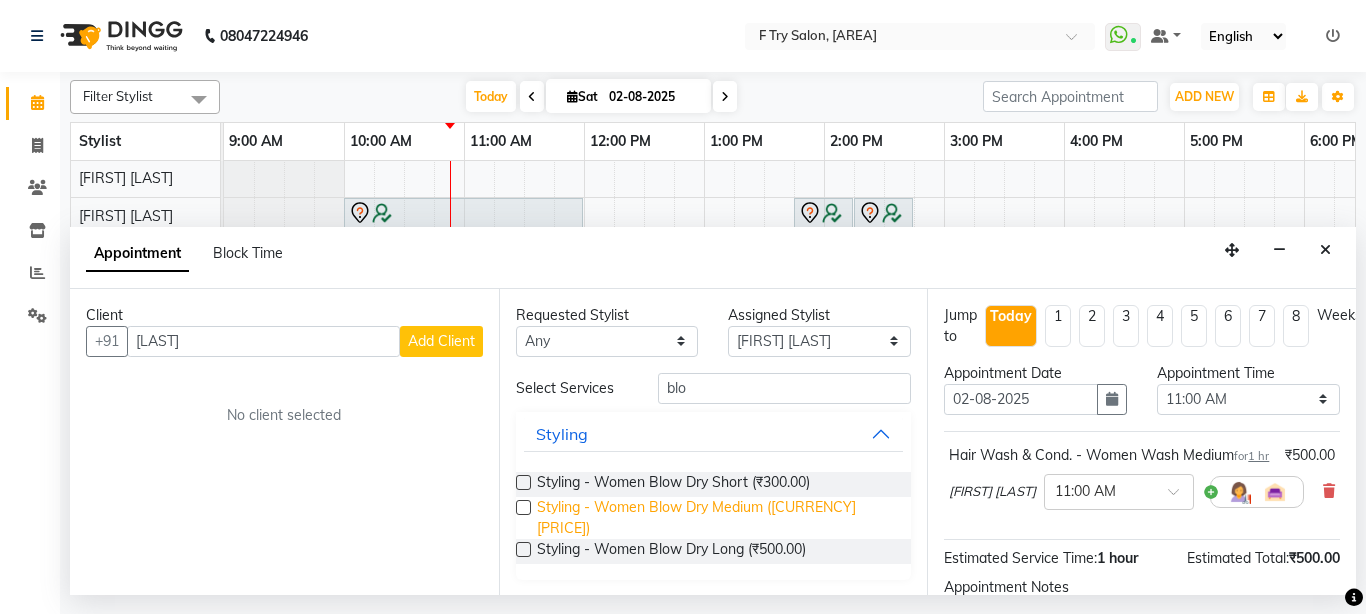 click on "Styling - Women Blow Dry Medium ([CURRENCY][PRICE])" at bounding box center (716, 518) 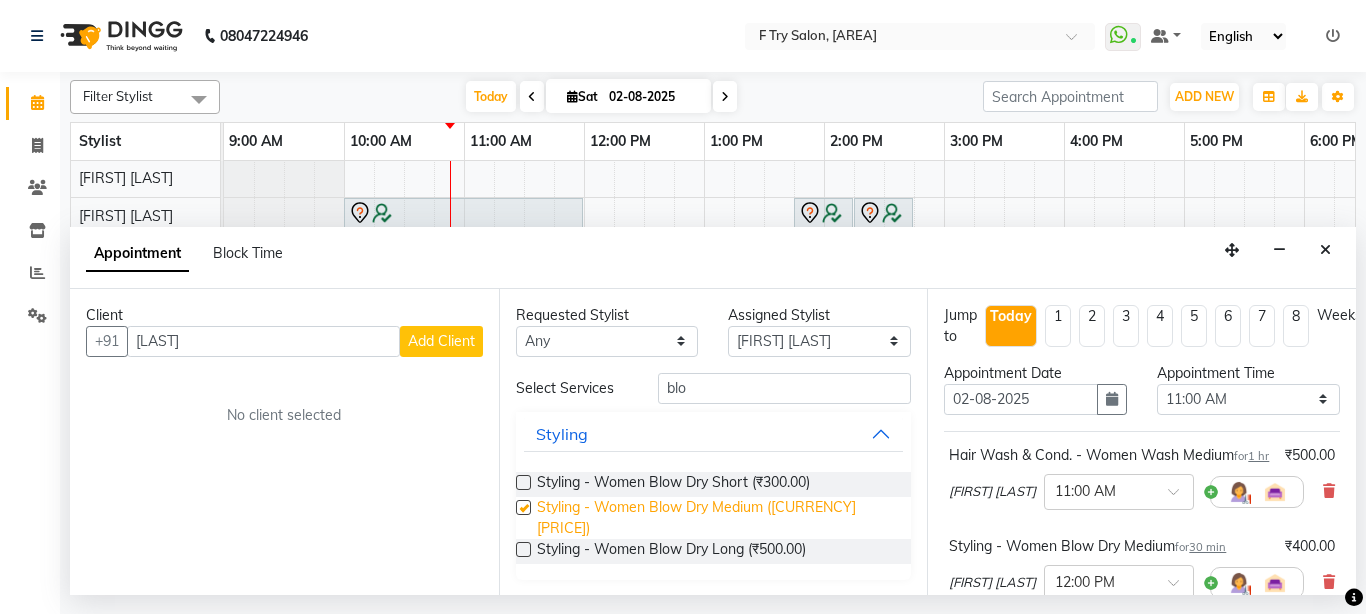 checkbox on "false" 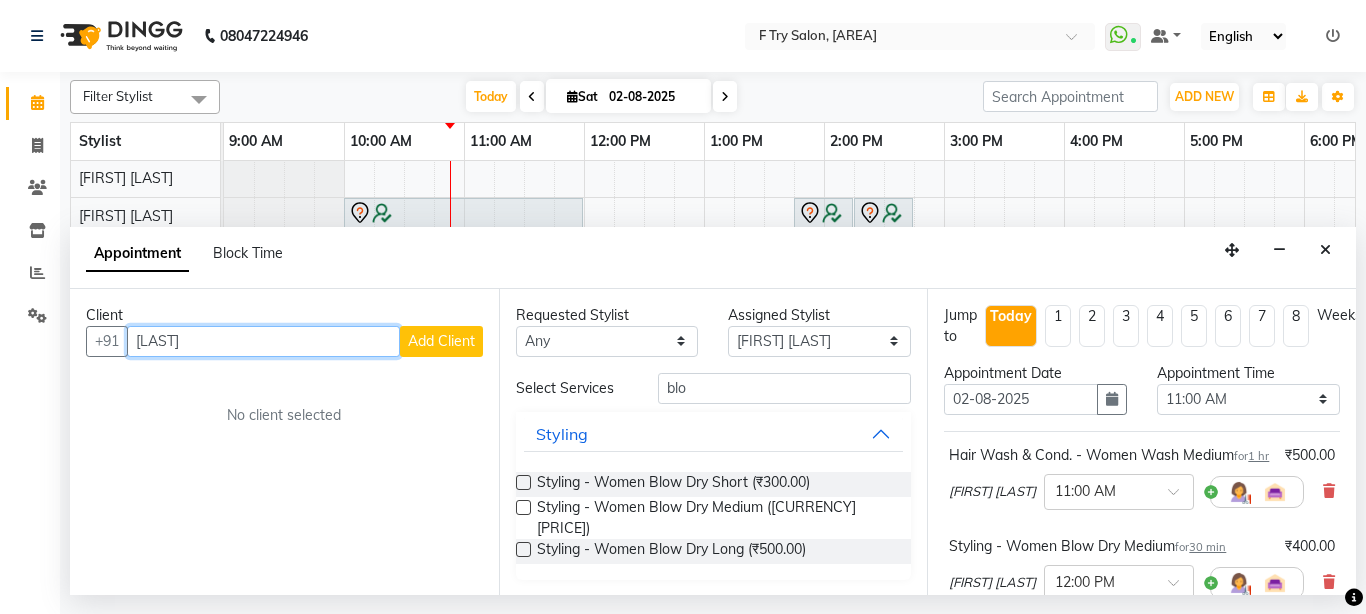 click on "[LAST]" at bounding box center [263, 341] 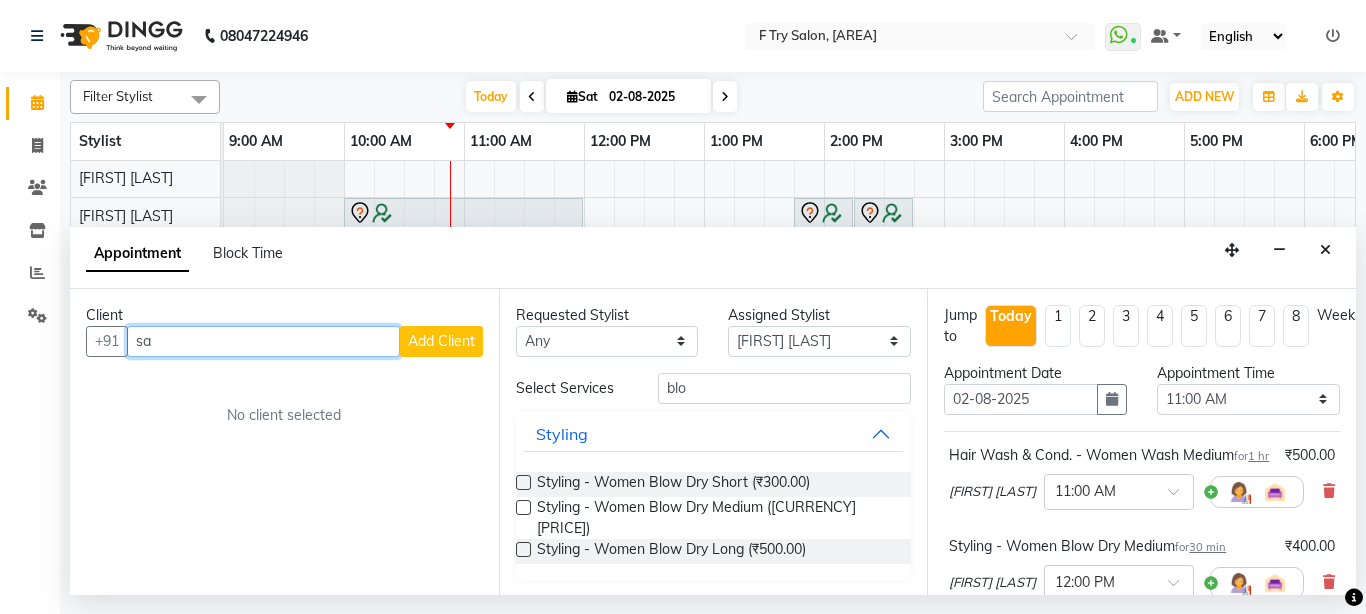 type on "s" 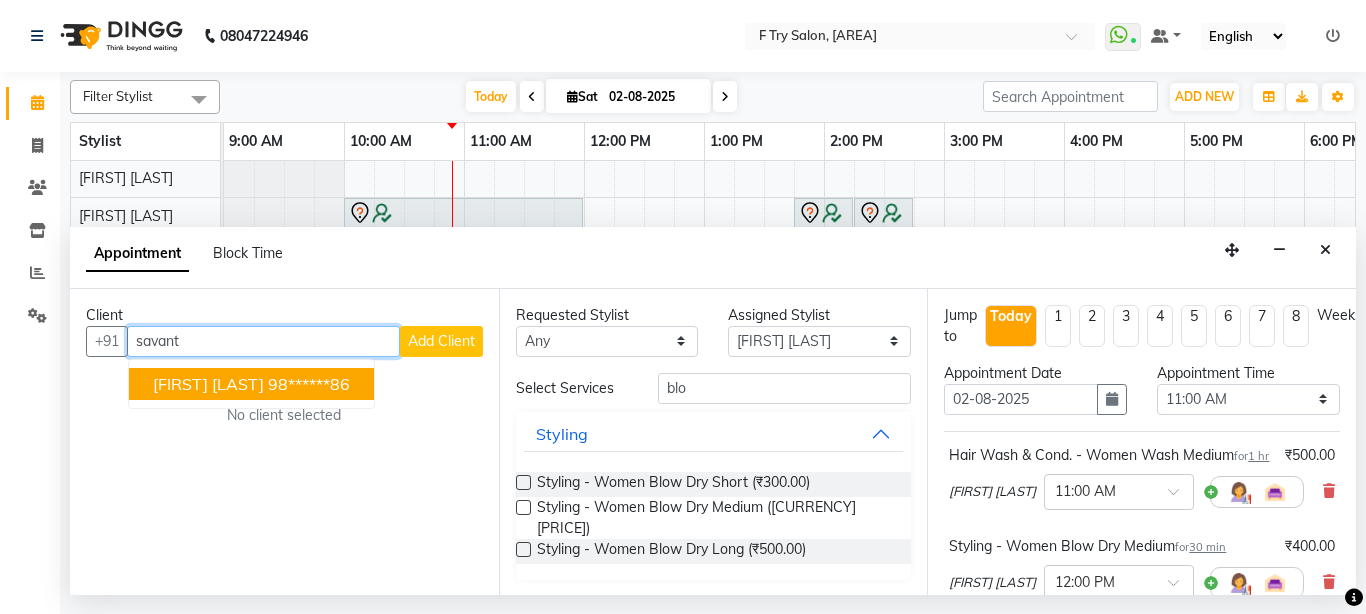 click on "98******86" at bounding box center [309, 384] 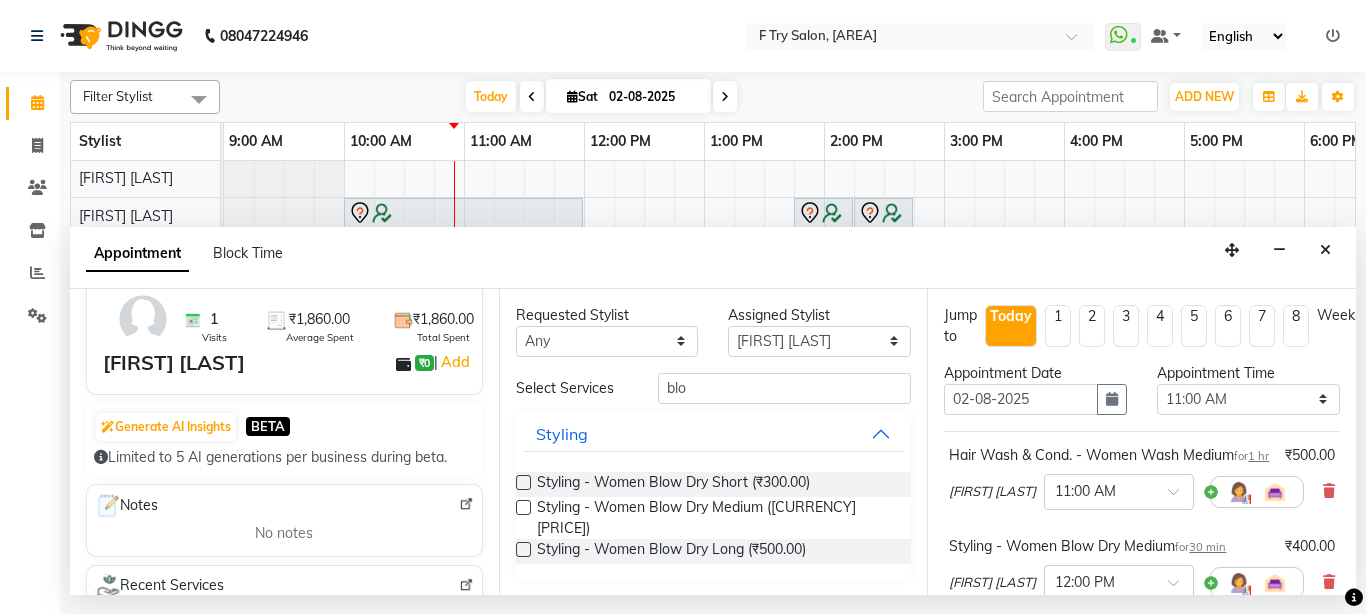 scroll, scrollTop: 120, scrollLeft: 0, axis: vertical 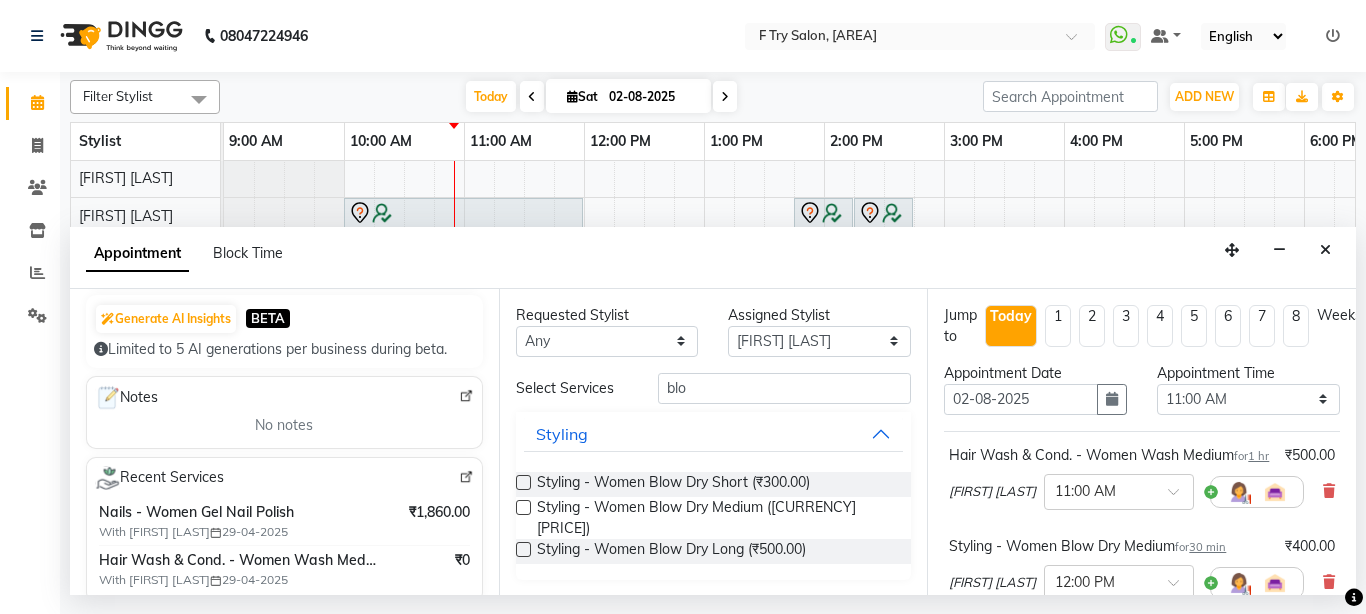 type on "98******86" 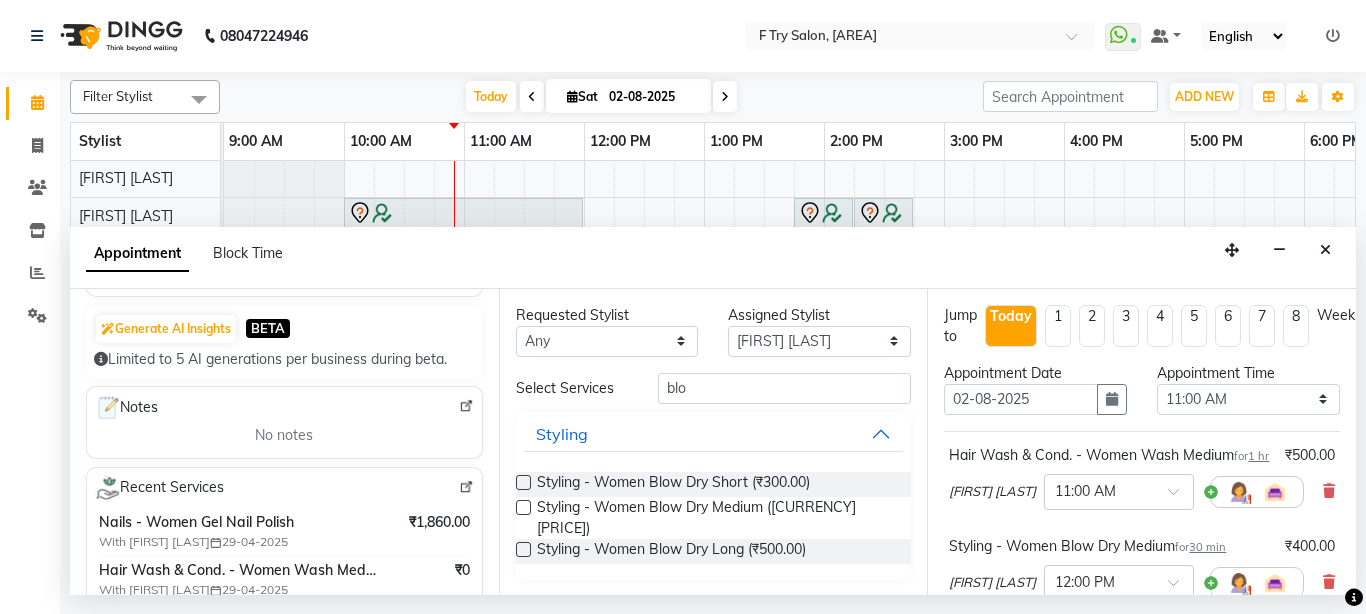 click on "Requested Stylist Any [FIRST] [LAST]  [FIRST] [LAST] Ftry Agent [FIRST] [LAST] [FIRST] [LAST] [FIRST] [LAST] [FIRST] [LAST] [FIRST] [LAST] Snehal Maám Test Manager [FIRST] [LAST] Assigned Stylist Select [FIRST] [LAST]  [FIRST] [LAST] Ftry Agent [FIRST] [LAST] [FIRST] [LAST] [FIRST] [LAST] [FIRST] [LAST] [FIRST] [LAST] Snehal Maám Test Manager [FIRST] [LAST] Select Services blo    Styling Styling - Women Blow Dry Short (₹300.00) Styling - Women Blow Dry Medium (₹400.00) Styling - Women Blow Dry Long (₹500.00)" at bounding box center (713, 442) 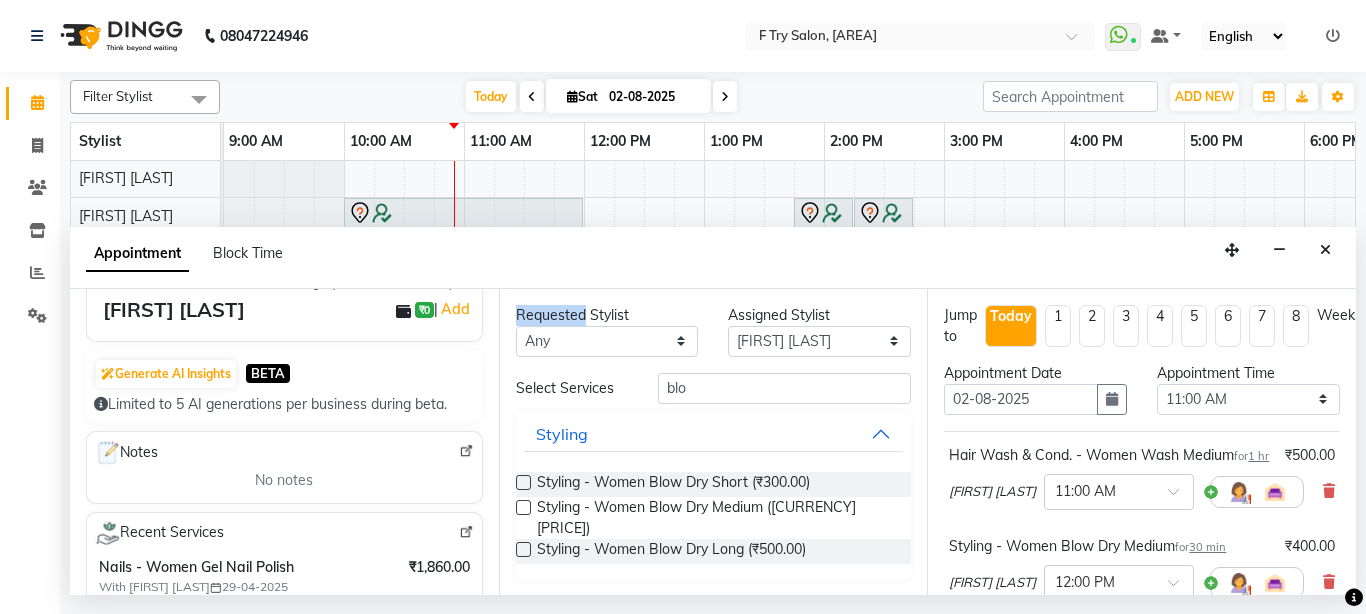 click on "Requested Stylist Any [FIRST] [LAST]  [FIRST] [LAST] Ftry Agent [FIRST] [LAST] [FIRST] [LAST] [FIRST] [LAST] [FIRST] [LAST] [FIRST] [LAST] Snehal Maám Test Manager [FIRST] [LAST] Assigned Stylist Select [FIRST] [LAST]  [FIRST] [LAST] Ftry Agent [FIRST] [LAST] [FIRST] [LAST] [FIRST] [LAST] [FIRST] [LAST] [FIRST] [LAST] Snehal Maám Test Manager [FIRST] [LAST] Select Services blo    Styling Styling - Women Blow Dry Short (₹300.00) Styling - Women Blow Dry Medium (₹400.00) Styling - Women Blow Dry Long (₹500.00)" at bounding box center (713, 442) 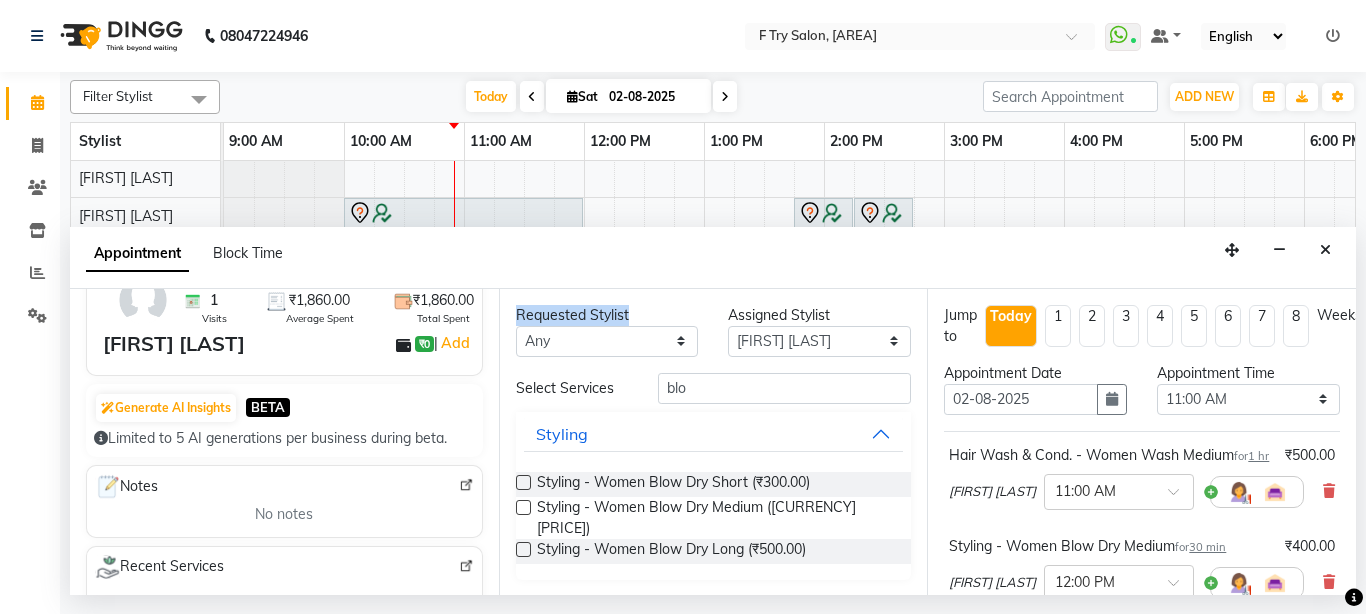 click on "Requested Stylist Any [FIRST] [LAST]  [FIRST] [LAST] Ftry Agent [FIRST] [LAST] [FIRST] [LAST] [FIRST] [LAST] [FIRST] [LAST] [FIRST] [LAST] Snehal Maám Test Manager [FIRST] [LAST] Assigned Stylist Select [FIRST] [LAST]  [FIRST] [LAST] Ftry Agent [FIRST] [LAST] [FIRST] [LAST] [FIRST] [LAST] [FIRST] [LAST] [FIRST] [LAST] Snehal Maám Test Manager [FIRST] [LAST] Select Services blo    Styling Styling - Women Blow Dry Short (₹300.00) Styling - Women Blow Dry Medium (₹400.00) Styling - Women Blow Dry Long (₹500.00)" at bounding box center (713, 442) 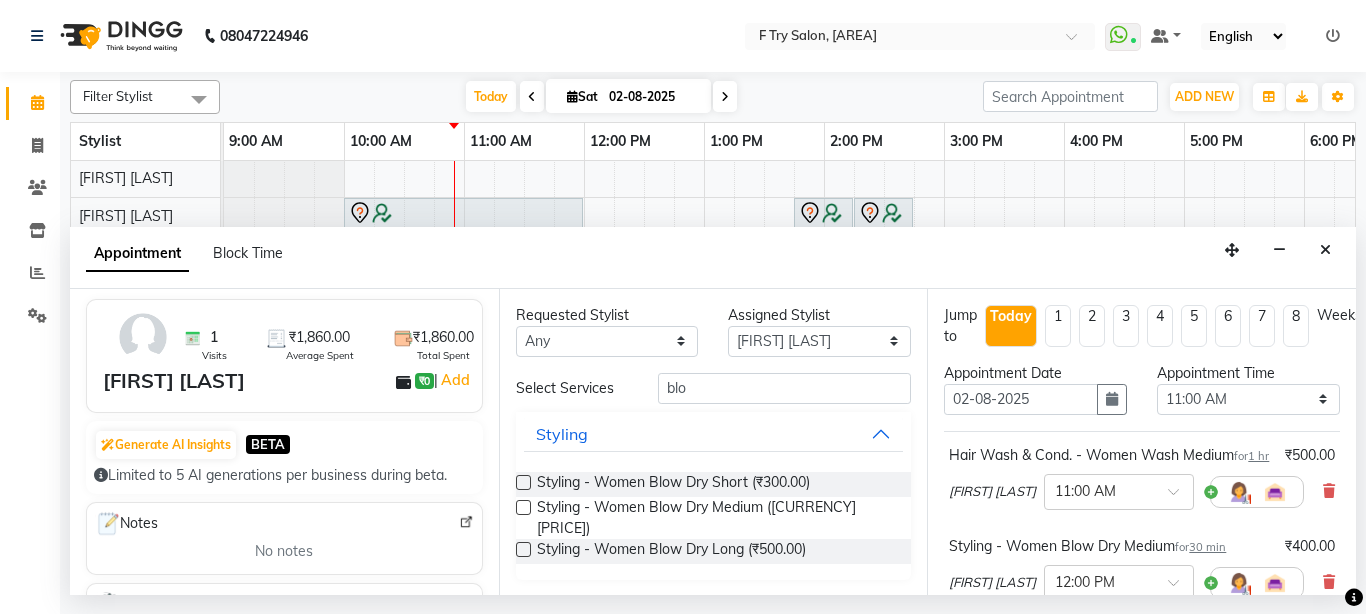 click on "Requested Stylist Any [FIRST] [LAST]  [FIRST] [LAST] Ftry Agent [FIRST] [LAST] [FIRST] [LAST] [FIRST] [LAST] [FIRST] [LAST] [FIRST] [LAST] Snehal Maám Test Manager [FIRST] [LAST] Assigned Stylist Select [FIRST] [LAST]  [FIRST] [LAST] Ftry Agent [FIRST] [LAST] [FIRST] [LAST] [FIRST] [LAST] [FIRST] [LAST] [FIRST] [LAST] Snehal Maám Test Manager [FIRST] [LAST] Select Services blo    Styling Styling - Women Blow Dry Short (₹300.00) Styling - Women Blow Dry Medium (₹400.00) Styling - Women Blow Dry Long (₹500.00)" at bounding box center [713, 442] 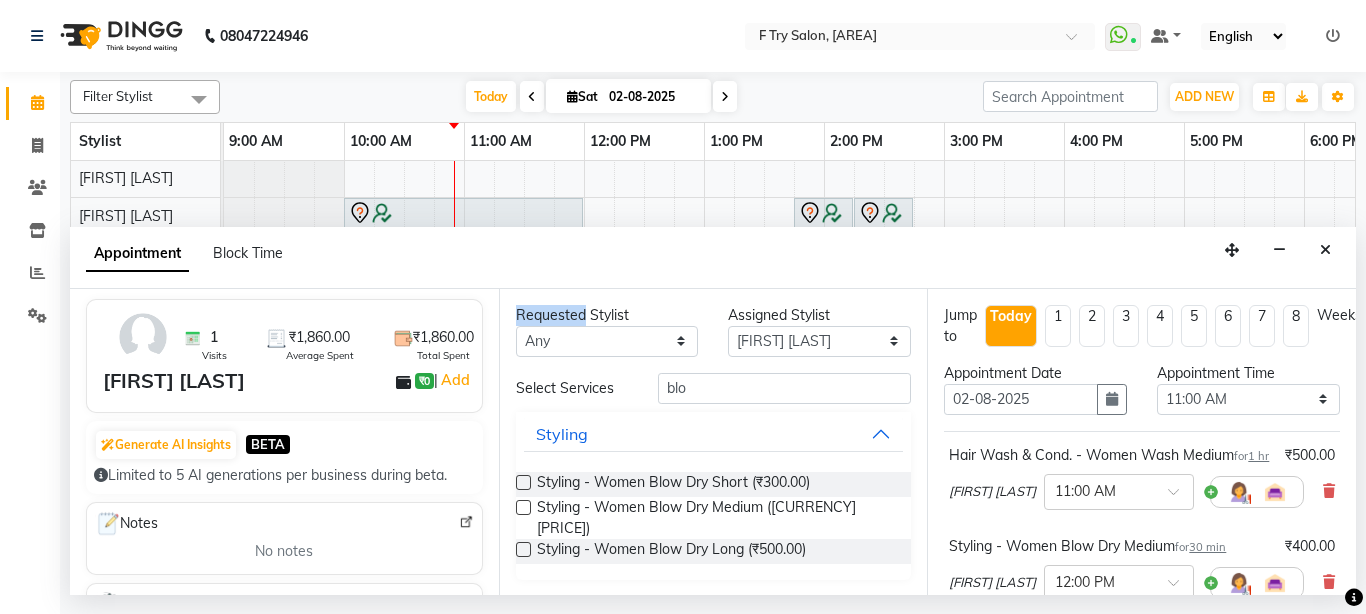 scroll, scrollTop: 36, scrollLeft: 0, axis: vertical 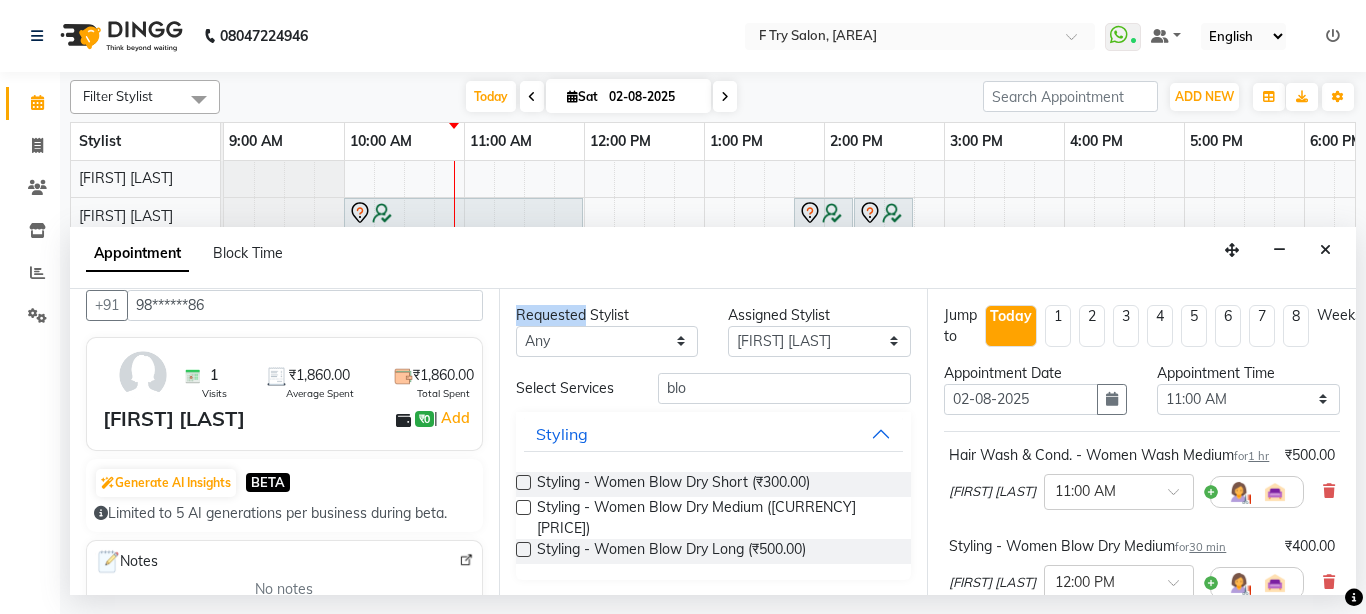 click on "Requested Stylist Any [FIRST] [LAST]  [FIRST] [LAST] Ftry Agent [FIRST] [LAST] [FIRST] [LAST] [FIRST] [LAST] [FIRST] [LAST] [FIRST] [LAST] Snehal Maám Test Manager [FIRST] [LAST] Assigned Stylist Select [FIRST] [LAST]  [FIRST] [LAST] Ftry Agent [FIRST] [LAST] [FIRST] [LAST] [FIRST] [LAST] [FIRST] [LAST] [FIRST] [LAST] Snehal Maám Test Manager [FIRST] [LAST] Select Services blo    Styling Styling - Women Blow Dry Short (₹300.00) Styling - Women Blow Dry Medium (₹400.00) Styling - Women Blow Dry Long (₹500.00)" at bounding box center (713, 442) 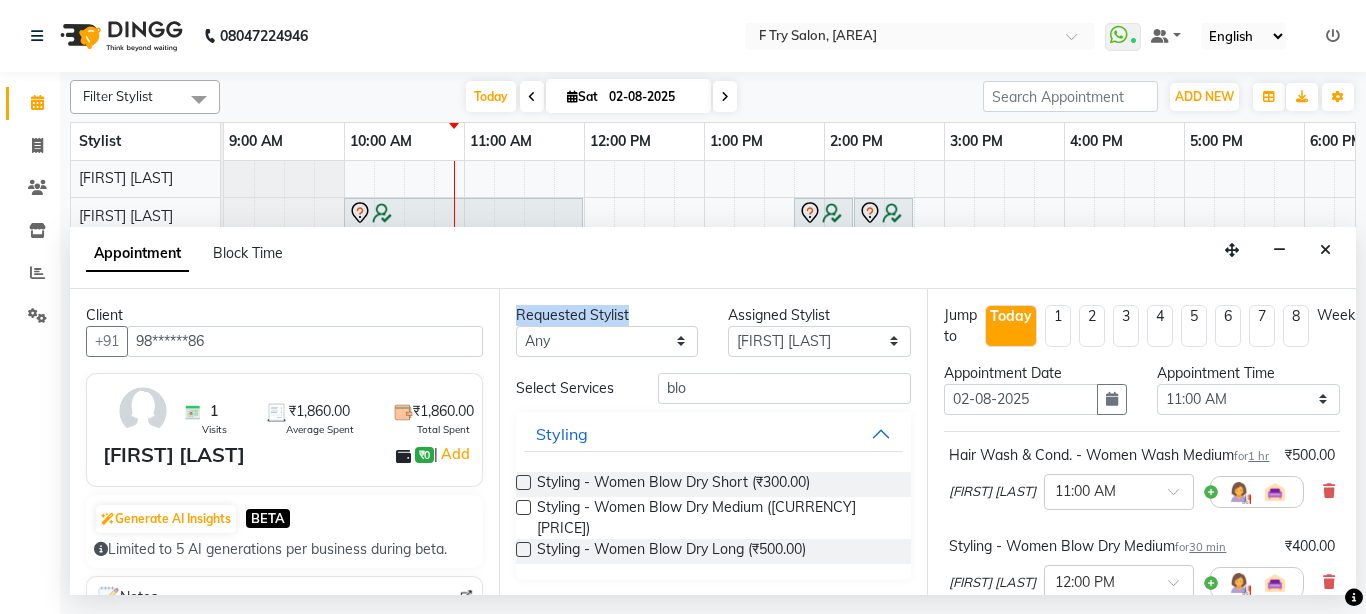 click on "Requested Stylist Any [FIRST] [LAST]  [FIRST] [LAST] Ftry Agent [FIRST] [LAST] [FIRST] [LAST] [FIRST] [LAST] [FIRST] [LAST] [FIRST] [LAST] Snehal Maám Test Manager [FIRST] [LAST] Assigned Stylist Select [FIRST] [LAST]  [FIRST] [LAST] Ftry Agent [FIRST] [LAST] [FIRST] [LAST] [FIRST] [LAST] [FIRST] [LAST] [FIRST] [LAST] Snehal Maám Test Manager [FIRST] [LAST] Select Services blo    Styling Styling - Women Blow Dry Short (₹300.00) Styling - Women Blow Dry Medium (₹400.00) Styling - Women Blow Dry Long (₹500.00)" at bounding box center [713, 442] 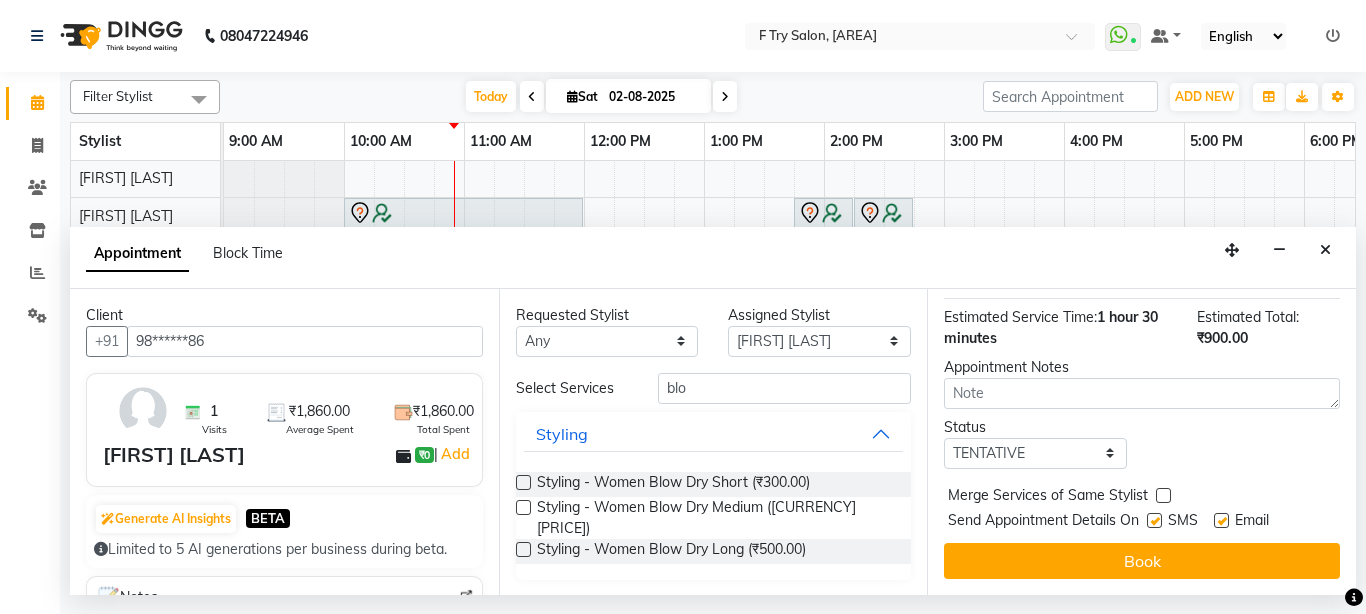 scroll, scrollTop: 374, scrollLeft: 0, axis: vertical 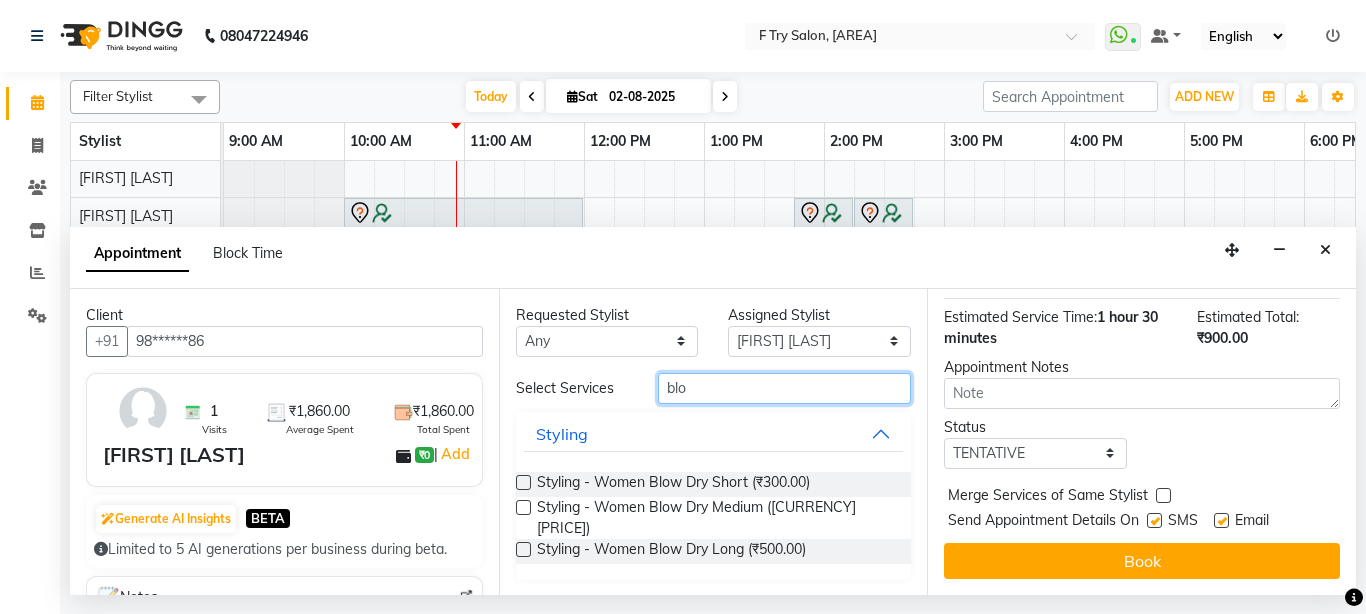 click on "blo" at bounding box center (785, 388) 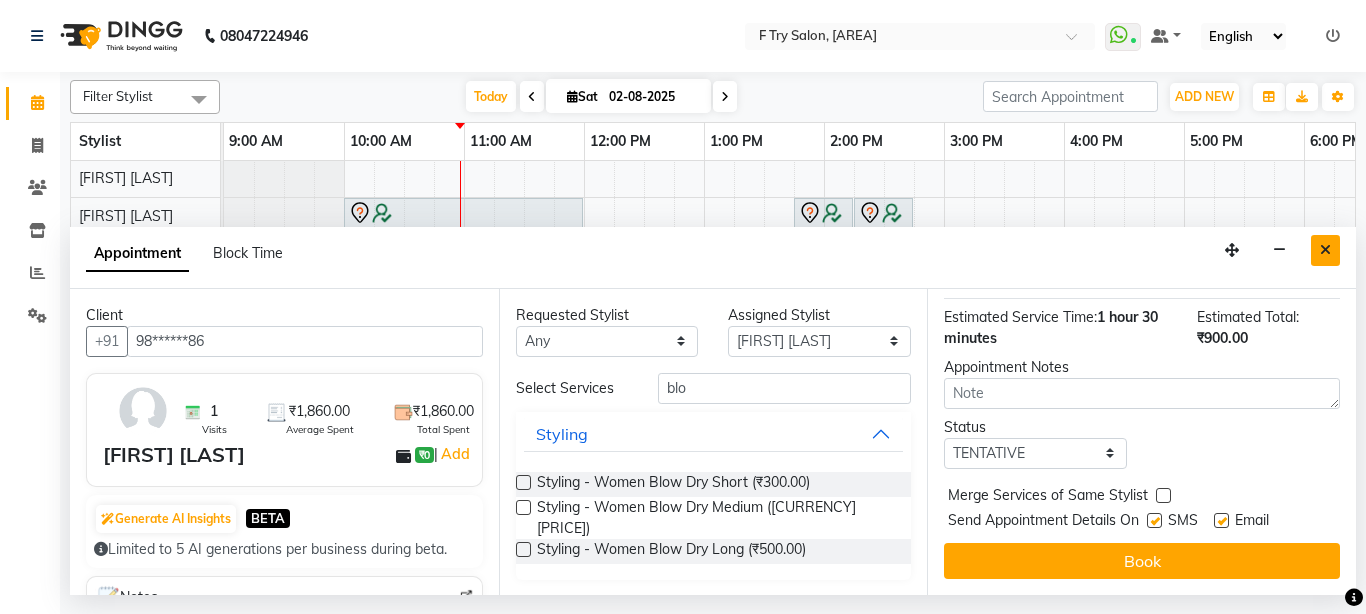 click at bounding box center [1325, 250] 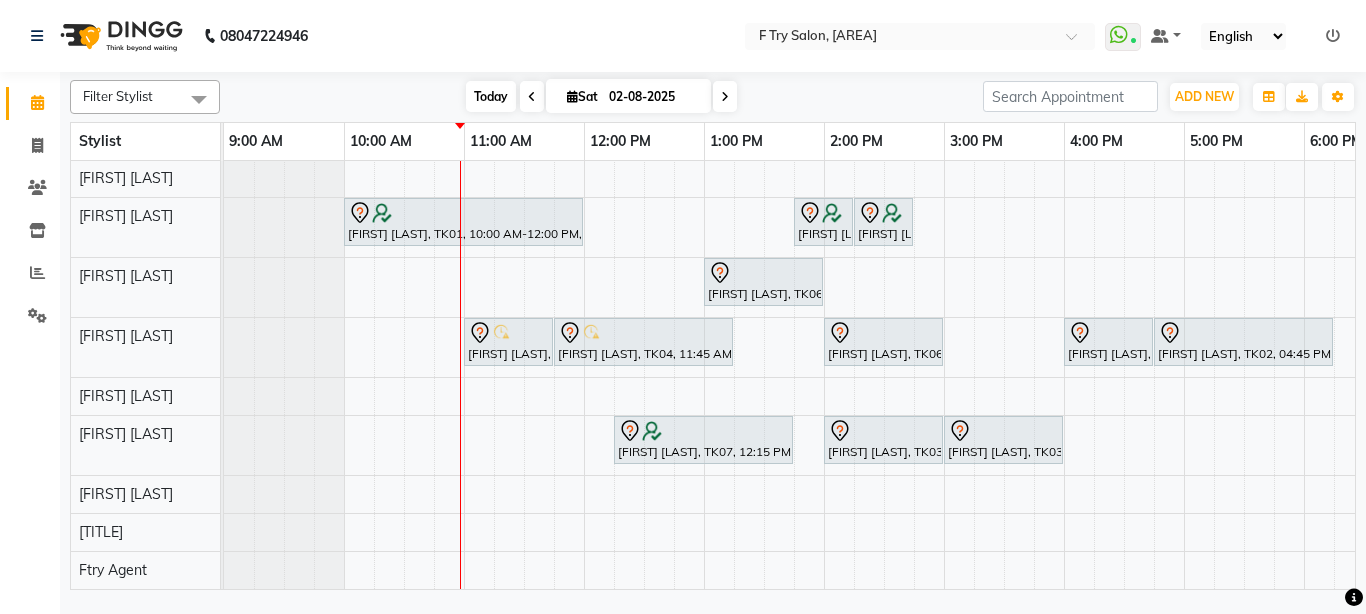 click on "Today" at bounding box center [491, 96] 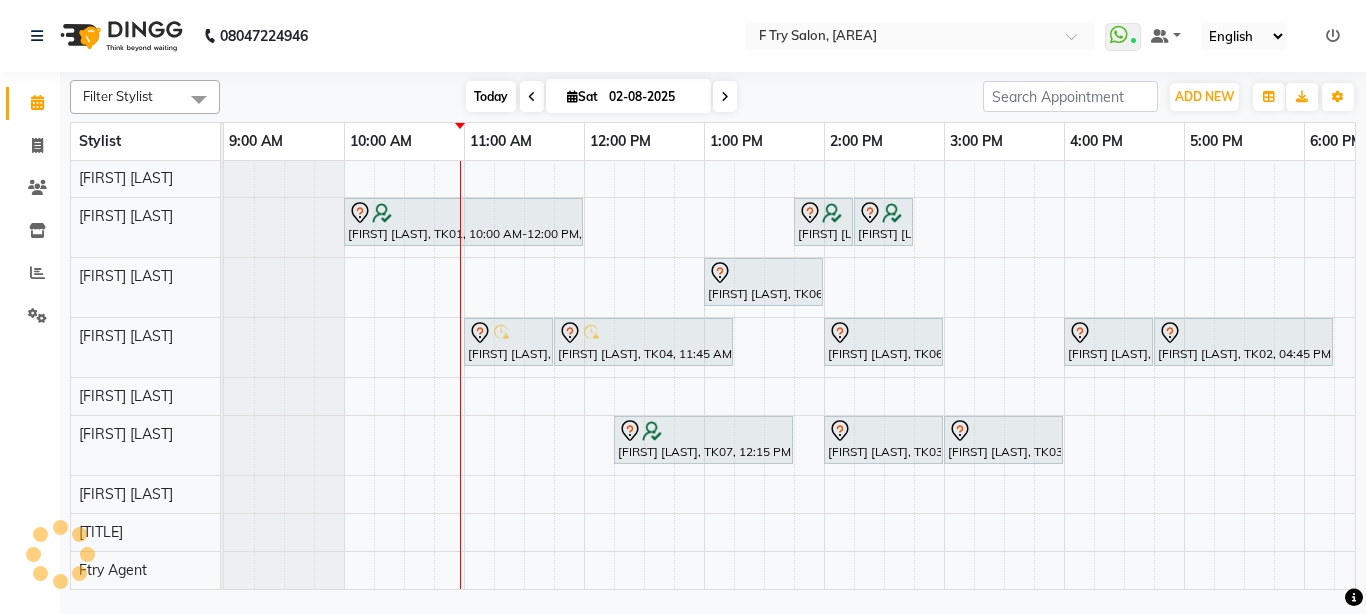 scroll, scrollTop: 0, scrollLeft: 121, axis: horizontal 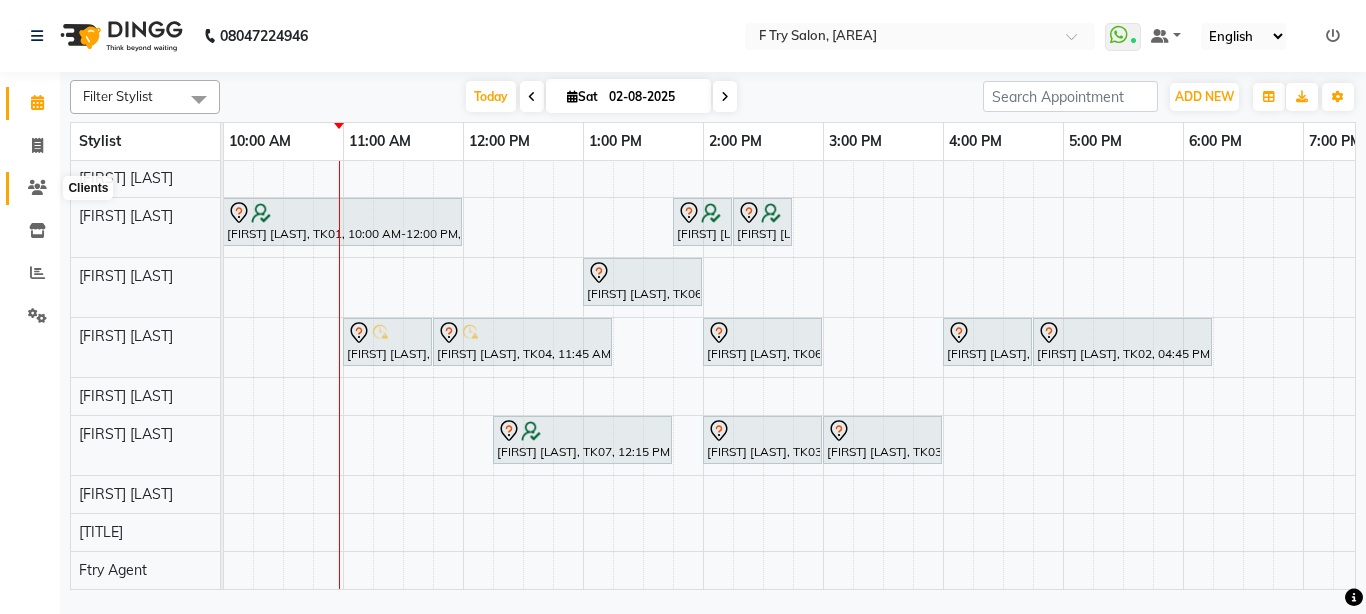 click 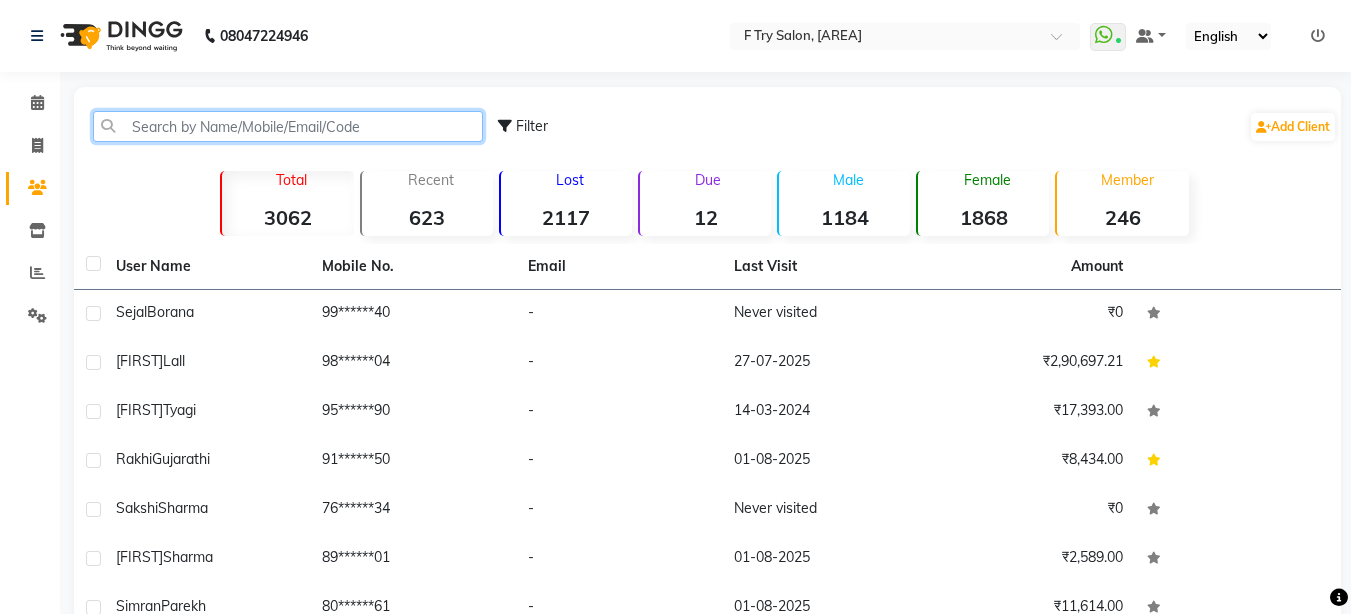 click 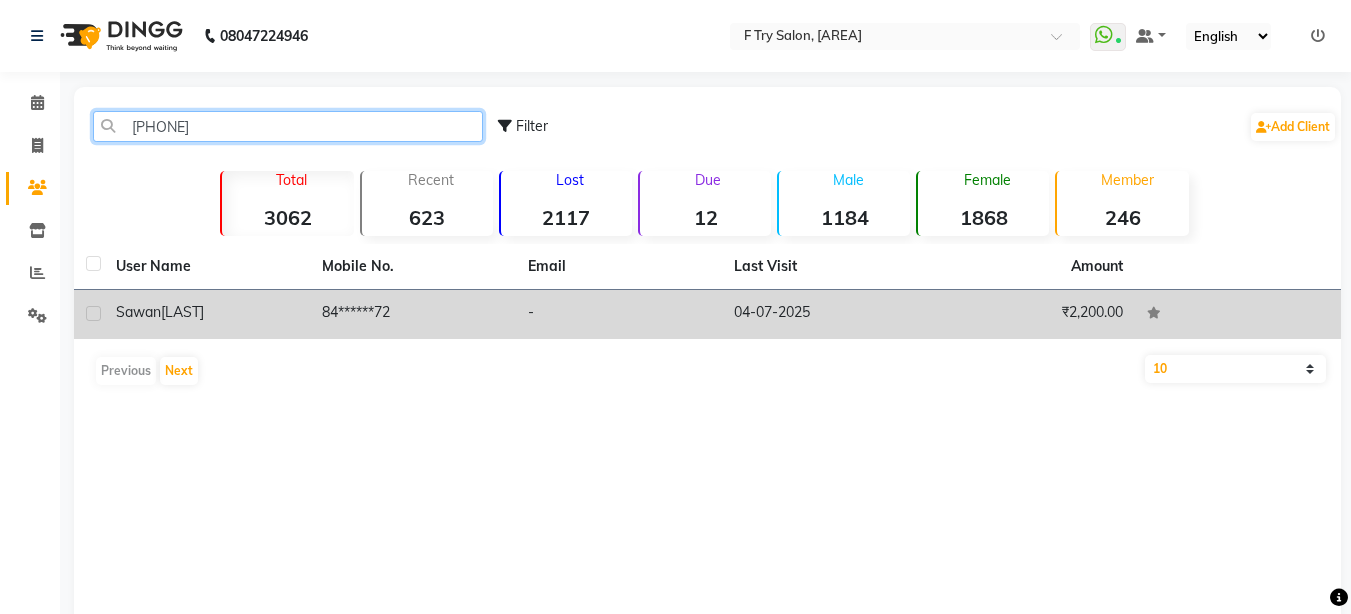 type on "[PHONE]" 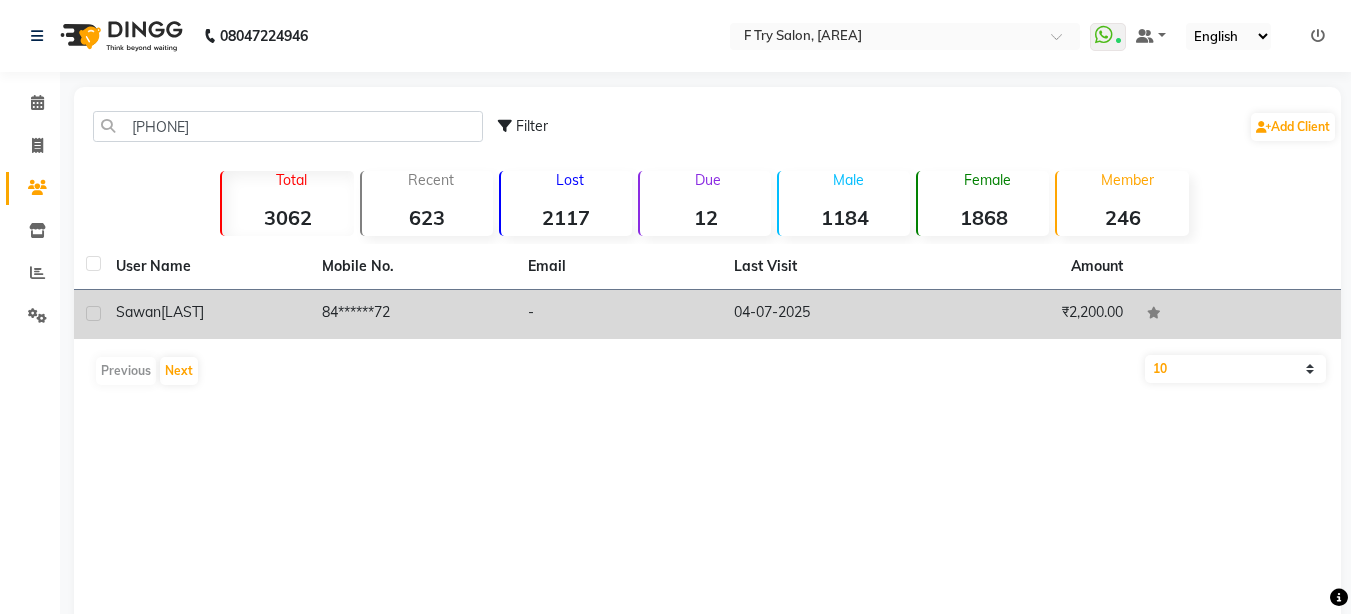 click on "[LAST]" 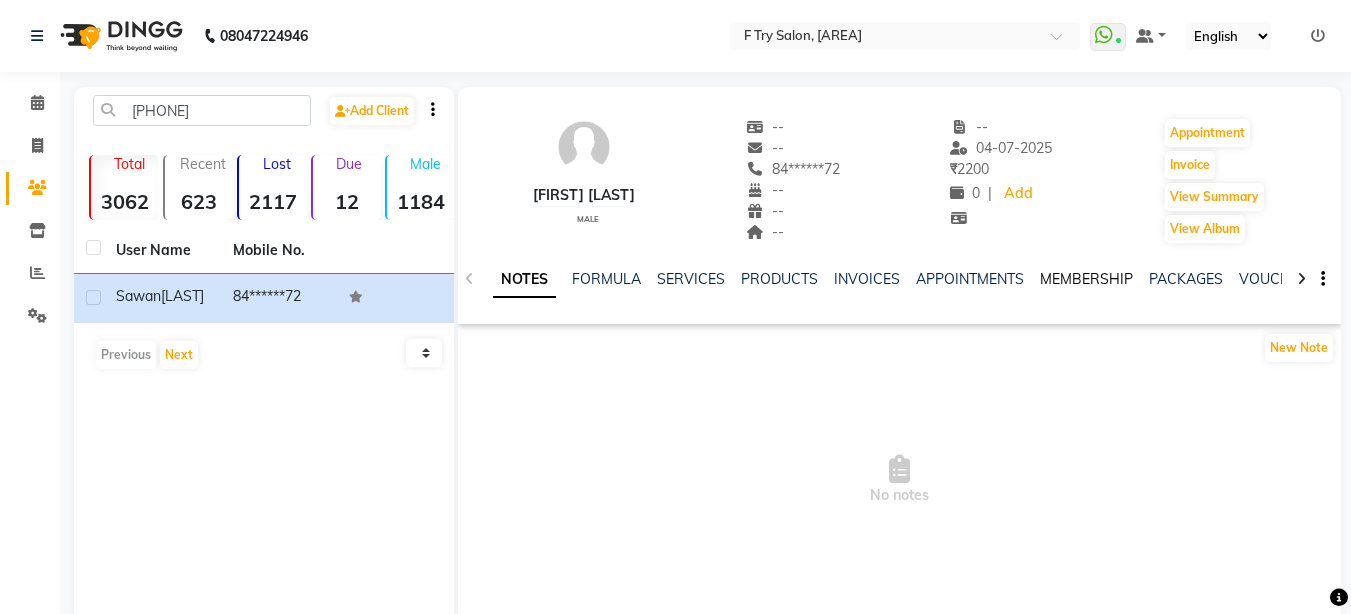 click on "MEMBERSHIP" 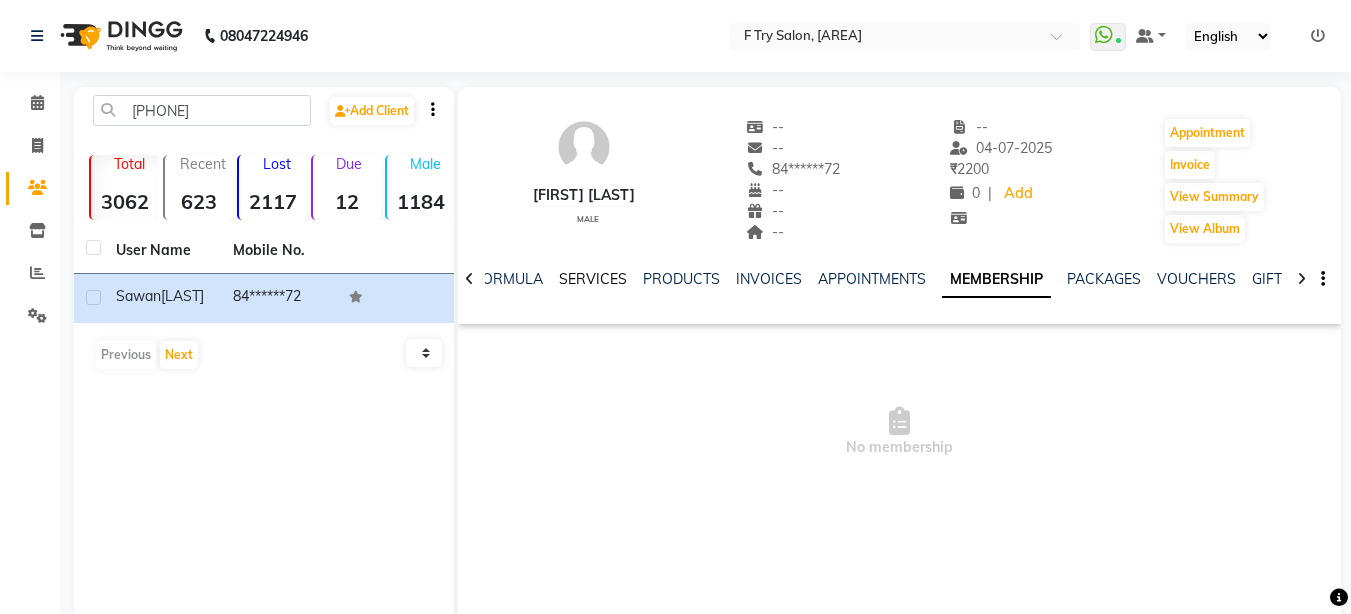 click on "SERVICES" 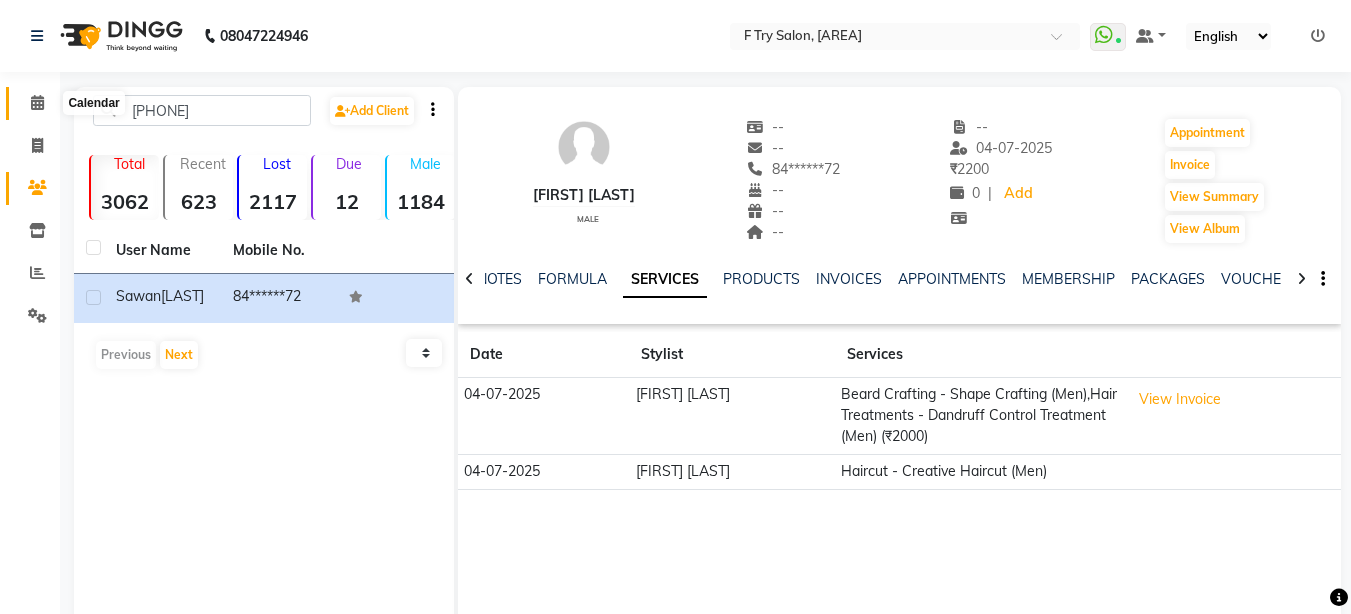 click 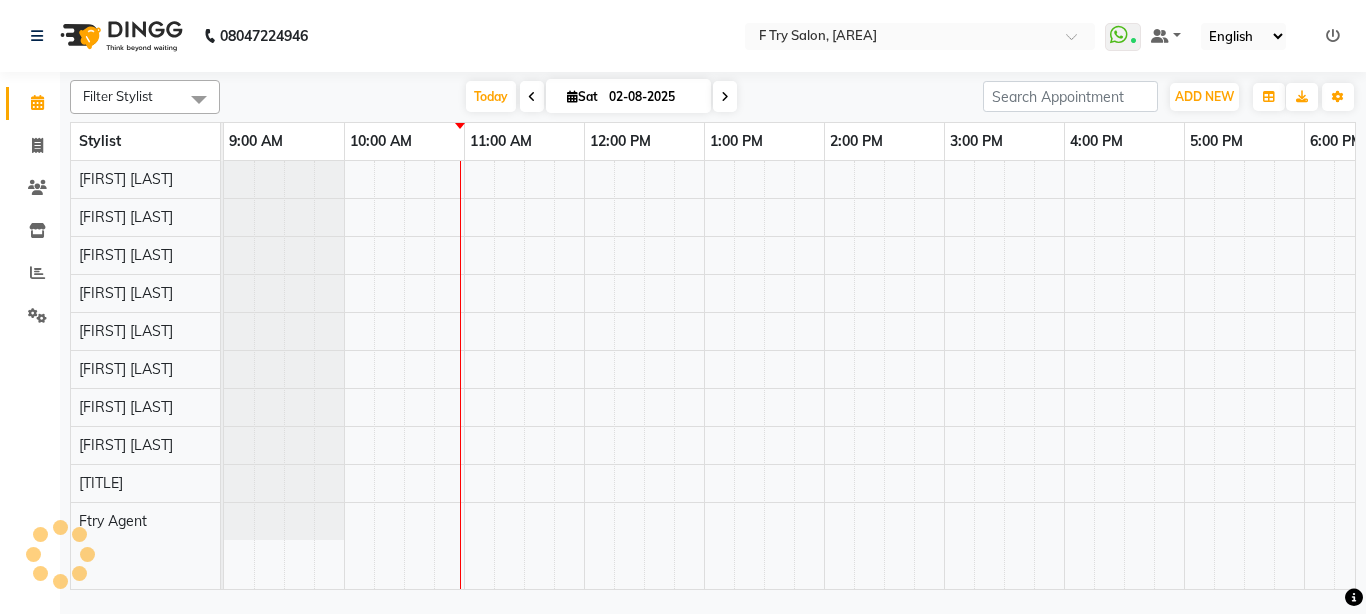 scroll, scrollTop: 0, scrollLeft: 0, axis: both 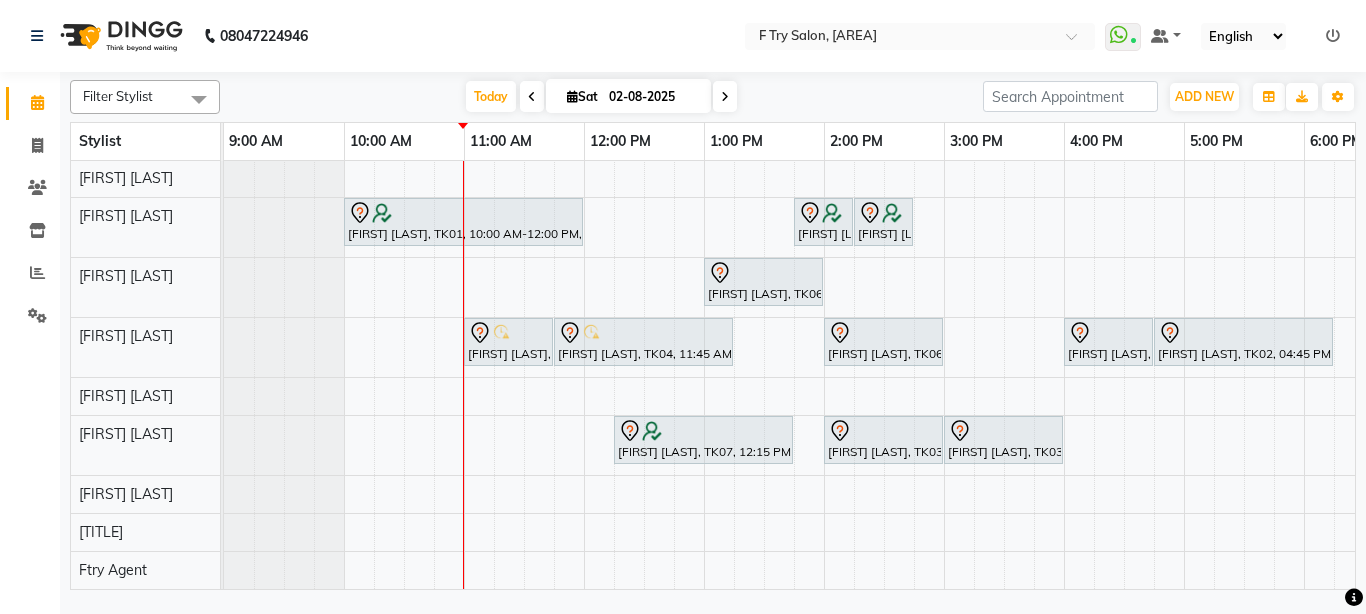 click on "[FIRST] ., TK05, 12:00 PM-01:30 PM, Nails - Women Acrylic / Gel Plain             [FIRST] [LAST], TK08, 12:30 PM-02:00 PM, Nails - Women Feet Extensions             [FIRST] [LAST], TK01, 10:00 AM-12:00 PM, Hair Colour - Women Hair Colour Global Ammonia/Ammonia Free Medium             [FIRST] [LAST], TK07, 01:45 PM-02:15 PM, Hair Wash & Cond. - Women Keratin Wash Medium             [FIRST] [LAST], TK07, 02:15 PM-02:45 PM, Styling - Women Blow Dry Medium             [FIRST] [LAST], TK06, 01:00 PM-02:00 PM, Hair Colour - Women Hair Colour Root Touch Up Ammonia Free (1 inch)             [FIRST] [LAST], TK04, 11:00 AM-11:45 AM, Package- (FA, FL, UA)             [FIRST] [LAST], TK04, 11:45 AM-01:15 PM, Facials-Skin Treat. - Women Skeyndor Calmagic Facial             [FIRST] [LAST], TK06, 02:00 PM-03:00 PM, Waxing - Women Waxing Liposoluble Half Arms             [FIRST] [LAST], TK02, 04:00 PM-04:45 PM, Package- Lipo (FA,HL,UA)" at bounding box center (1004, 320) 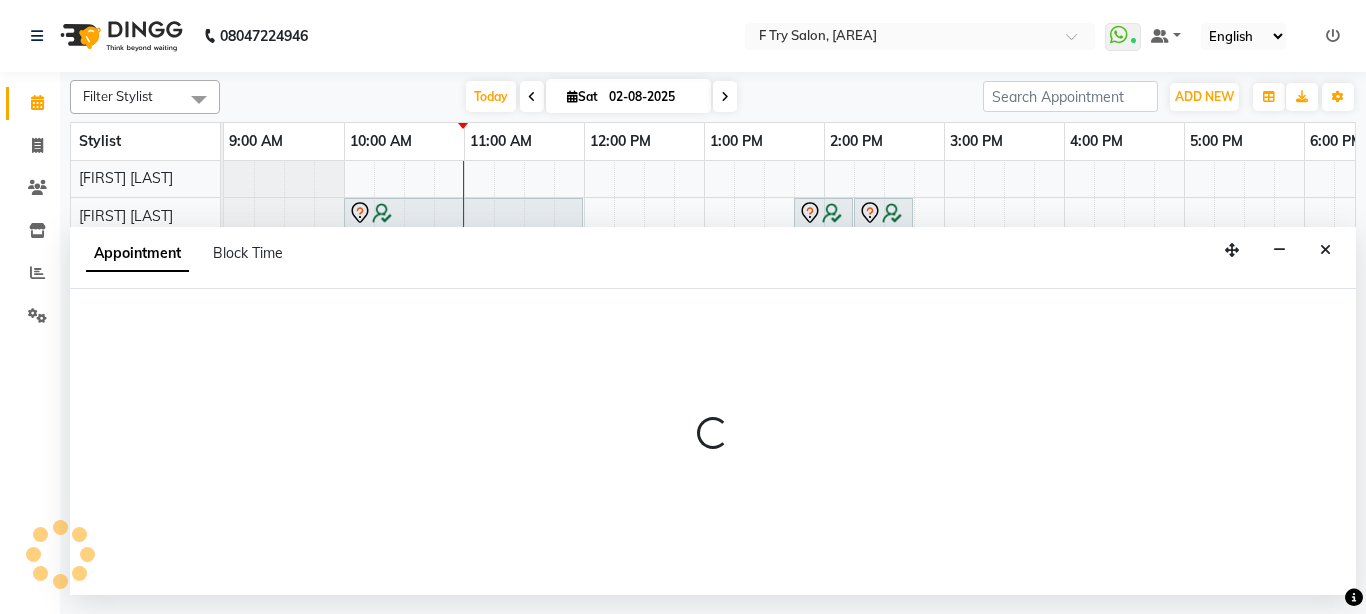 select on "81046" 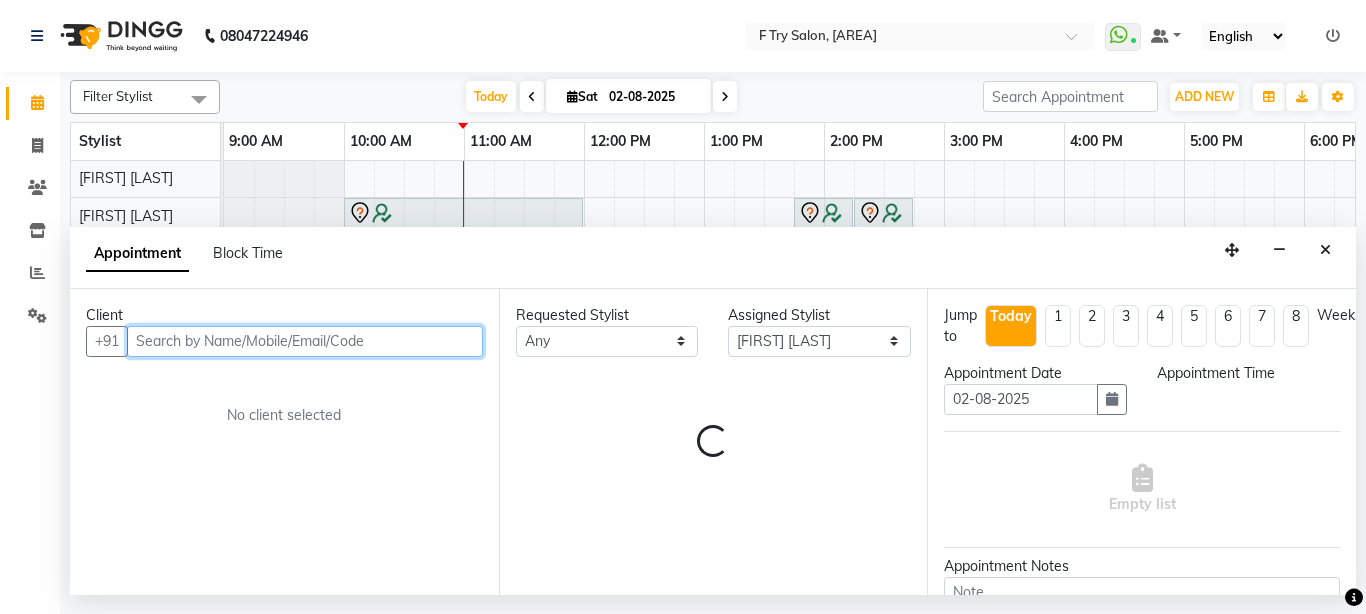 select on "660" 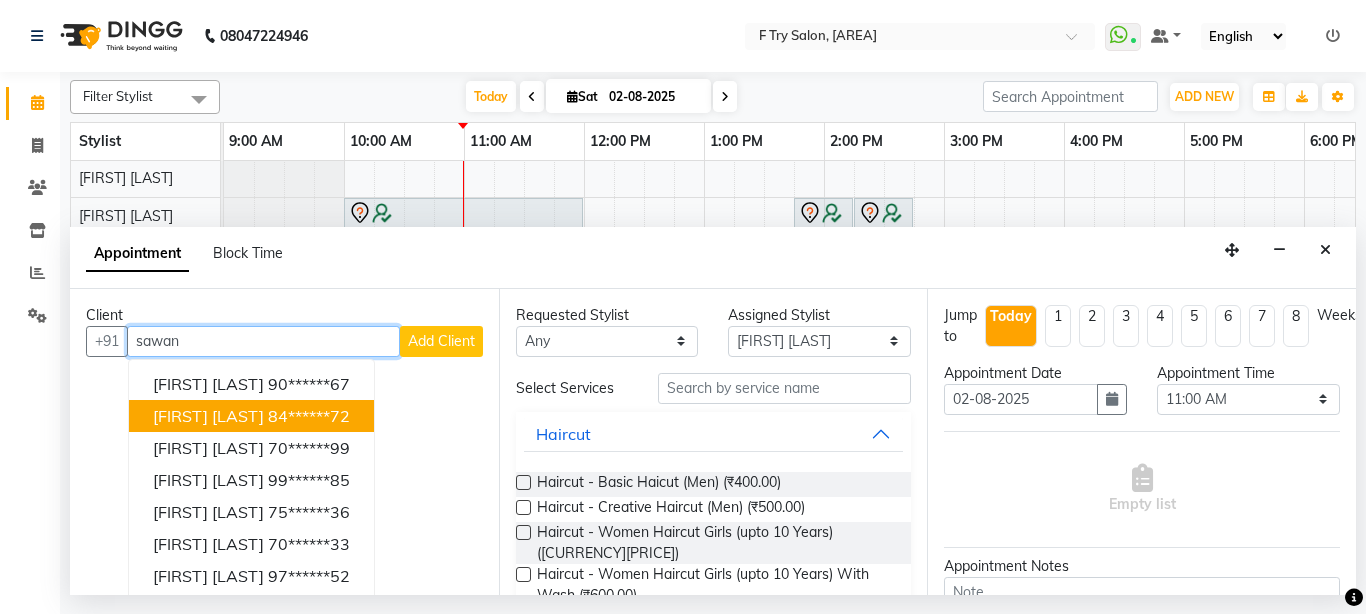 click on "[FIRST] [LAST]" at bounding box center (208, 416) 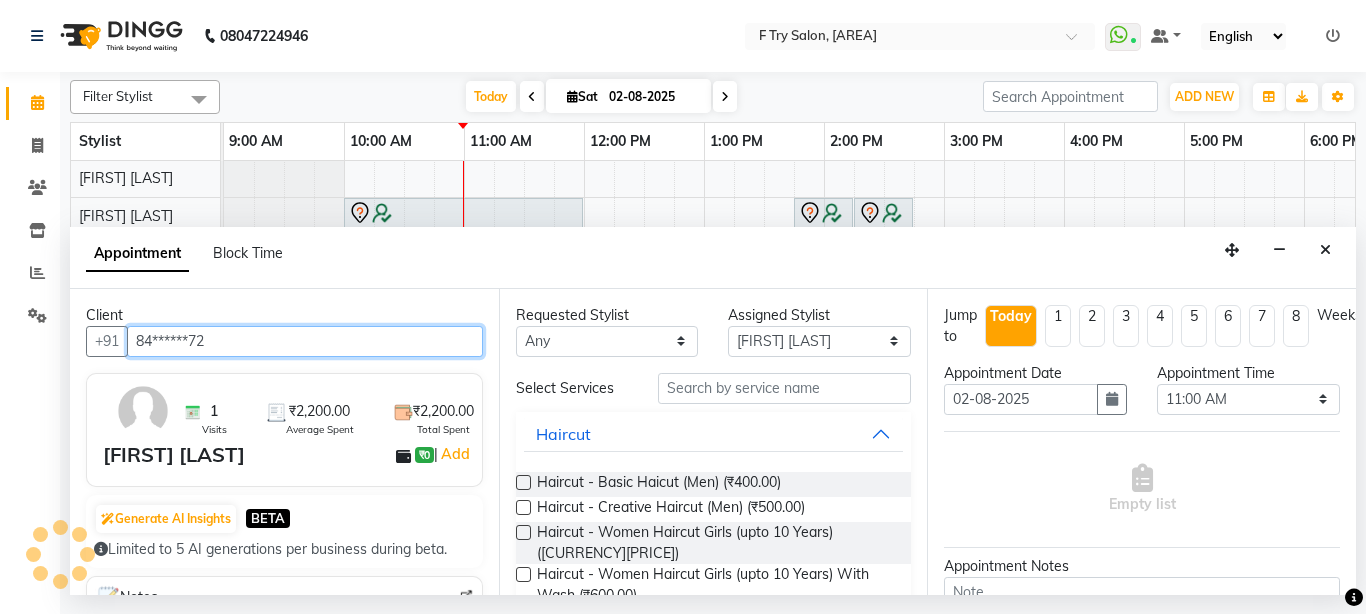type on "84******72" 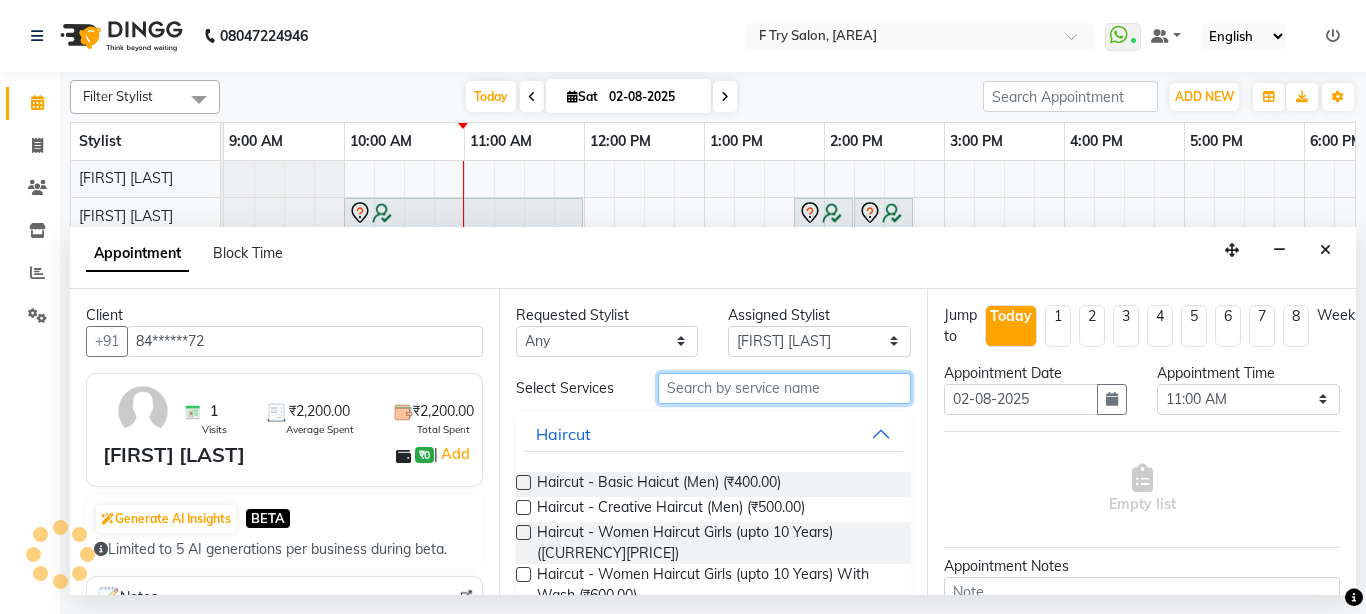 click at bounding box center (785, 388) 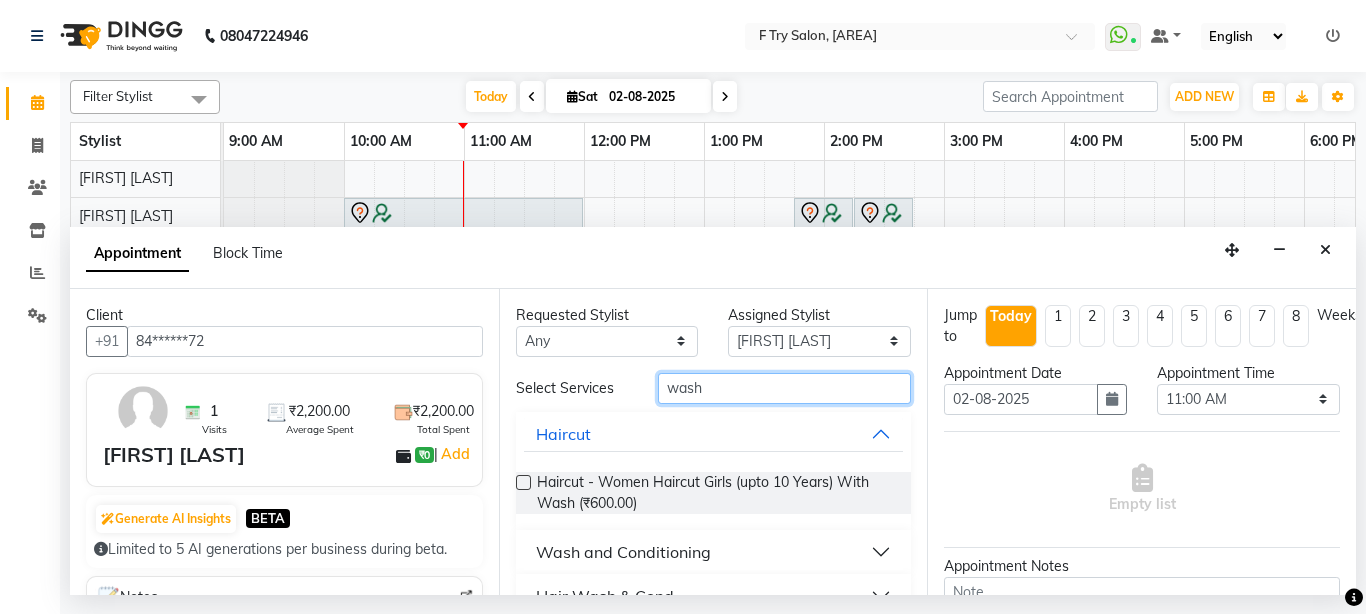 type on "wash" 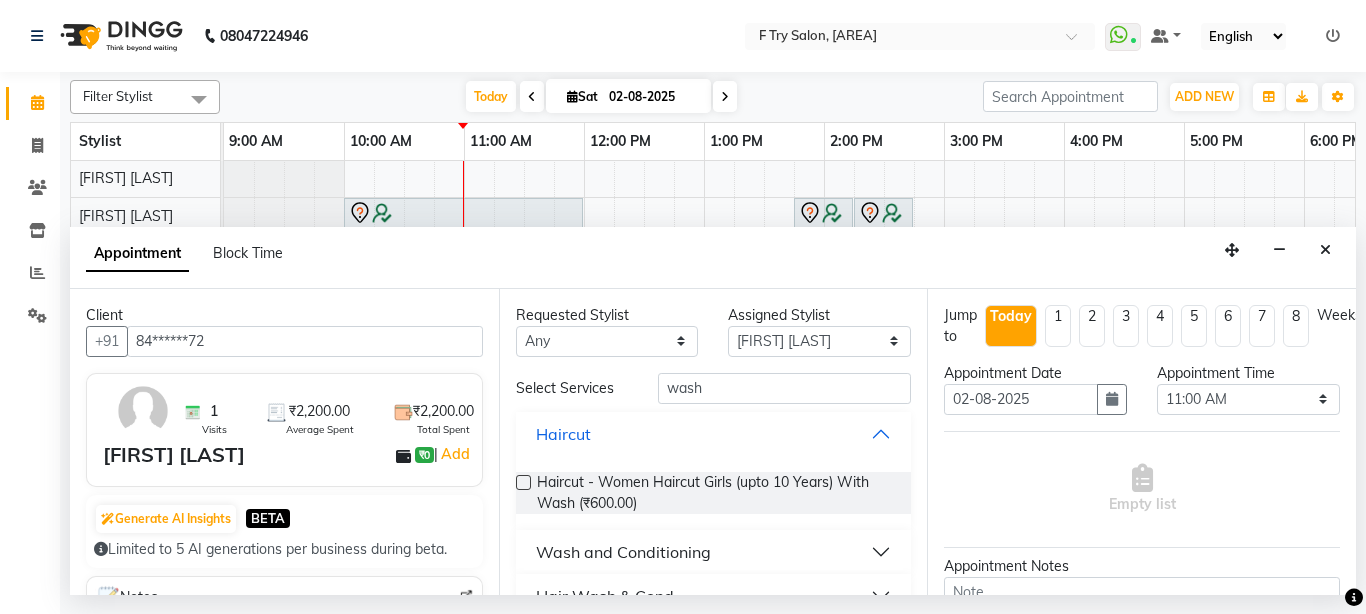 click on "Haircut" at bounding box center [714, 434] 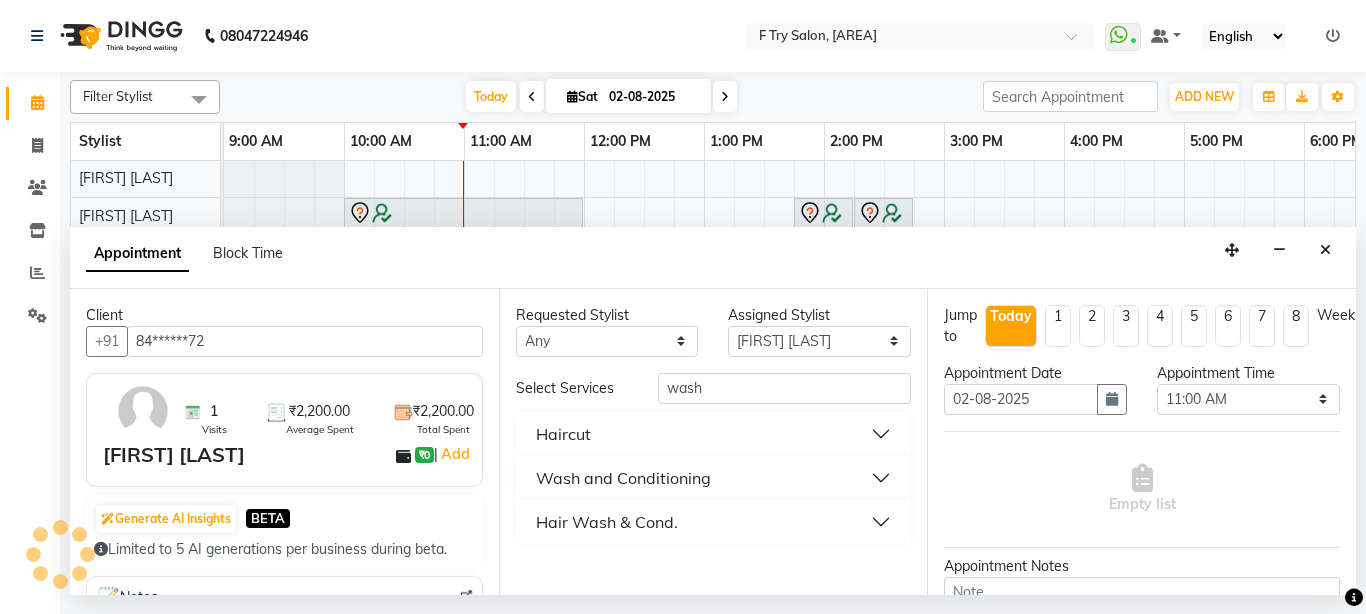 click on "Wash and Conditioning" at bounding box center (714, 478) 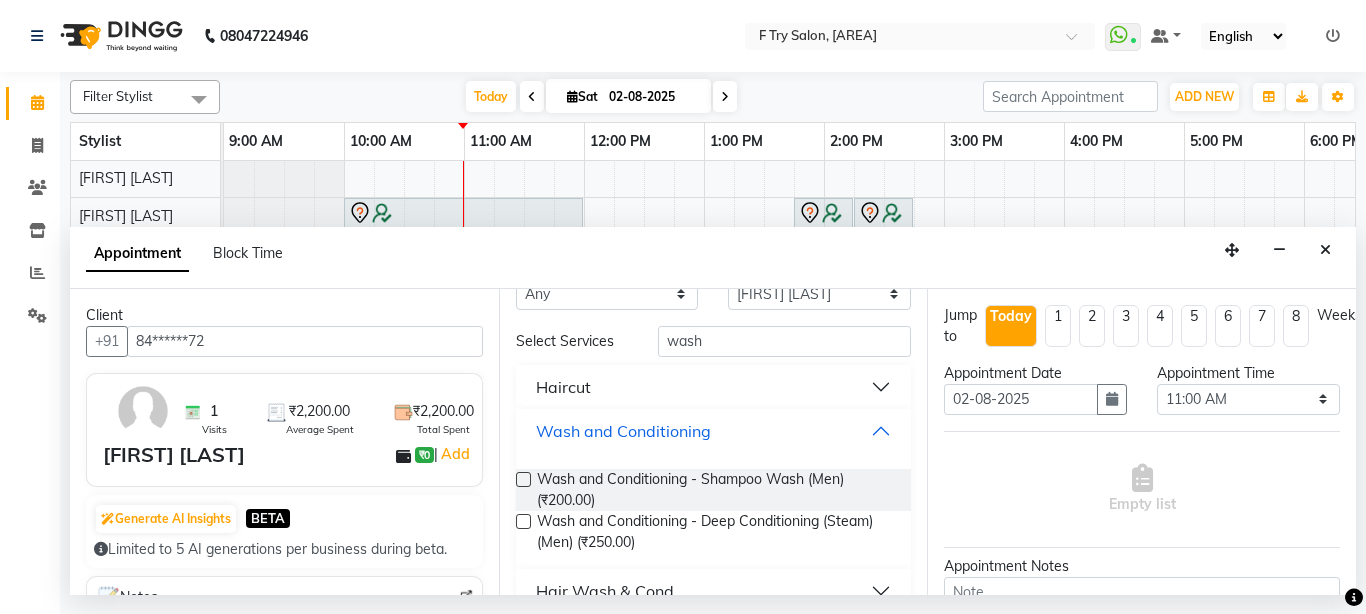 scroll, scrollTop: 80, scrollLeft: 0, axis: vertical 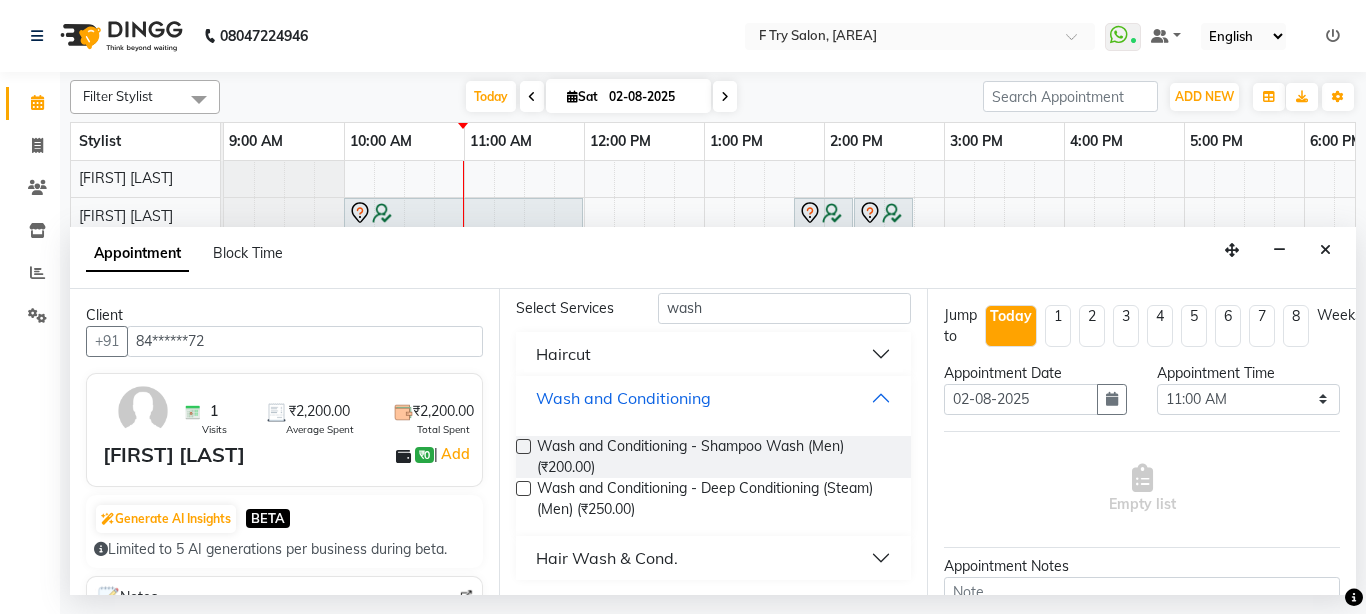 click on "Wash and Conditioning" at bounding box center [714, 398] 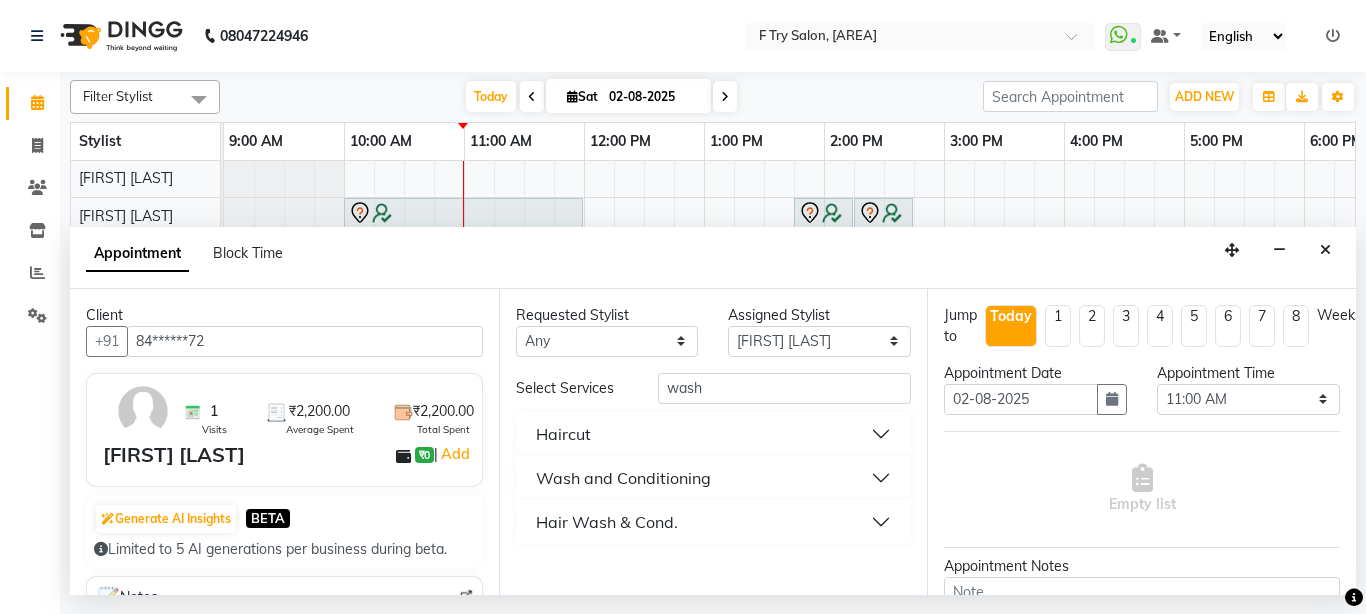 scroll, scrollTop: 0, scrollLeft: 0, axis: both 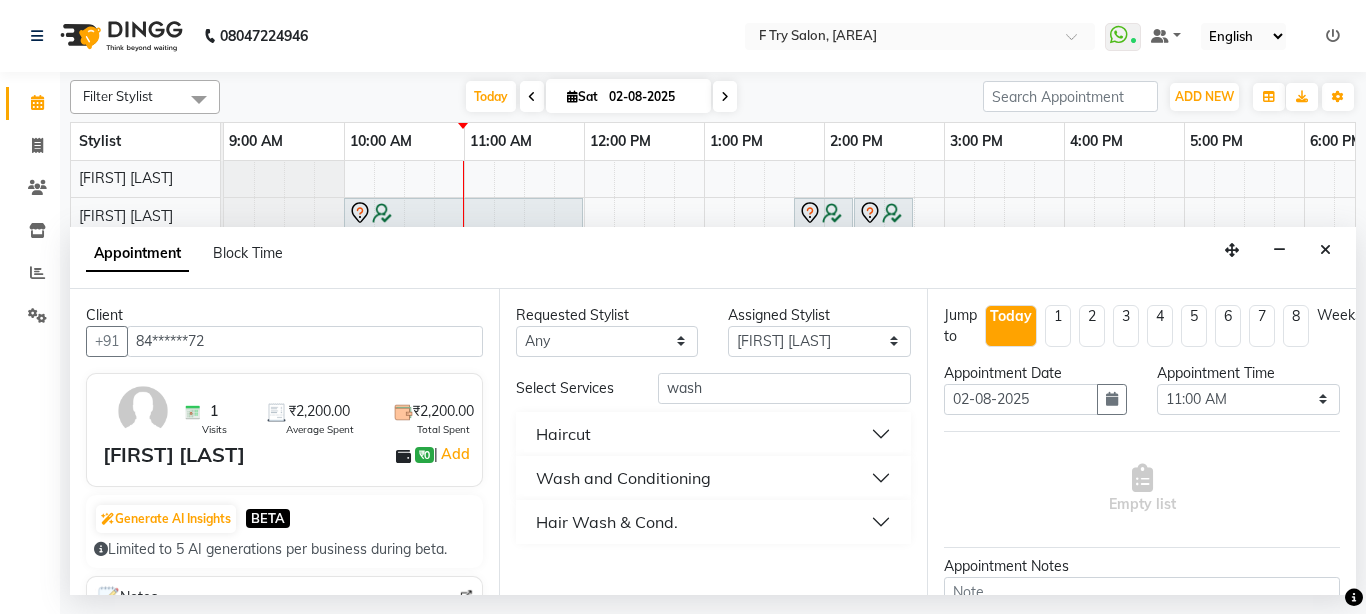 click on "Hair Wash & Cond." at bounding box center (714, 522) 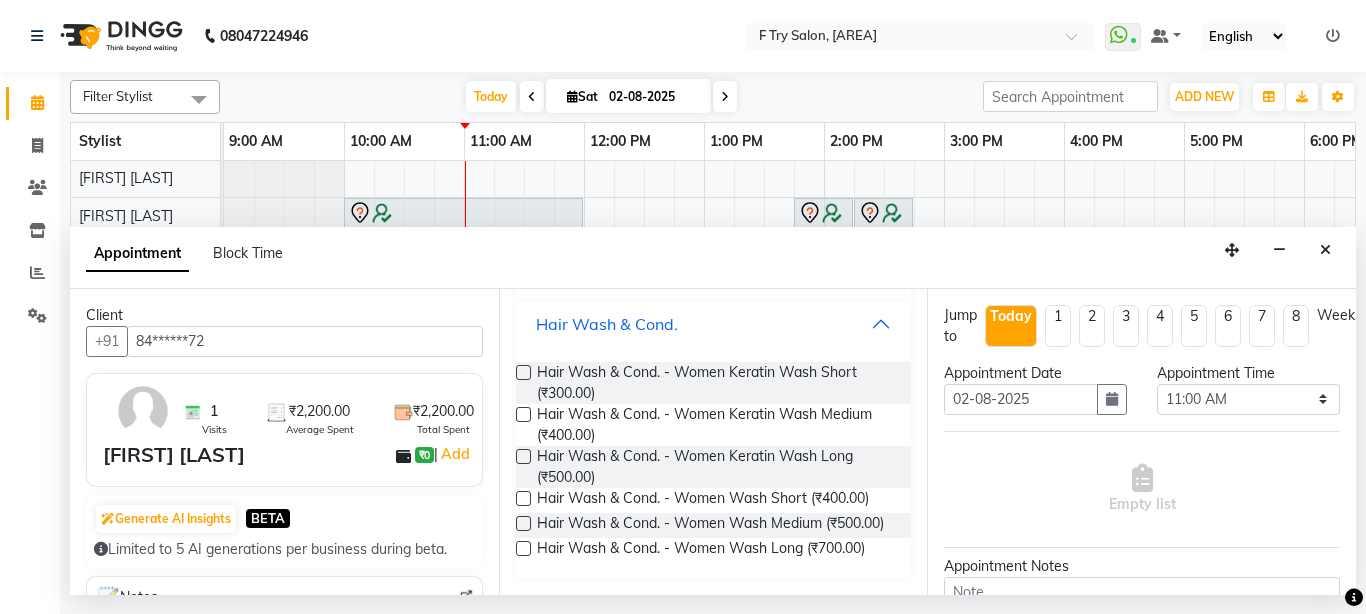 scroll, scrollTop: 215, scrollLeft: 0, axis: vertical 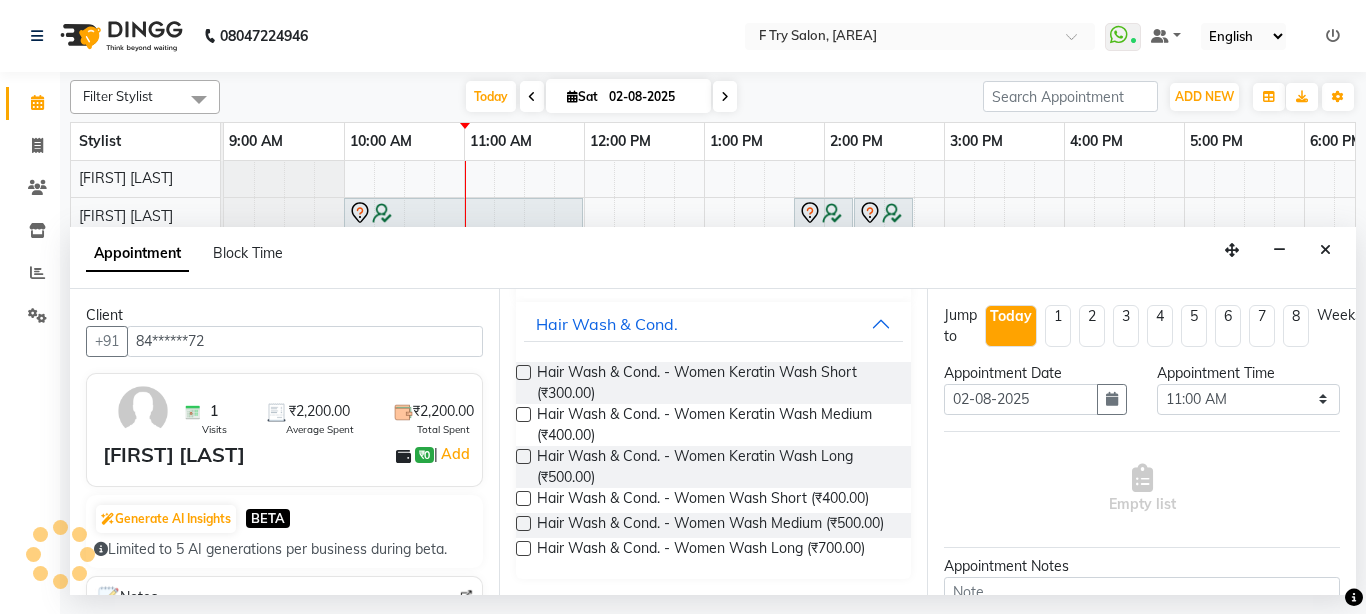 click at bounding box center [523, 523] 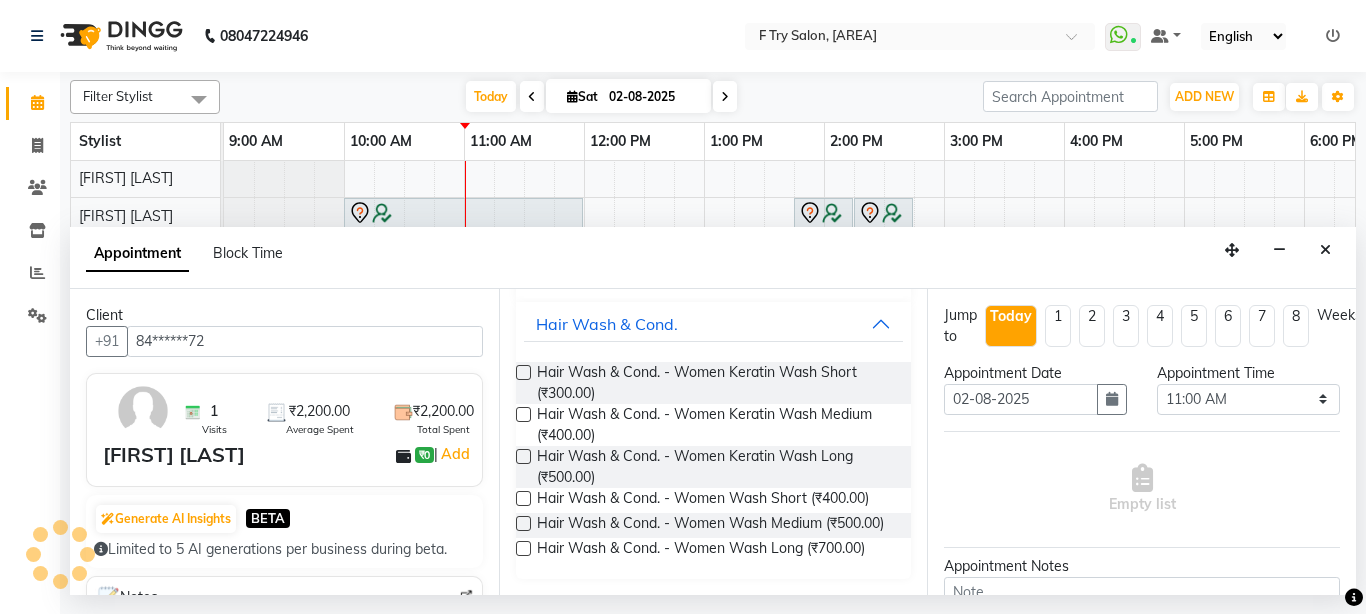 click at bounding box center [522, 525] 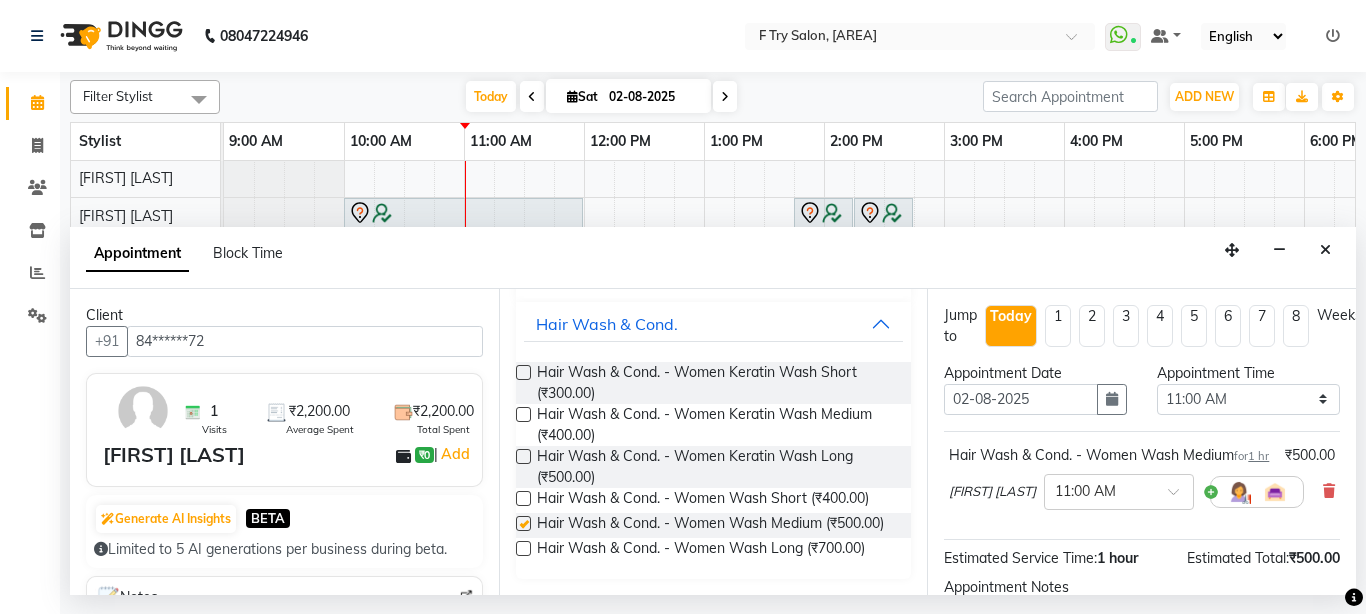 checkbox on "false" 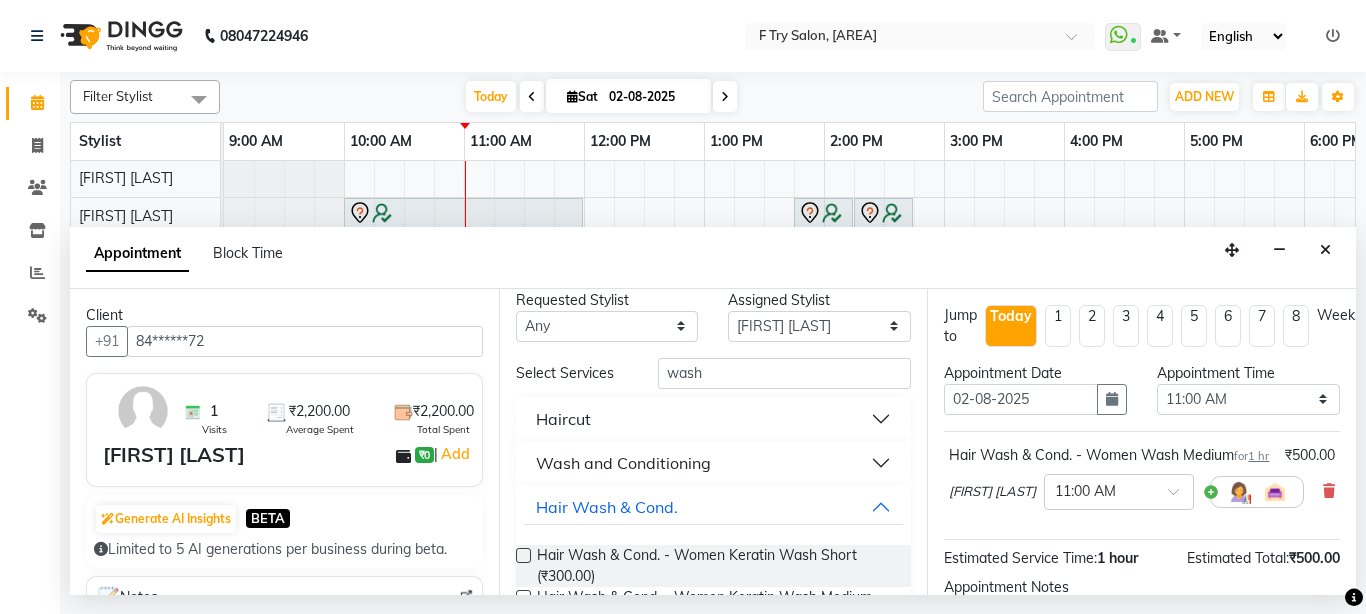 scroll, scrollTop: 0, scrollLeft: 0, axis: both 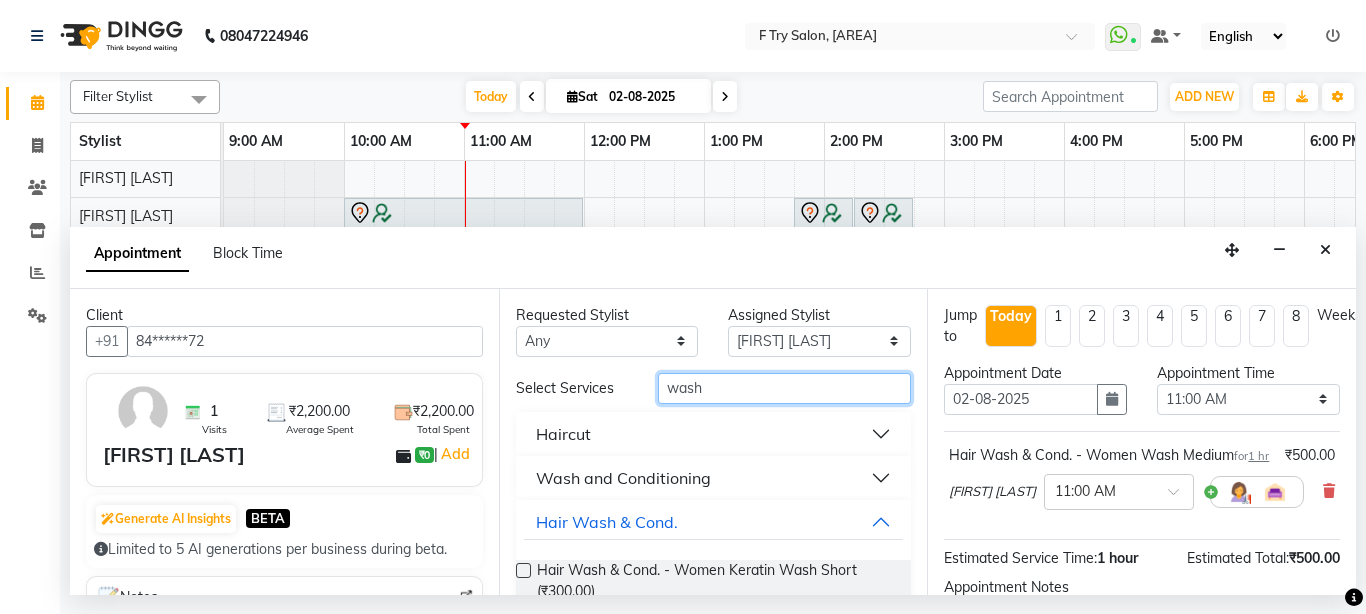click on "wash" at bounding box center [785, 388] 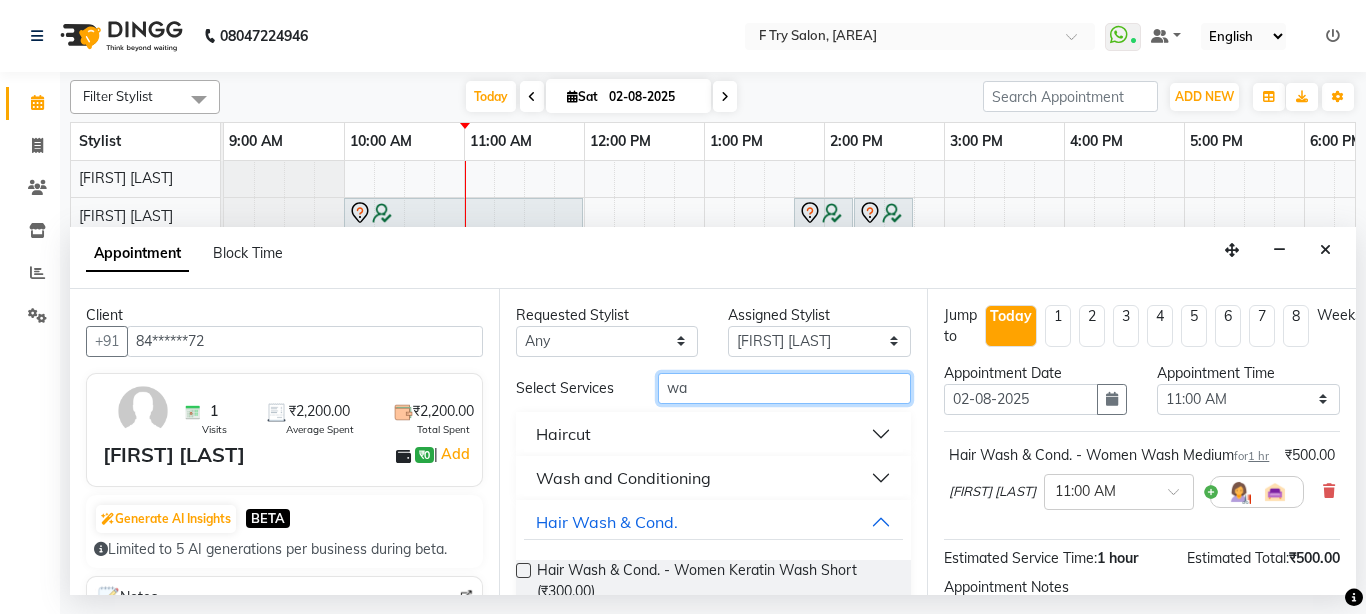 type on "w" 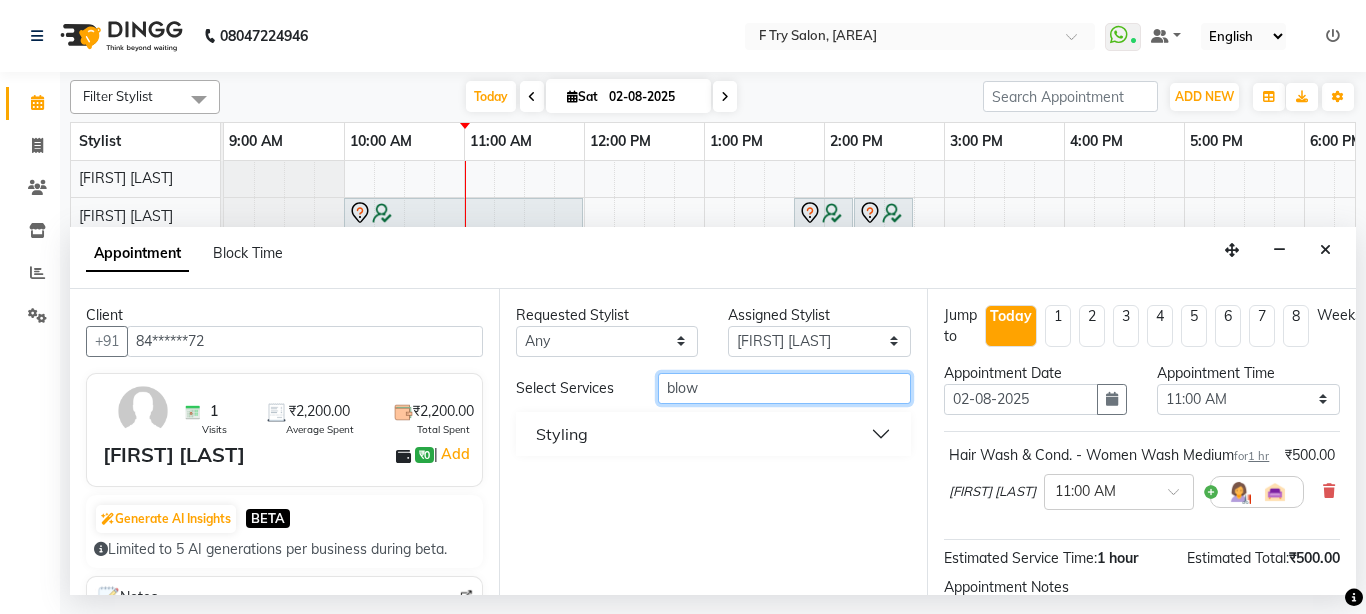 type on "blow" 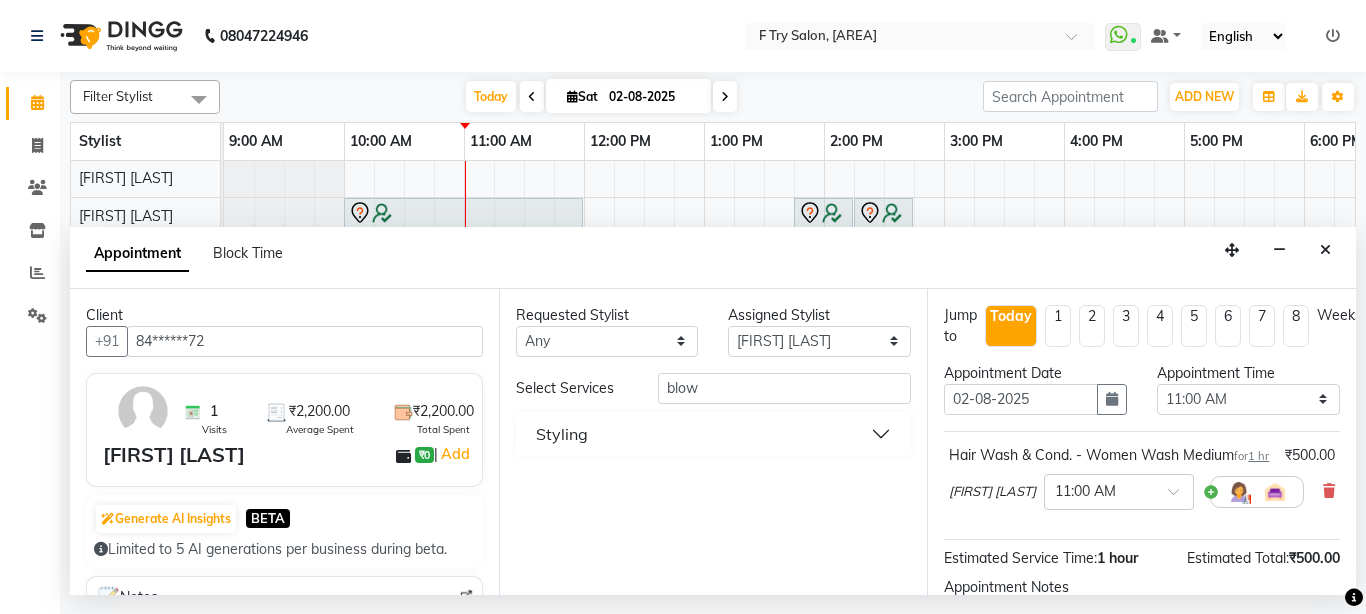 click on "Styling" at bounding box center (714, 434) 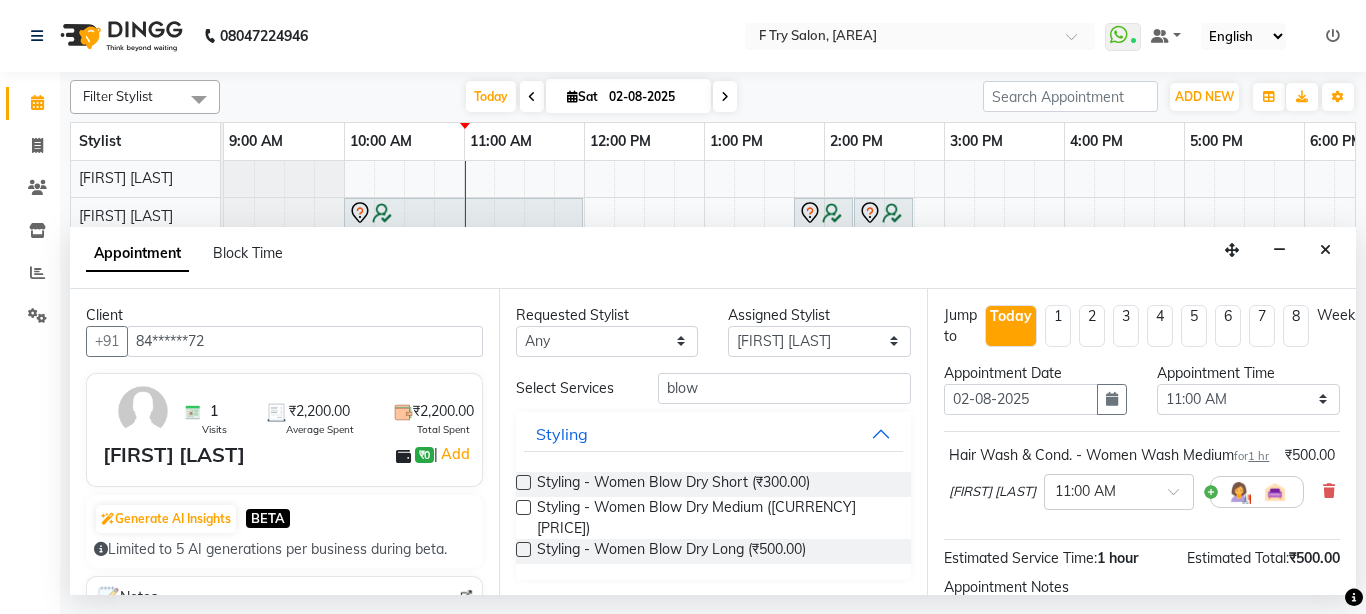 click at bounding box center [523, 507] 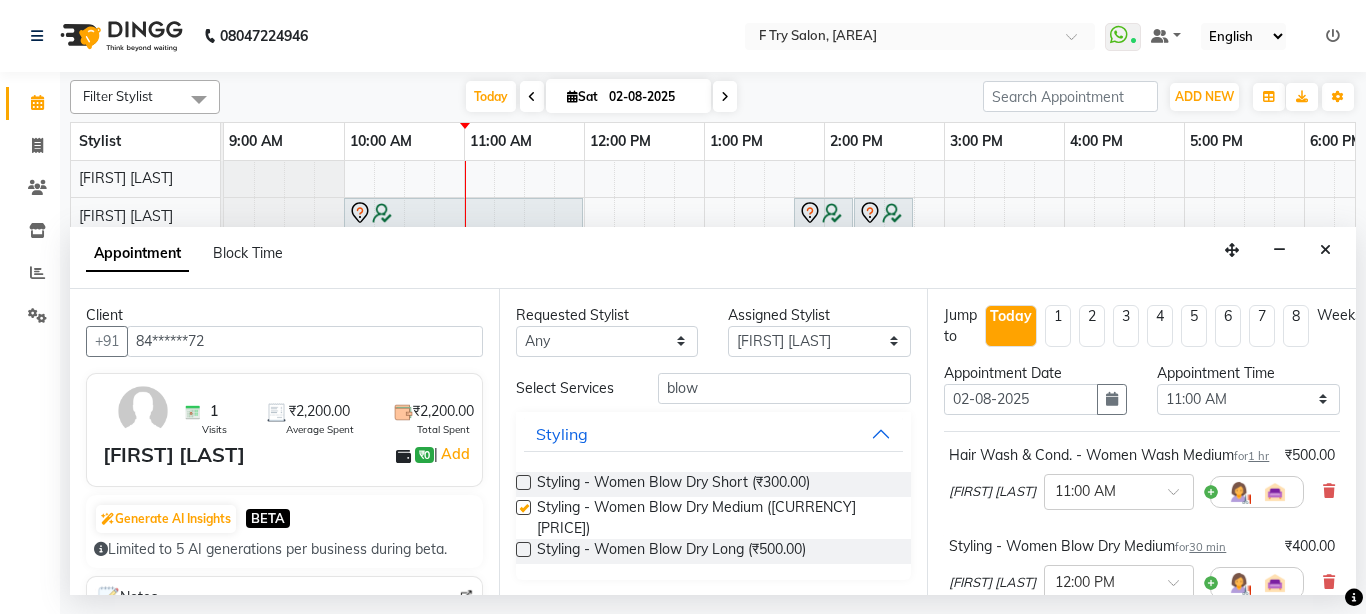 checkbox on "false" 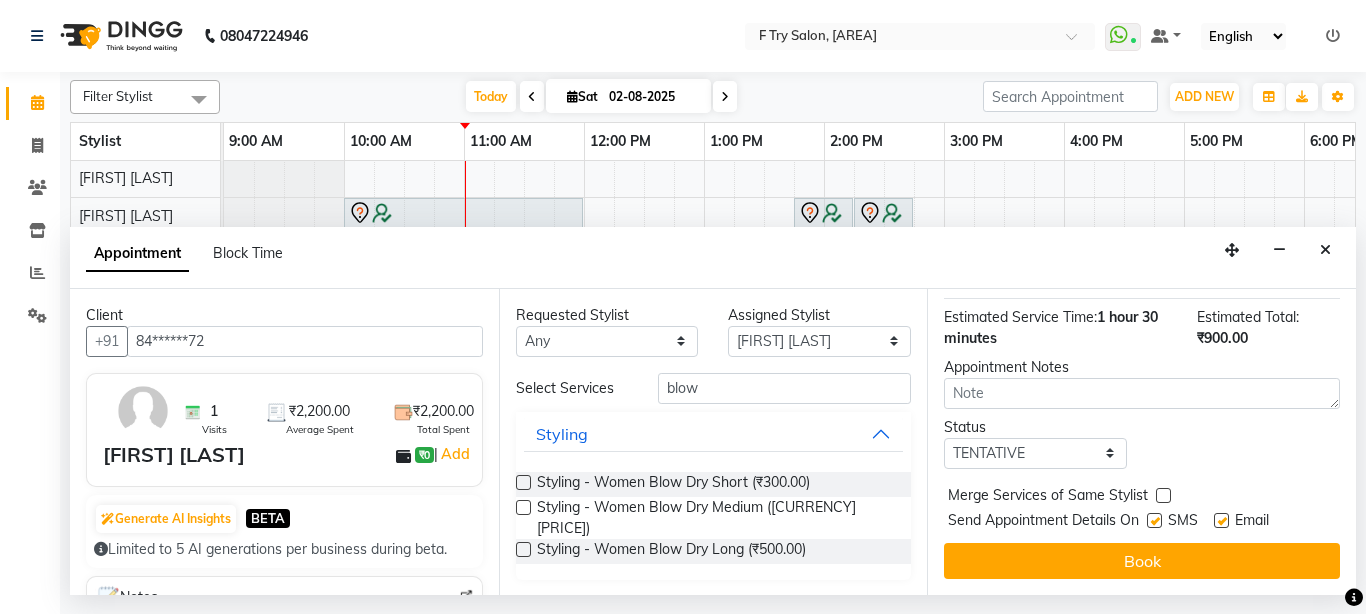scroll, scrollTop: 374, scrollLeft: 0, axis: vertical 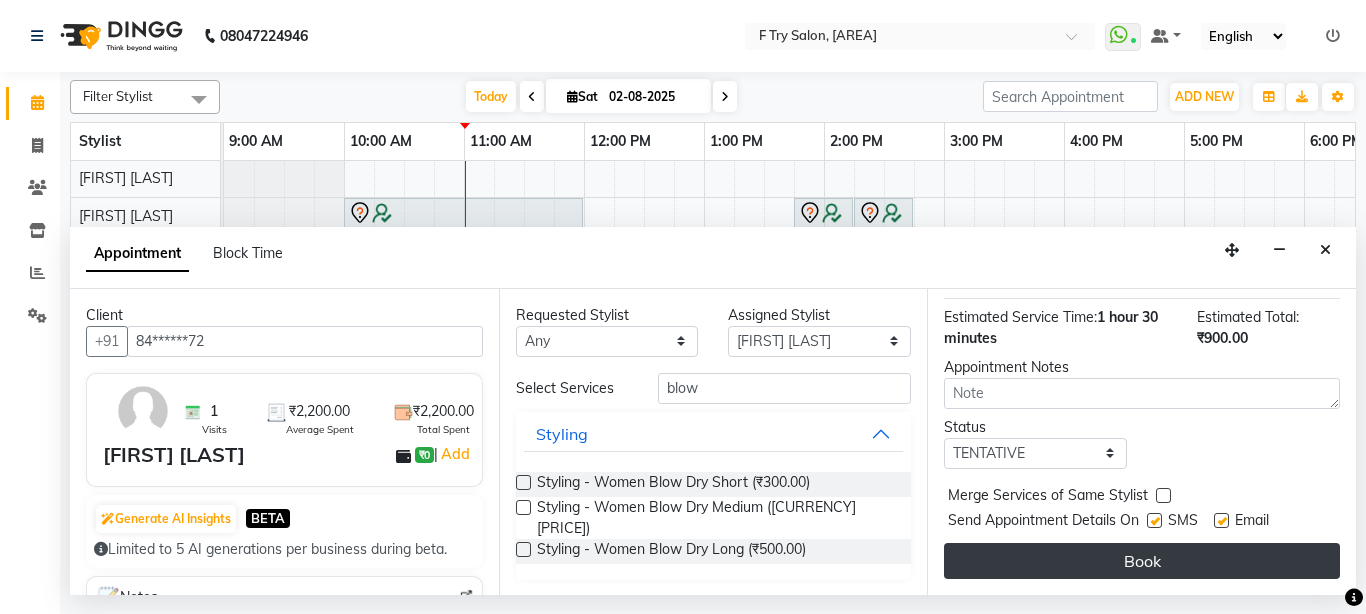 click on "Book" at bounding box center (1142, 561) 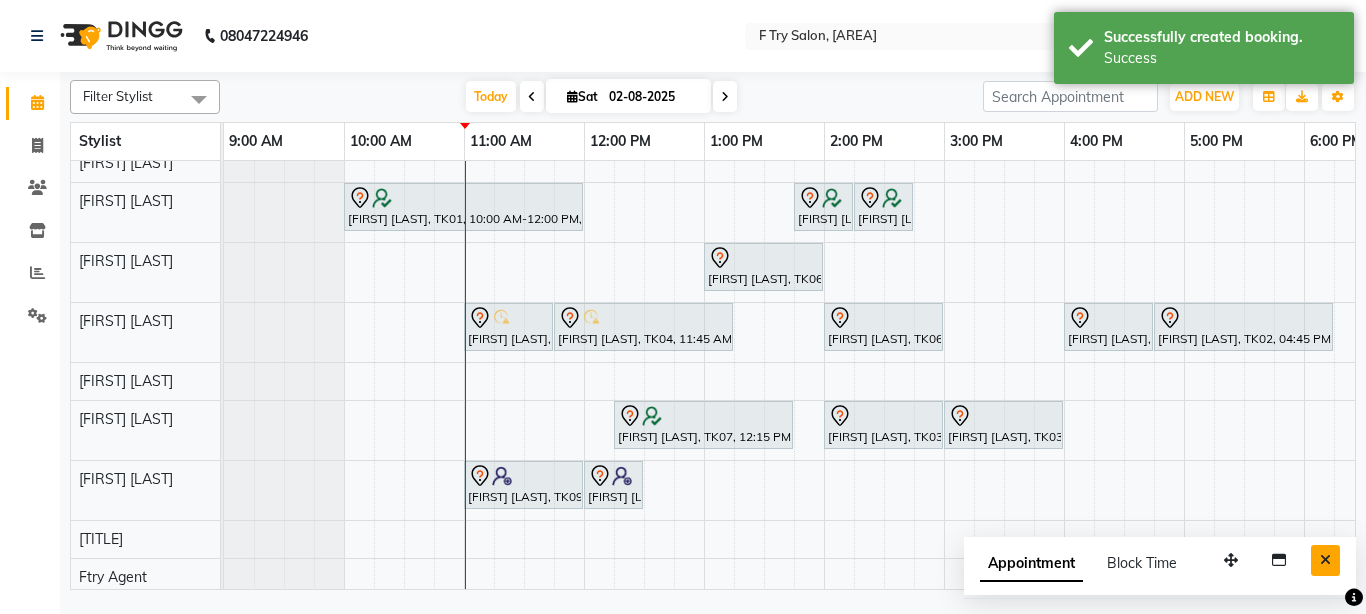 click at bounding box center (1325, 560) 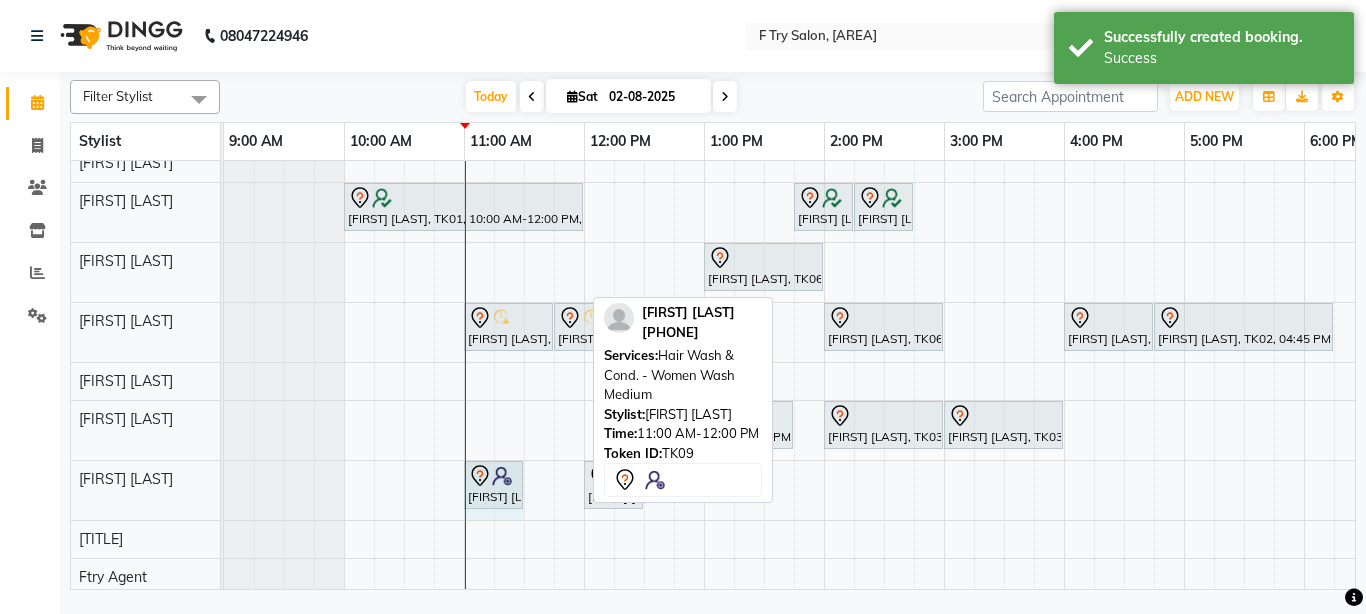 drag, startPoint x: 583, startPoint y: 486, endPoint x: 513, endPoint y: 484, distance: 70.028564 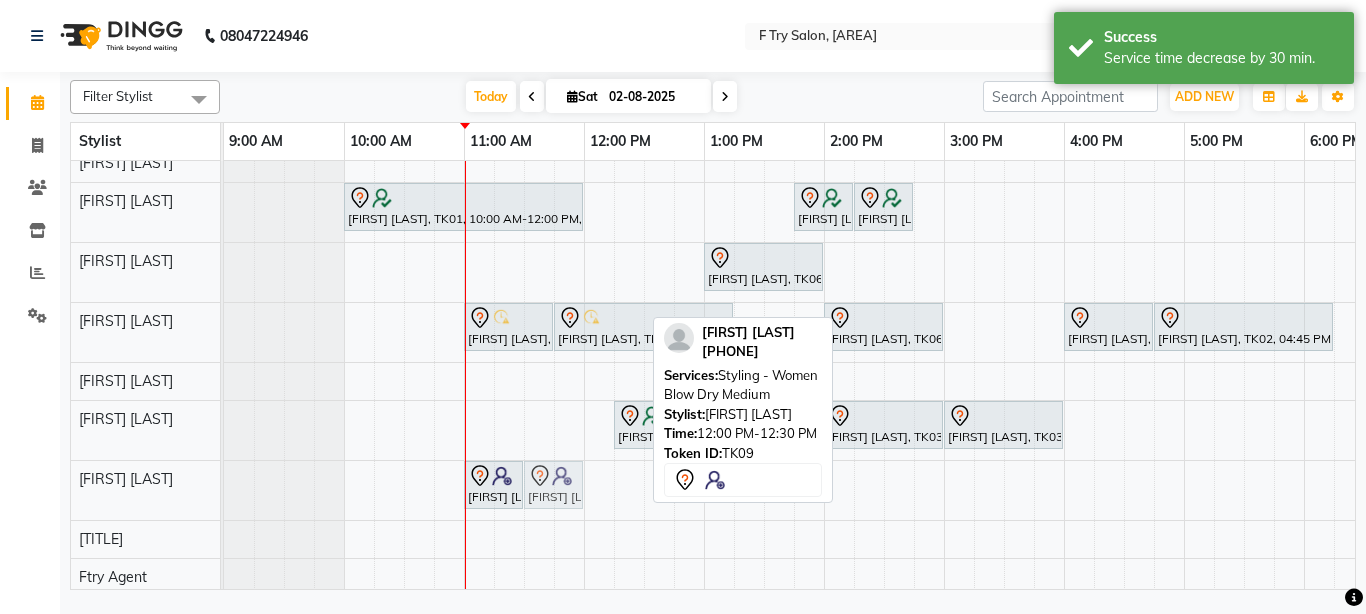 drag, startPoint x: 613, startPoint y: 482, endPoint x: 559, endPoint y: 493, distance: 55.108982 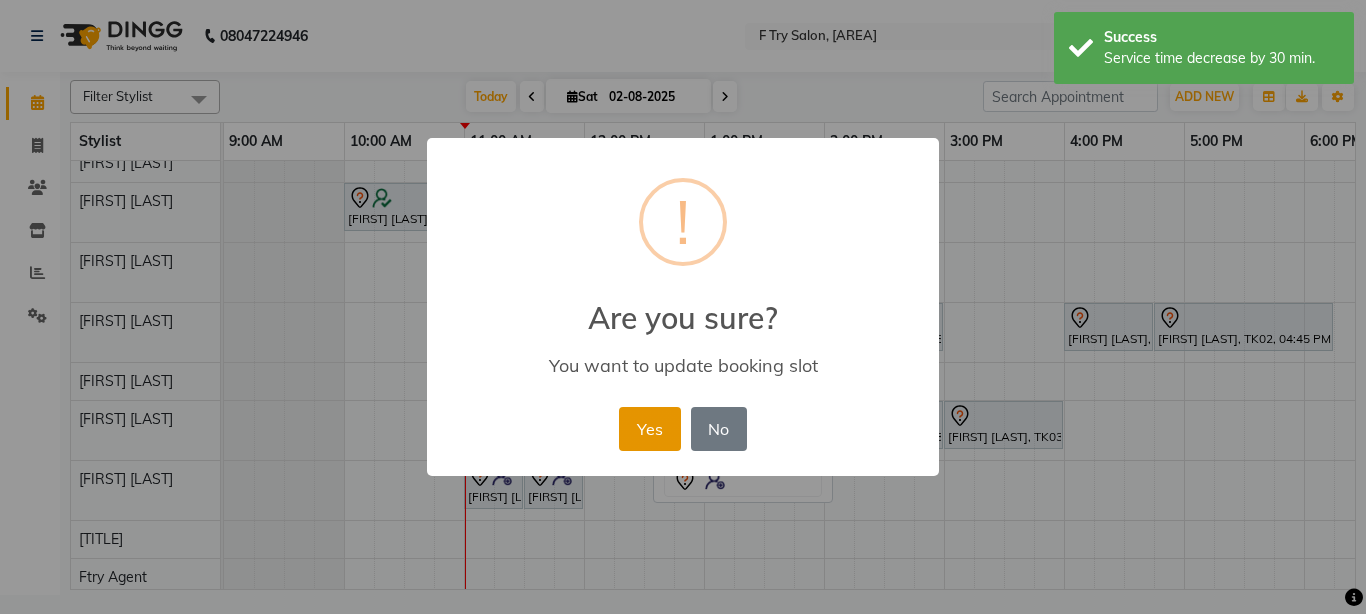 click on "Yes" at bounding box center (649, 429) 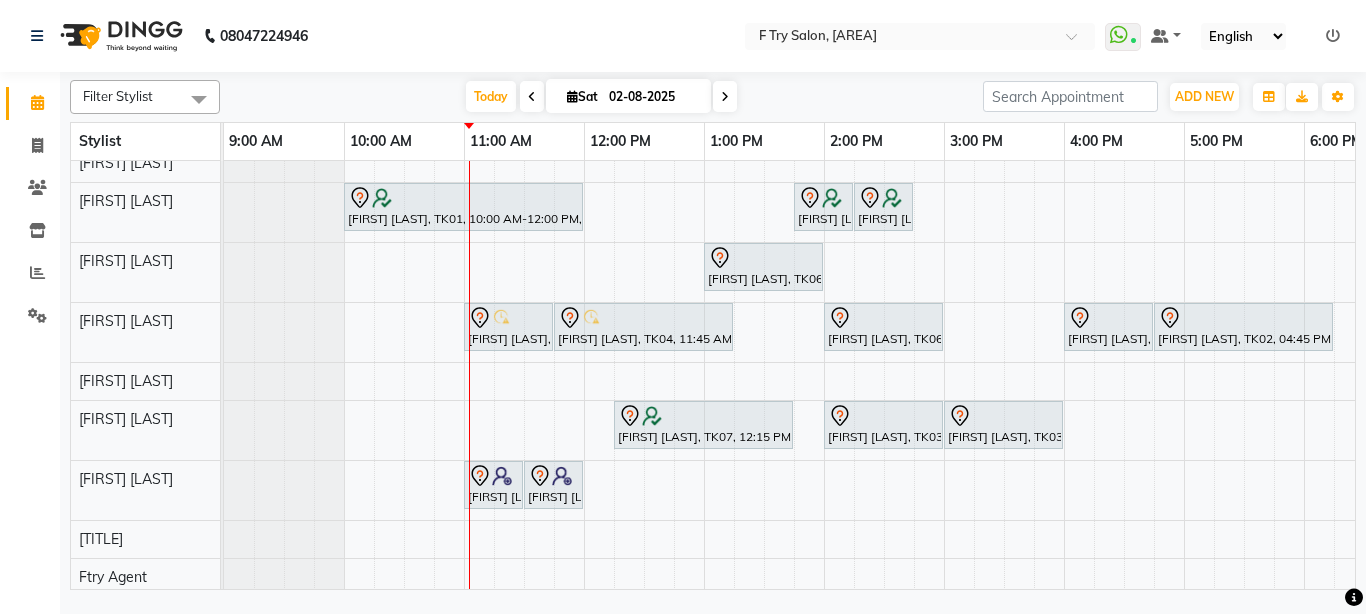 scroll, scrollTop: 125, scrollLeft: 444, axis: both 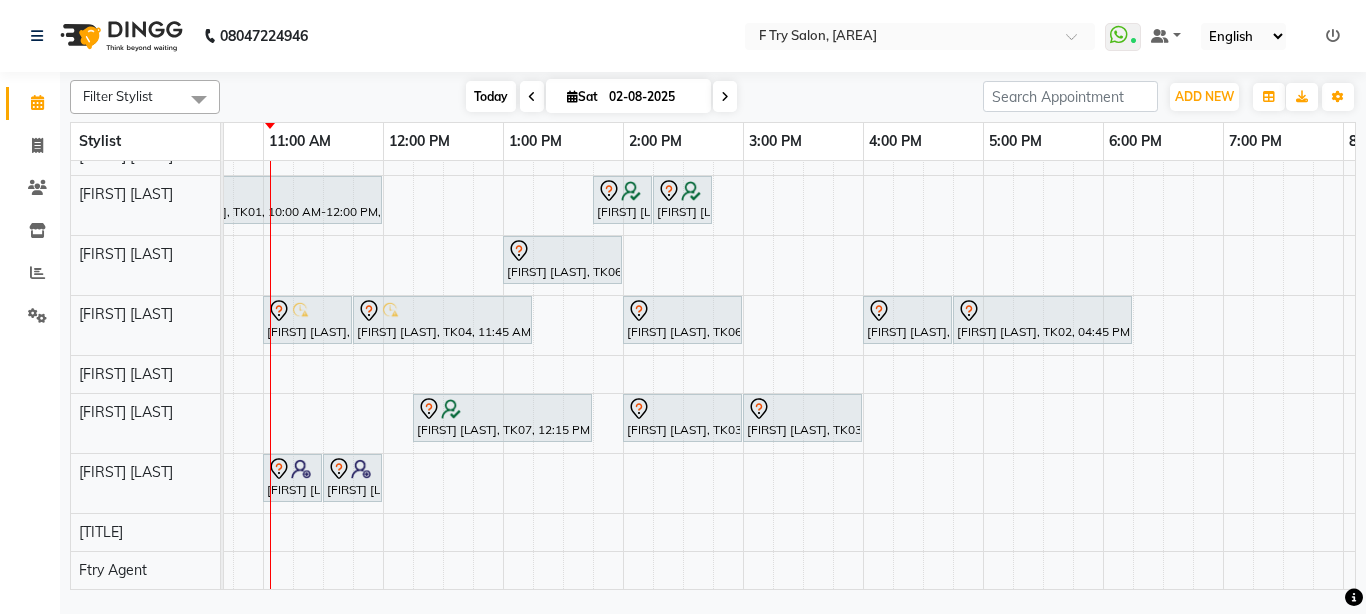 click on "Today" at bounding box center [491, 96] 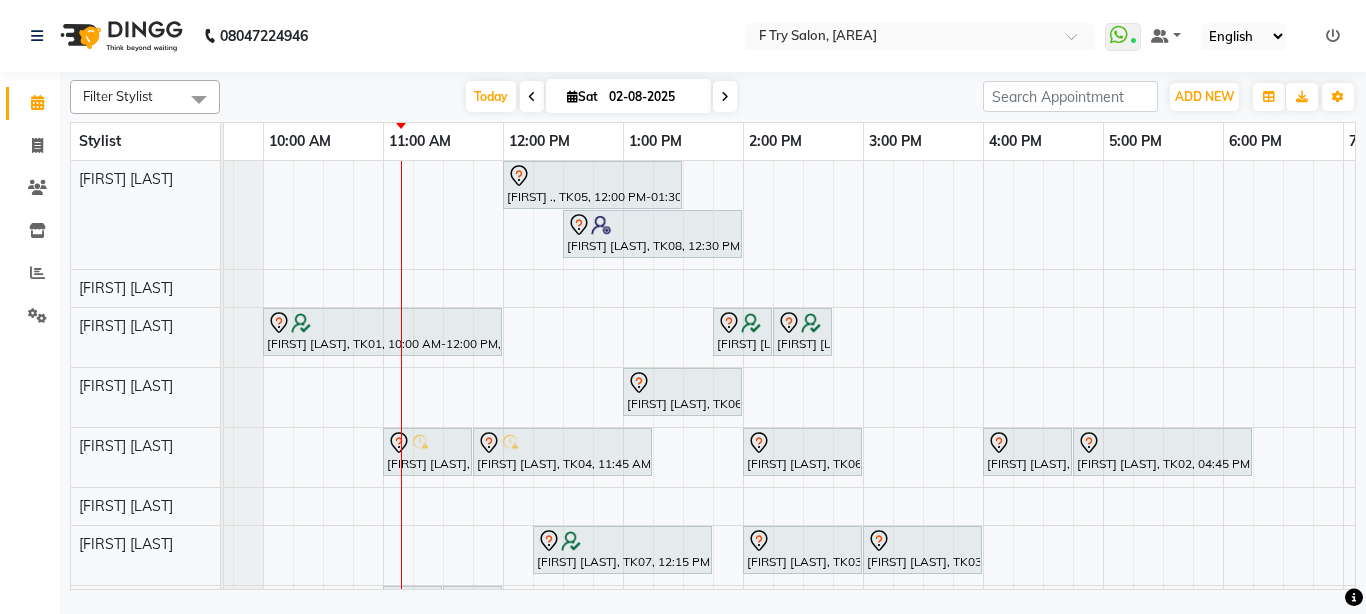 scroll, scrollTop: 25, scrollLeft: 81, axis: both 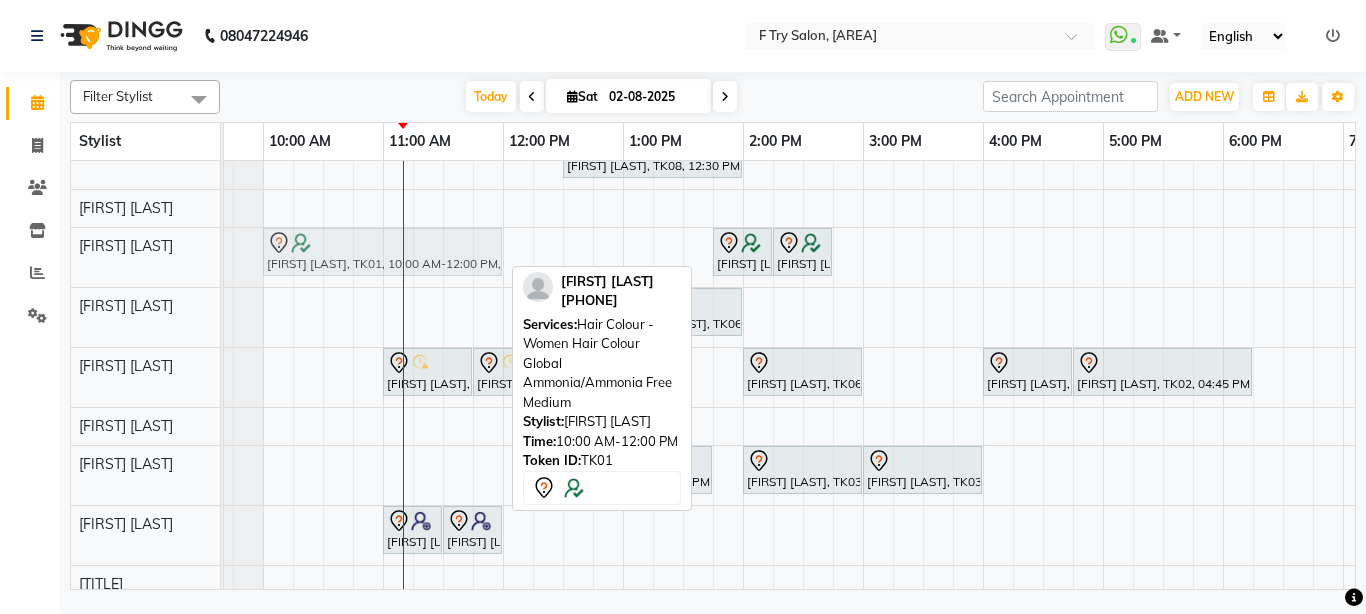 drag, startPoint x: 367, startPoint y: 251, endPoint x: 371, endPoint y: 270, distance: 19.416489 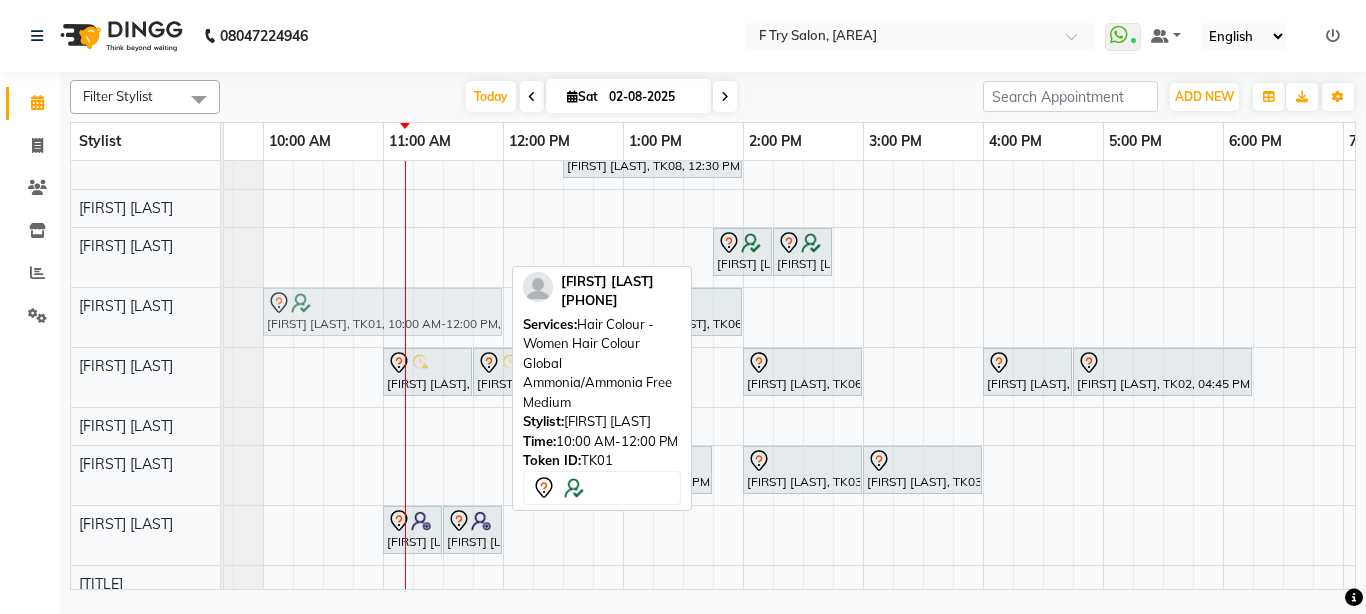 drag, startPoint x: 371, startPoint y: 270, endPoint x: 370, endPoint y: 325, distance: 55.00909 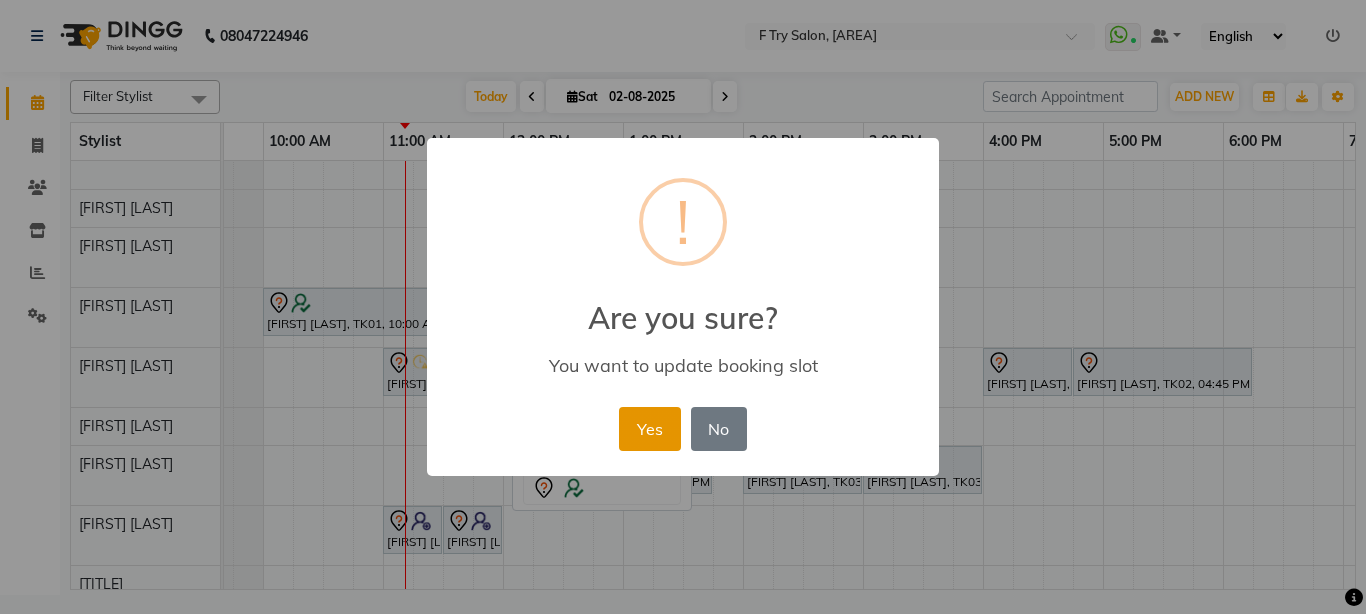 click on "Yes" at bounding box center [649, 429] 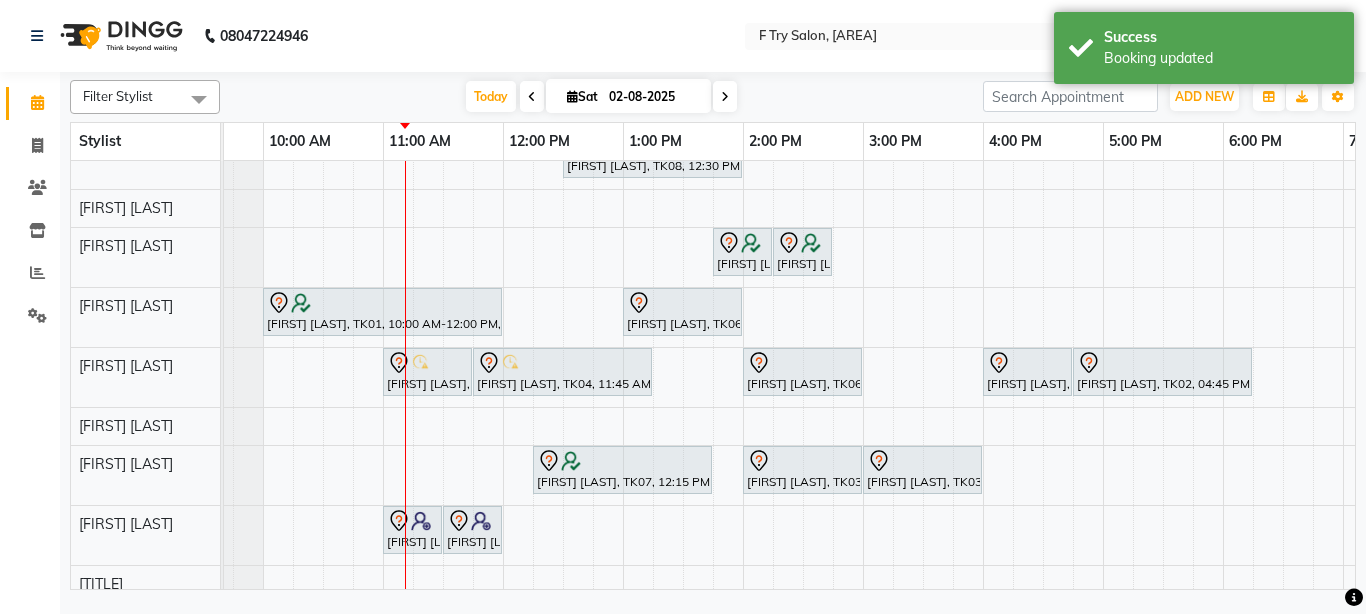 click on "Nidhi ., TK05, 12:00 PM-01:30 PM, Nails - Women Removal Of Extensions Acrylic /Gel             [FIRST] [LAST], TK08, 12:30 PM-02:00 PM, Nails - Women Feet Extensions             [FIRST] [LAST], TK07, 01:45 PM-02:15 PM, Hair Wash & Cond. - Women Keratin Wash Medium             [FIRST] [LAST], TK07, 02:15 PM-02:45 PM, Styling - Women Blow Dry Medium             [FIRST] [LAST], TK01, 10:00 AM-12:00 PM, Hair Colour - Women Hair Colour Global Ammonia/Ammonia Free Medium             [FIRST] [LAST], TK06, 01:00 PM-02:00 PM, Hair Colour - Women Hair Colour Root Touch Up Ammonia Free (1 inch)             [FIRST] [LAST], TK04, 11:00 AM-11:45 AM, Package- (FA, FL, UA)             [FIRST] [LAST], TK04, 11:45 AM-01:15 PM, Facials-Skin Treat. - Women Skeyndor Calmagic Facial             [FIRST] [LAST], TK06, 02:00 PM-03:00 PM, Waxing - Women Waxing Liposoluble Half Arms             [FIRST] [LAST], TK02, 04:00 PM-04:45 PM, Package- Lipo (FA,HL,UA)" at bounding box center (923, 361) 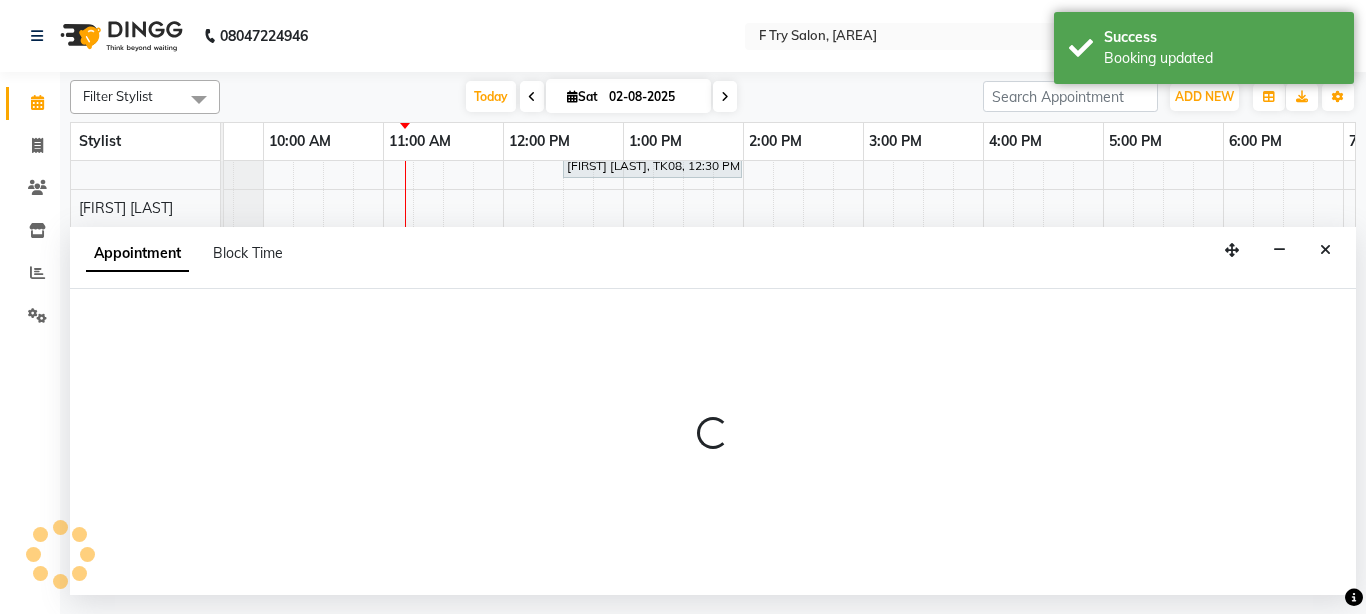 select on "79186" 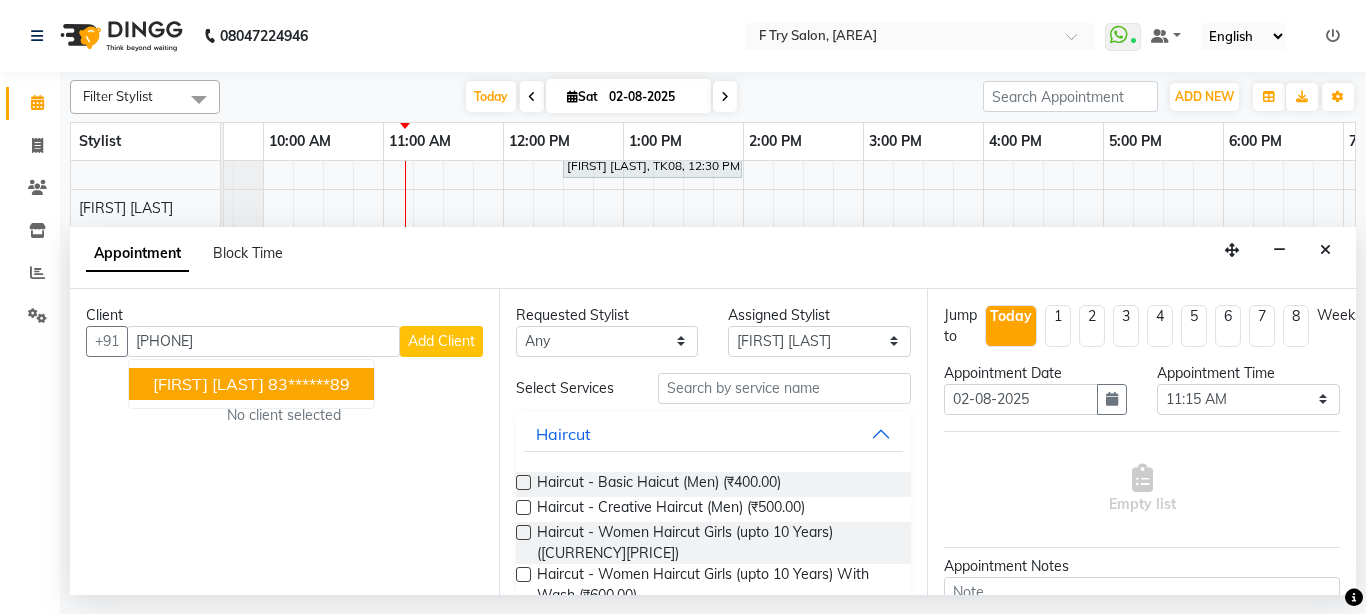 click on "83******89" at bounding box center [309, 384] 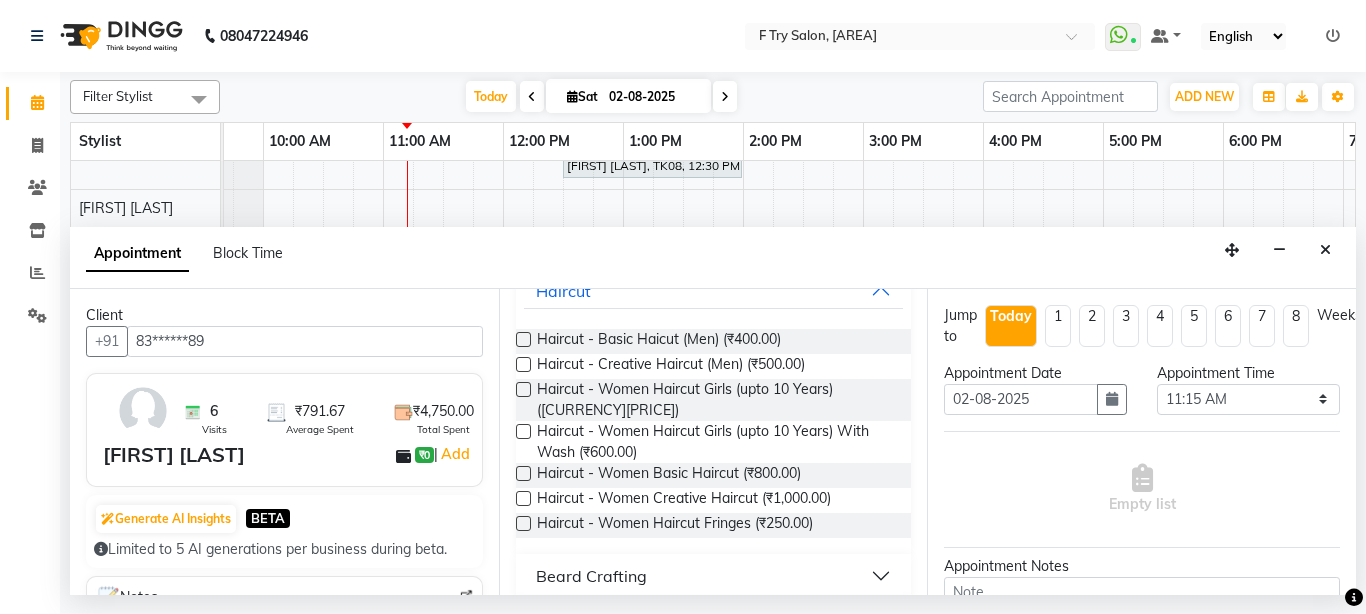 scroll, scrollTop: 160, scrollLeft: 0, axis: vertical 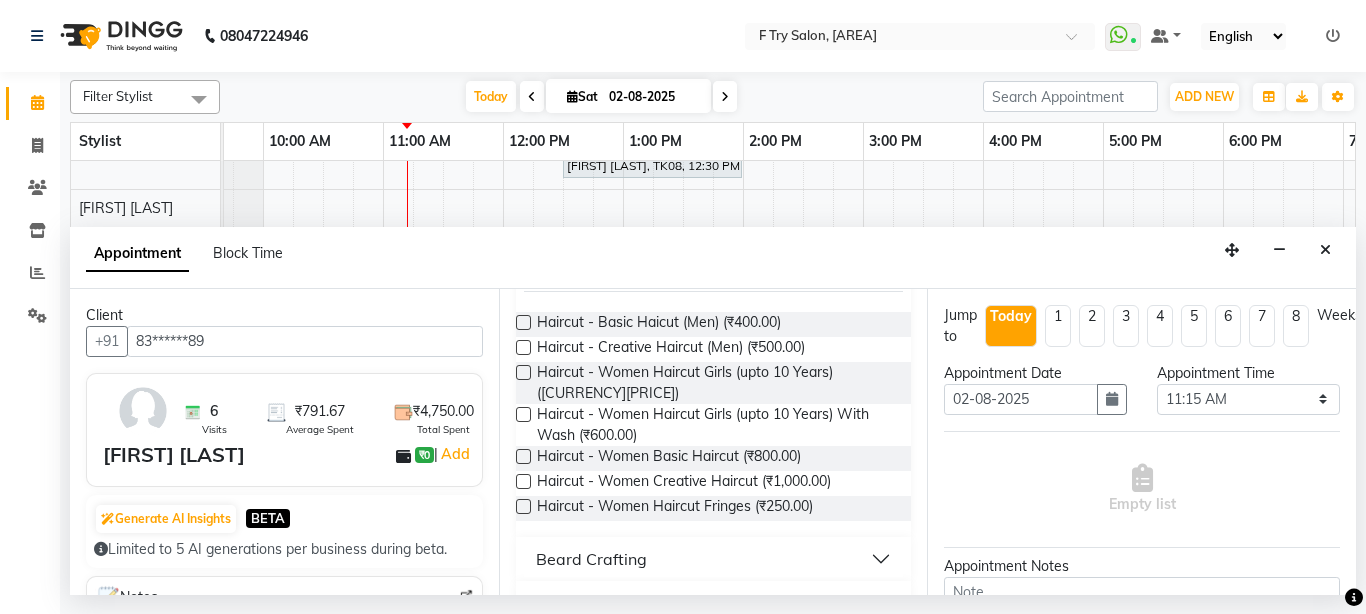 type on "83******89" 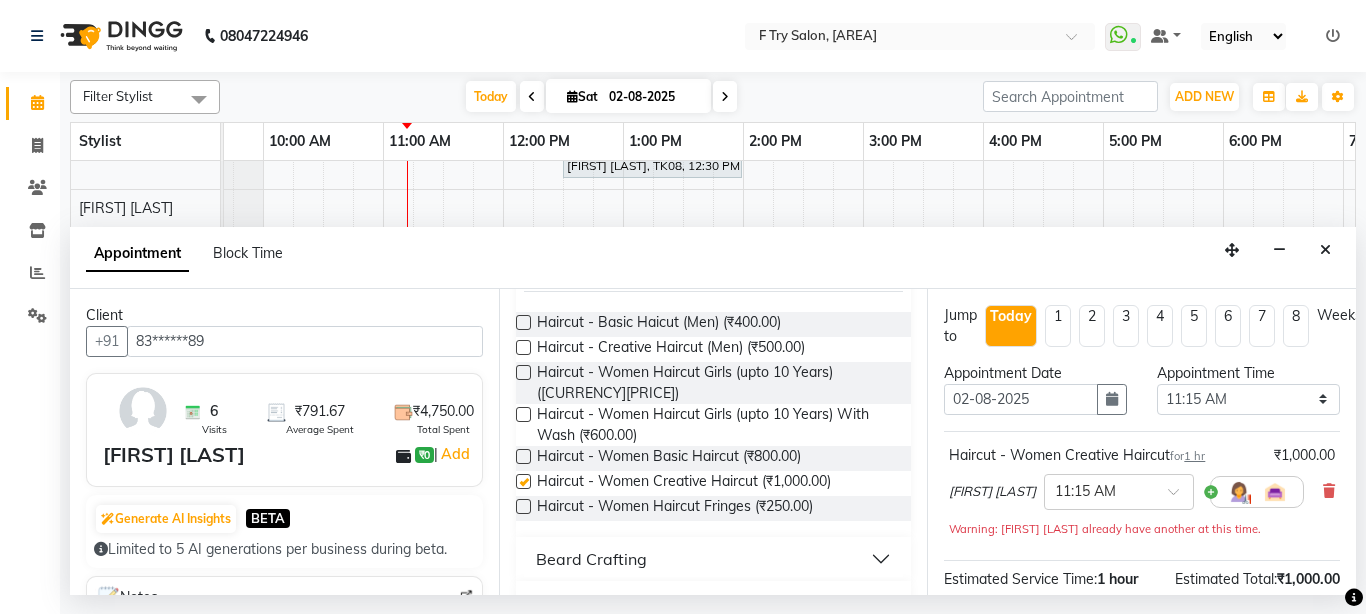 checkbox on "false" 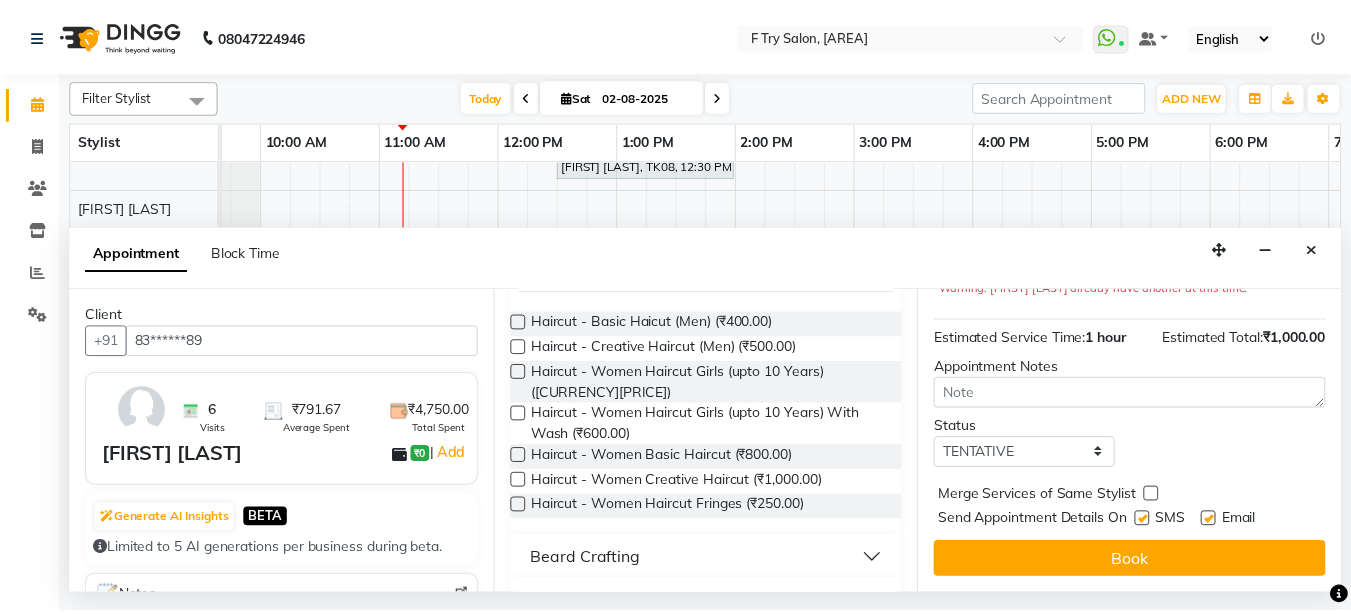 scroll, scrollTop: 259, scrollLeft: 0, axis: vertical 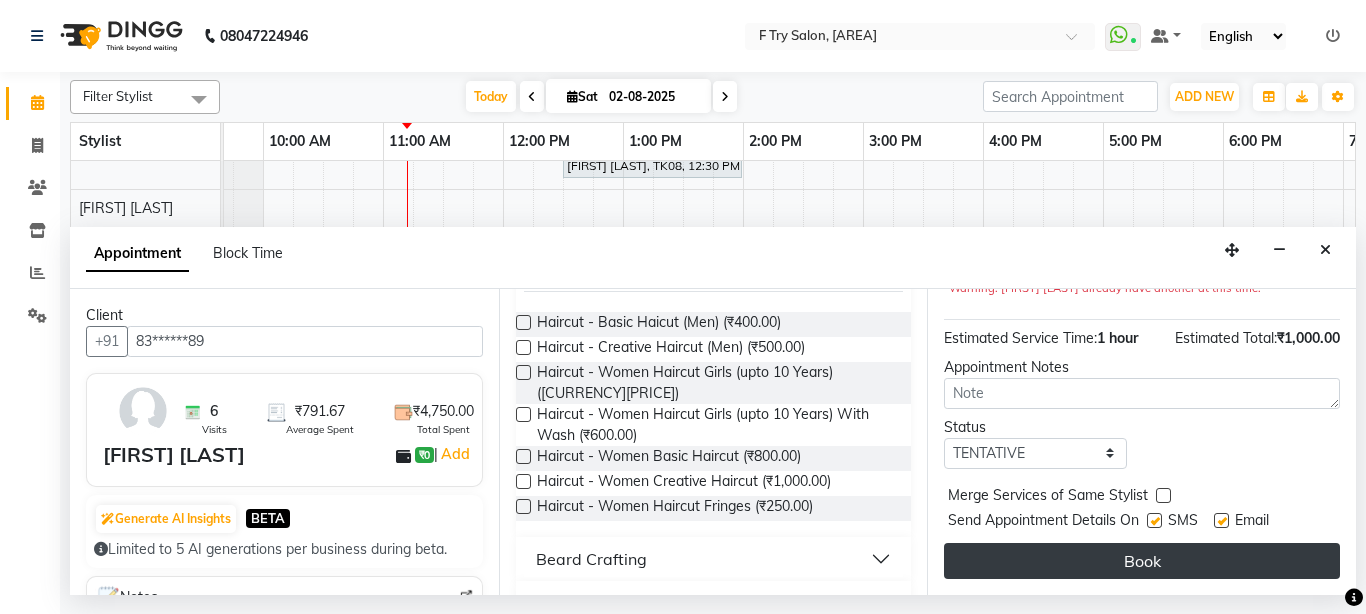 click on "Book" at bounding box center (1142, 561) 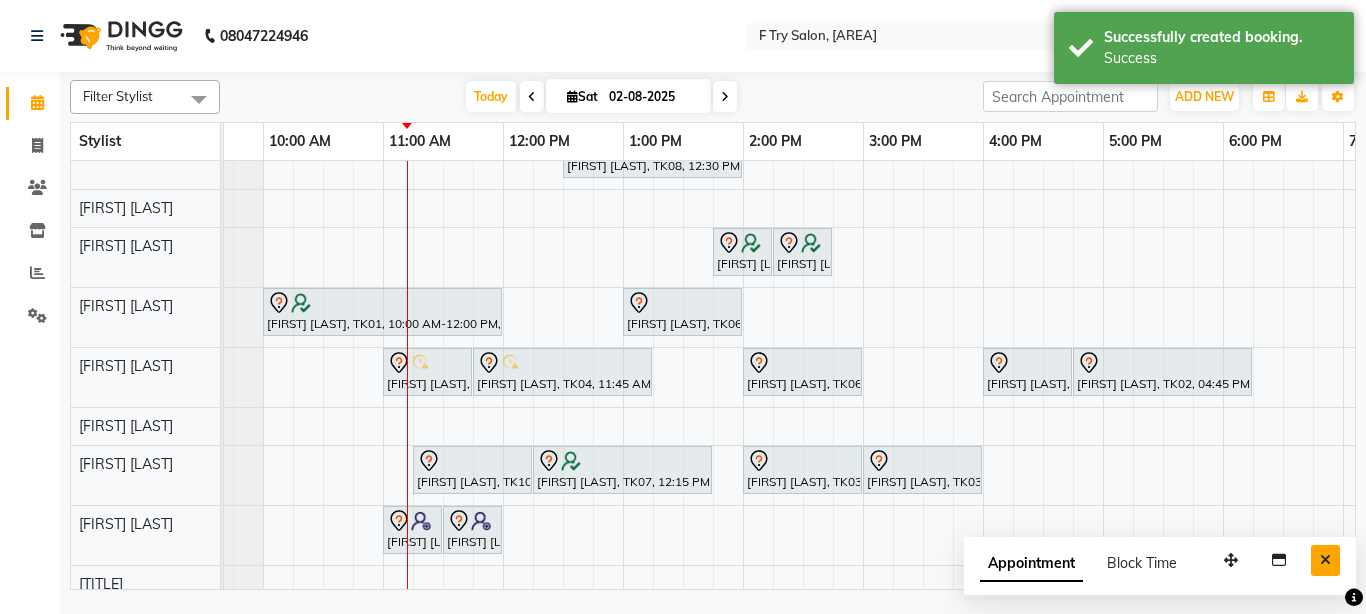 click at bounding box center (1325, 560) 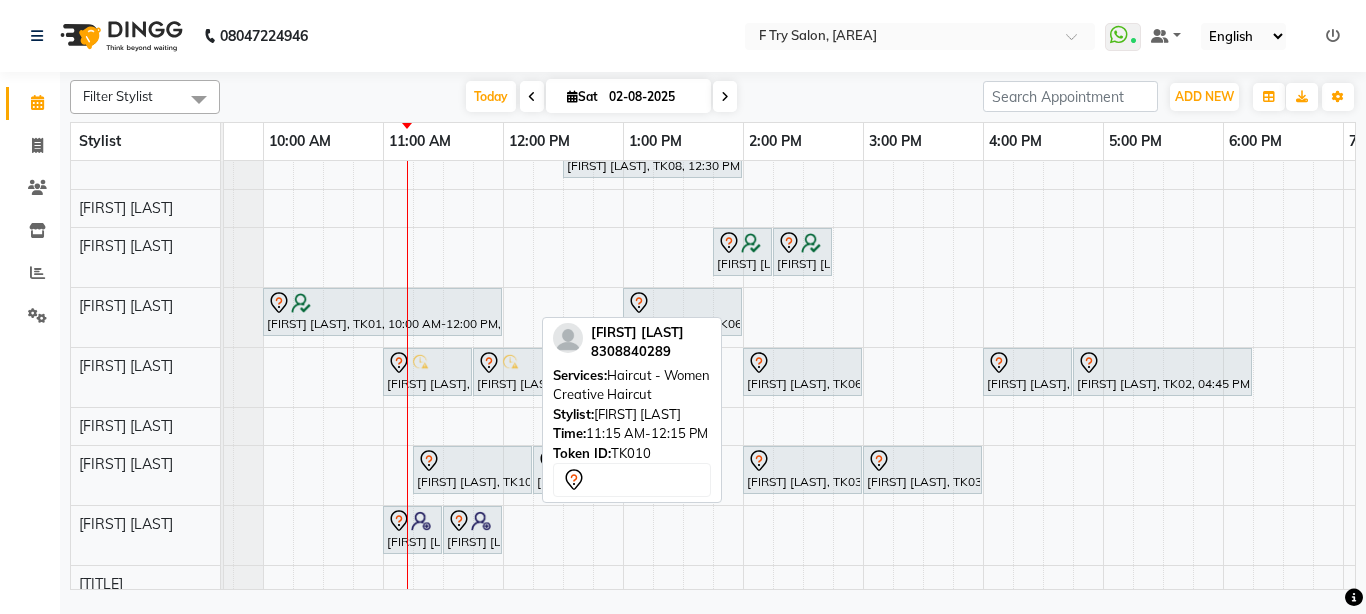 click on "[FIRST] [LAST], TK10, 11:15 AM-12:15 PM, Haircut - Women Creative Haircut" at bounding box center (472, 470) 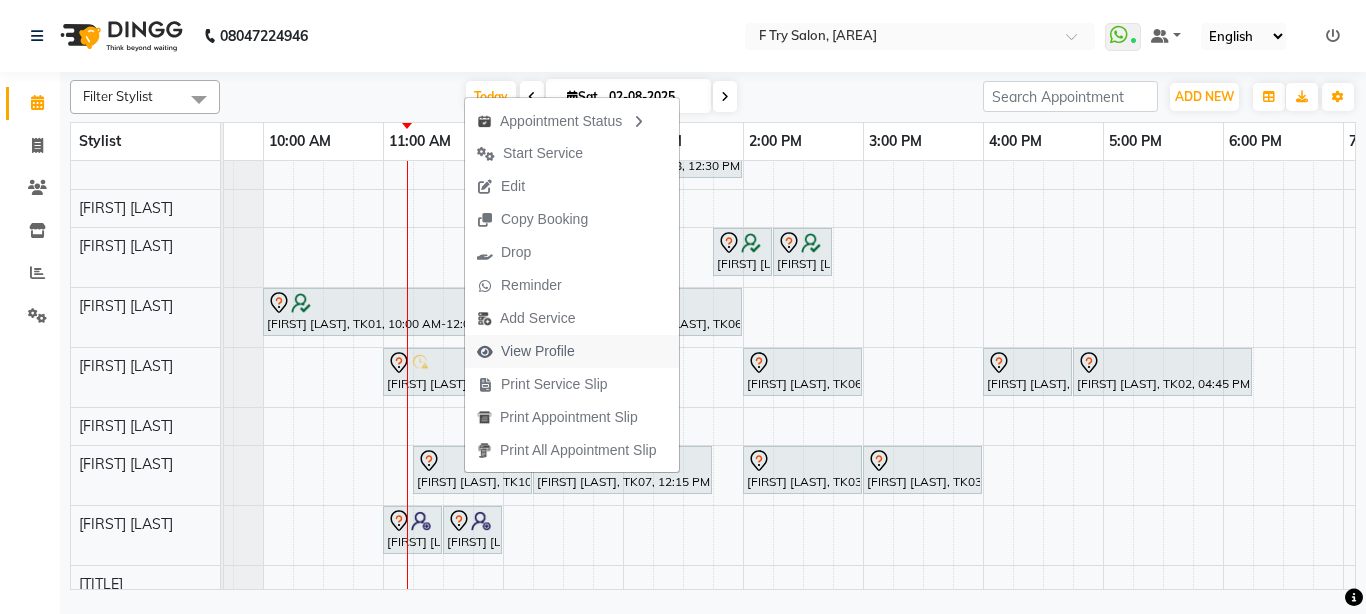 click on "View Profile" at bounding box center (538, 351) 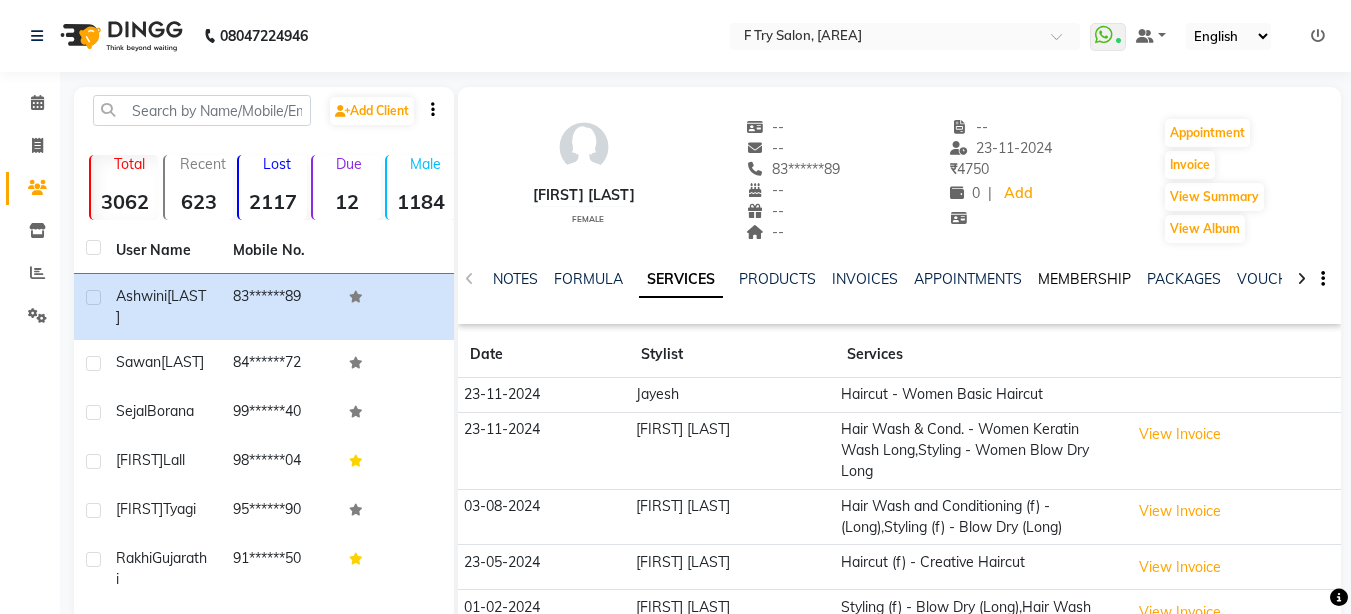 click on "MEMBERSHIP" 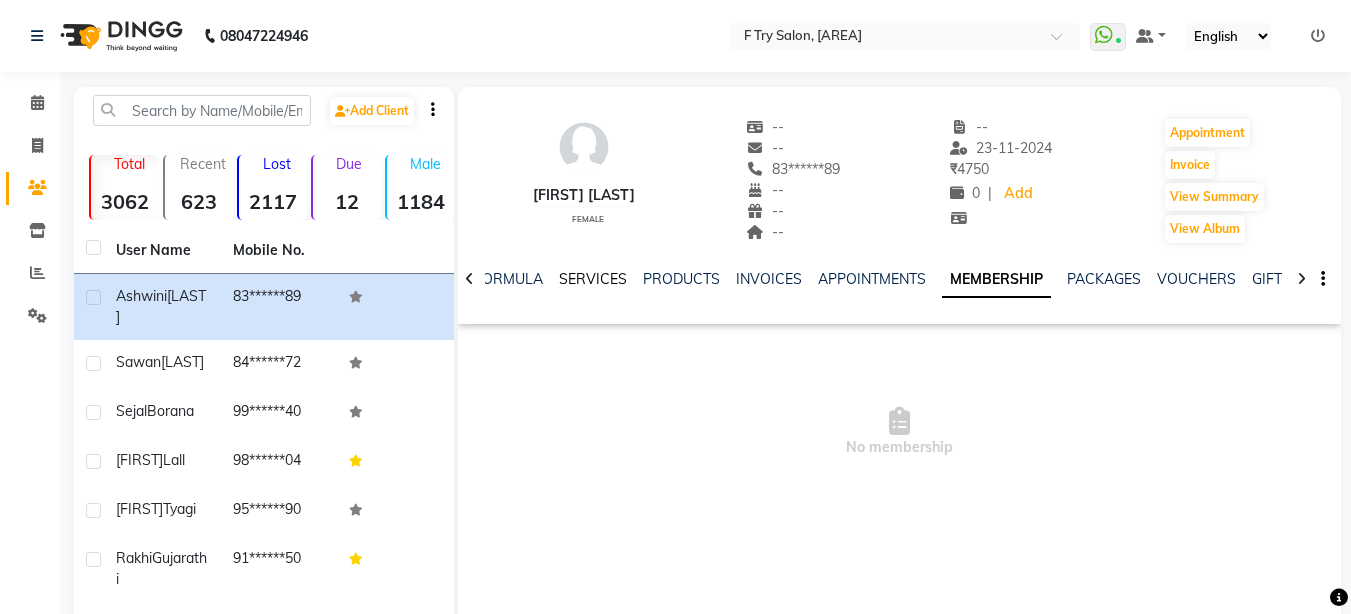 click on "SERVICES" 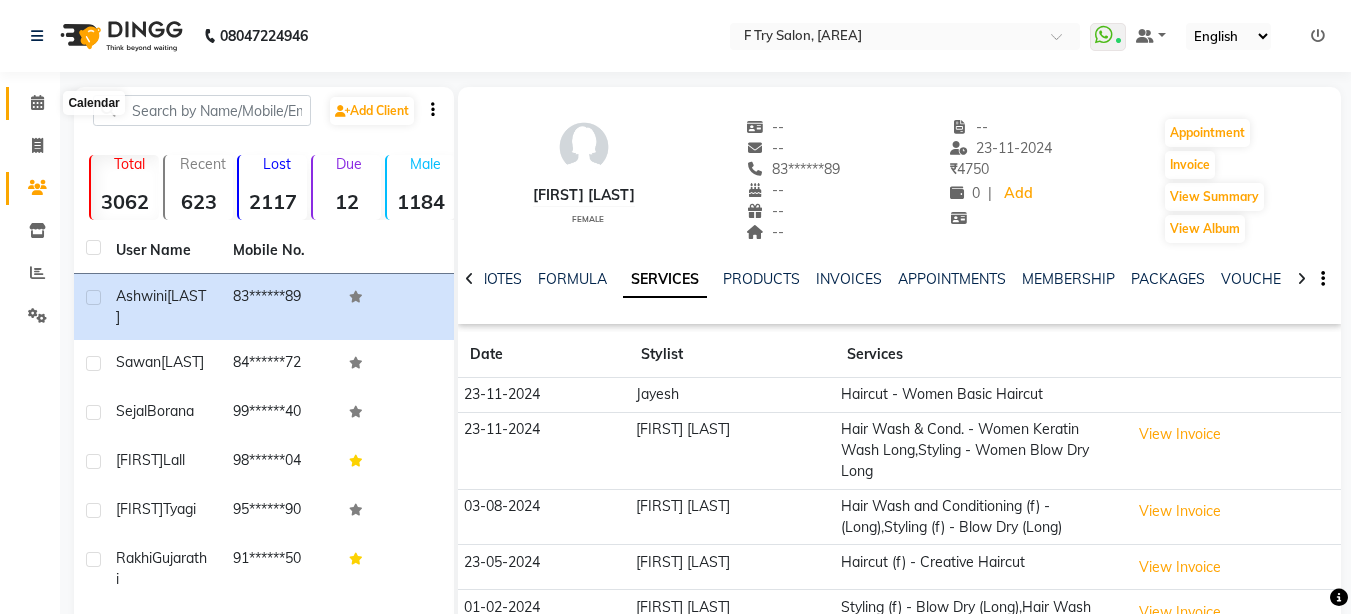 click 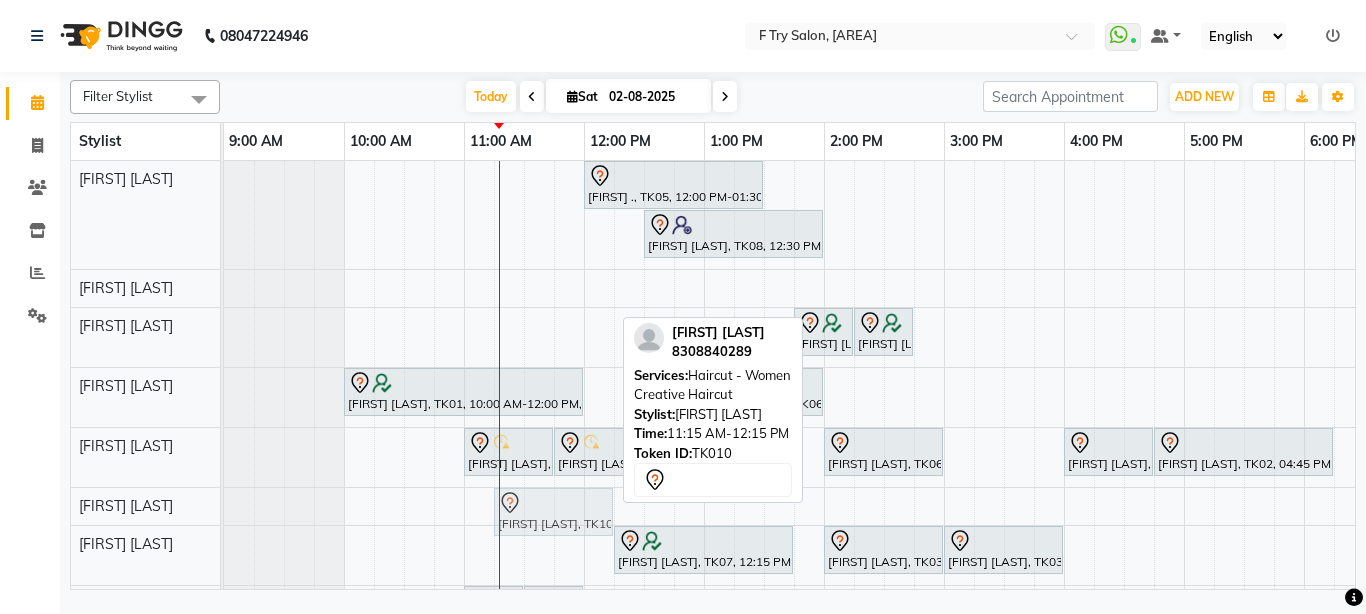 drag, startPoint x: 551, startPoint y: 537, endPoint x: 550, endPoint y: 504, distance: 33.01515 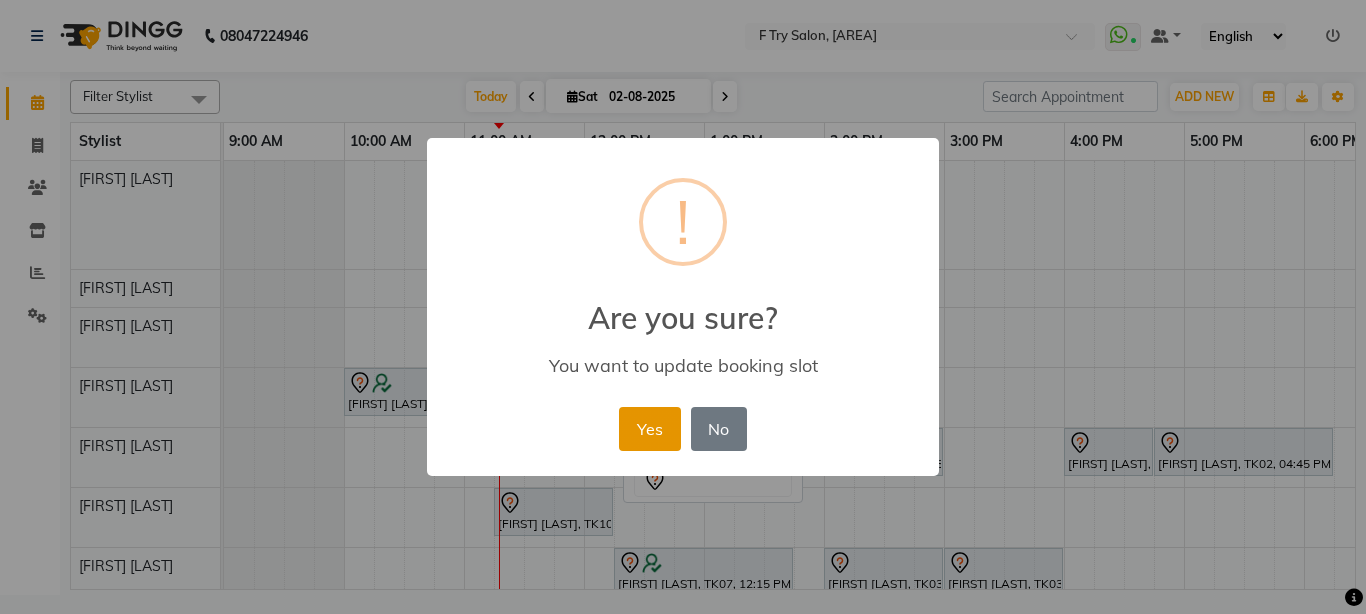 click on "Yes" at bounding box center [649, 429] 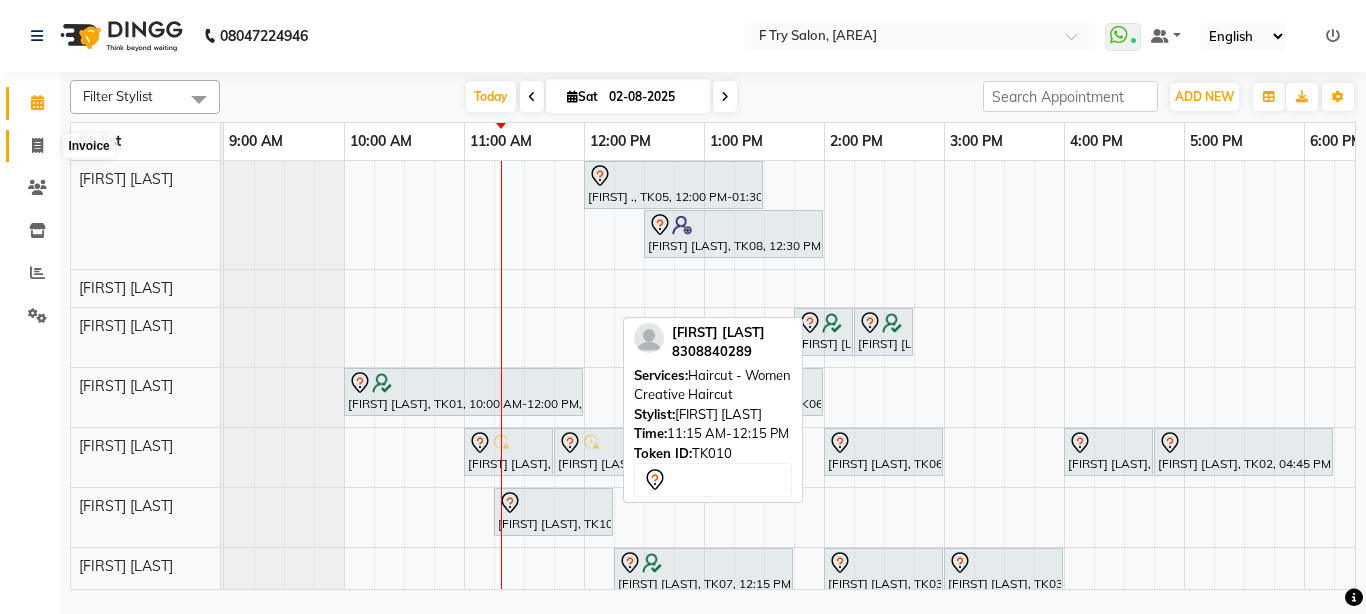 click 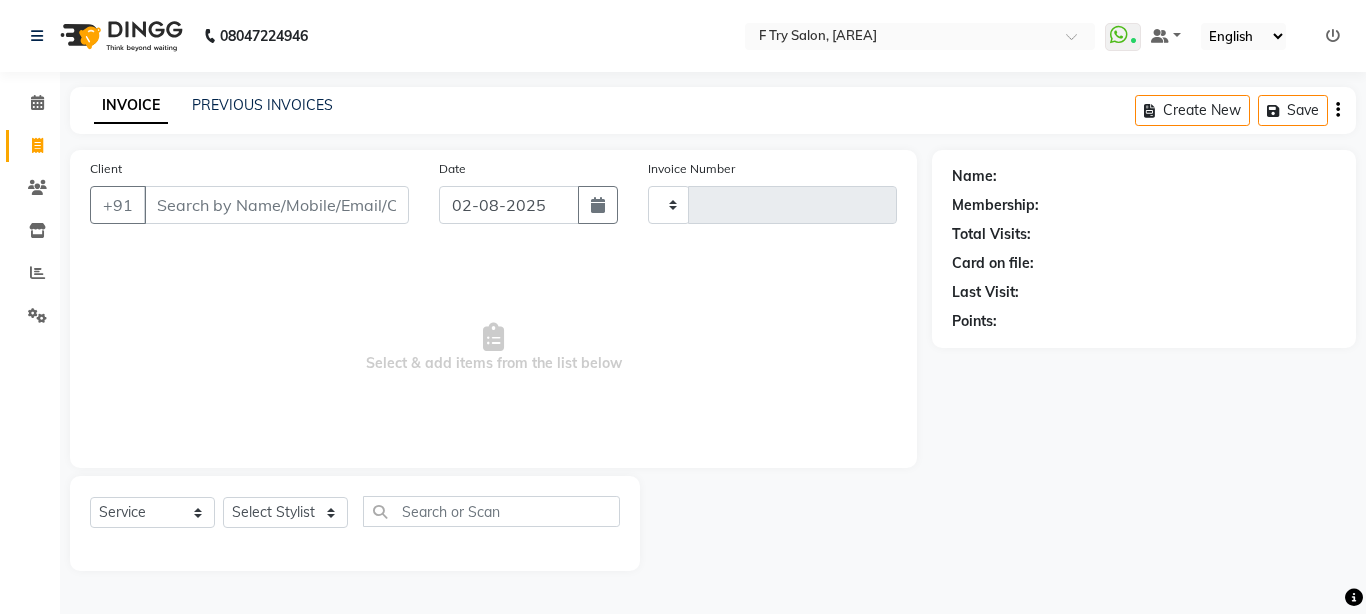 type on "1617" 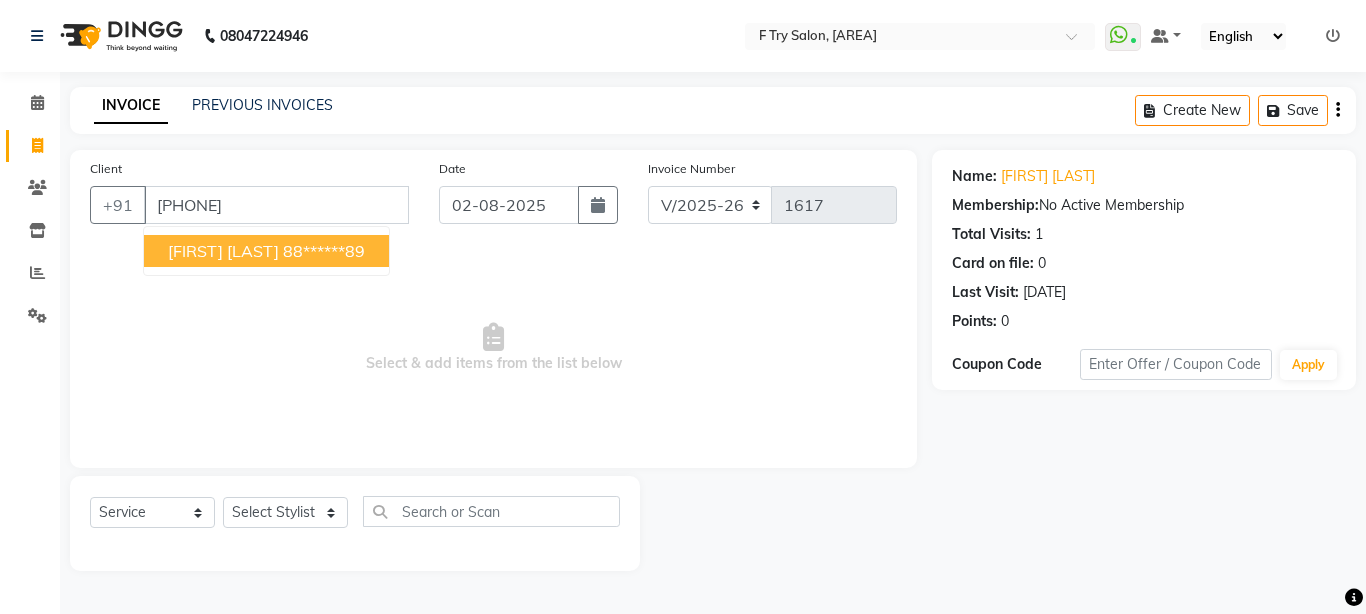 click on "88******89" at bounding box center [324, 251] 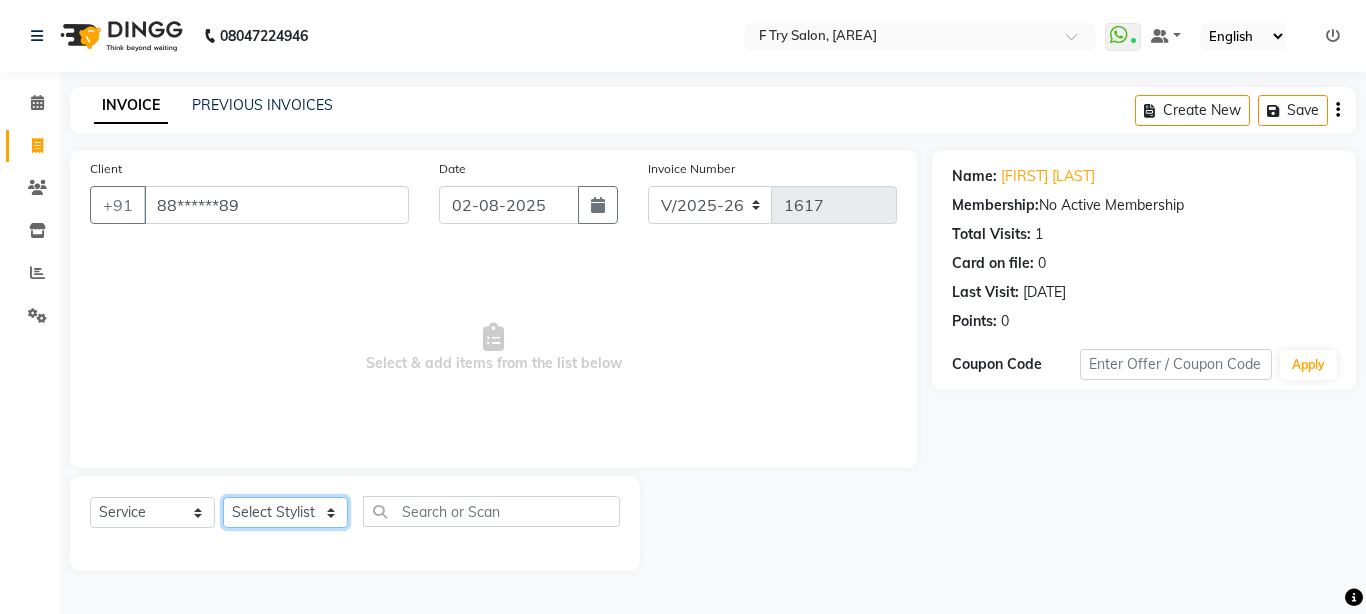 click on "Select Stylist [FIRST] [LAST]  [FIRST] [LAST] [FIRST] [LAST] [FIRST] [LAST] [FIRST] [LAST] [FIRST] [LAST] [FIRST] [LAST] [FIRST] [LAST] [FIRST] [LAST] [FIRST] [LAST] [FIRST] [LAST] [FIRST] [LAST]" 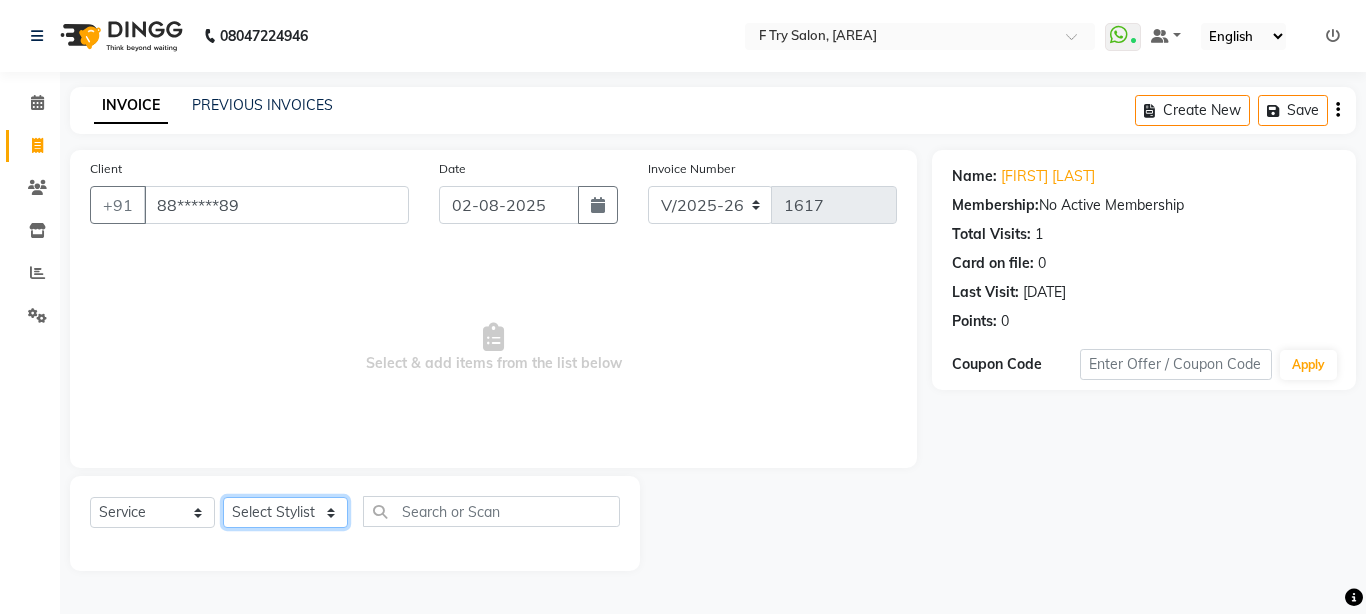 select on "51809" 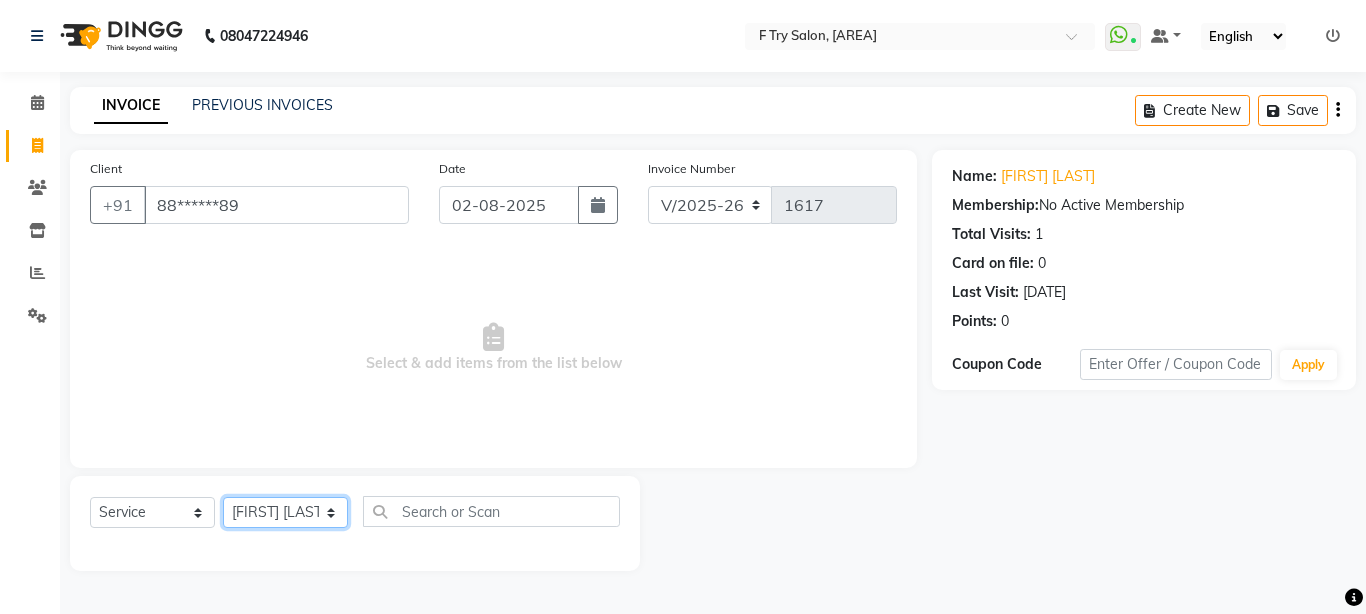 click on "Select Stylist [FIRST] [LAST]  [FIRST] [LAST] [FIRST] [LAST] [FIRST] [LAST] [FIRST] [LAST] [FIRST] [LAST] [FIRST] [LAST] [FIRST] [LAST] [FIRST] [LAST] [FIRST] [LAST] [FIRST] [LAST] [FIRST] [LAST]" 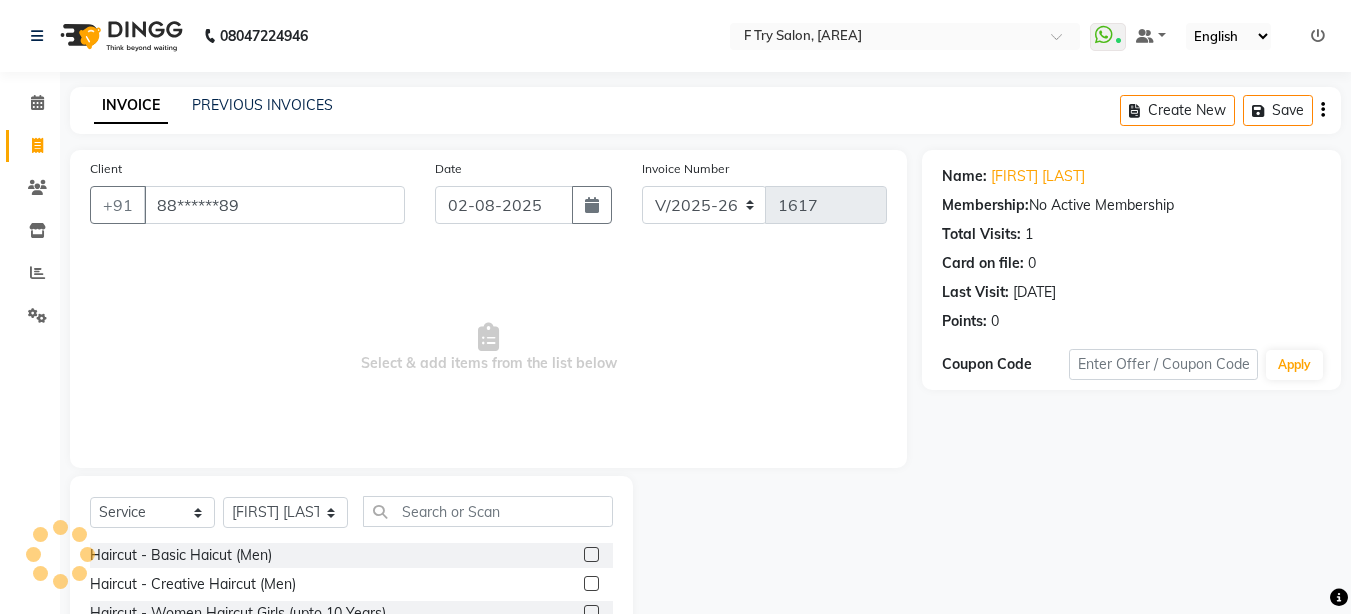 click 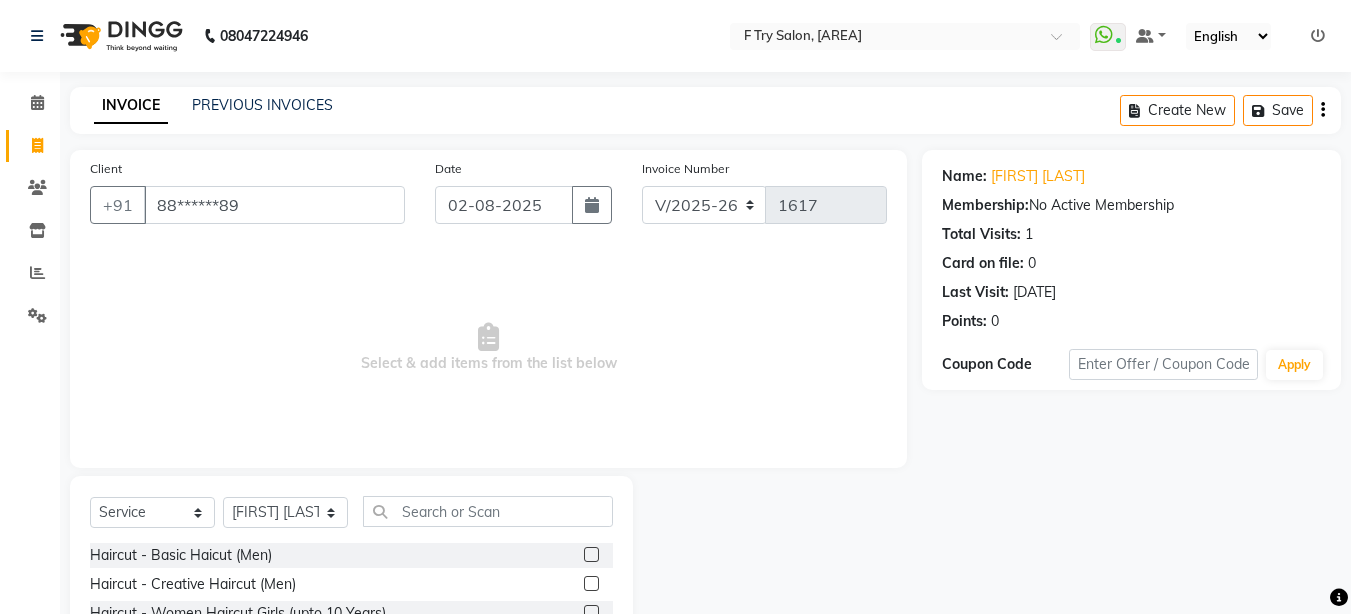 click 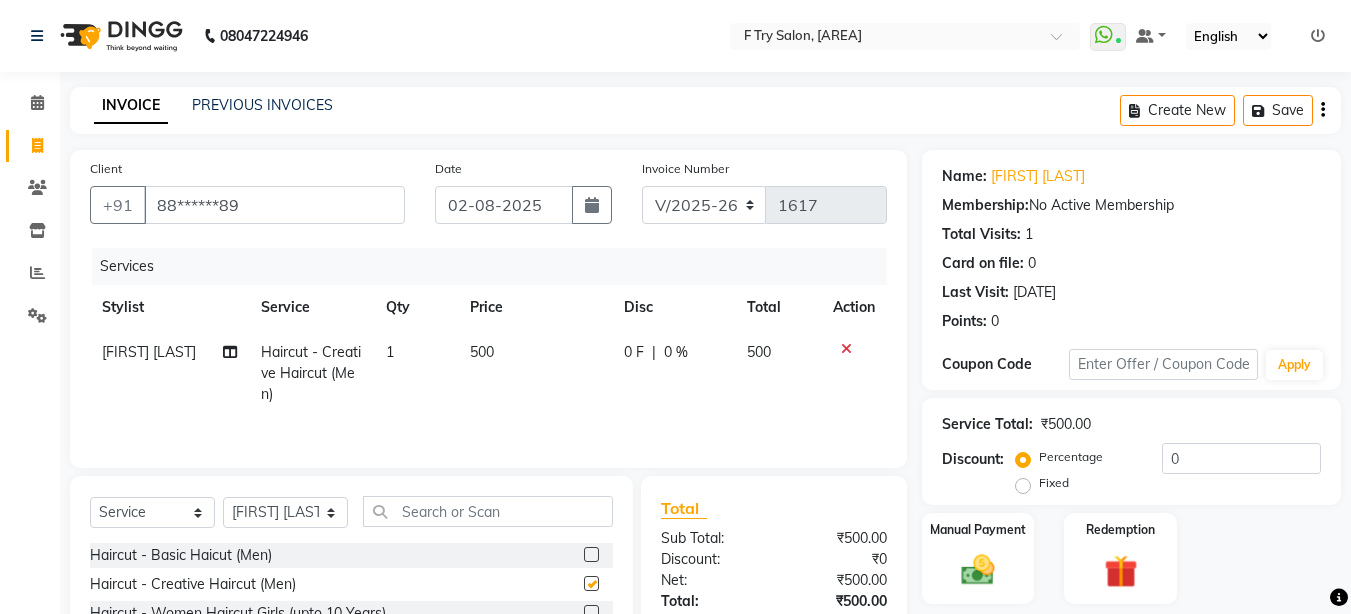 checkbox on "false" 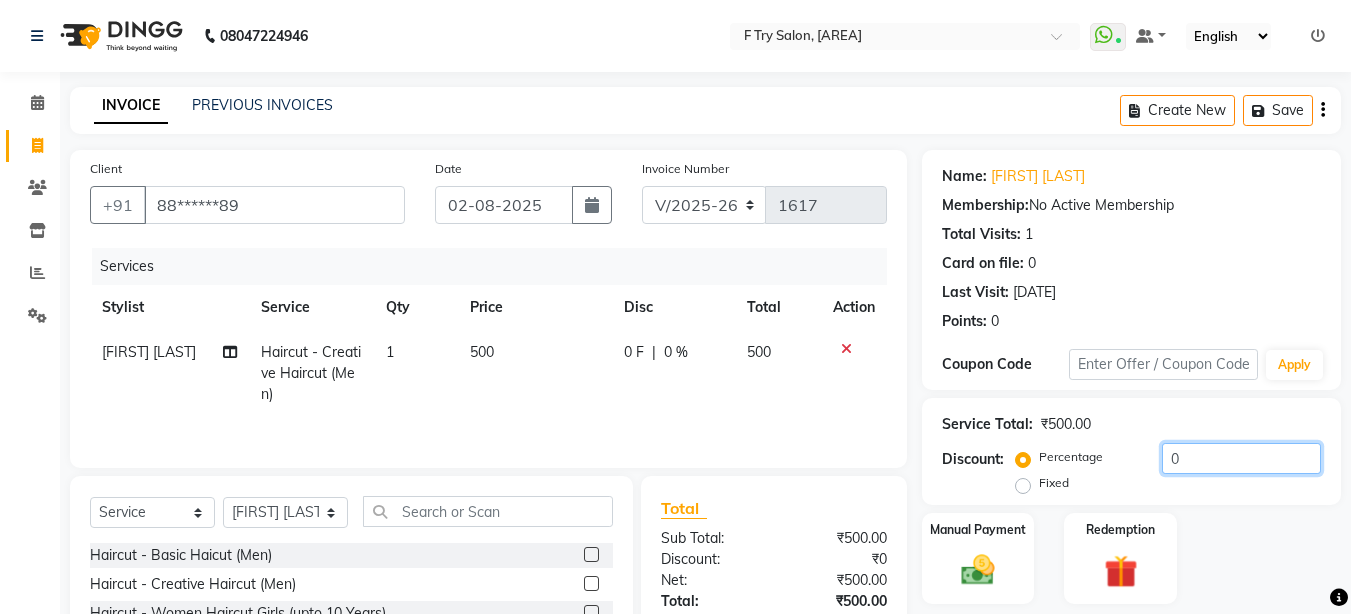 click on "0" 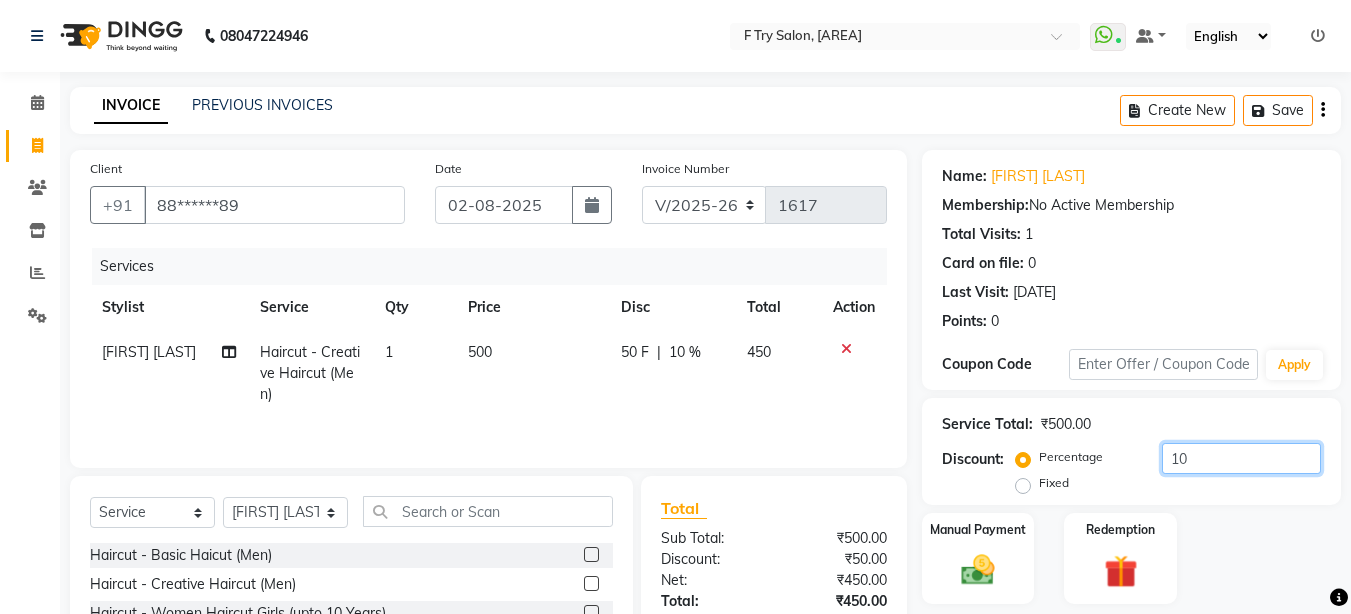 type on "1" 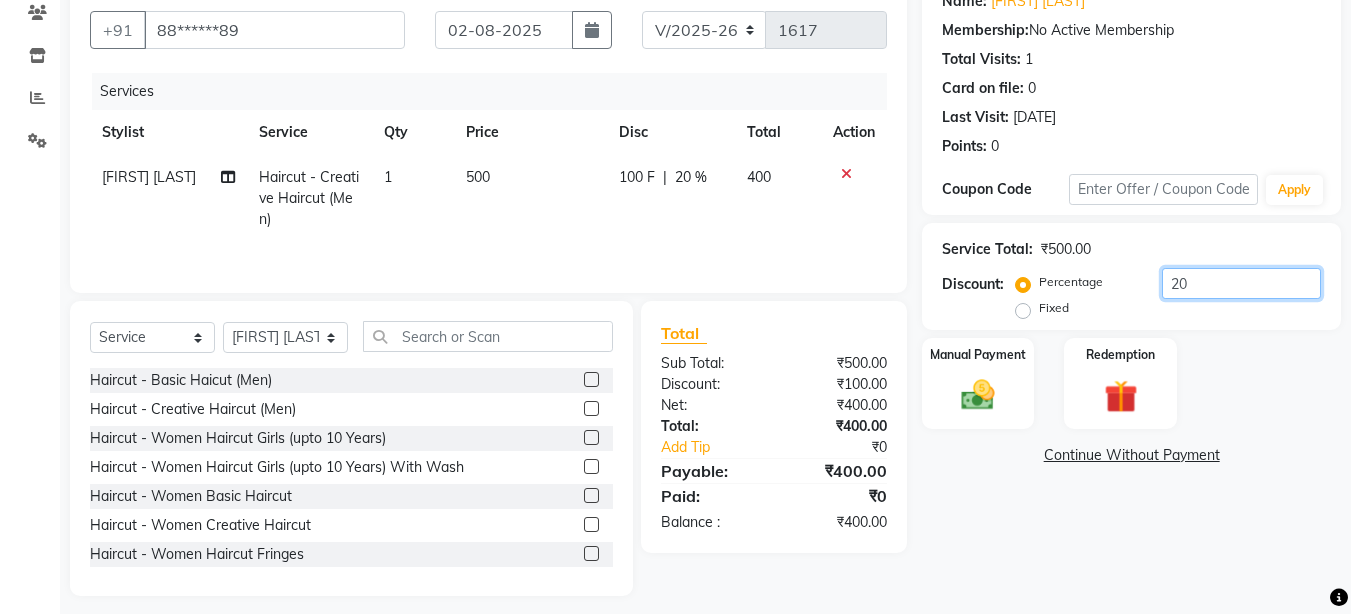 scroll, scrollTop: 187, scrollLeft: 0, axis: vertical 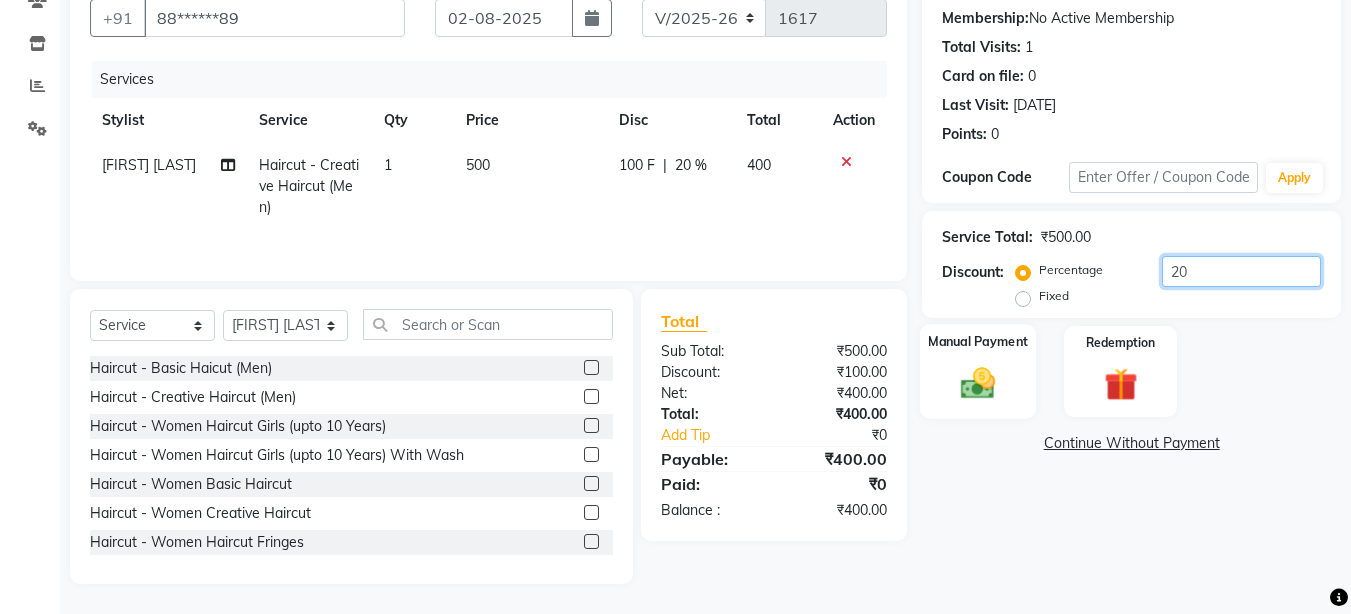type on "20" 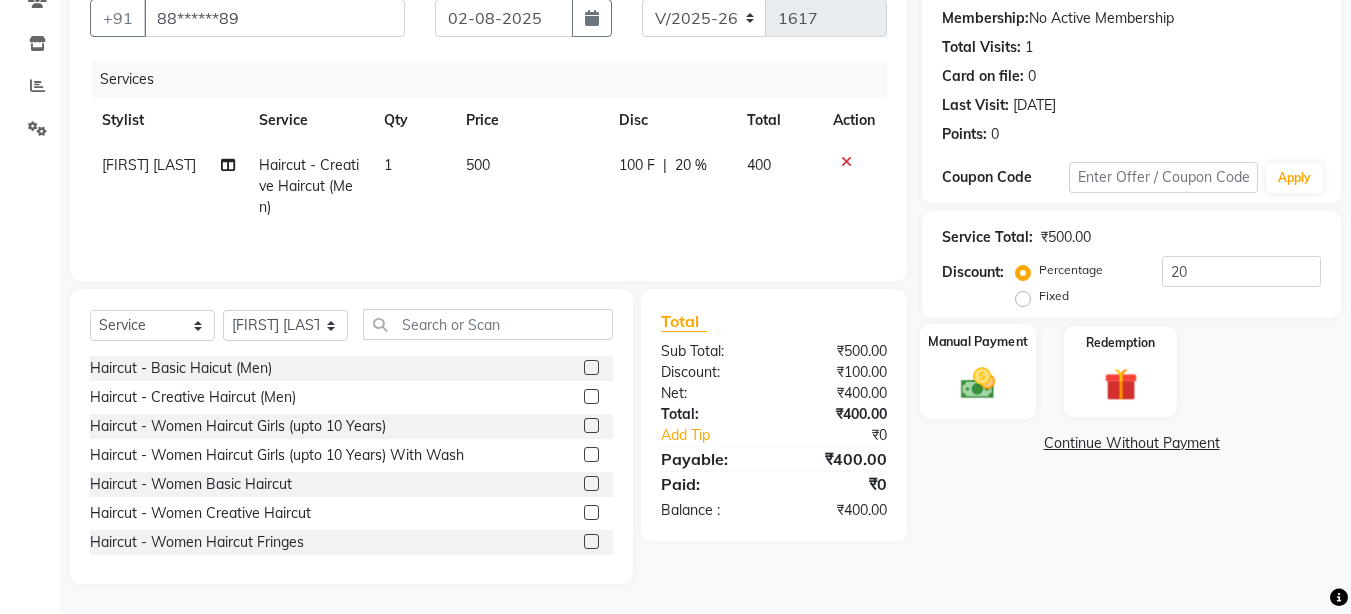click 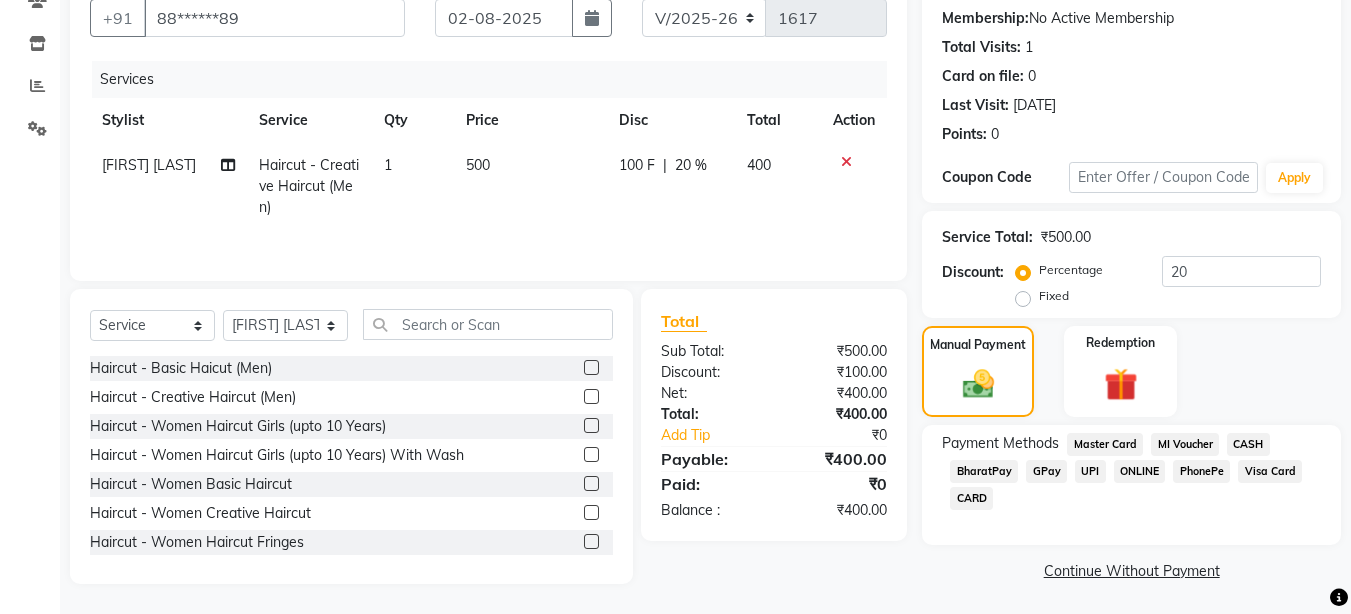 click on "UPI" 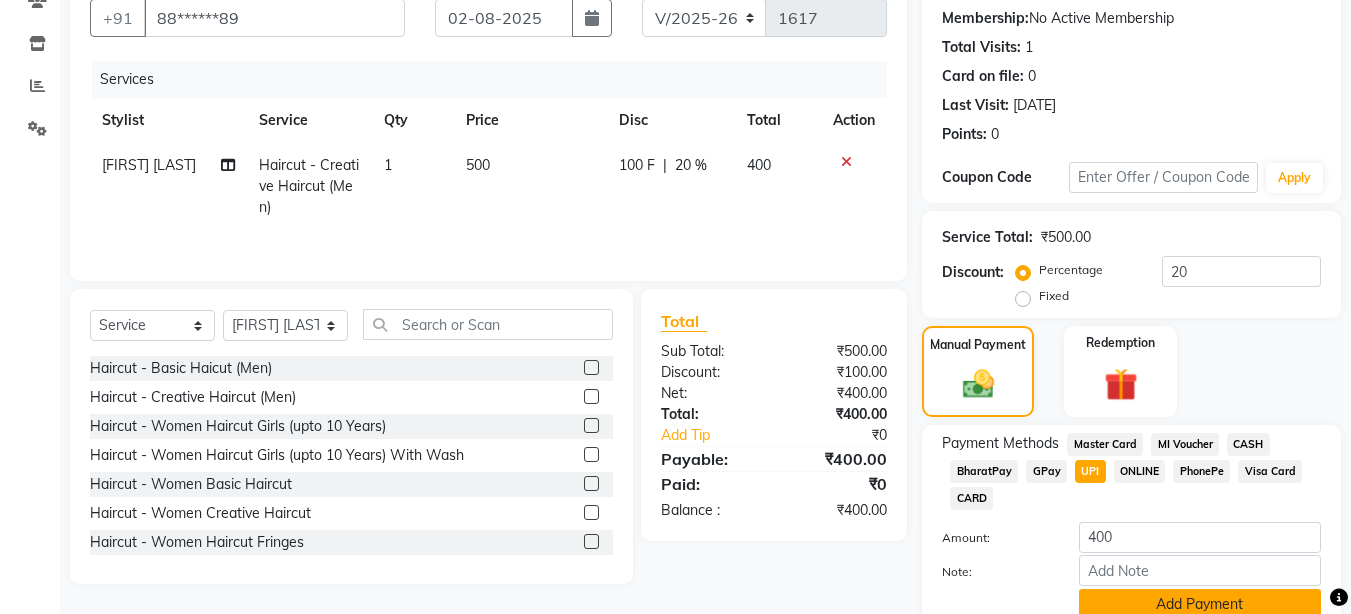 click on "Add Payment" 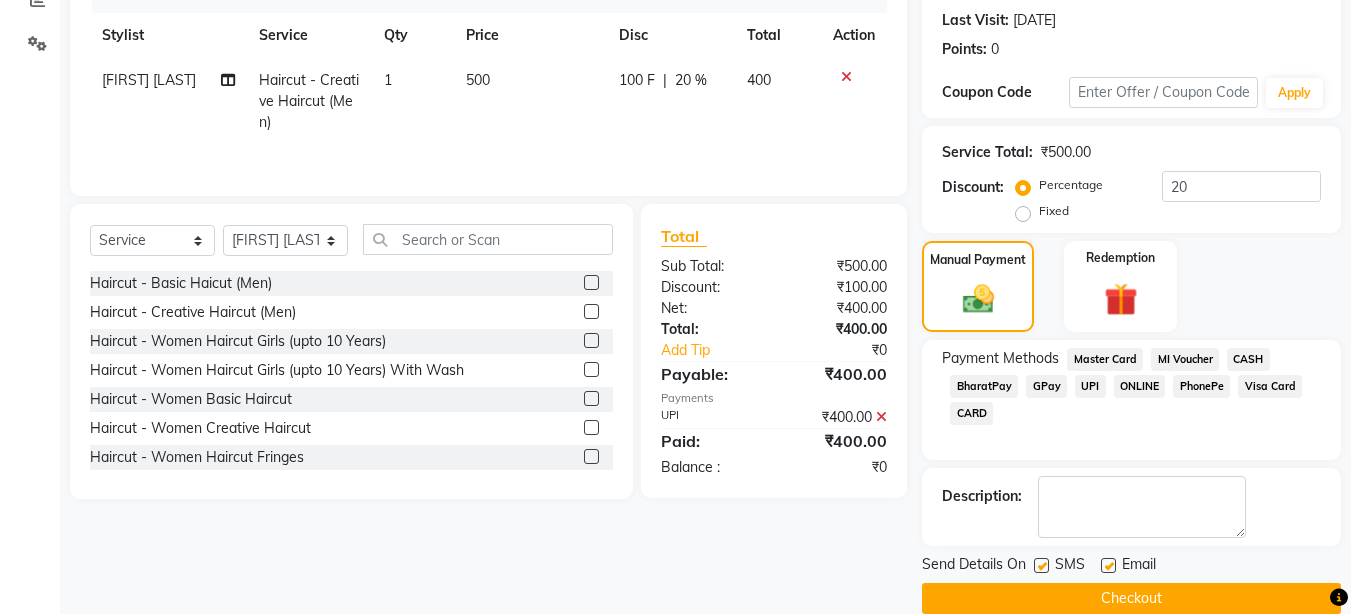 scroll, scrollTop: 302, scrollLeft: 0, axis: vertical 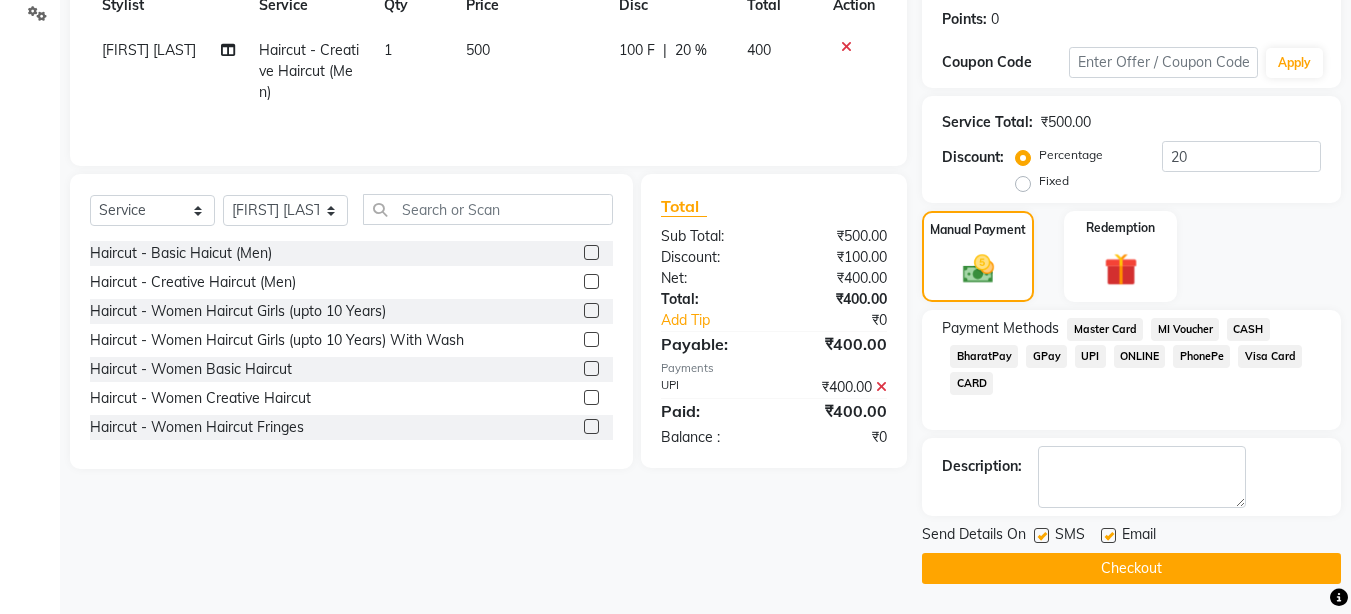 click on "Checkout" 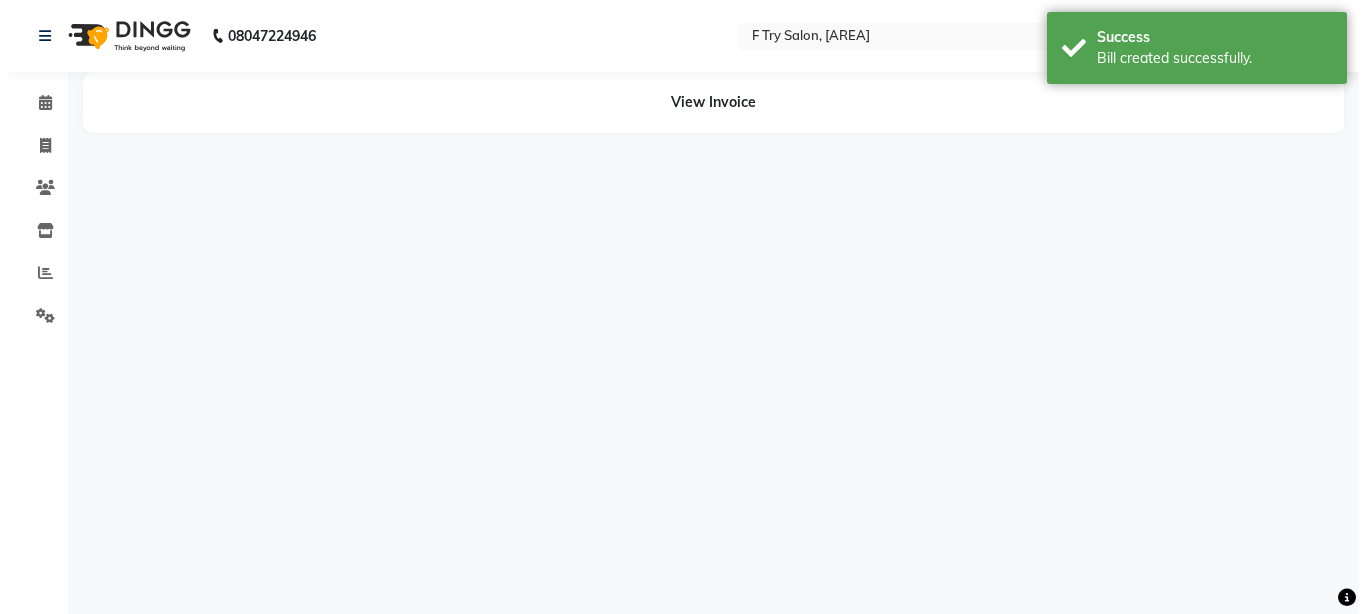 scroll, scrollTop: 0, scrollLeft: 0, axis: both 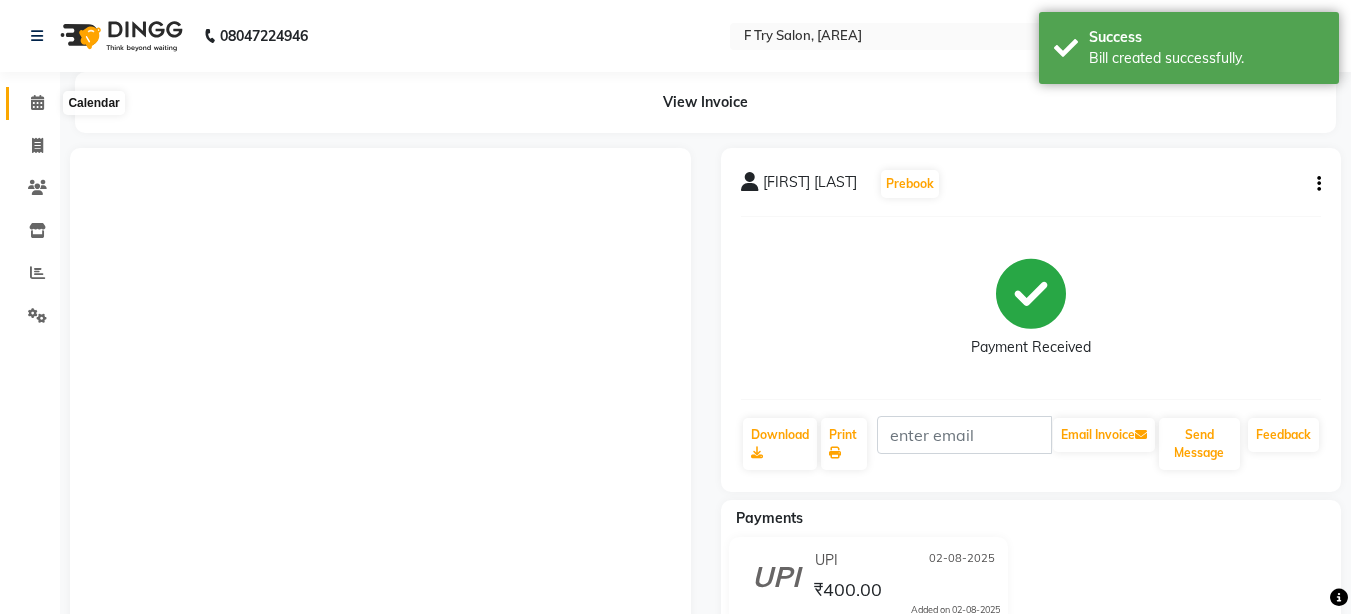click 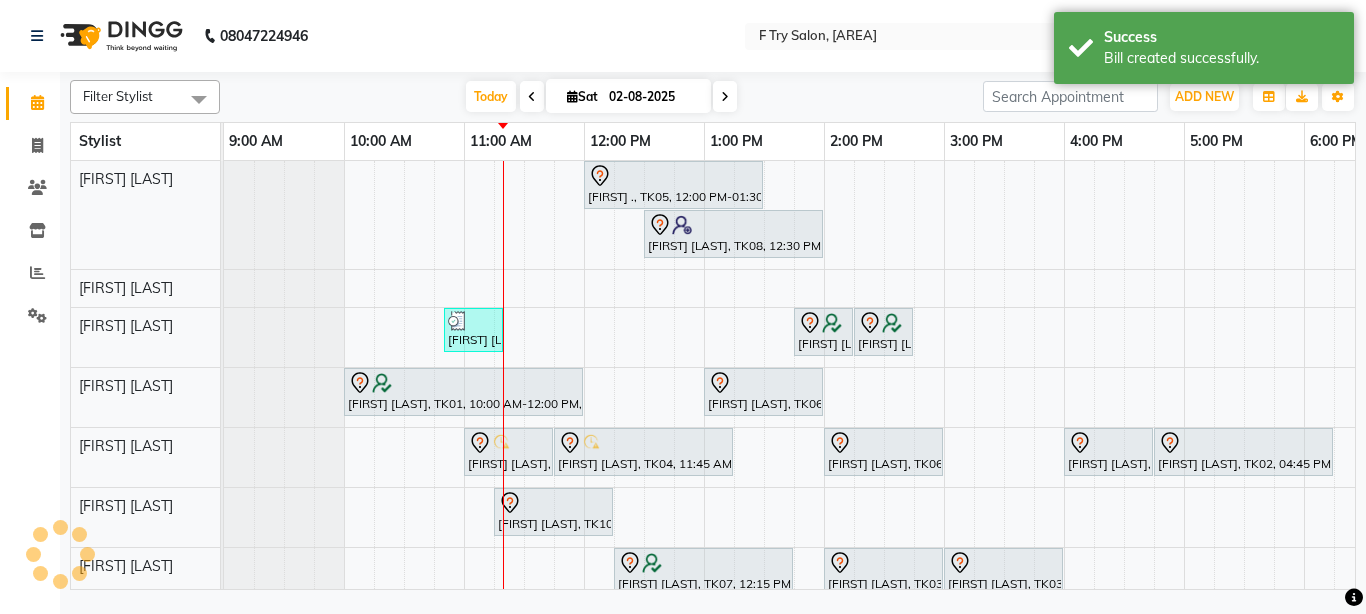 scroll, scrollTop: 0, scrollLeft: 0, axis: both 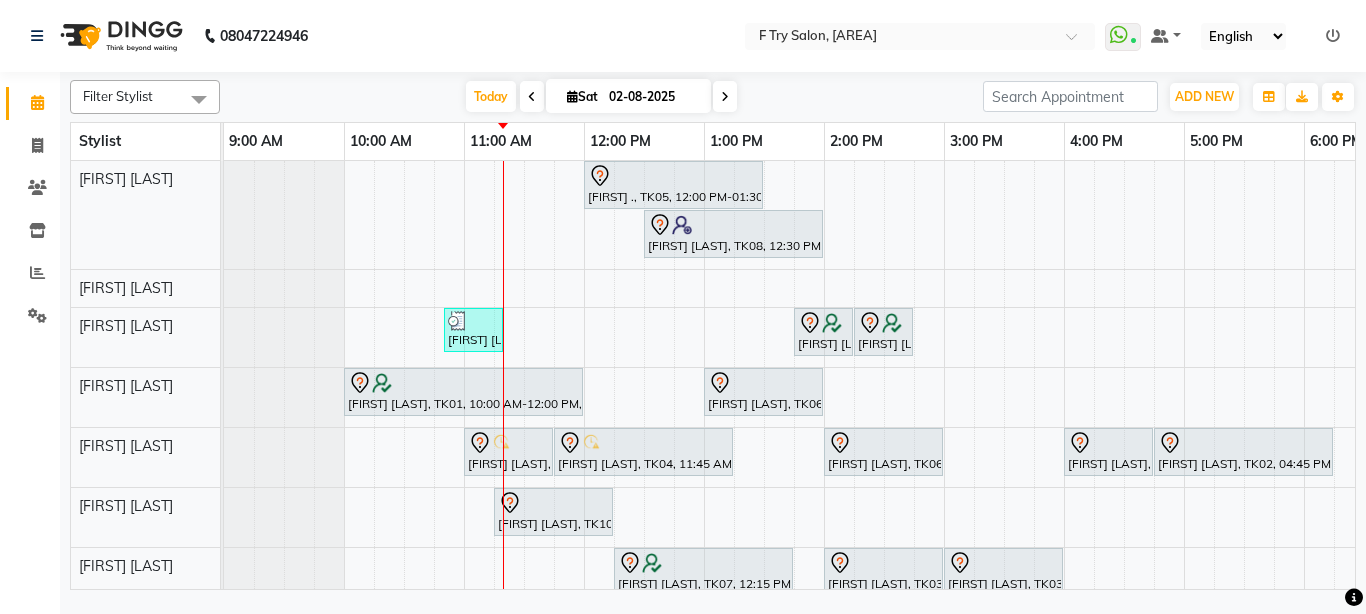 click at bounding box center [725, 96] 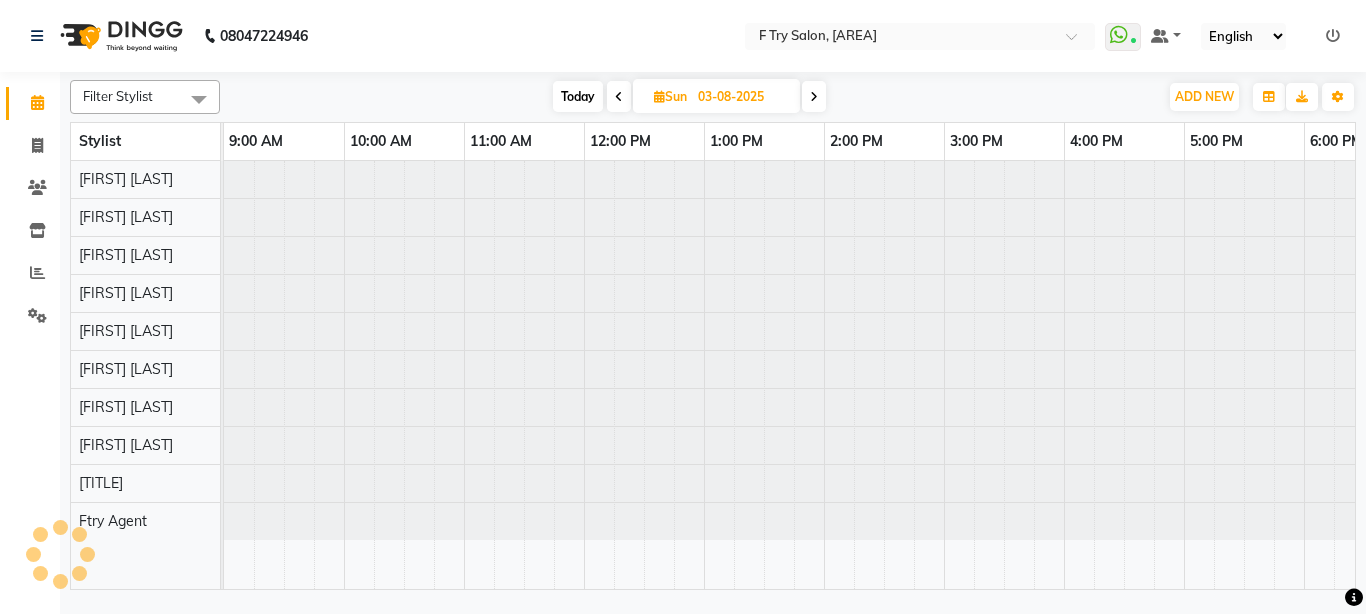 scroll, scrollTop: 0, scrollLeft: 241, axis: horizontal 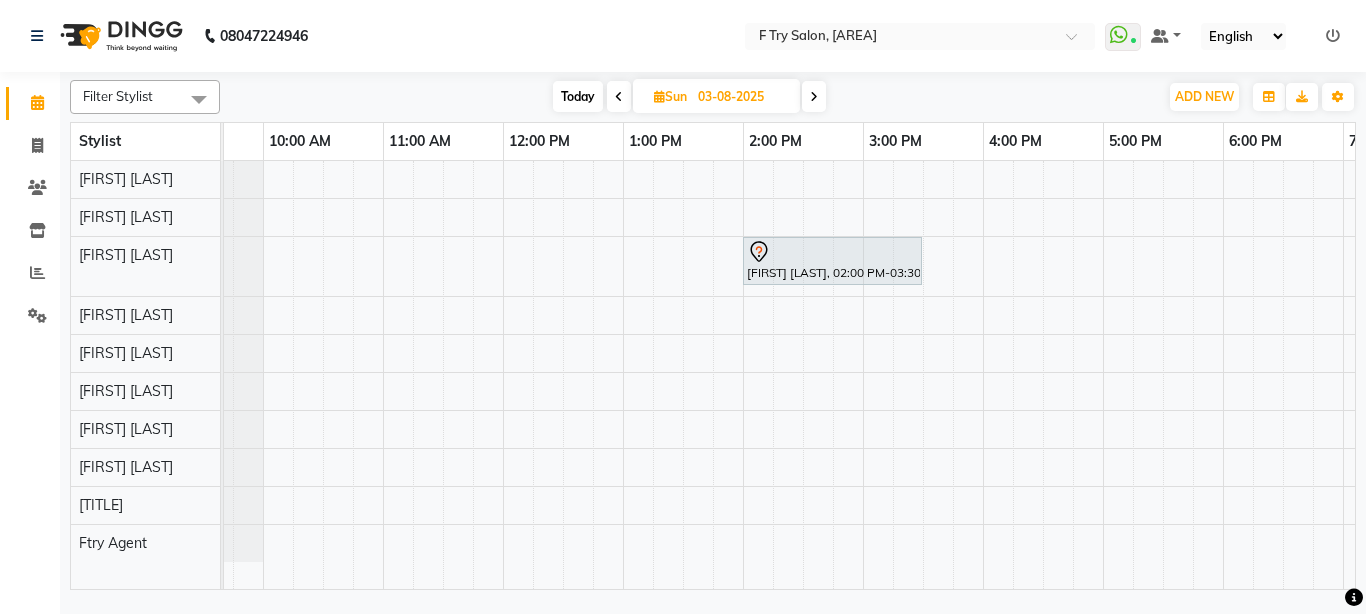 click on "[FIRST] [LAST], 02:00 PM-03:30 PM, Hair Spa- Women Davines Essential Care (Medium)" at bounding box center (923, 375) 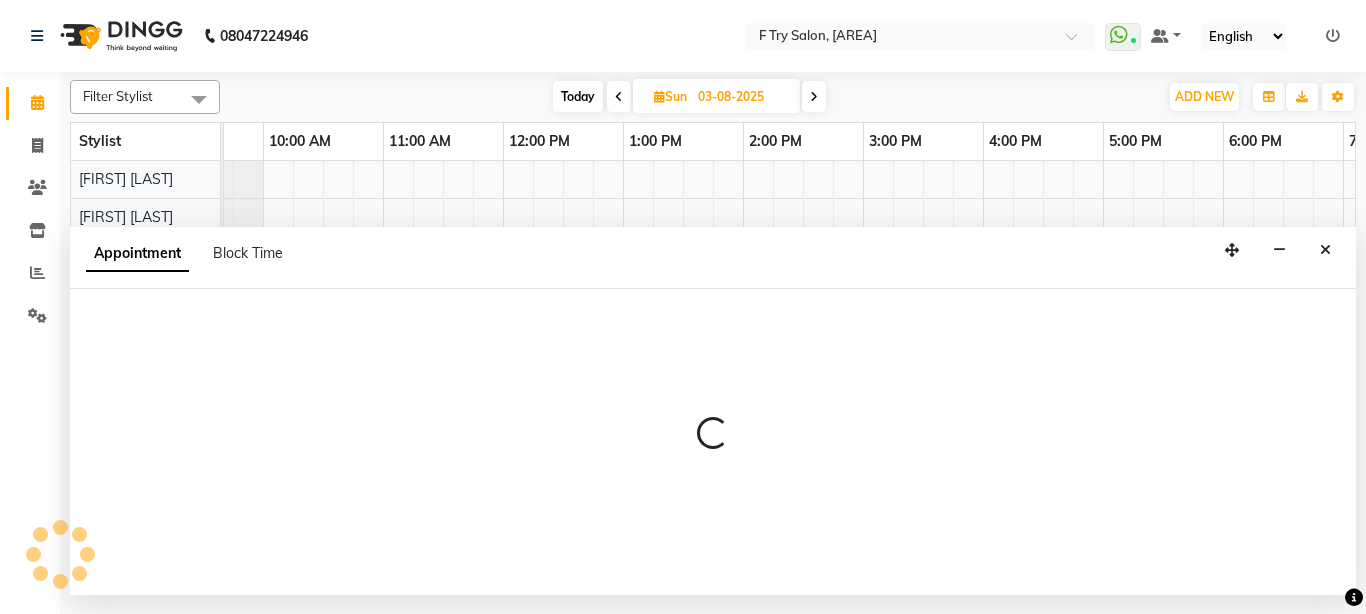 select on "62212" 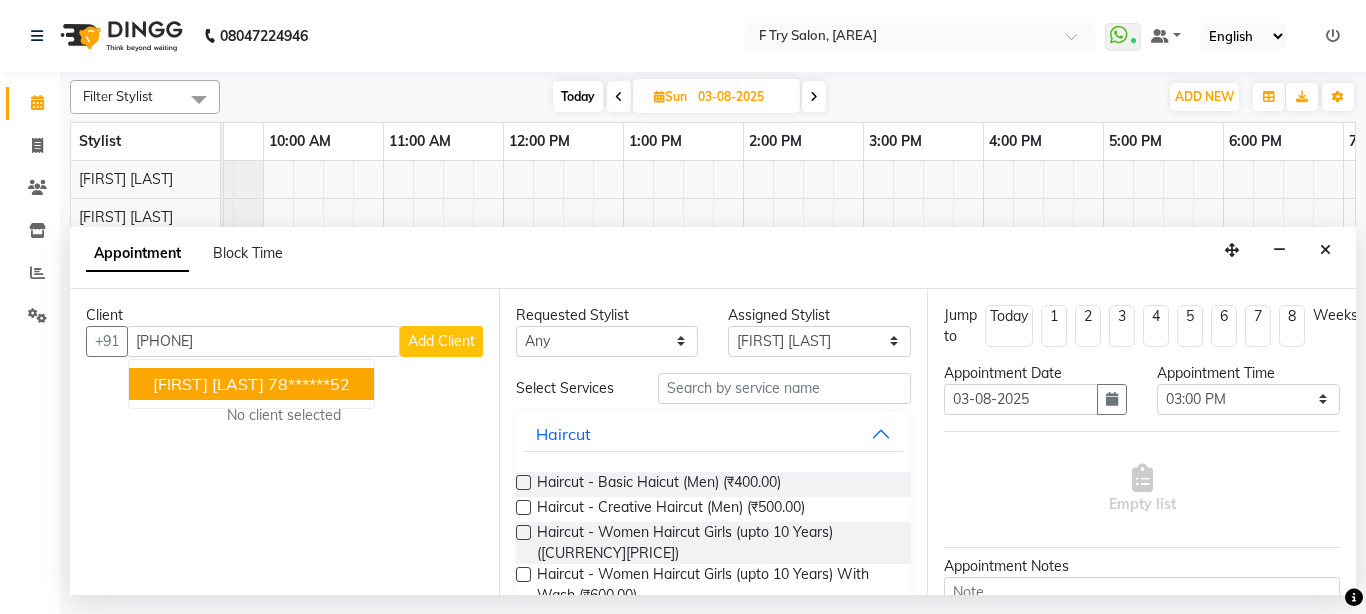 click on "78******52" at bounding box center (309, 384) 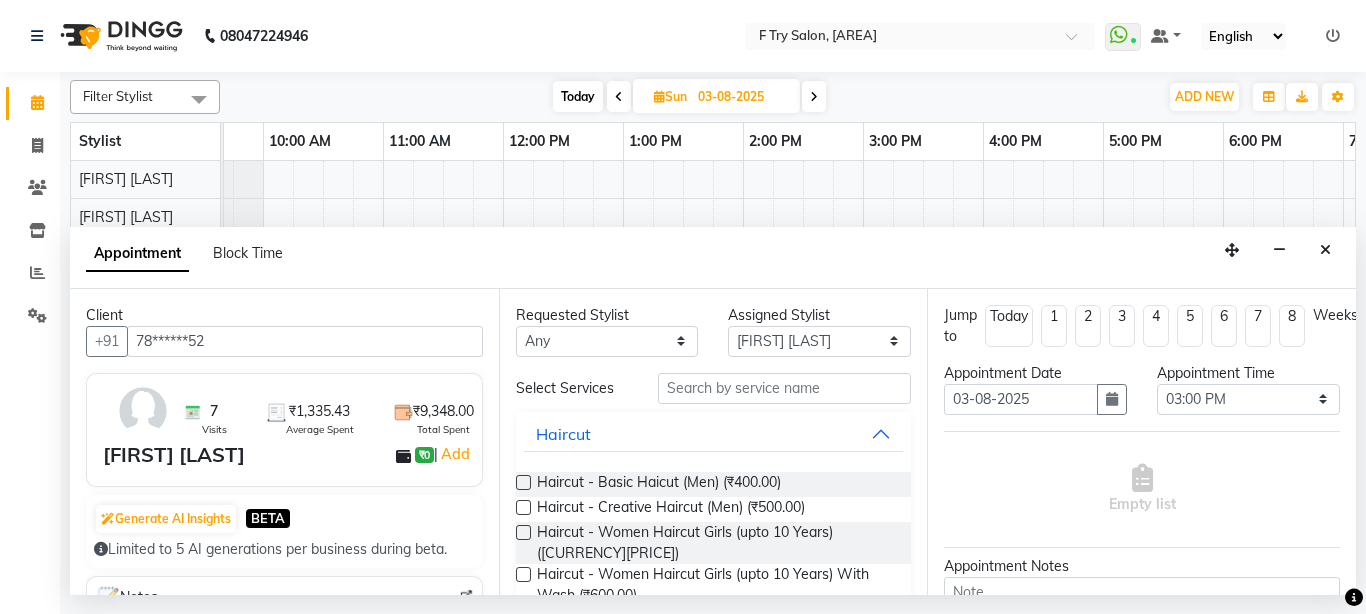 type on "78******52" 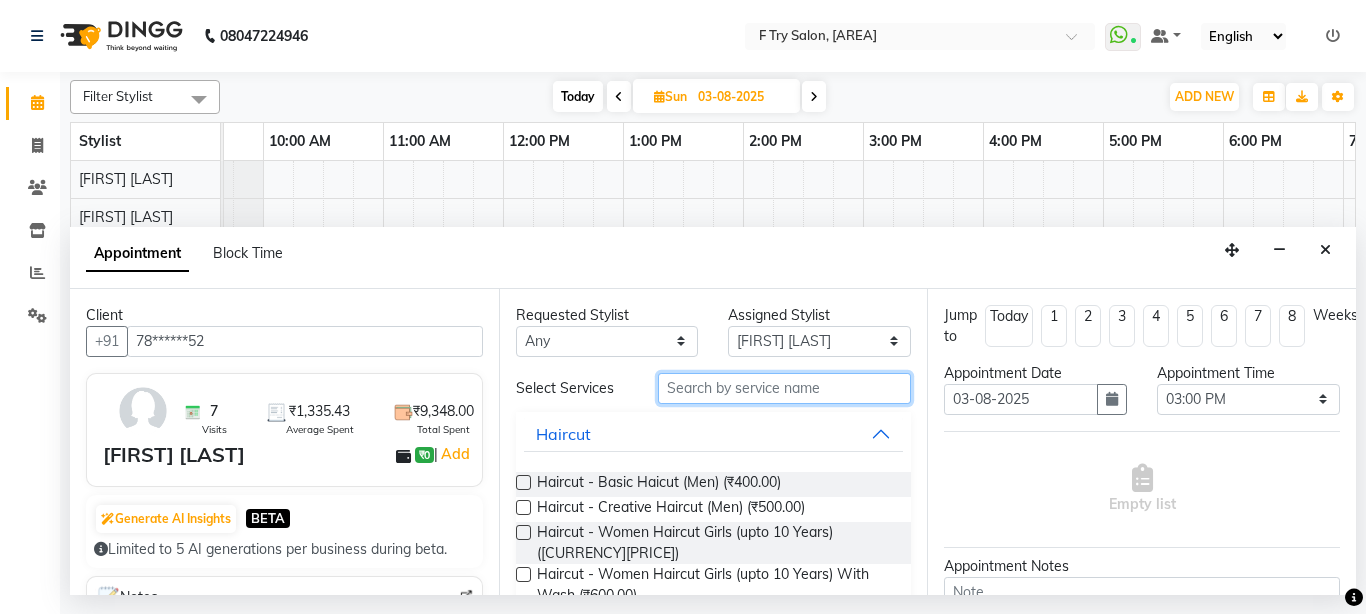 click at bounding box center [785, 388] 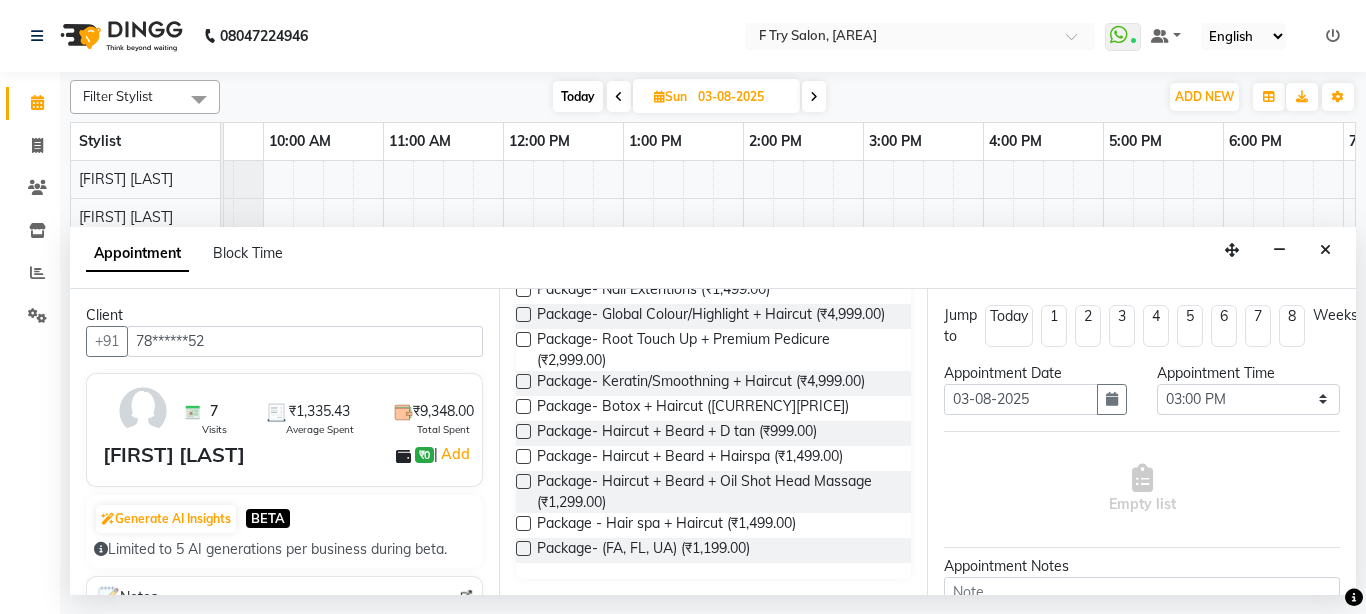 scroll, scrollTop: 385, scrollLeft: 0, axis: vertical 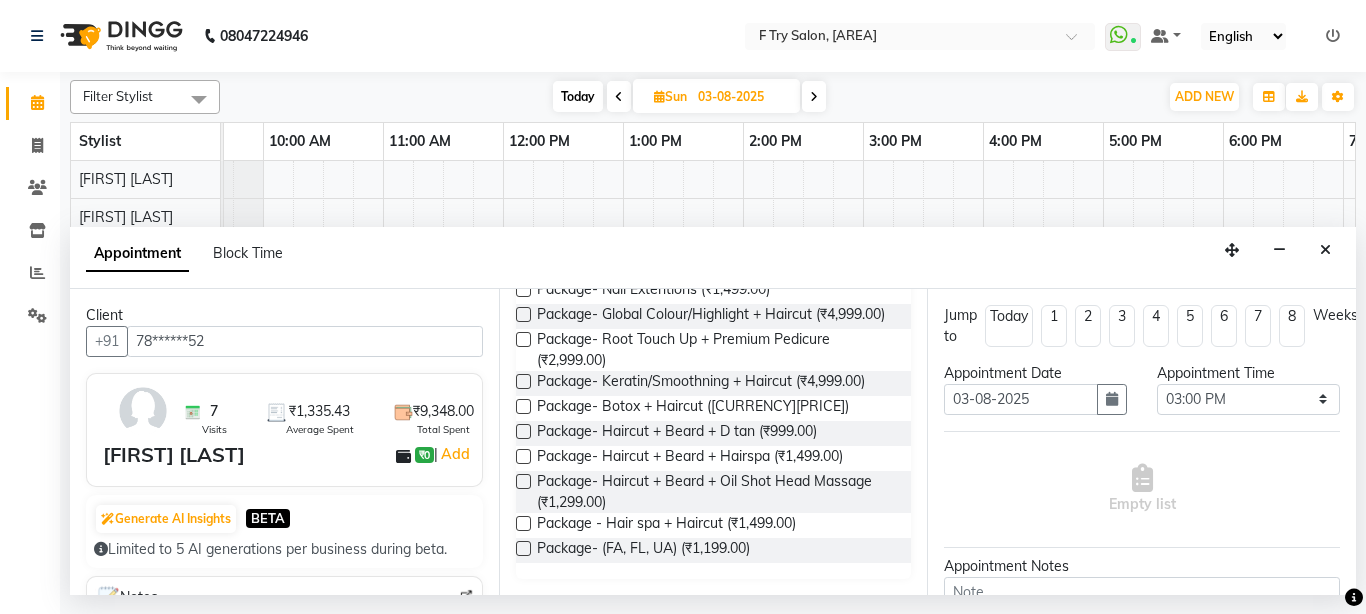 click at bounding box center [523, 548] 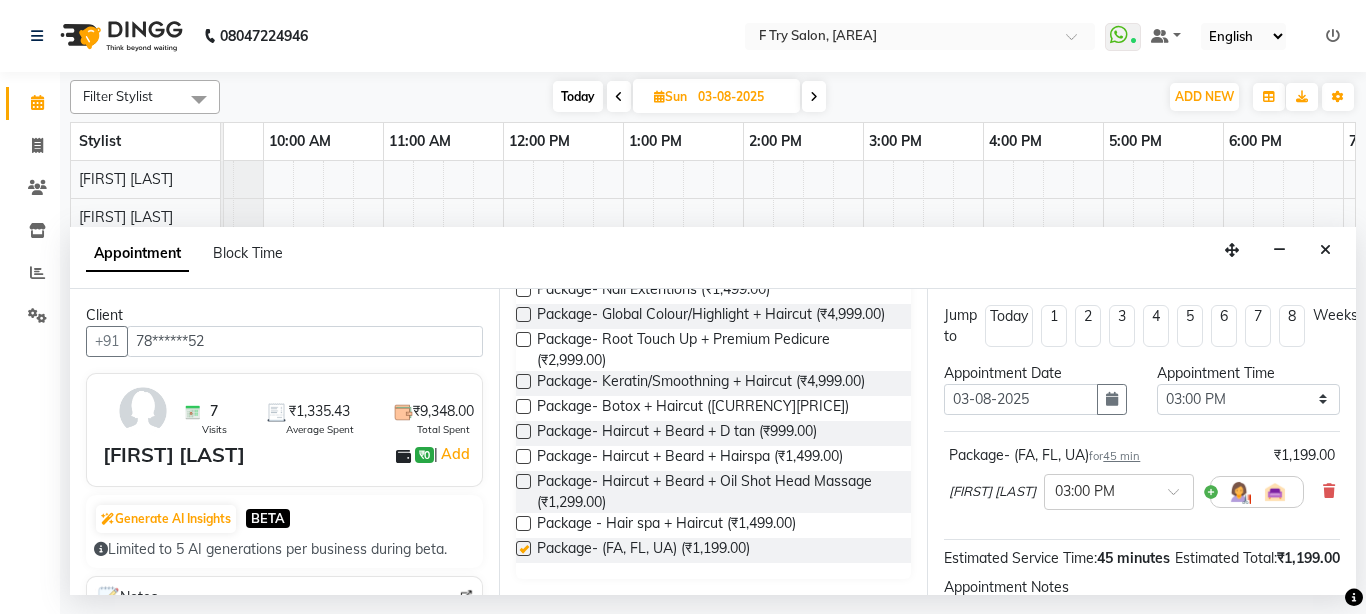 checkbox on "false" 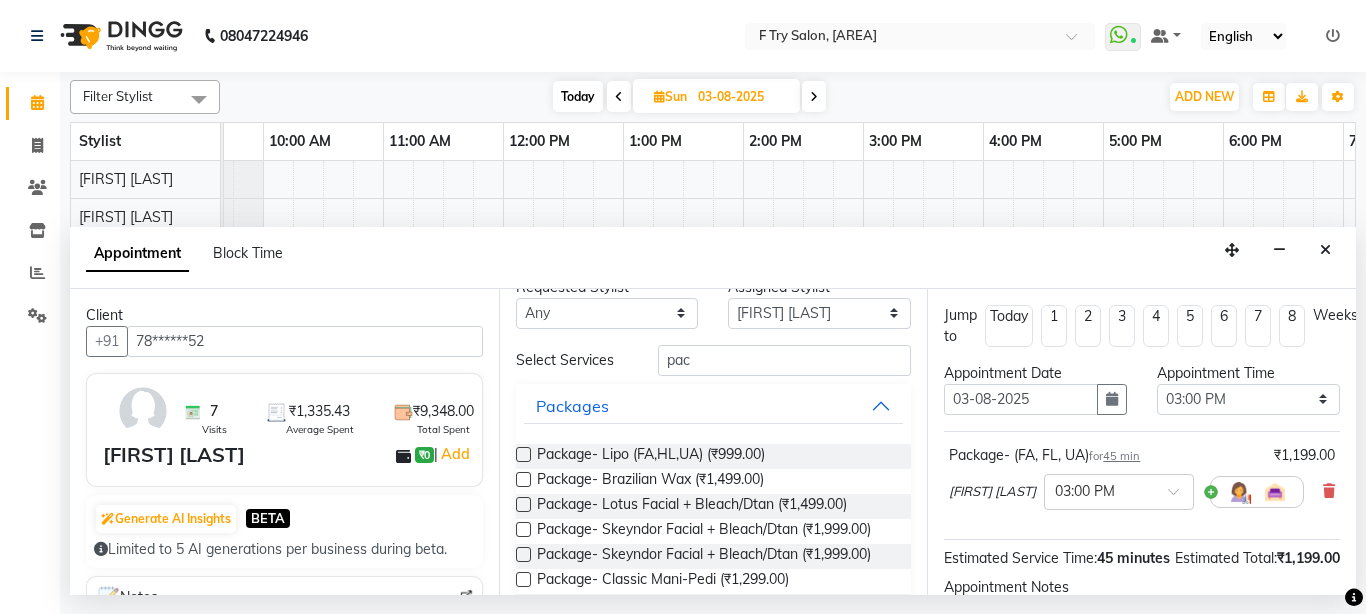 scroll, scrollTop: 0, scrollLeft: 0, axis: both 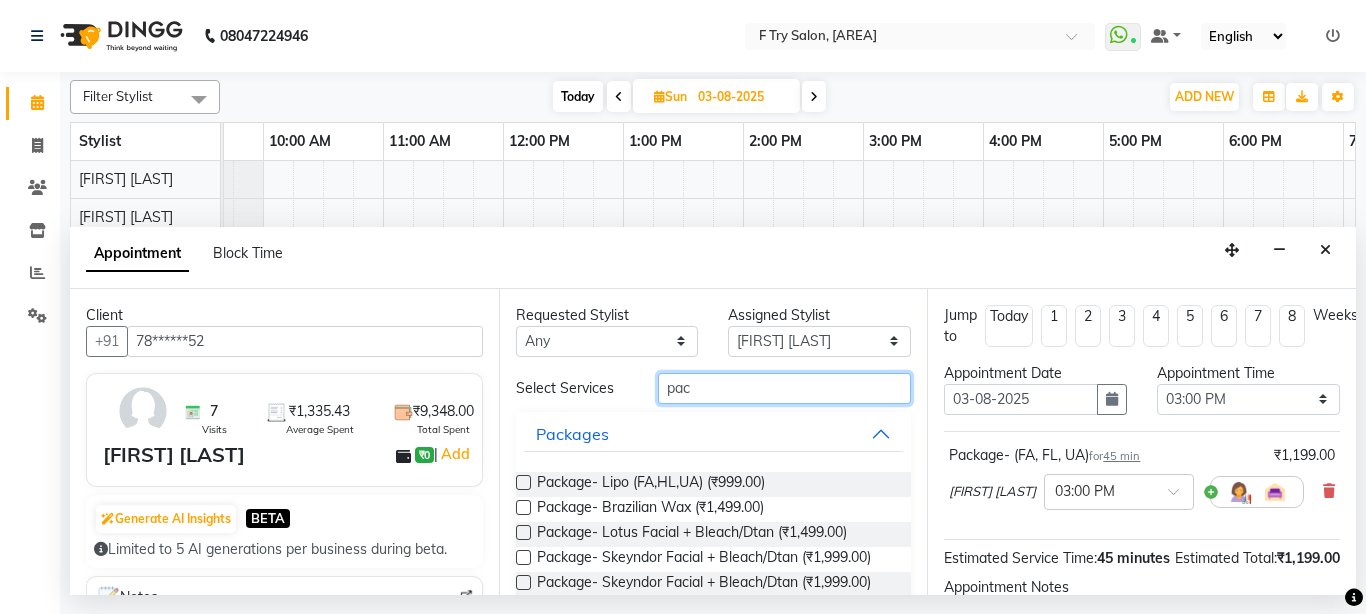 click on "pac" at bounding box center (785, 388) 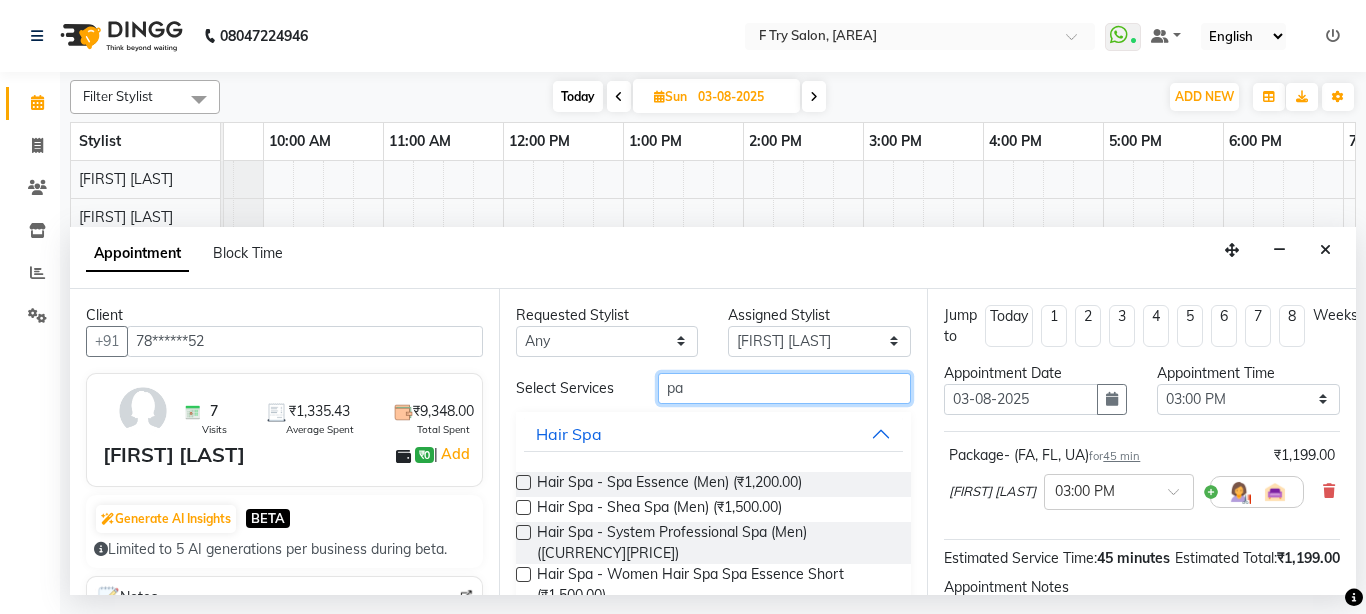 type on "p" 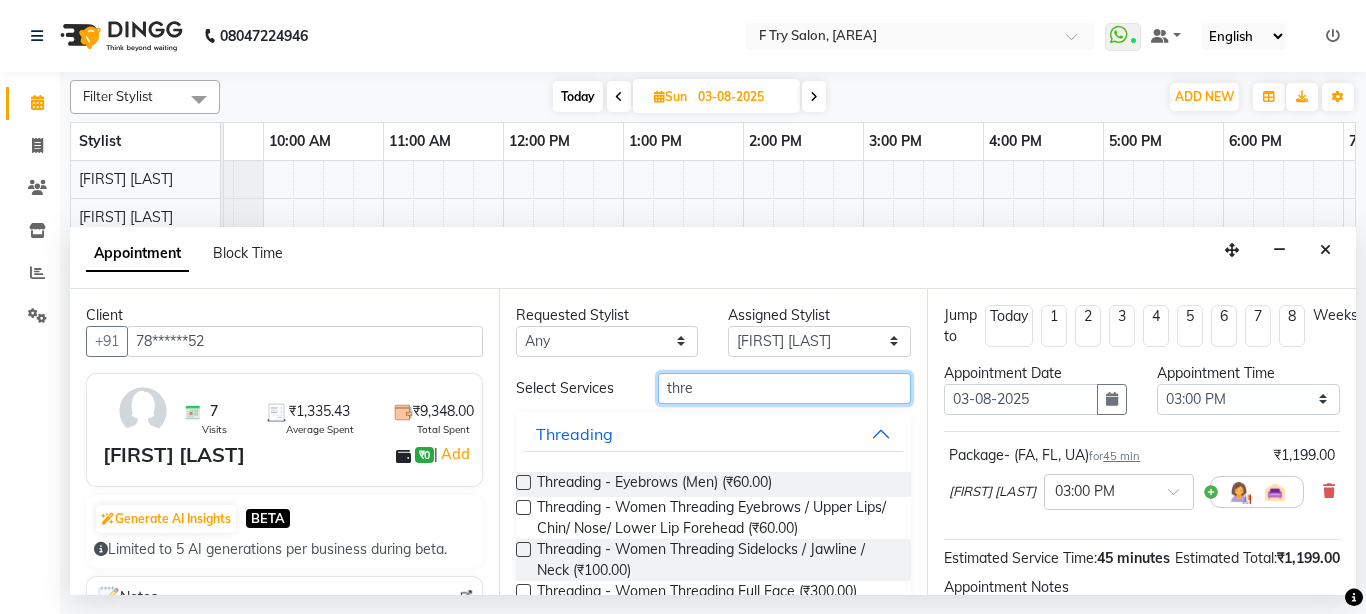type on "thre" 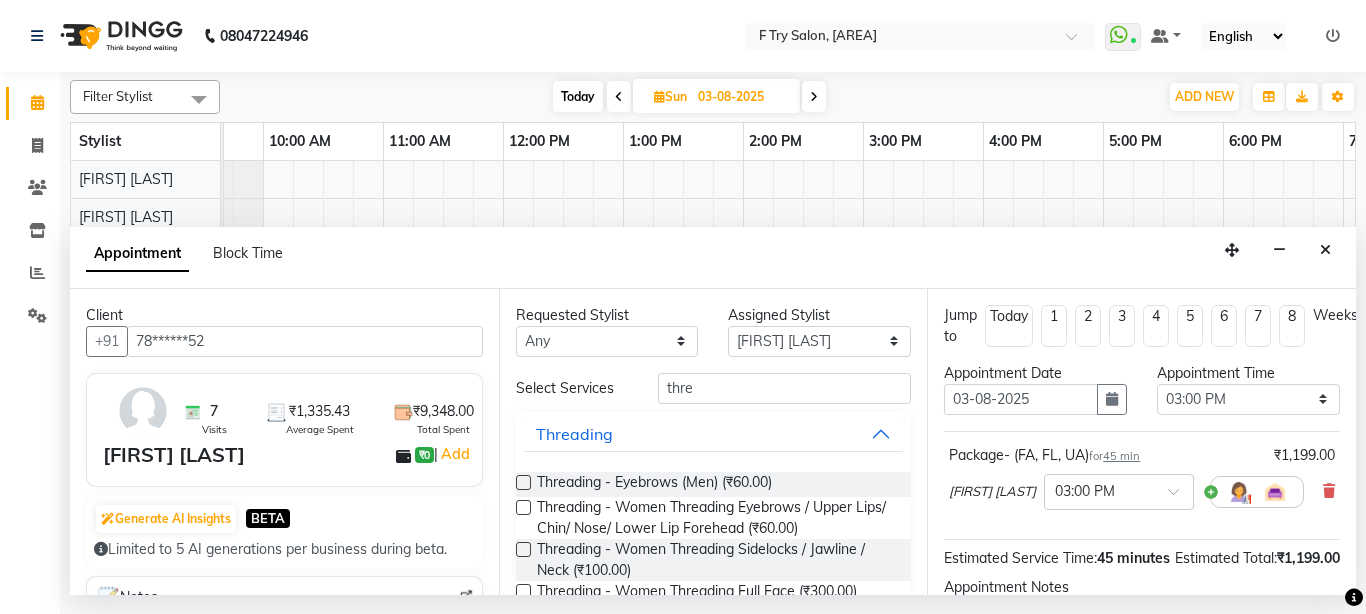 click at bounding box center [523, 507] 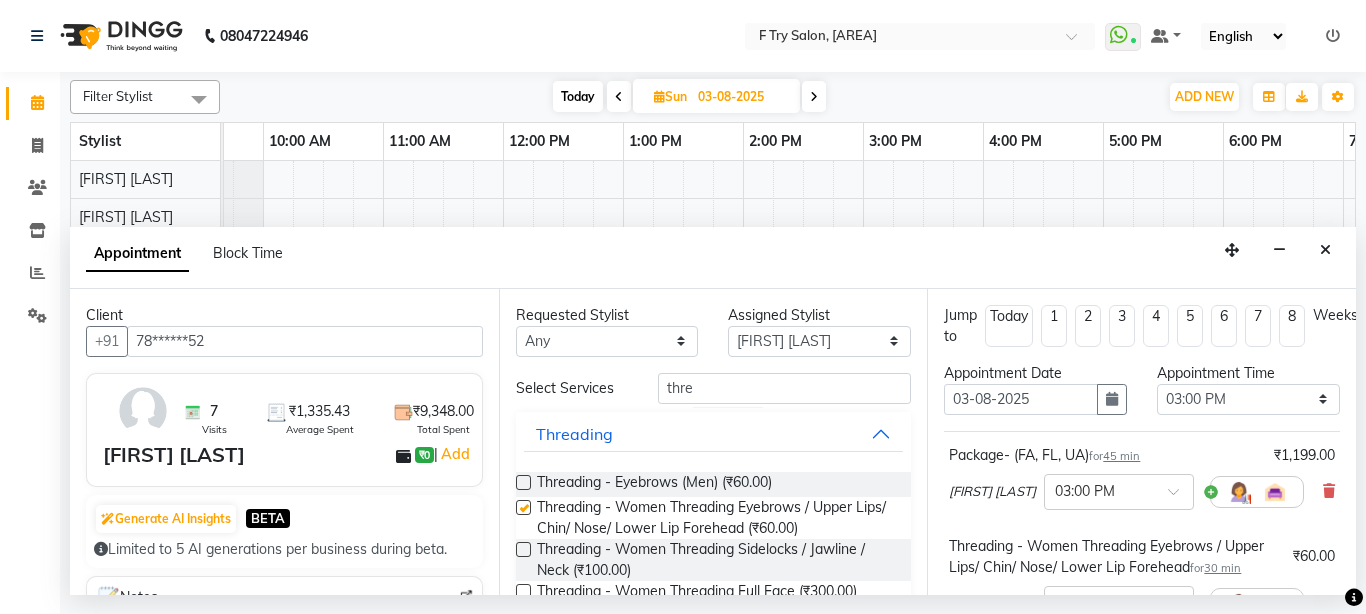 checkbox on "false" 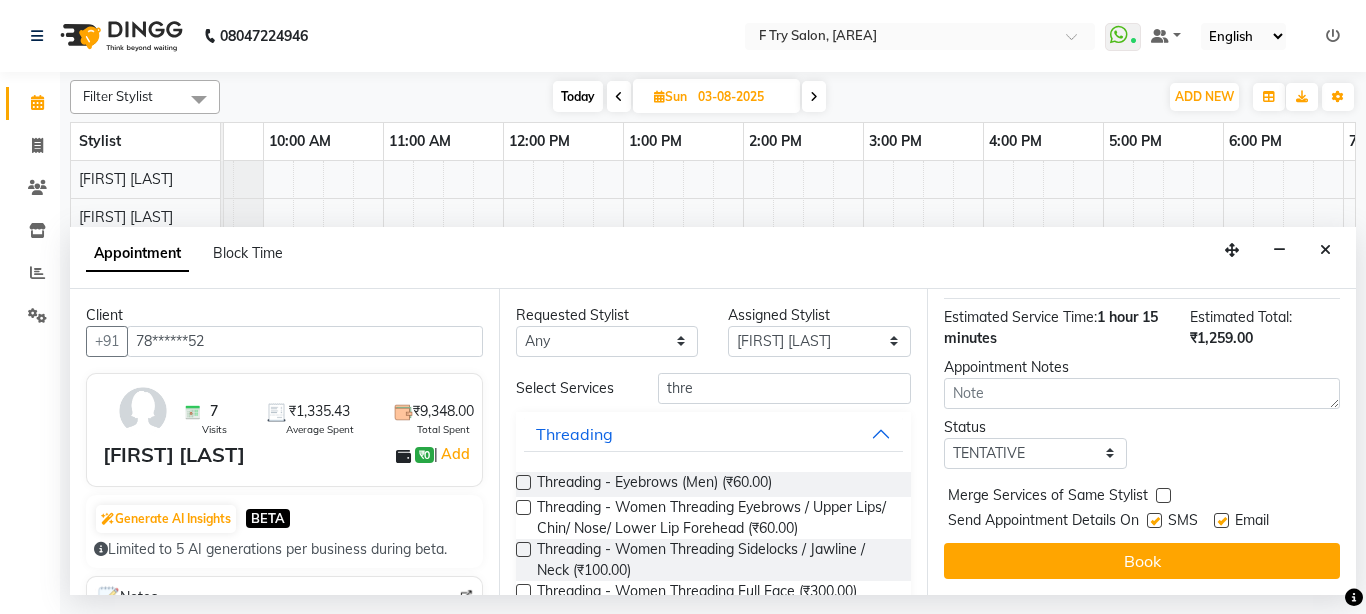 scroll, scrollTop: 389, scrollLeft: 0, axis: vertical 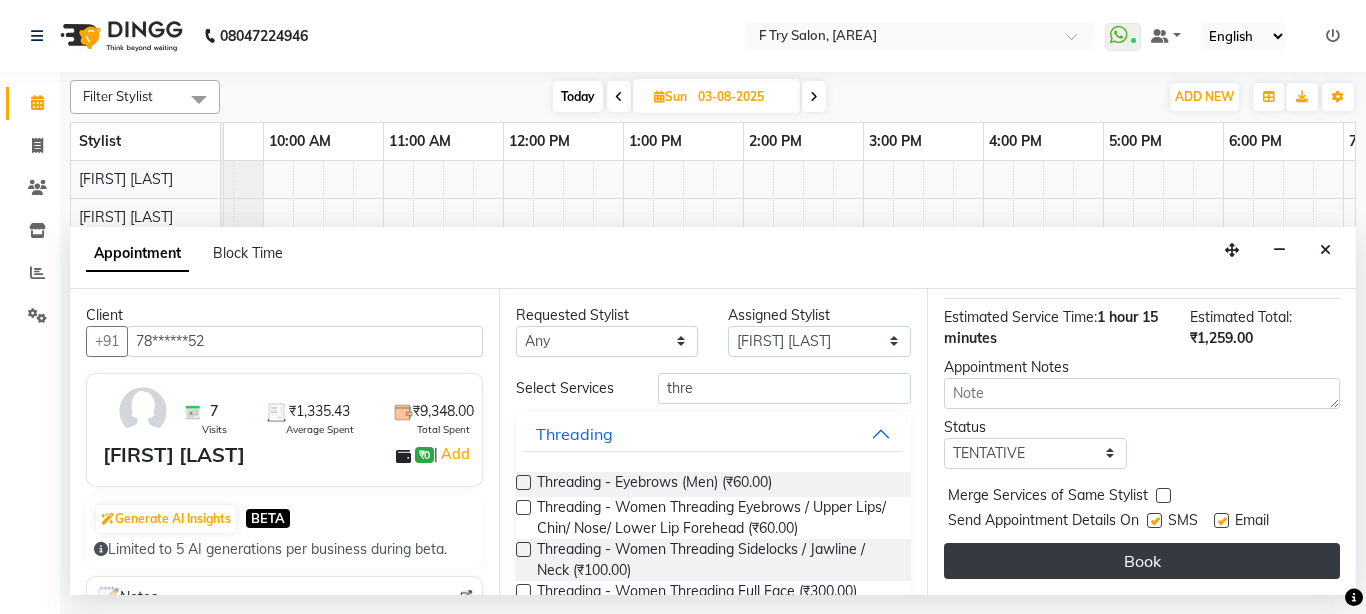 click on "Book" at bounding box center [1142, 561] 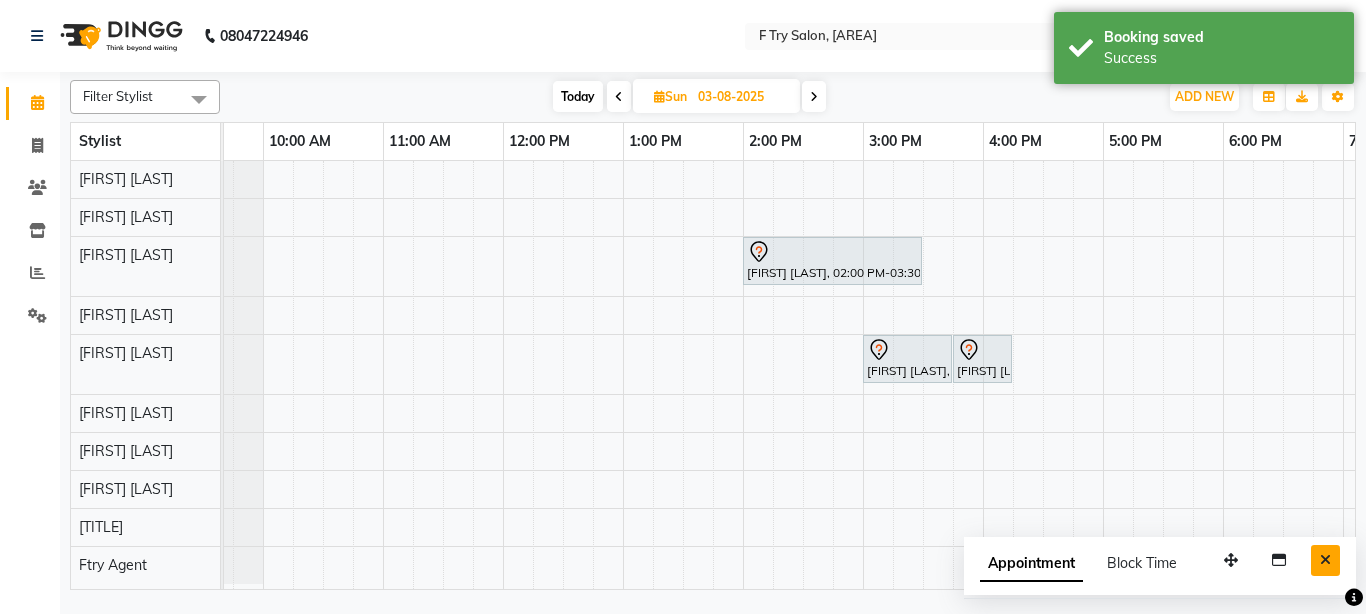 click at bounding box center (1325, 560) 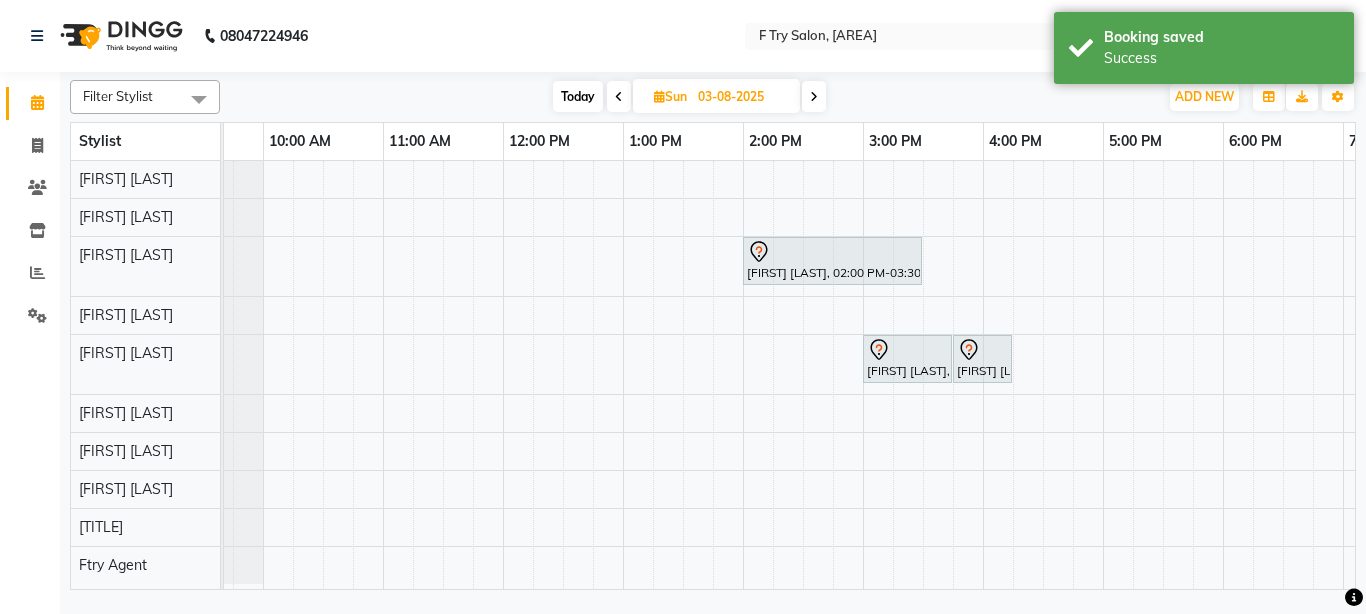 click on "Today" at bounding box center (578, 96) 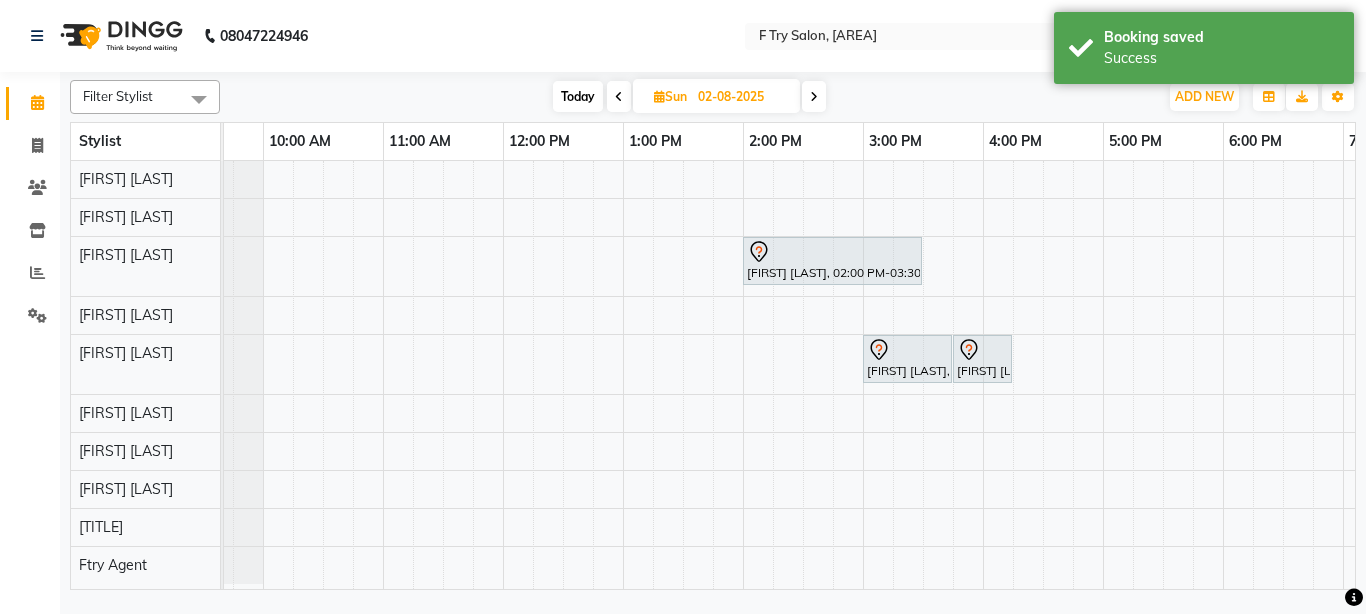 scroll, scrollTop: 0, scrollLeft: 0, axis: both 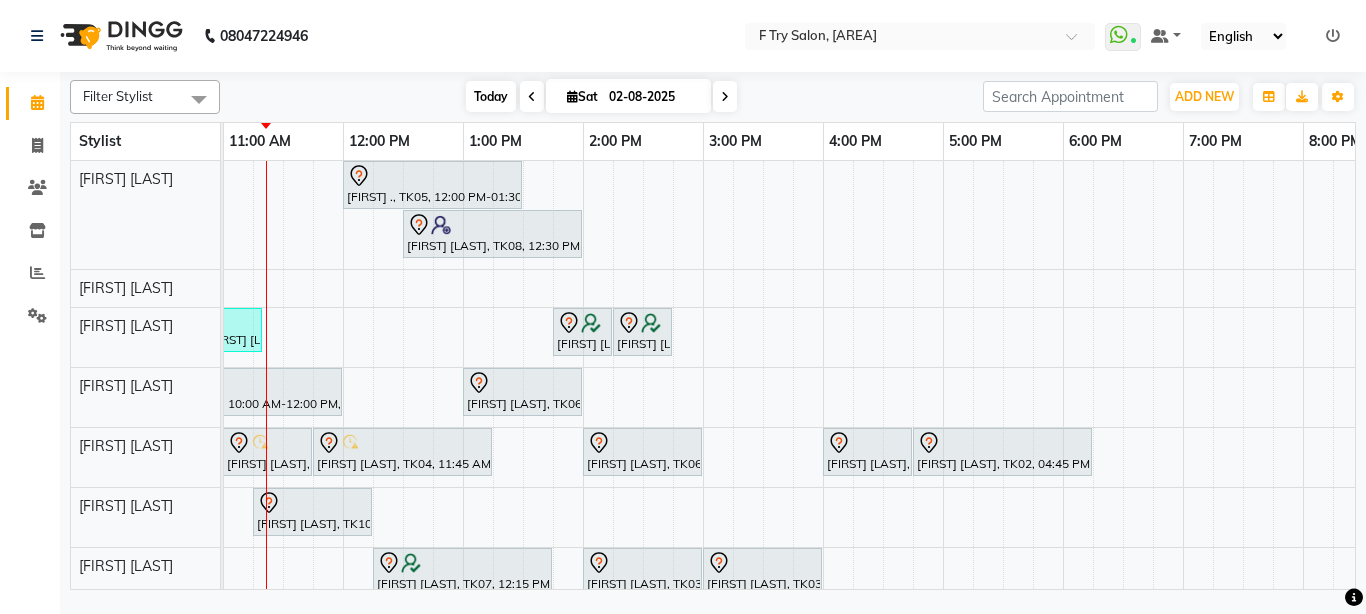 click on "Today" at bounding box center (491, 96) 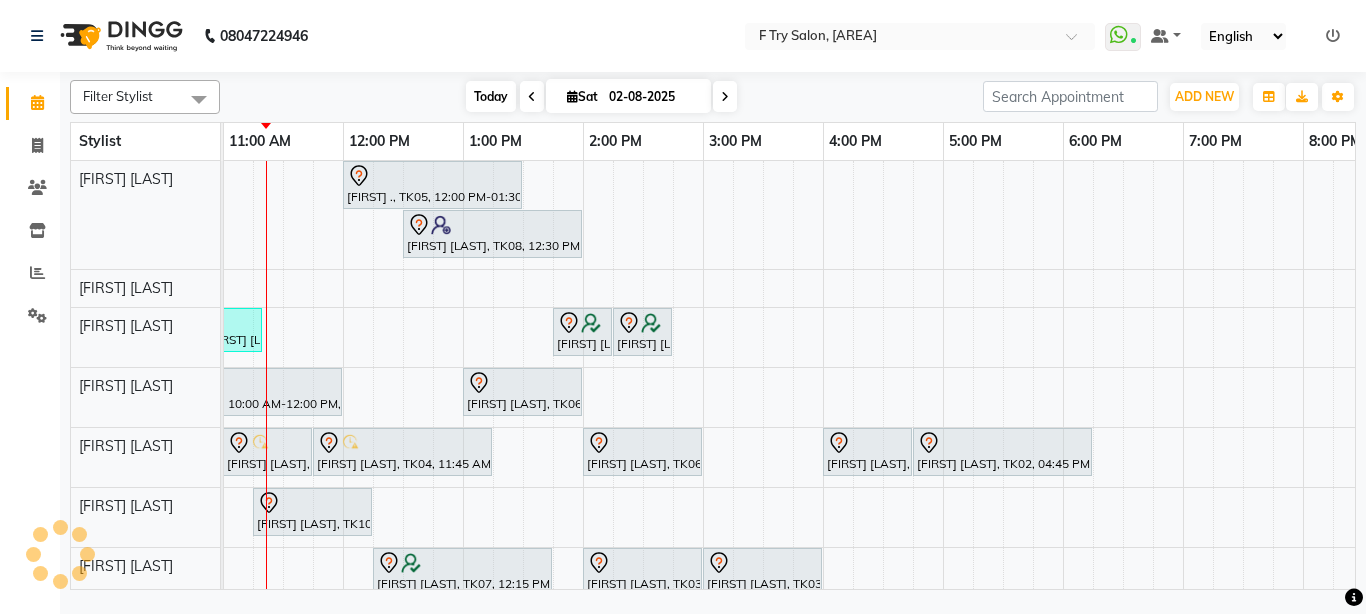scroll, scrollTop: 0, scrollLeft: 0, axis: both 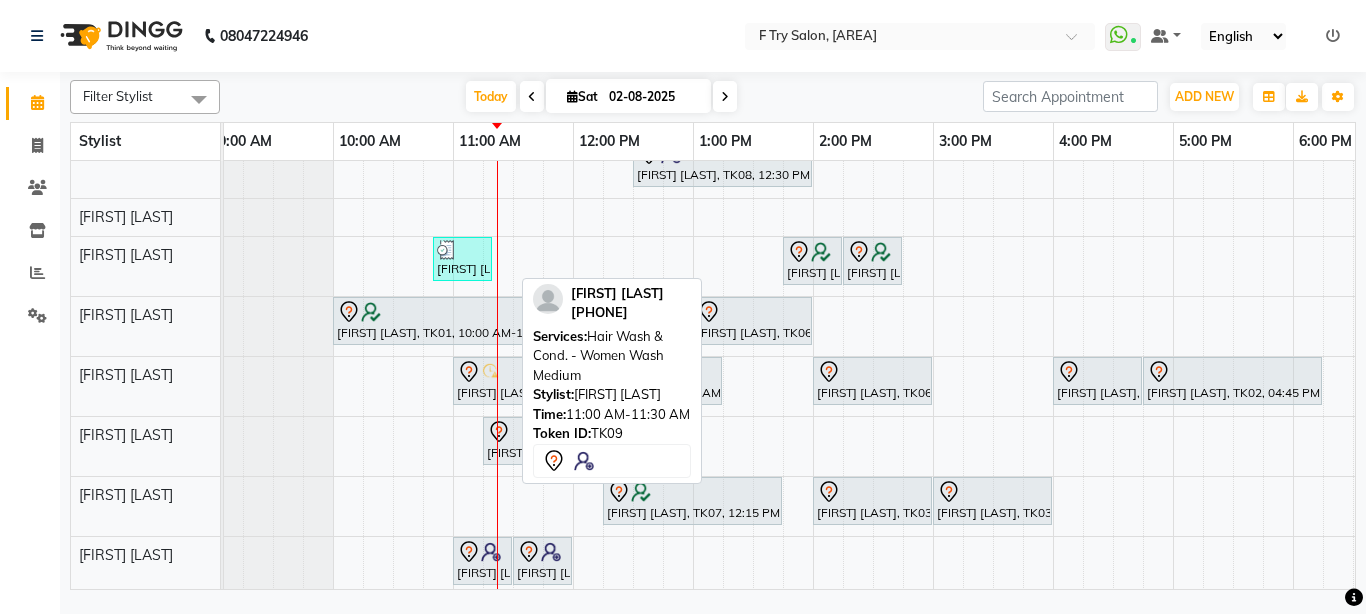 click 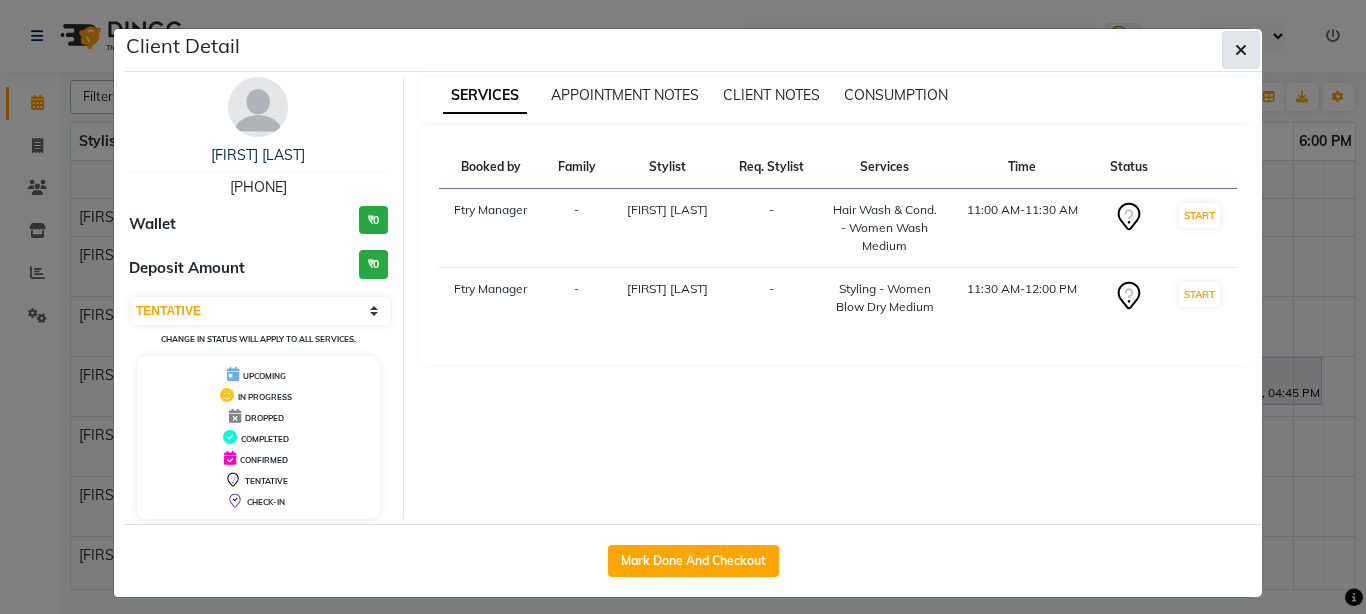 click 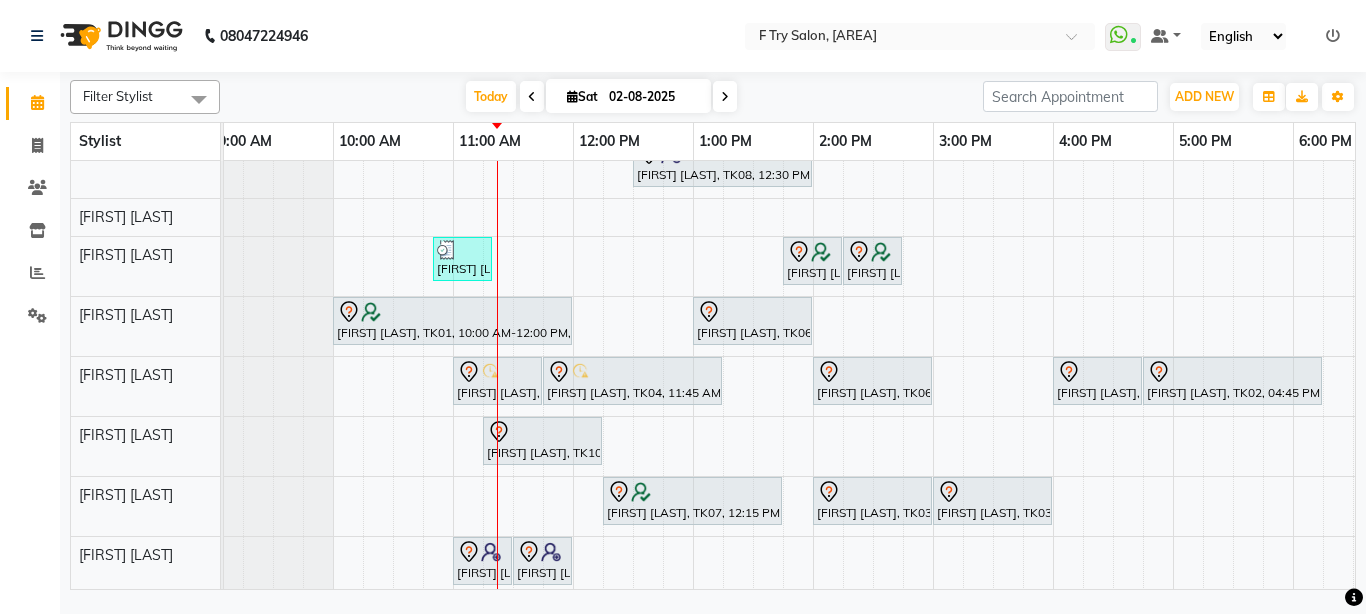 scroll, scrollTop: 100, scrollLeft: 11, axis: both 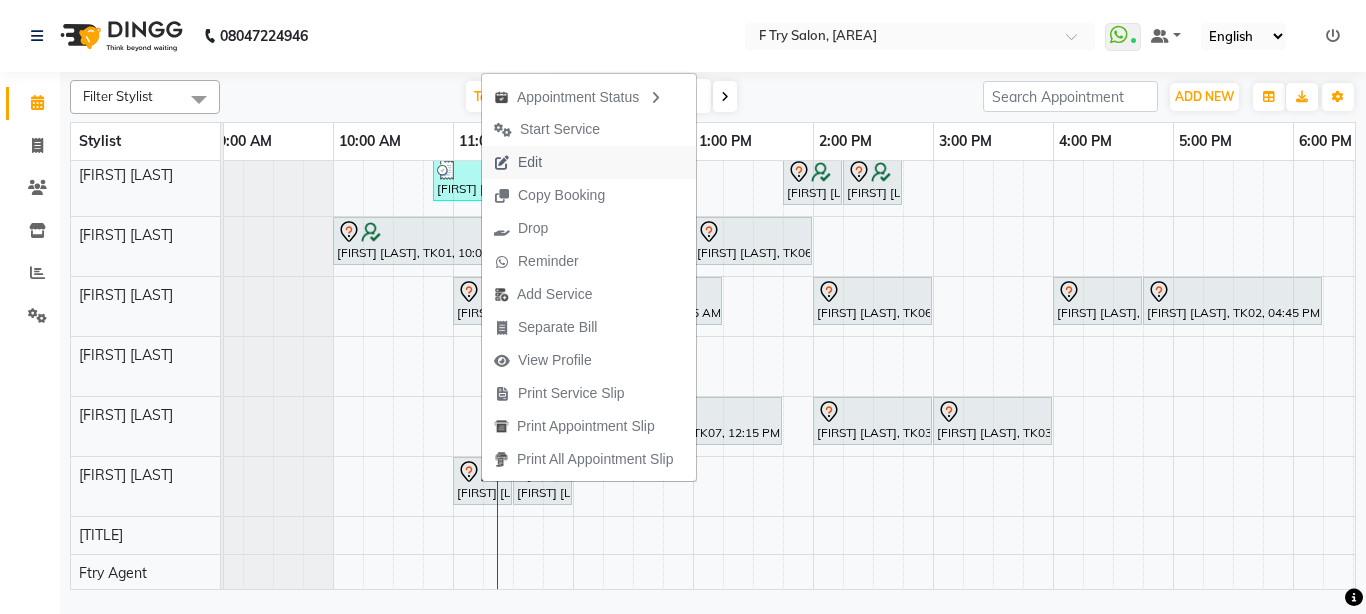 click on "Edit" at bounding box center (518, 162) 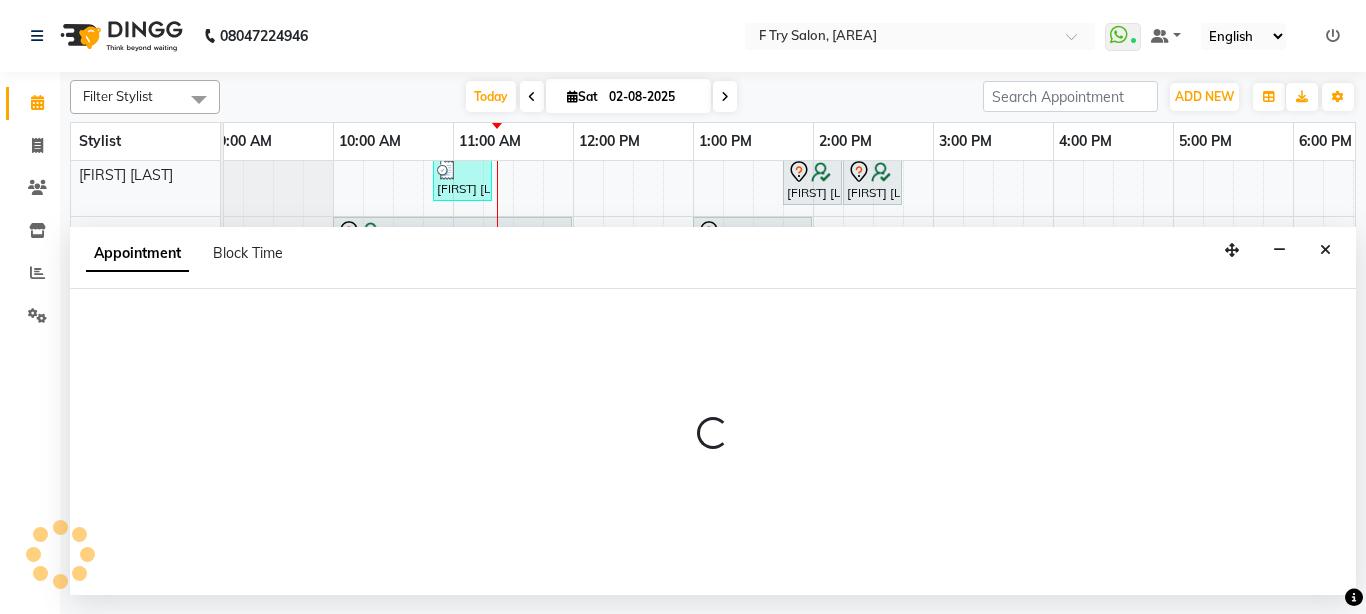 select on "tentative" 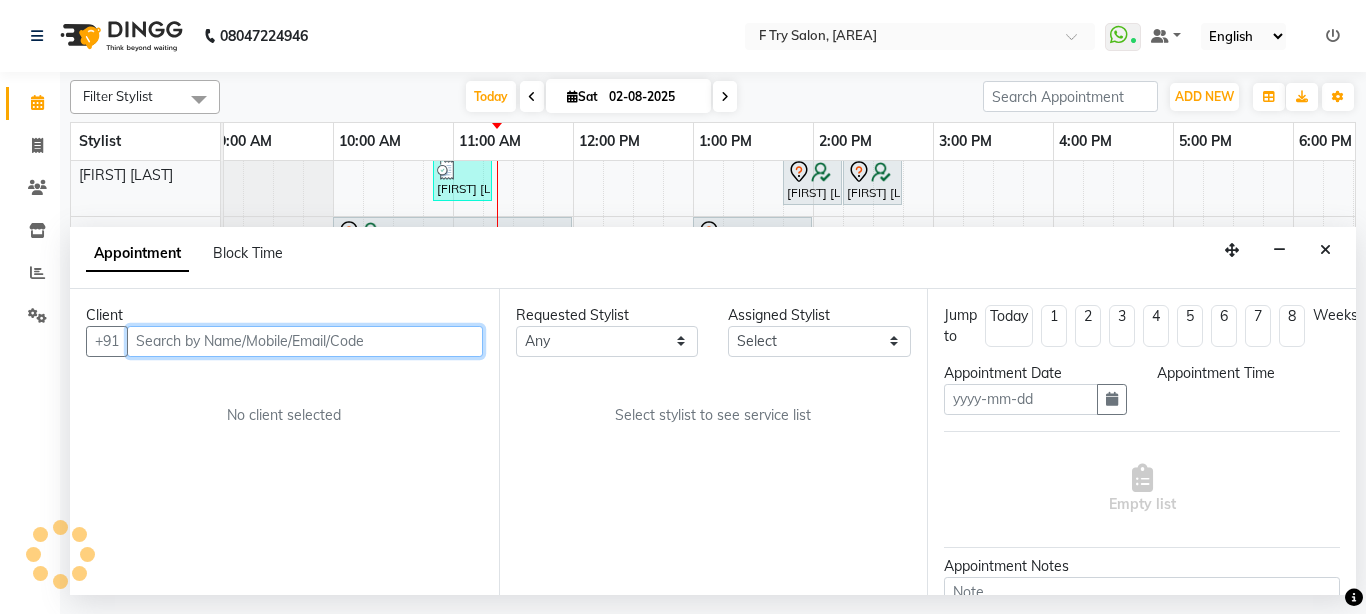 type on "02-08-2025" 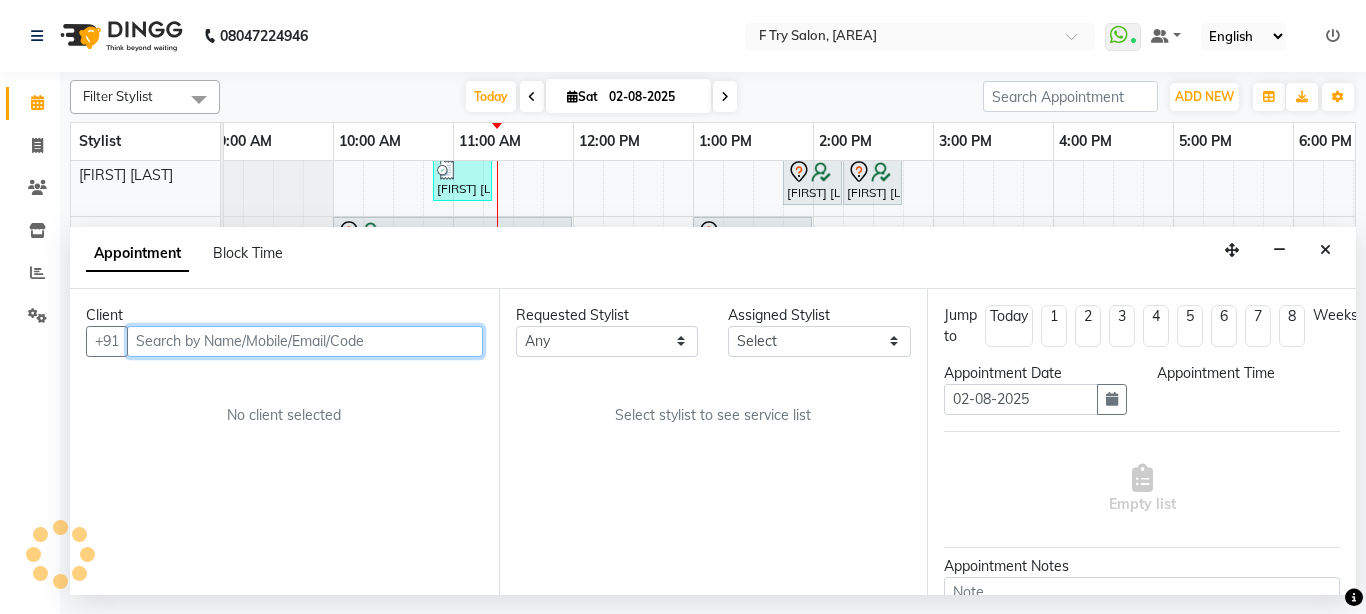 scroll, scrollTop: 0, scrollLeft: 241, axis: horizontal 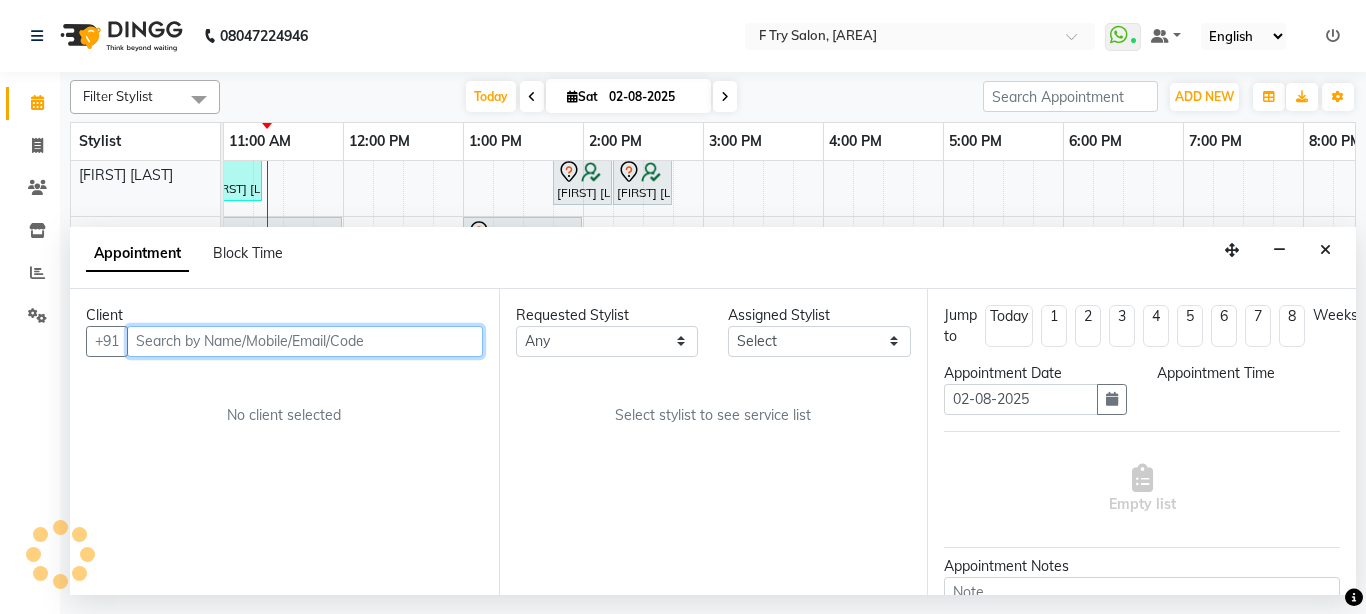 select on "660" 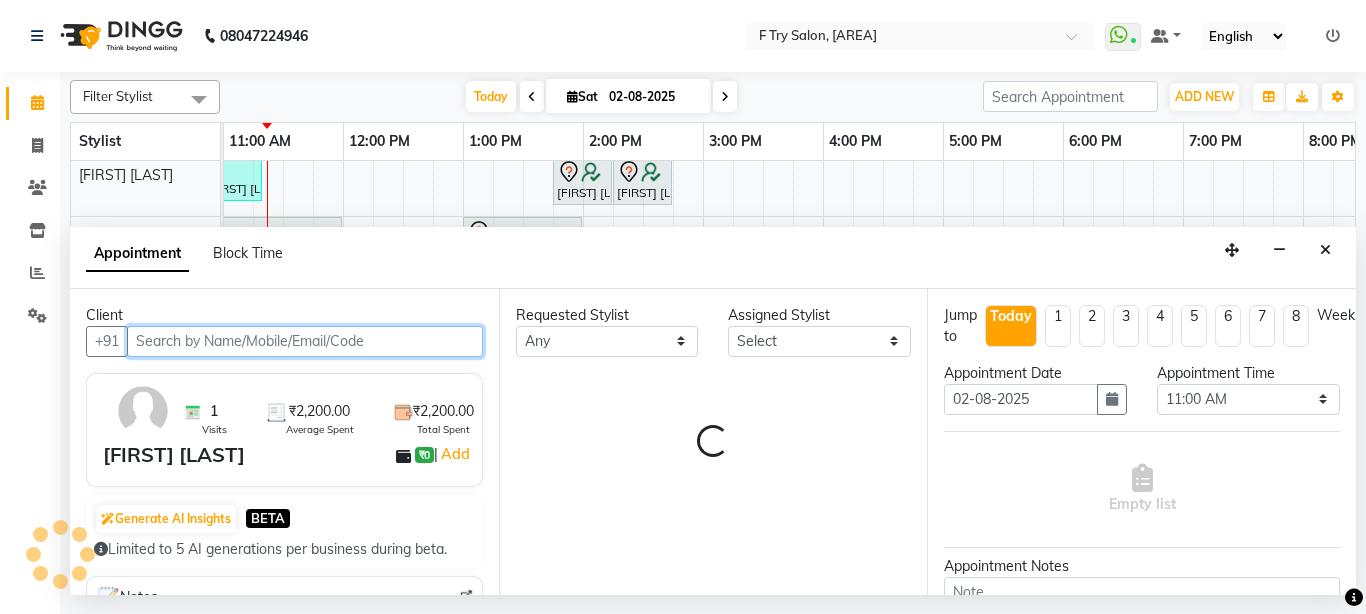 select on "81046" 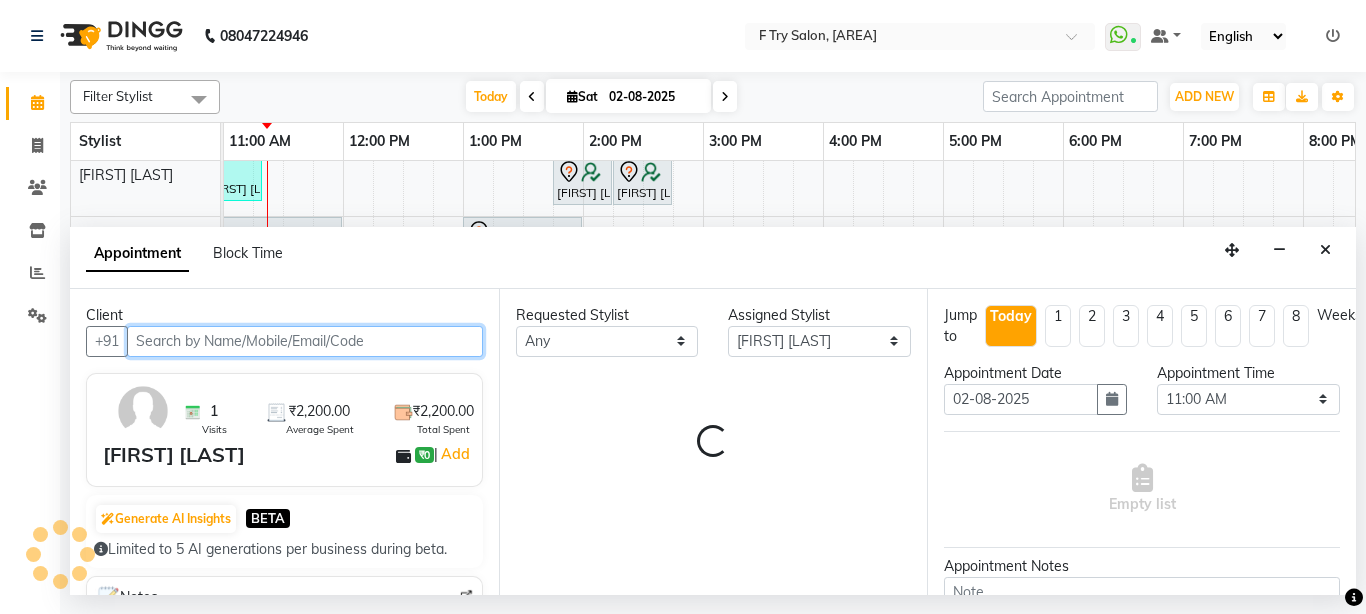 select on "1252" 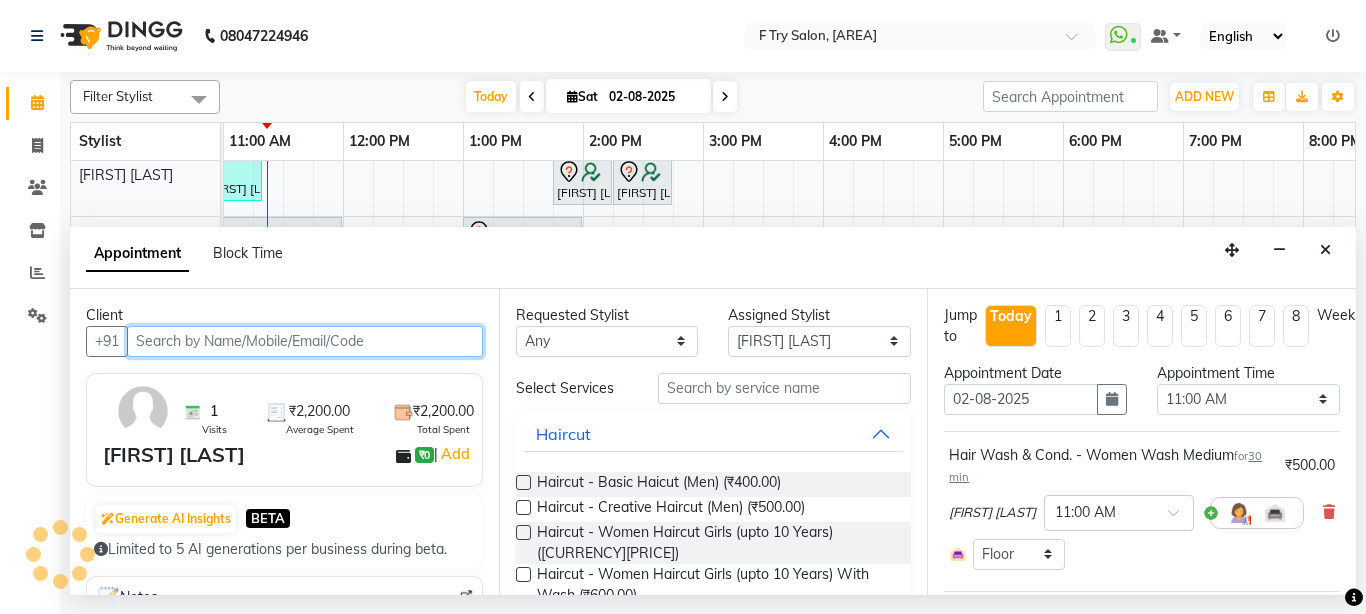 select on "1252" 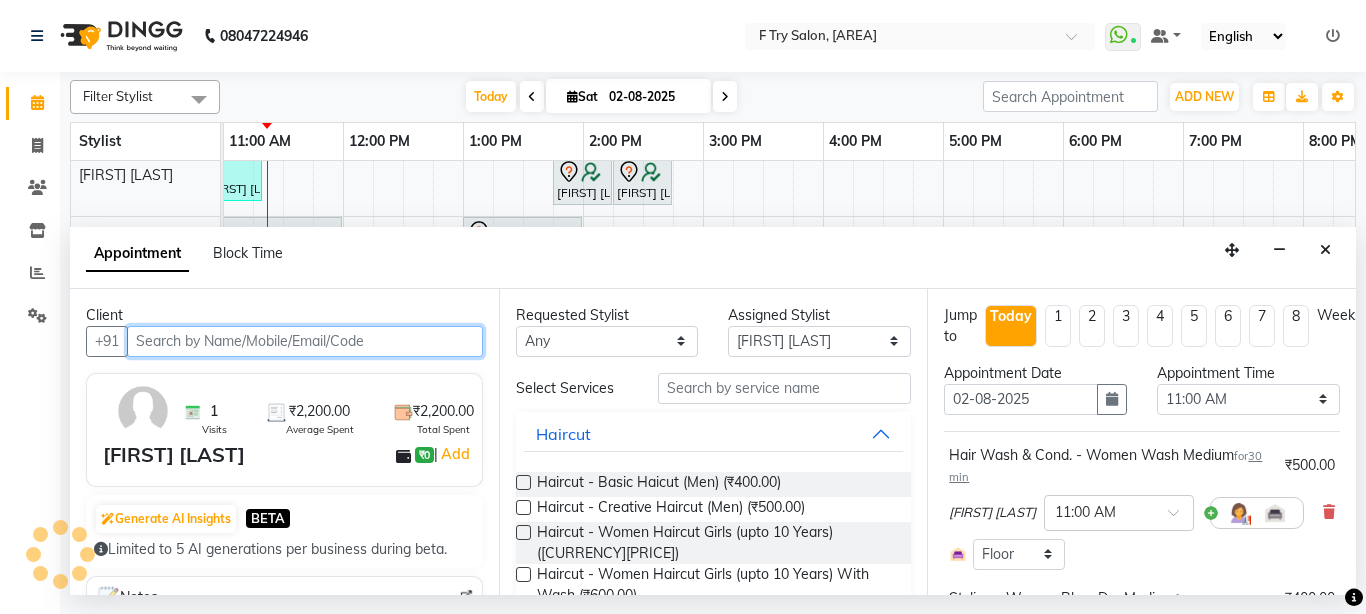 scroll, scrollTop: 0, scrollLeft: 241, axis: horizontal 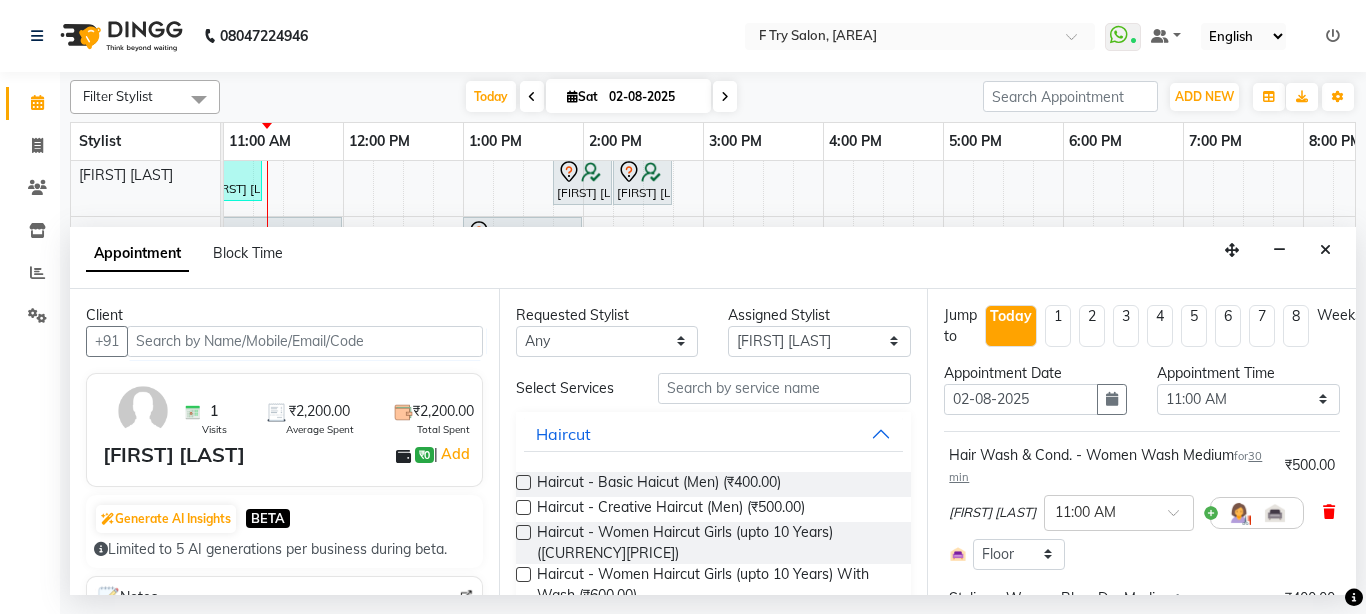 click at bounding box center (1329, 512) 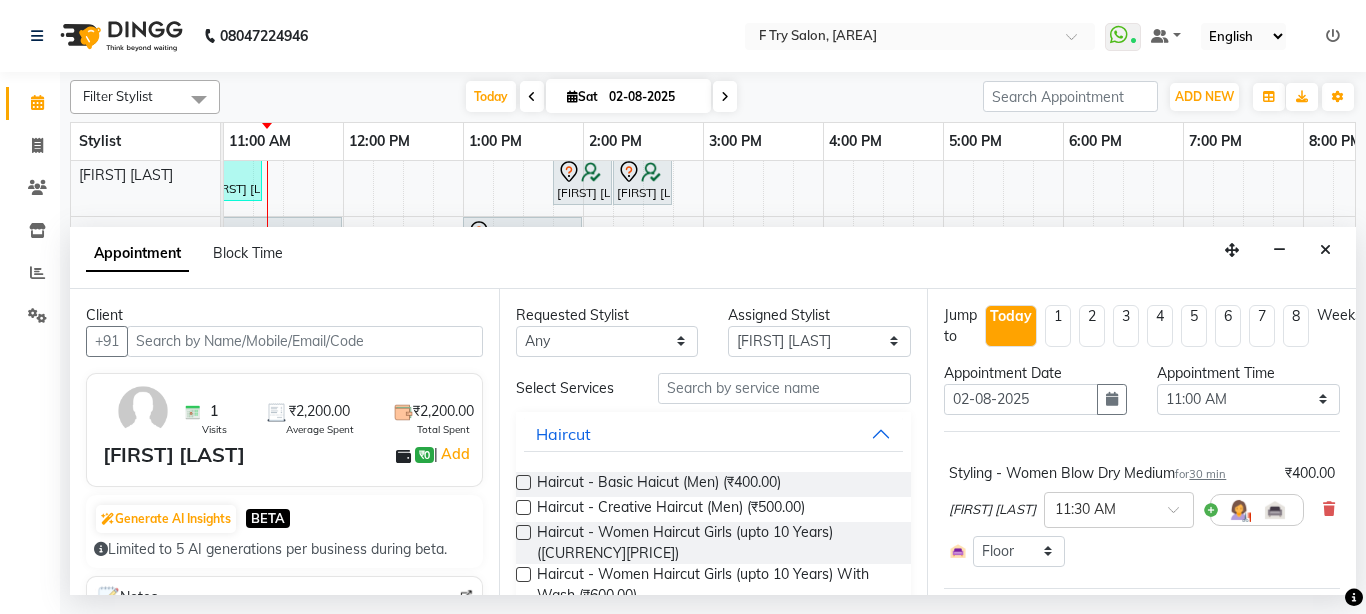 click at bounding box center [1329, 509] 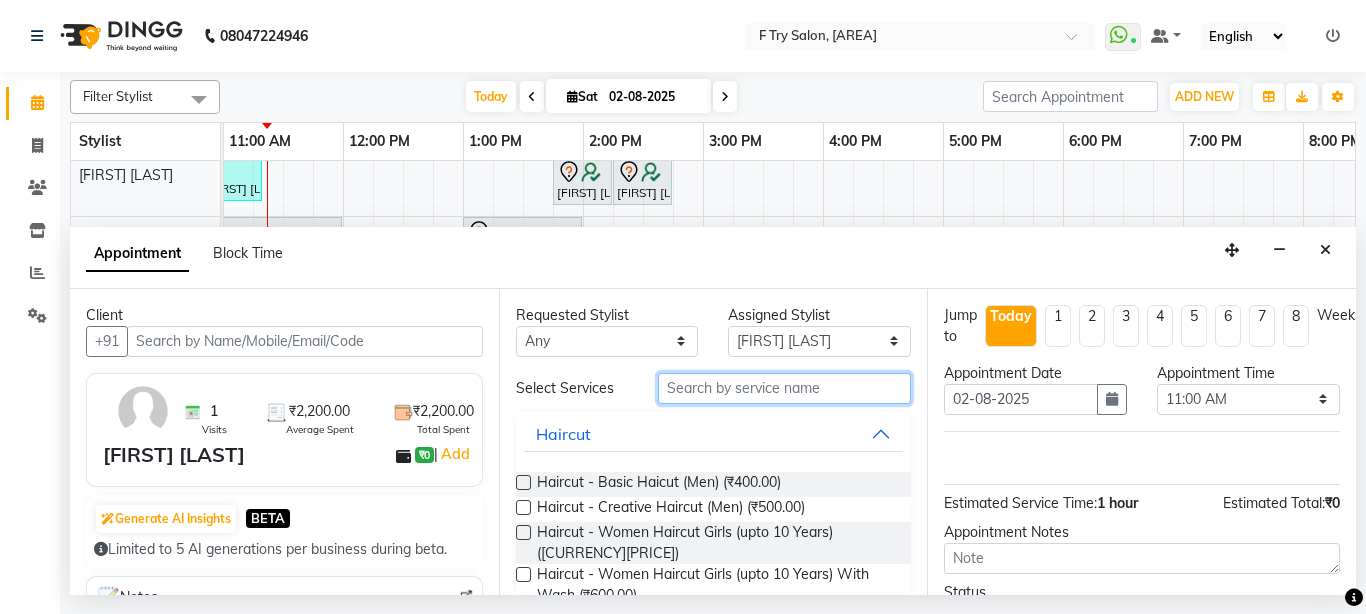 click at bounding box center (785, 388) 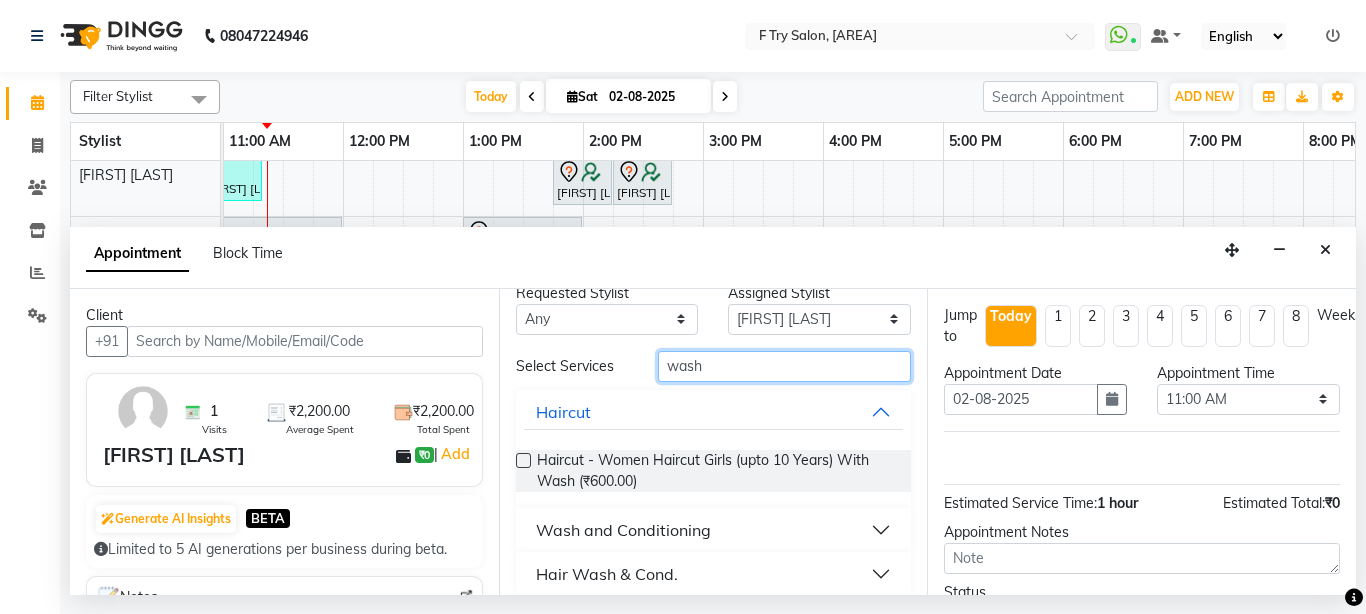 scroll, scrollTop: 39, scrollLeft: 0, axis: vertical 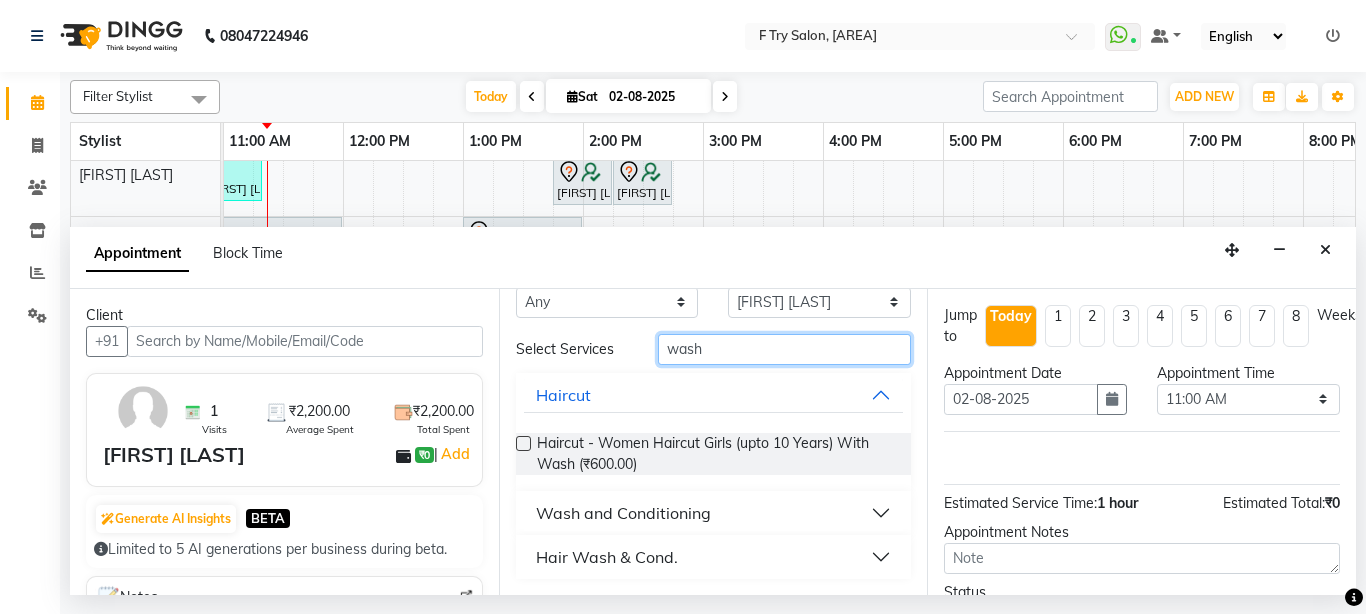 type on "wash" 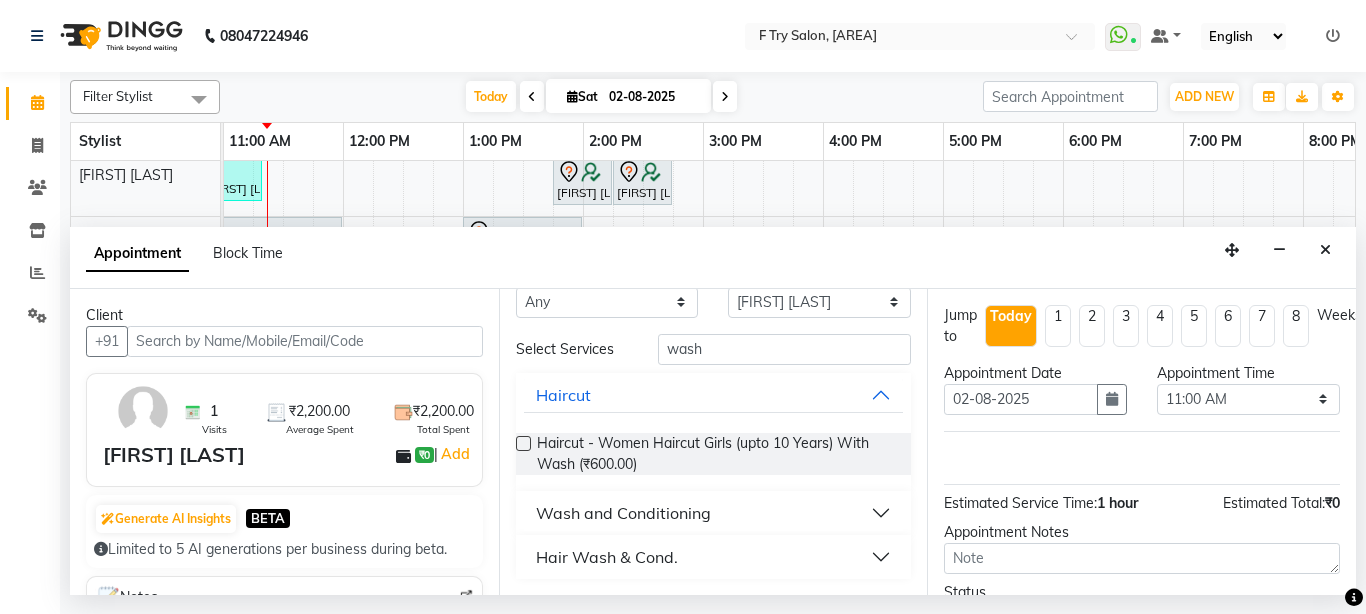 click on "Hair Wash & Cond." at bounding box center (714, 557) 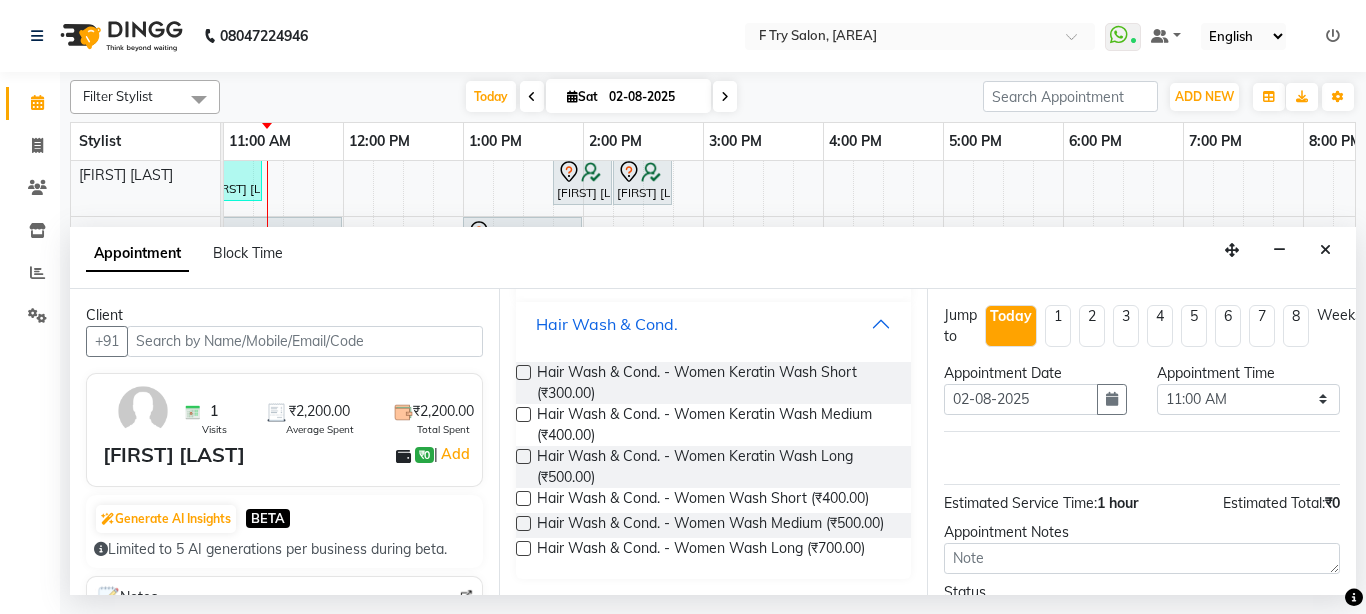 scroll, scrollTop: 289, scrollLeft: 0, axis: vertical 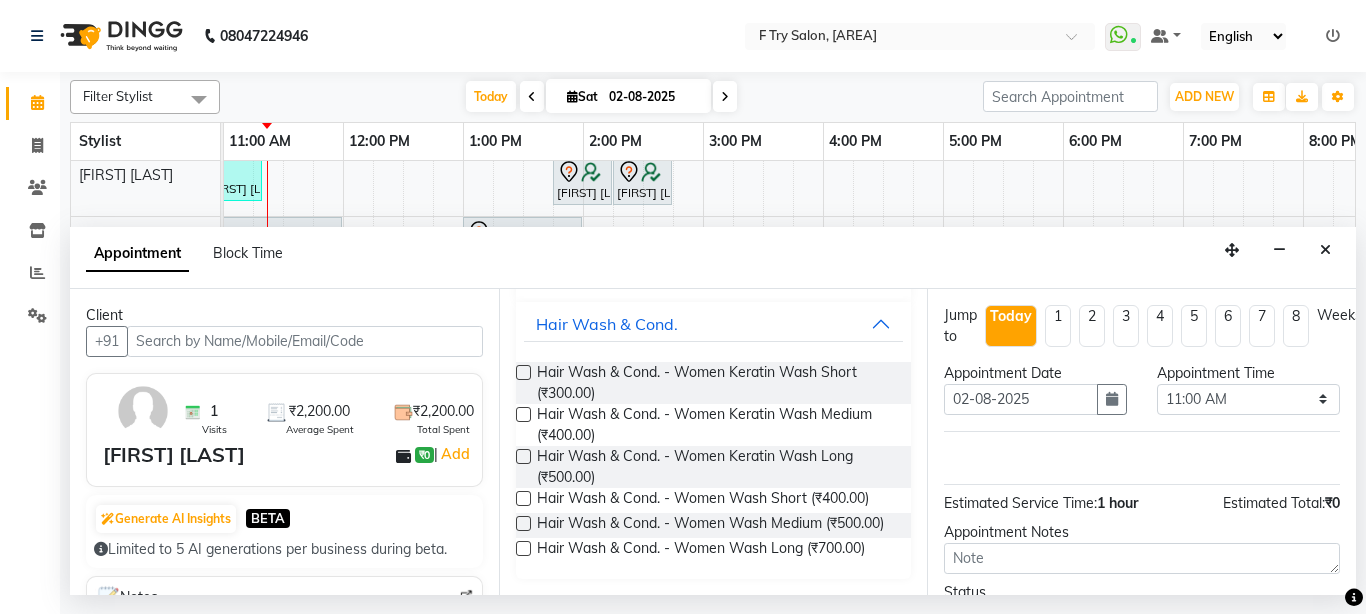 click at bounding box center (523, 548) 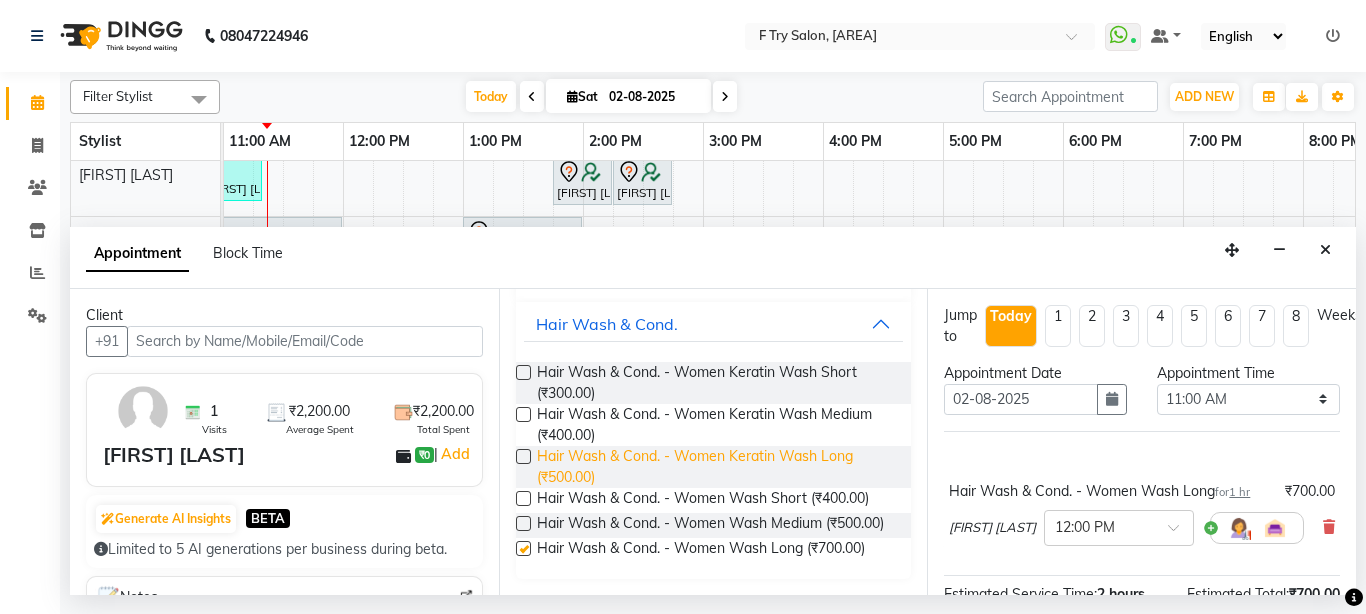 checkbox on "false" 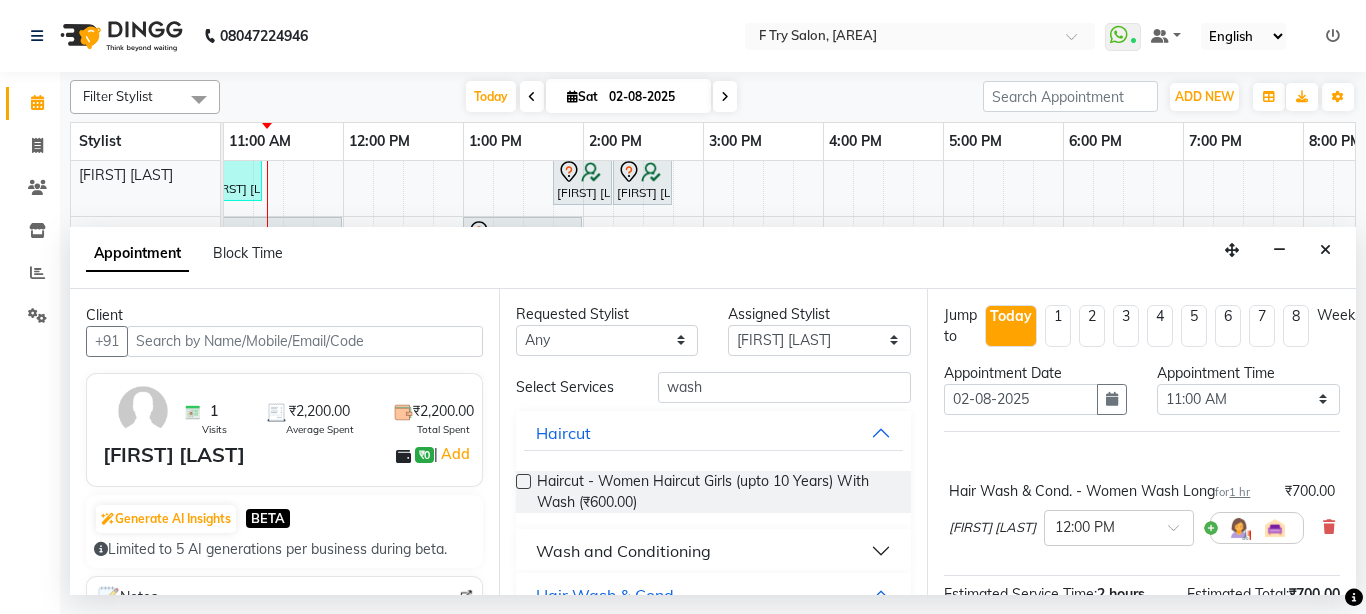 scroll, scrollTop: 0, scrollLeft: 0, axis: both 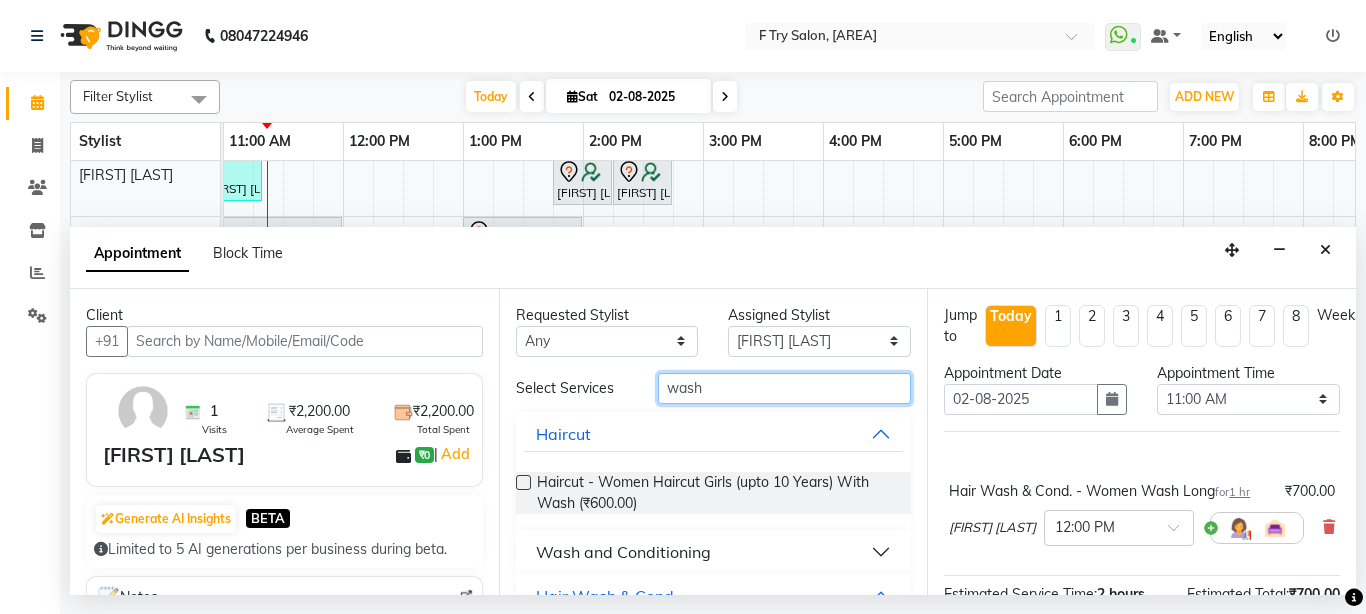 click on "wash" at bounding box center (785, 388) 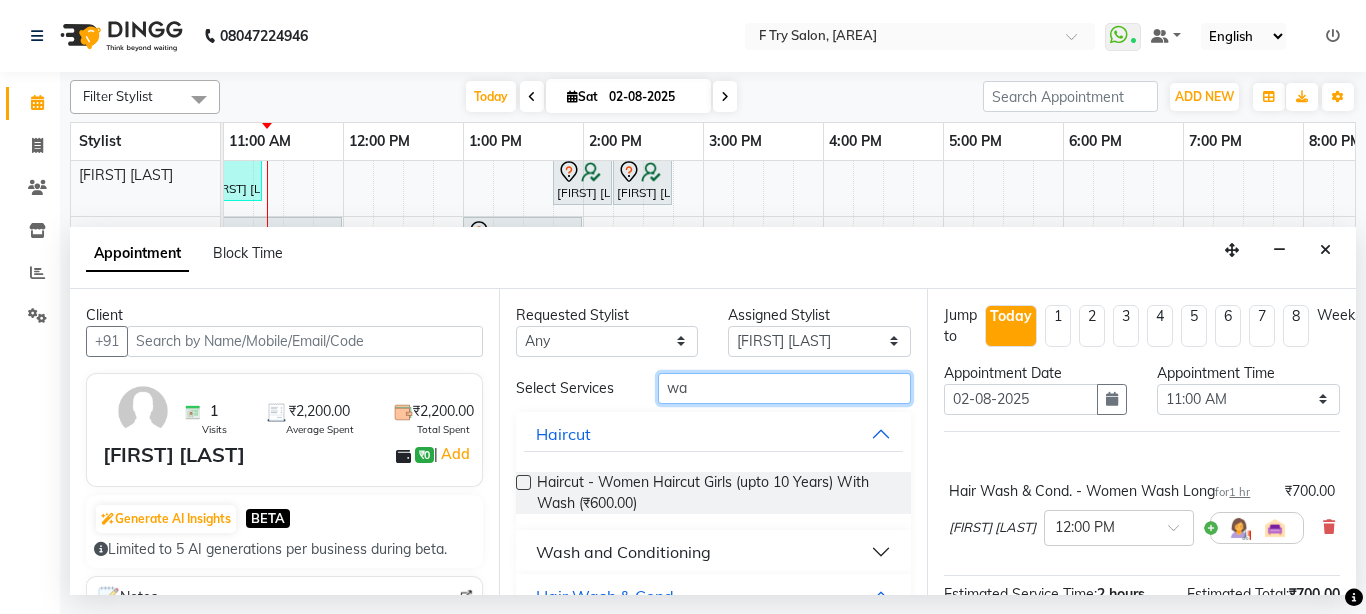 type on "w" 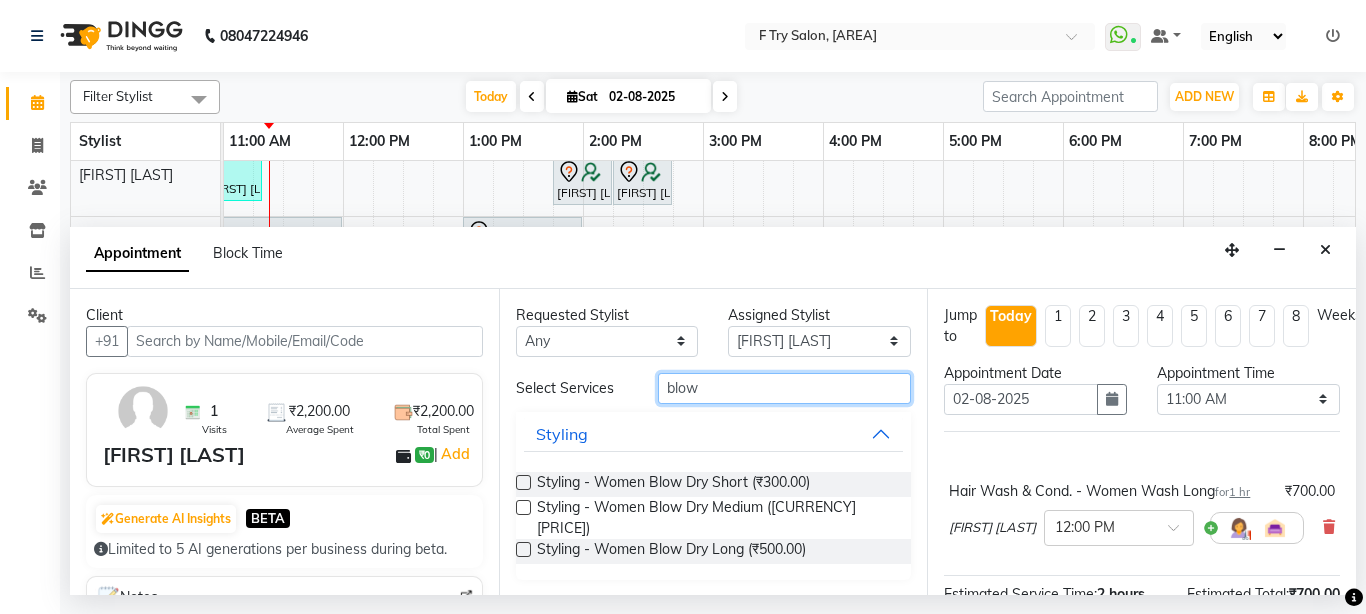 type on "blow" 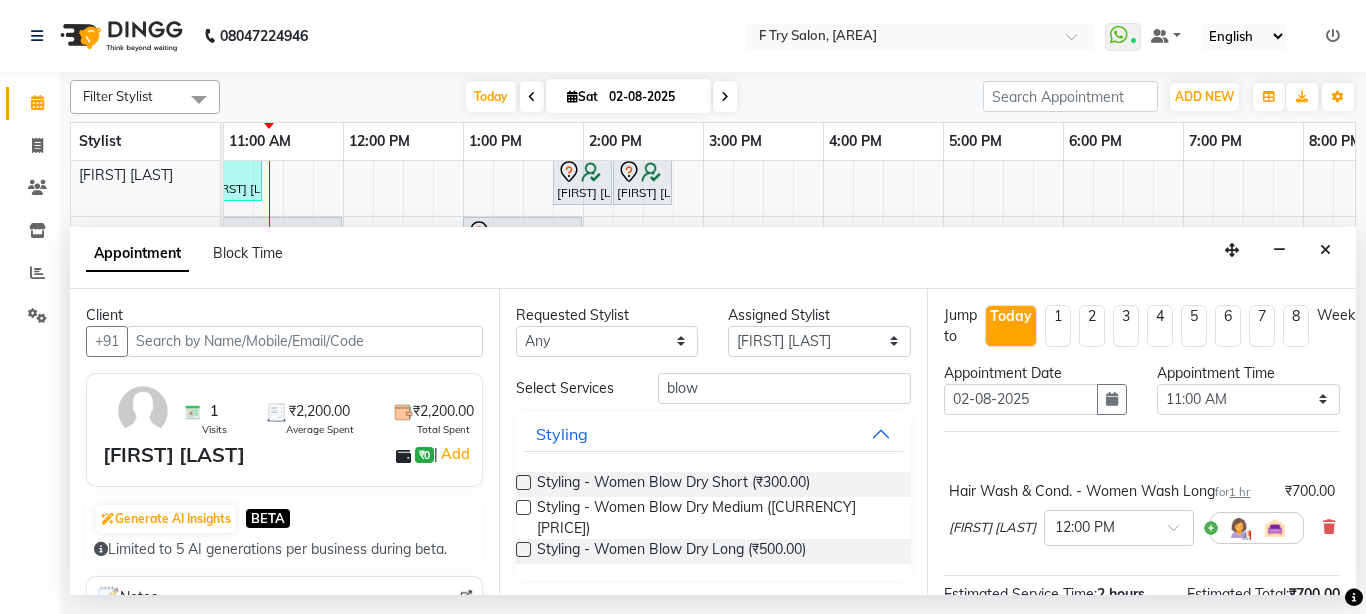 click at bounding box center (523, 549) 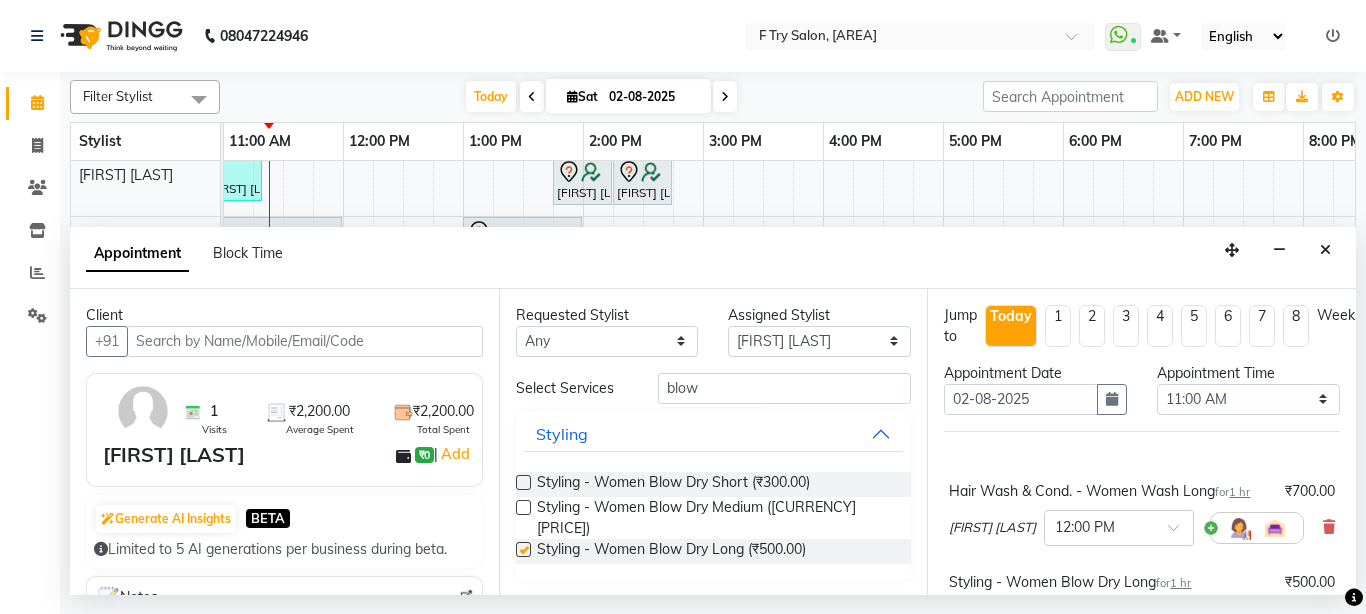 checkbox on "false" 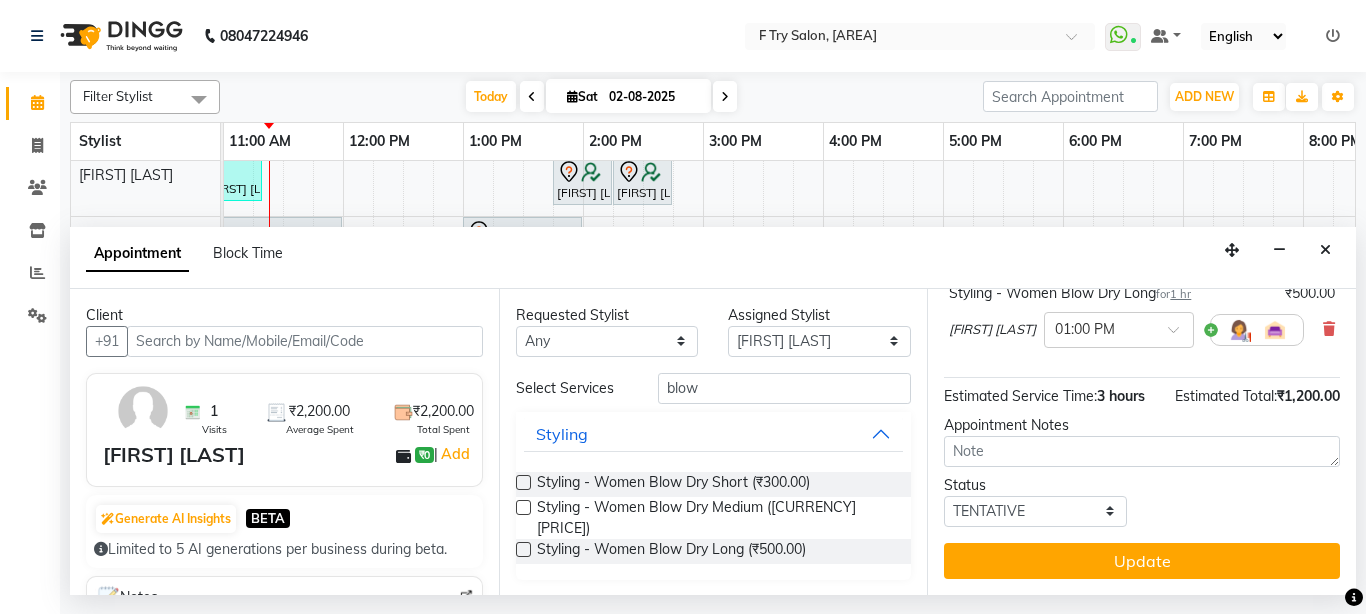 scroll, scrollTop: 331, scrollLeft: 0, axis: vertical 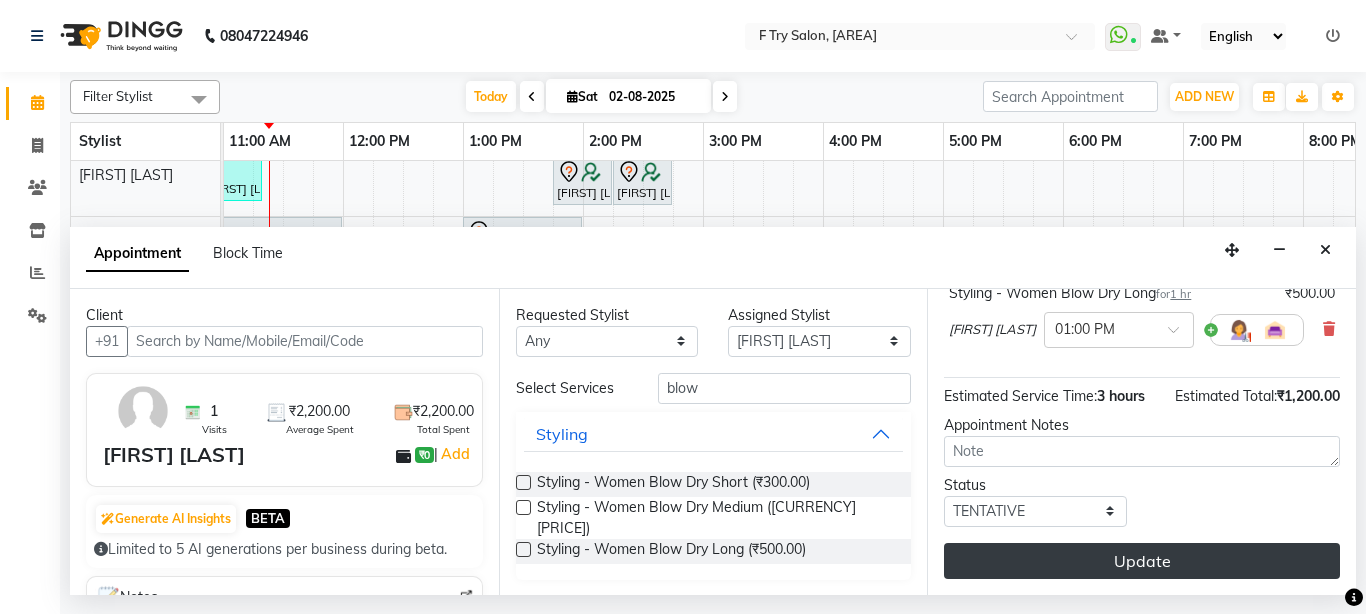 click on "Update" at bounding box center (1142, 561) 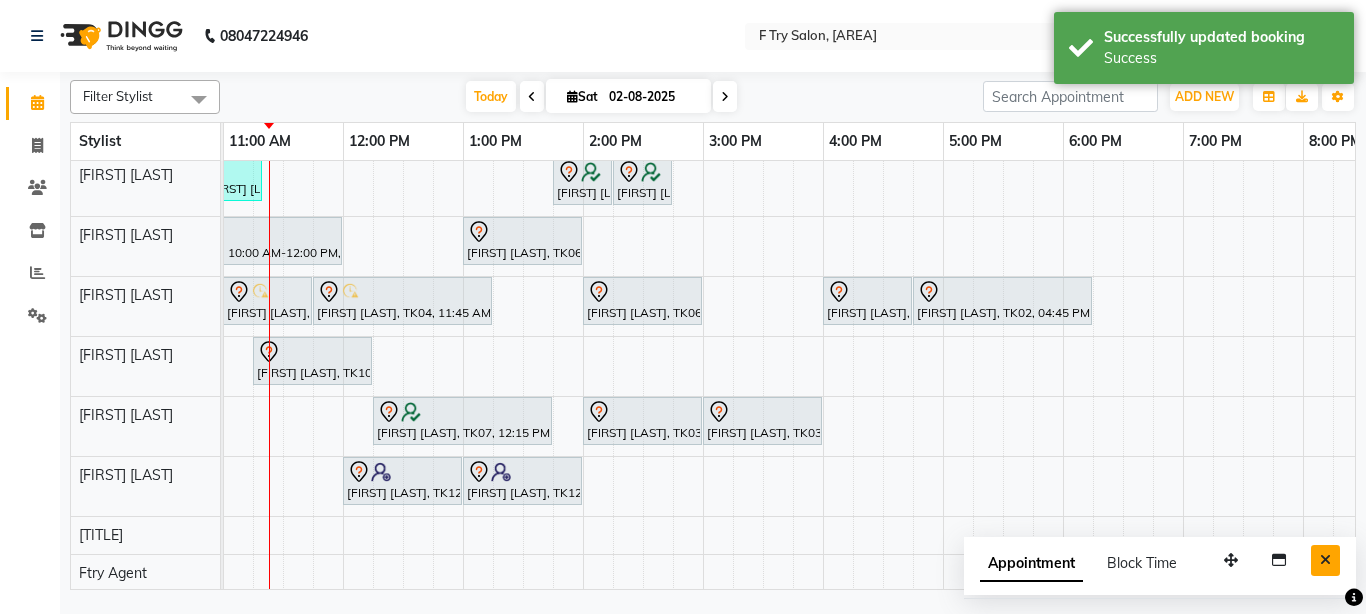 click at bounding box center [1325, 560] 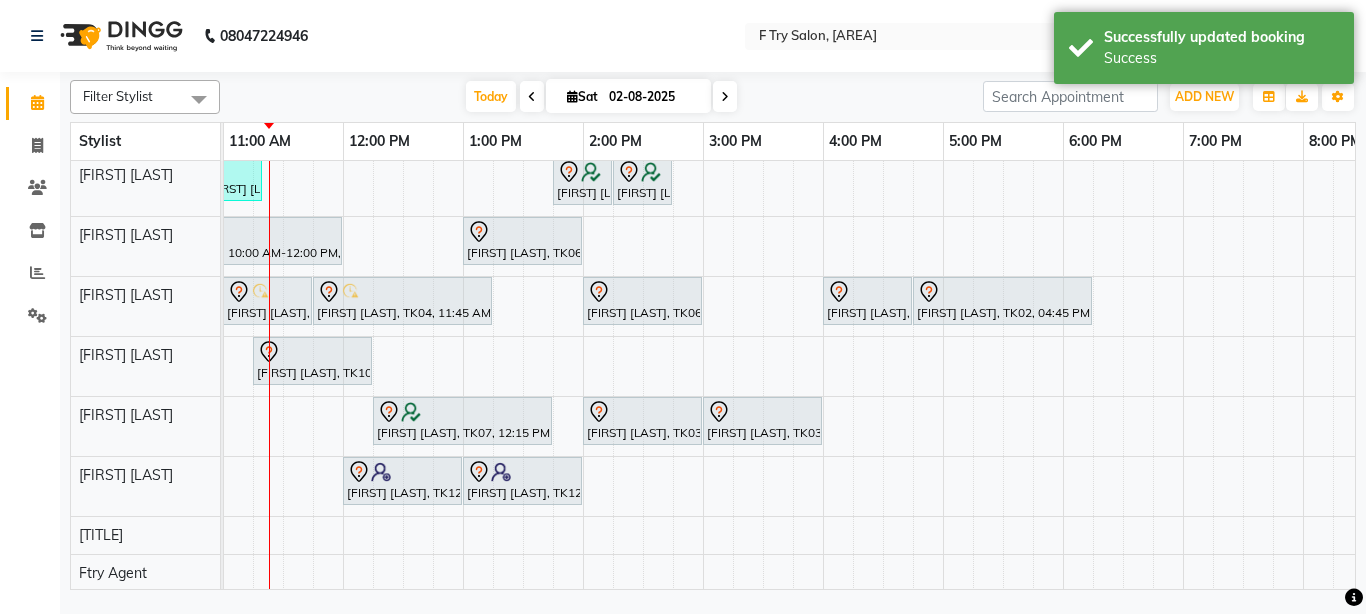 scroll, scrollTop: 151, scrollLeft: 201, axis: both 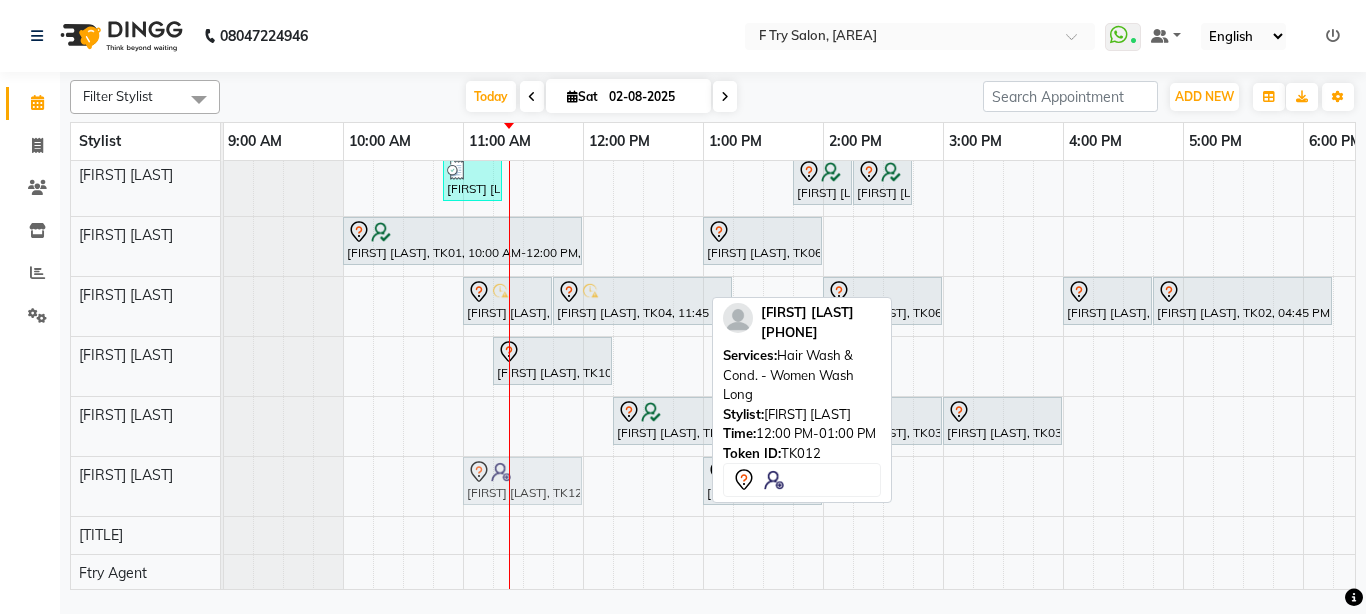 drag, startPoint x: 620, startPoint y: 469, endPoint x: 498, endPoint y: 474, distance: 122.10242 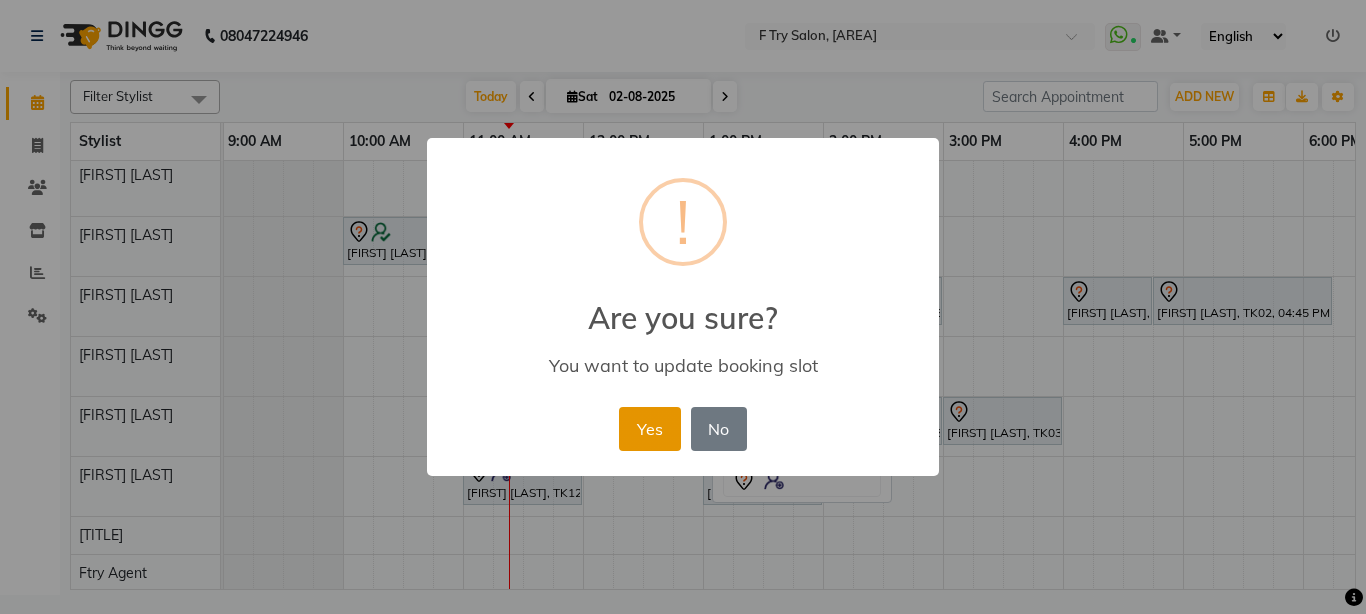 click on "Yes" at bounding box center (649, 429) 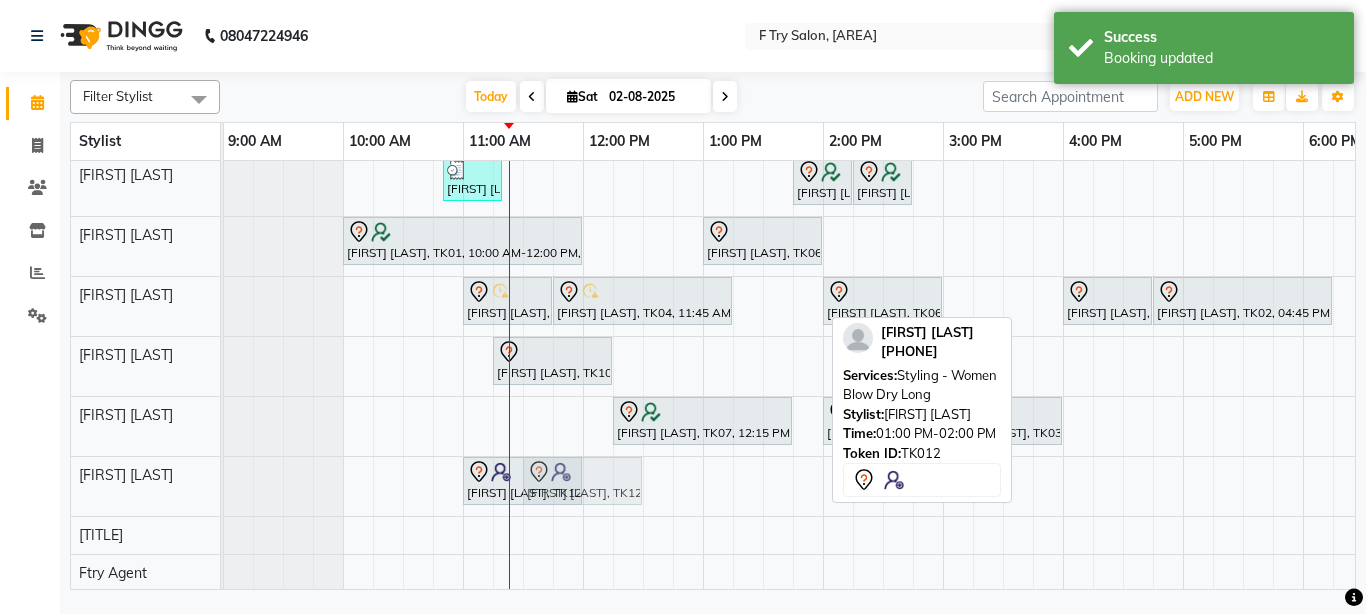 drag, startPoint x: 755, startPoint y: 480, endPoint x: 569, endPoint y: 497, distance: 186.77527 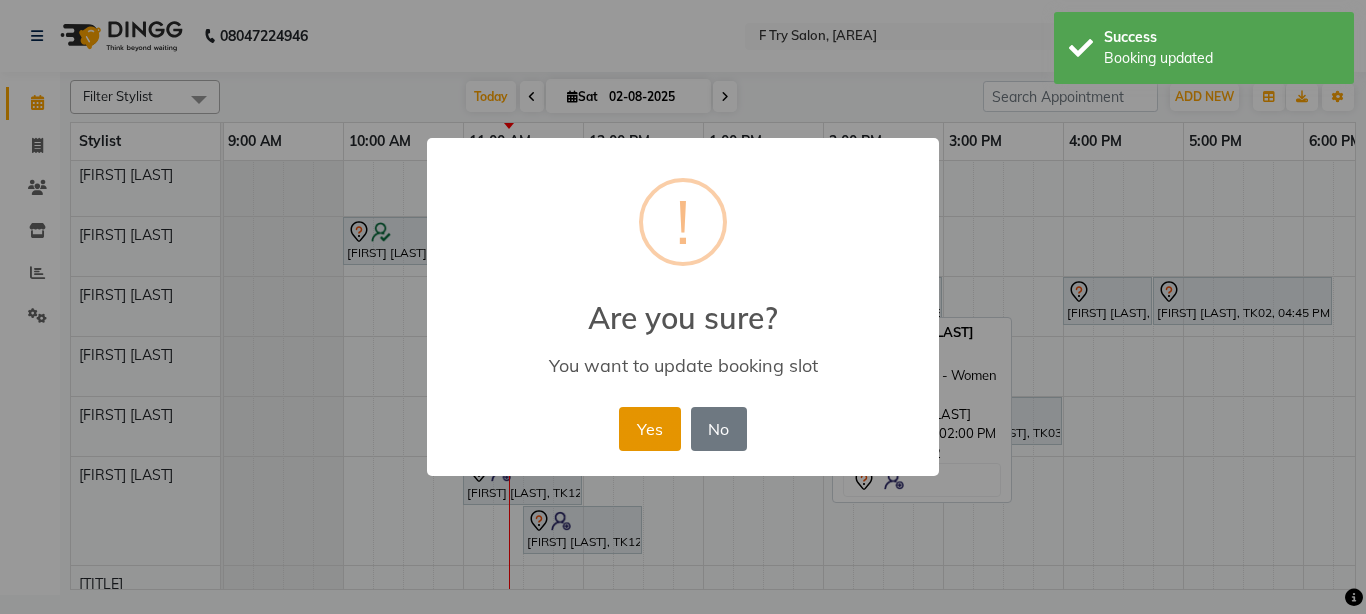 click on "Yes" at bounding box center [649, 429] 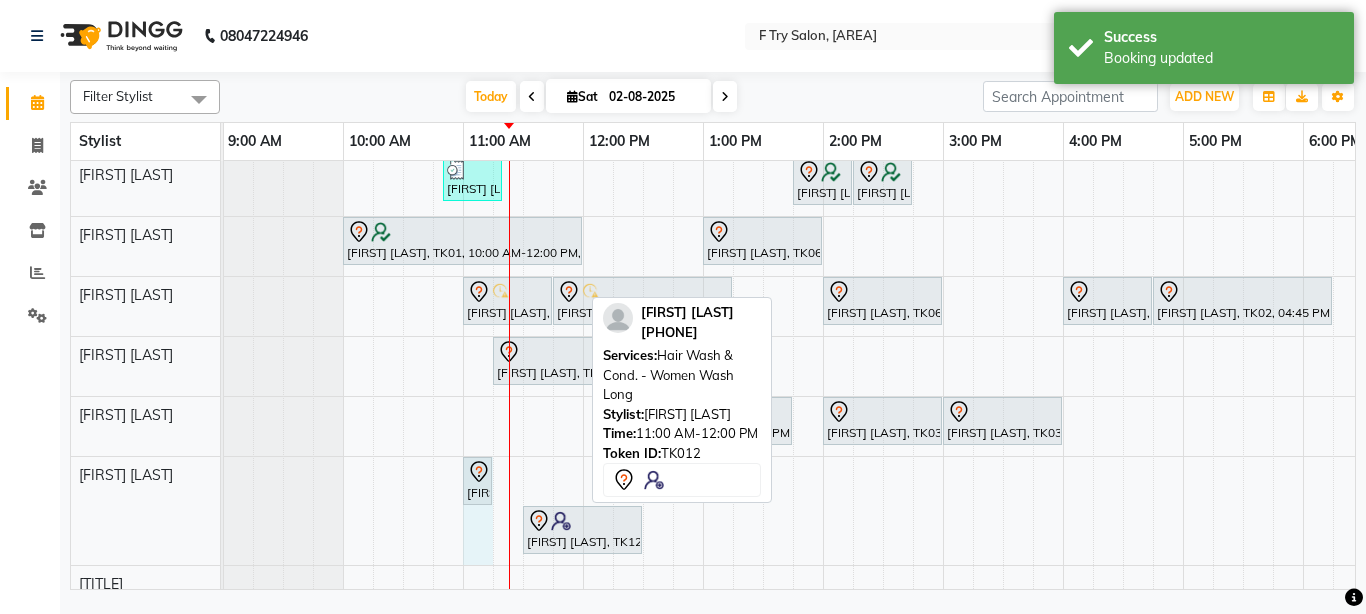 drag, startPoint x: 581, startPoint y: 484, endPoint x: 488, endPoint y: 483, distance: 93.00538 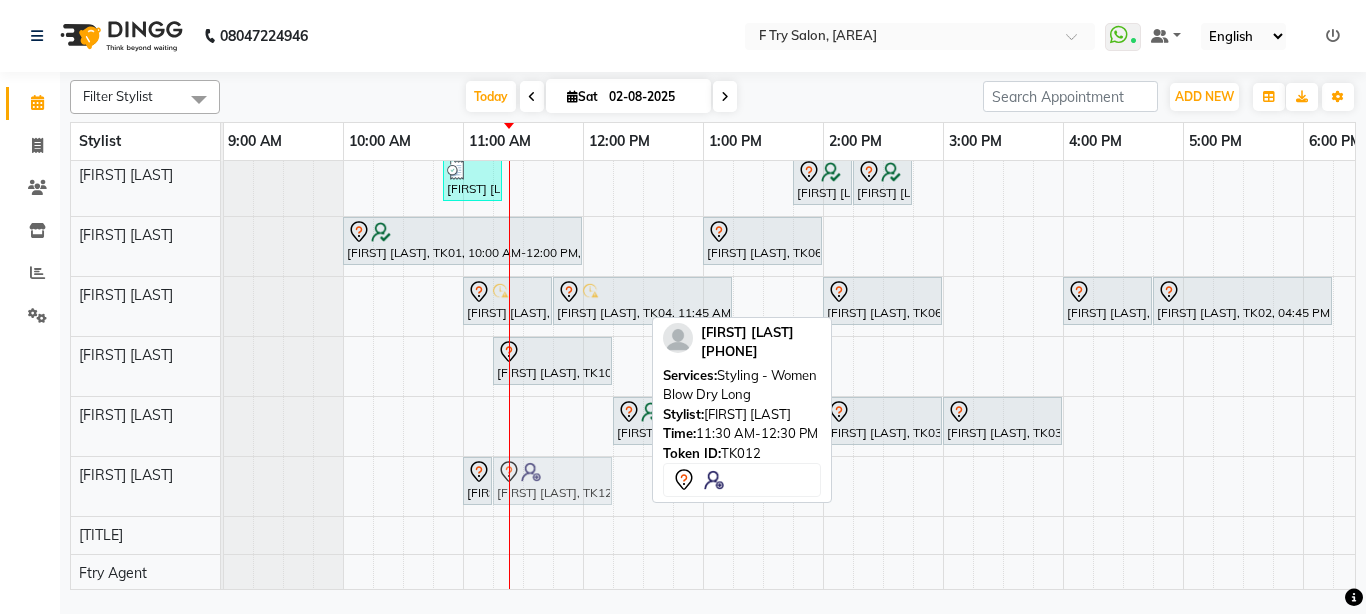 drag, startPoint x: 603, startPoint y: 472, endPoint x: 579, endPoint y: 479, distance: 25 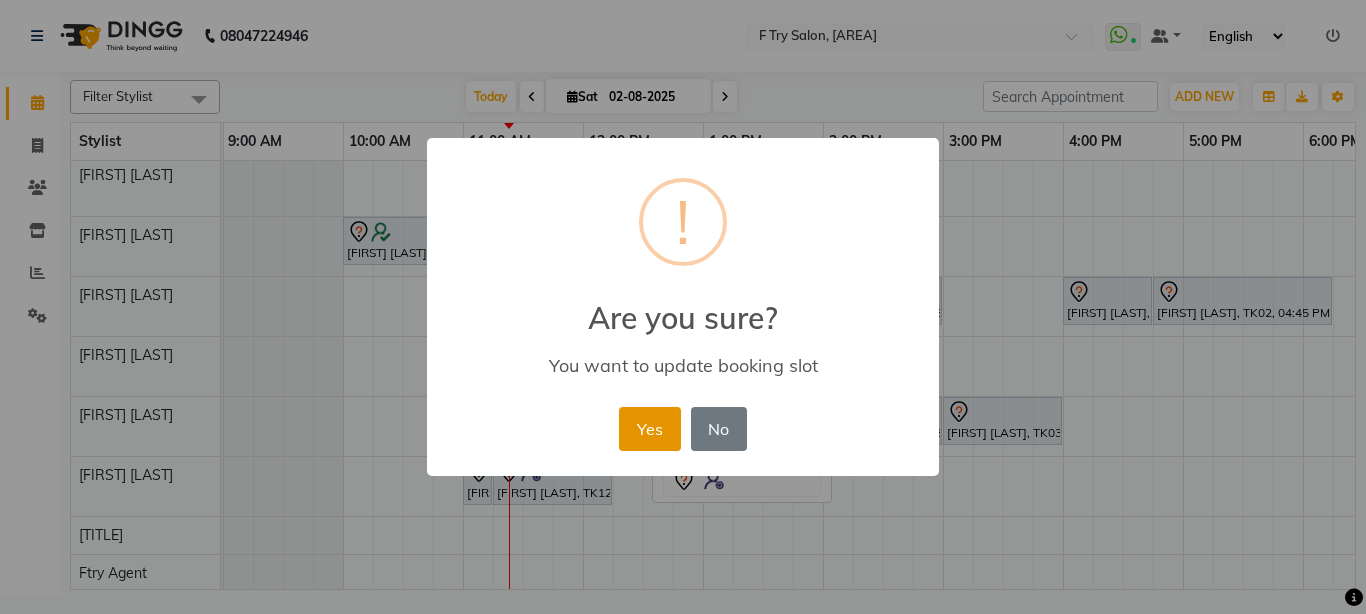 click on "Yes" at bounding box center [649, 429] 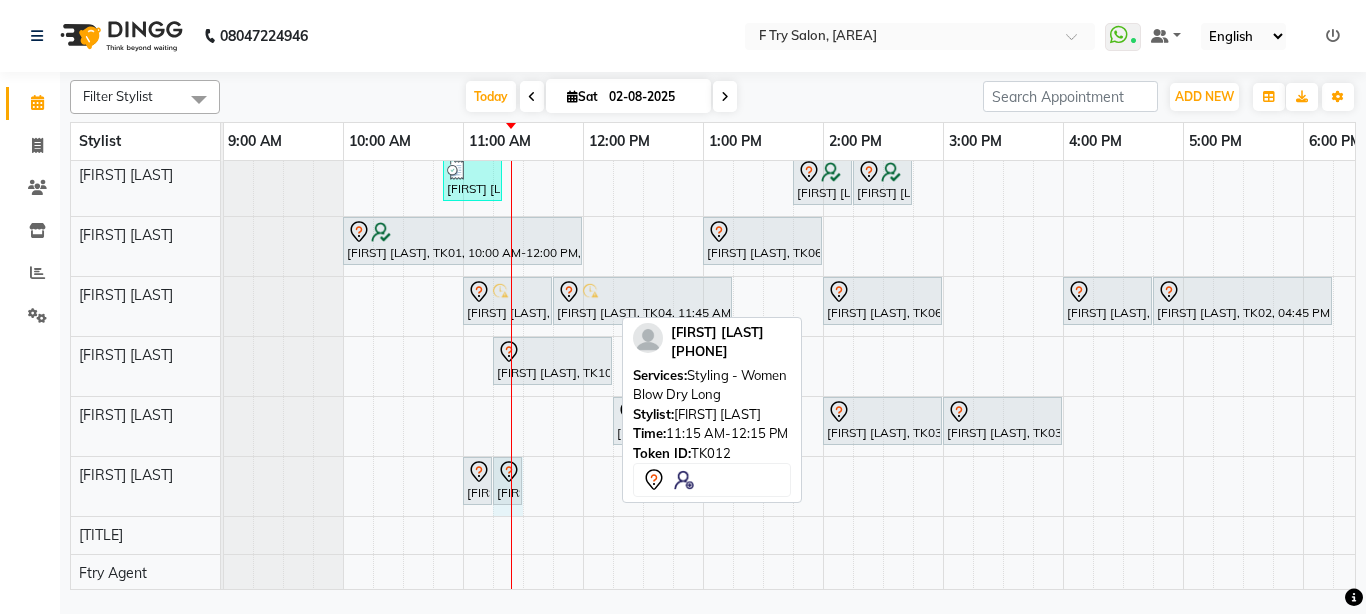 drag, startPoint x: 609, startPoint y: 484, endPoint x: 518, endPoint y: 487, distance: 91.04944 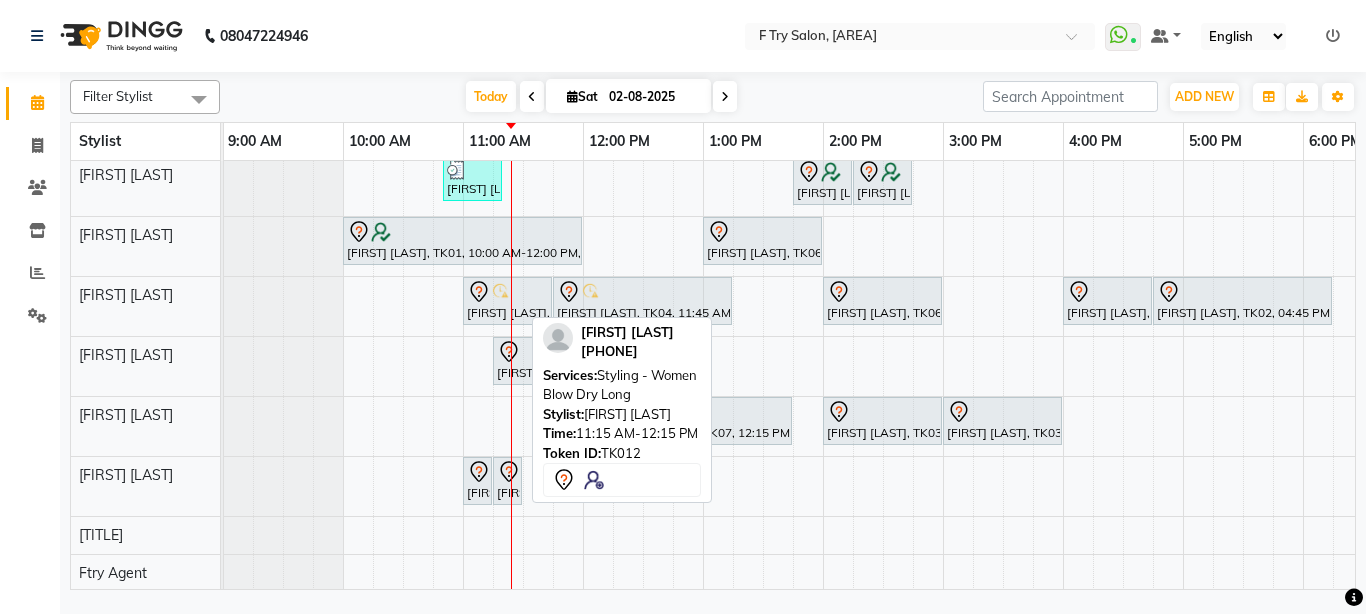 click at bounding box center [0, 0] 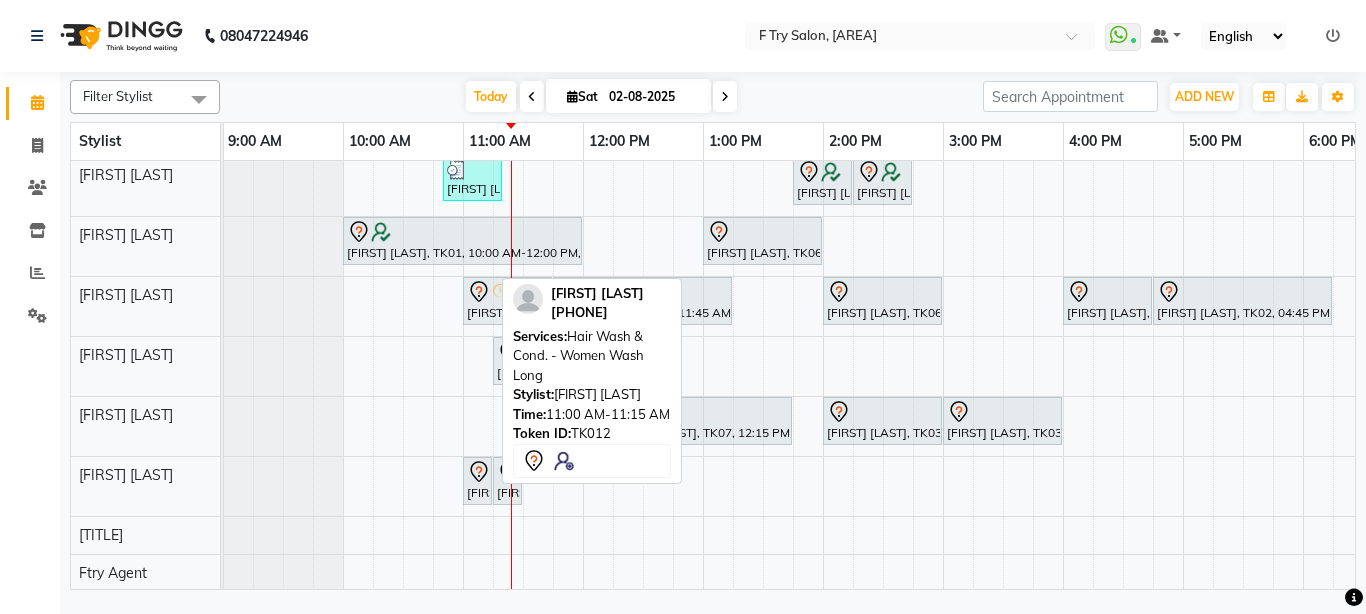 click 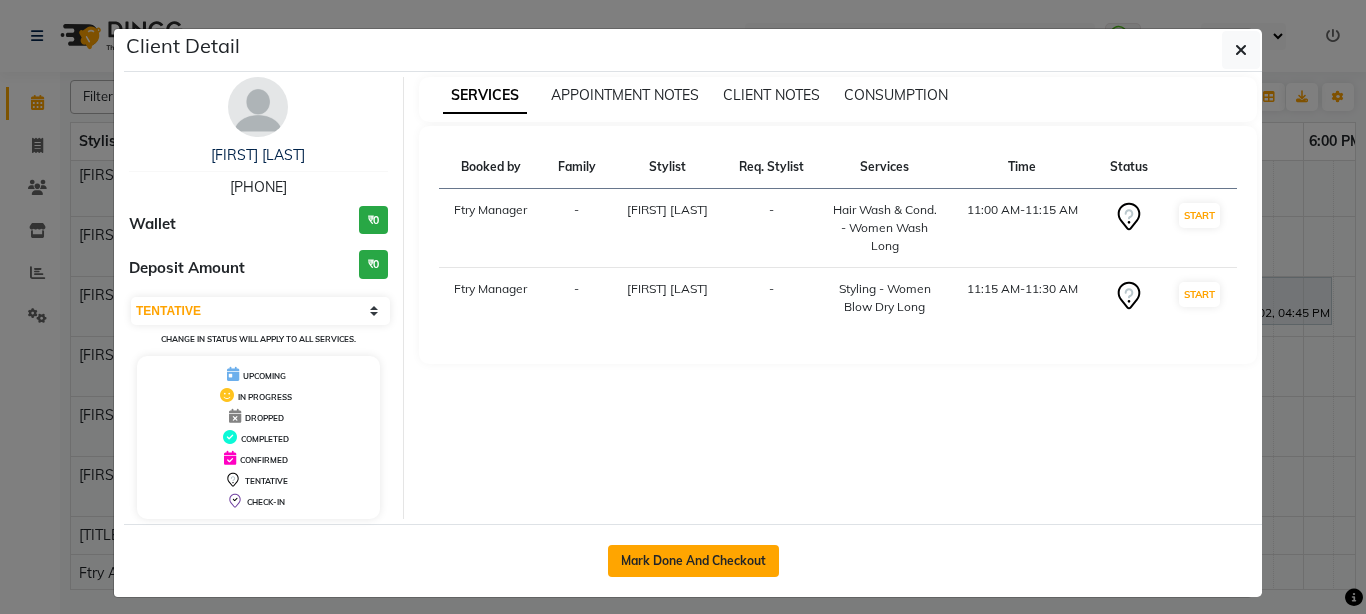 click on "Mark Done And Checkout" 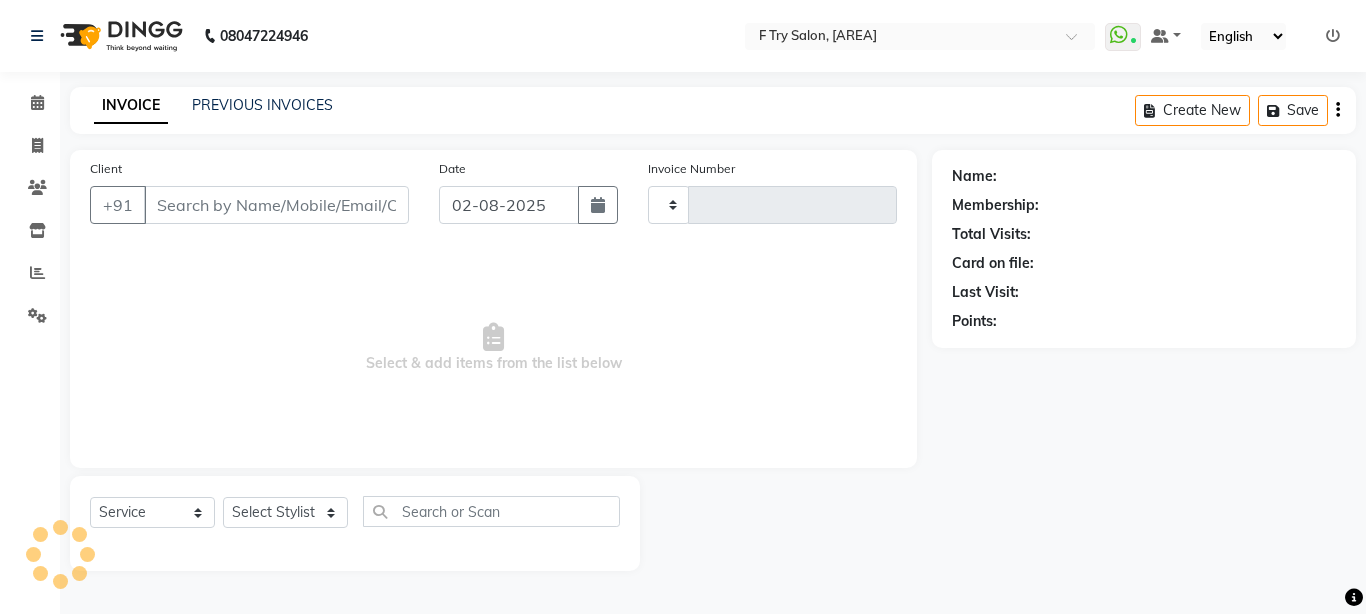 type on "1618" 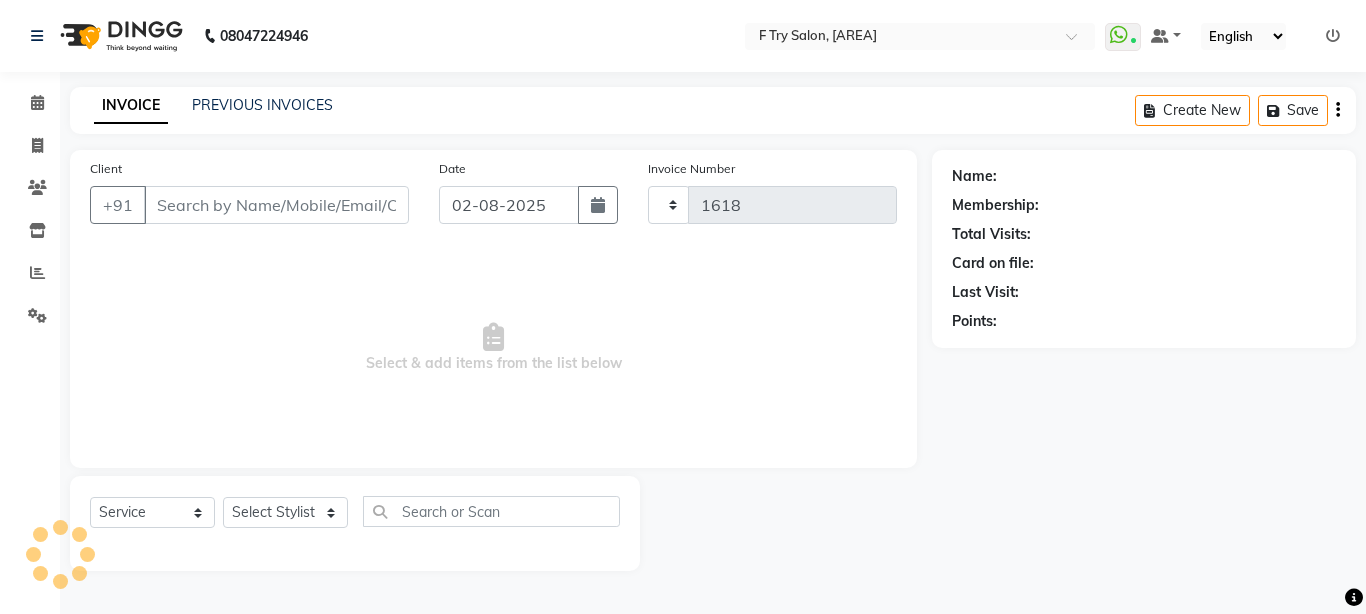 select on "793" 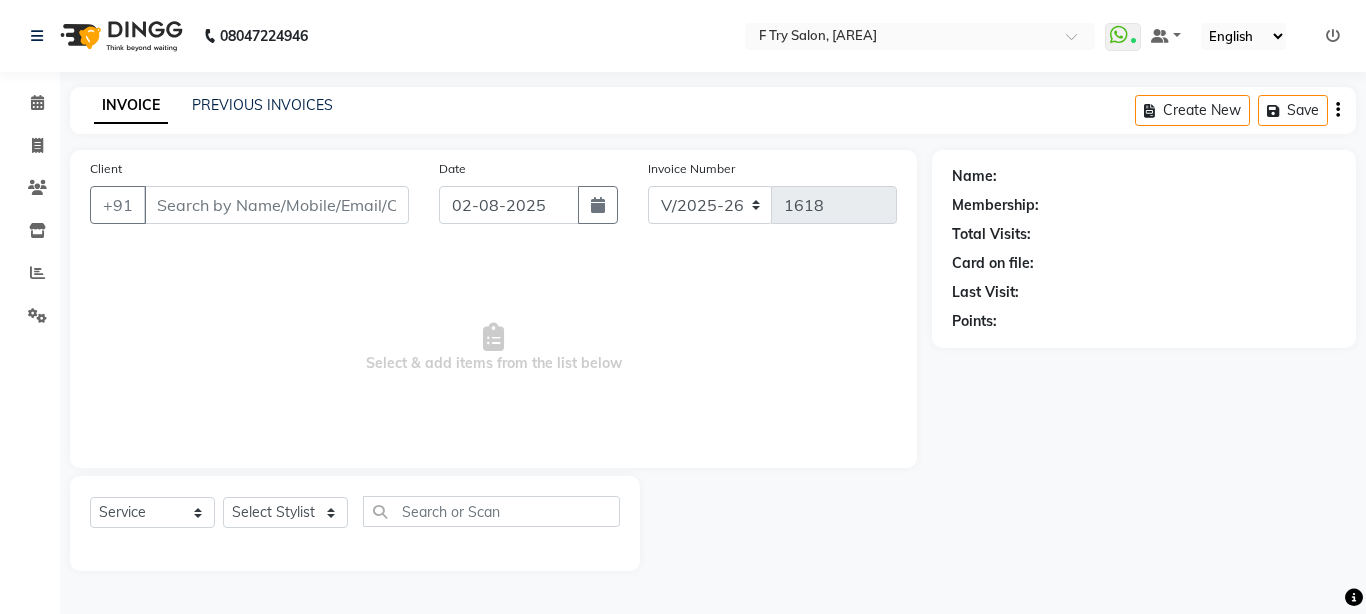 type on "84******72" 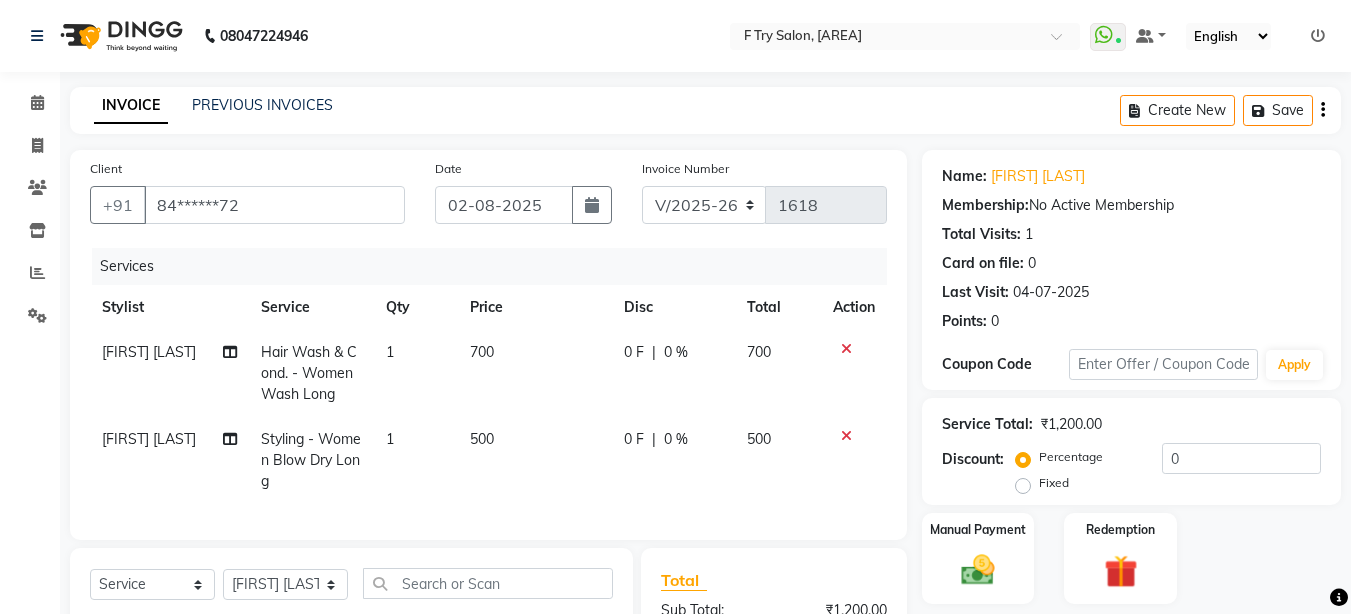 click on "700" 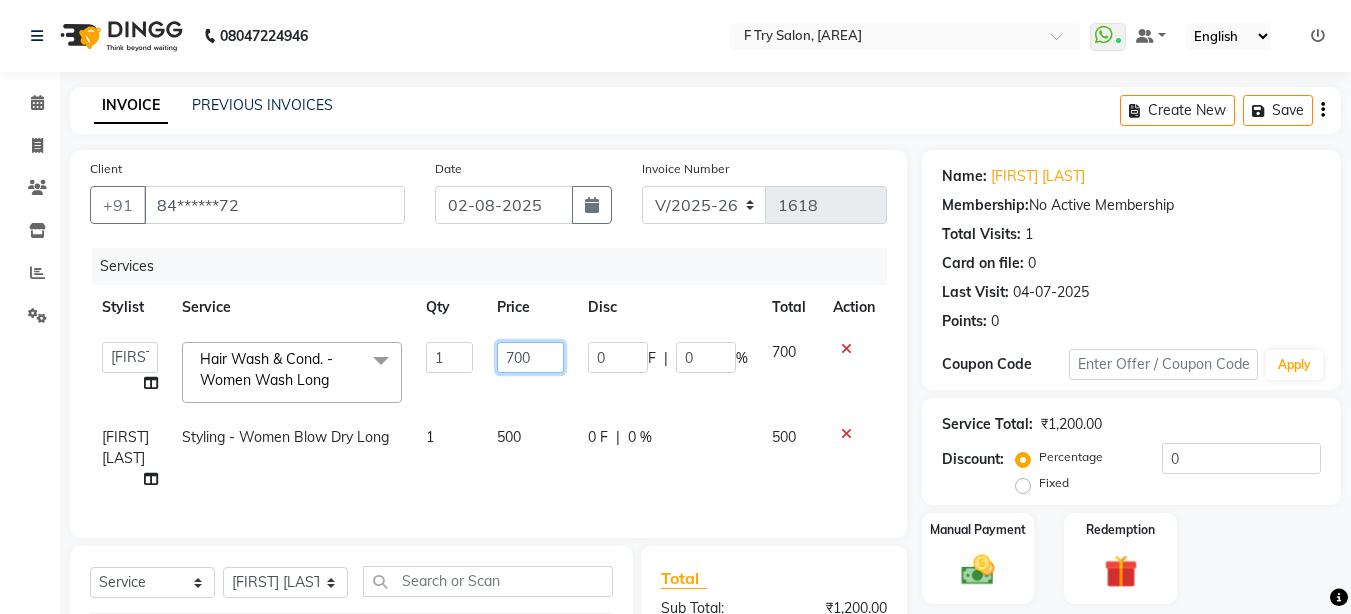 click on "700" 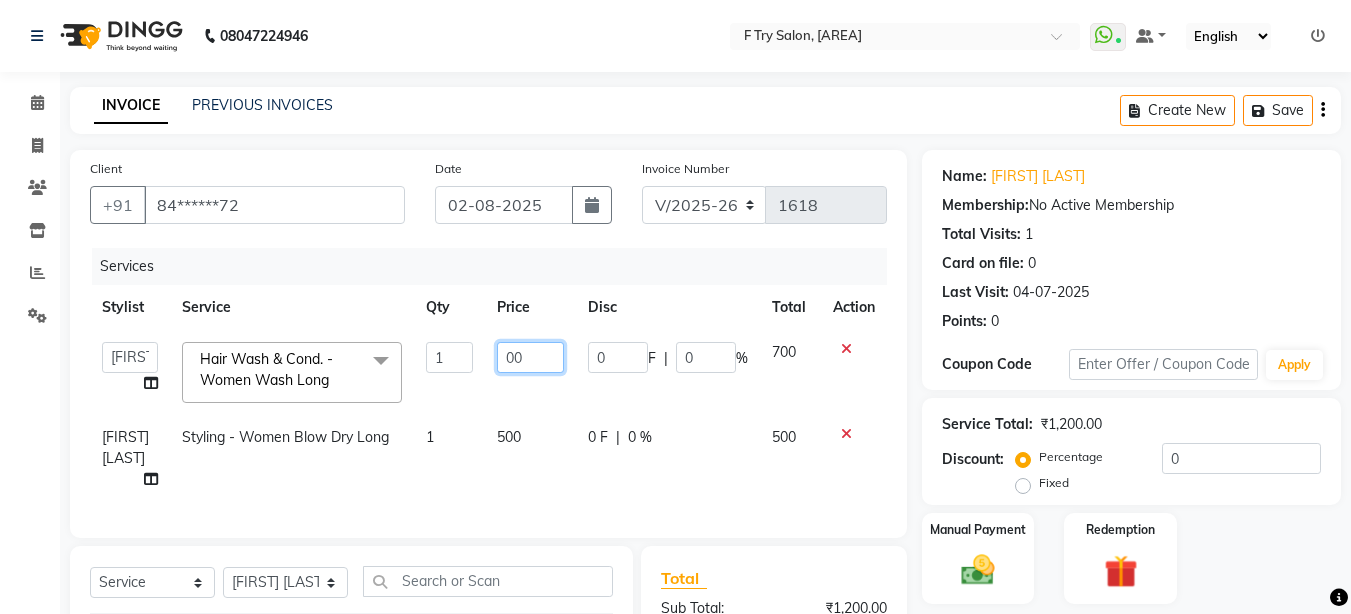 type on "500" 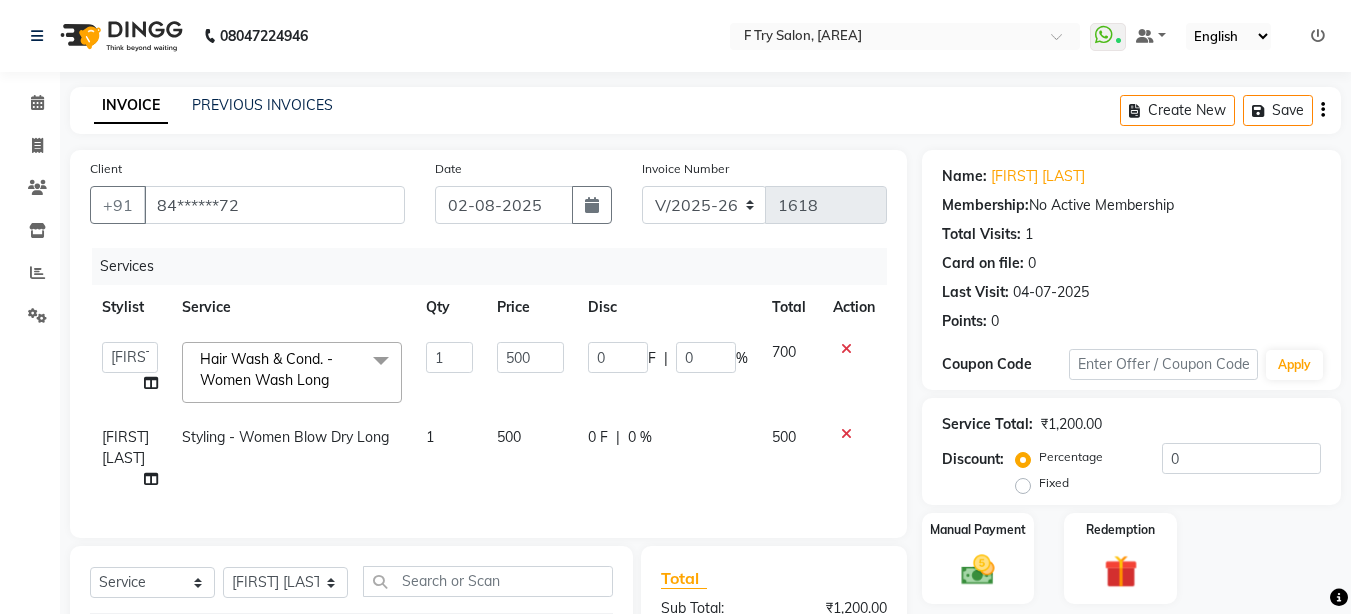 click on "500" 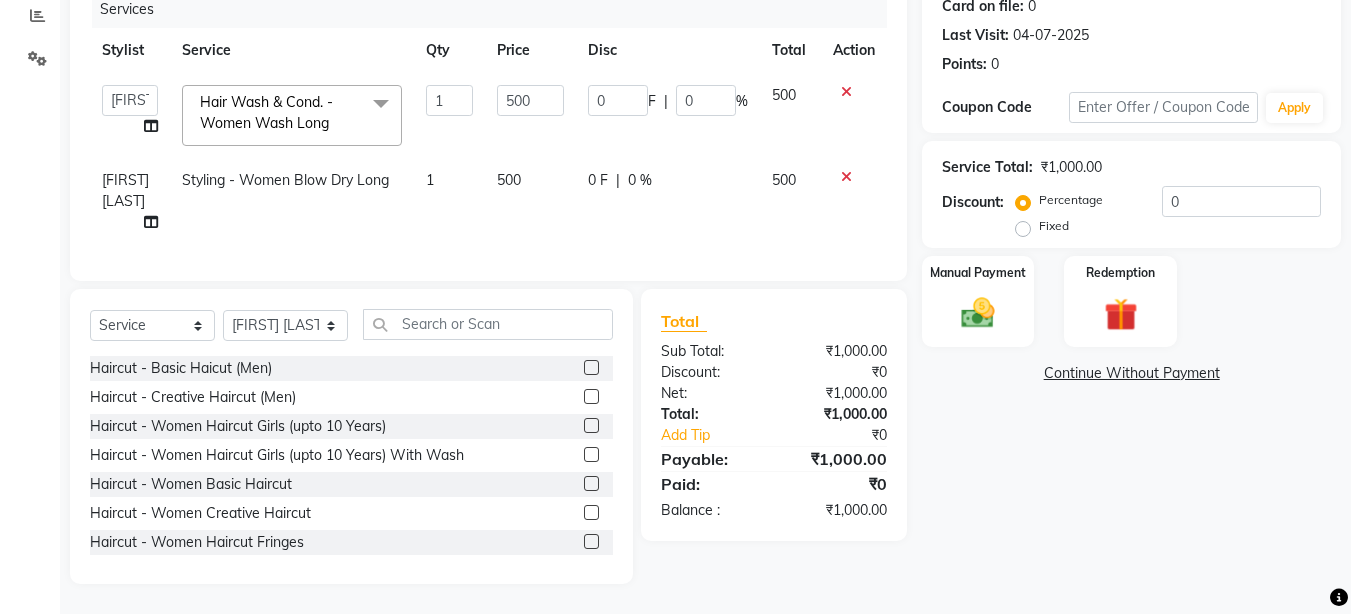 scroll, scrollTop: 272, scrollLeft: 0, axis: vertical 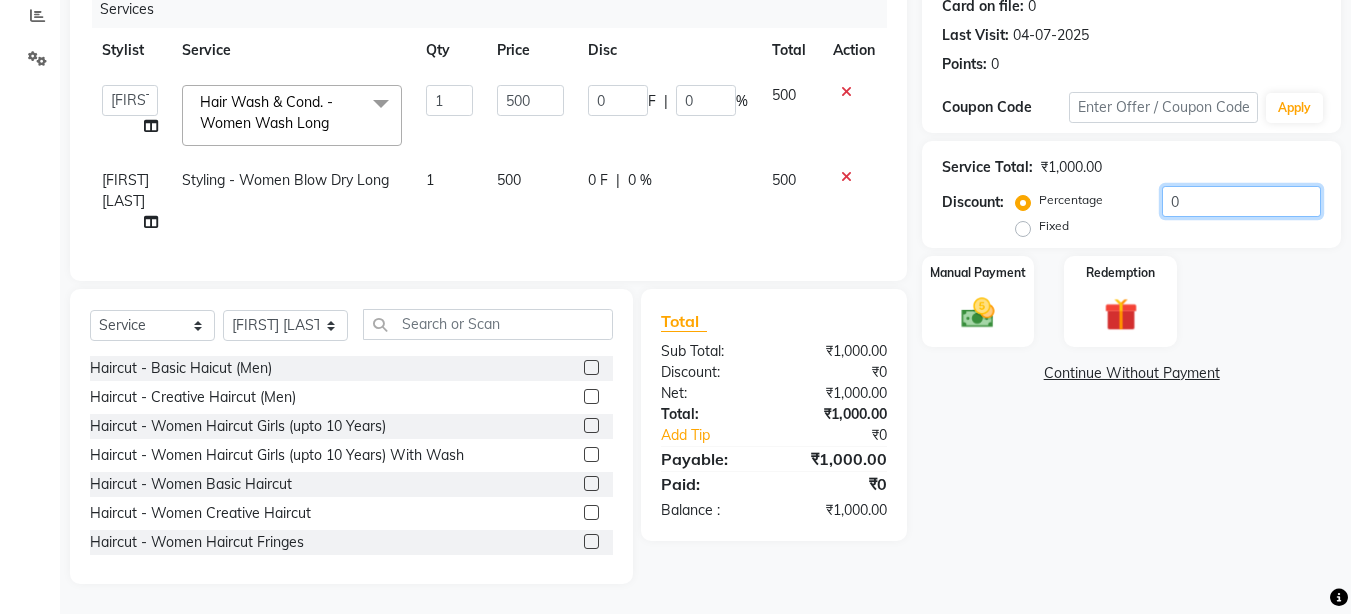 click on "0" 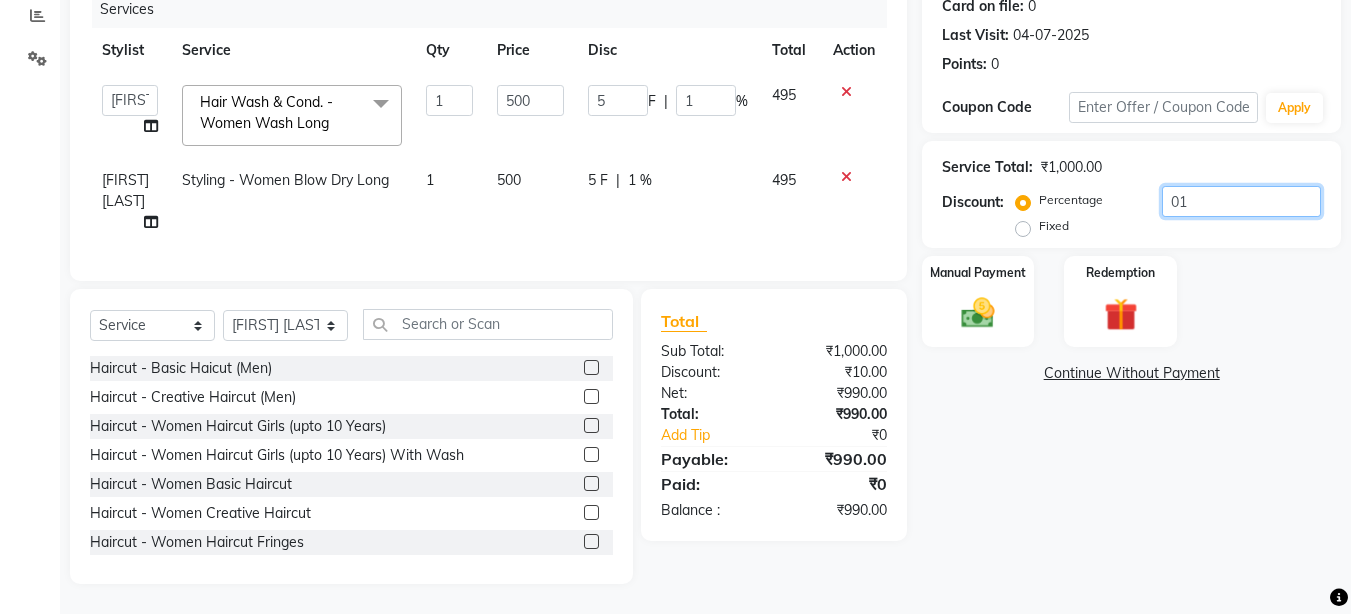 type on "010" 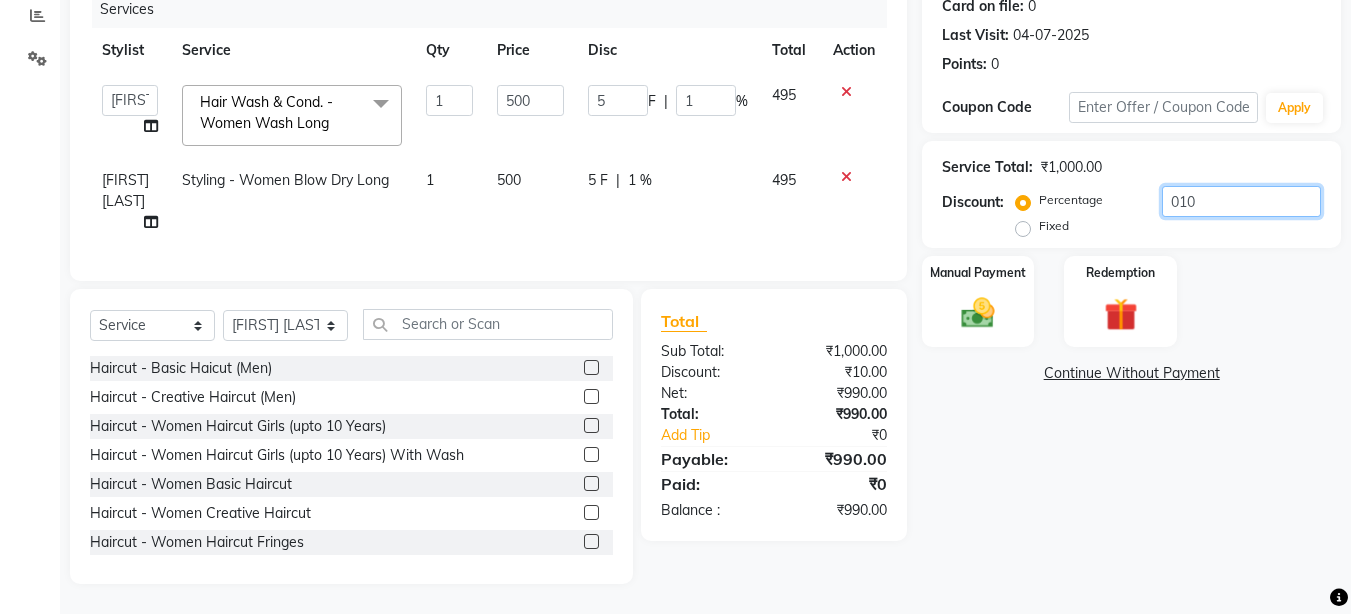 type on "50" 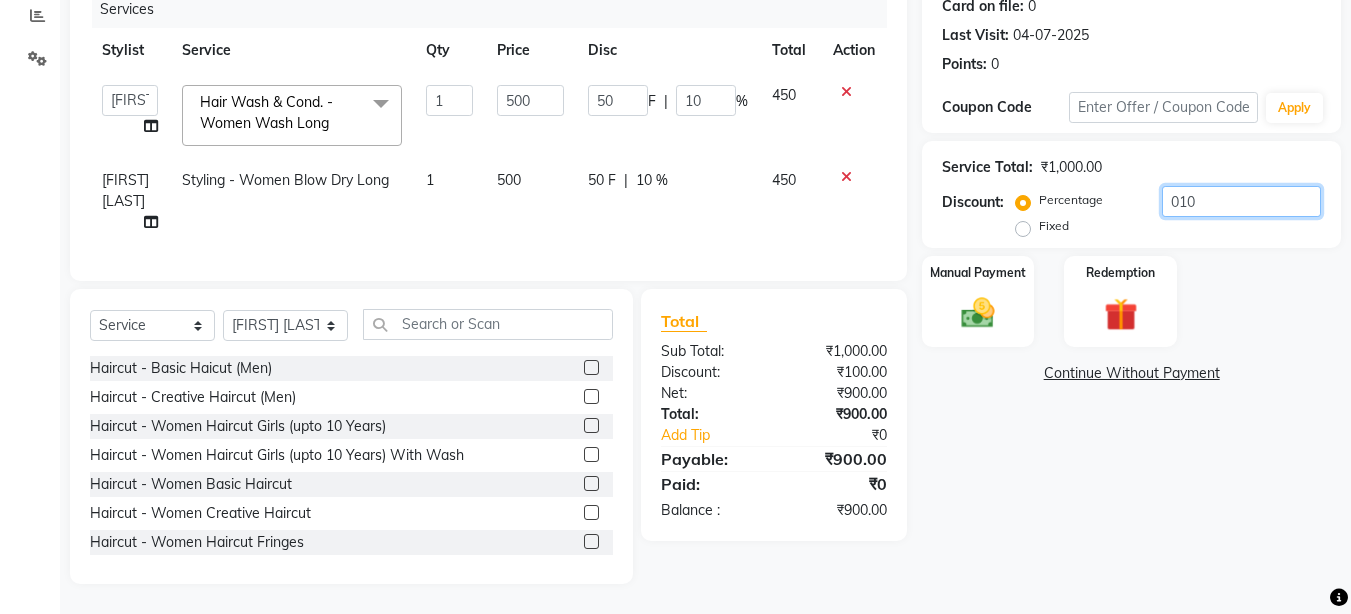 type on "01" 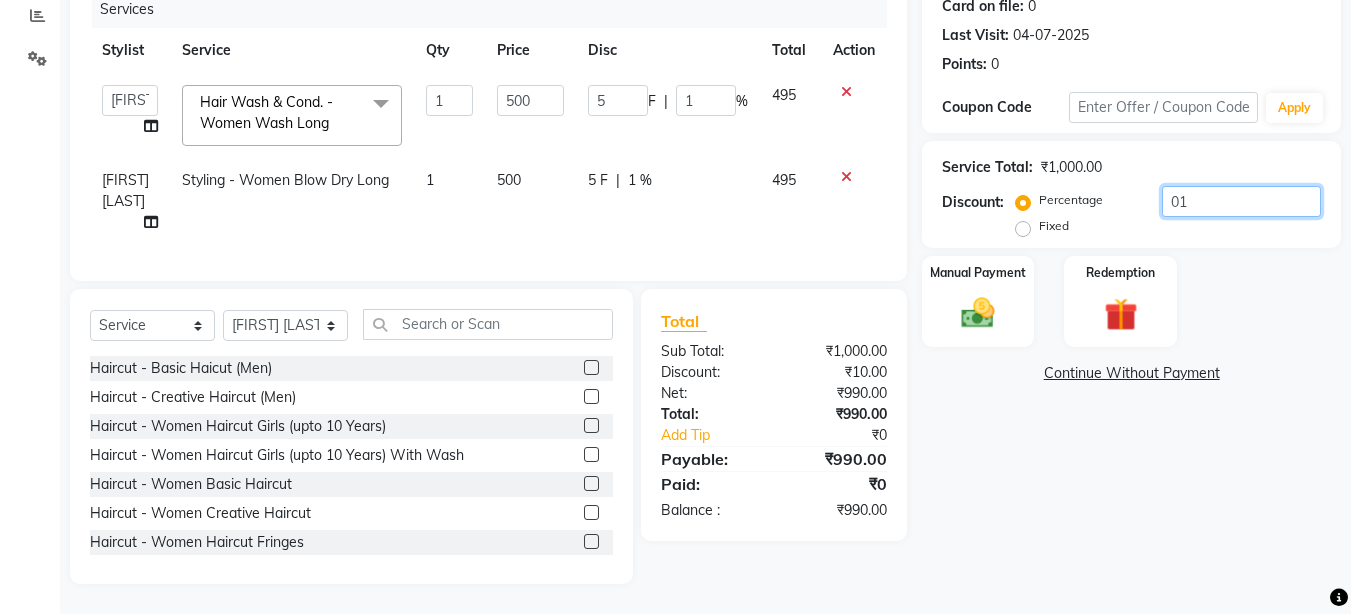 type on "0" 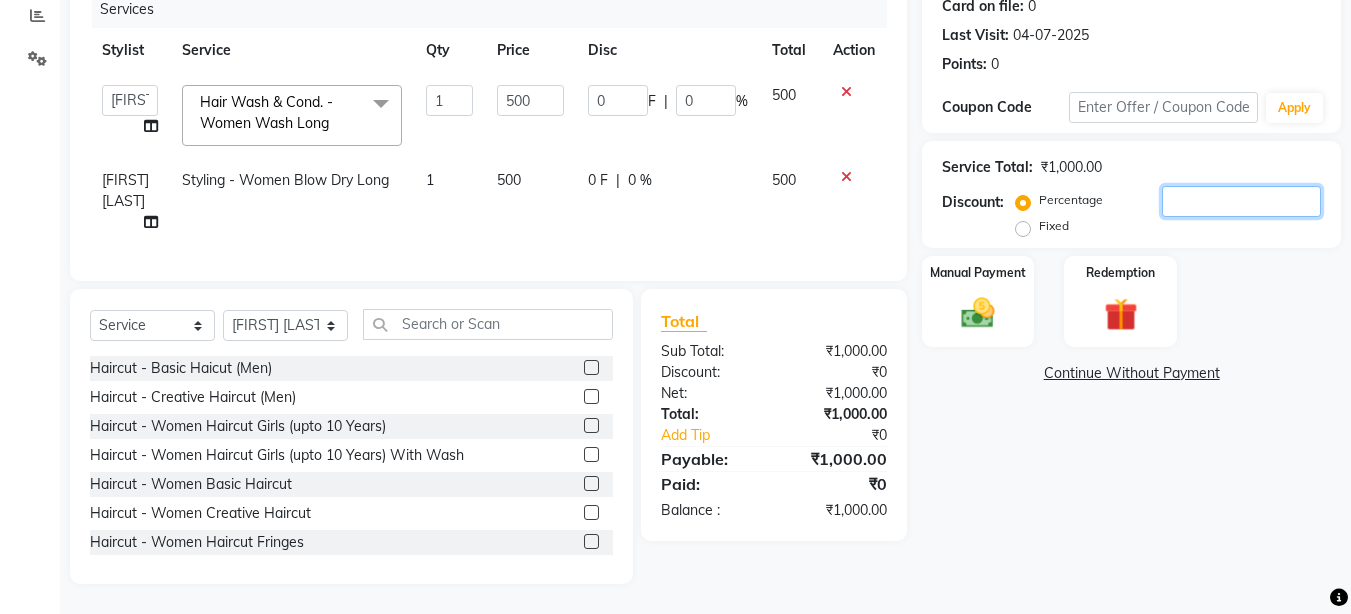 type on "1" 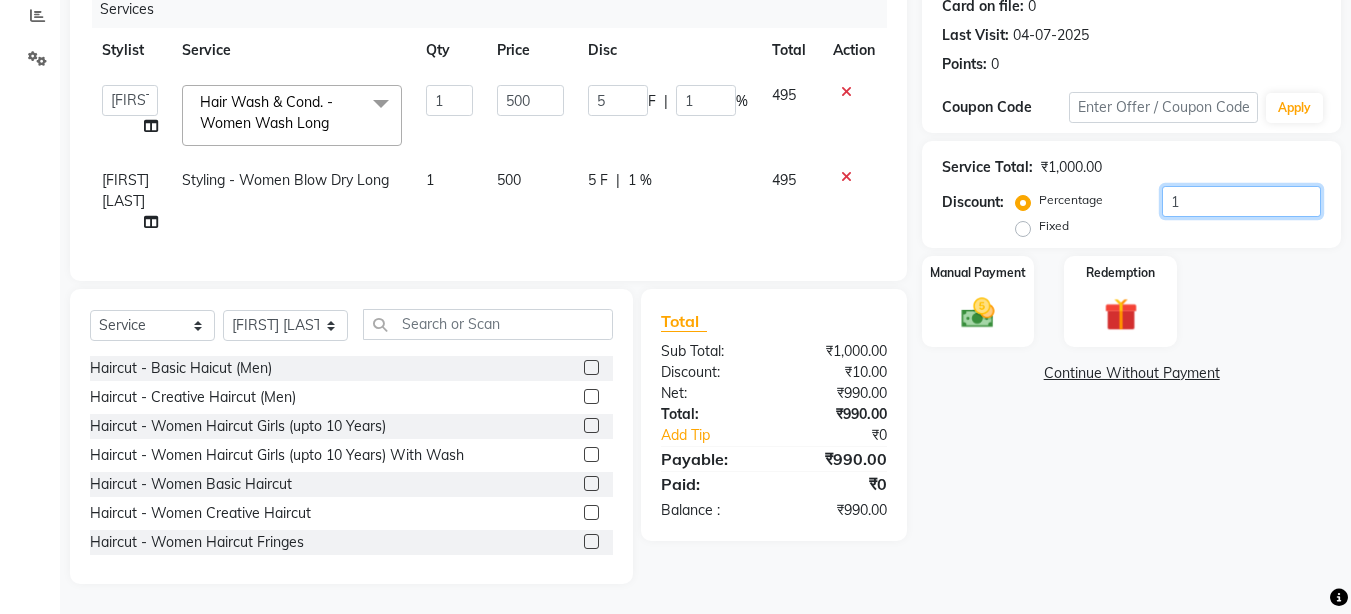 type on "10" 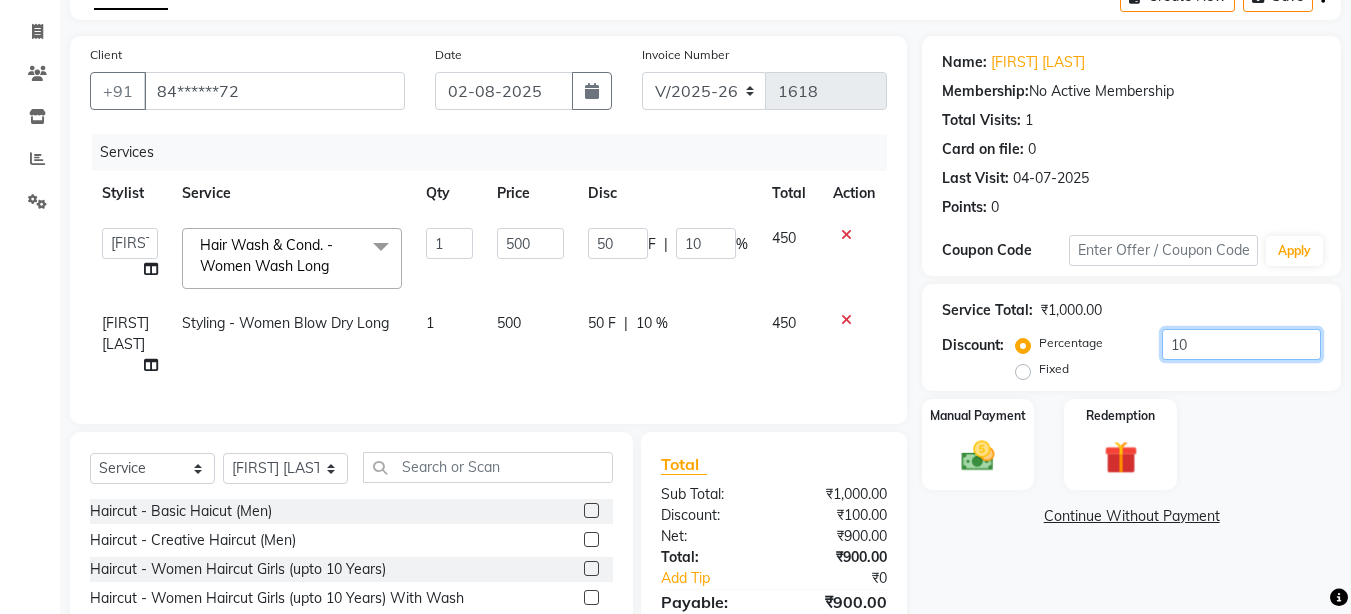 scroll, scrollTop: 112, scrollLeft: 0, axis: vertical 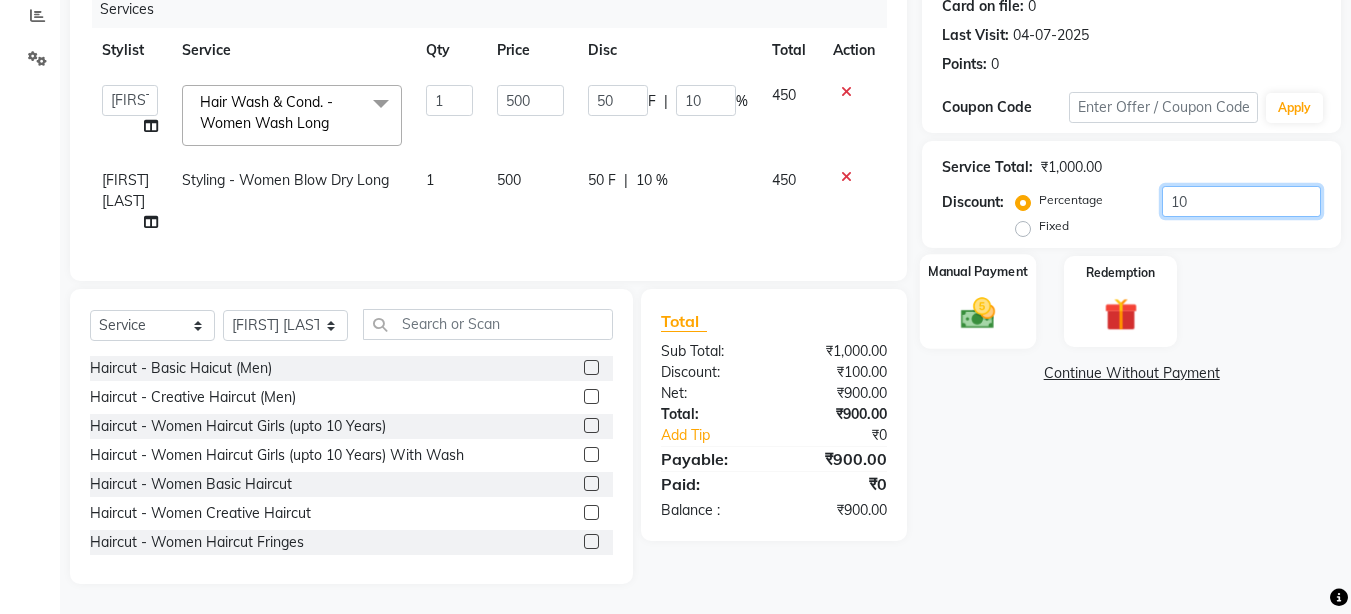 type on "10" 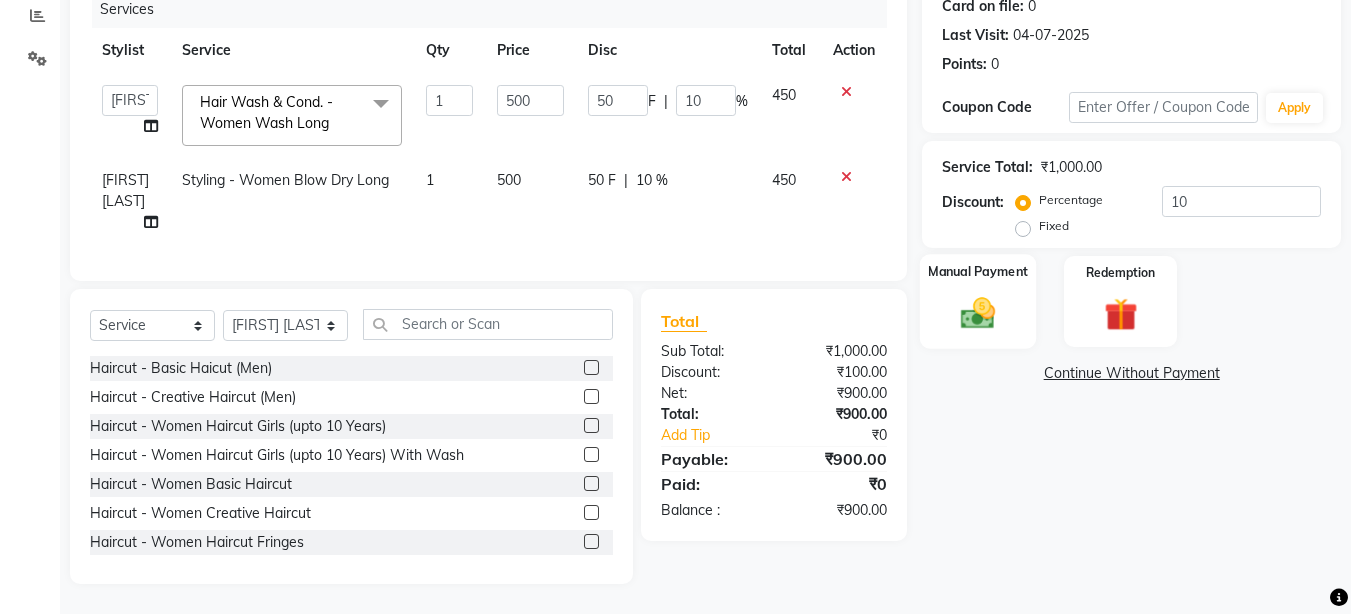 click on "Manual Payment" 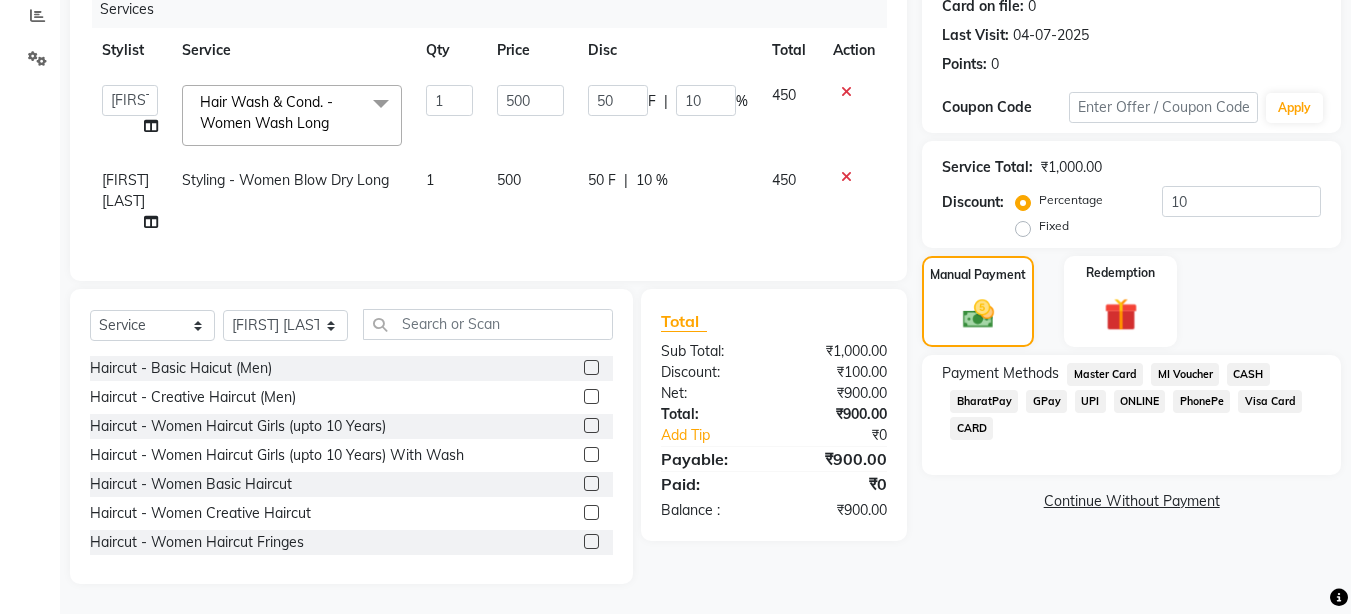 click on "UPI" 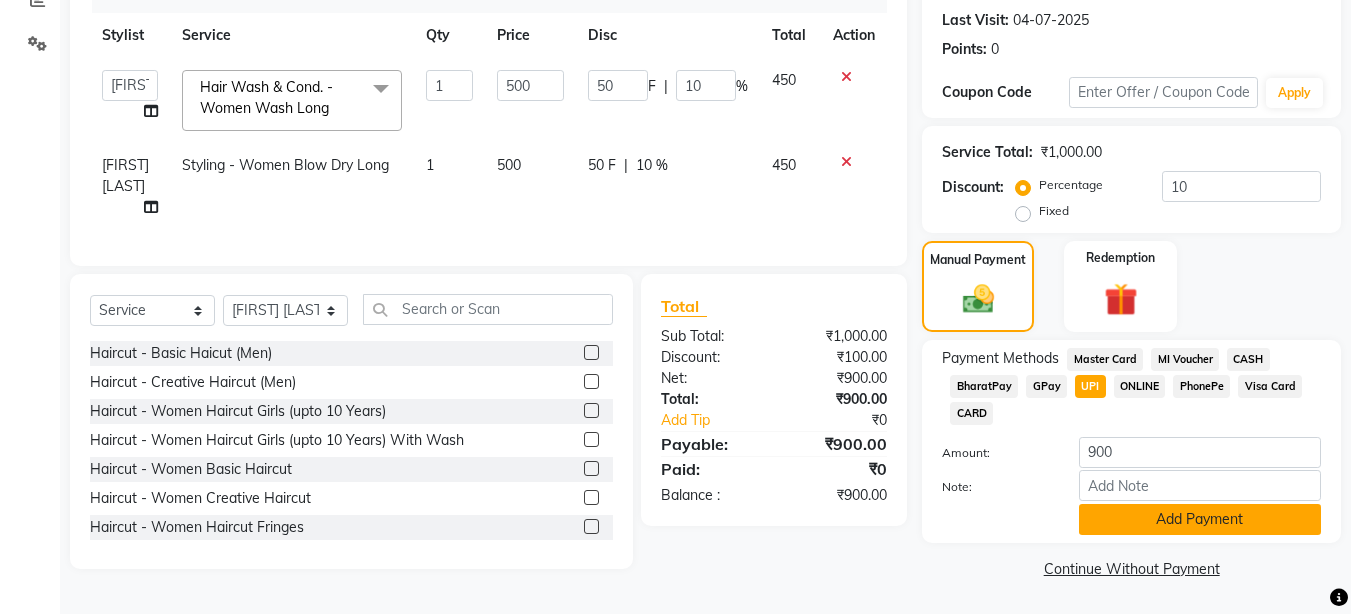 click on "Add Payment" 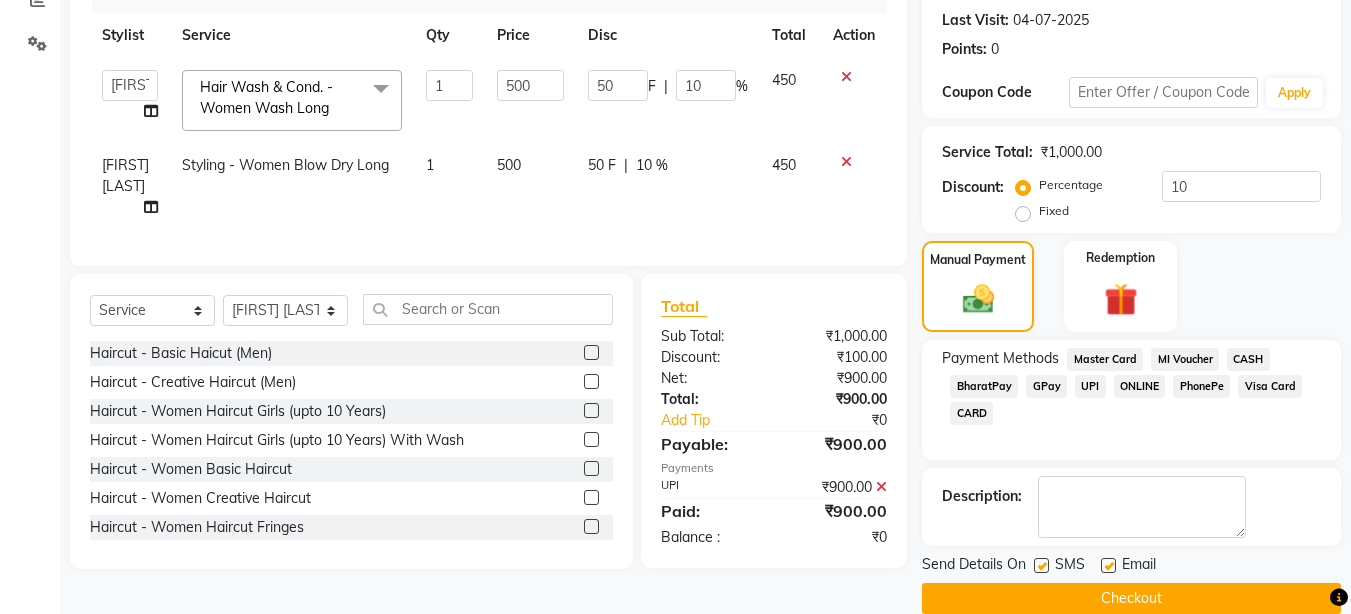 click on "Checkout" 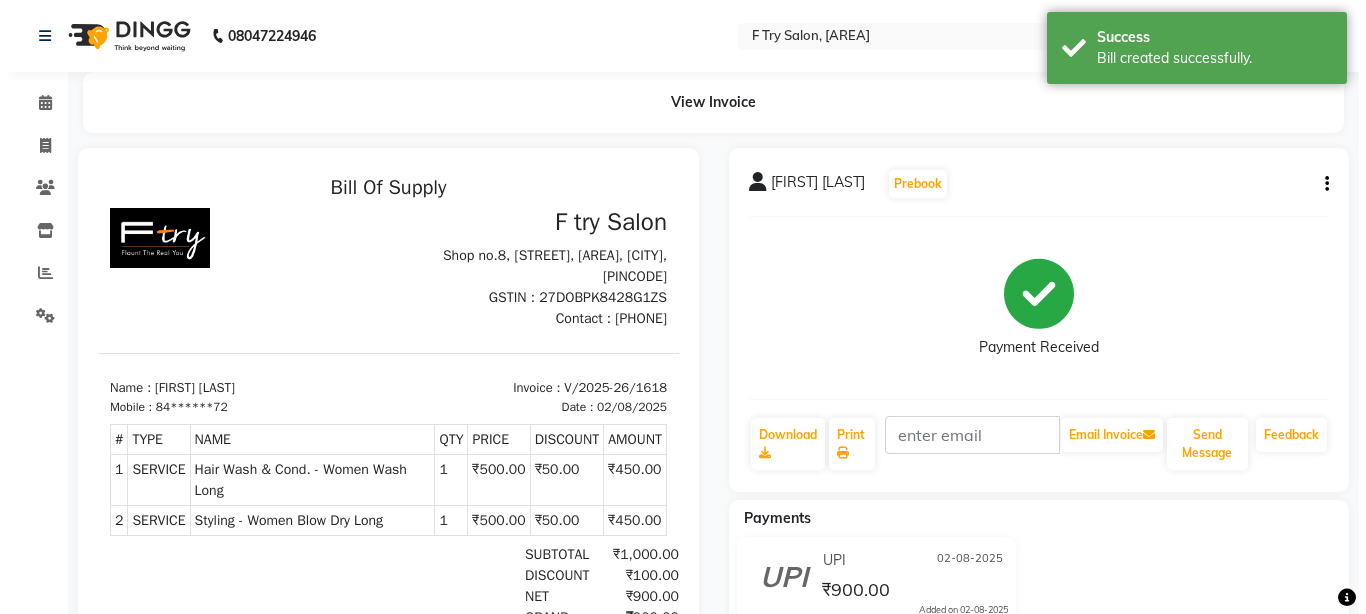 scroll, scrollTop: 0, scrollLeft: 0, axis: both 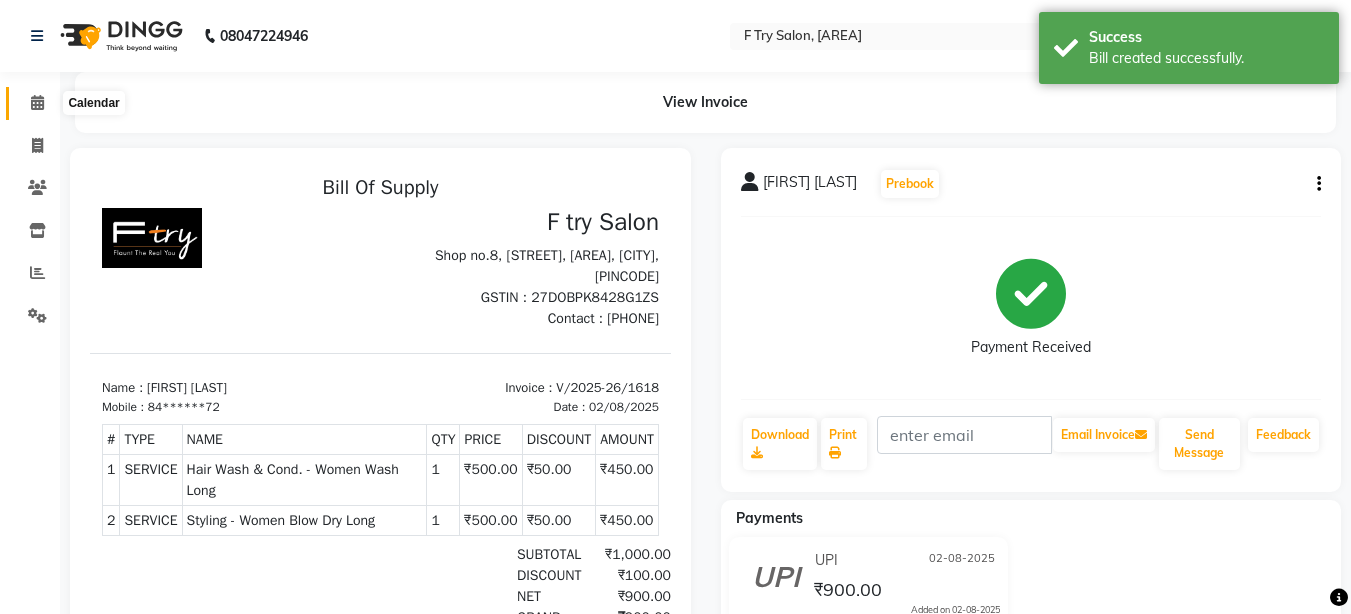 click 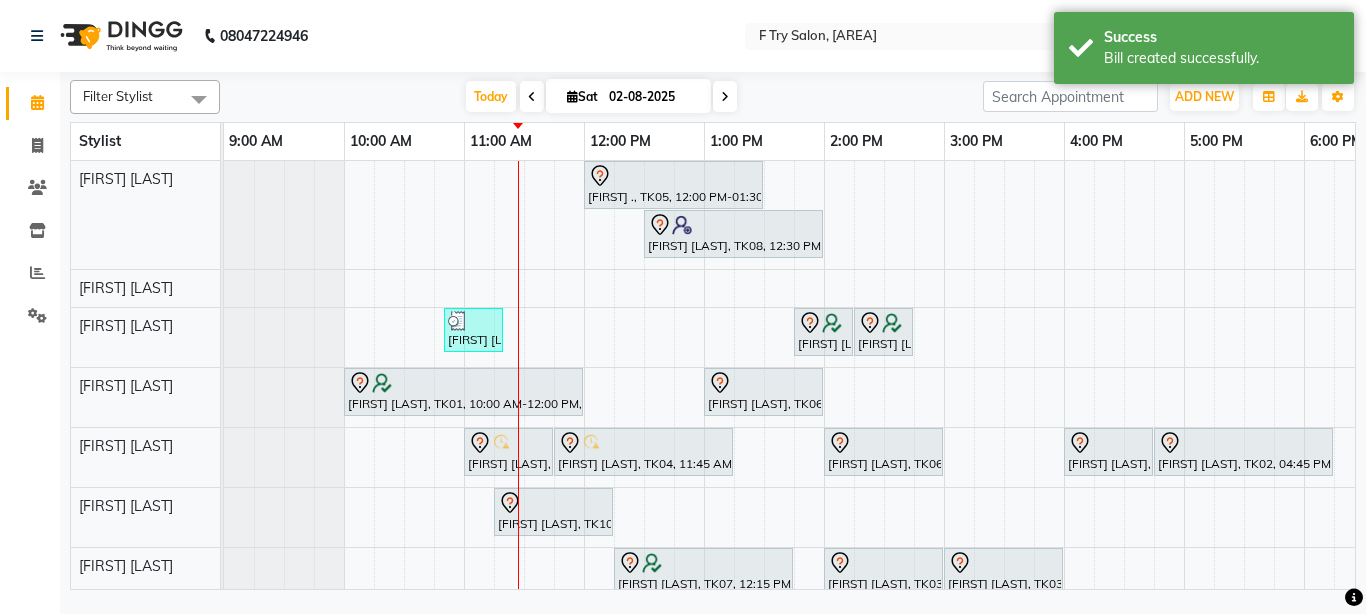 click on "[FIRST] ., TK05, 12:00 PM-01:30 PM, Nails - Women Acrylic / Gel Plain             [FIRST] [LAST], TK08, 12:30 PM-02:00 PM, Nails - Women Feet Extensions     [FIRST] [LAST], TK11, 10:50 AM-11:20 AM, Haircut - Creative Haircut (Men)             [FIRST] [LAST], TK07, 01:45 PM-02:15 PM, Hair Wash & Cond. - Women Keratin Wash Medium             [FIRST] [LAST], TK07, 02:15 PM-02:45 PM, Styling - Women Blow Dry Medium             [FIRST] [LAST], TK01, 10:00 AM-12:00 PM, Hair Colour - Women Hair Colour Global Ammonia/Ammonia Free Medium             [FIRST] [LAST], TK06, 01:00 PM-02:00 PM, Hair Colour - Women Hair Colour Root Touch Up Ammonia Free (1 inch)             [FIRST] [LAST], TK04, 11:00 AM-11:45 AM, Package- (FA, FL, UA)             [FIRST] [LAST], TK04, 11:45 AM-01:15 PM, Facials-Skin Treat. - Women Skeyndor Calmagic Facial             [FIRST] [LAST], TK06, 02:00 PM-03:00 PM, Waxing - Women Waxing Liposoluble Half Arms             [FIRST] [LAST], TK02, 04:00 PM-04:45 PM, Package- Lipo (FA,HL,UA)" at bounding box center [1004, 450] 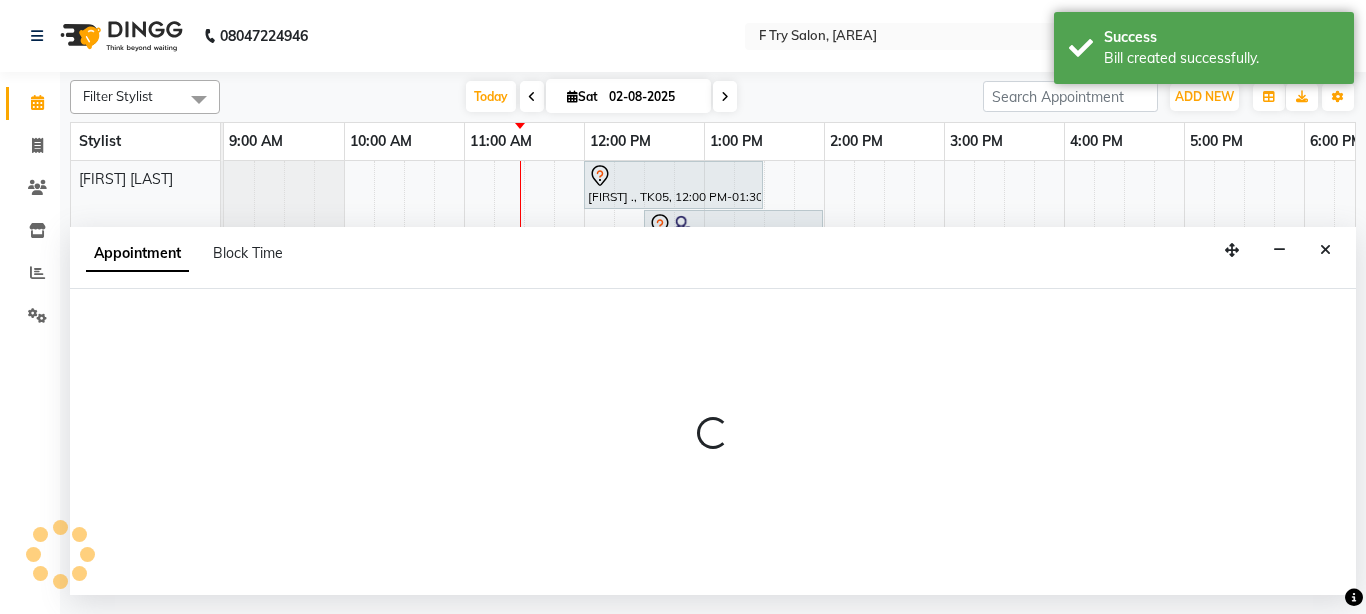 select on "62212" 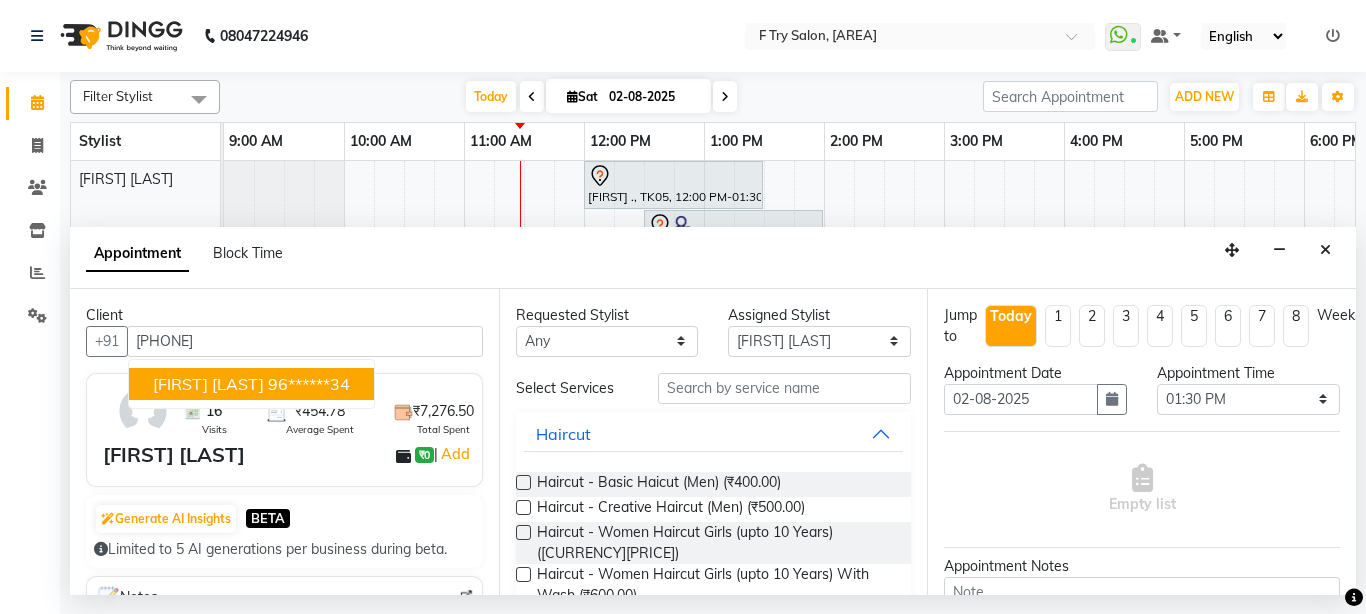 click on "[FIRST] [LAST]  [PHONE]" at bounding box center (251, 384) 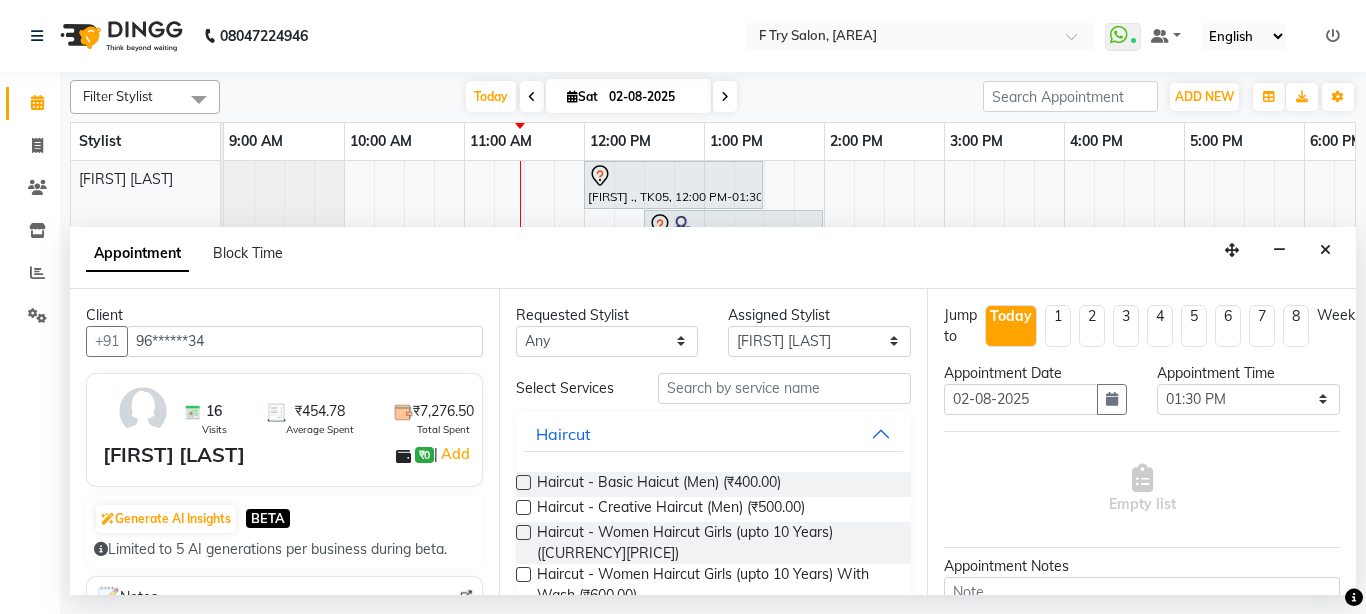 type on "96******34" 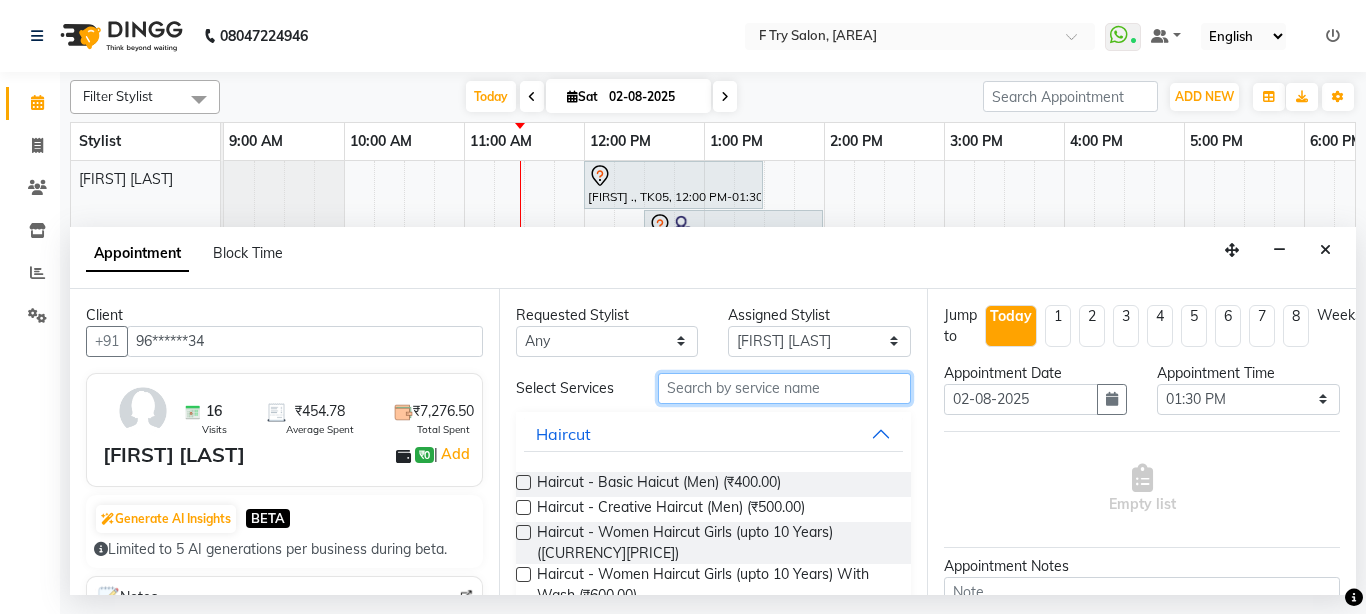 click at bounding box center [785, 388] 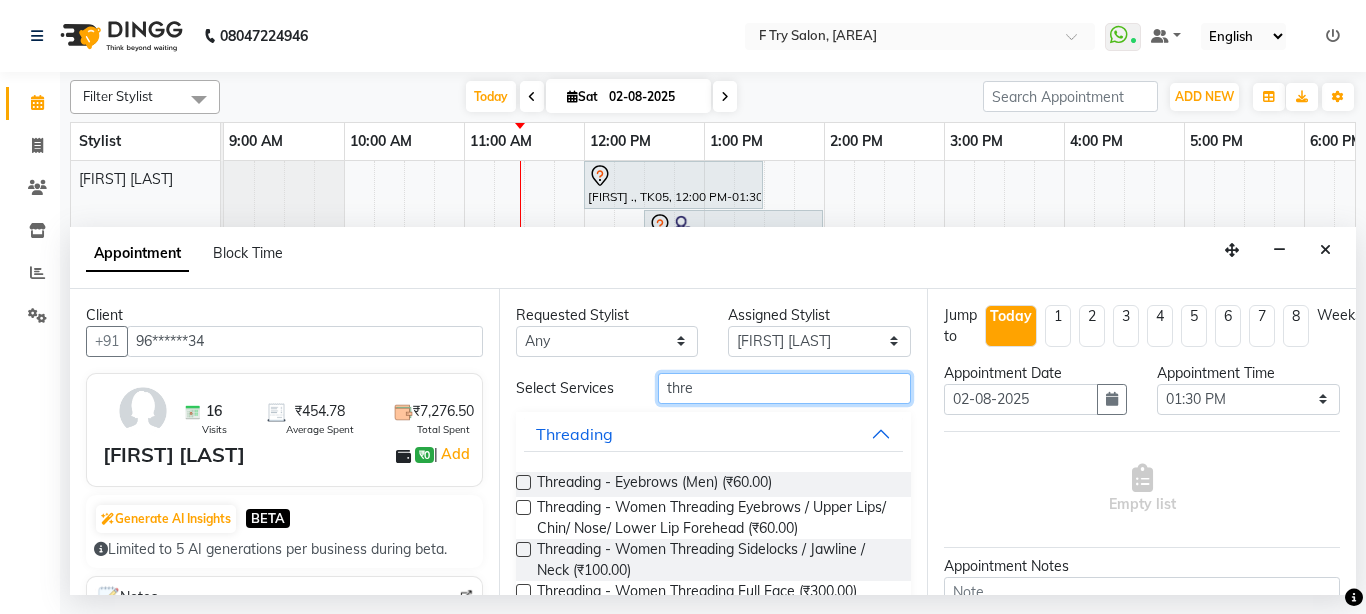 type on "thre" 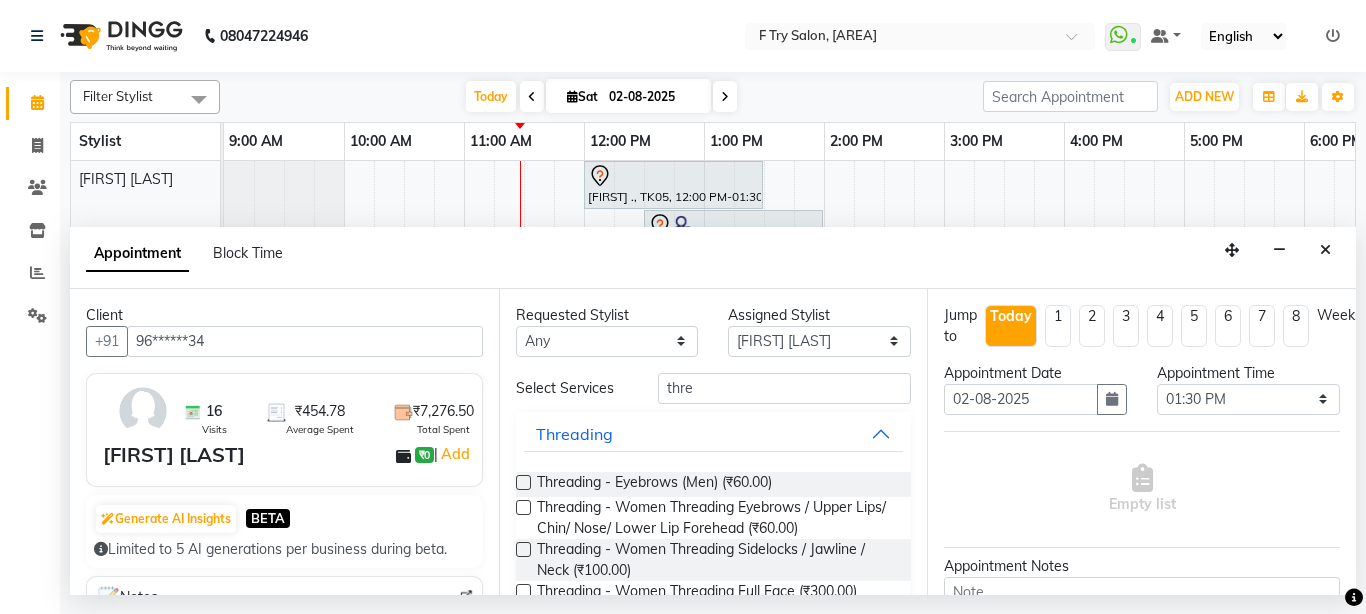click at bounding box center [523, 507] 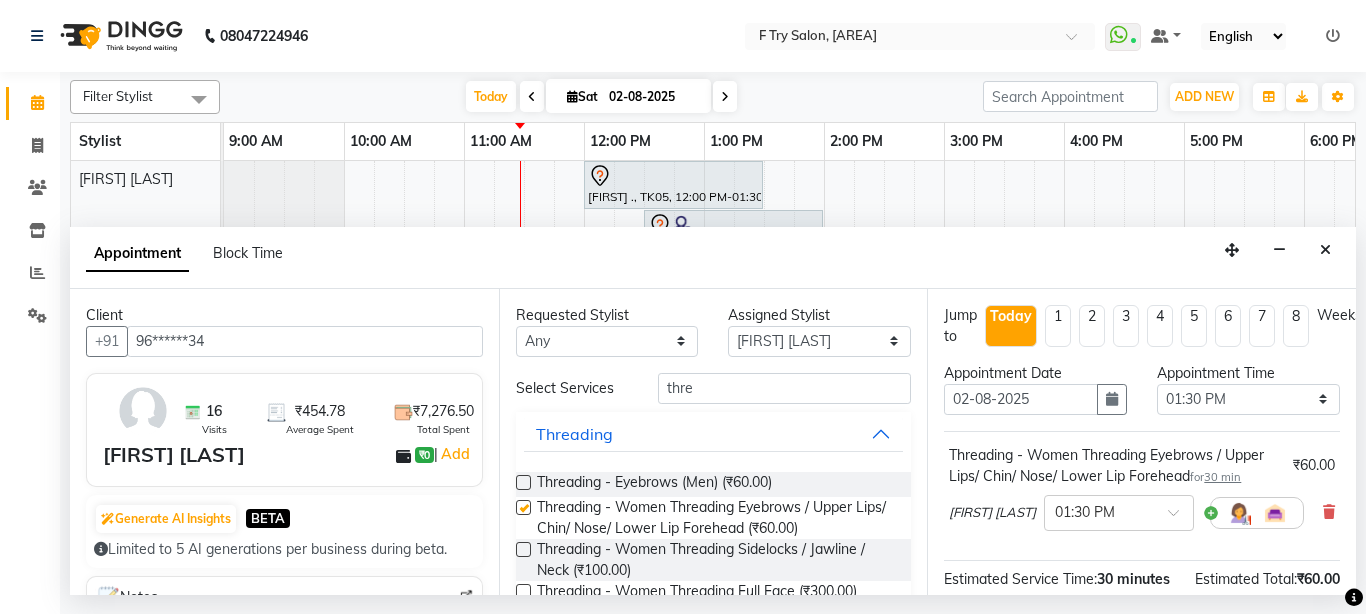 checkbox on "false" 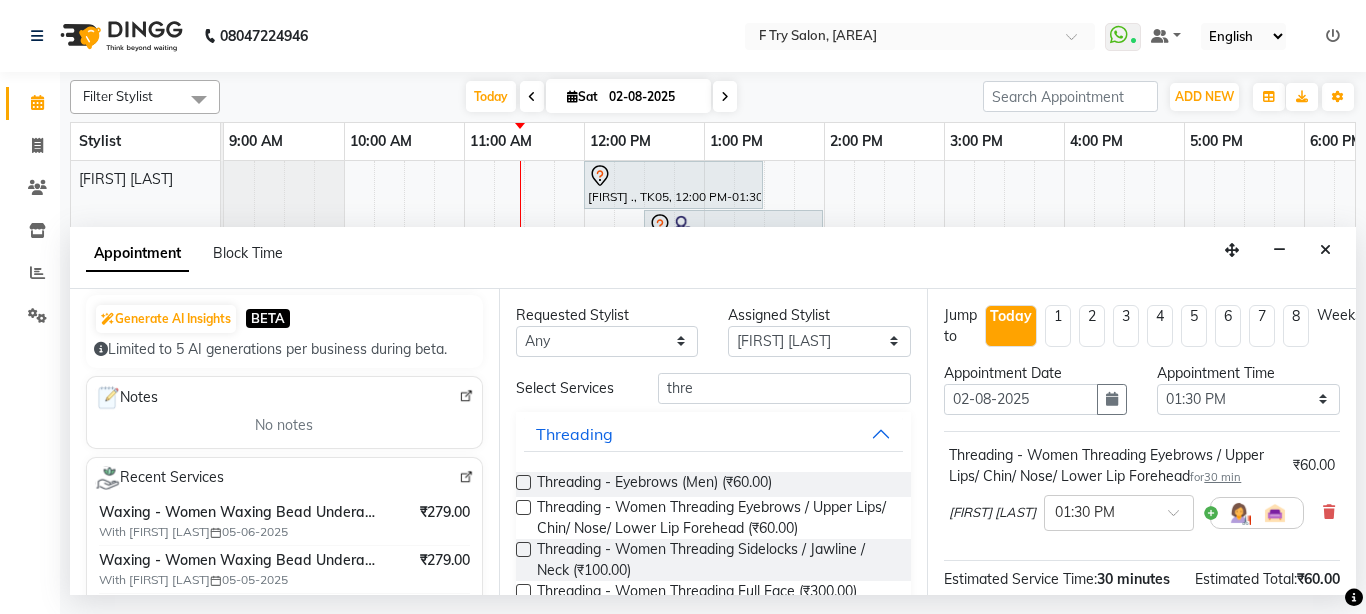 scroll, scrollTop: 240, scrollLeft: 0, axis: vertical 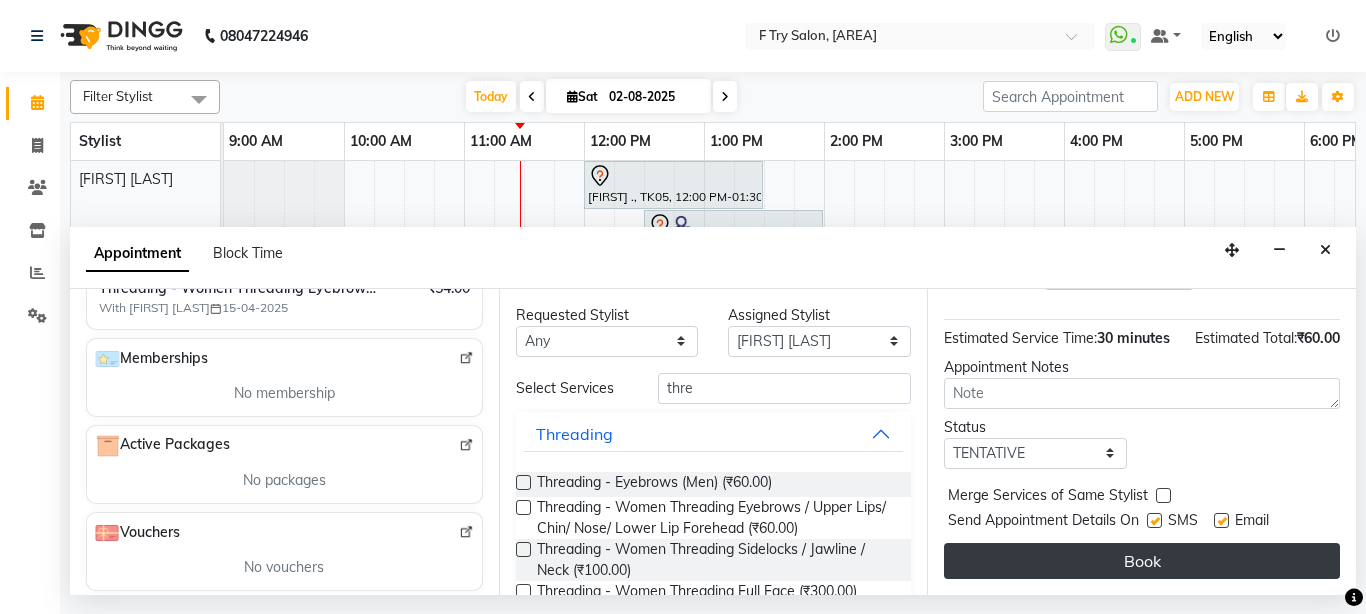 click on "Book" at bounding box center (1142, 561) 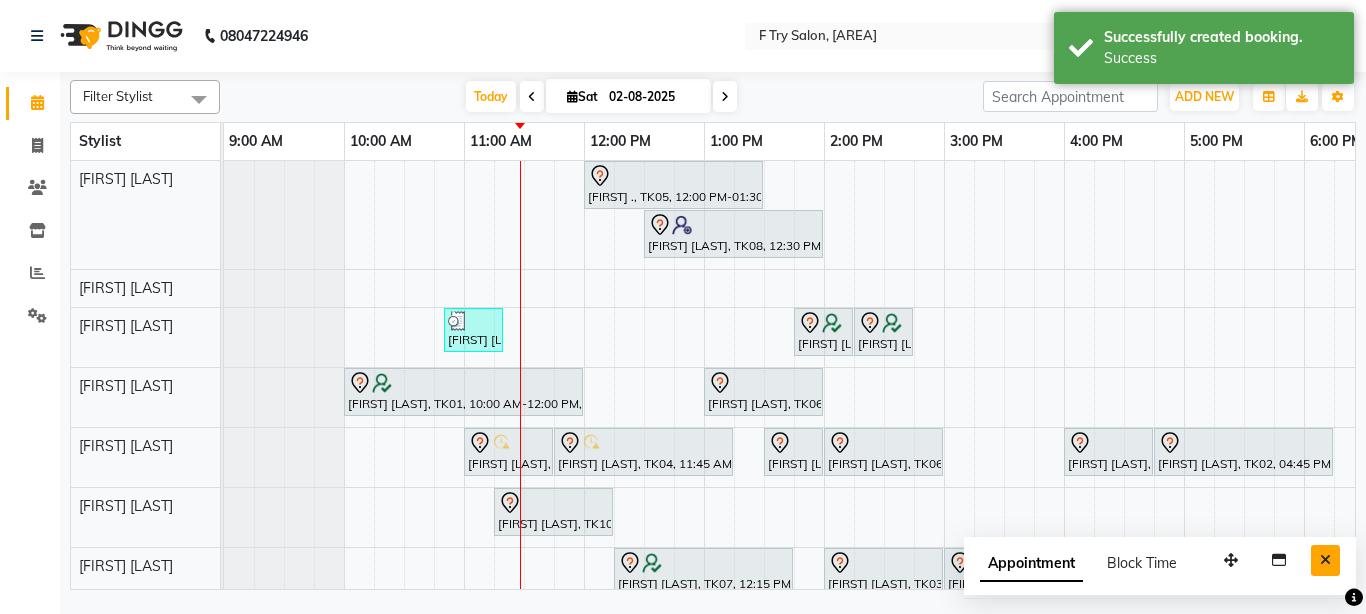 click at bounding box center [1325, 560] 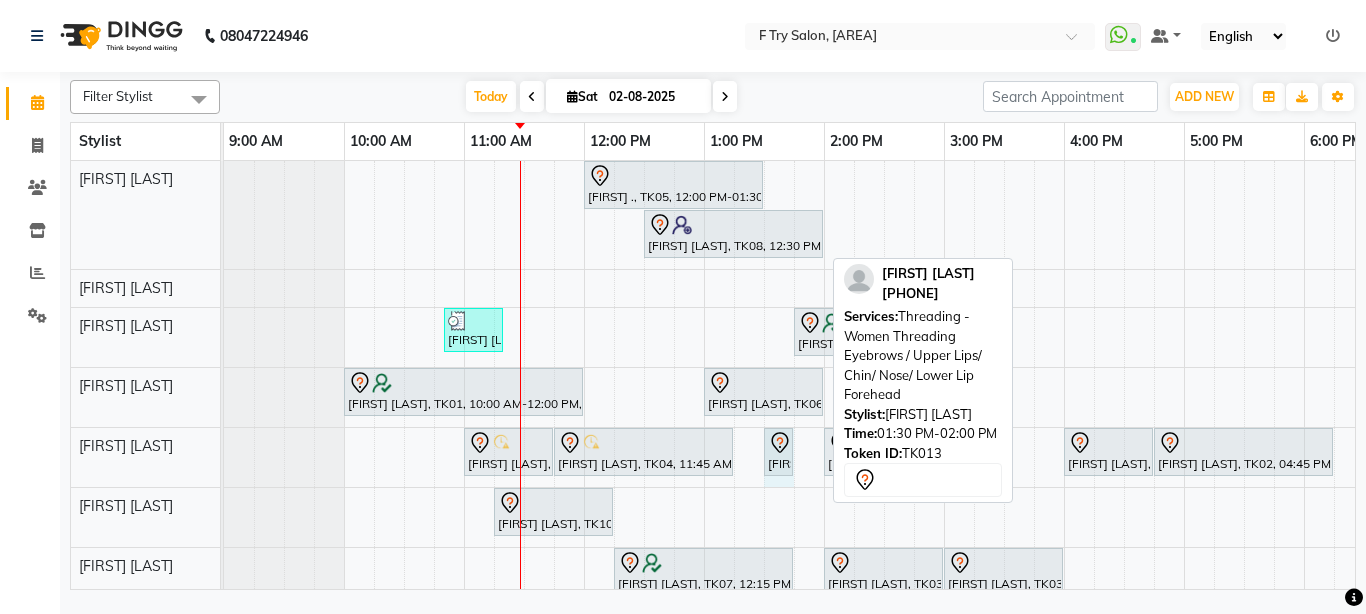 drag, startPoint x: 823, startPoint y: 452, endPoint x: 787, endPoint y: 452, distance: 36 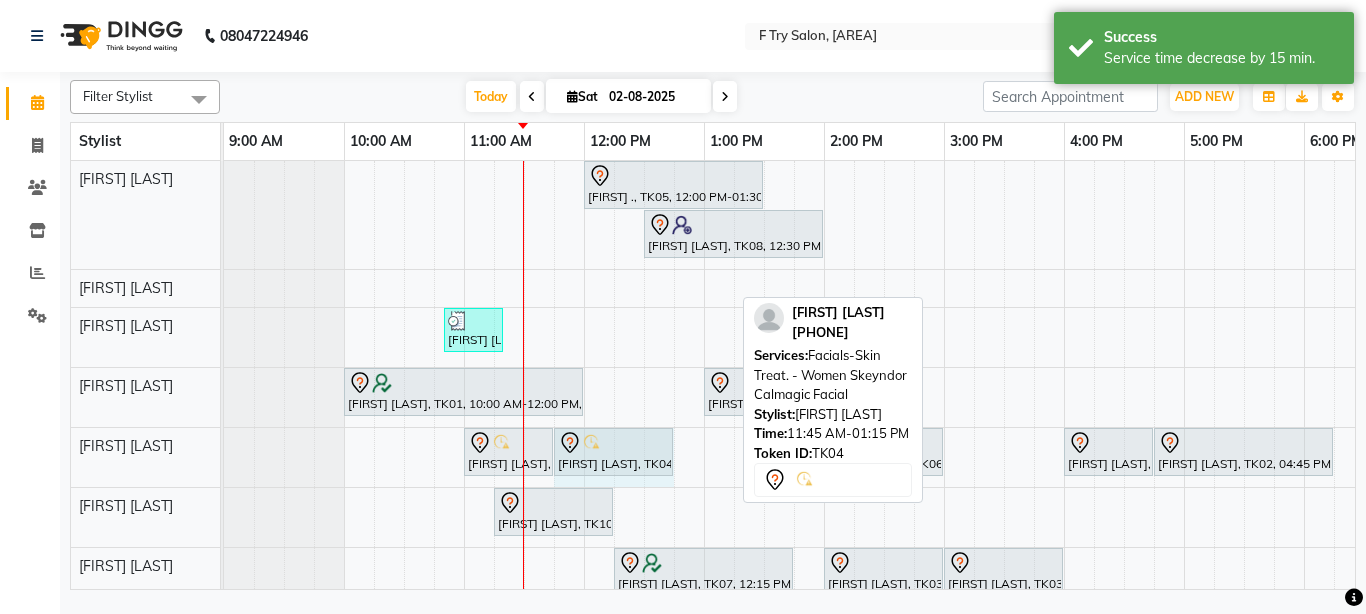 drag, startPoint x: 732, startPoint y: 452, endPoint x: 669, endPoint y: 451, distance: 63.007935 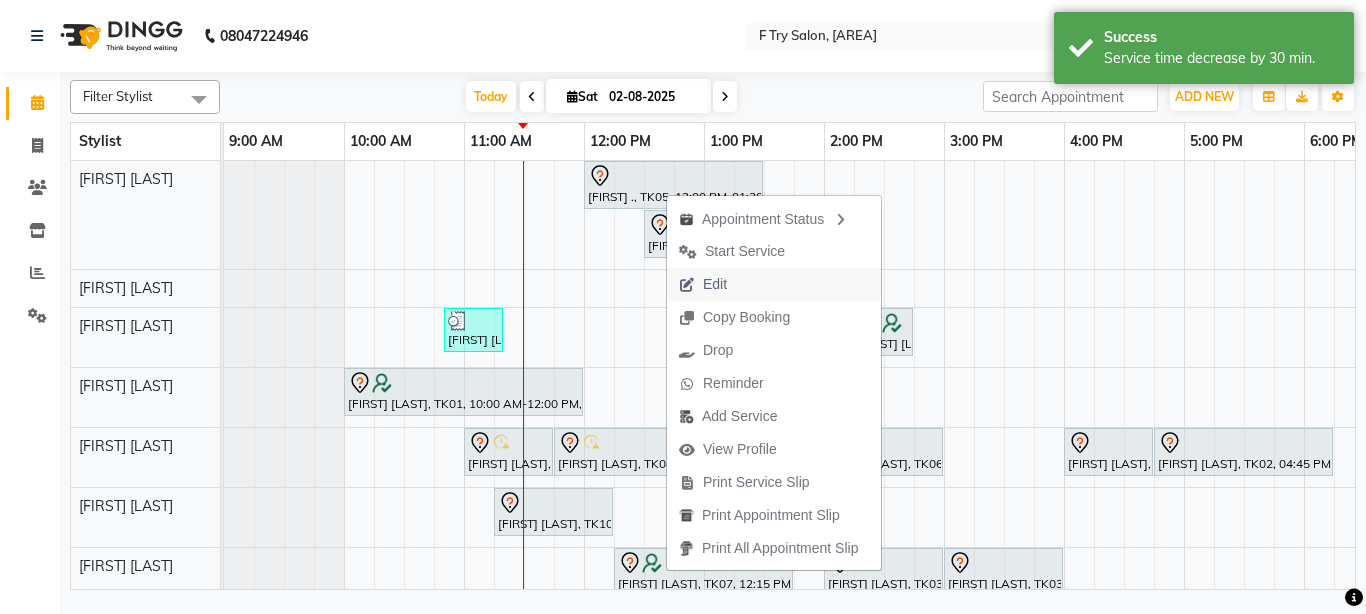click on "Edit" at bounding box center (715, 284) 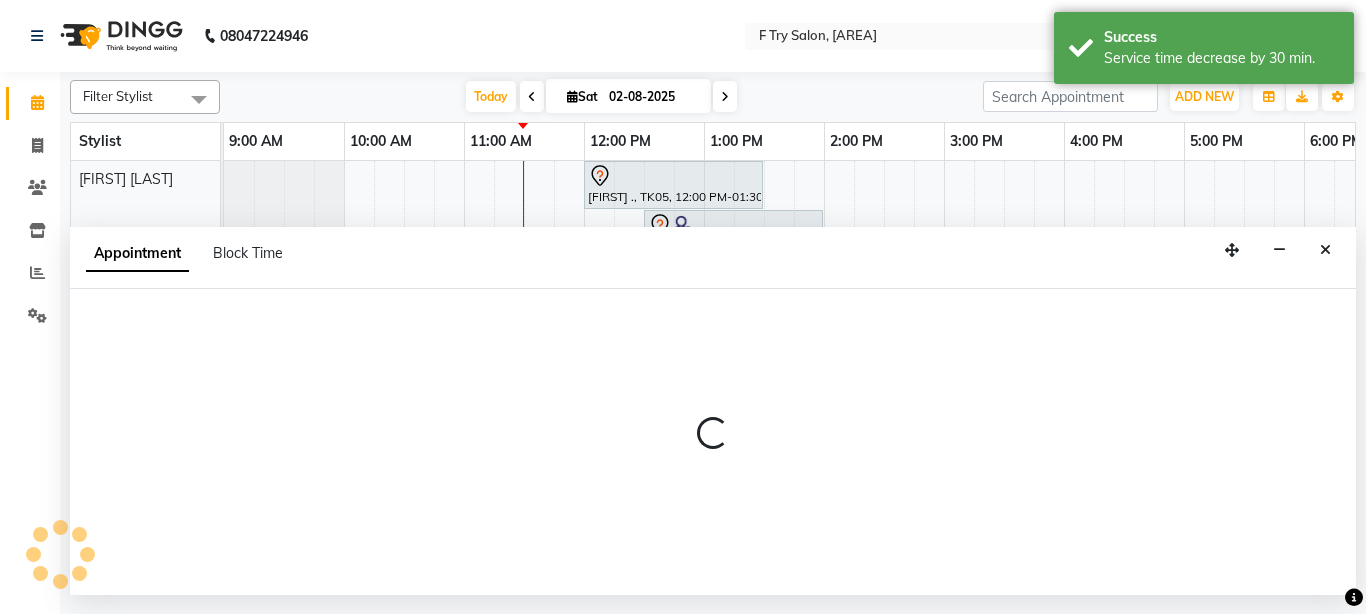 select on "tentative" 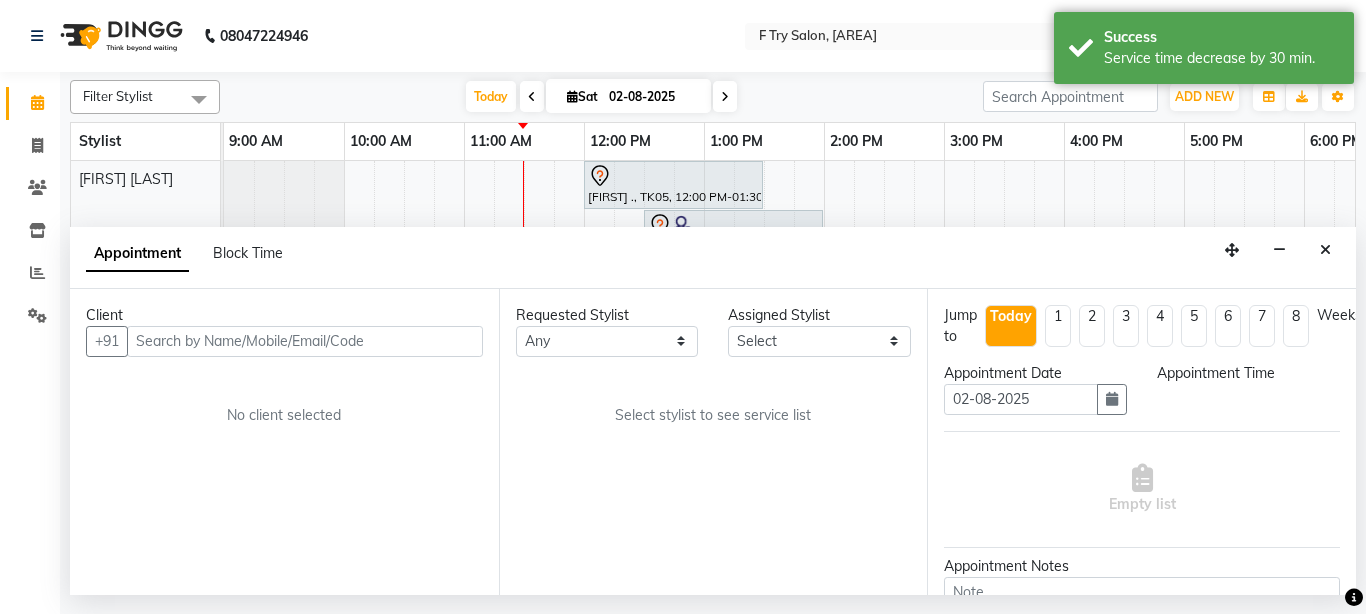 select on "720" 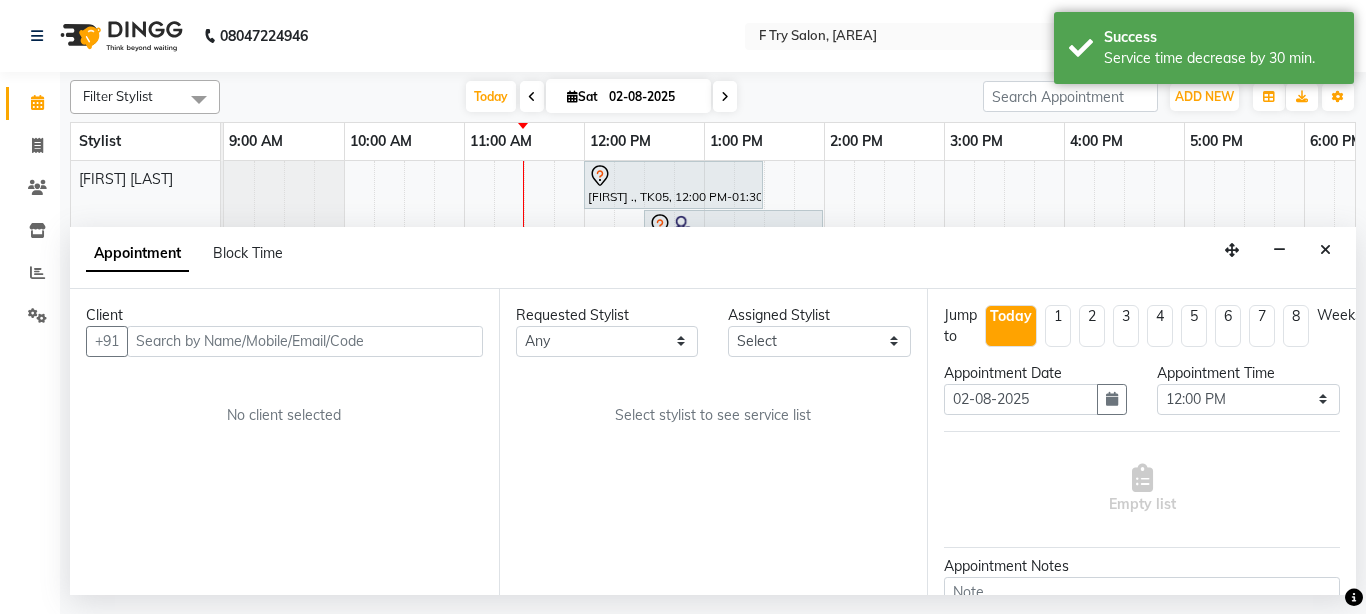 scroll, scrollTop: 0, scrollLeft: 241, axis: horizontal 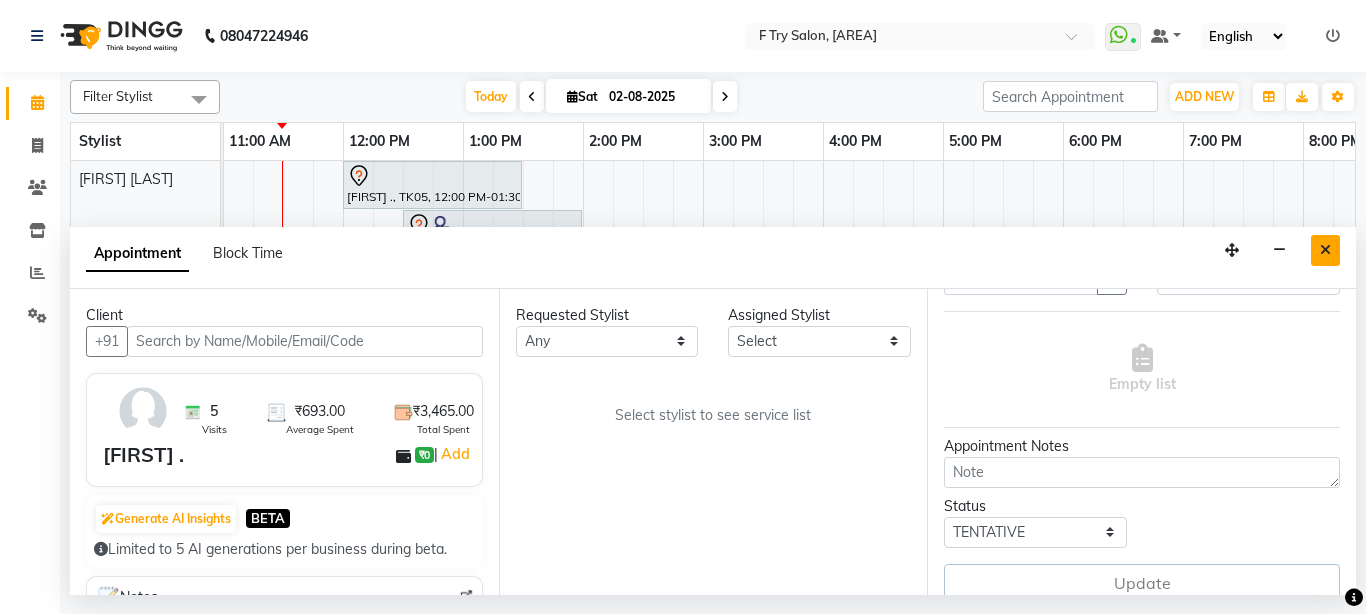 click at bounding box center (1325, 250) 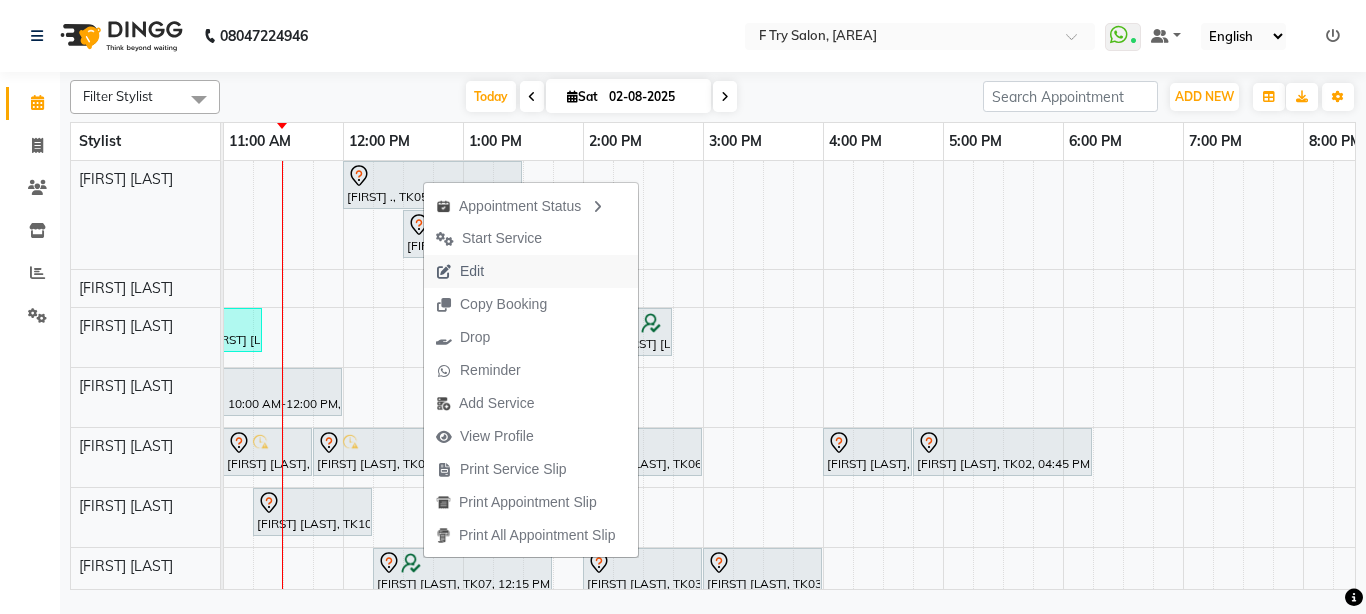 click on "Edit" at bounding box center [472, 271] 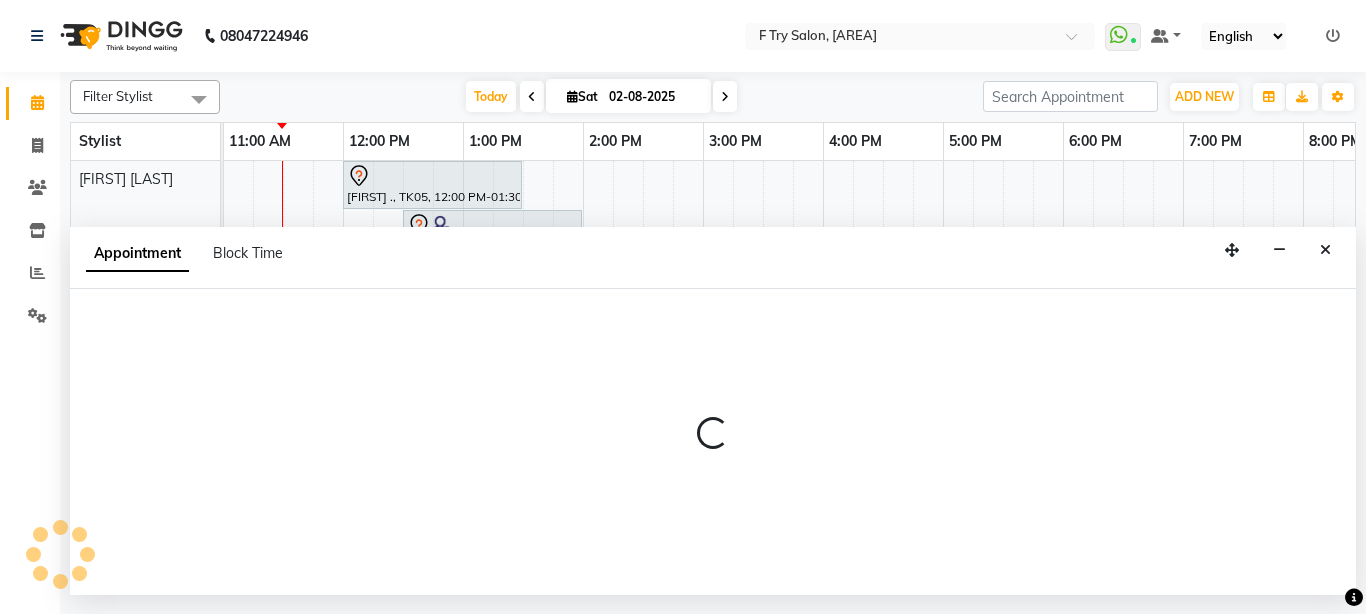 select on "tentative" 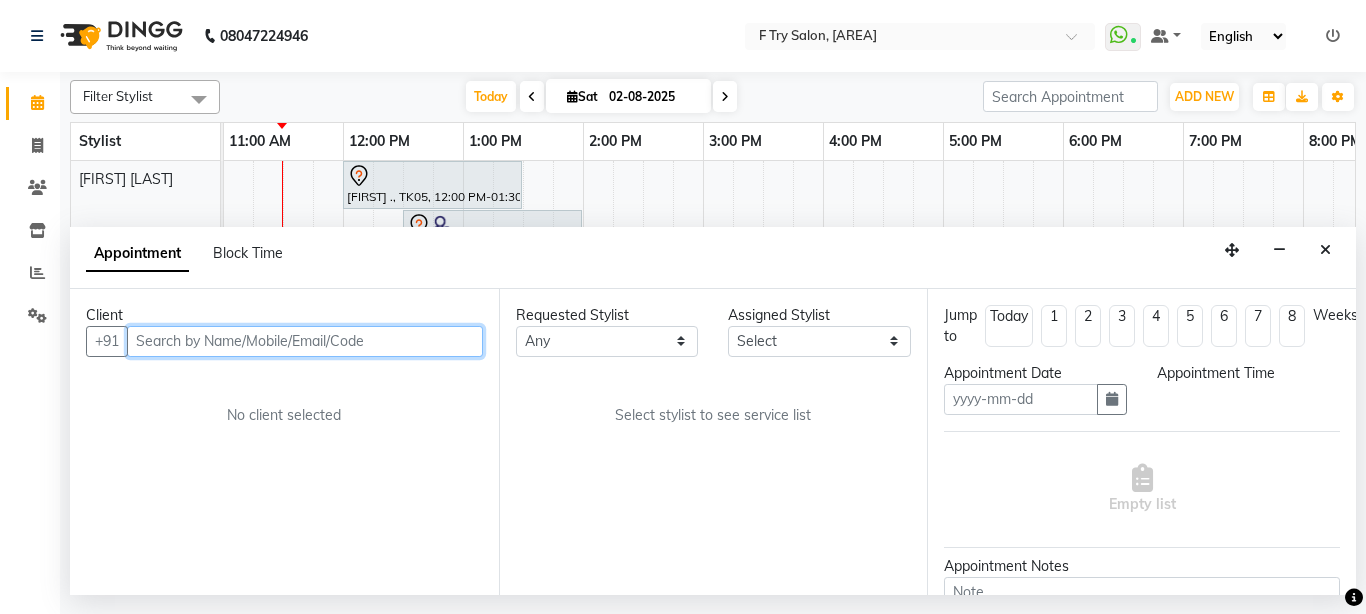type on "02-08-2025" 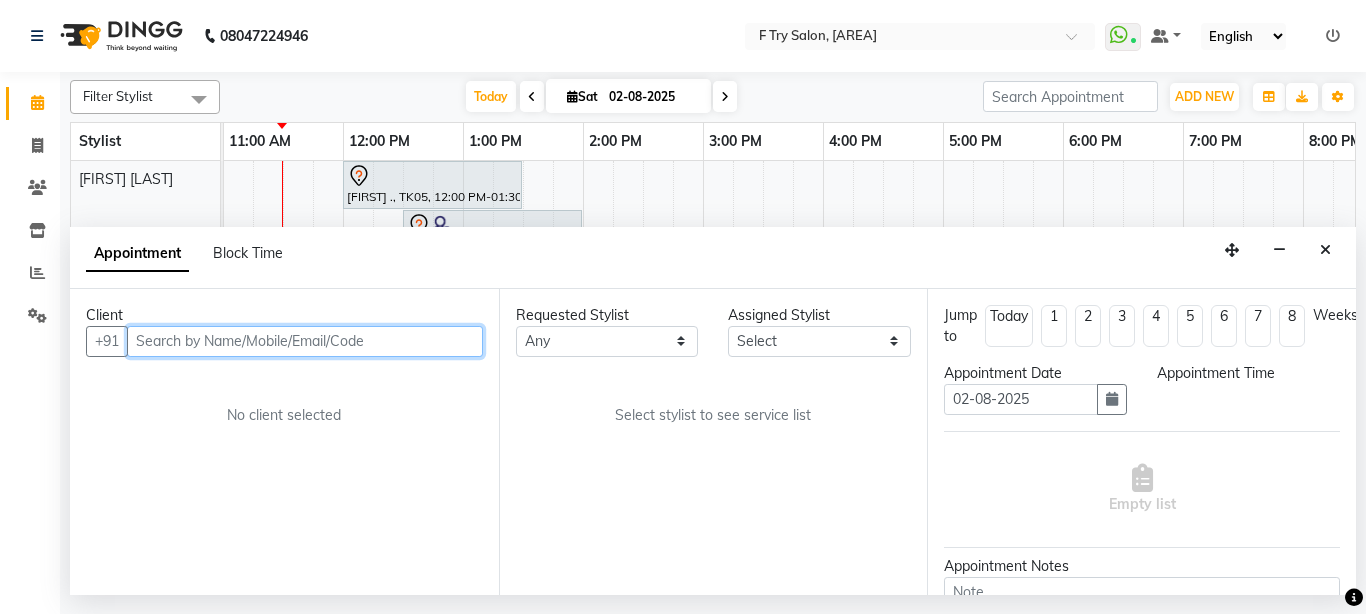 select on "720" 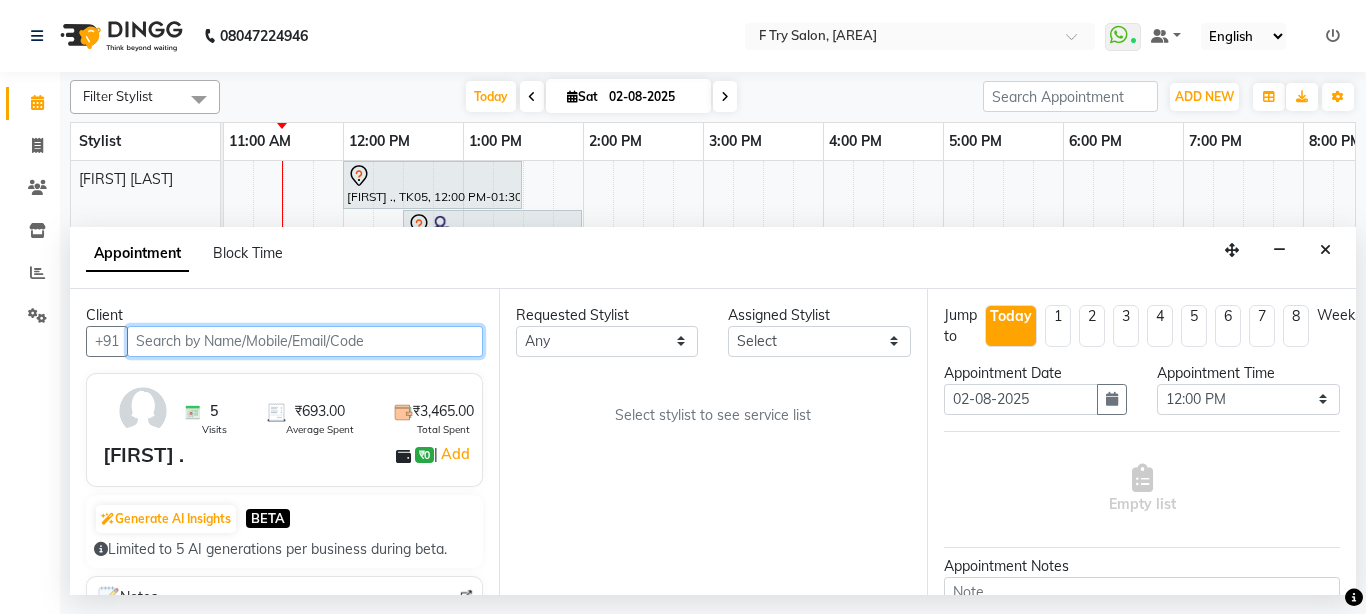 select on "13914" 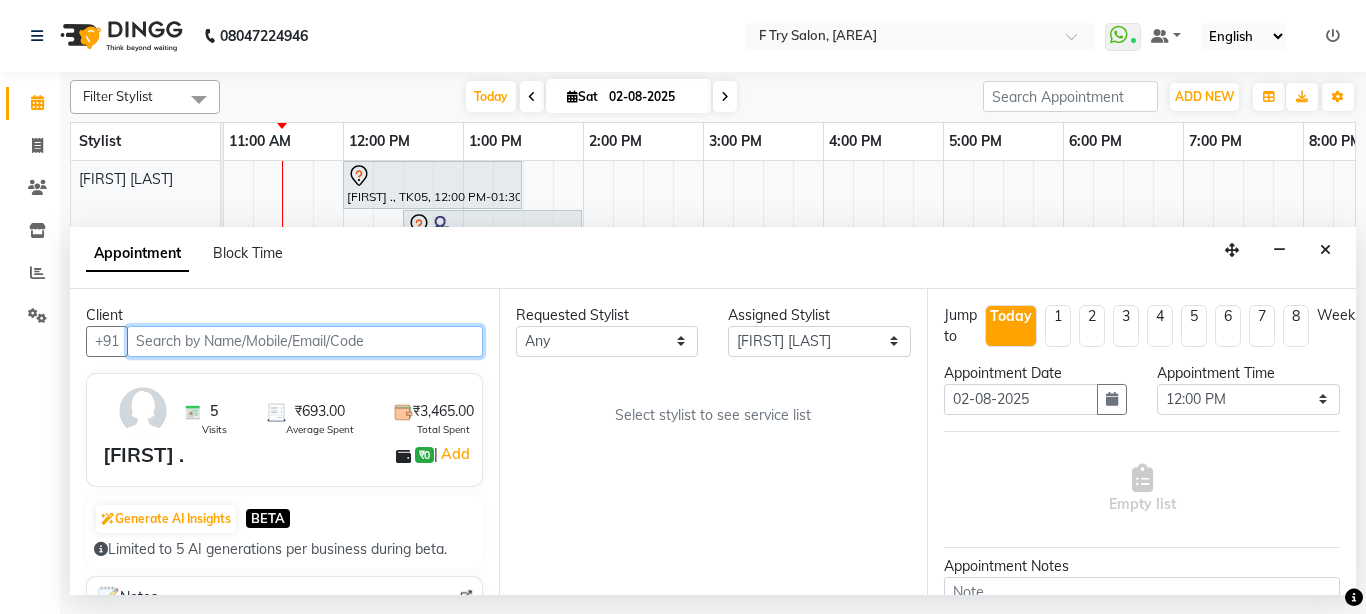 scroll, scrollTop: 0, scrollLeft: 241, axis: horizontal 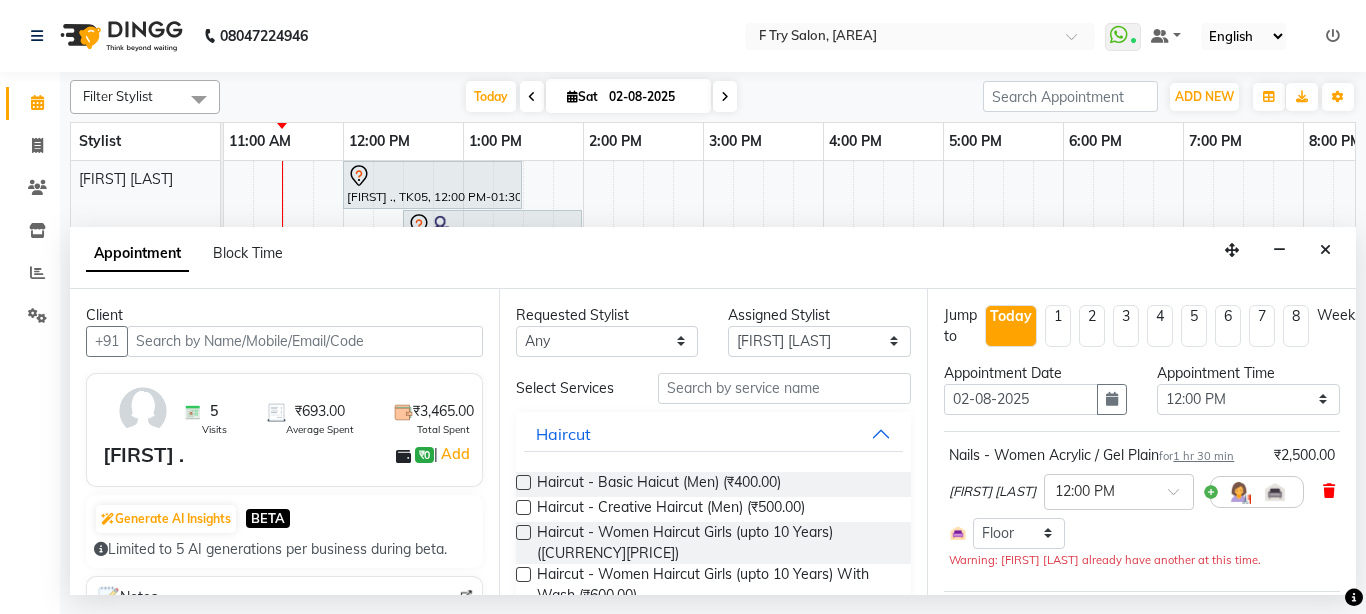 click at bounding box center [1329, 491] 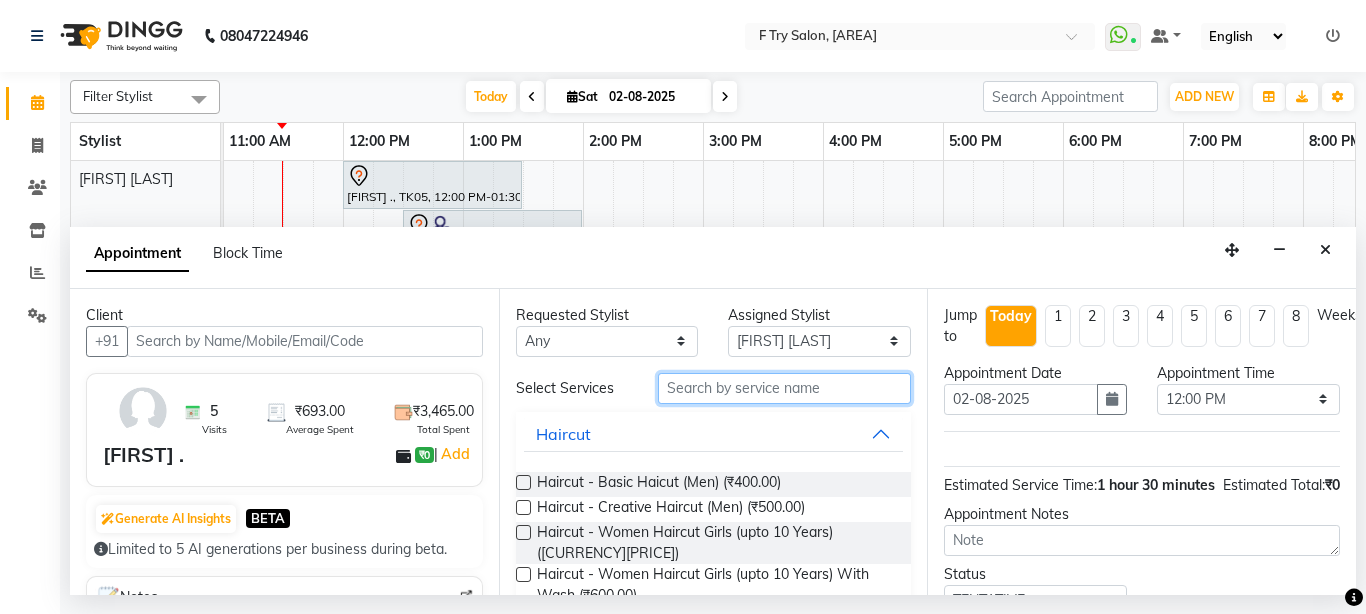 click at bounding box center (785, 388) 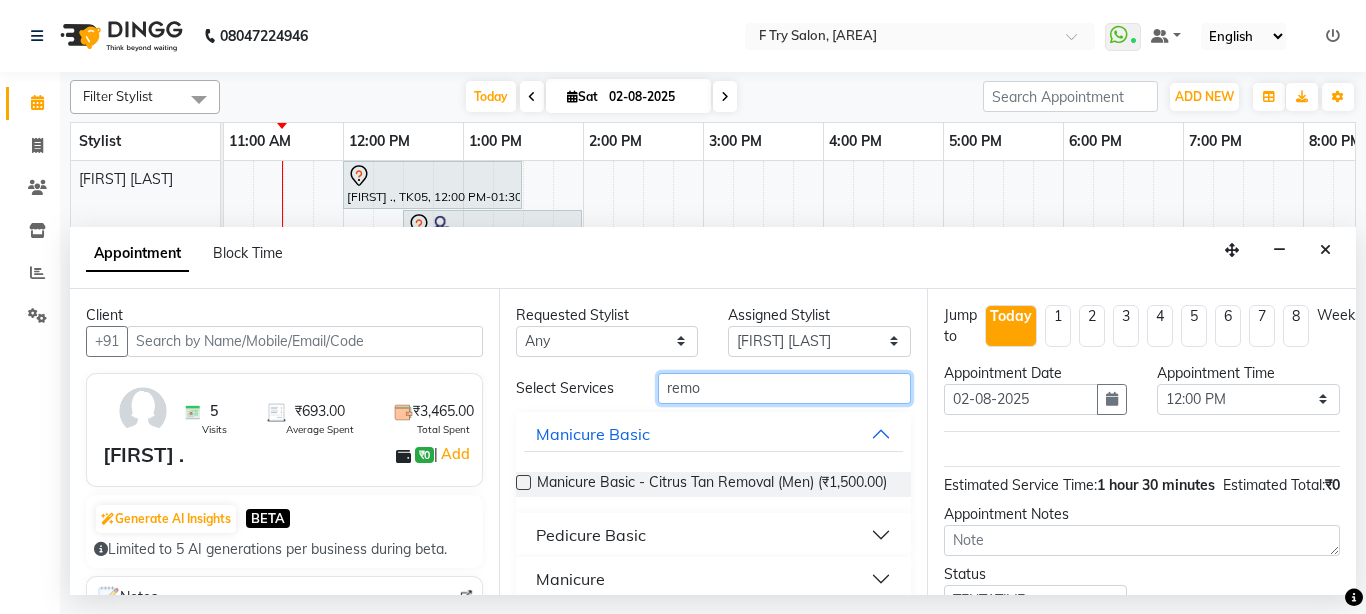 type on "remo" 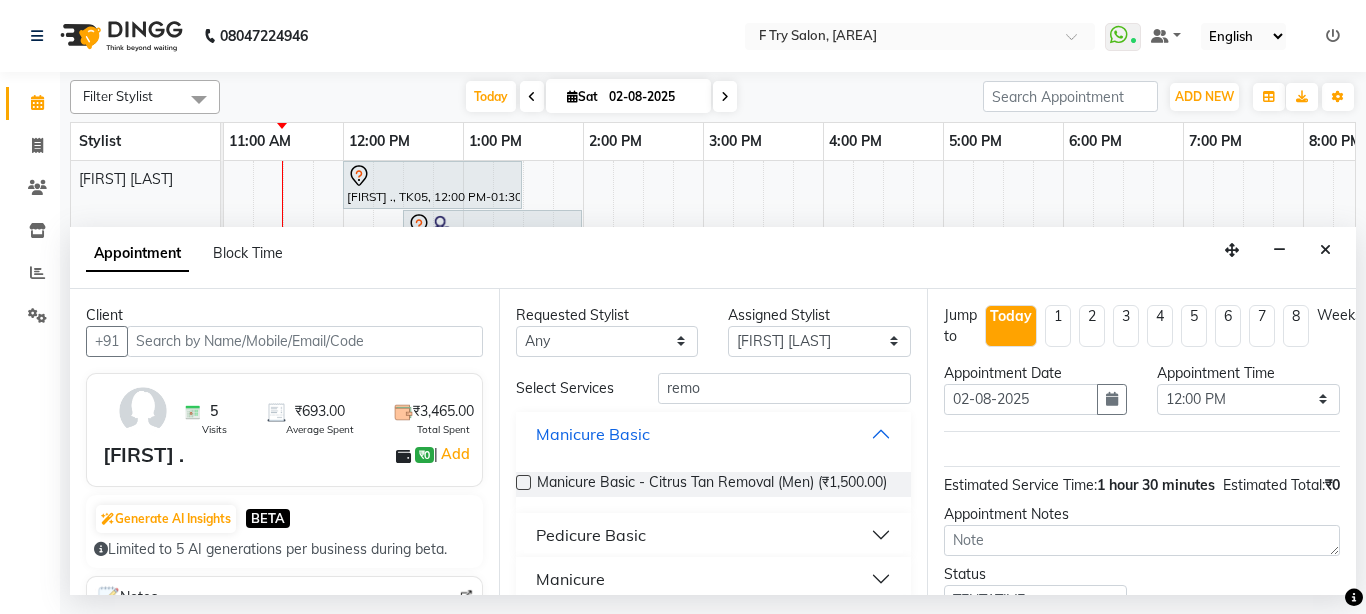 click on "Manicure Basic" at bounding box center [714, 434] 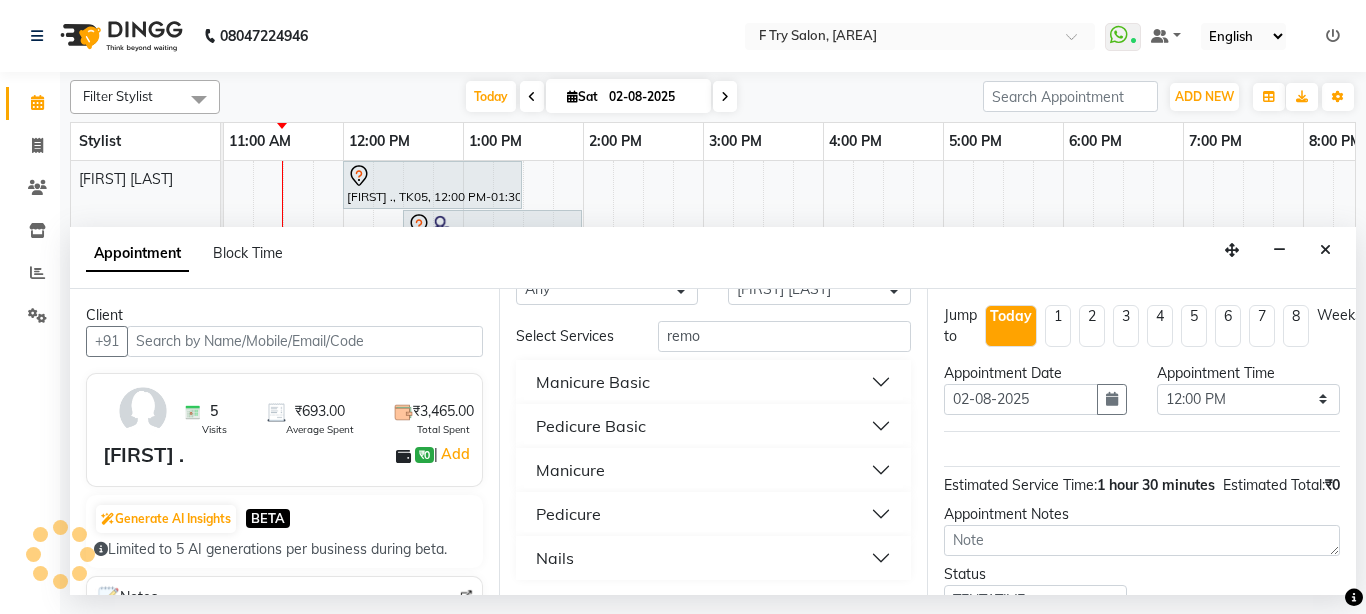 scroll, scrollTop: 53, scrollLeft: 0, axis: vertical 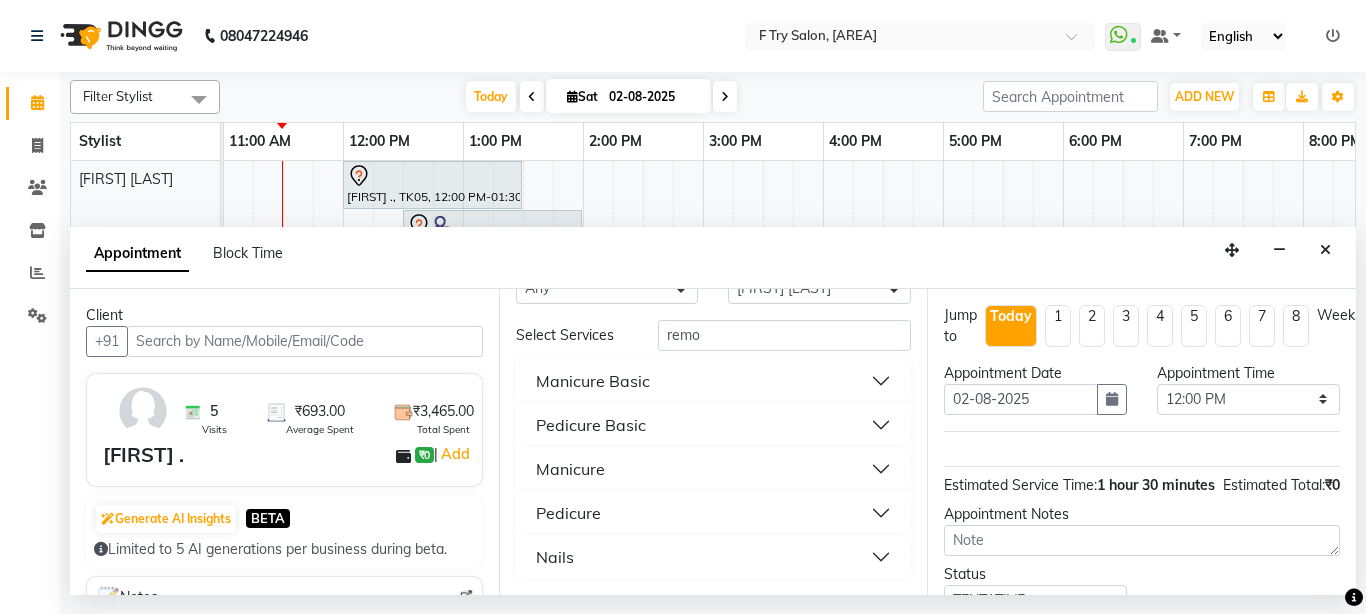 click on "Nails" at bounding box center (714, 557) 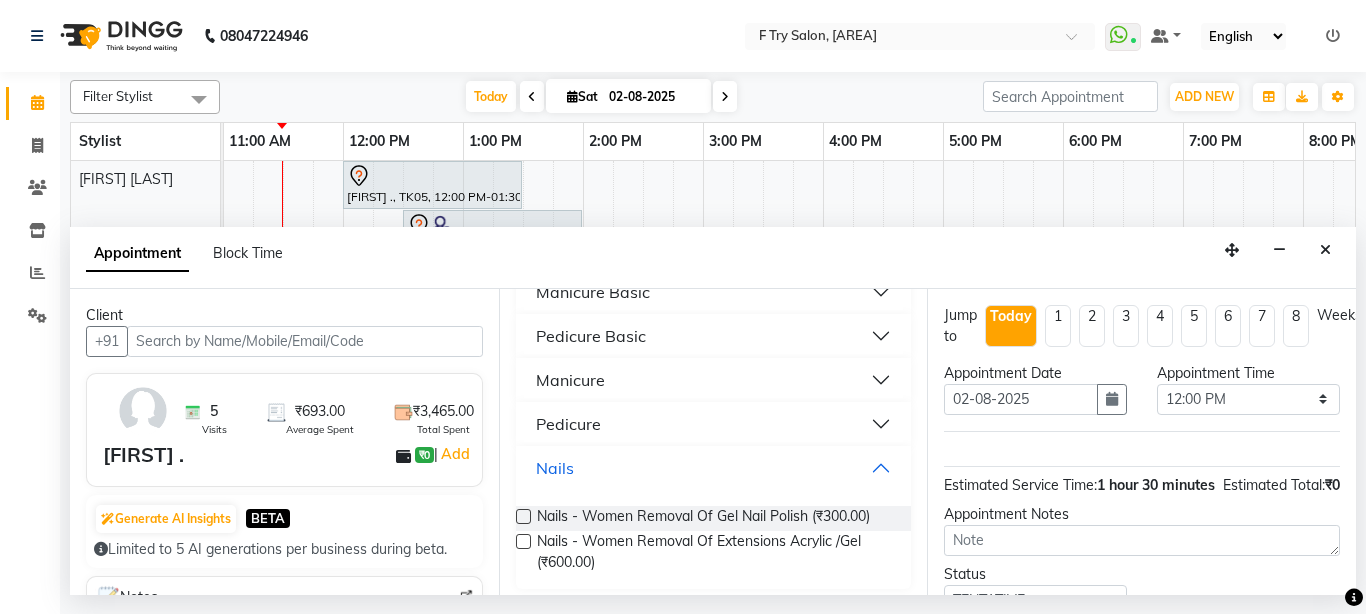 scroll, scrollTop: 152, scrollLeft: 0, axis: vertical 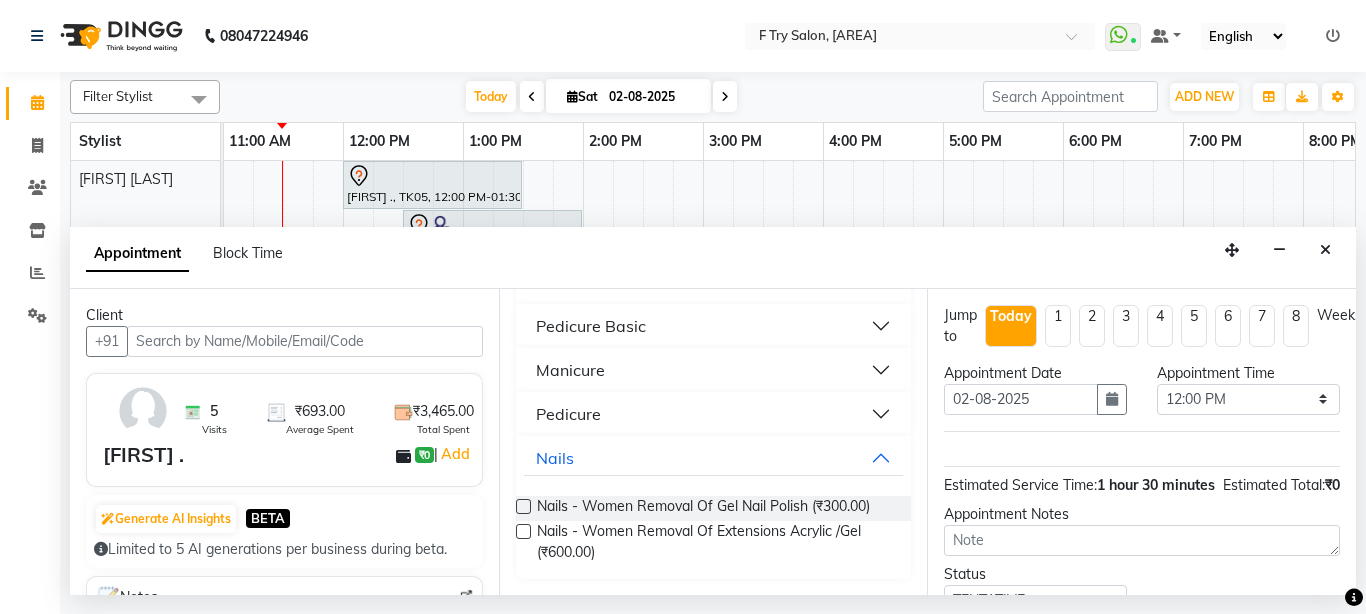 click at bounding box center [523, 531] 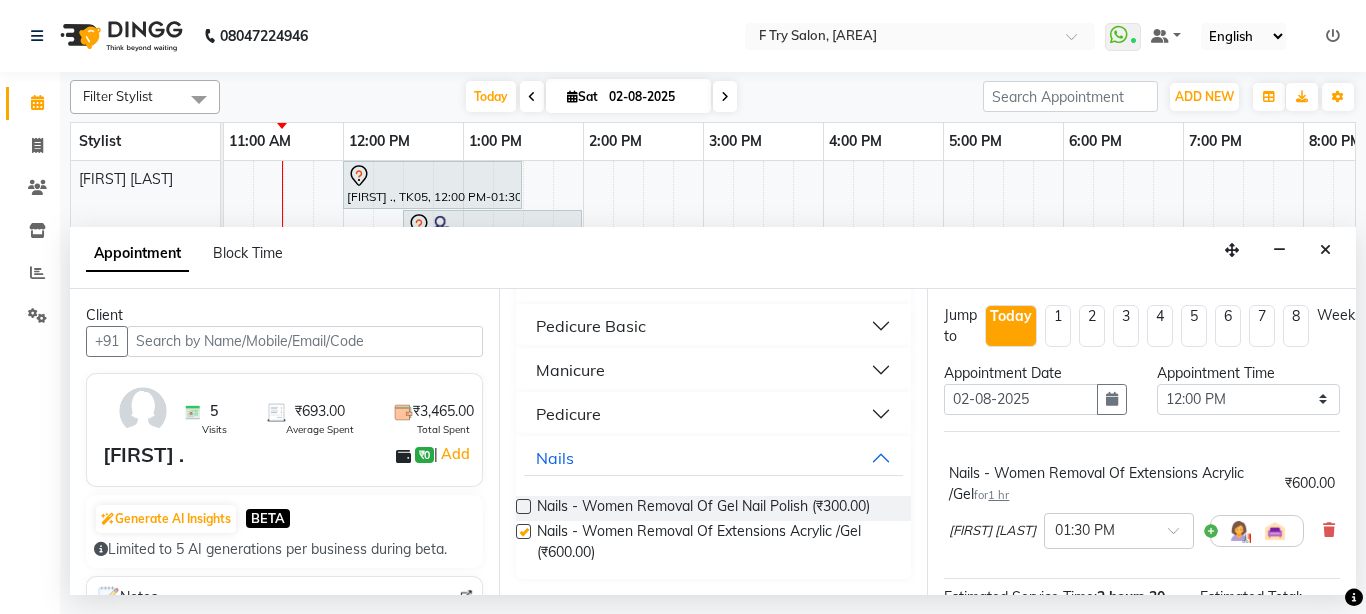 checkbox on "false" 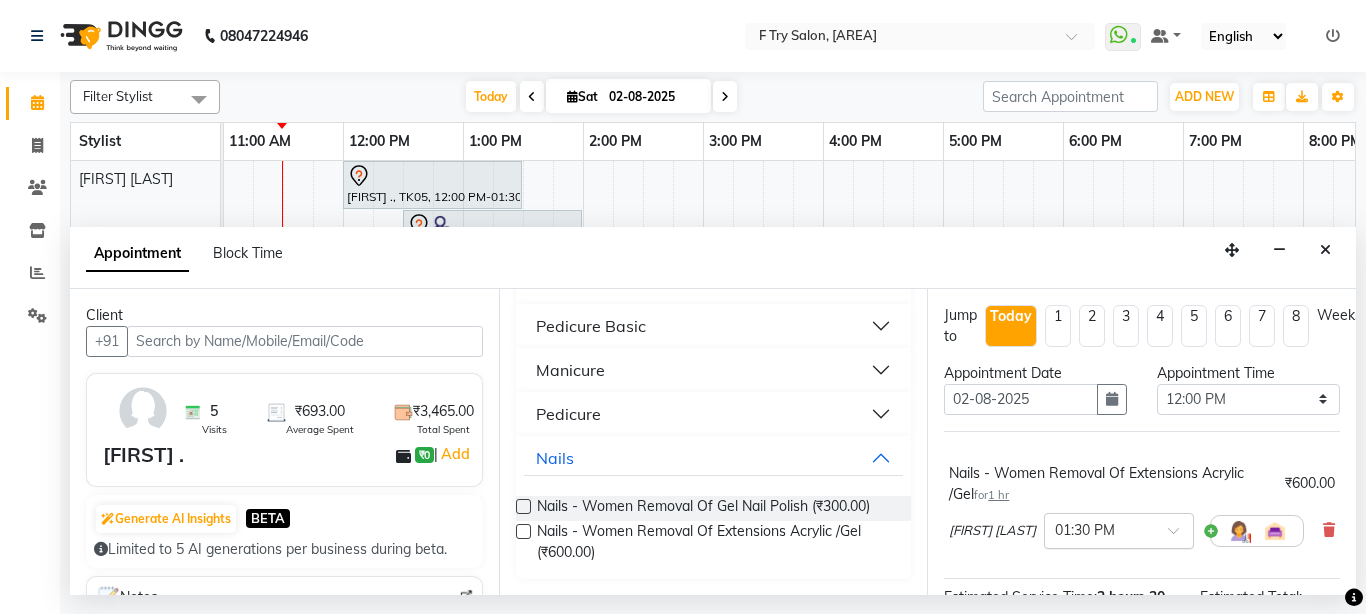 click at bounding box center [1099, 529] 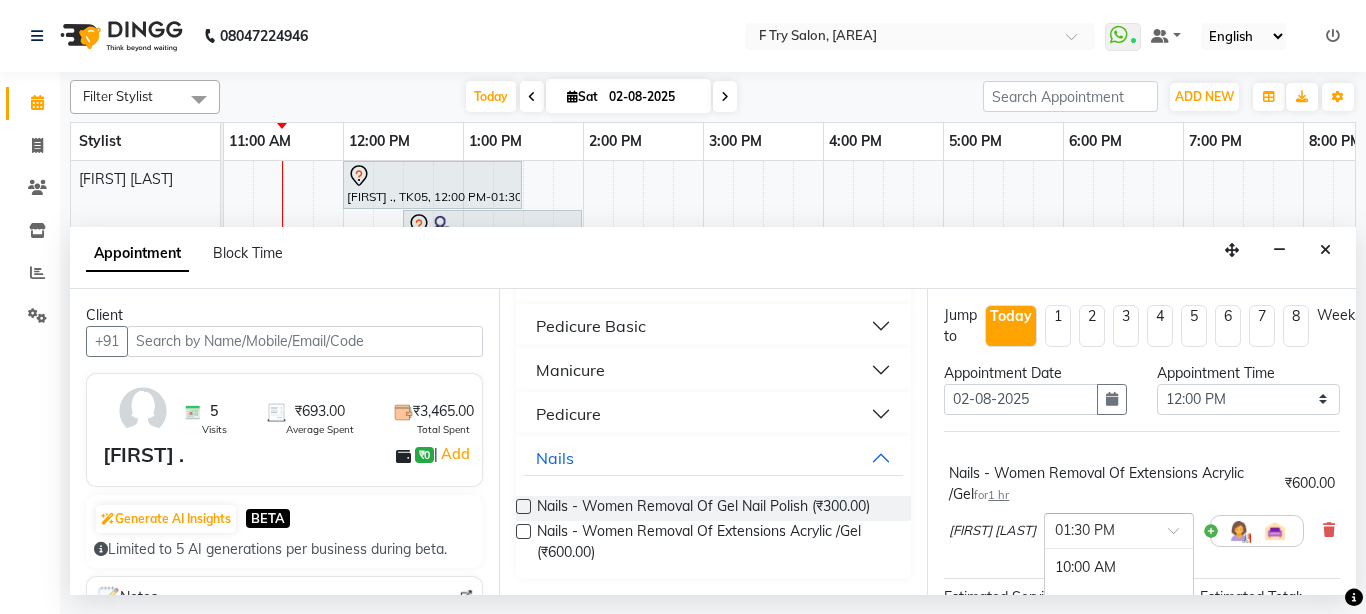 scroll, scrollTop: 526, scrollLeft: 0, axis: vertical 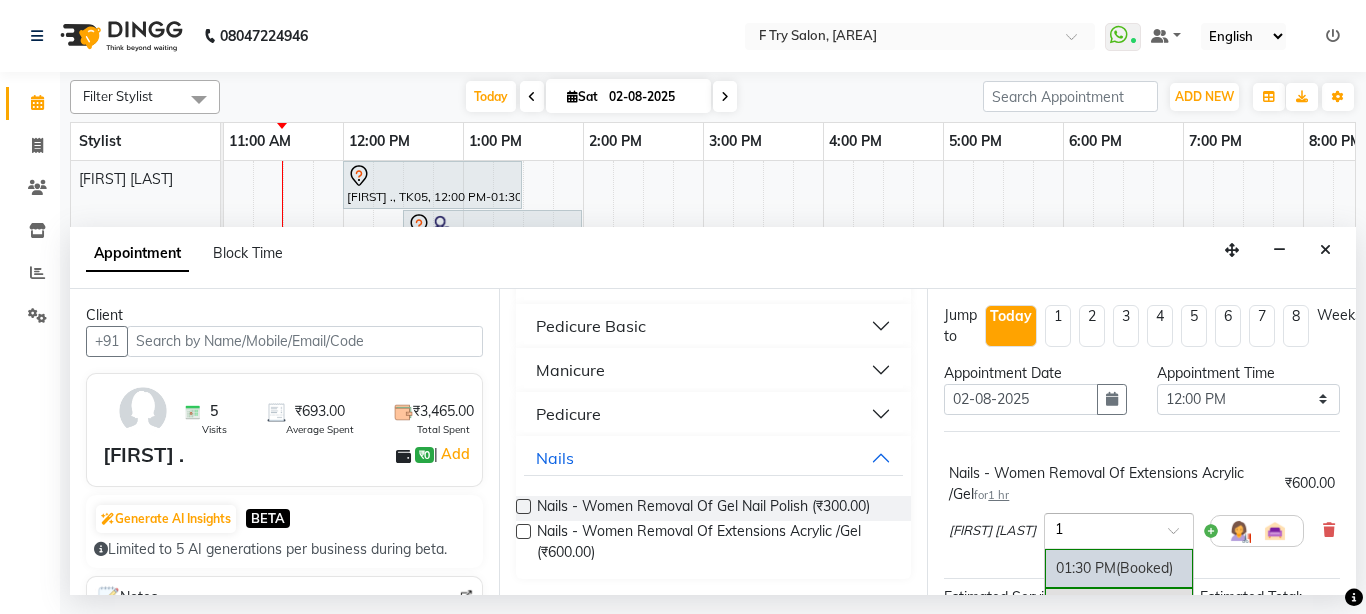 type on "12" 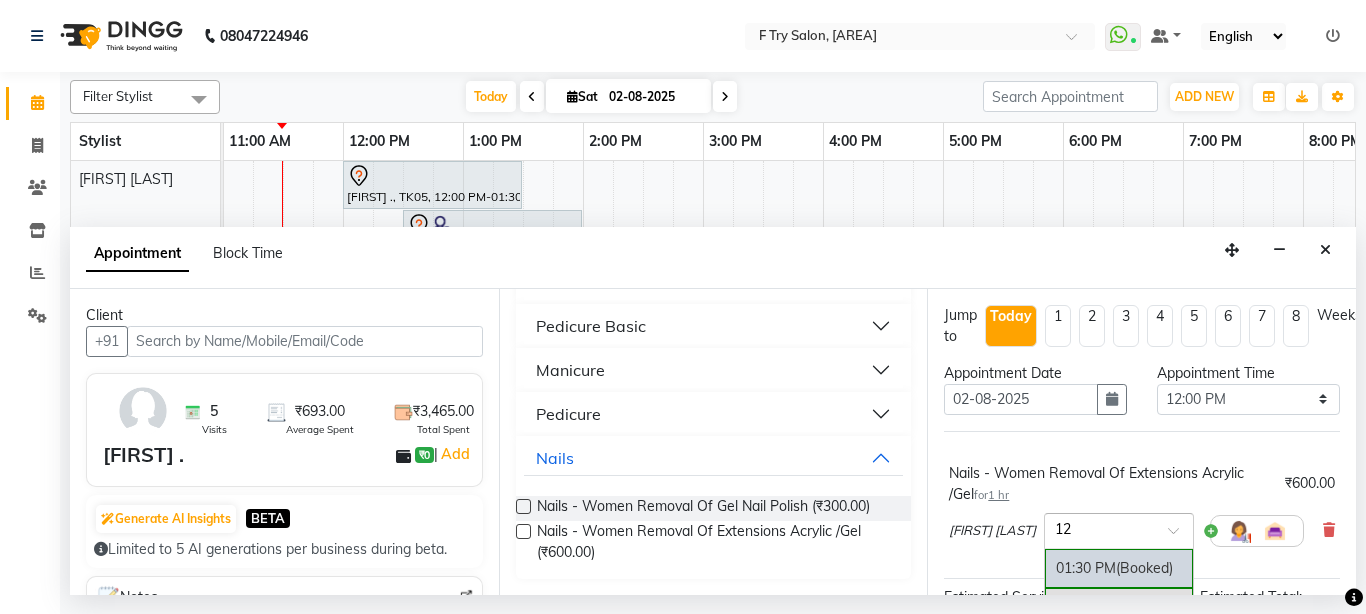 scroll, scrollTop: 0, scrollLeft: 0, axis: both 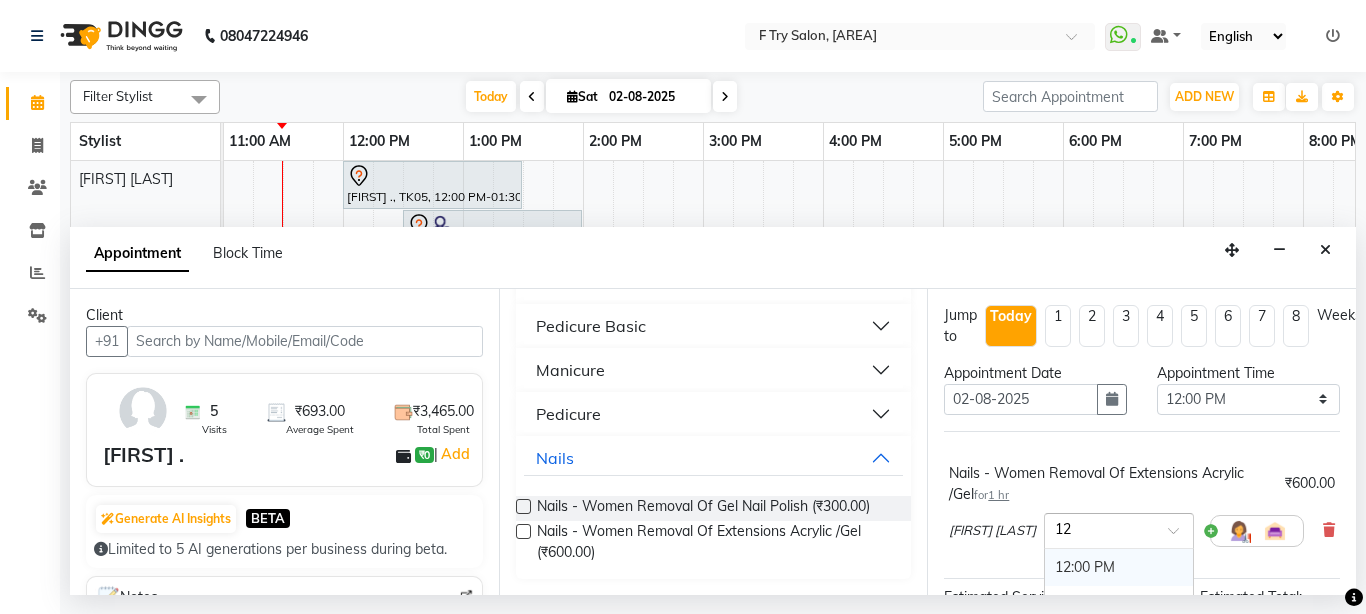 click on "12:00 PM" at bounding box center [1119, 567] 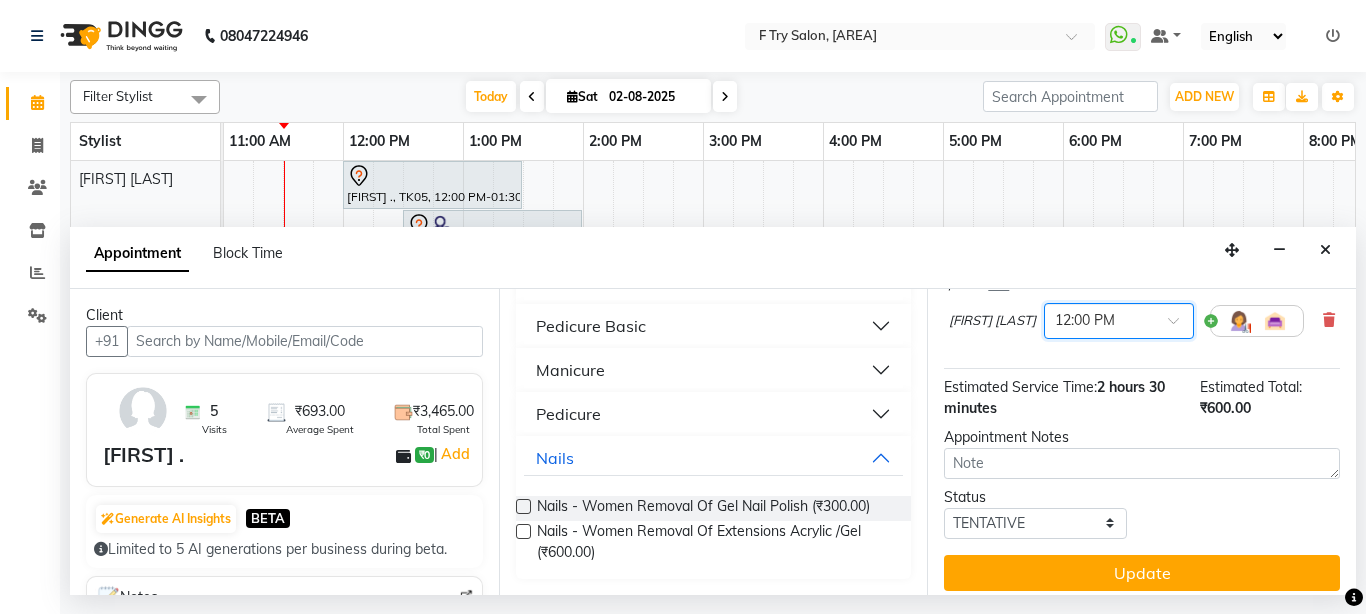 scroll, scrollTop: 237, scrollLeft: 0, axis: vertical 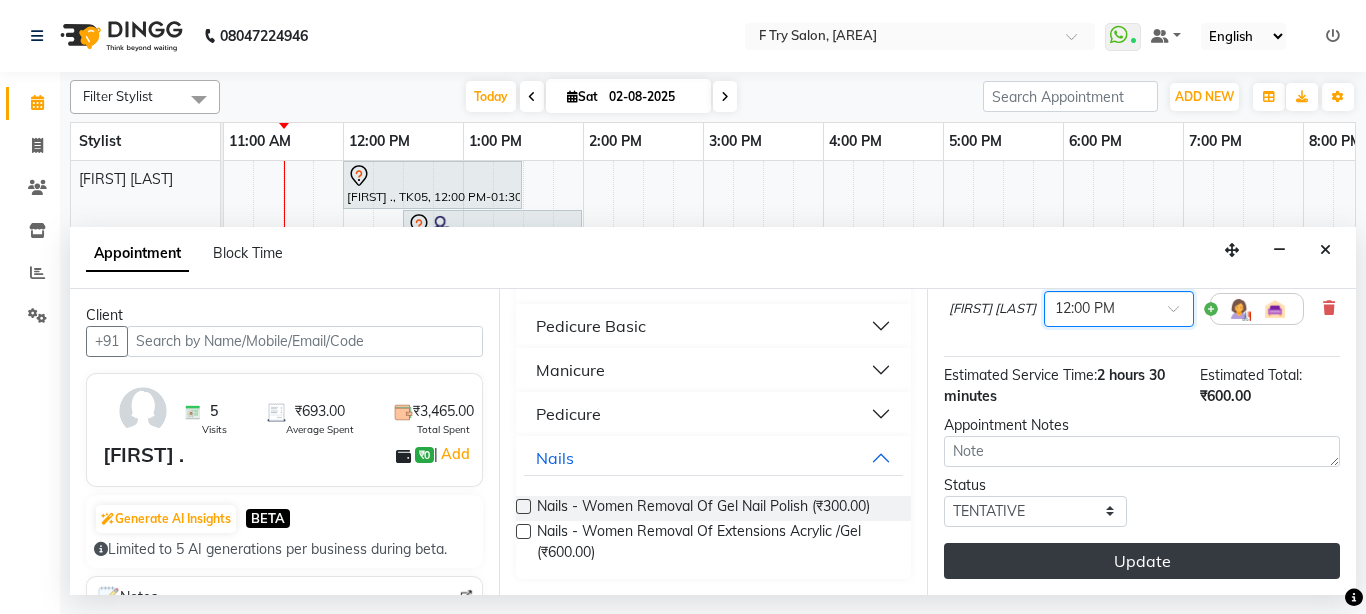 click on "Update" at bounding box center [1142, 561] 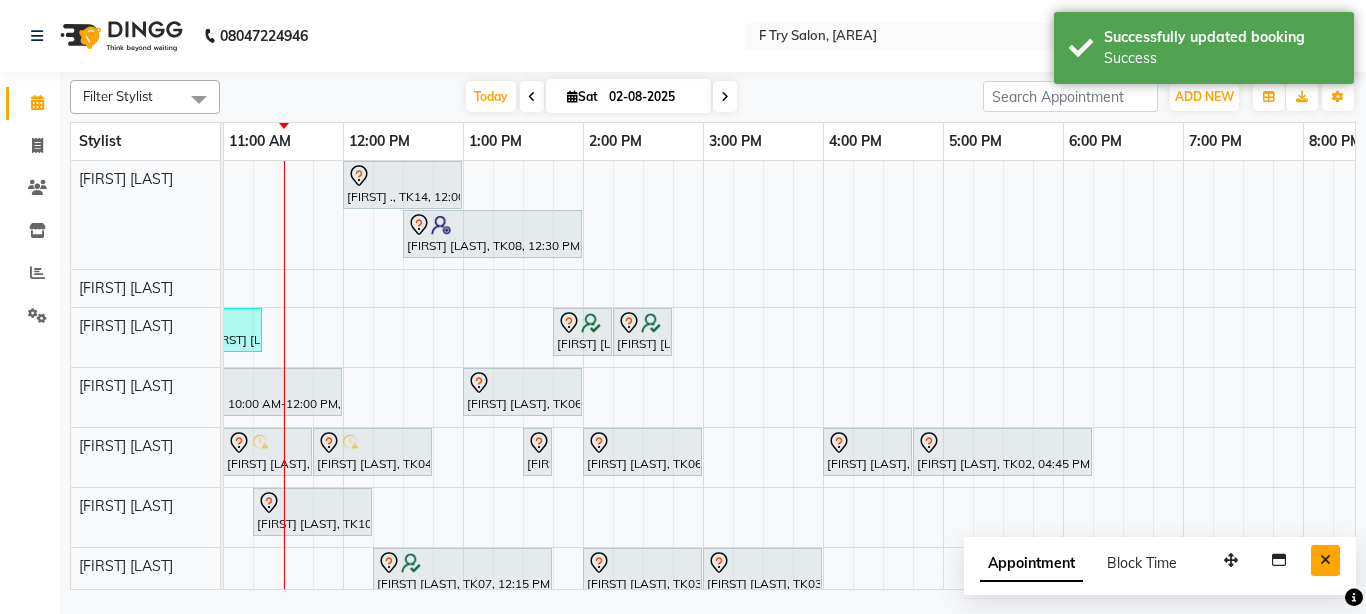 click at bounding box center [1325, 560] 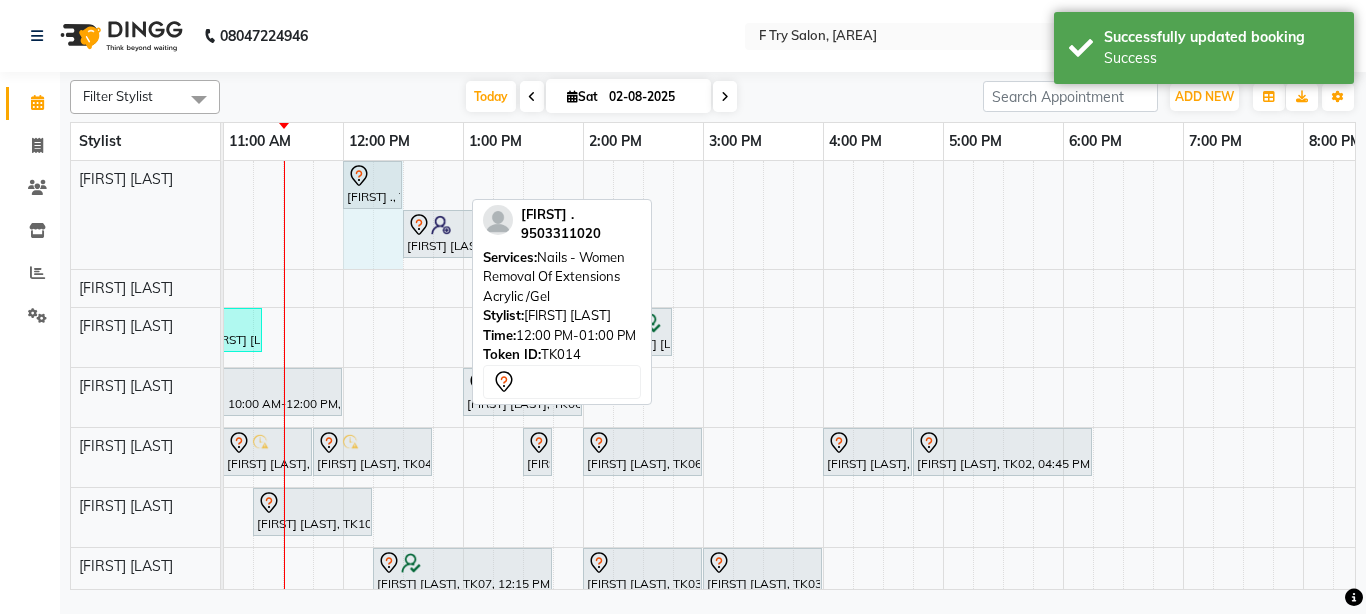 drag, startPoint x: 462, startPoint y: 180, endPoint x: 399, endPoint y: 167, distance: 64.327286 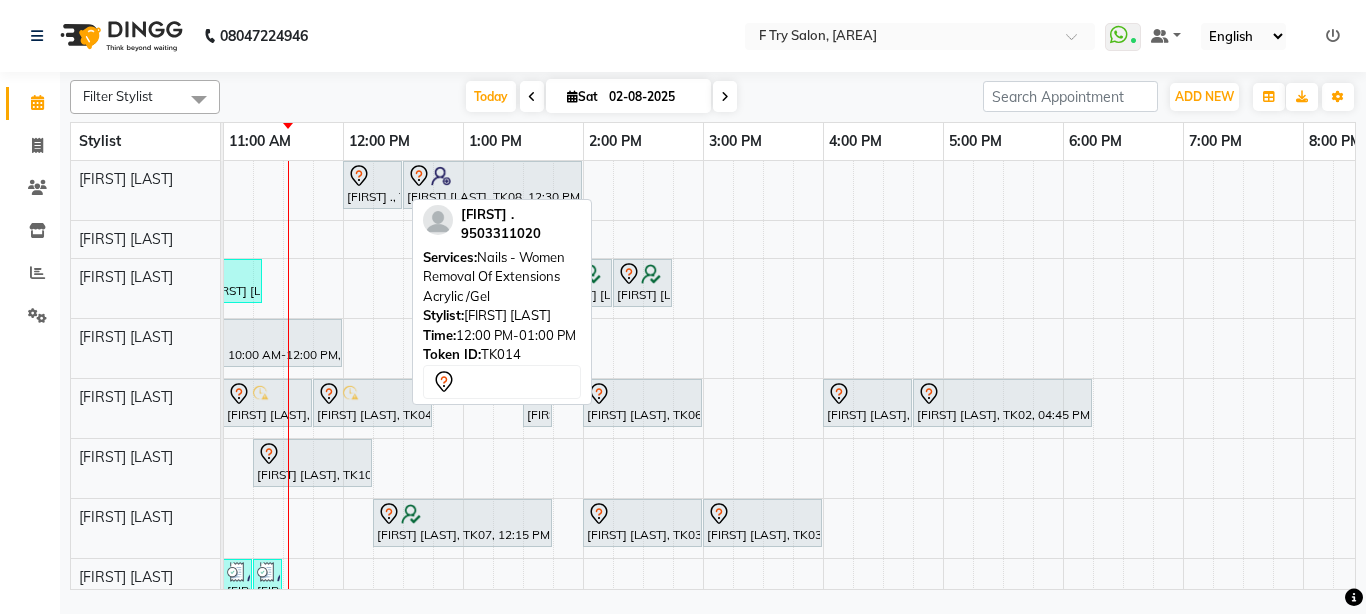 click at bounding box center (0, 0) 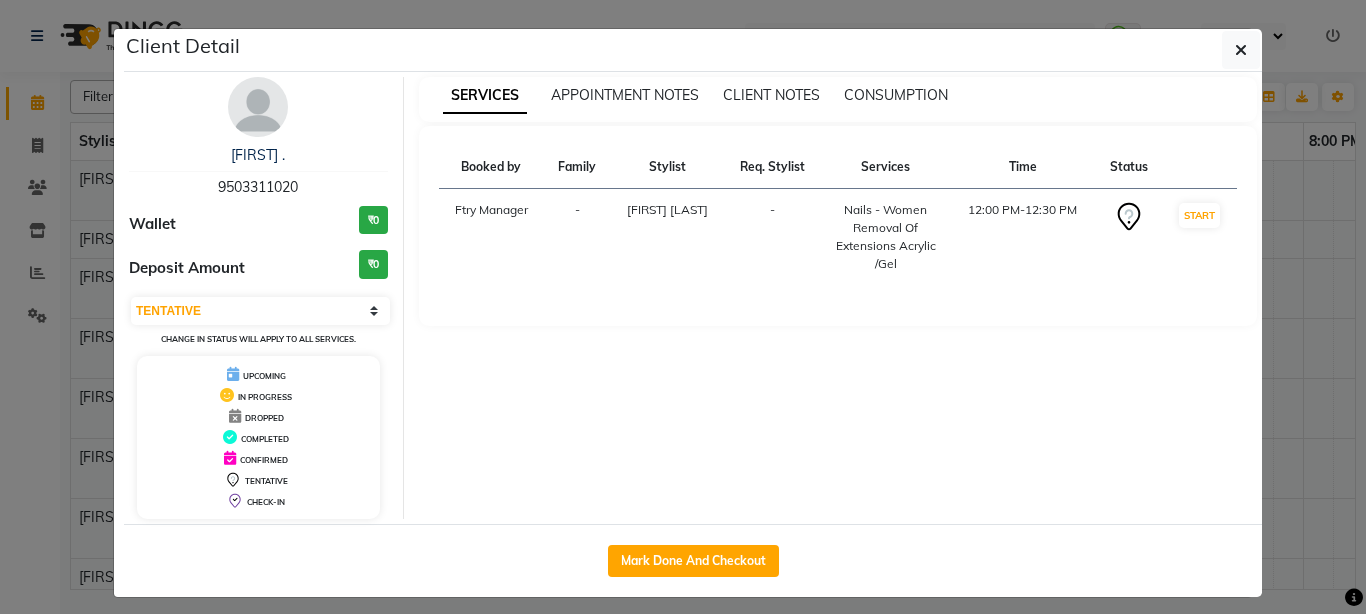 type 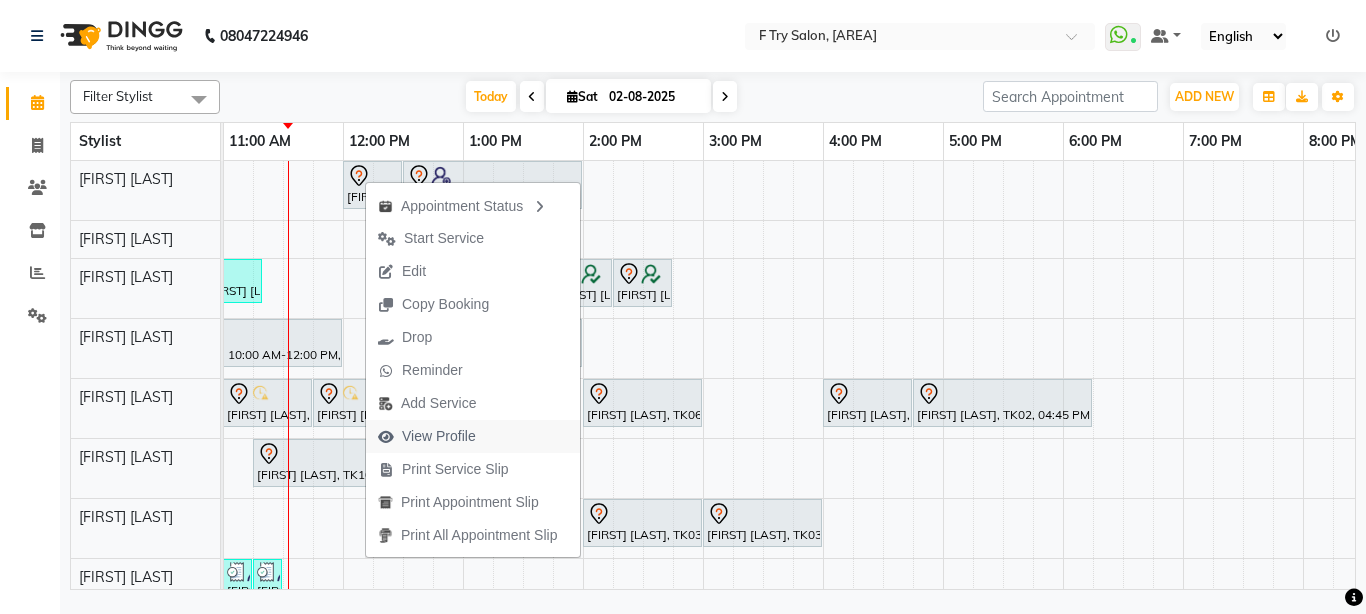 click on "View Profile" at bounding box center (439, 436) 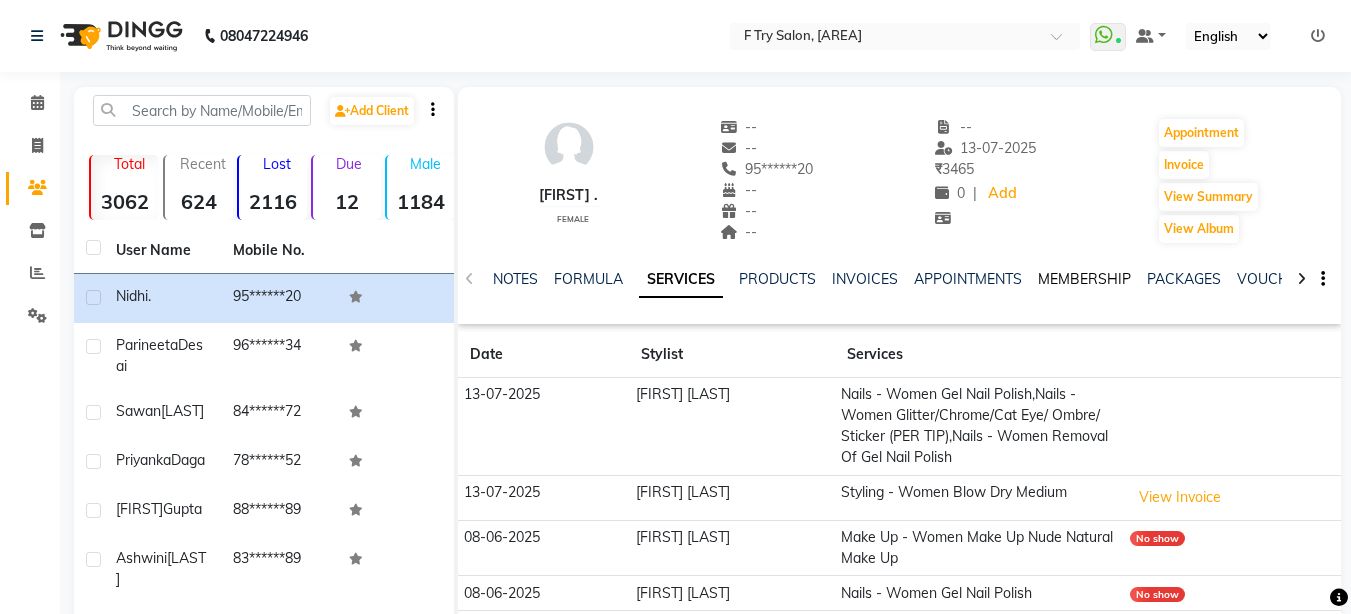 click on "MEMBERSHIP" 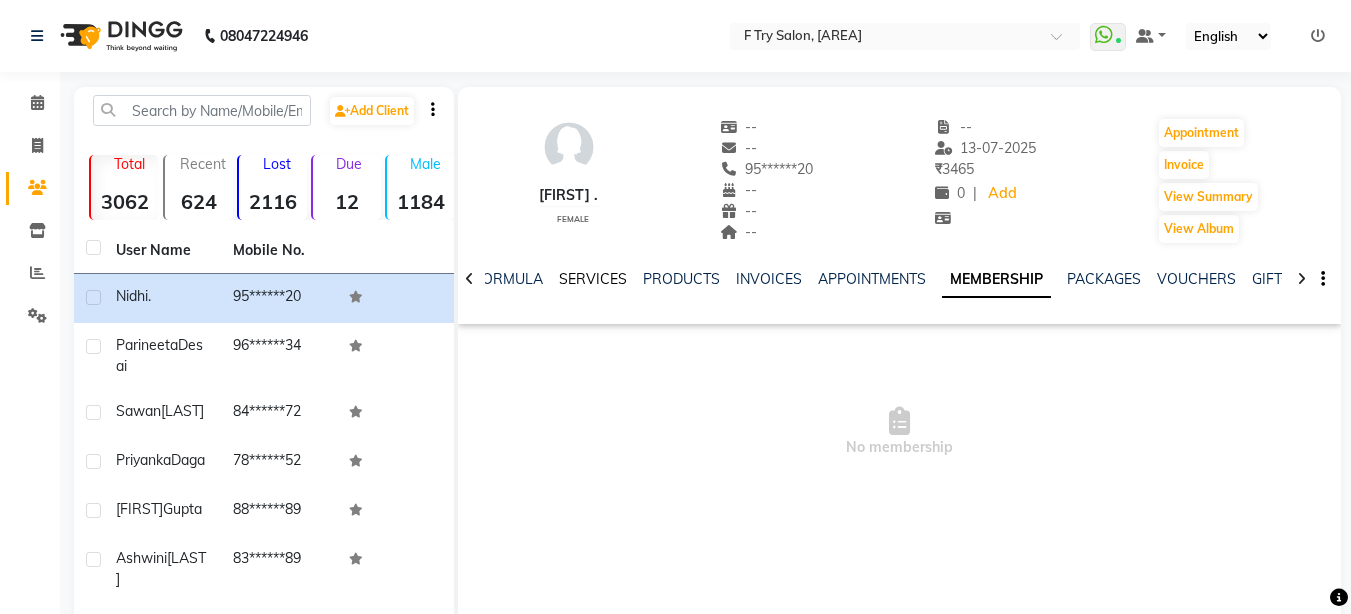 click on "SERVICES" 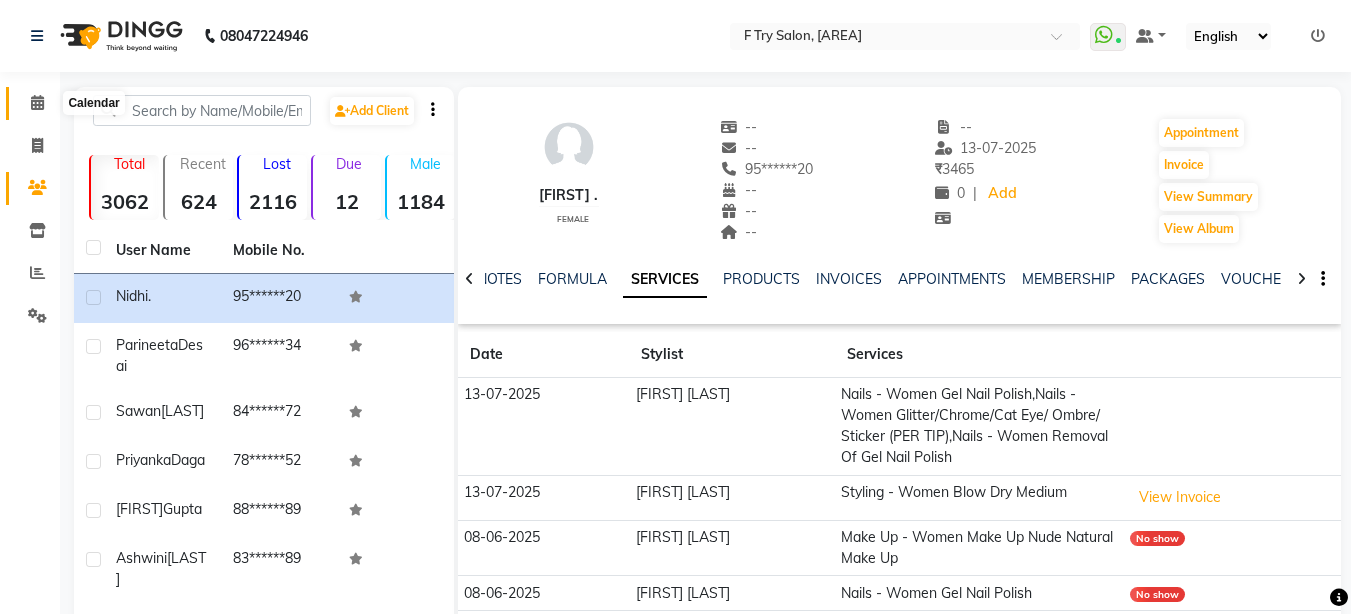 click 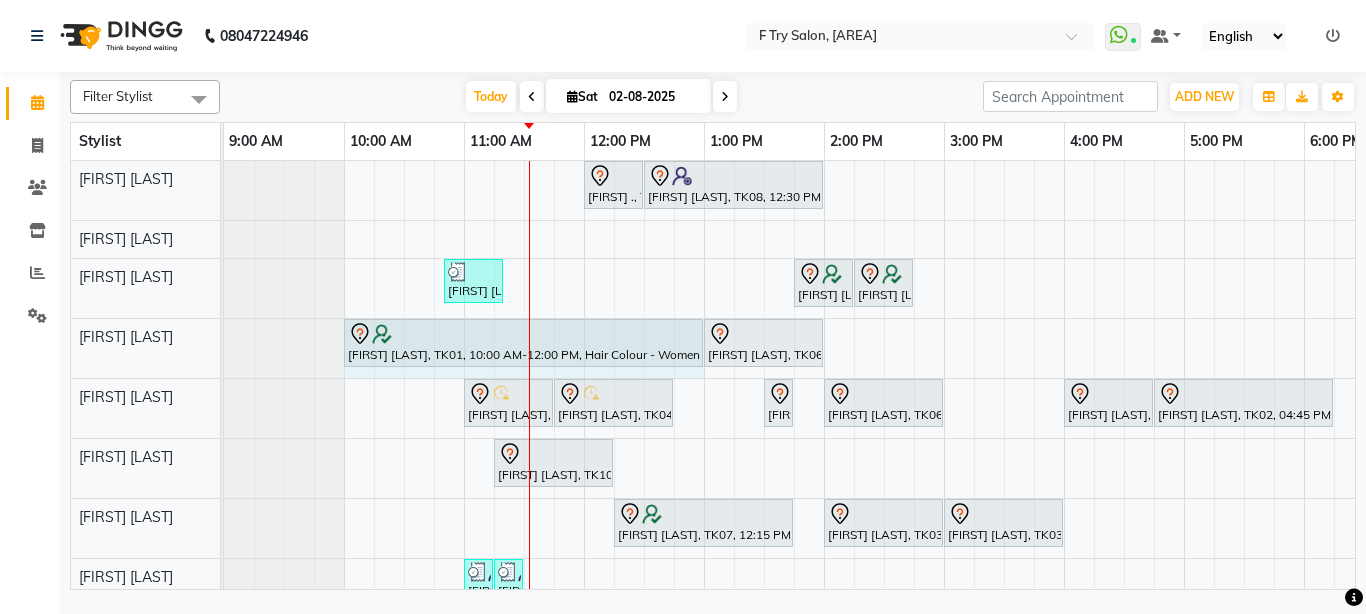 drag, startPoint x: 582, startPoint y: 342, endPoint x: 699, endPoint y: 335, distance: 117.20921 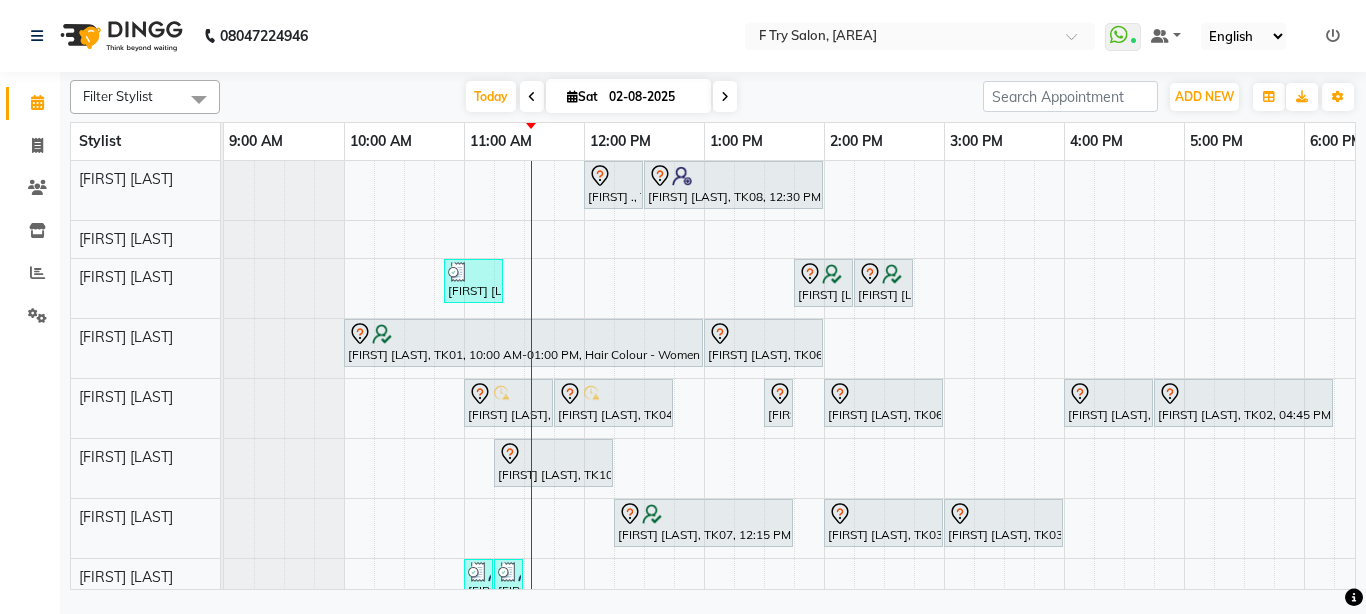 scroll, scrollTop: 31, scrollLeft: 0, axis: vertical 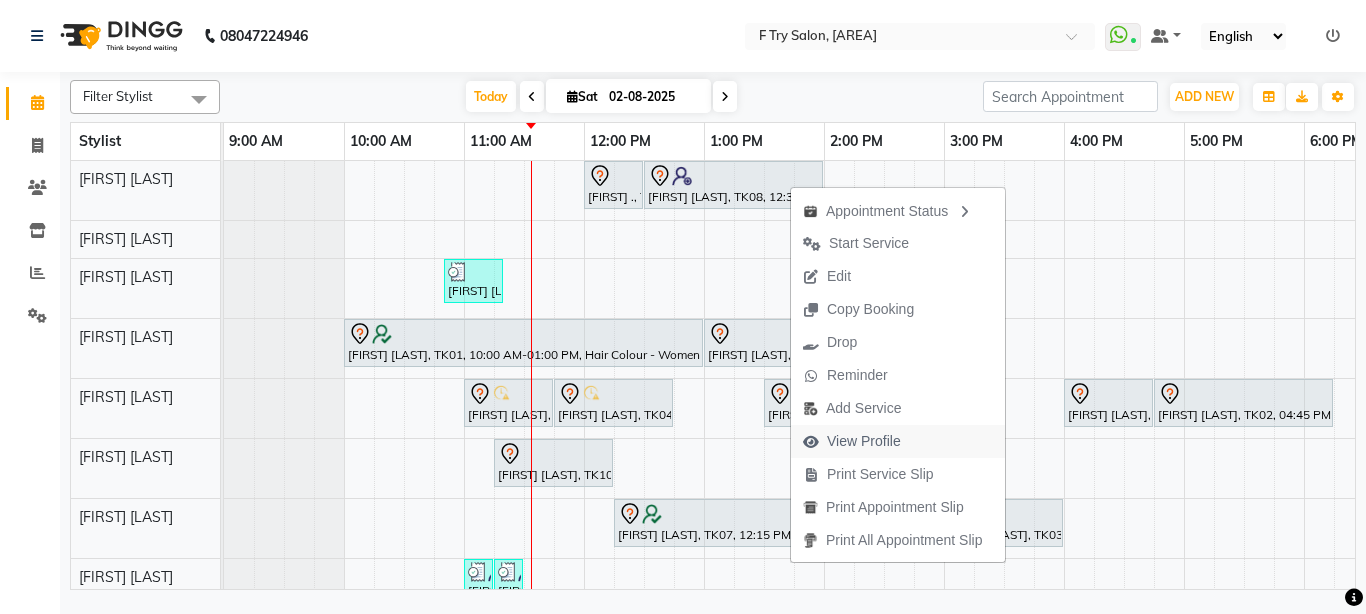 click on "View Profile" at bounding box center [864, 441] 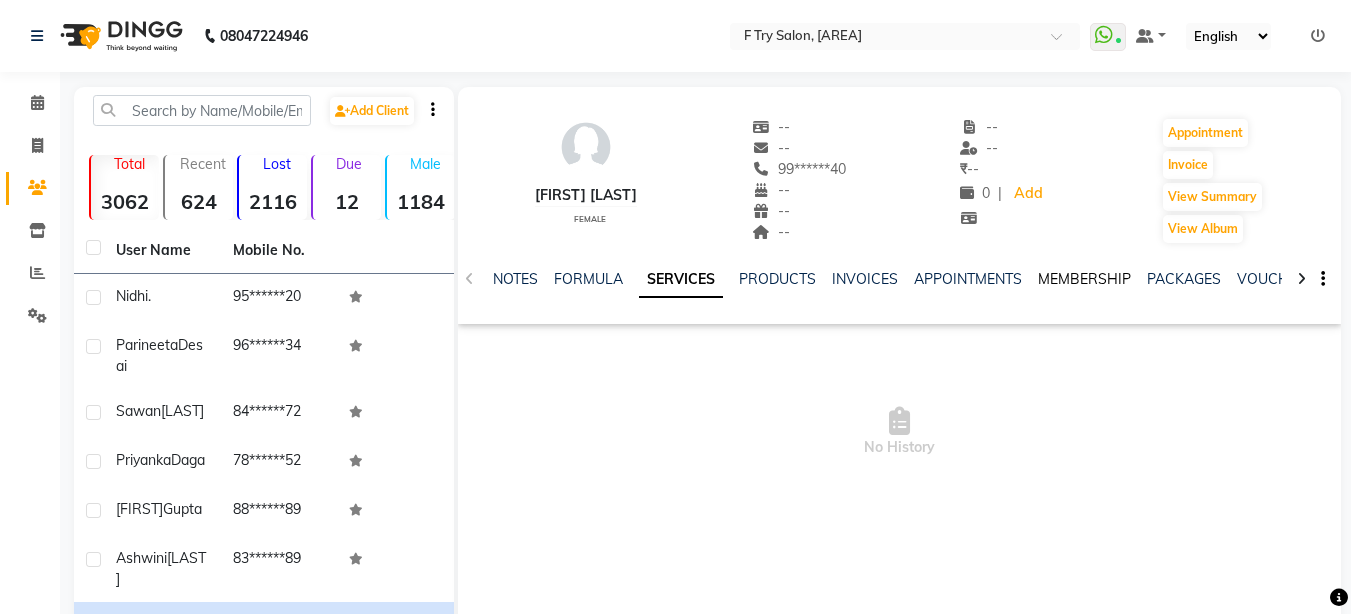 click on "MEMBERSHIP" 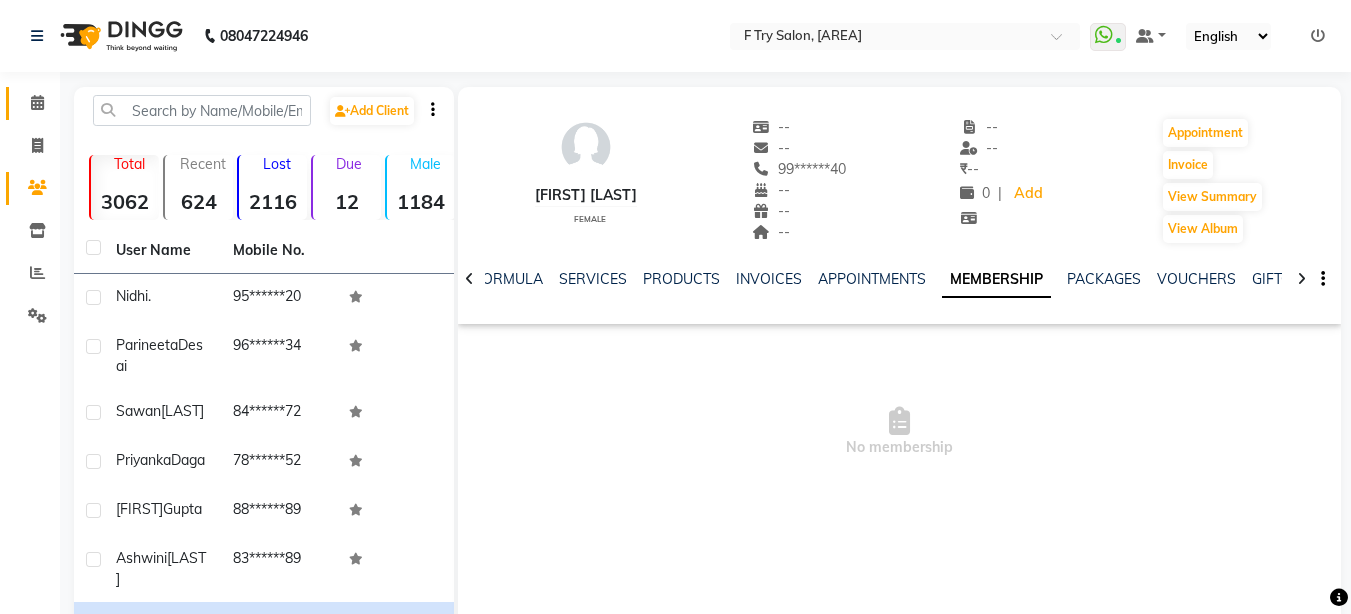 click 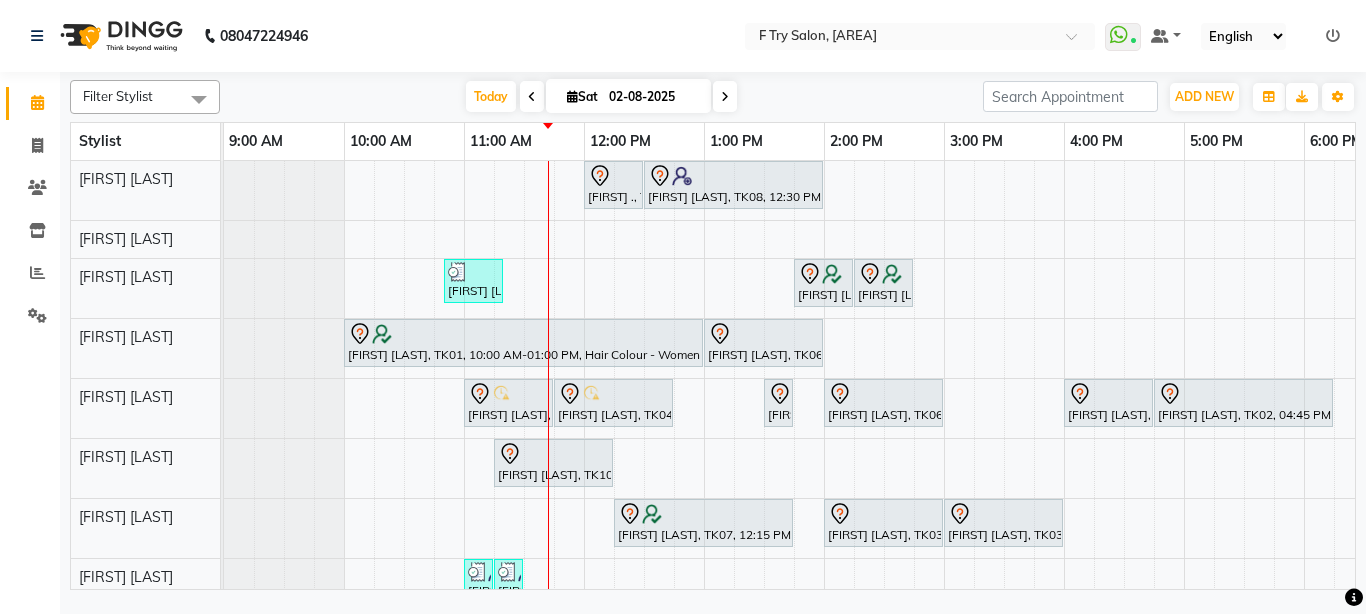 scroll, scrollTop: 40, scrollLeft: 0, axis: vertical 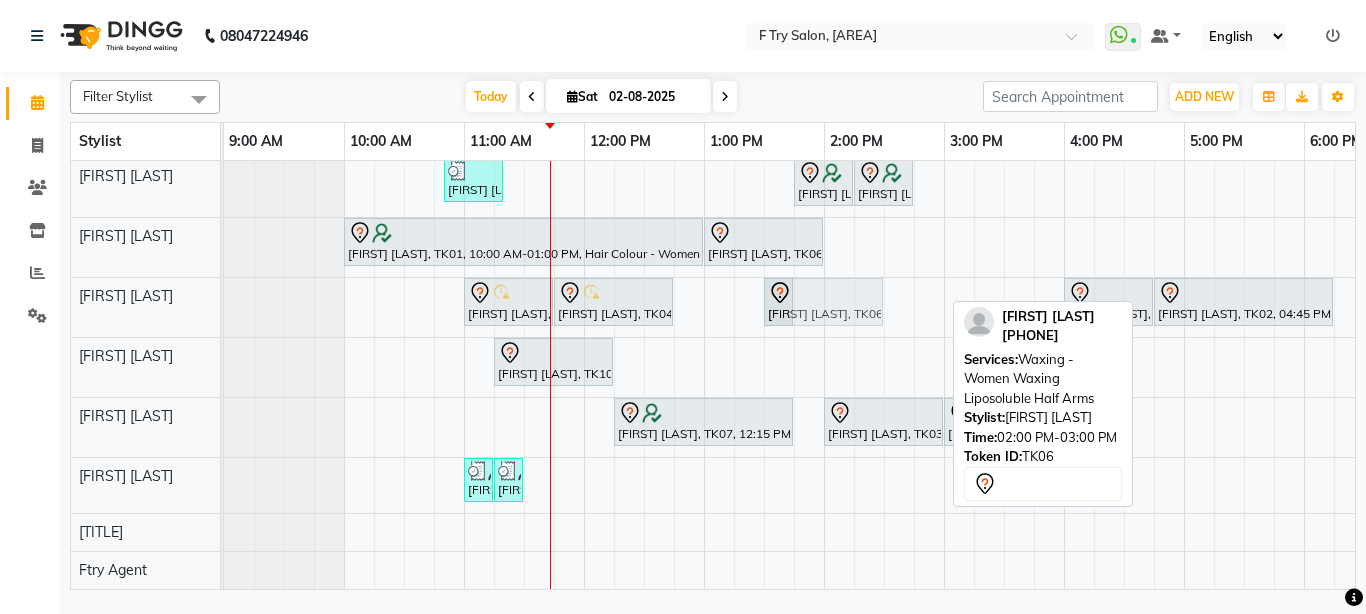 drag, startPoint x: 842, startPoint y: 287, endPoint x: 791, endPoint y: 282, distance: 51.24451 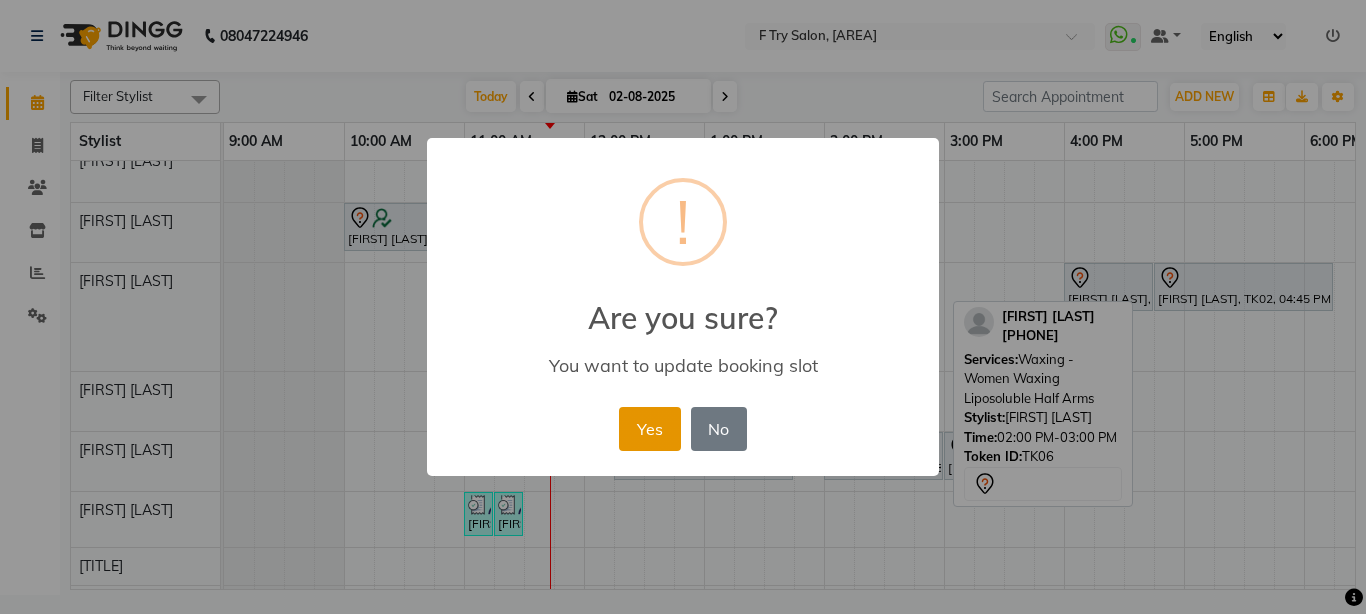 click on "Yes" at bounding box center [649, 429] 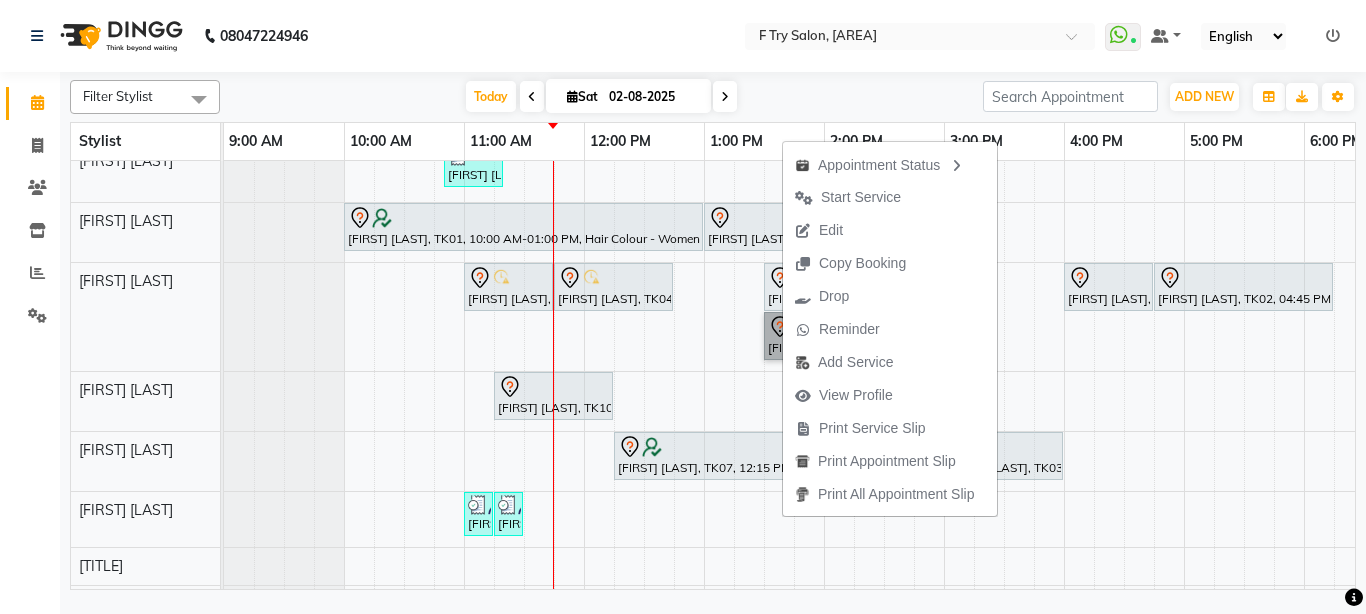 click at bounding box center [284, 317] 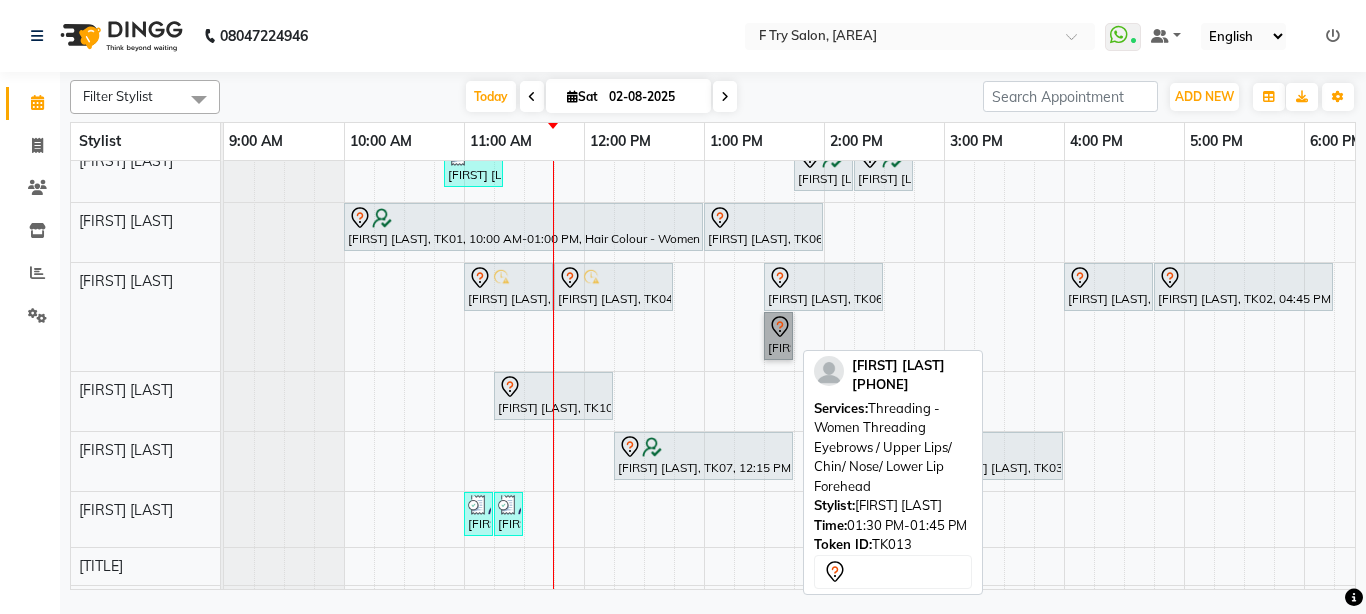 click on "[FIRST] [LAST], TK13, 01:30 PM-01:45 PM, Threading - Women Threading Eyebrows / Upper Lips/ Chin/ Nose/ Lower Lip Forehead" at bounding box center (778, 336) 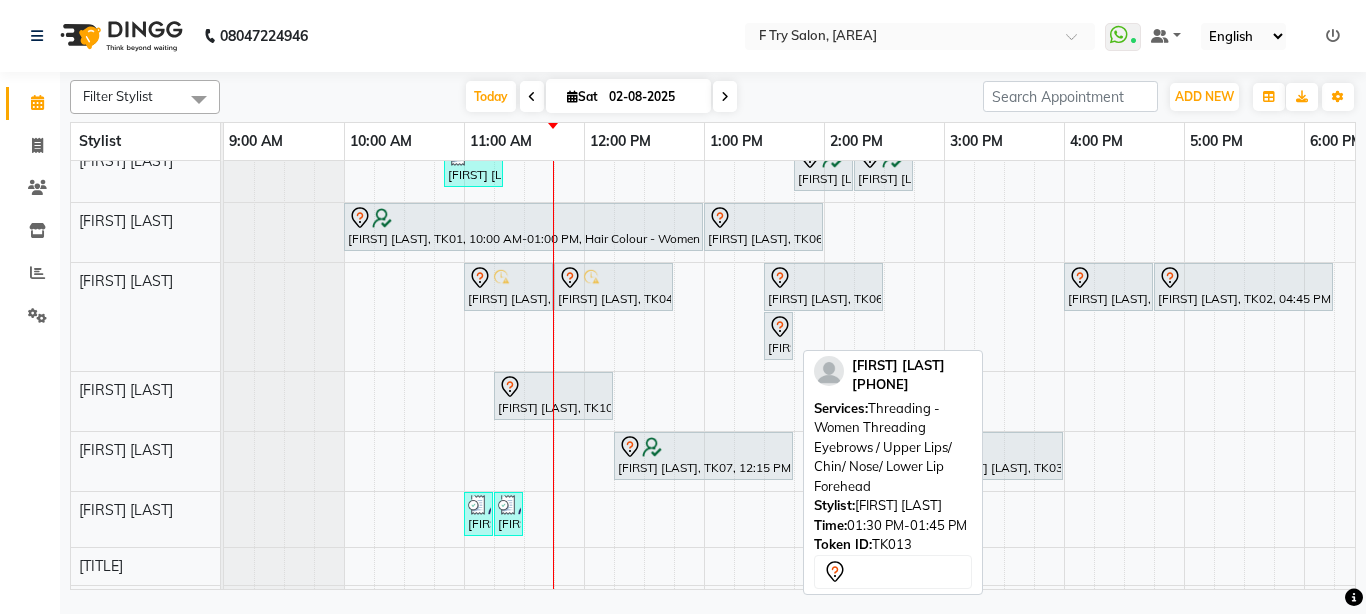 select on "7" 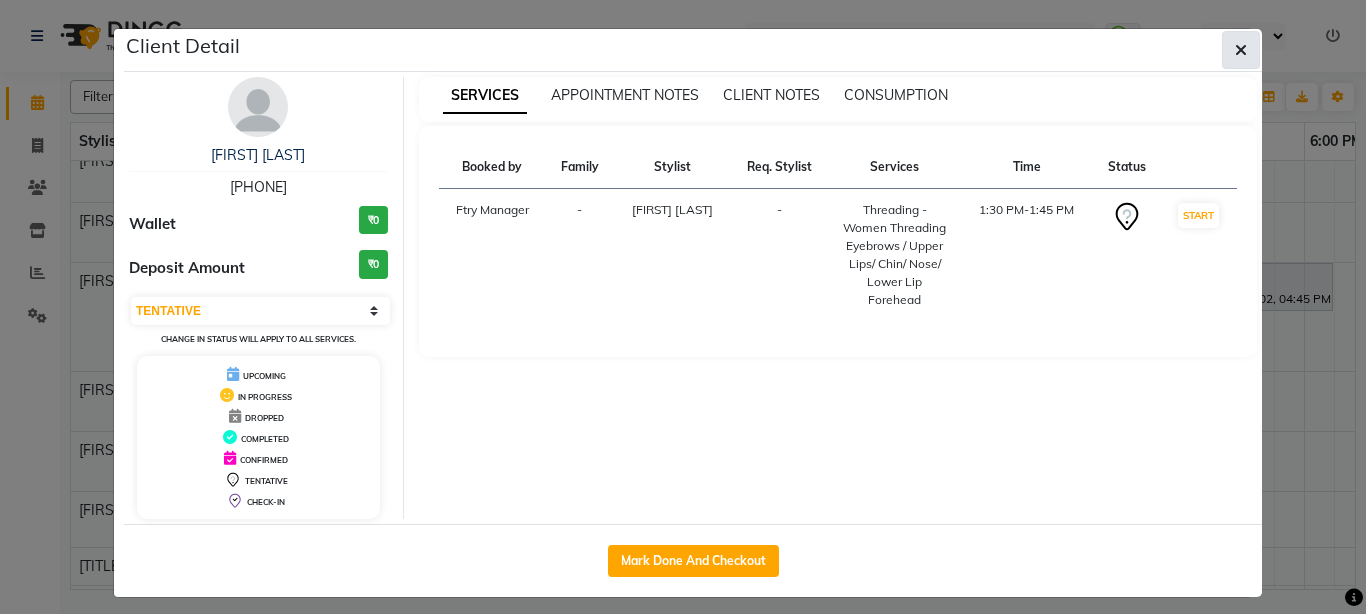 click 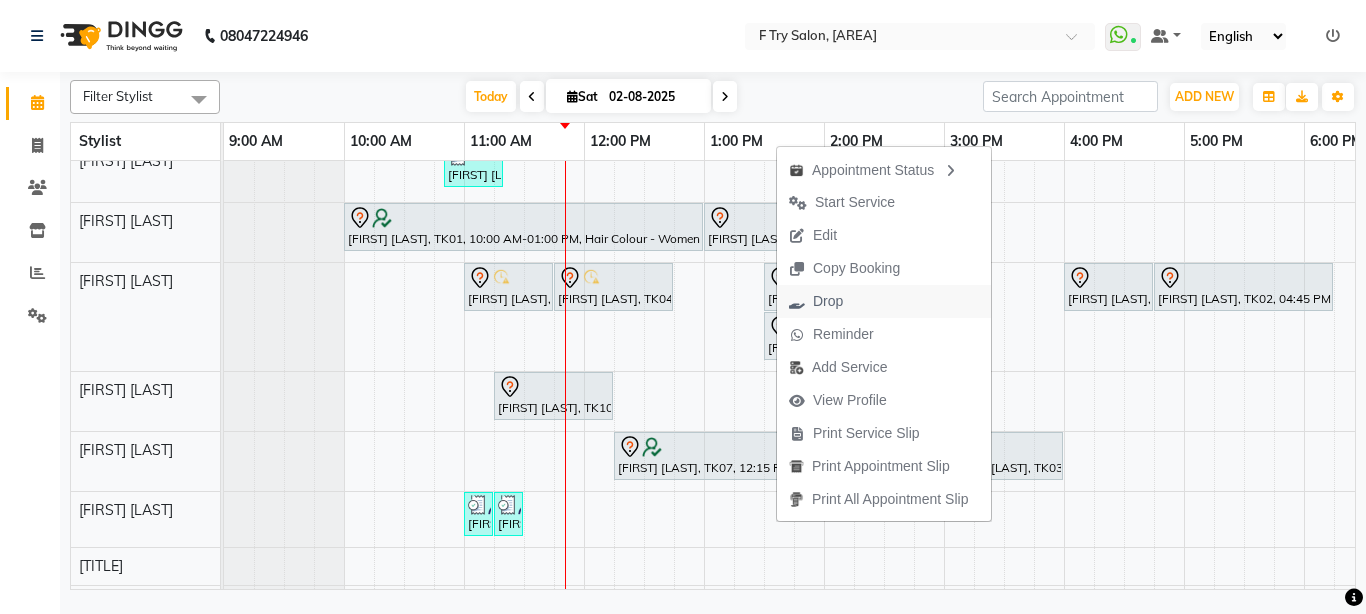 click on "Drop" at bounding box center (828, 301) 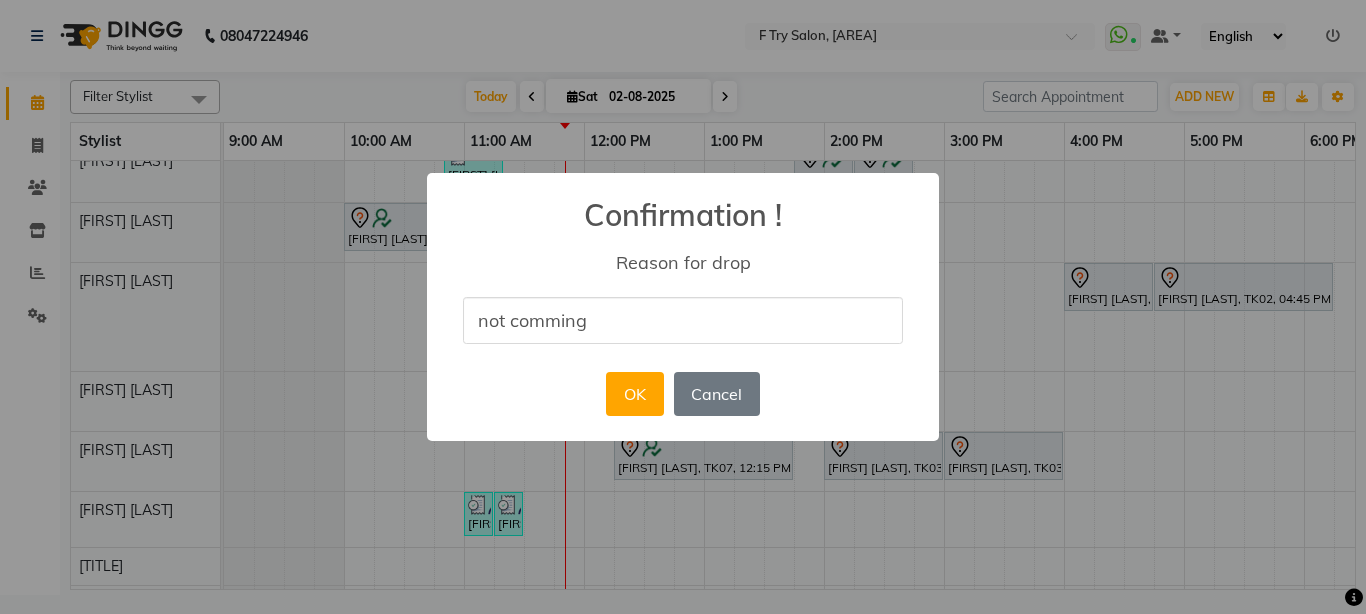 click on "not comming" at bounding box center (683, 320) 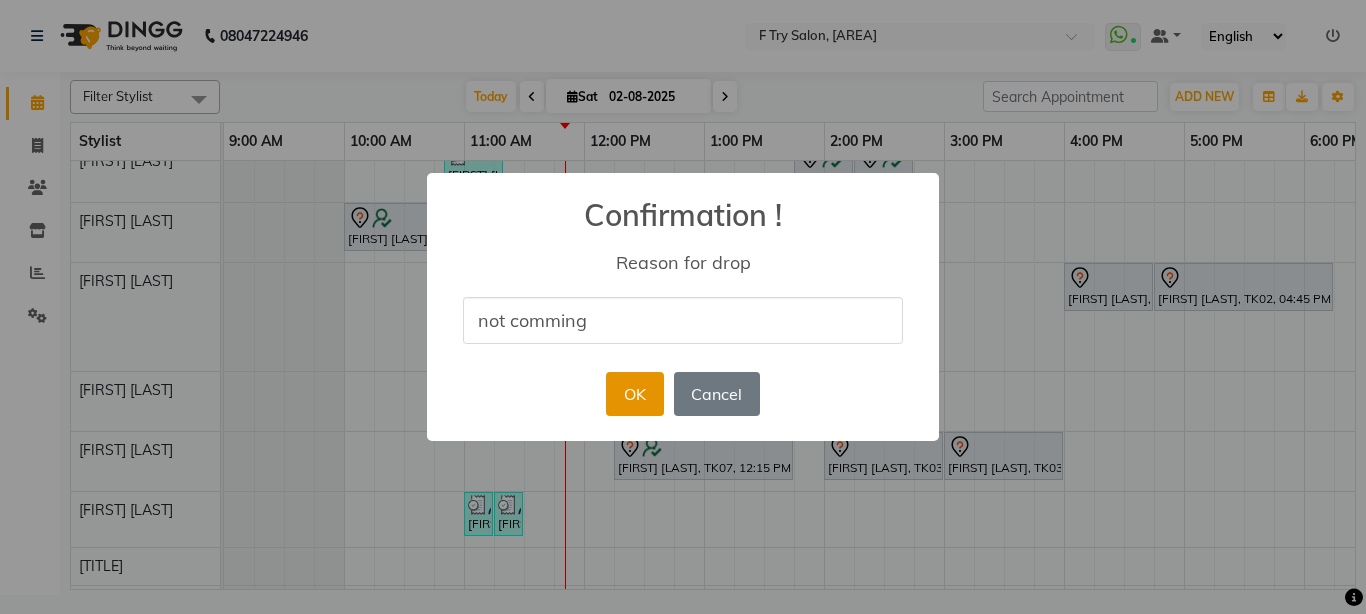 type on "not comming" 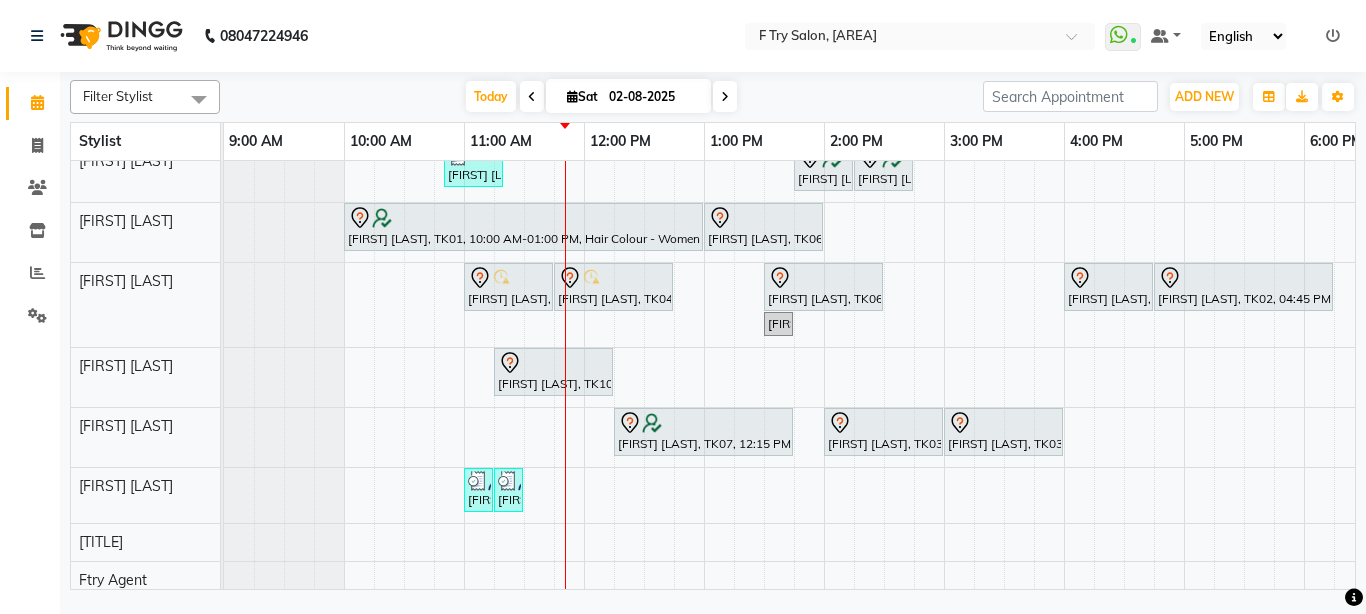 scroll, scrollTop: 92, scrollLeft: 0, axis: vertical 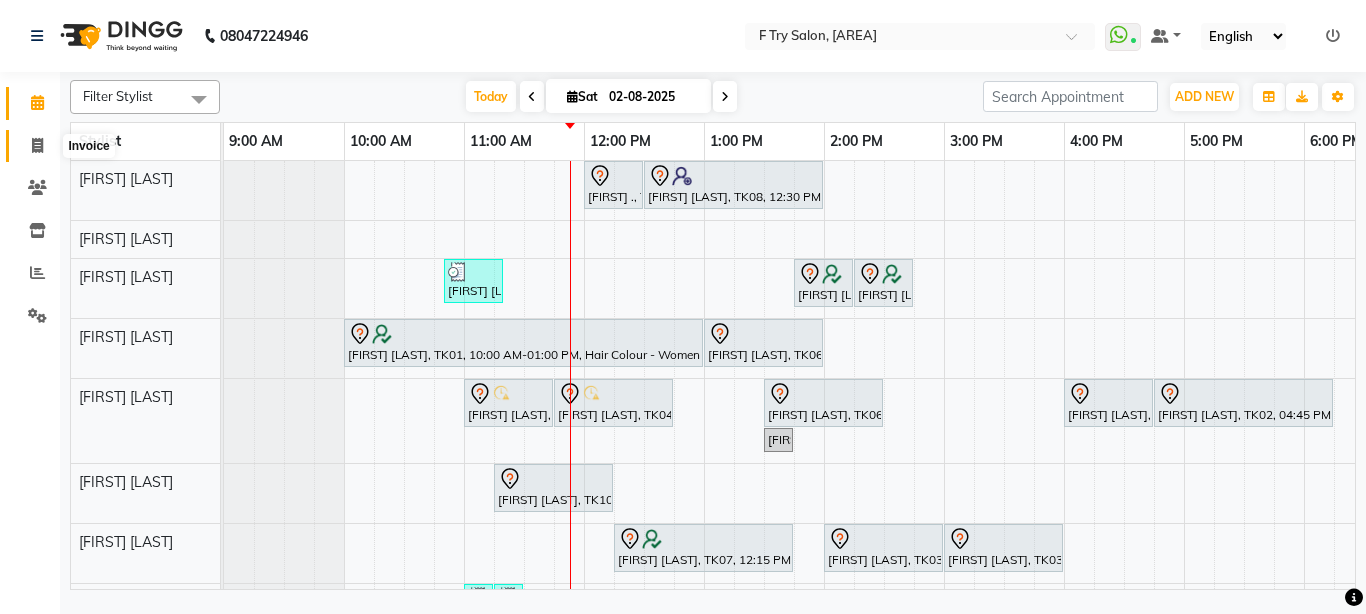 click 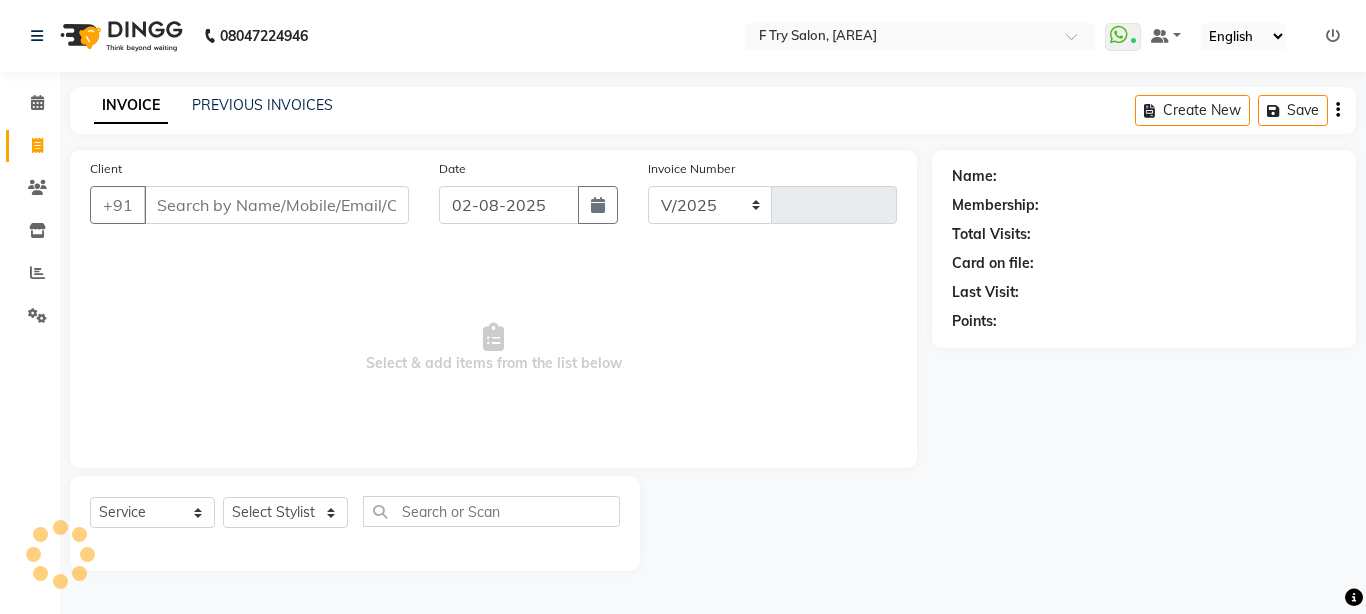 select on "793" 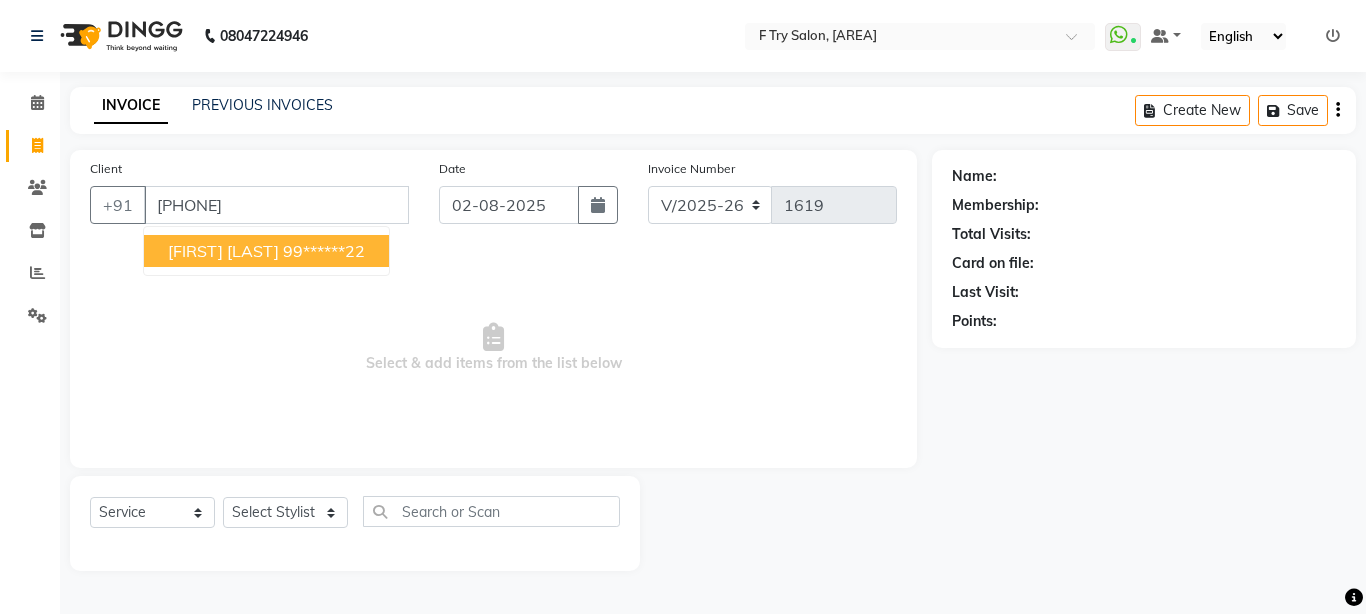 type on "[PHONE]" 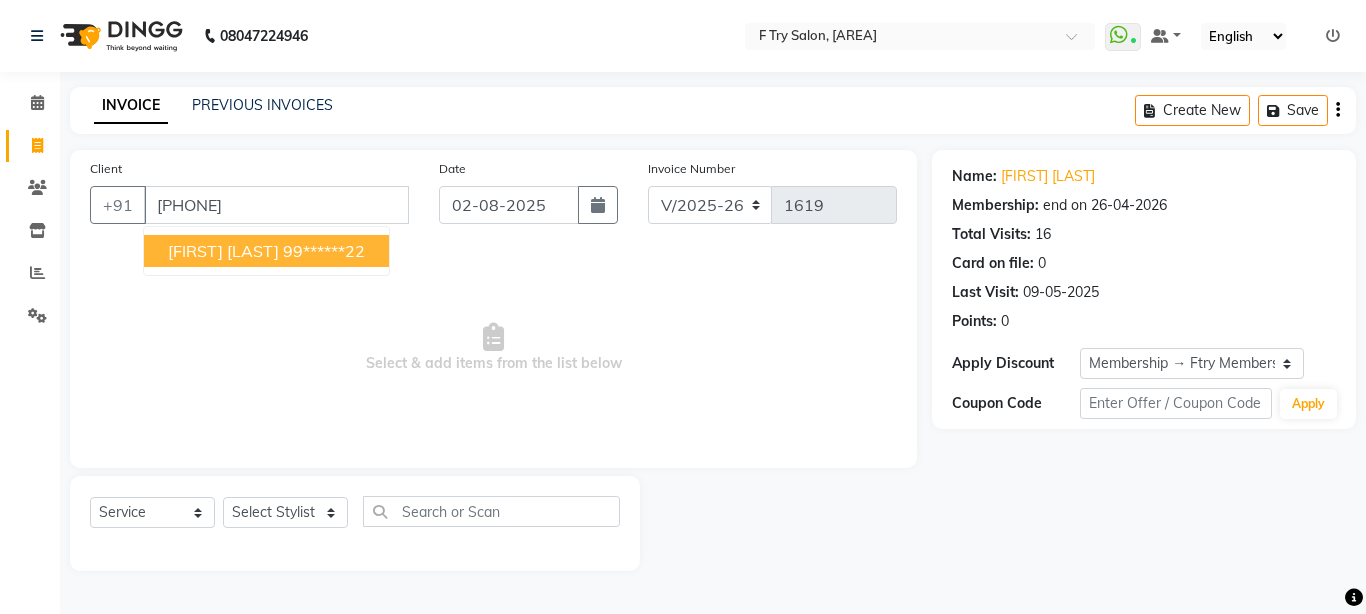 click on "[FIRST] [LAST]" at bounding box center (223, 251) 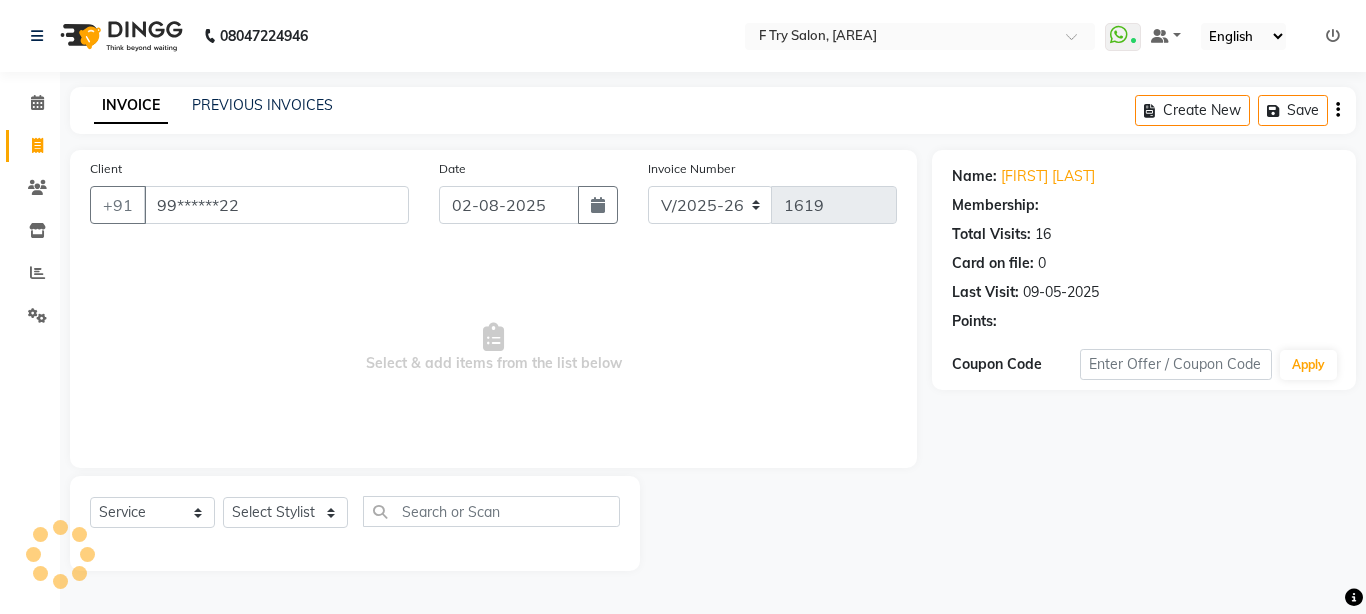 select on "1: Object" 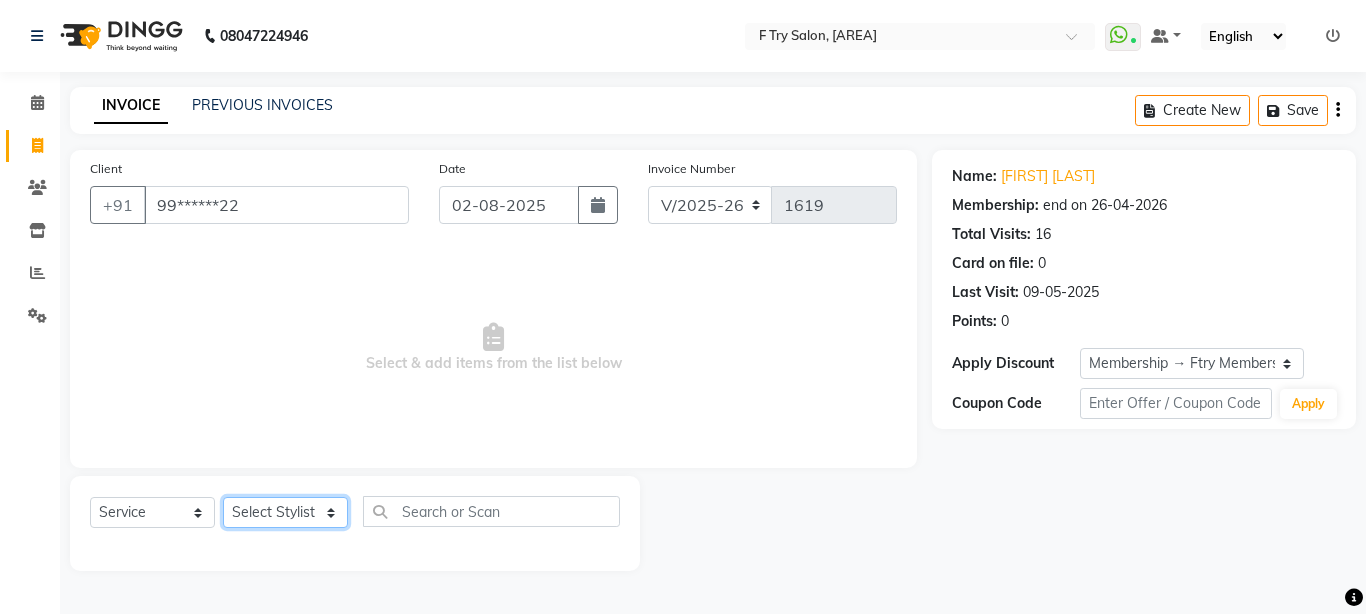 click on "Select Stylist [FIRST] [LAST]  [FIRST] [LAST] [FIRST] [LAST] [FIRST] [LAST] [FIRST] [LAST] [FIRST] [LAST] [FIRST] [LAST] [FIRST] [LAST] [FIRST] [LAST] [FIRST] [LAST] [FIRST] [LAST] [FIRST] [LAST]" 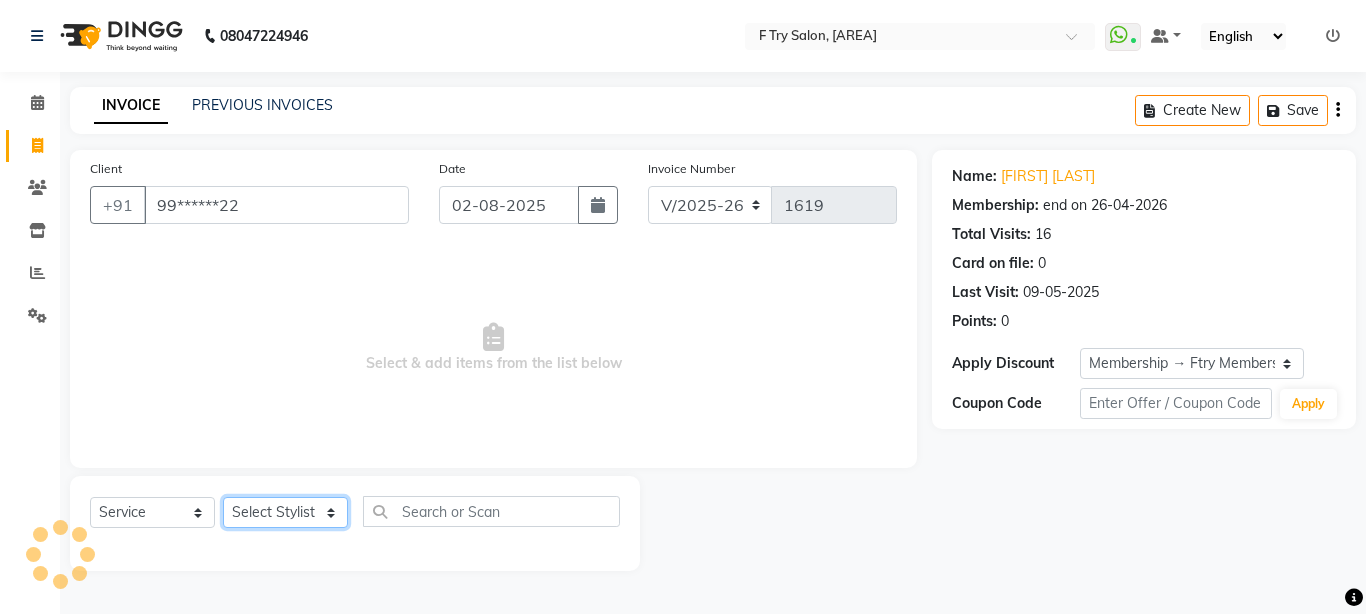 select on "81046" 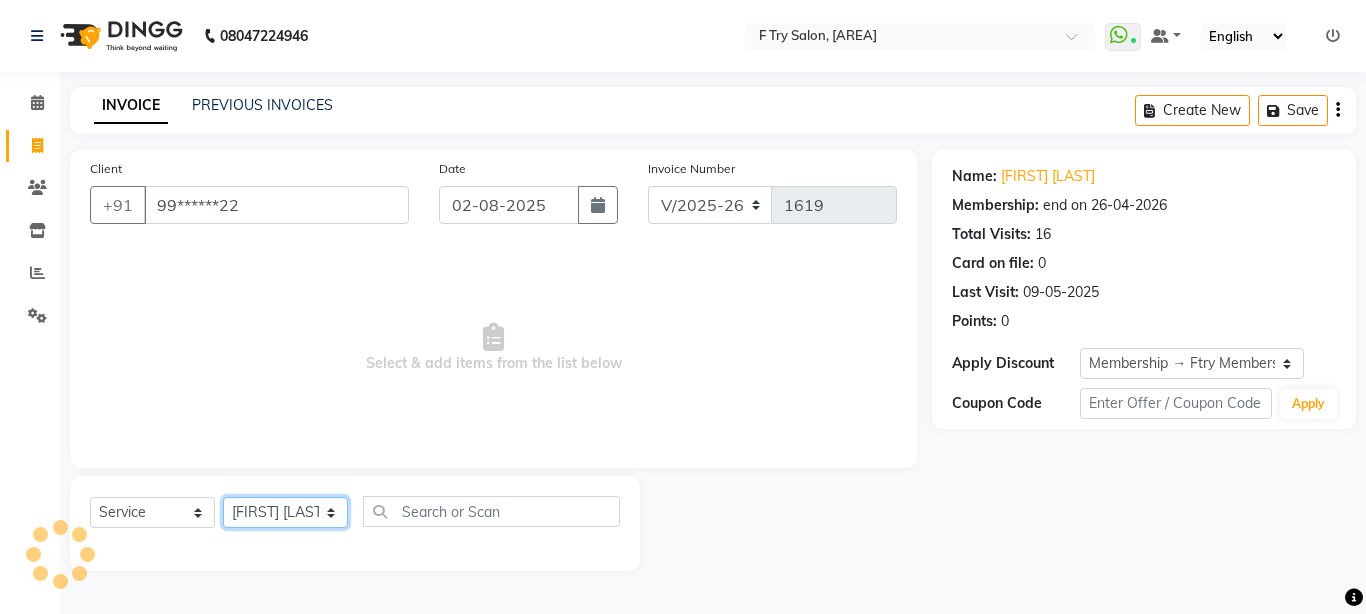 click on "Select Stylist [FIRST] [LAST]  [FIRST] [LAST] [FIRST] [LAST] [FIRST] [LAST] [FIRST] [LAST] [FIRST] [LAST] [FIRST] [LAST] [FIRST] [LAST] [FIRST] [LAST] [FIRST] [LAST] [FIRST] [LAST] [FIRST] [LAST]" 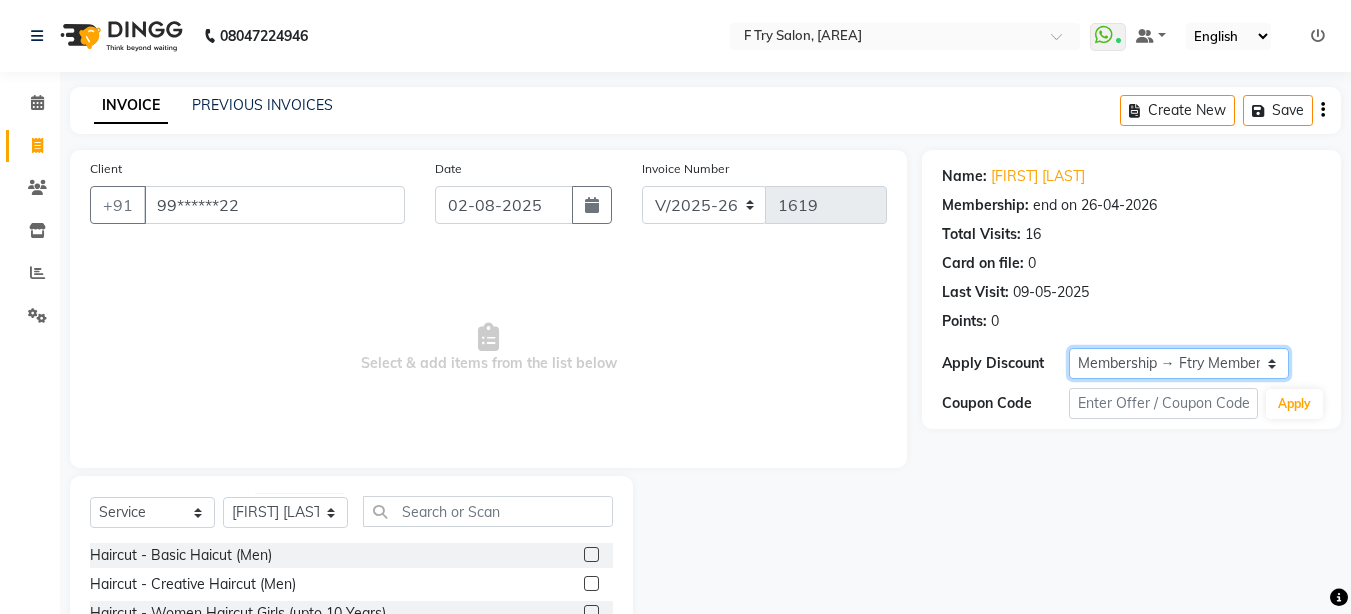 click on "Select Membership → Ftry Membership" 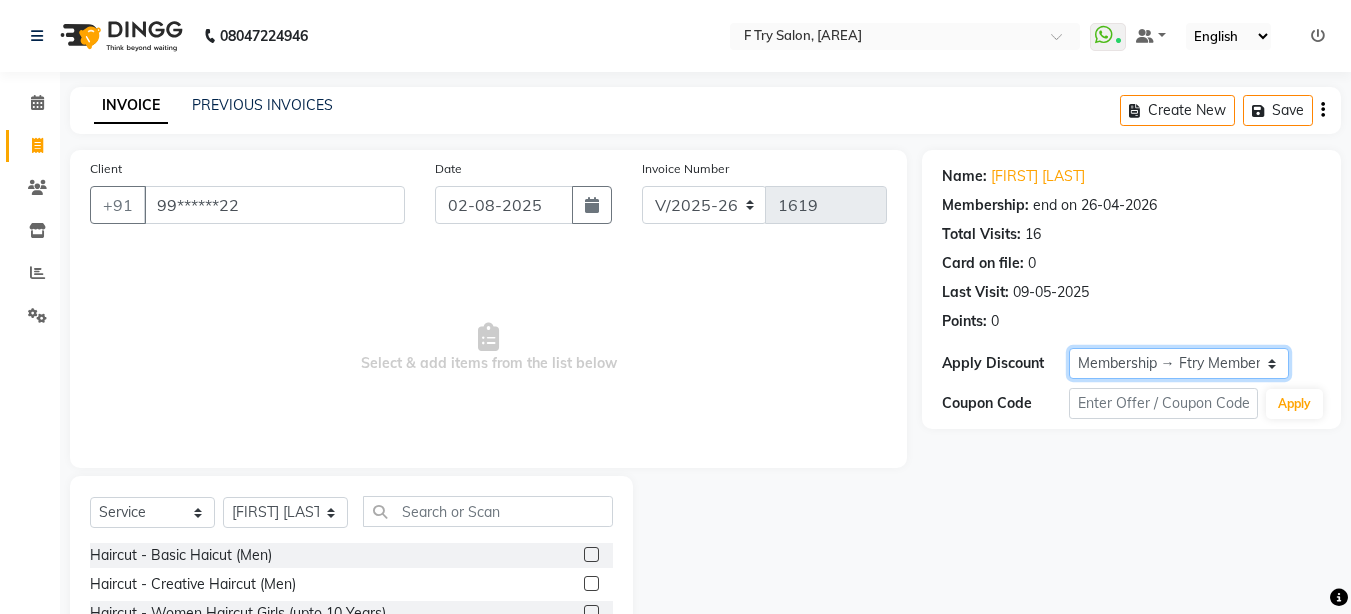 select on "0:" 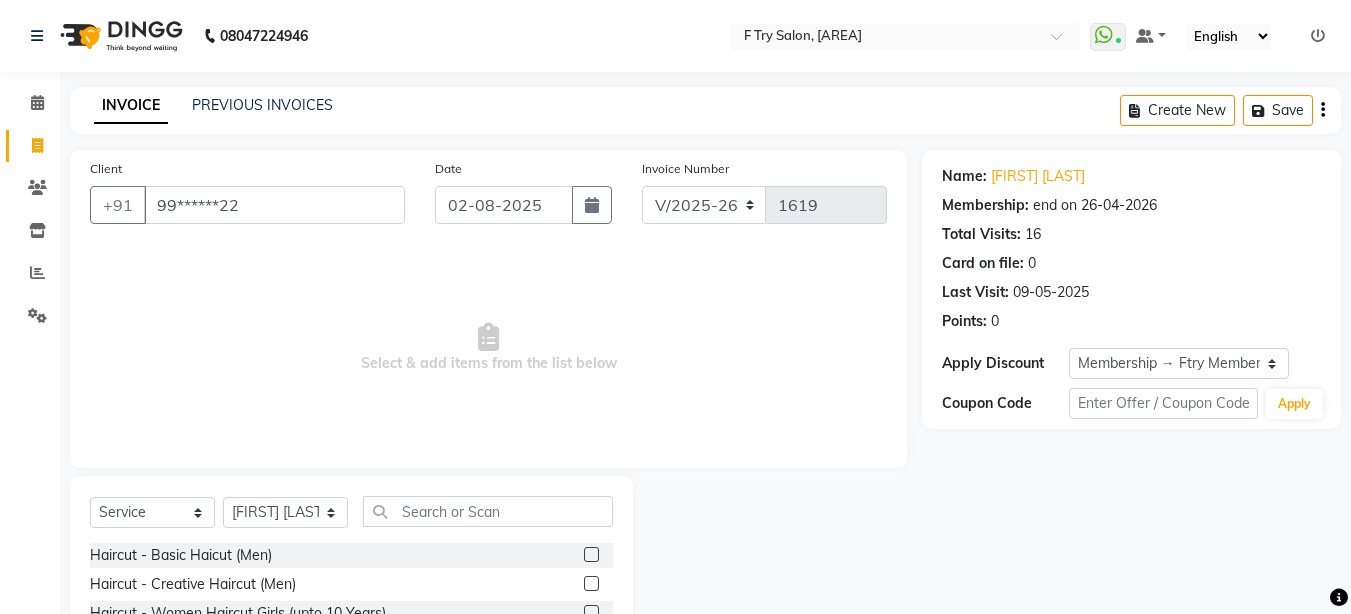 click 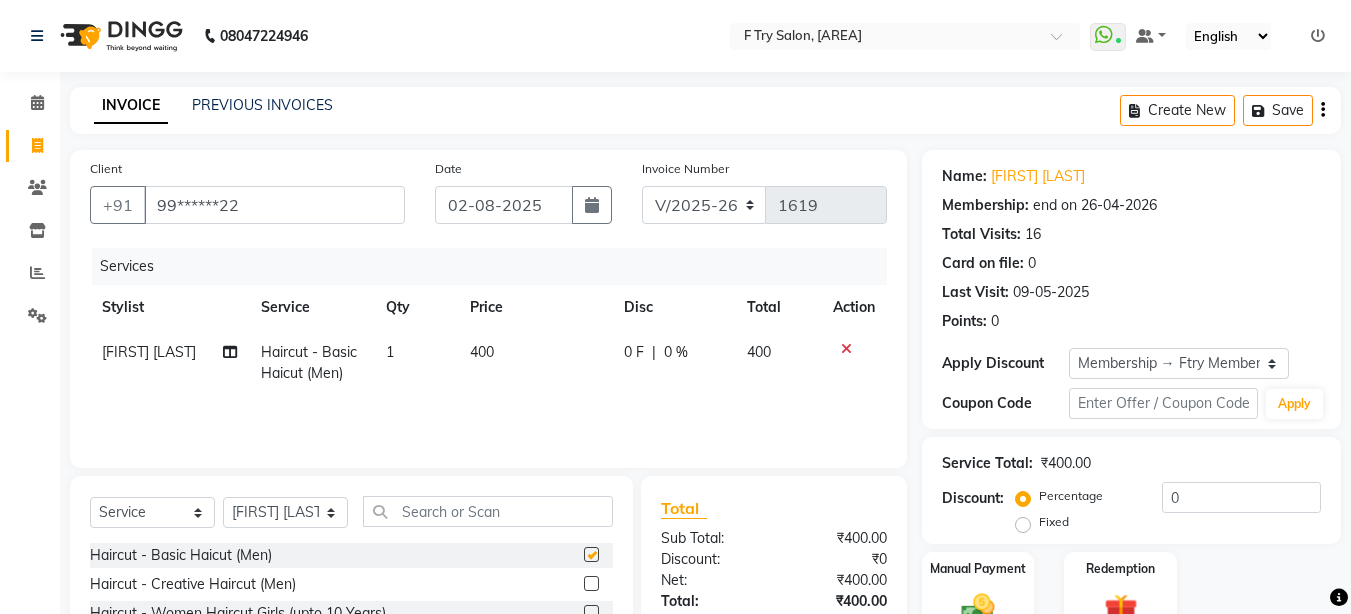 checkbox on "false" 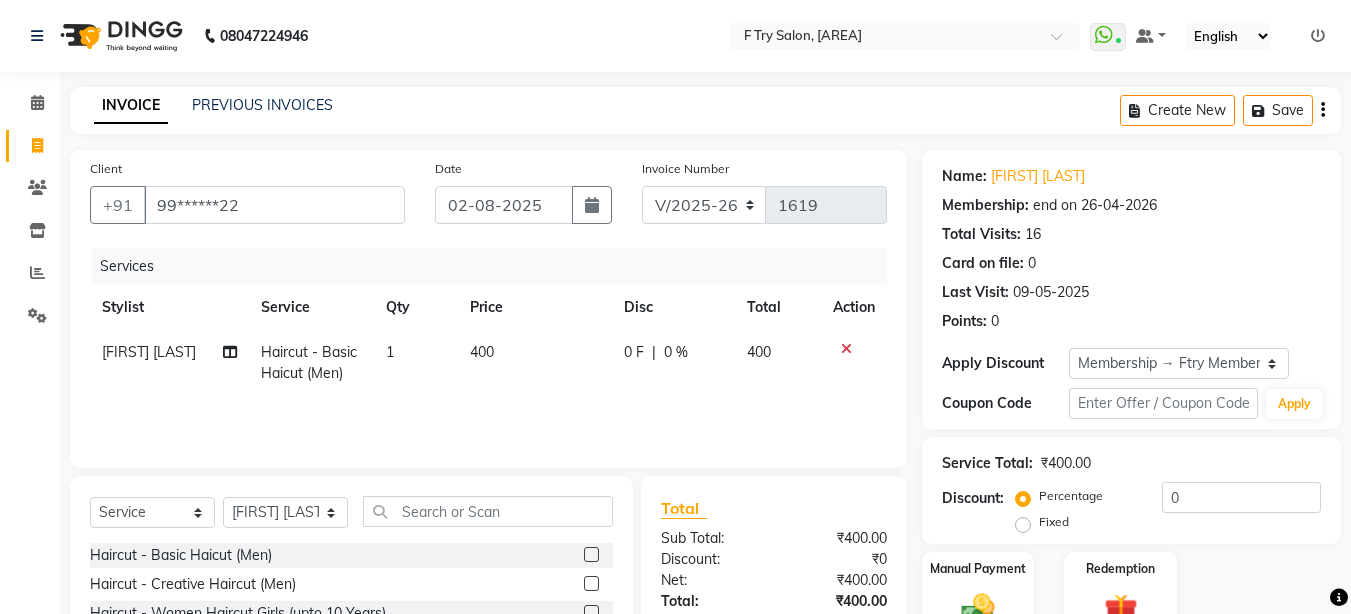 click on "400" 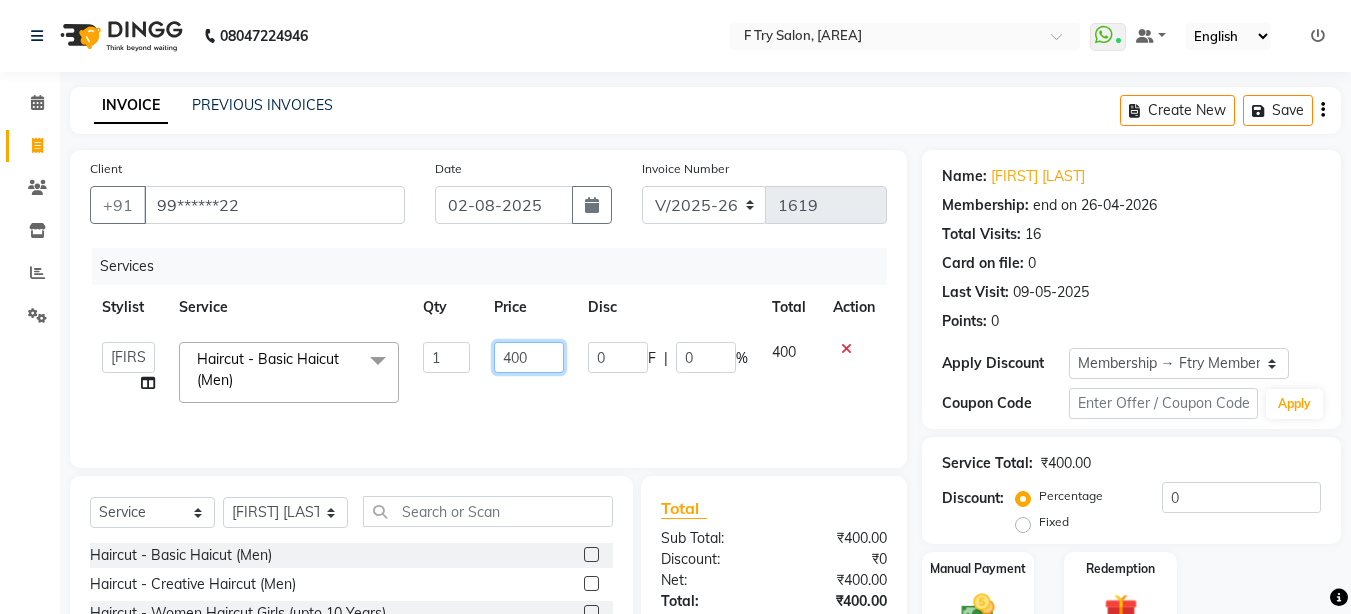click on "400" 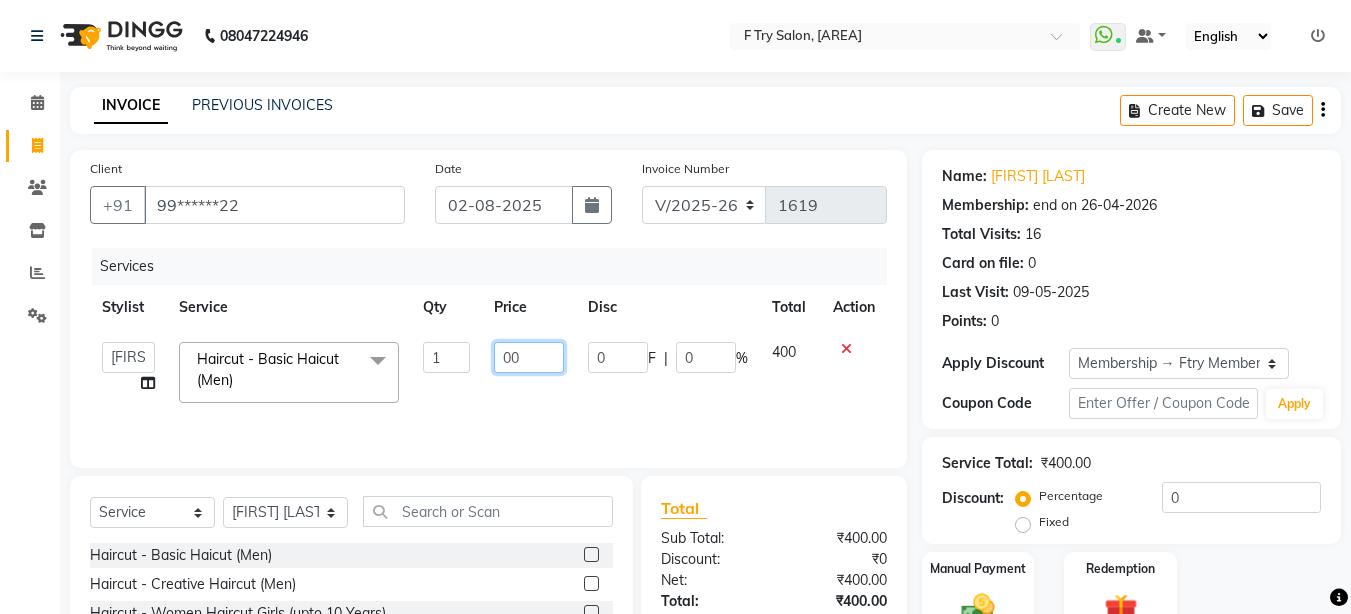 type on "300" 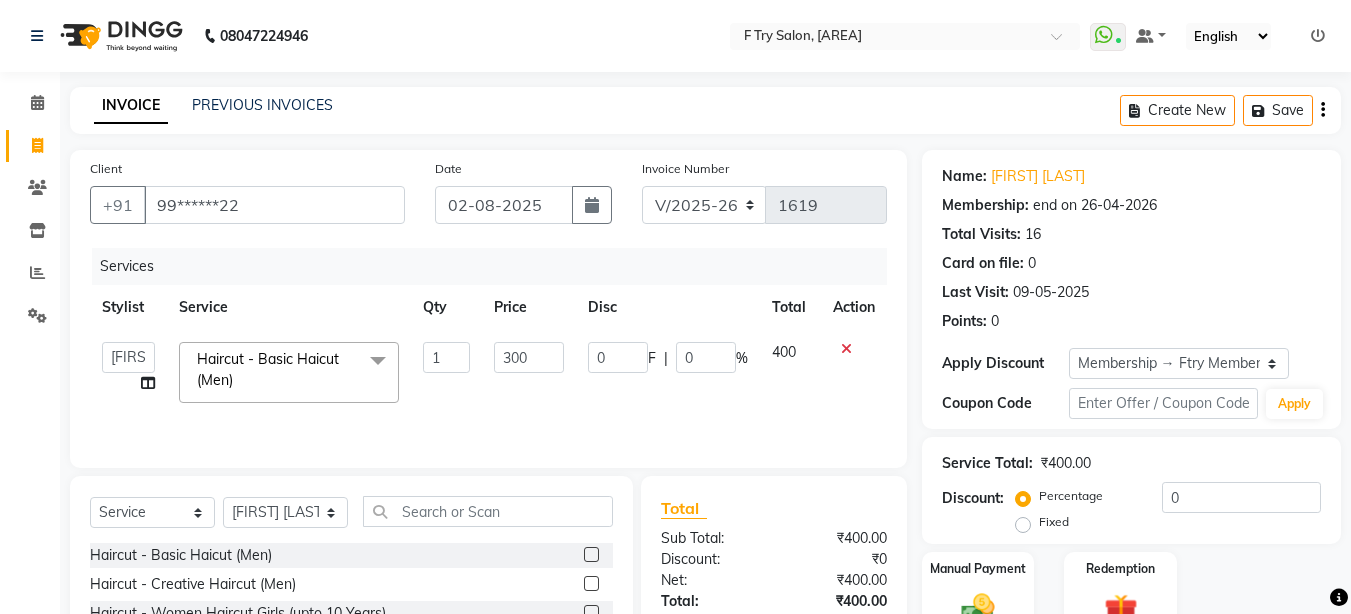 click on "300" 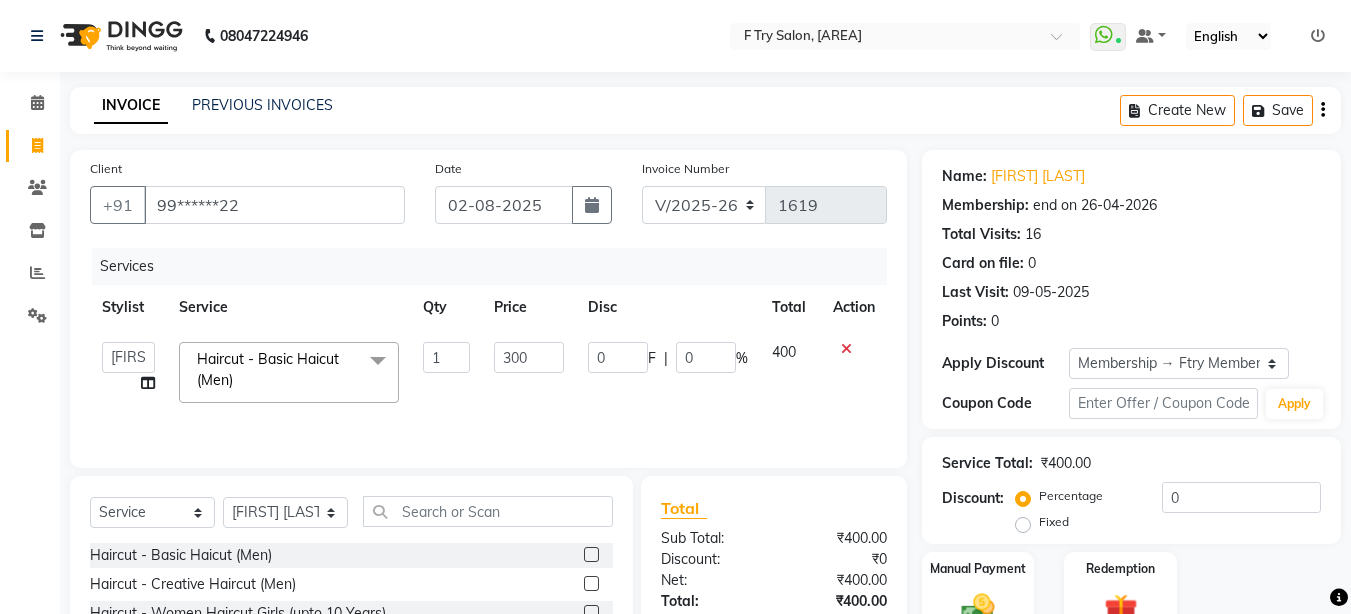 select on "81046" 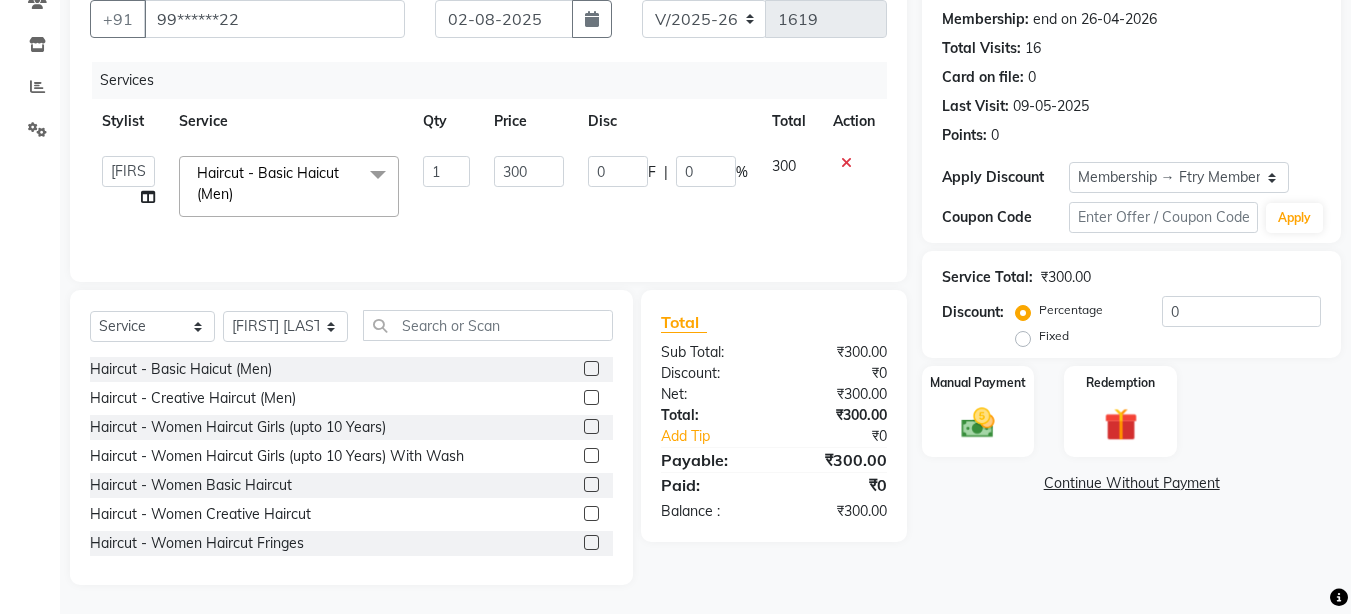scroll, scrollTop: 187, scrollLeft: 0, axis: vertical 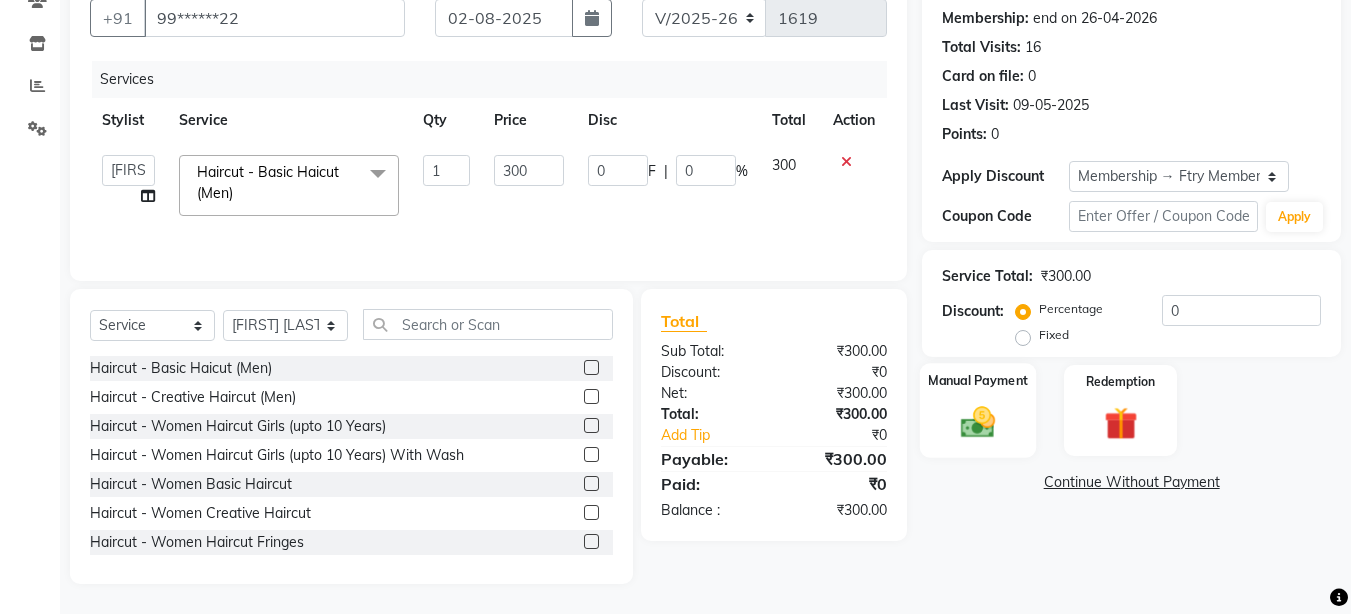 click on "Manual Payment" 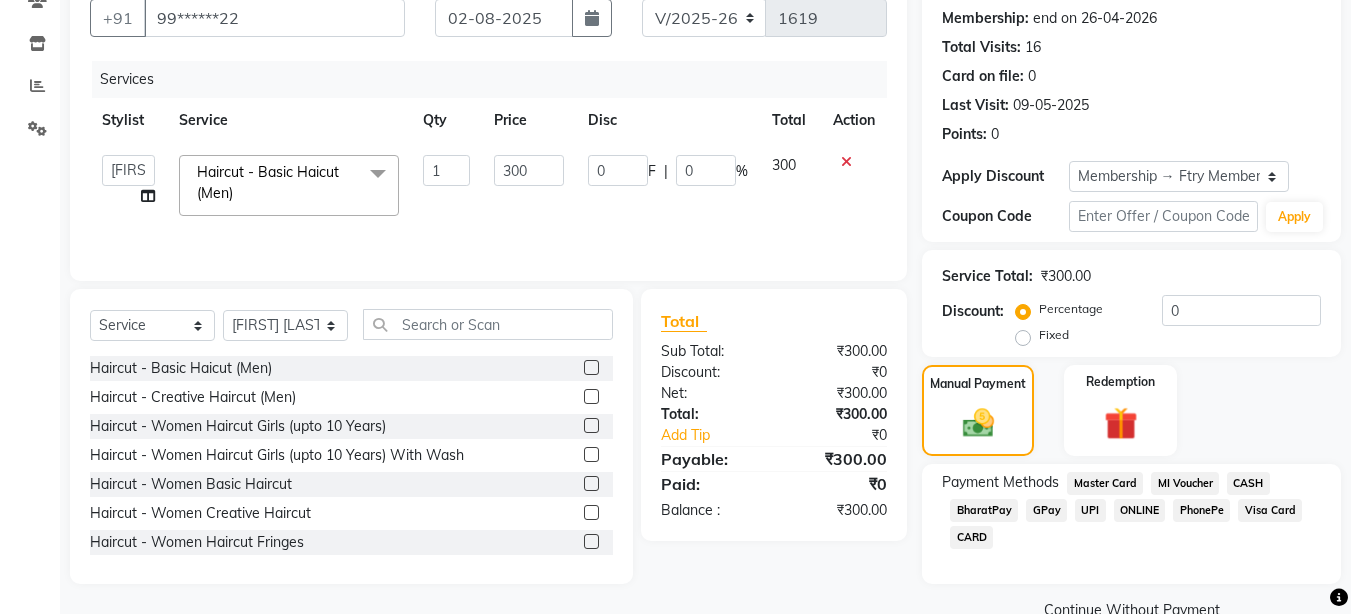 click on "UPI" 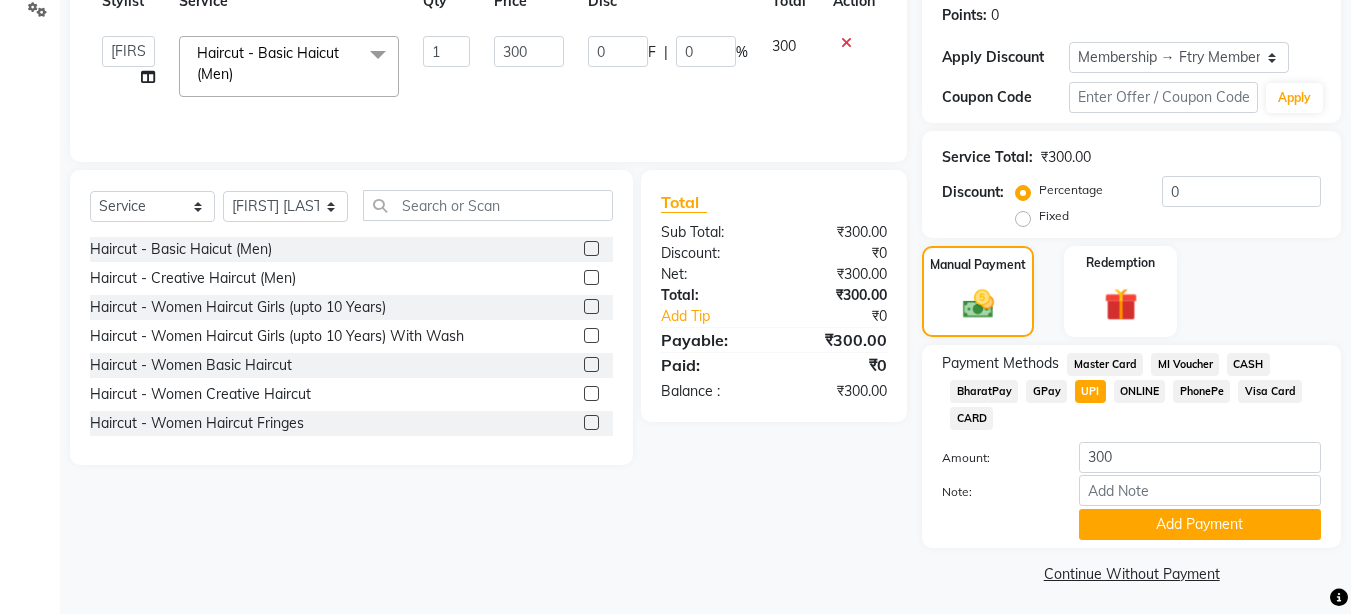 scroll, scrollTop: 311, scrollLeft: 0, axis: vertical 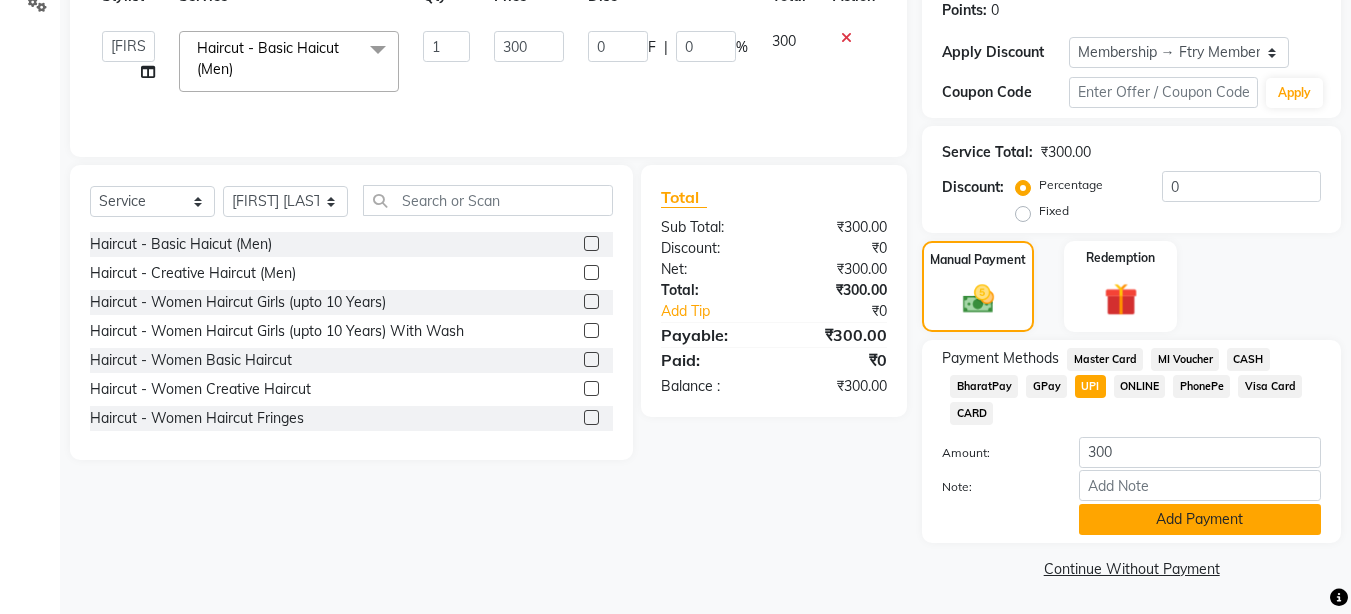 click on "Add Payment" 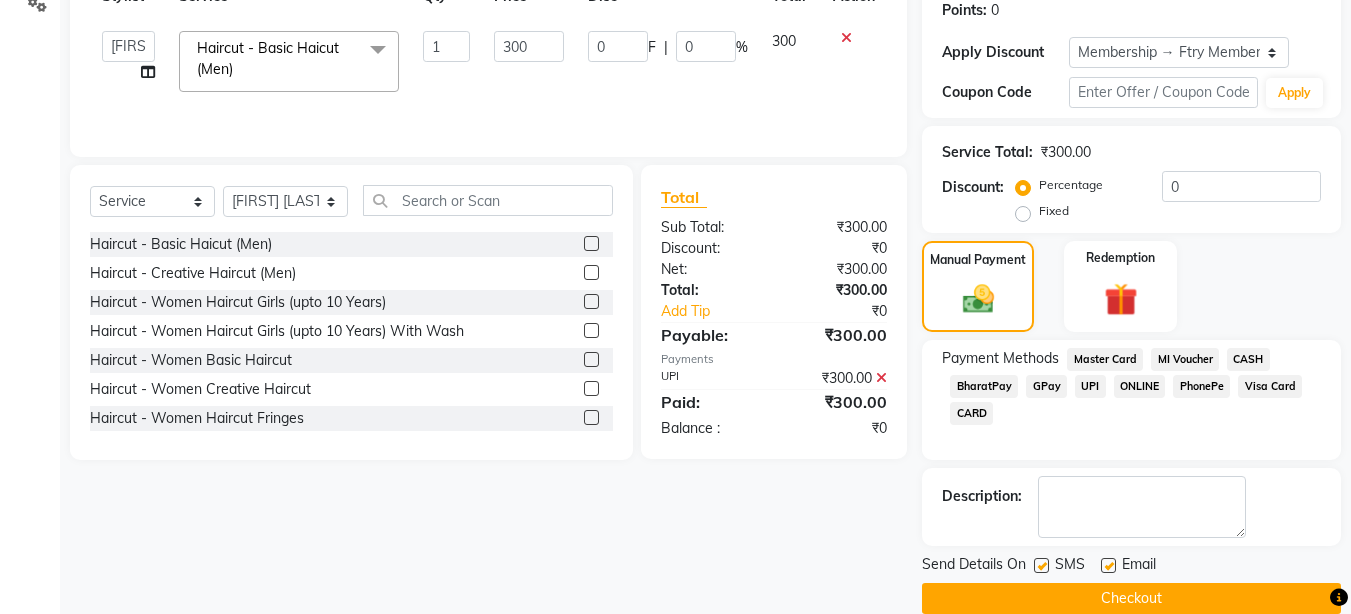 click on "Checkout" 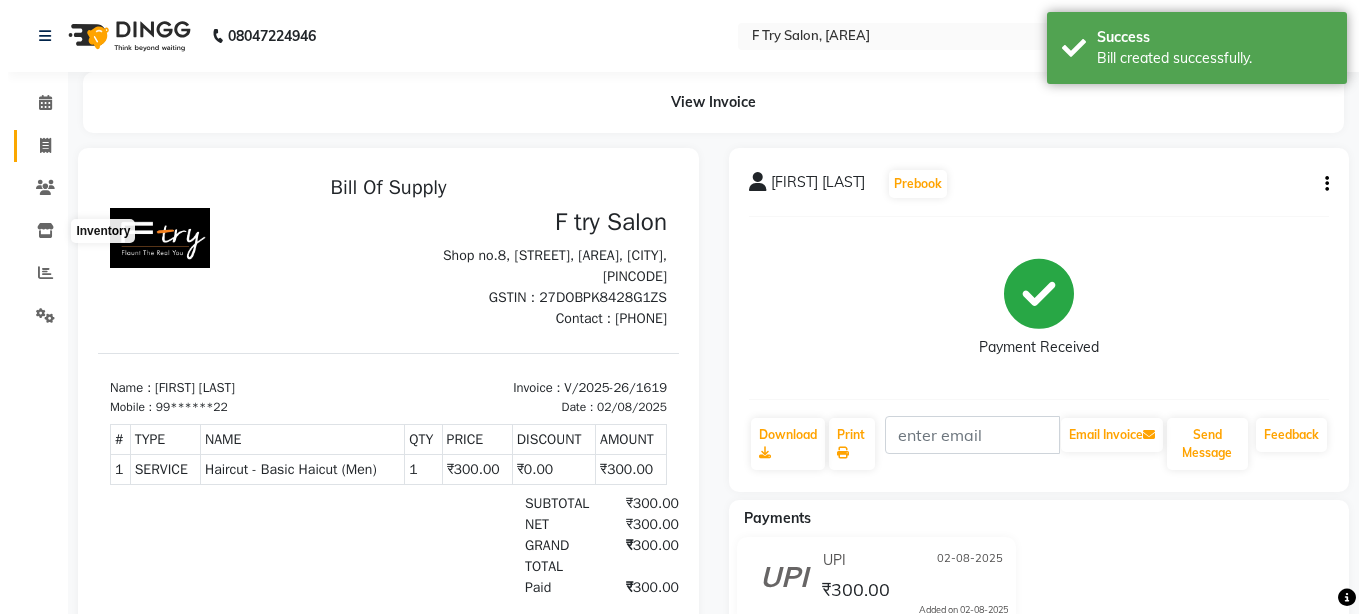 scroll, scrollTop: 0, scrollLeft: 0, axis: both 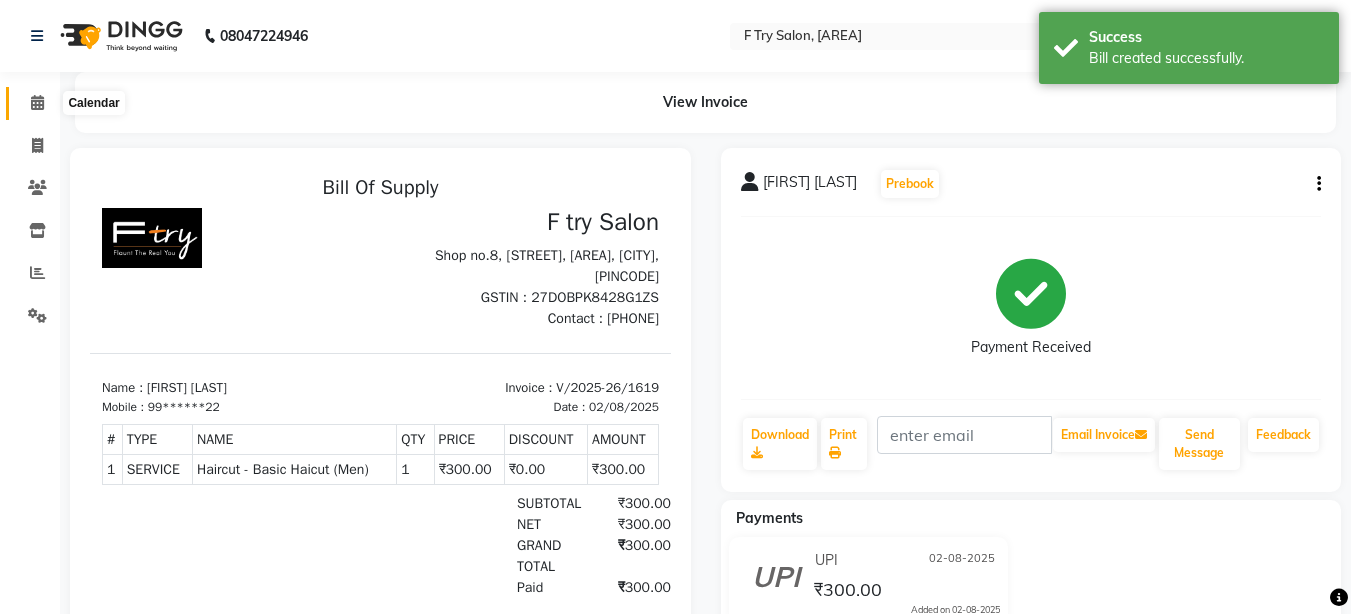 click 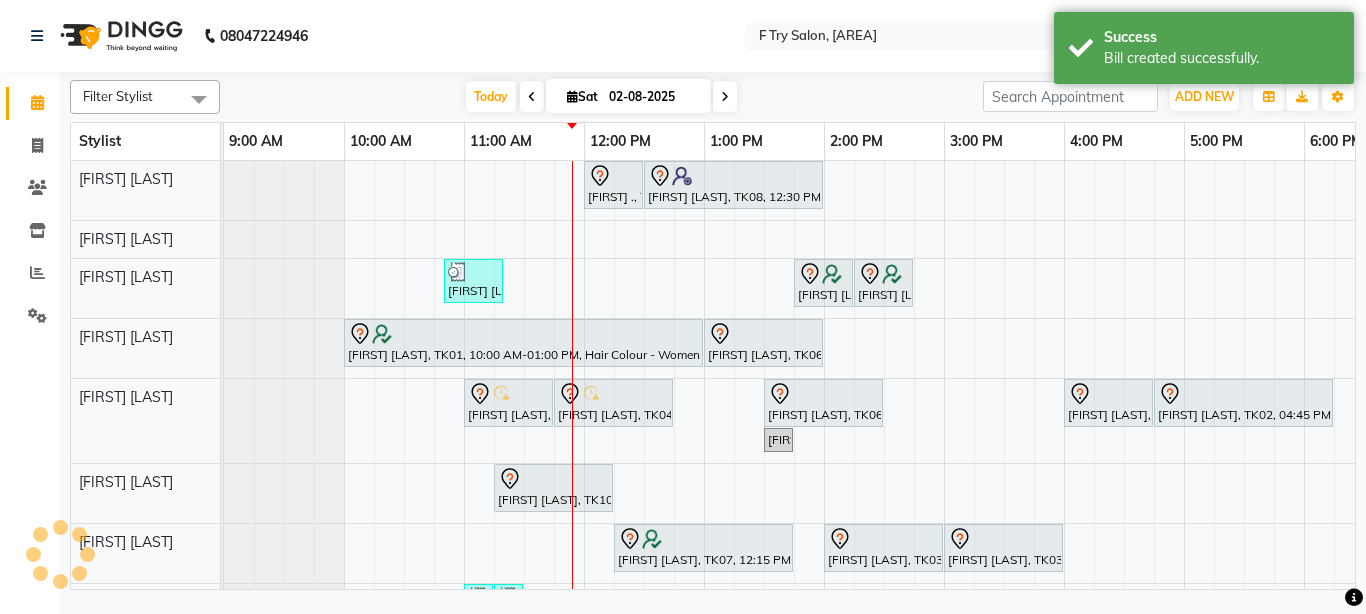 scroll, scrollTop: 0, scrollLeft: 0, axis: both 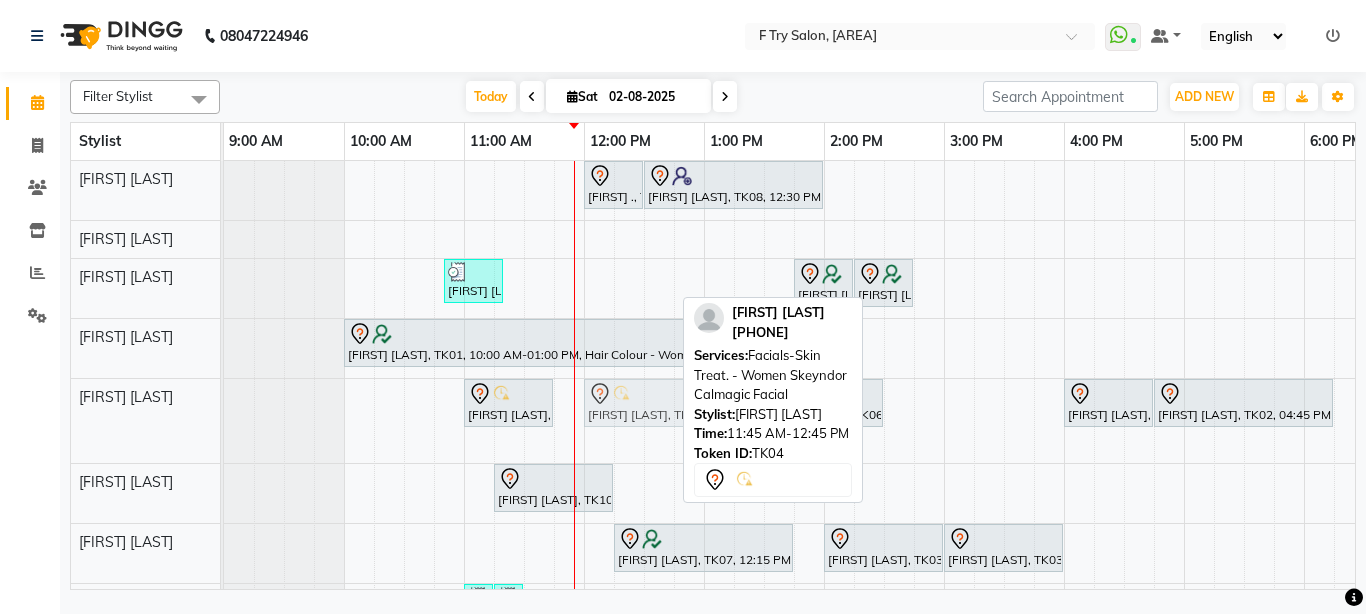 drag, startPoint x: 588, startPoint y: 396, endPoint x: 612, endPoint y: 393, distance: 24.186773 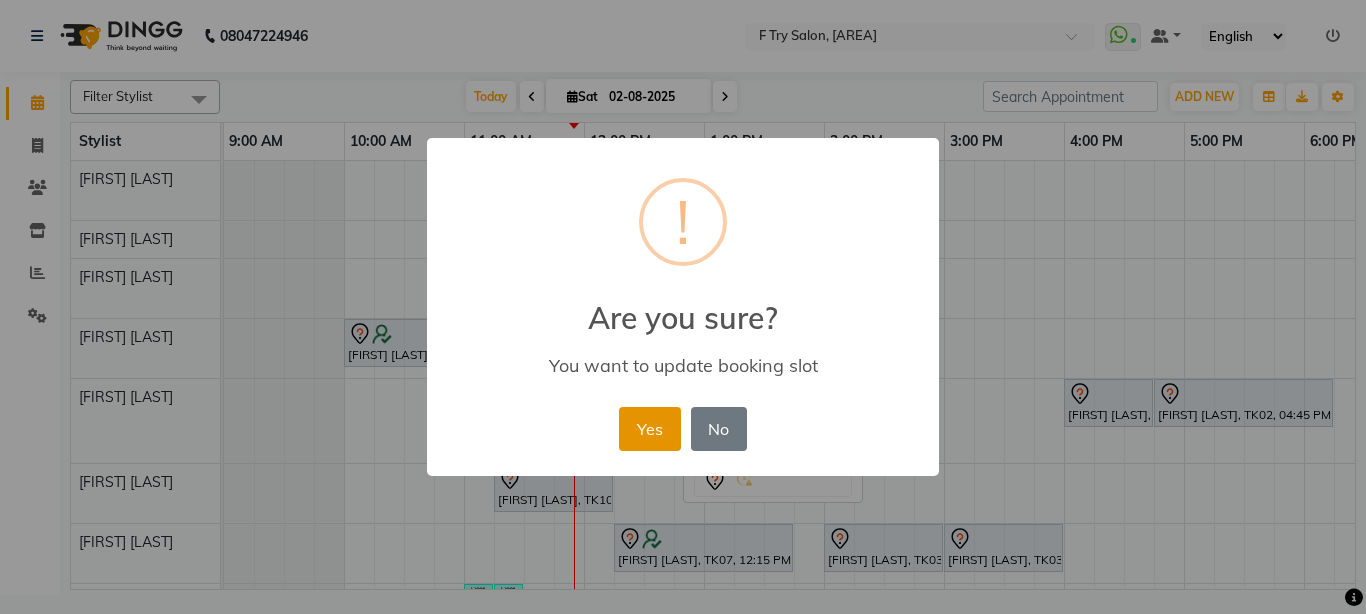 click on "Yes" at bounding box center [649, 429] 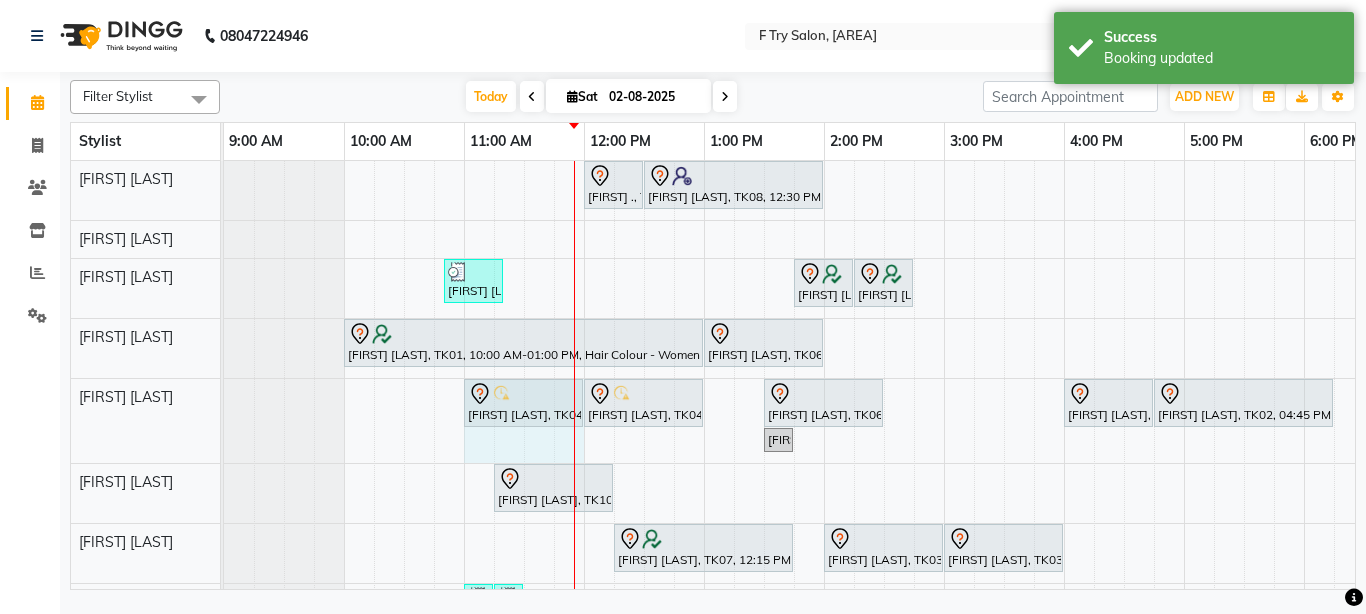 drag, startPoint x: 550, startPoint y: 404, endPoint x: 568, endPoint y: 408, distance: 18.439089 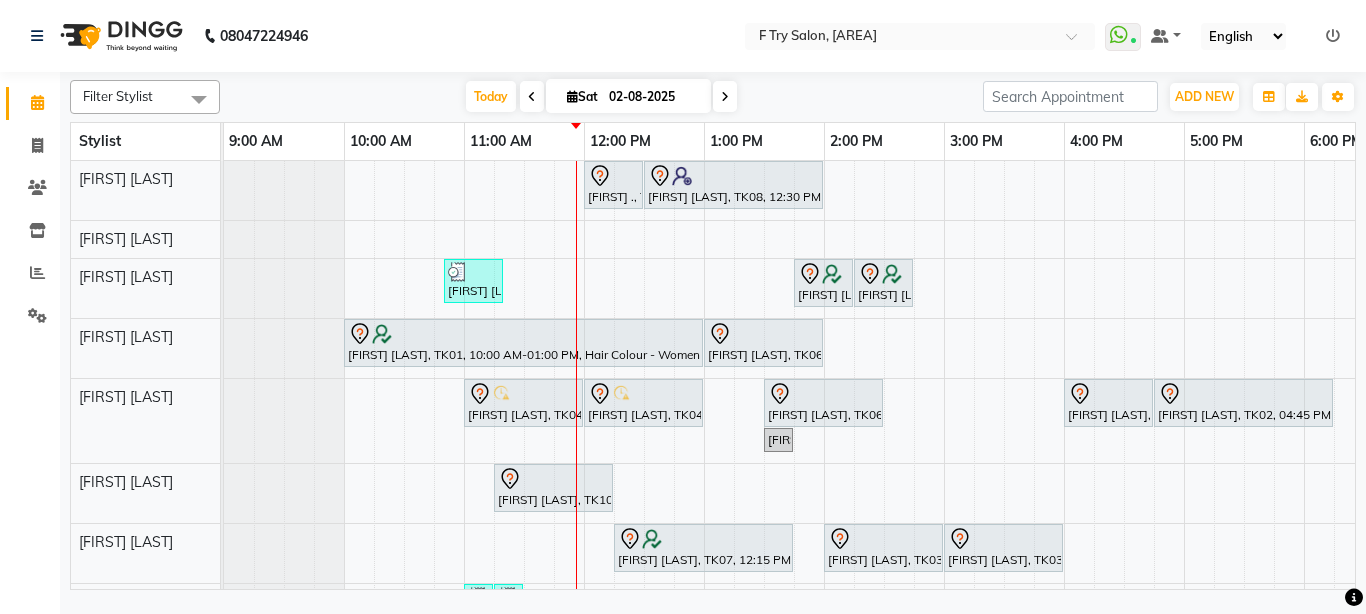 click on "[FIRST] ., TK14, 12:00 PM-12:30 PM, Nails - Women Removal Of Extensions Acrylic /Gel             [FIRST] [LAST], TK08, 12:30 PM-02:00 PM, Nails - Women Feet Extensions     [FIRST] [LAST], TK11, 10:50 AM-11:20 AM, Haircut - Creative Haircut (Men)             [FIRST] [LAST], TK07, 01:45 PM-02:15 PM, Hair Wash & Cond. - Women Keratin Wash Medium             [FIRST] [LAST], TK07, 02:15 PM-02:45 PM, Styling - Women Blow Dry Medium             [FIRST] [LAST], TK01, 10:00 AM-01:00 PM, Hair Colour - Women Hair Colour Global Ammonia/Ammonia Free Medium             [FIRST] [LAST], TK06, 01:00 PM-02:00 PM, Hair Colour - Women Hair Colour Root Touch Up Ammonia Free (1 inch)             [FIRST] [LAST], TK04, 11:00 AM-12:00 PM, Package- (FA, FL, UA)             [FIRST] [LAST], TK04, 12:00 PM-01:00 PM, Facials-Skin Treat. - Women Skeyndor Calmagic Facial             [FIRST] [LAST], TK06, 01:30 PM-02:30 PM, Waxing - Women Waxing Liposoluble Half Arms" at bounding box center (1004, 460) 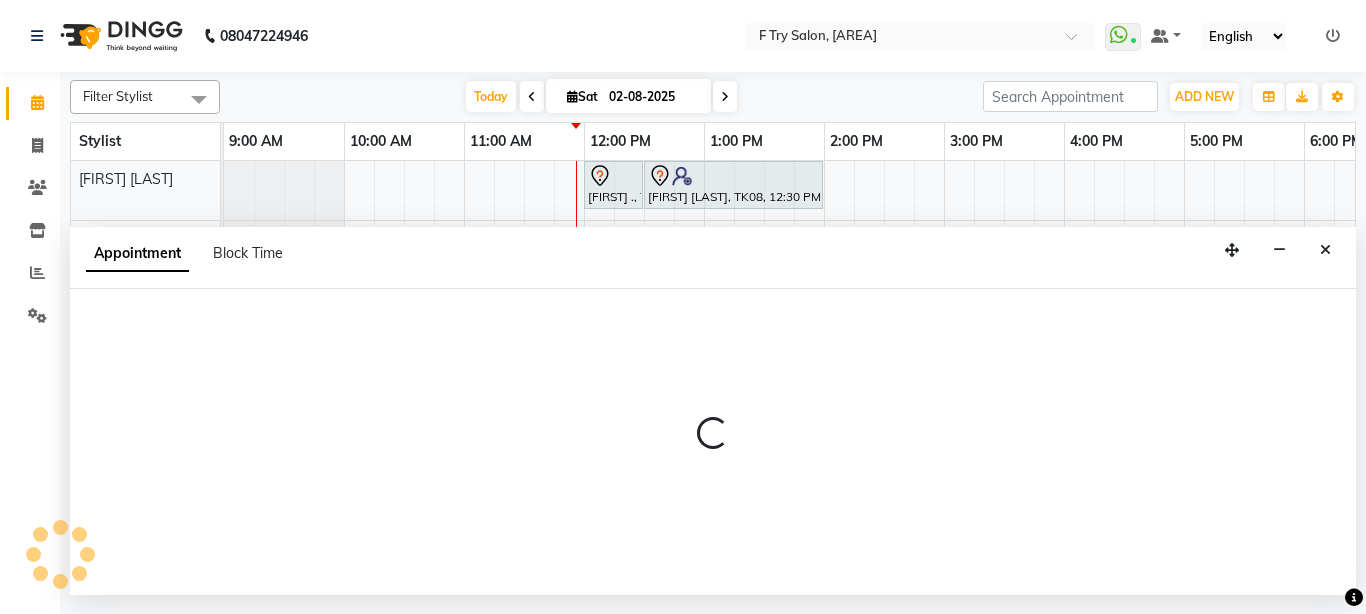 select on "62212" 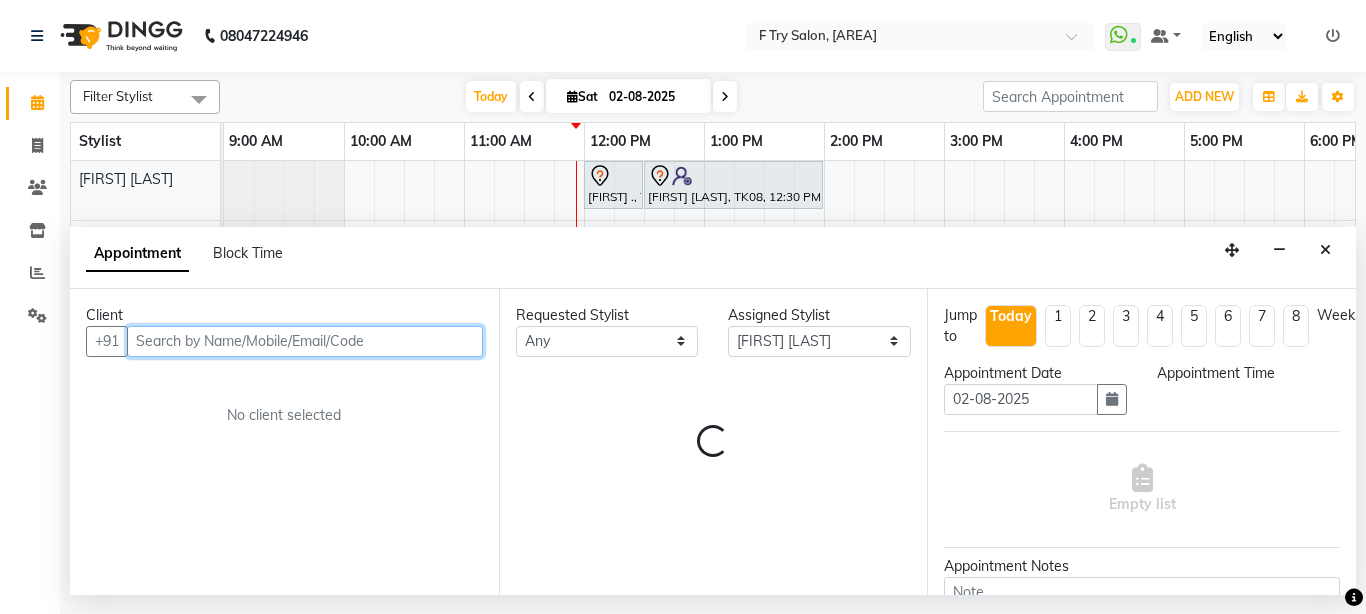 type on "c" 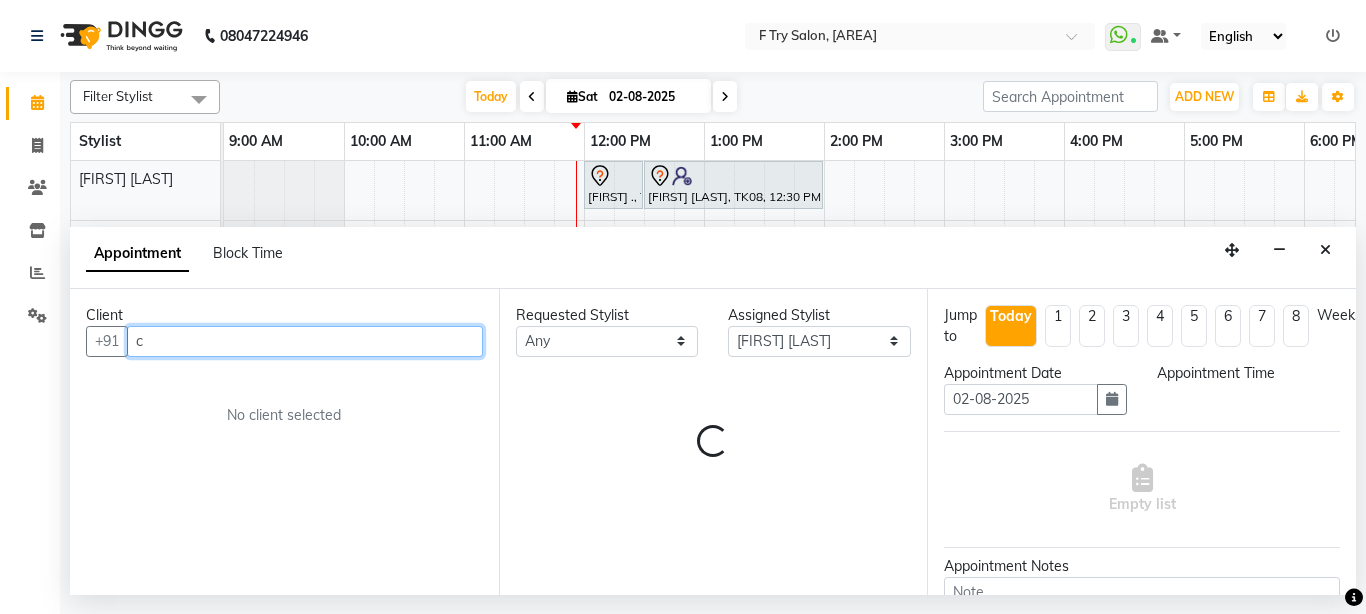 select on "780" 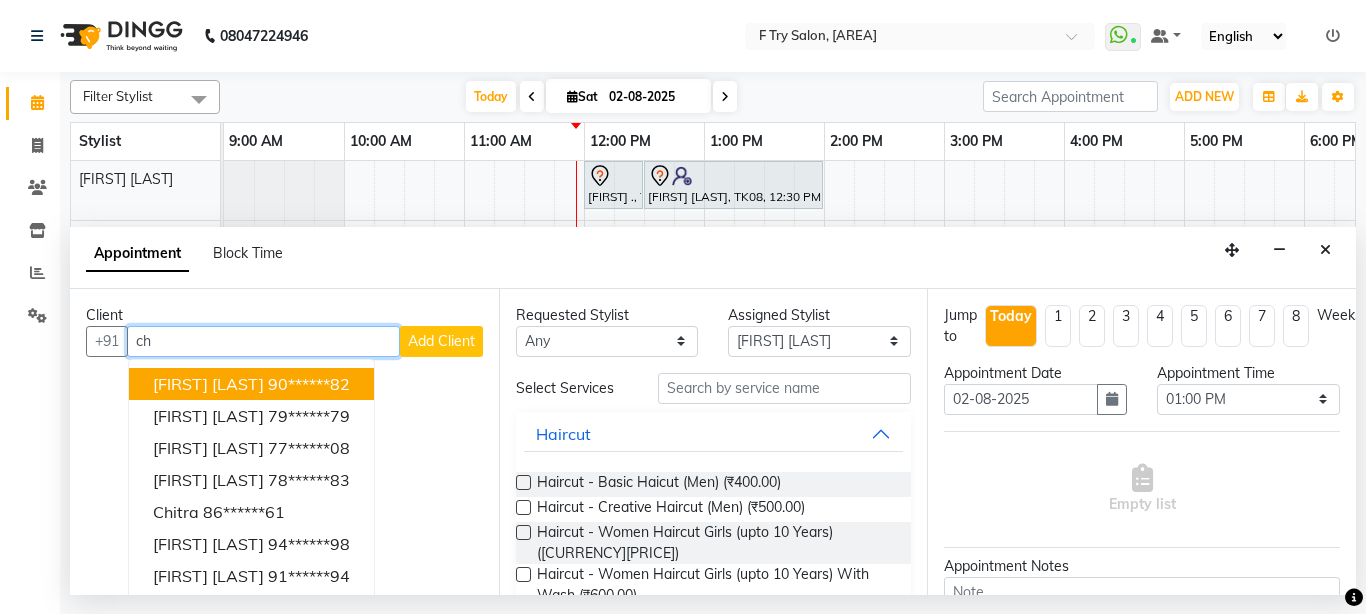 type on "c" 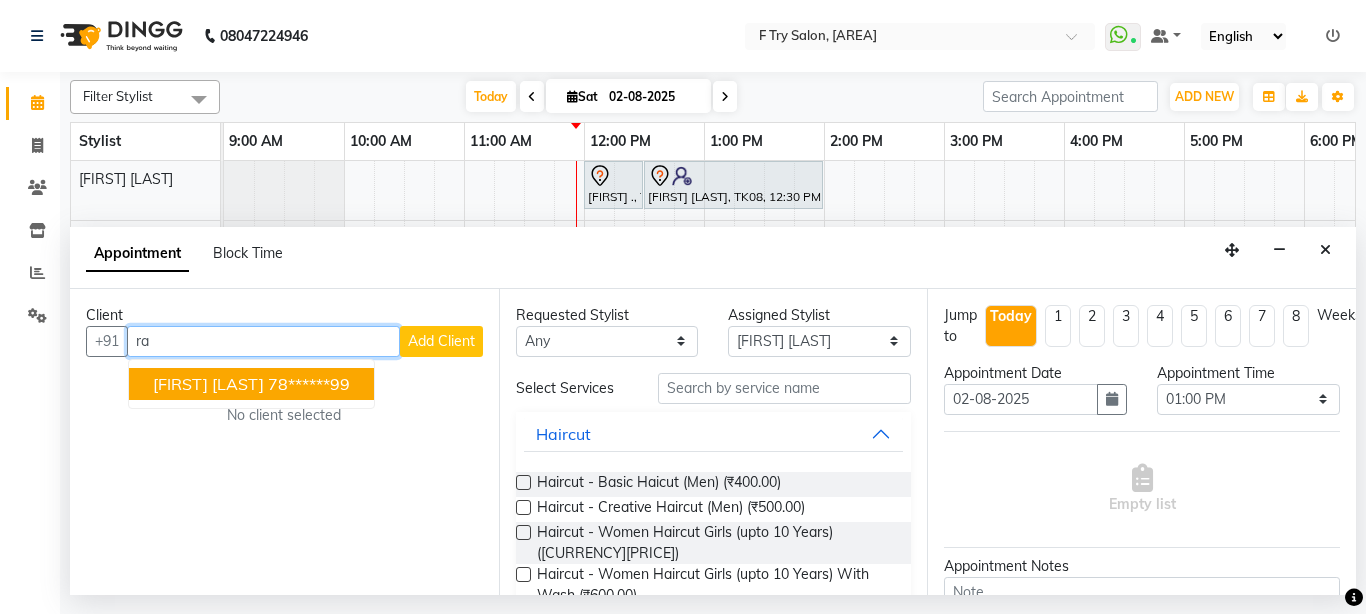 type on "r" 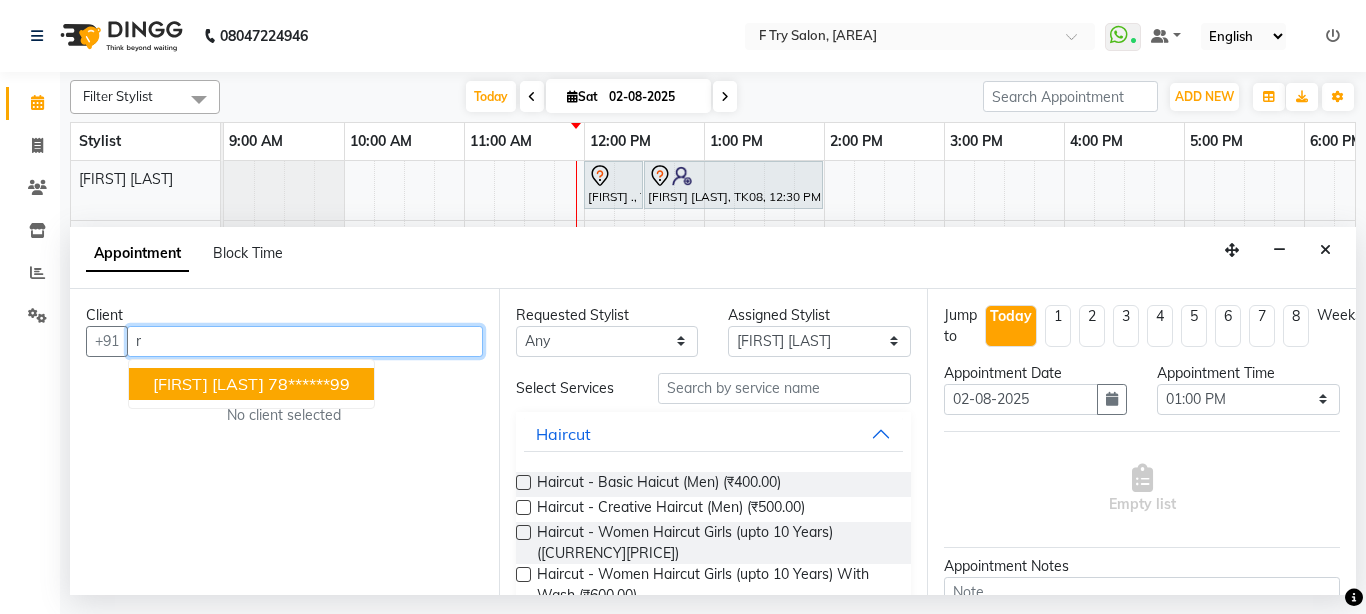 type 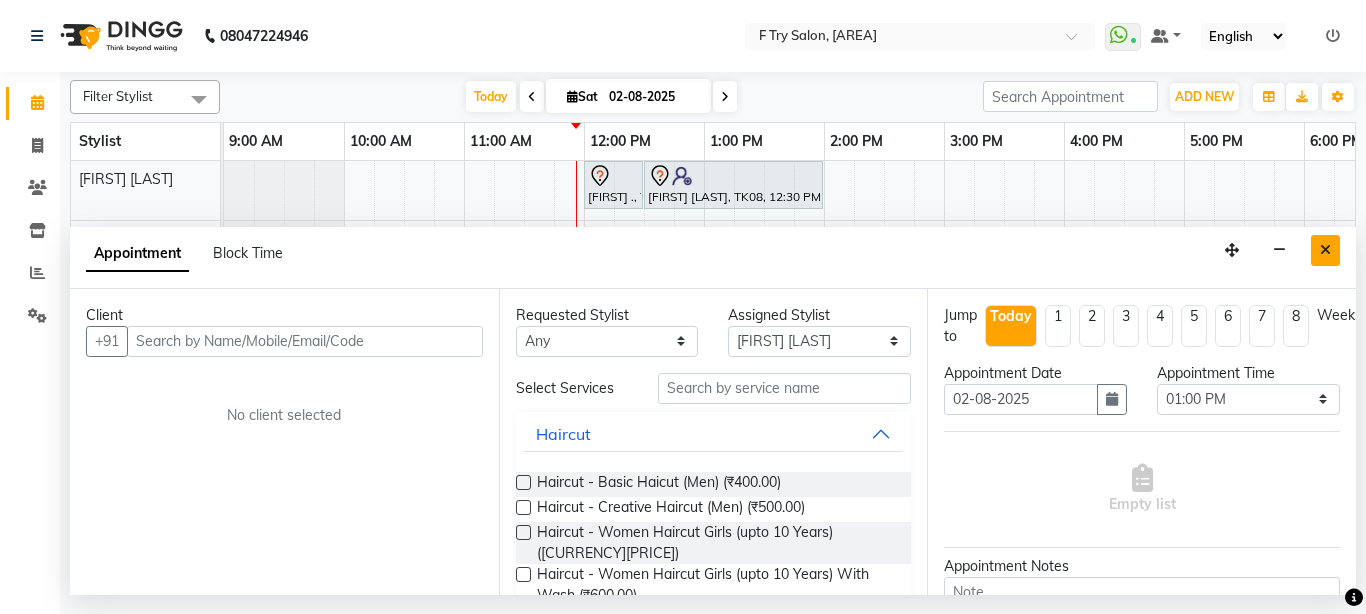 click at bounding box center (1325, 250) 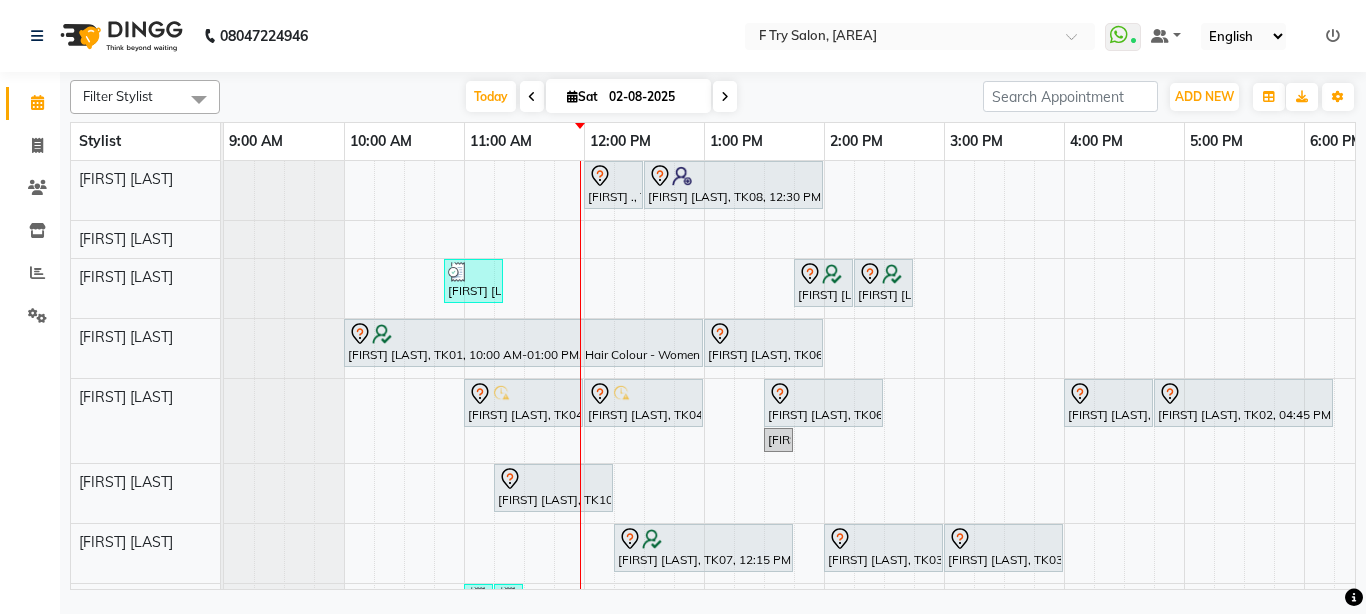 scroll, scrollTop: 43, scrollLeft: 0, axis: vertical 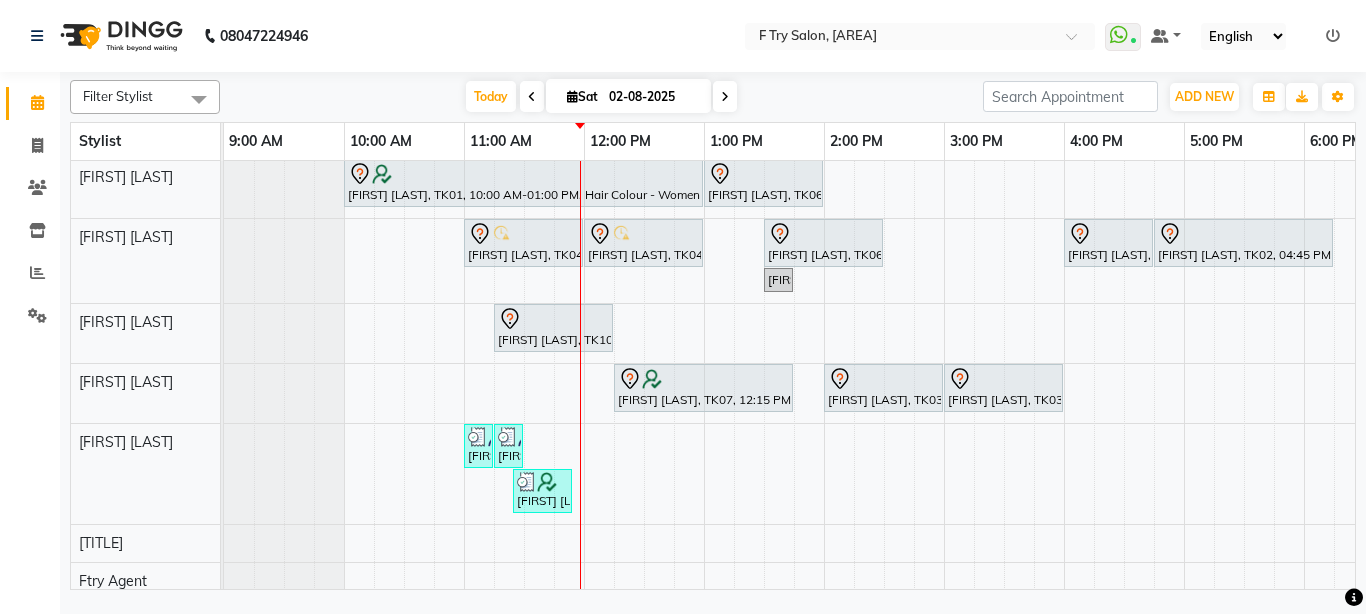 click on "[FIRST] ., TK14, 12:00 PM-12:30 PM, Nails - Women Removal Of Extensions Acrylic /Gel             [FIRST] [LAST], TK08, 12:30 PM-02:00 PM, Nails - Women Feet Extensions     [FIRST] [LAST], TK11, 10:50 AM-11:20 AM, Haircut - Creative Haircut (Men)             [FIRST] [LAST], TK07, 01:45 PM-02:15 PM, Hair Wash & Cond. - Women Keratin Wash Medium             [FIRST] [LAST], TK07, 02:15 PM-02:45 PM, Styling - Women Blow Dry Medium             [FIRST] [LAST], TK01, 10:00 AM-01:00 PM, Hair Colour - Women Hair Colour Global Ammonia/Ammonia Free Medium             [FIRST] [LAST], TK06, 01:00 PM-02:00 PM, Hair Colour - Women Hair Colour Root Touch Up Ammonia Free (1 inch)             [FIRST] [LAST], TK04, 11:00 AM-12:00 PM, Package- (FA, FL, UA)             [FIRST] [LAST], TK04, 12:00 PM-01:00 PM, Facials-Skin Treat. - Women Skeyndor Calmagic Facial             [FIRST] [LAST], TK06, 01:30 PM-02:30 PM, Waxing - Women Waxing Liposoluble Half Arms" at bounding box center (1004, 300) 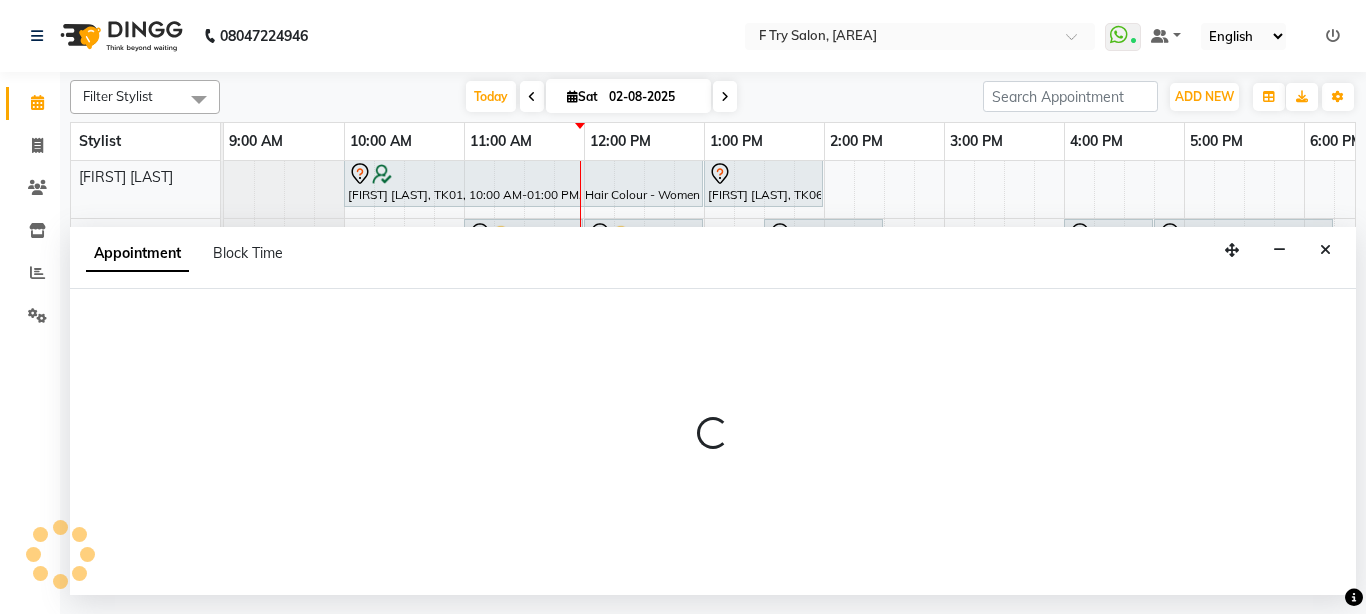 select on "70065" 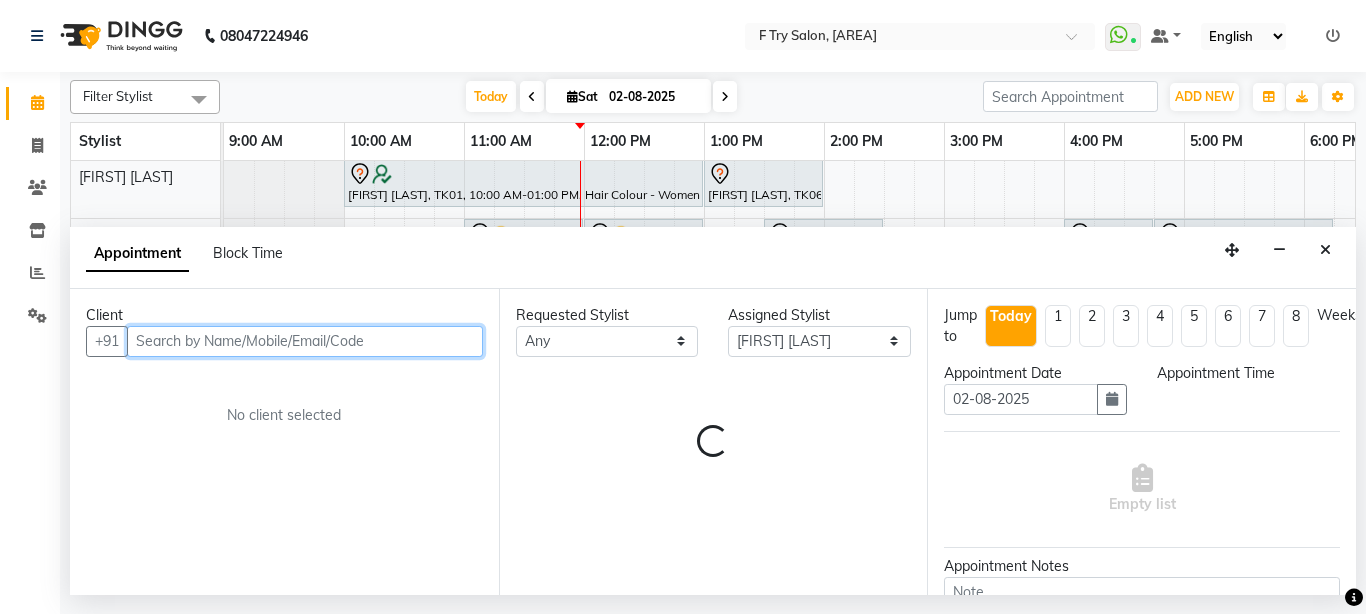 select on "780" 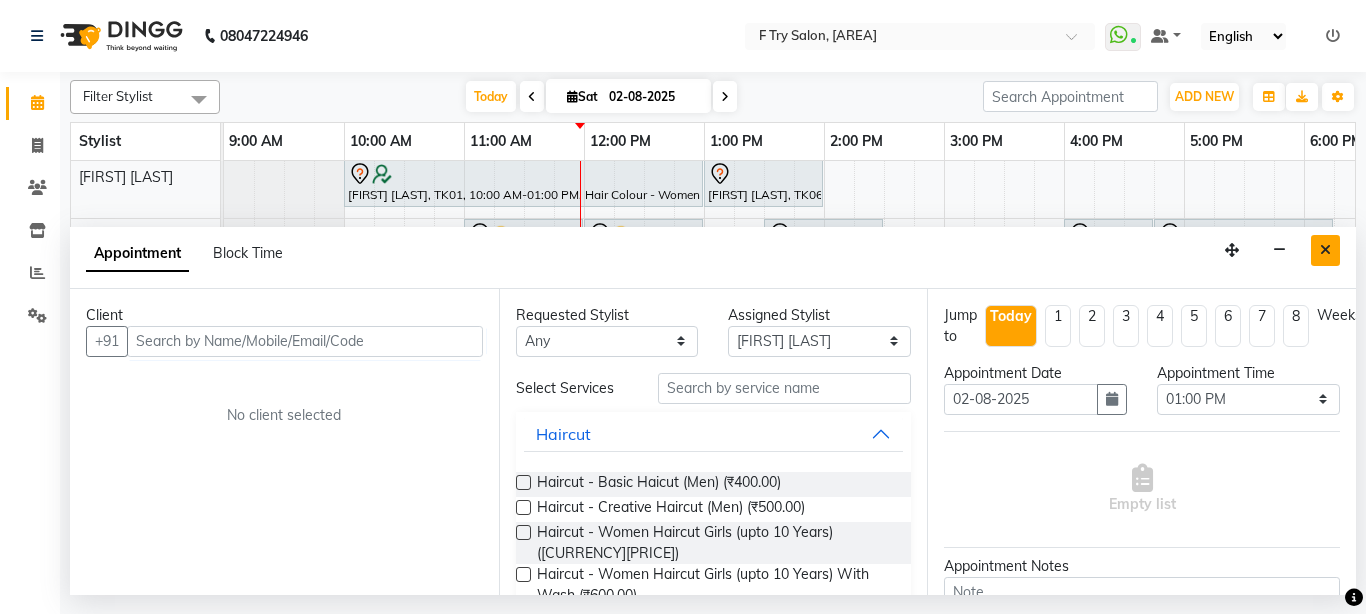 click at bounding box center (1325, 250) 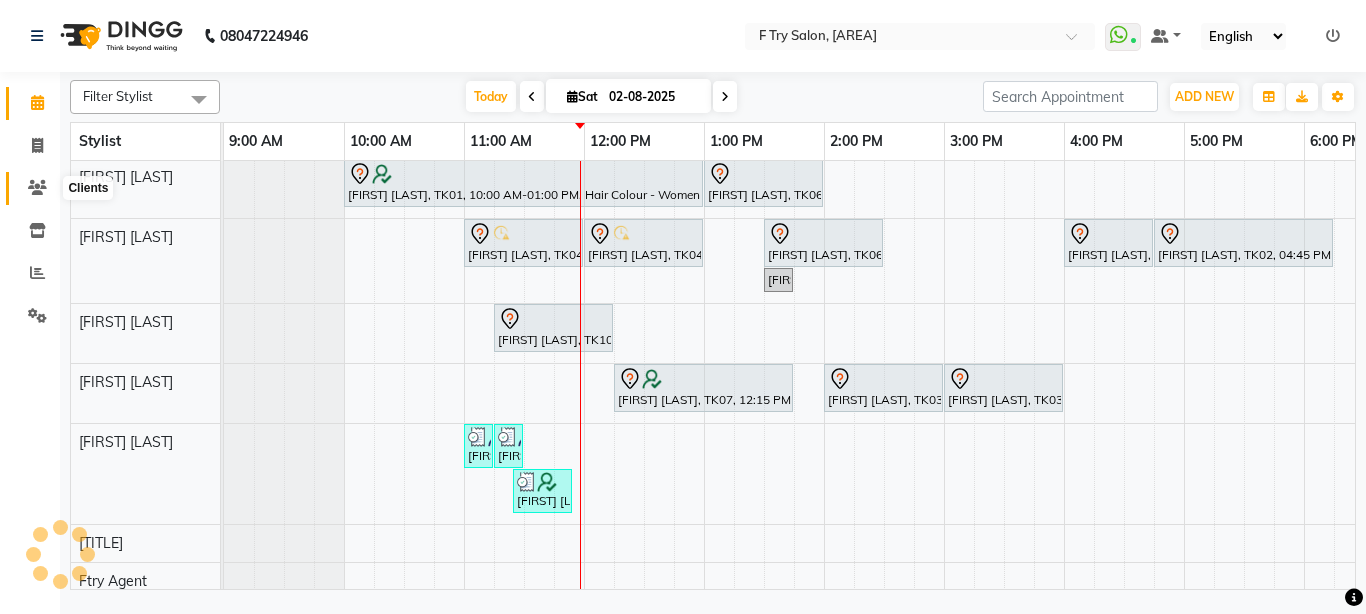 click 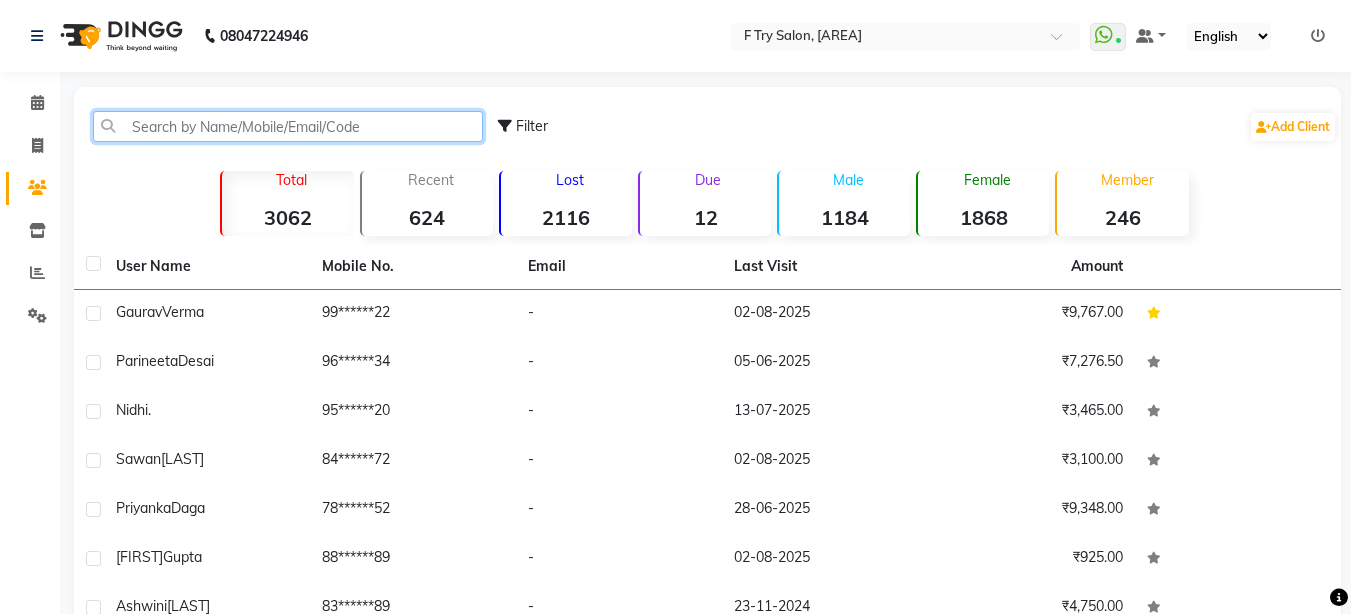 click 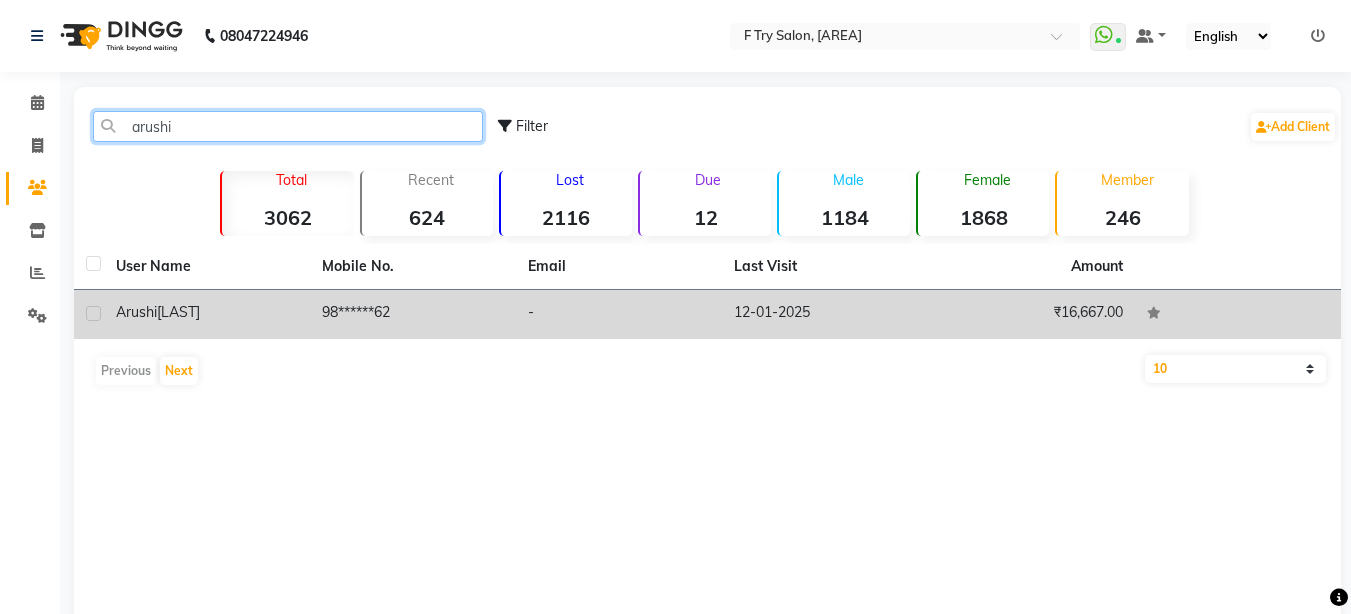 type on "arushi" 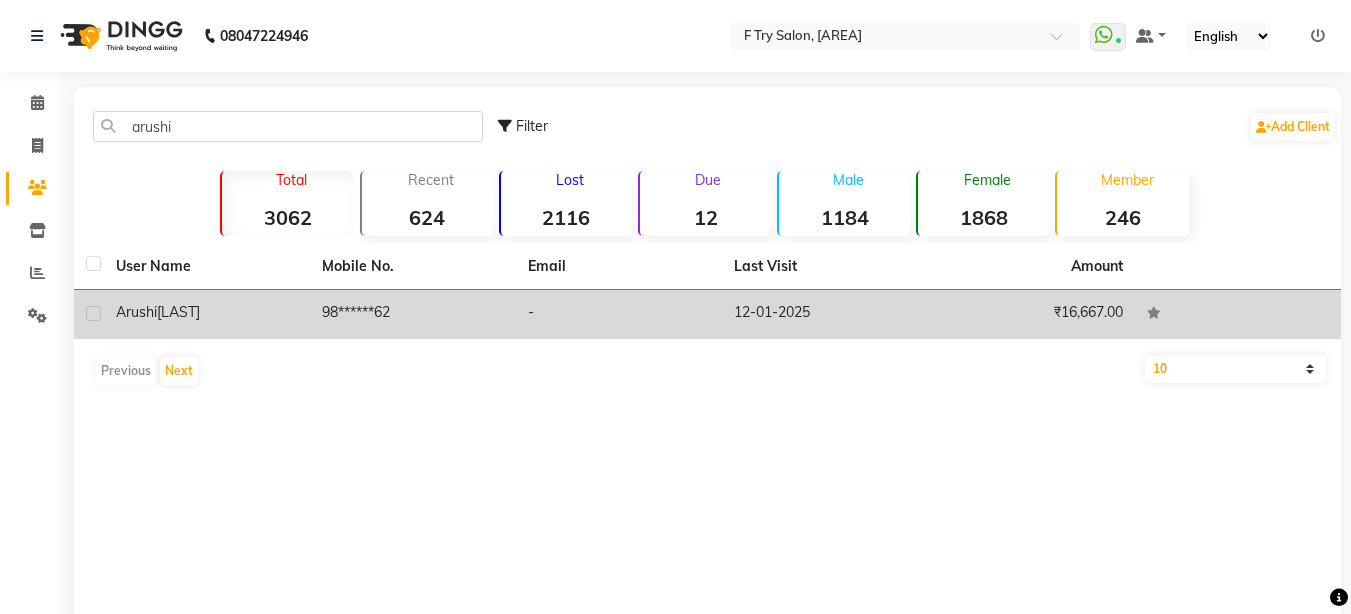click on "[LAST]" 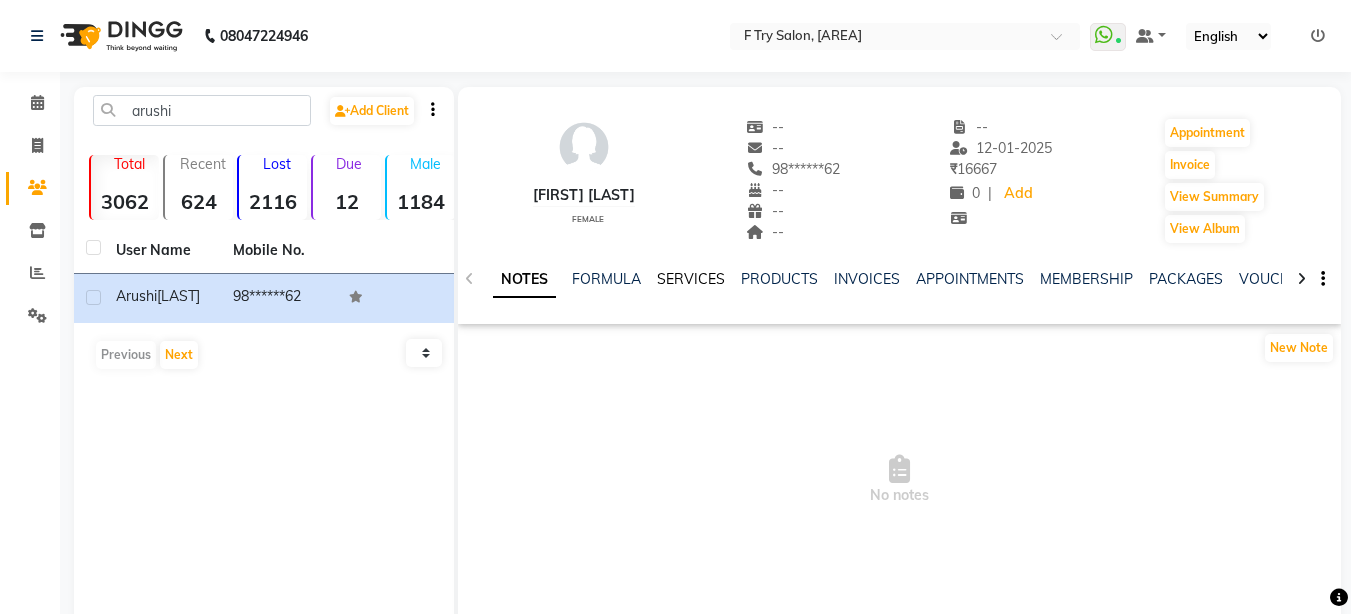 click on "SERVICES" 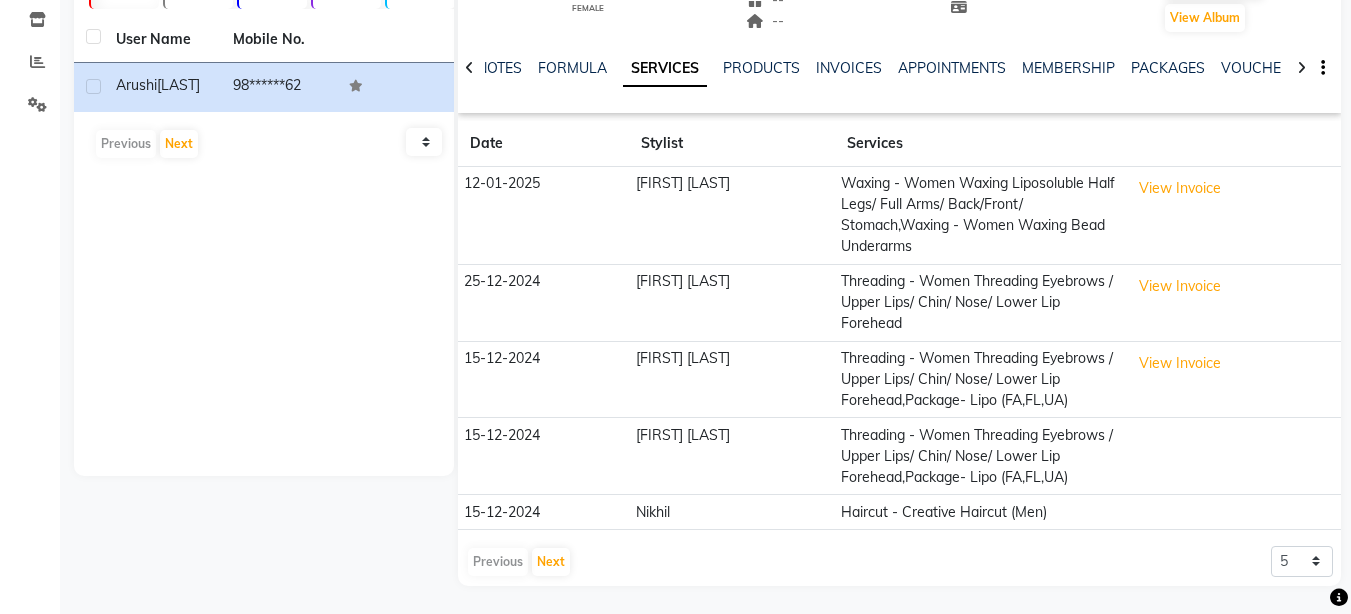 scroll, scrollTop: 213, scrollLeft: 0, axis: vertical 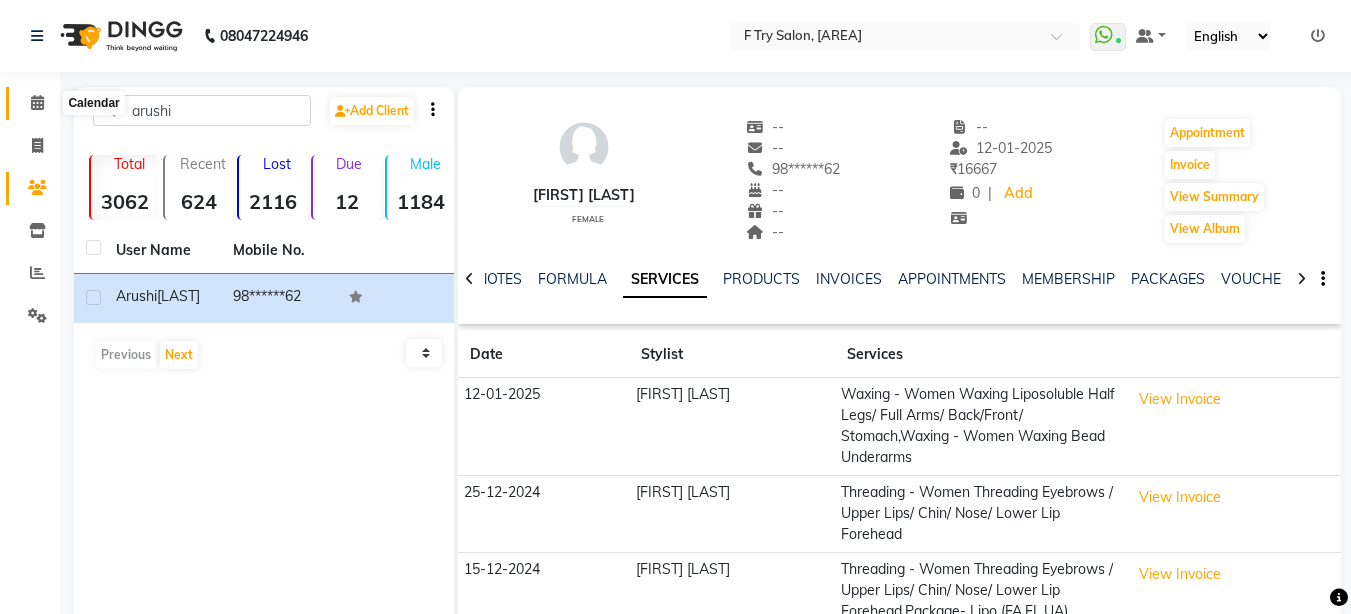 click 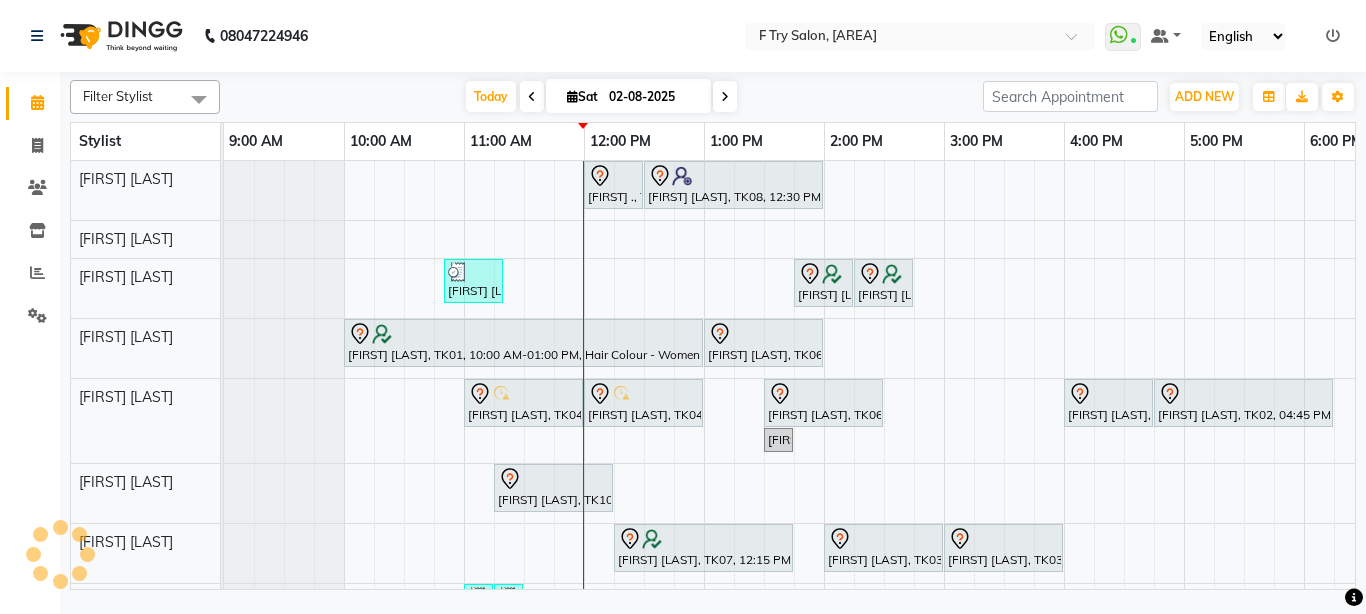 scroll, scrollTop: 0, scrollLeft: 0, axis: both 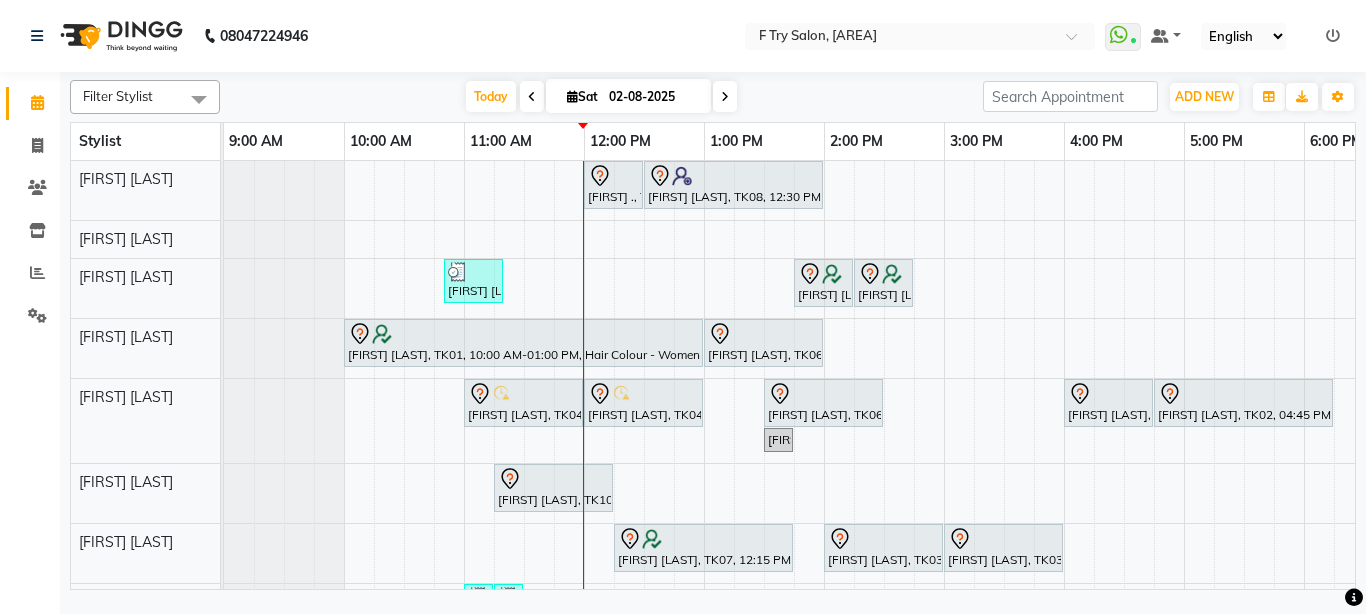 click on "[FIRST] ., TK14, 12:00 PM-12:30 PM, Nails - Women Removal Of Extensions Acrylic /Gel             [FIRST] [LAST], TK08, 12:30 PM-02:00 PM, Nails - Women Feet Extensions     [FIRST] [LAST], TK11, 10:50 AM-11:20 AM, Haircut - Creative Haircut (Men)             [FIRST] [LAST], TK07, 01:45 PM-02:15 PM, Hair Wash & Cond. - Women Keratin Wash Medium             [FIRST] [LAST], TK07, 02:15 PM-02:45 PM, Styling - Women Blow Dry Medium             [FIRST] [LAST], TK01, 10:00 AM-01:00 PM, Hair Colour - Women Hair Colour Global Ammonia/Ammonia Free Medium             [FIRST] [LAST], TK06, 01:00 PM-02:00 PM, Hair Colour - Women Hair Colour Root Touch Up Ammonia Free (1 inch)             [FIRST] [LAST], TK04, 11:00 AM-12:00 PM, Package- (FA, FL, UA)             [FIRST] [LAST], TK04, 12:00 PM-01:00 PM, Facials-Skin Treat. - Women Skeyndor Calmagic Facial             [FIRST] [LAST], TK06, 01:30 PM-02:30 PM, Waxing - Women Waxing Liposoluble Half Arms" at bounding box center (1004, 460) 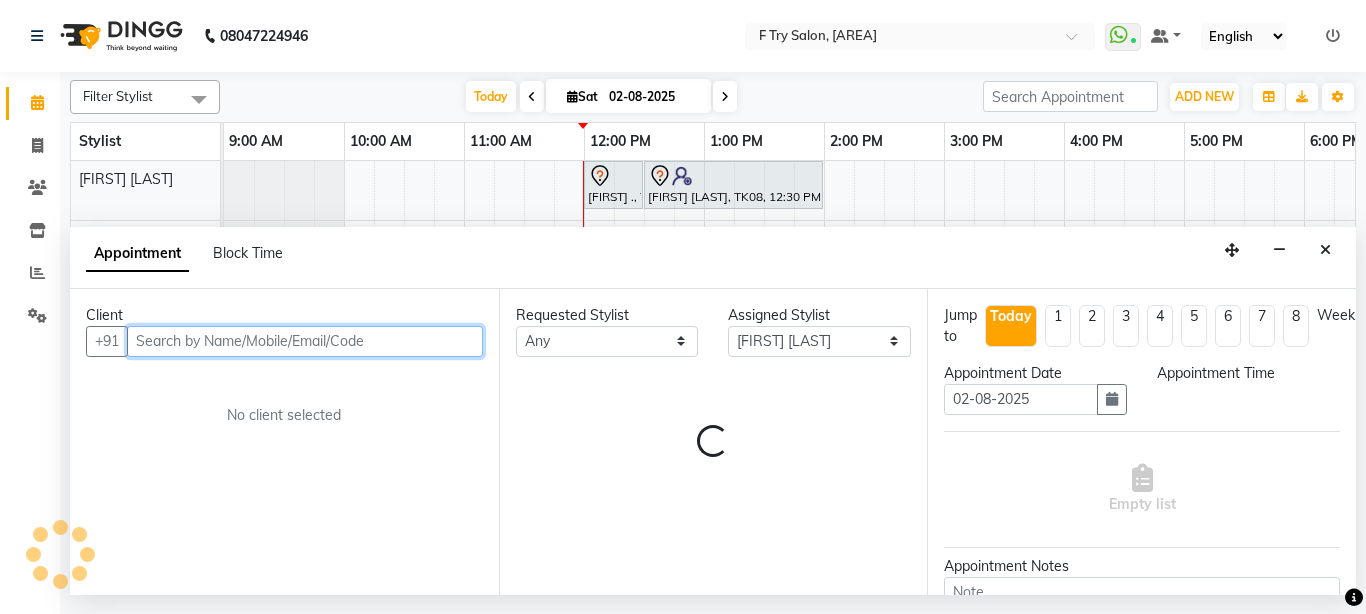 select on "780" 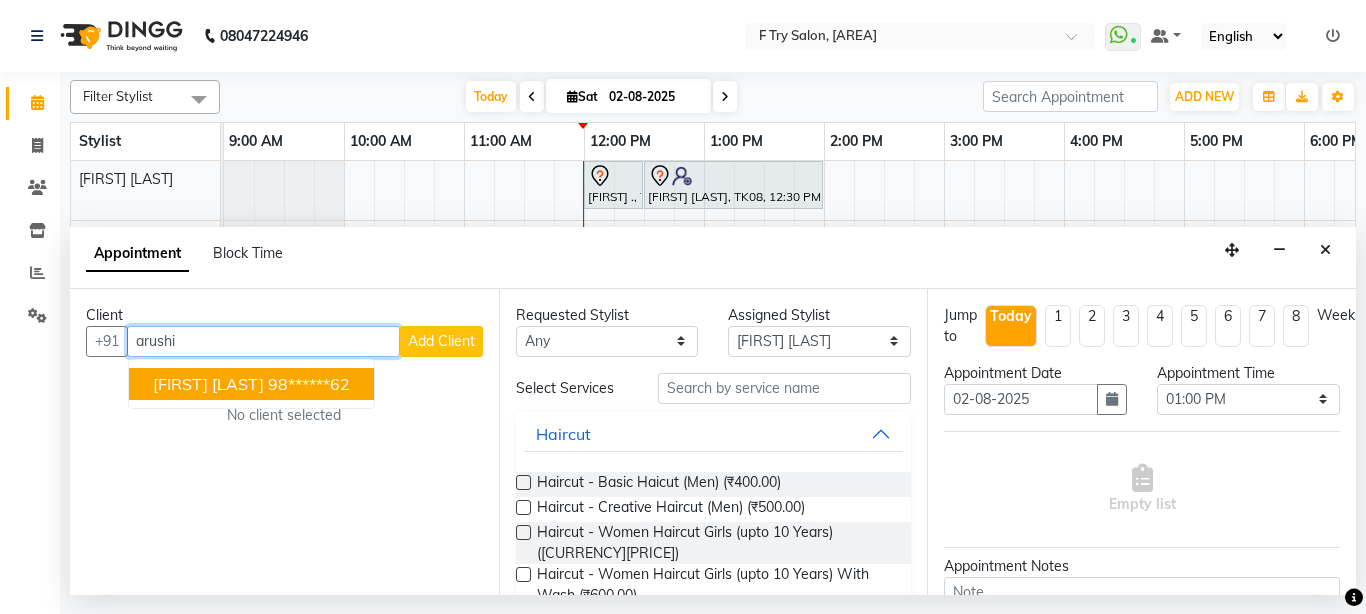 click on "[FIRST] [LAST]" at bounding box center (208, 384) 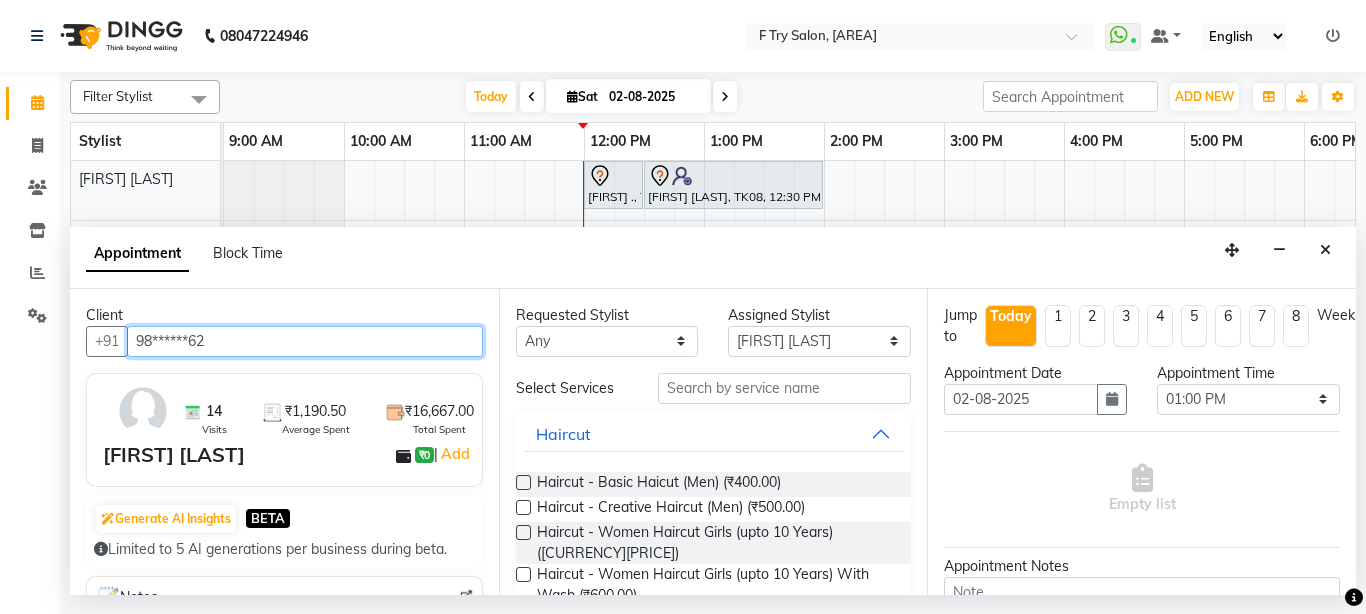 type on "98******62" 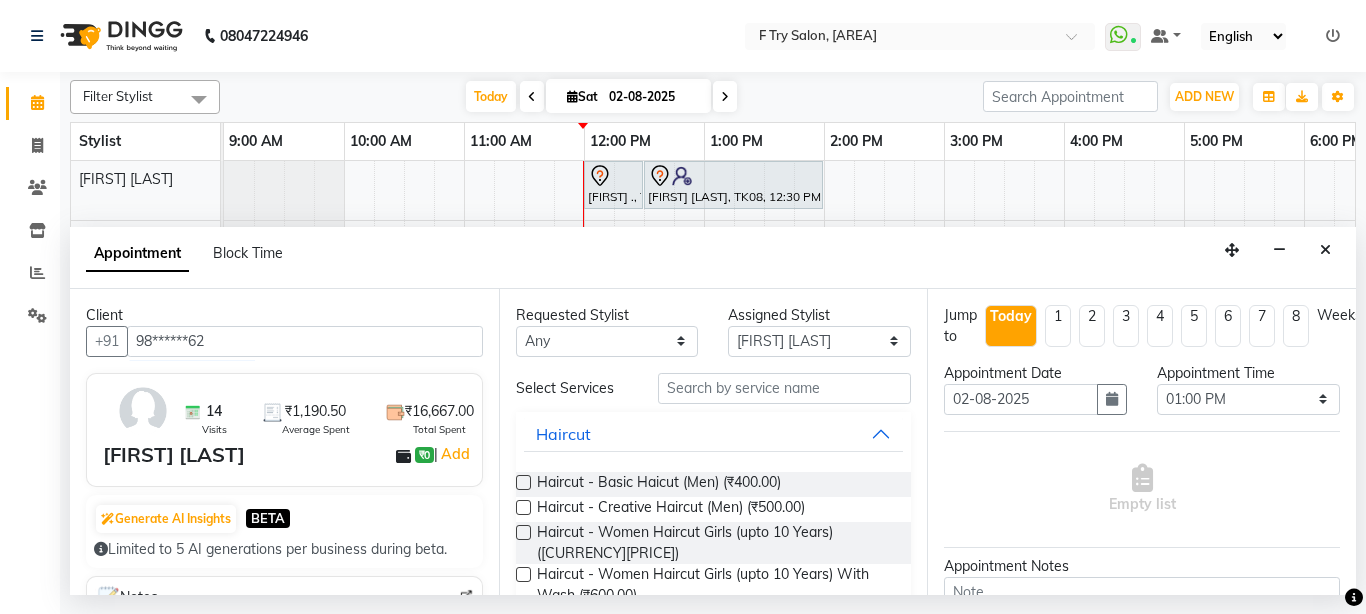click at bounding box center [523, 507] 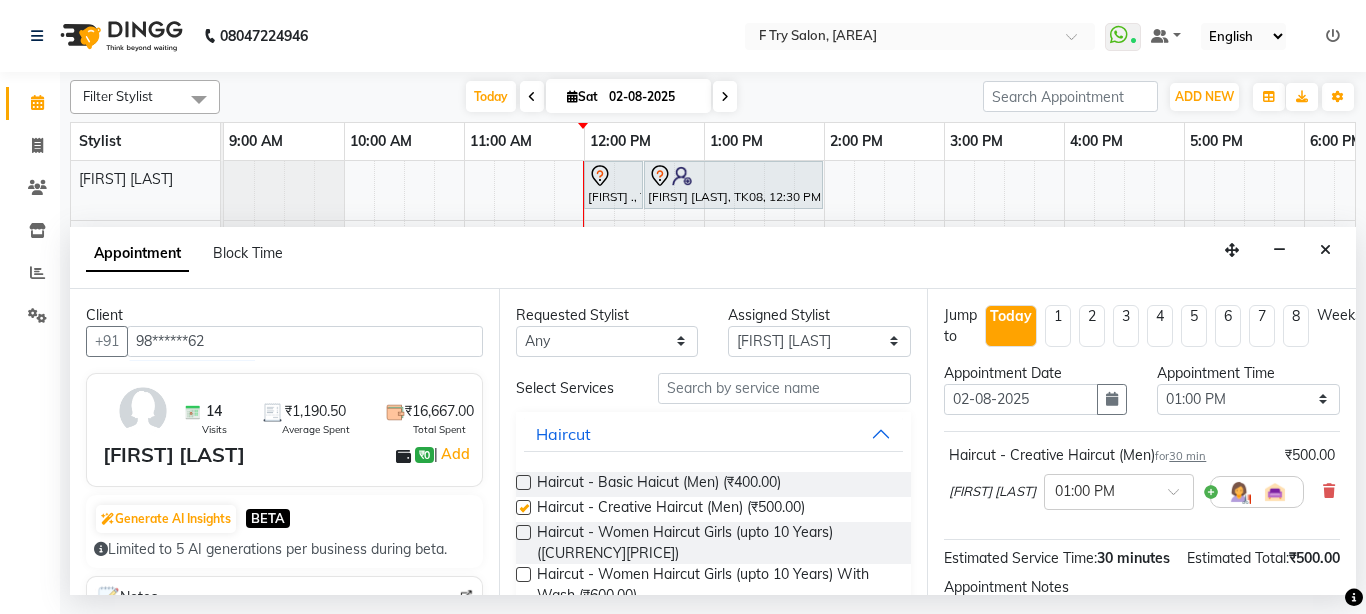 checkbox on "false" 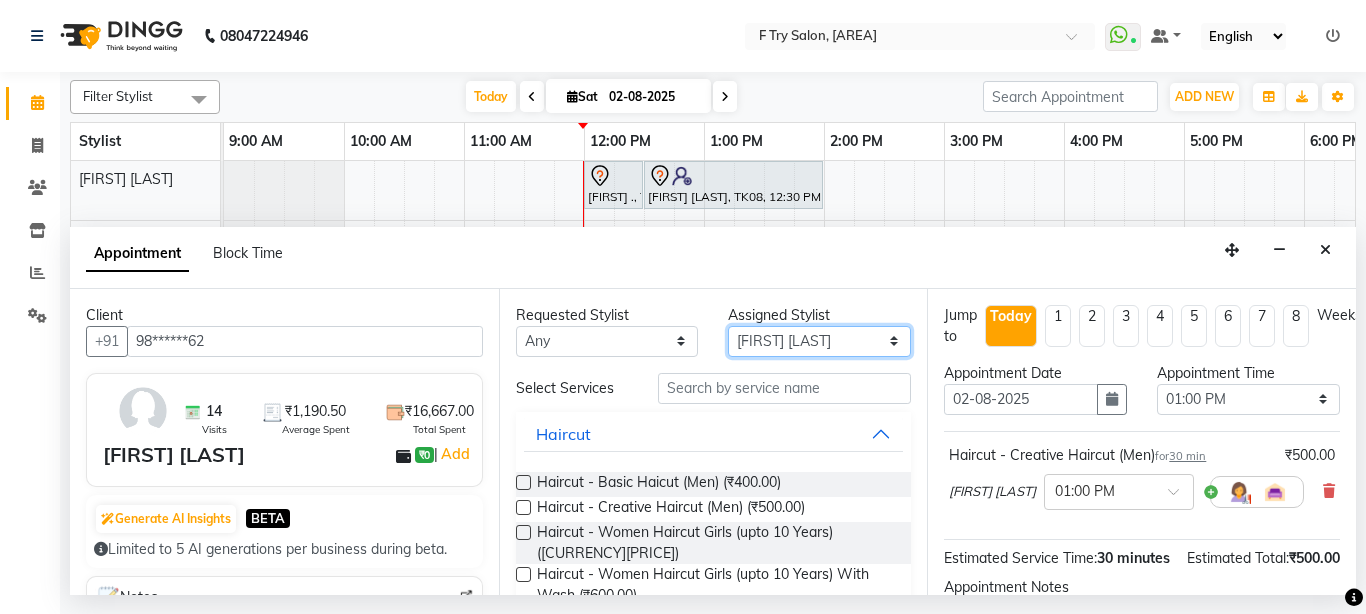 click on "Select [FIRST] [LAST]  [FIRST] [LAST] [FIRST] [LAST] [FIRST] [LAST] [FIRST] [LAST] [FIRST] [LAST] [FIRST] [LAST] [FIRST] [LAST] [FIRST] [LAST]" at bounding box center (819, 341) 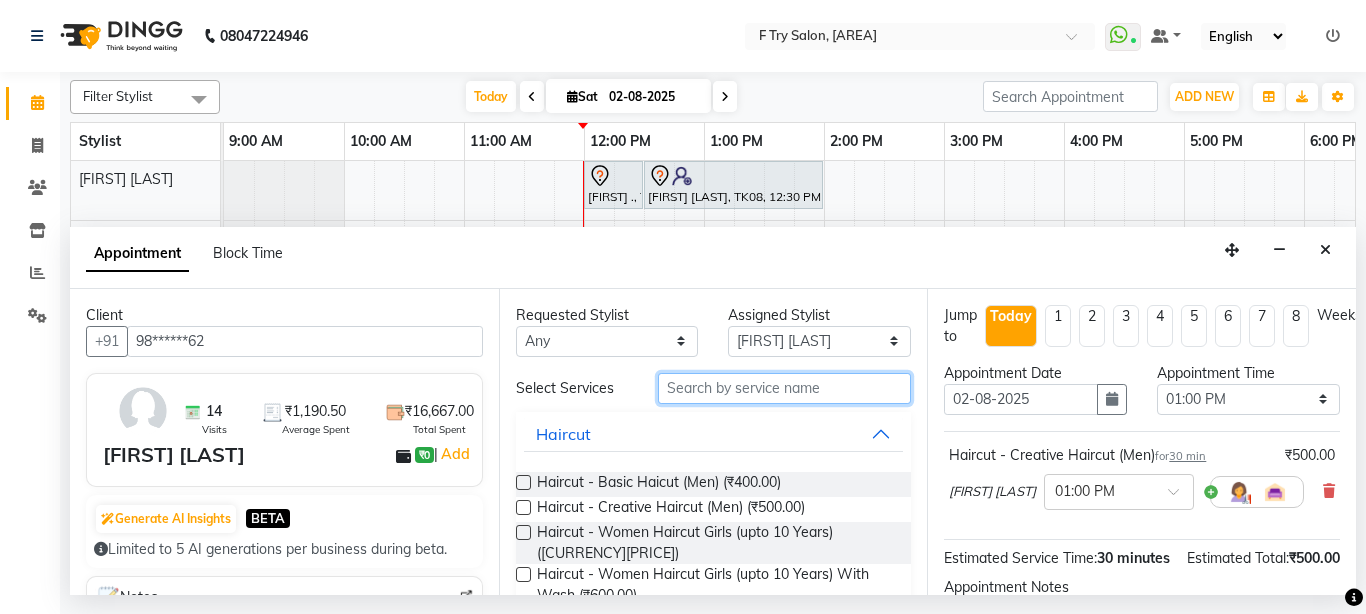 click at bounding box center [785, 388] 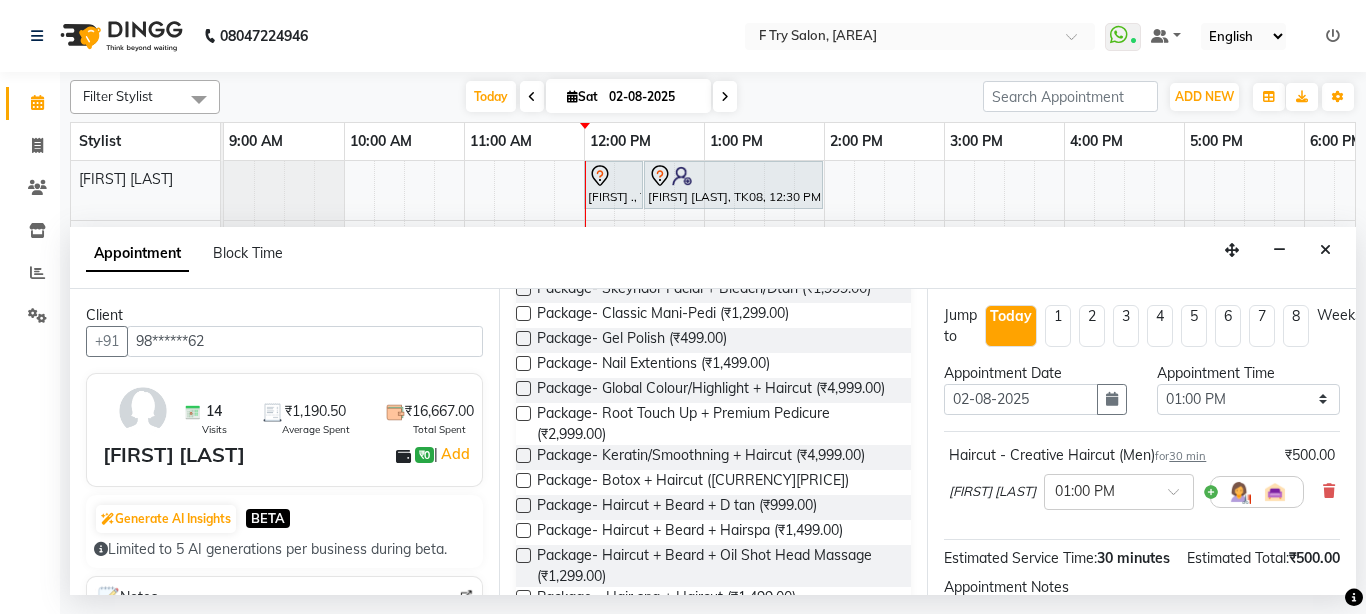 scroll, scrollTop: 385, scrollLeft: 0, axis: vertical 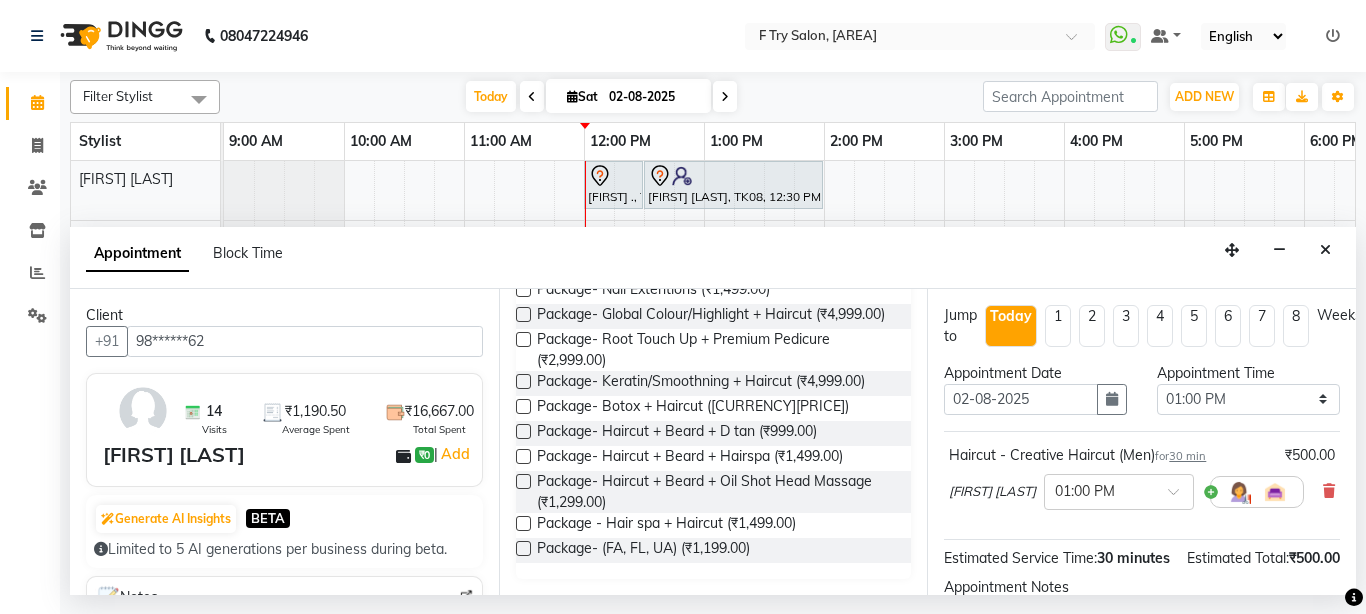 type on "pac" 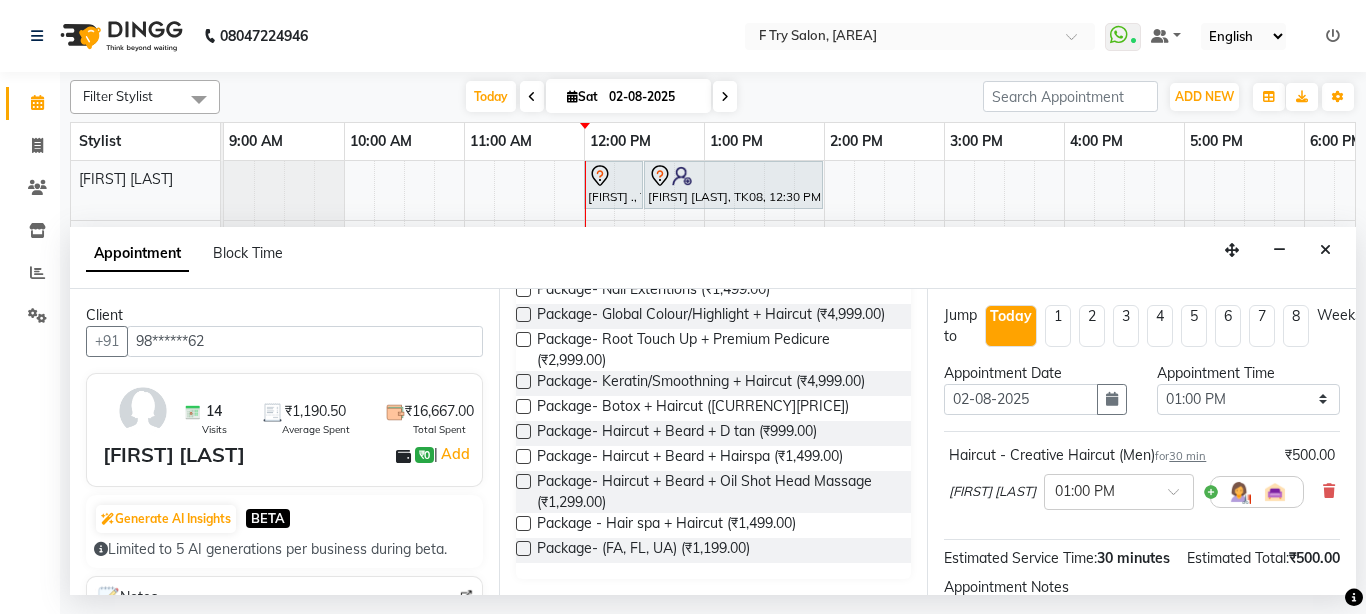 click at bounding box center [523, 548] 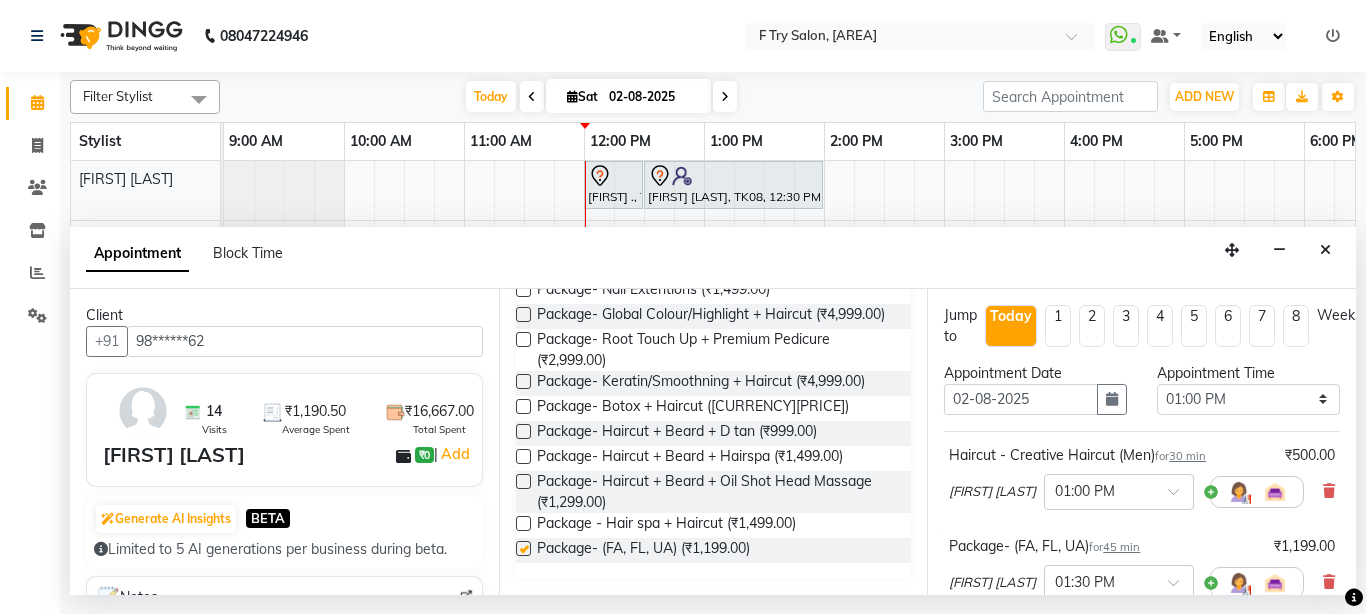 checkbox on "false" 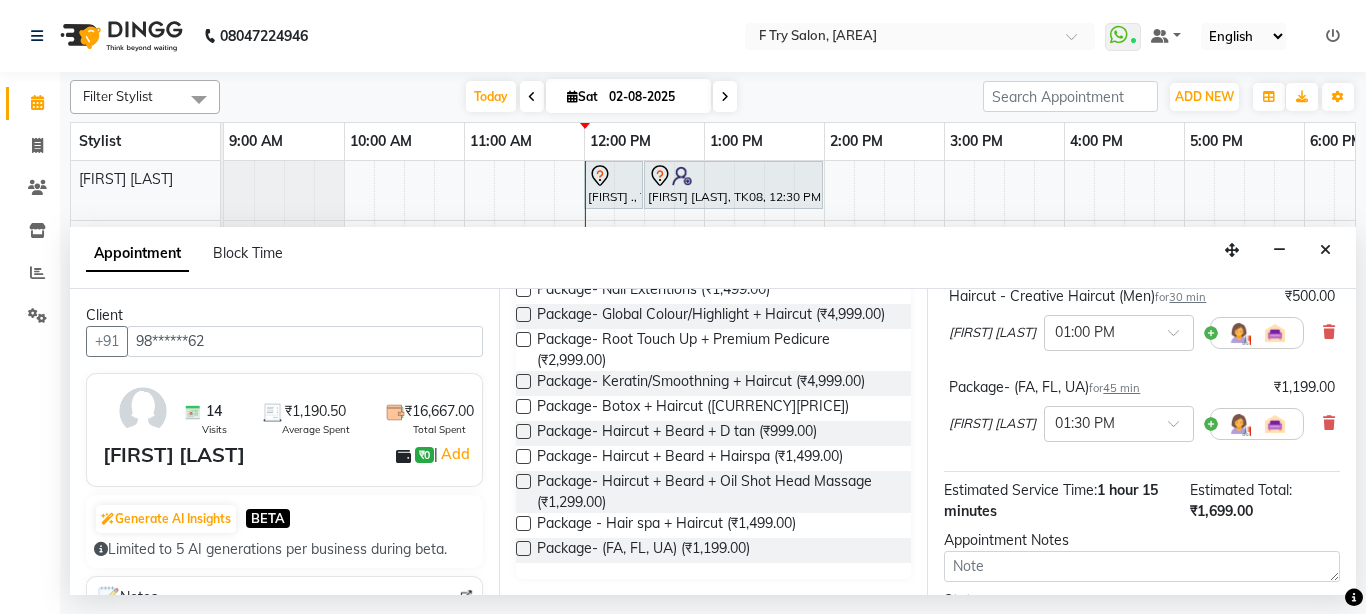 scroll, scrollTop: 160, scrollLeft: 0, axis: vertical 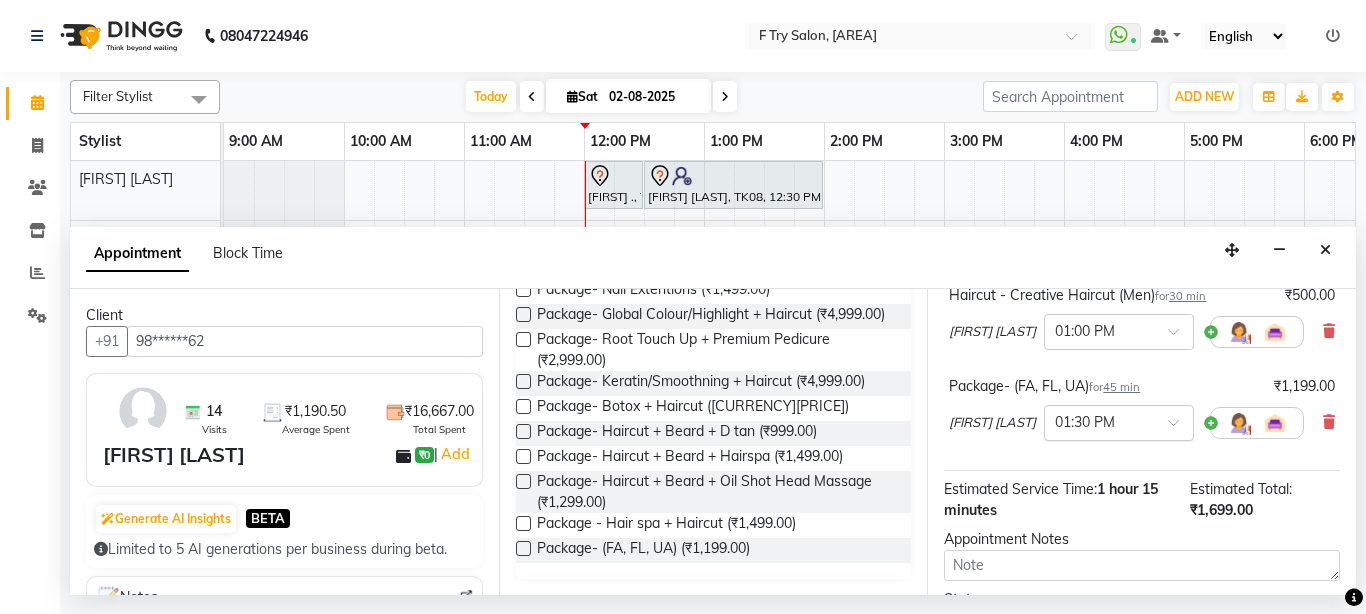 click at bounding box center [1099, 421] 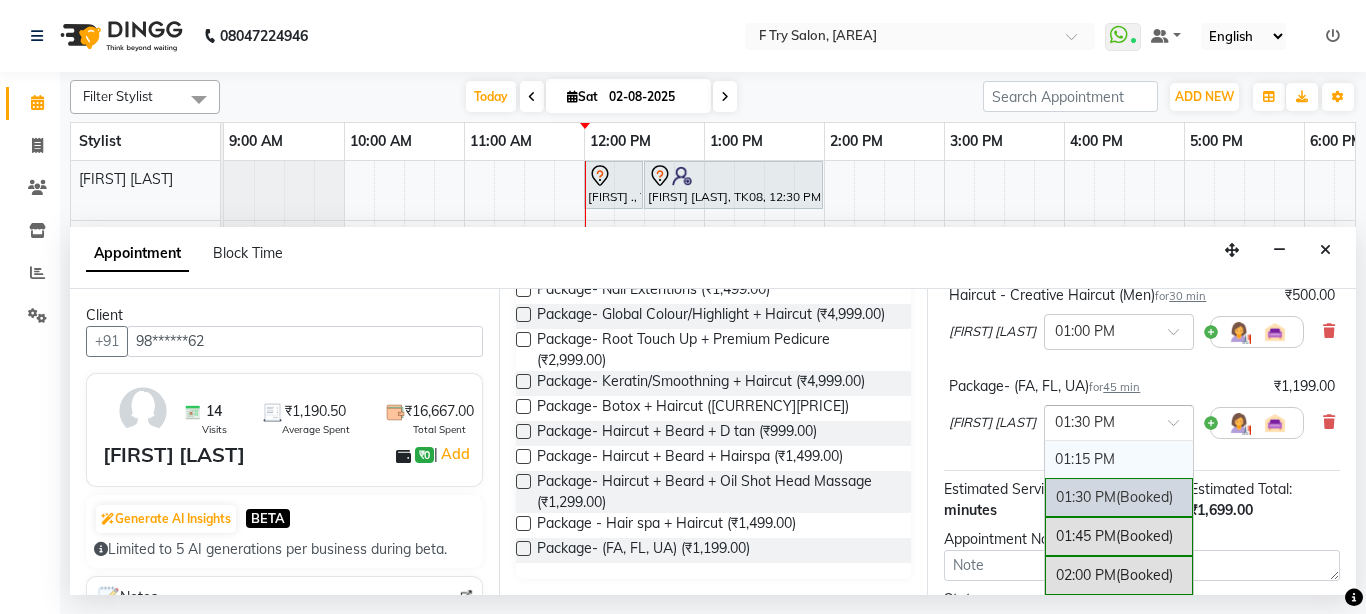 scroll, scrollTop: 460, scrollLeft: 0, axis: vertical 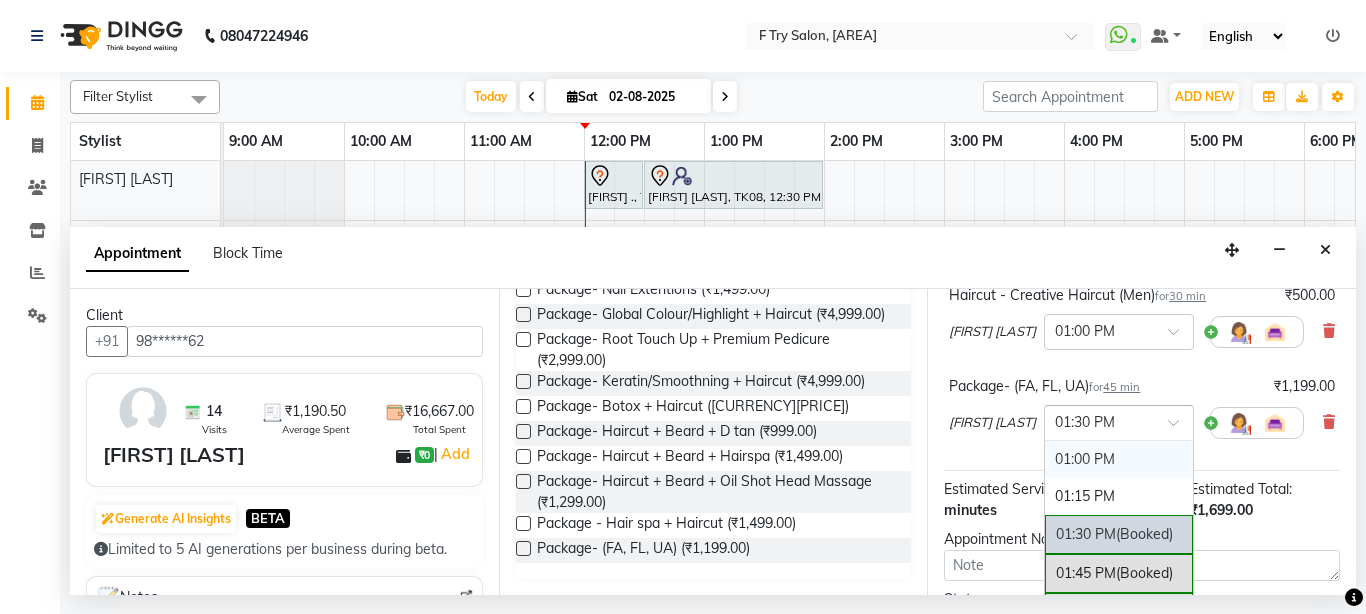 click on "01:00 PM" at bounding box center (1119, 459) 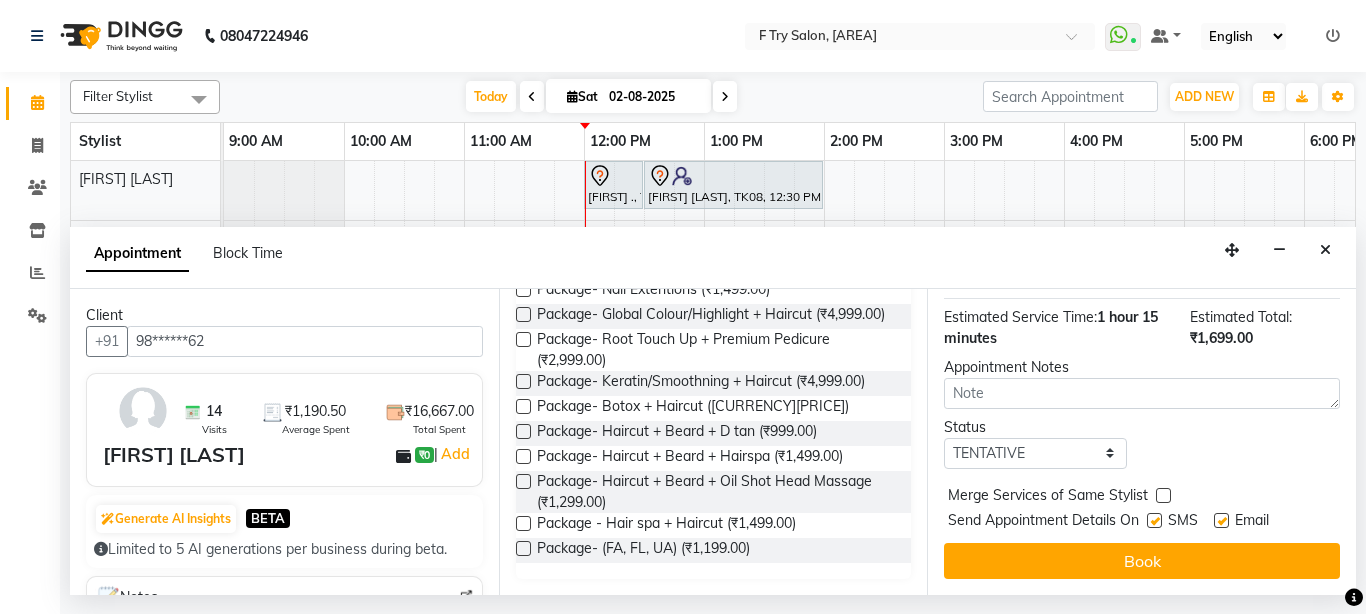 scroll, scrollTop: 371, scrollLeft: 0, axis: vertical 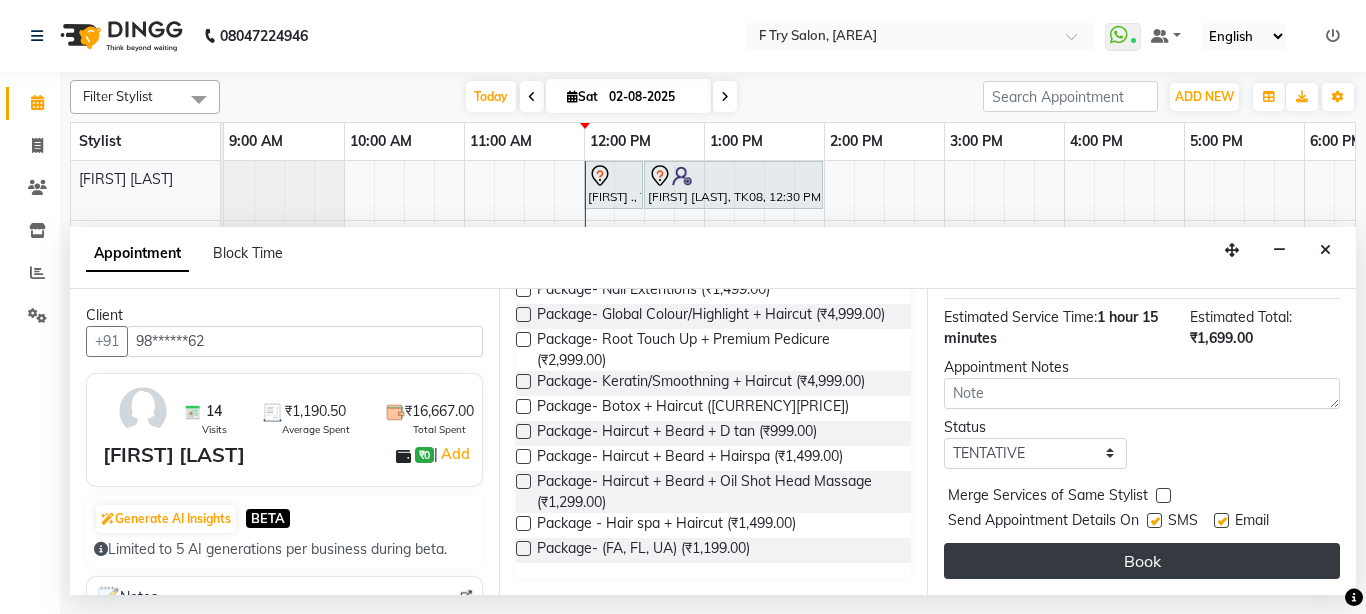 click on "Book" at bounding box center (1142, 561) 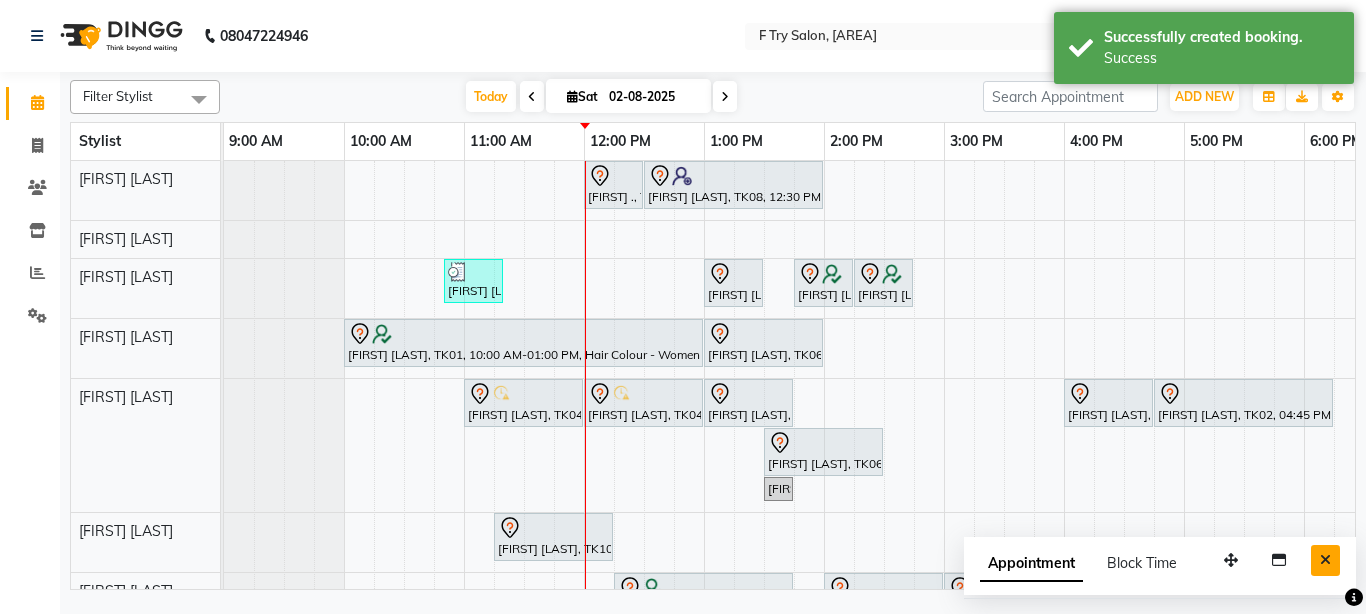 click at bounding box center (1325, 560) 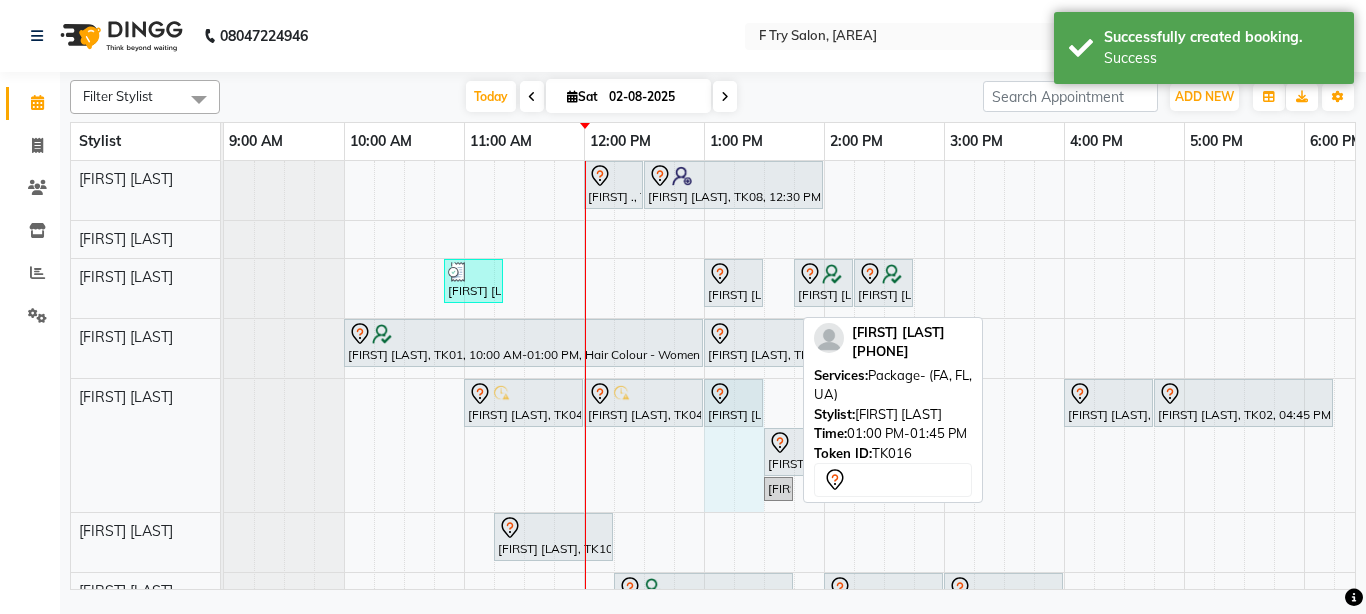 drag, startPoint x: 794, startPoint y: 400, endPoint x: 776, endPoint y: 397, distance: 18.248287 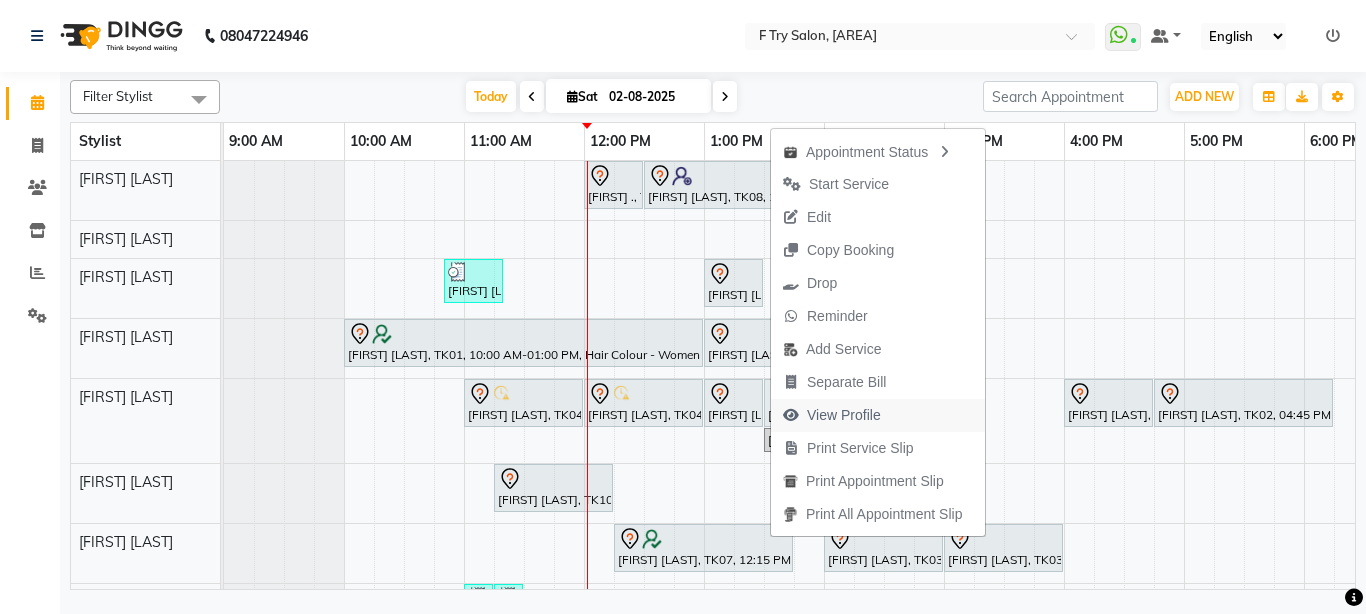 click on "View Profile" at bounding box center (844, 415) 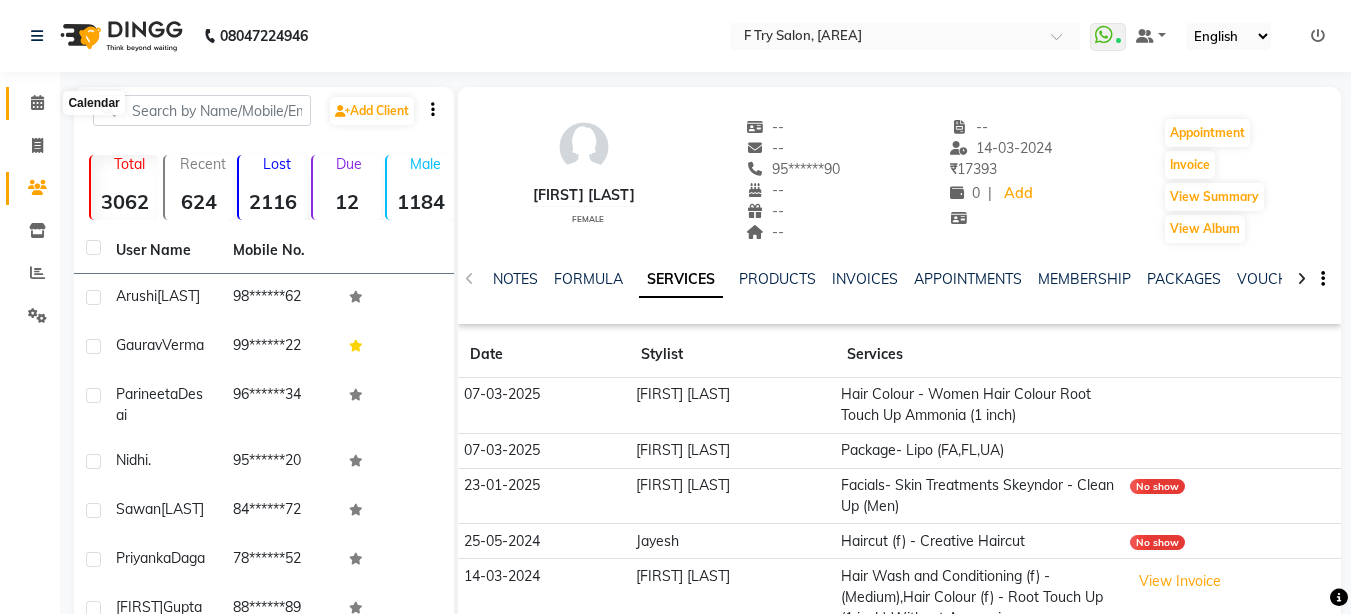 click 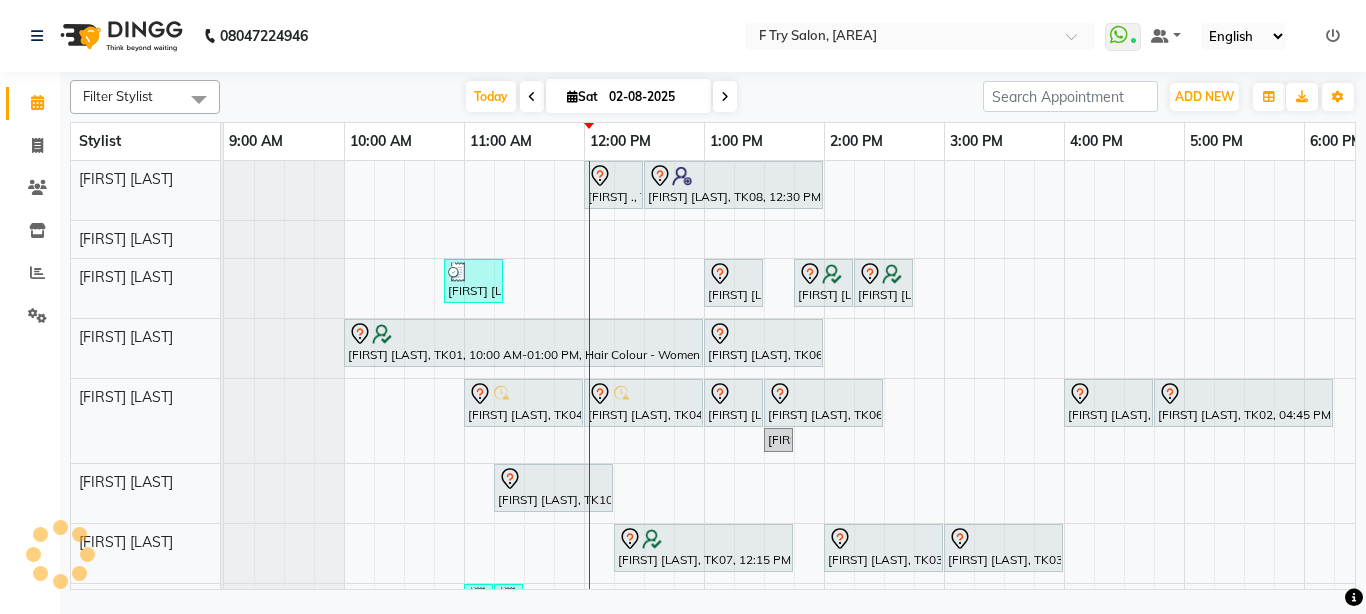 scroll, scrollTop: 0, scrollLeft: 0, axis: both 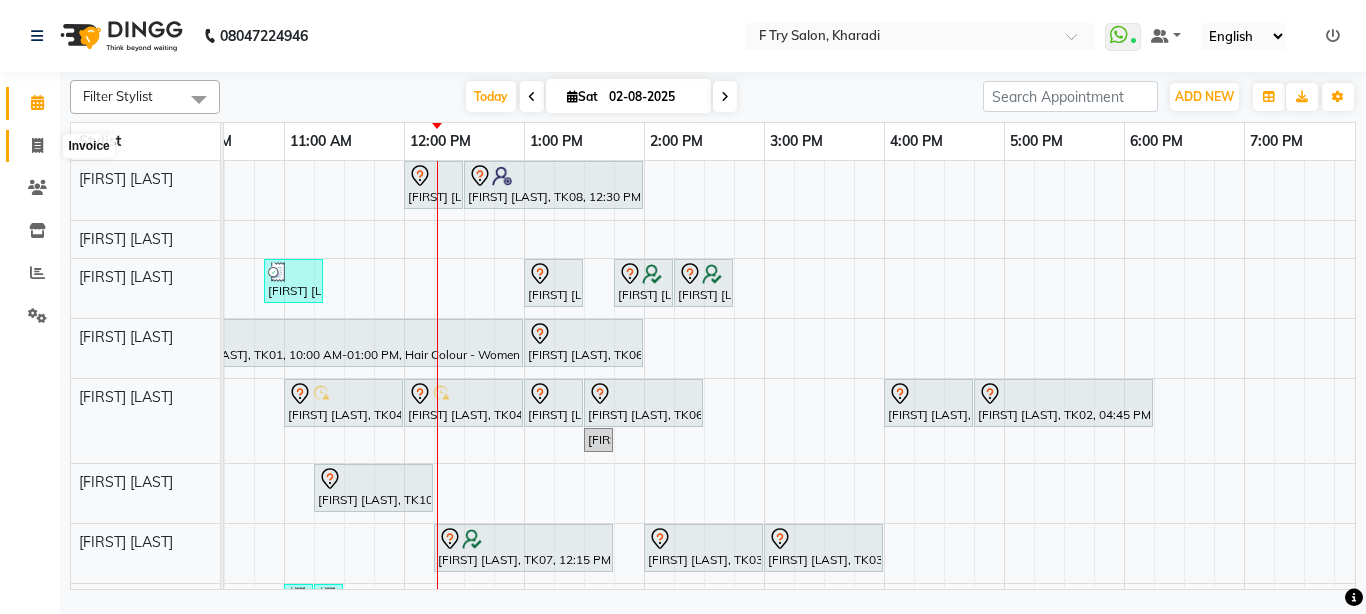 click 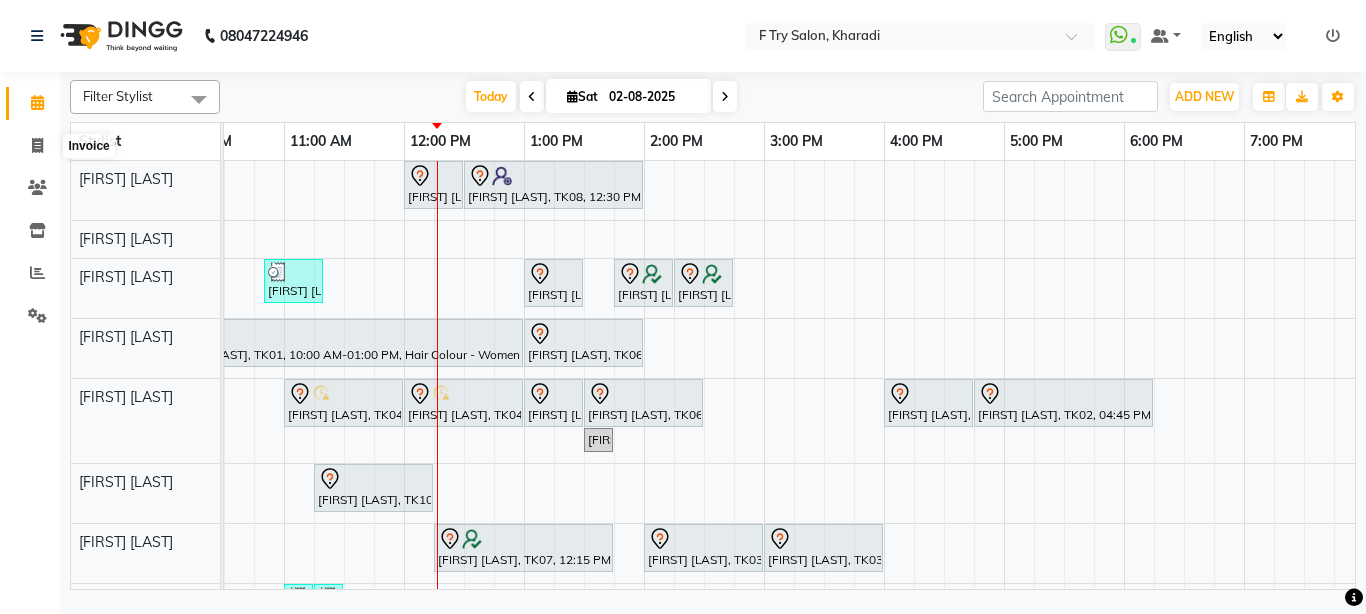 select on "service" 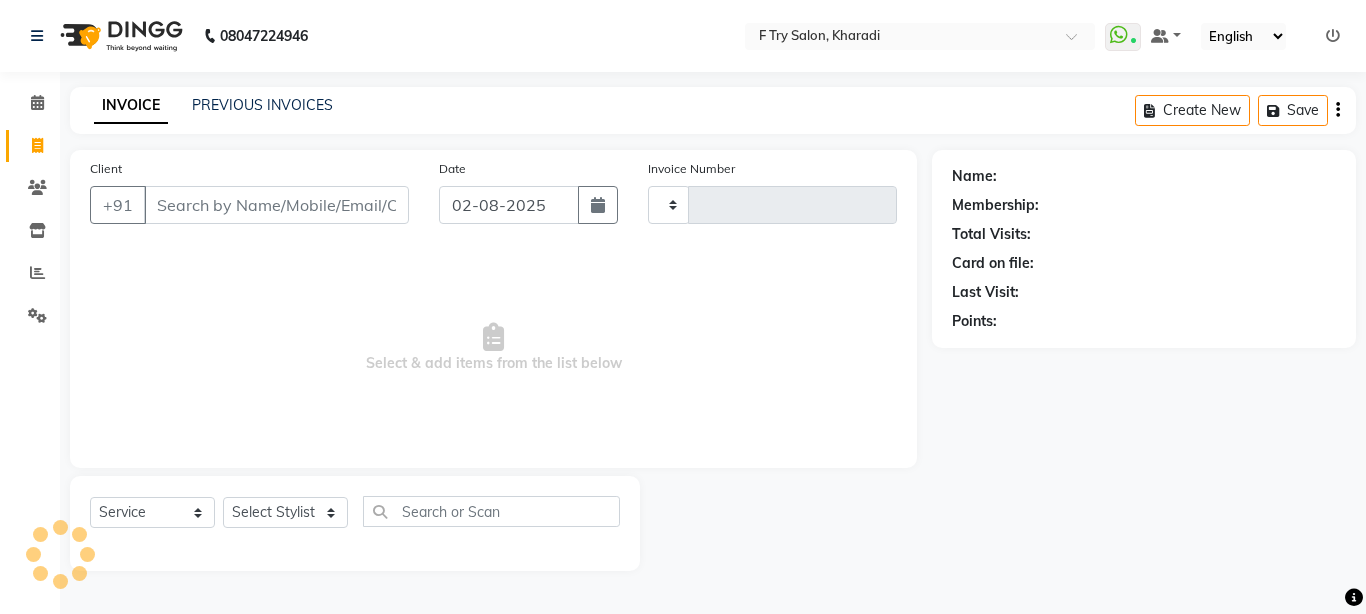 type on "1620" 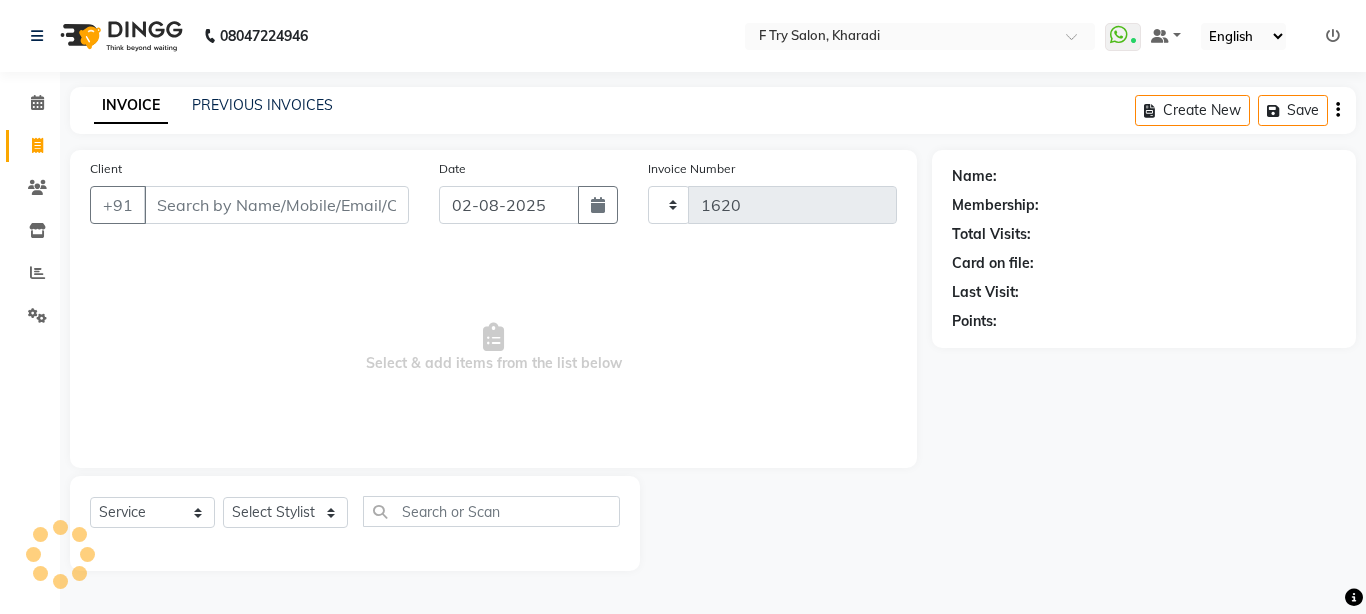 select on "793" 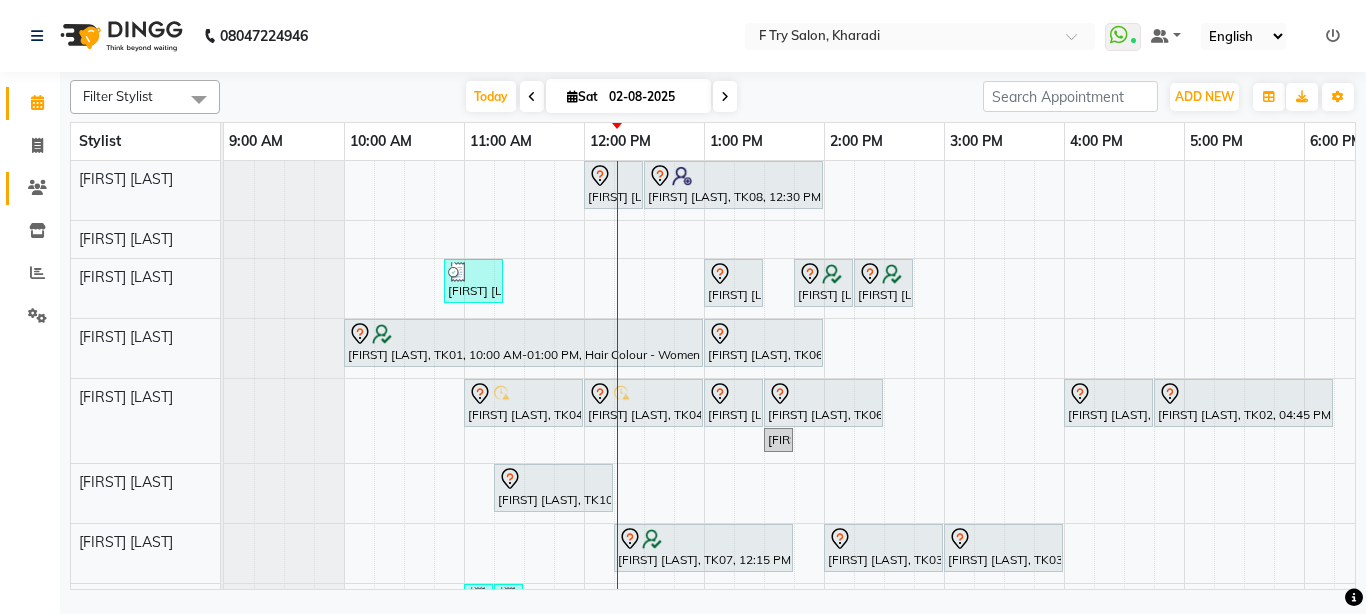 click on "Clients" 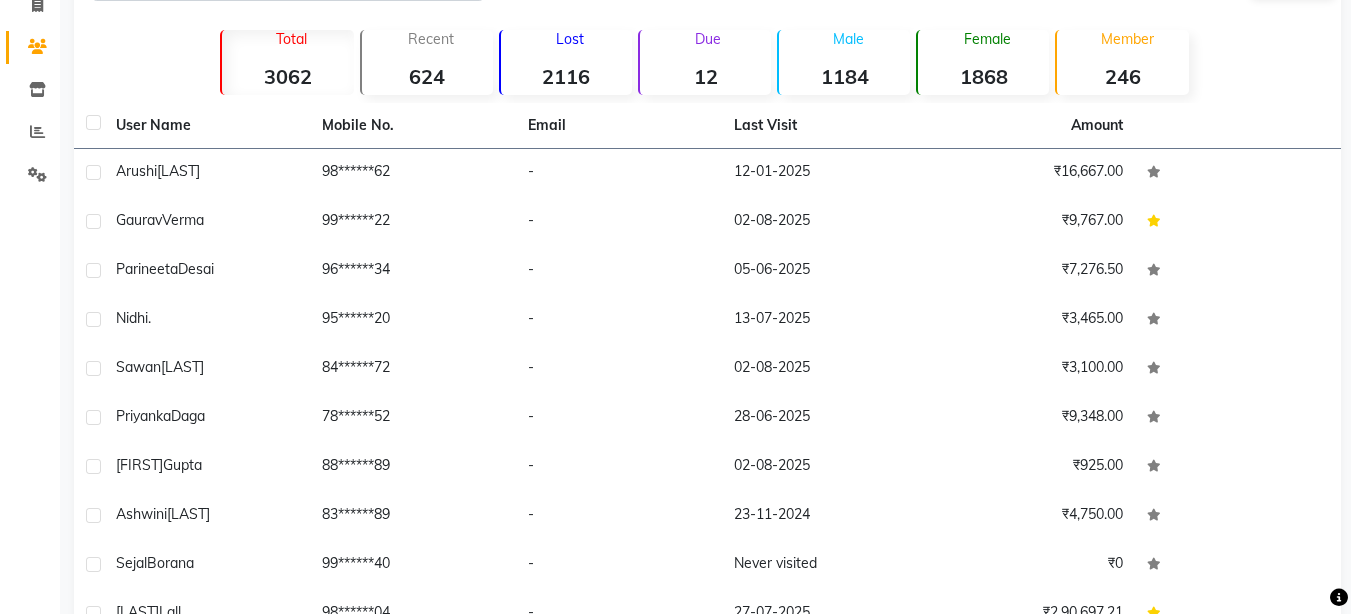 scroll, scrollTop: 252, scrollLeft: 0, axis: vertical 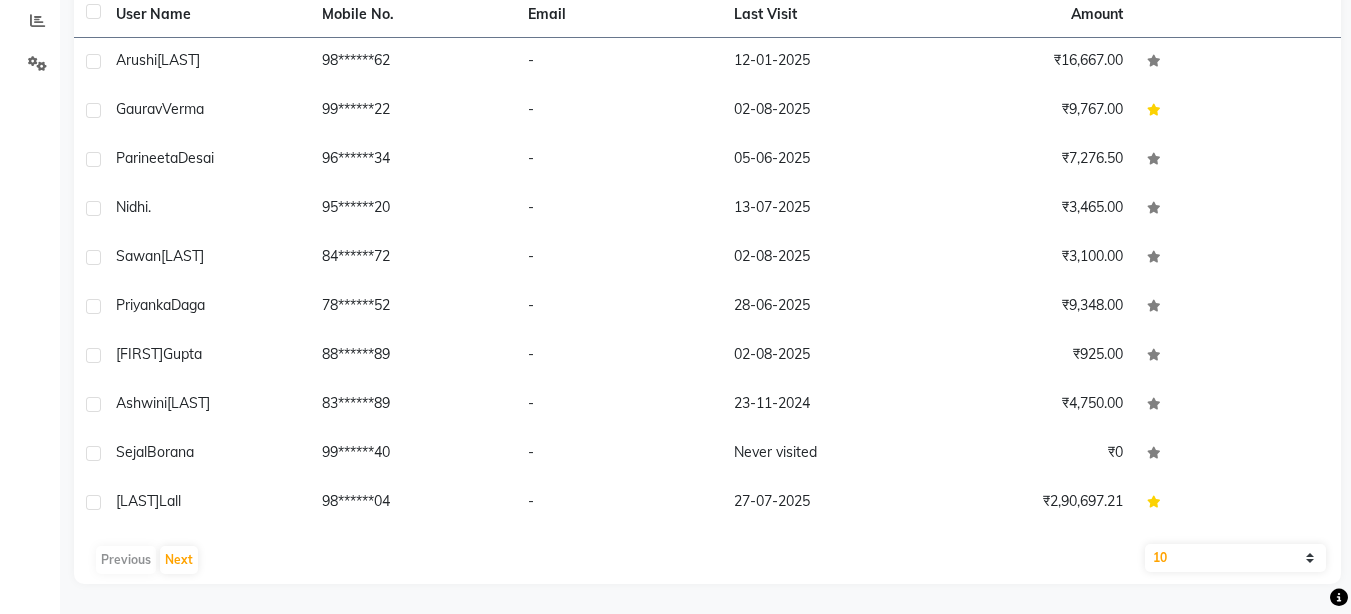 click on "Filter  Add Client   Total  3062  Recent  624  Lost  2116  Due  12  Male  1184  Female  1868  Member  246 User Name Mobile No. Email Last Visit Amount Arushi  Bhatnagar   98******62   -   12-01-2025   ₹16,667.00  Gaurav  Verma   99******22   -   02-08-2025   ₹9,767.00  Parineeta  Desai   96******34   -   05-06-2025   ₹7,276.50  Nidhi  .   95******20   -   13-07-2025   ₹3,465.00  Sawan  Lohade   84******72   -   02-08-2025   ₹3,100.00  Priyanka  Daga   78******52   -   28-06-2025   ₹9,348.00  ishank  gupta   88******89   -   02-08-2025   ₹925.00  Ashwini  Karande   83******89   -   23-11-2024   ₹4,750.00  Sejal  Borana   99******40   -   Never visited   ₹0  Runjhun  Lall   98******04   -   27-07-2025   ₹2,90,697.21   Previous   Next   10   50   100" 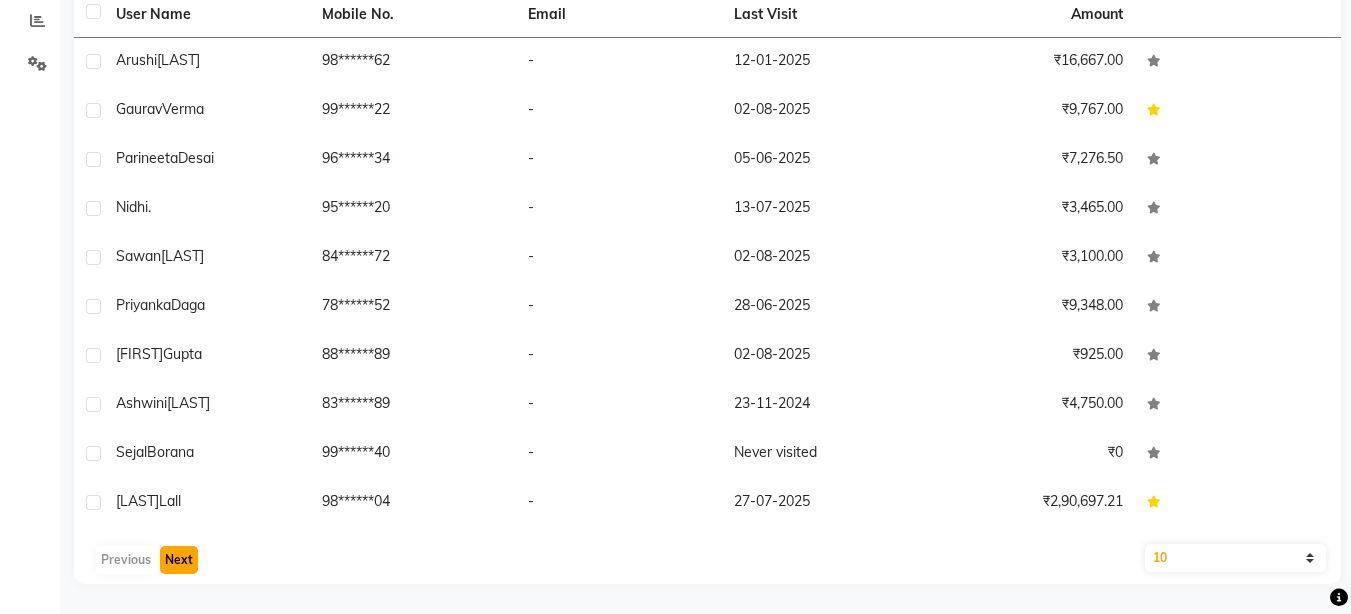 click on "Next" 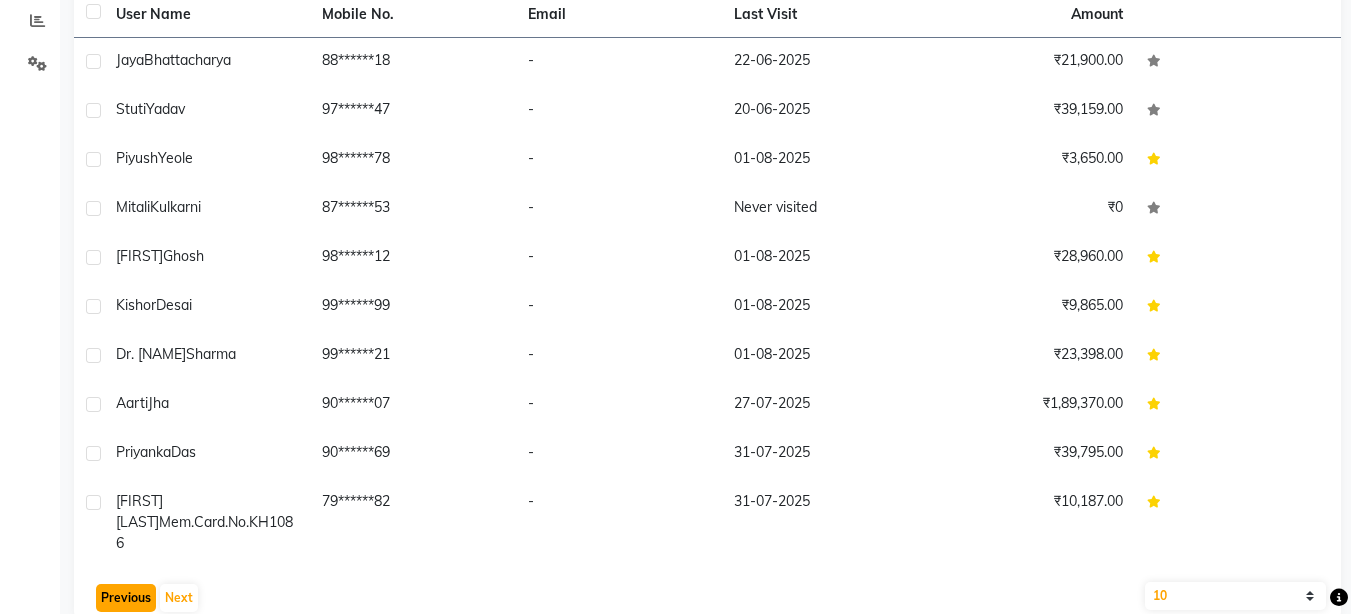 click on "Previous" 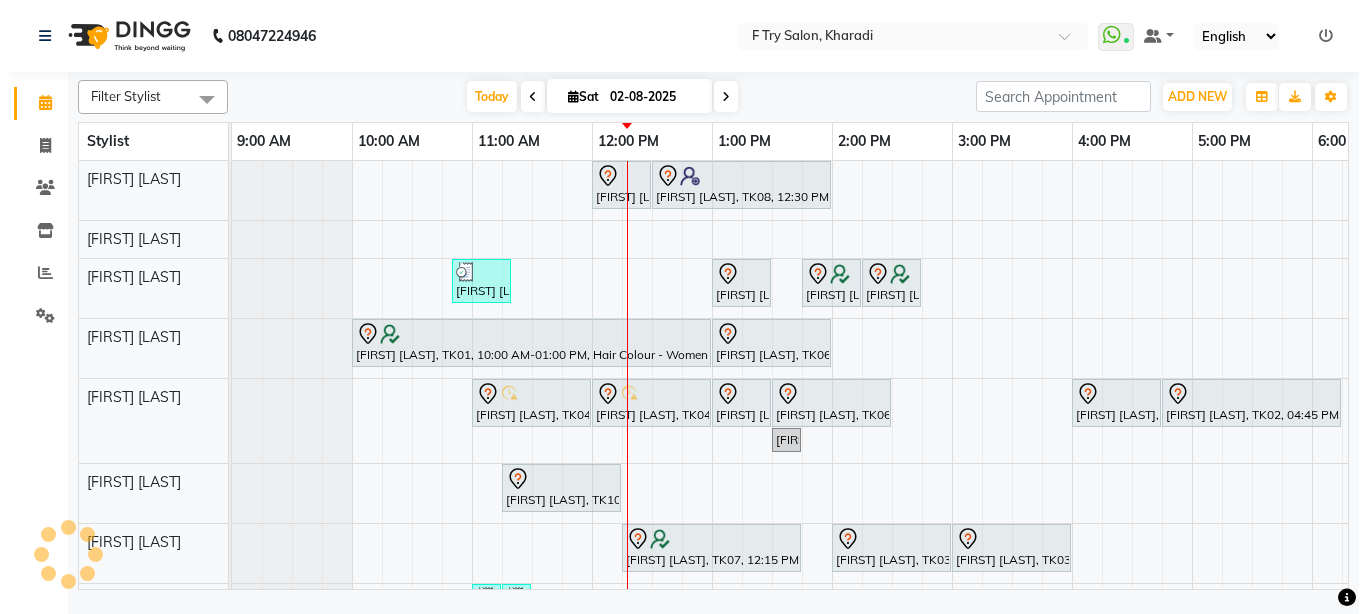 scroll, scrollTop: 0, scrollLeft: 0, axis: both 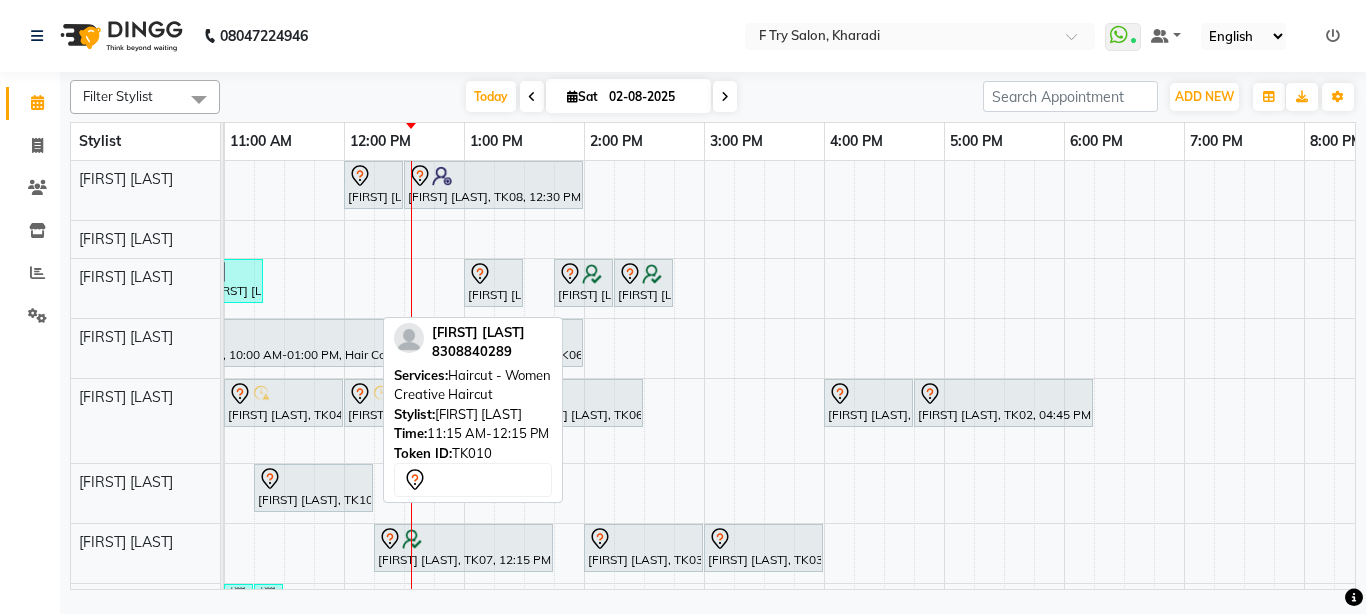click at bounding box center [313, 479] 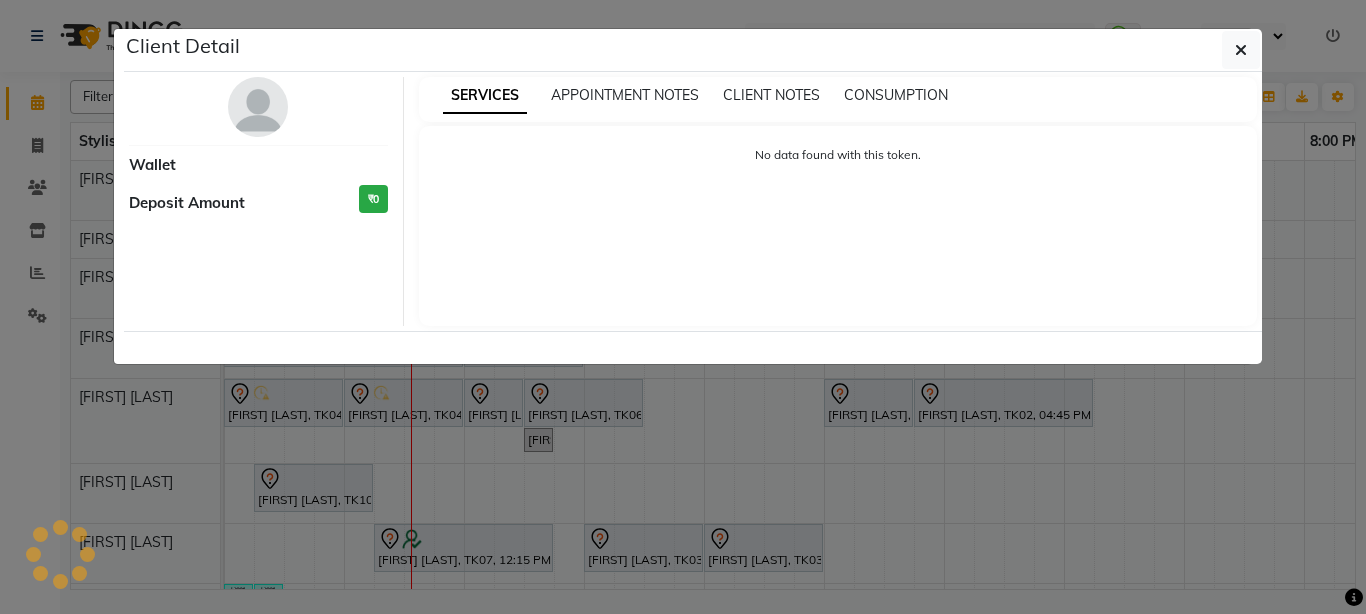 select on "7" 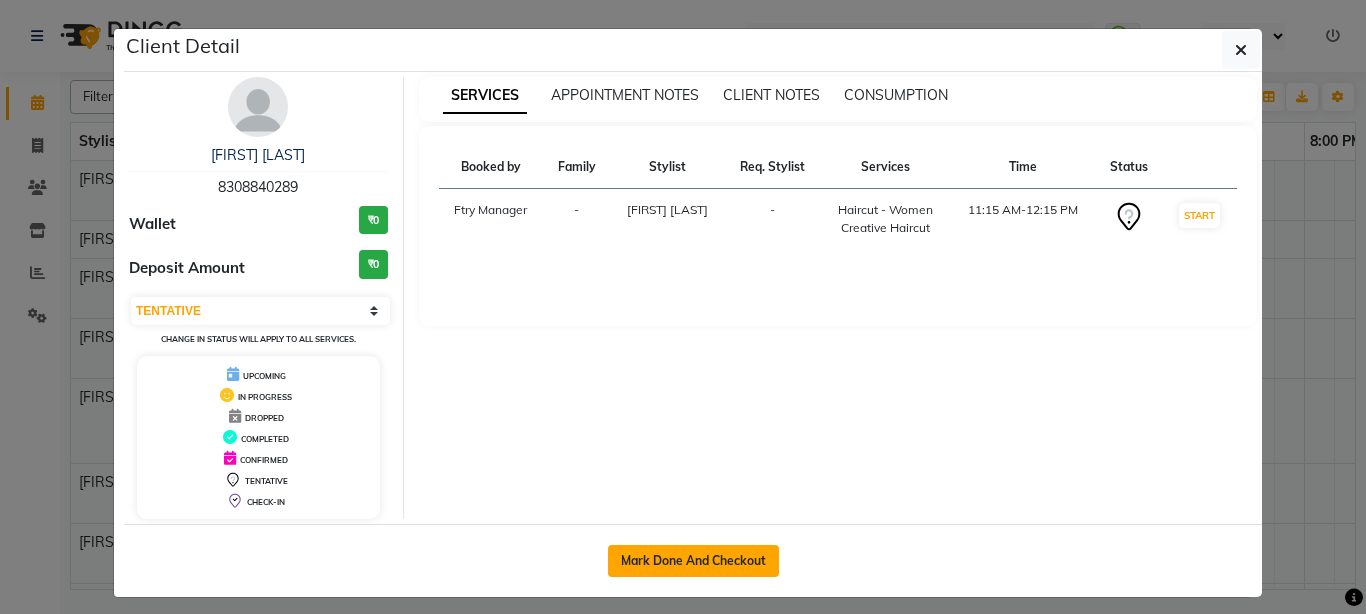 click on "Mark Done And Checkout" 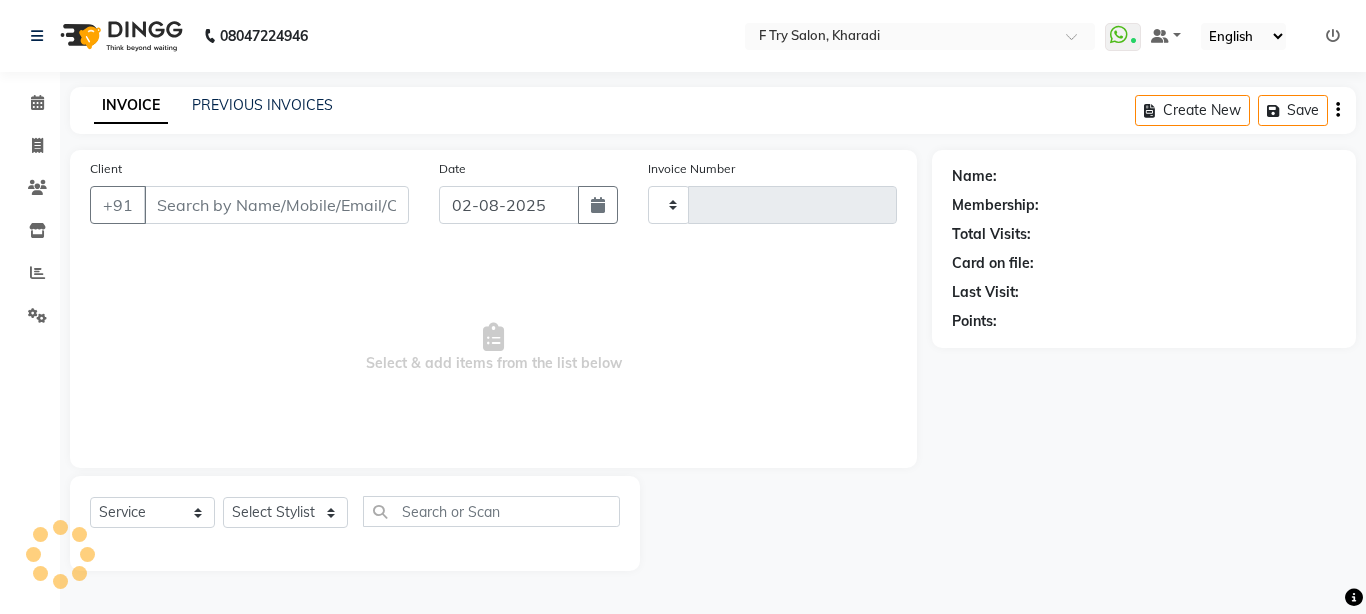 type on "1620" 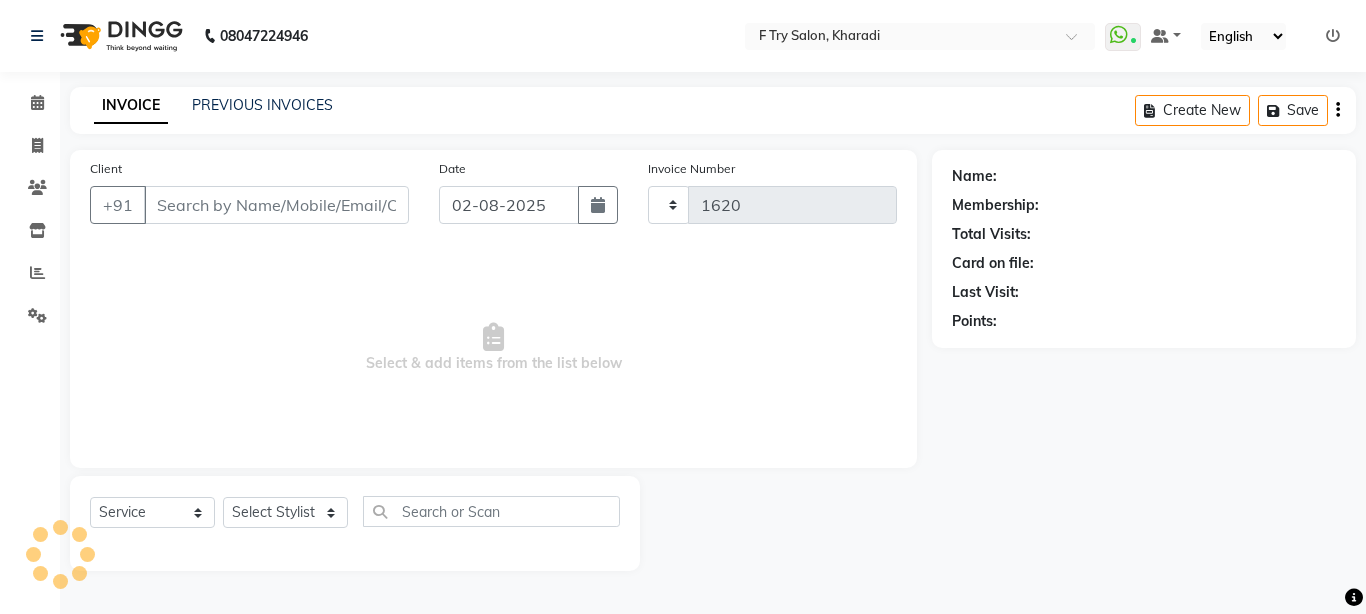 select on "793" 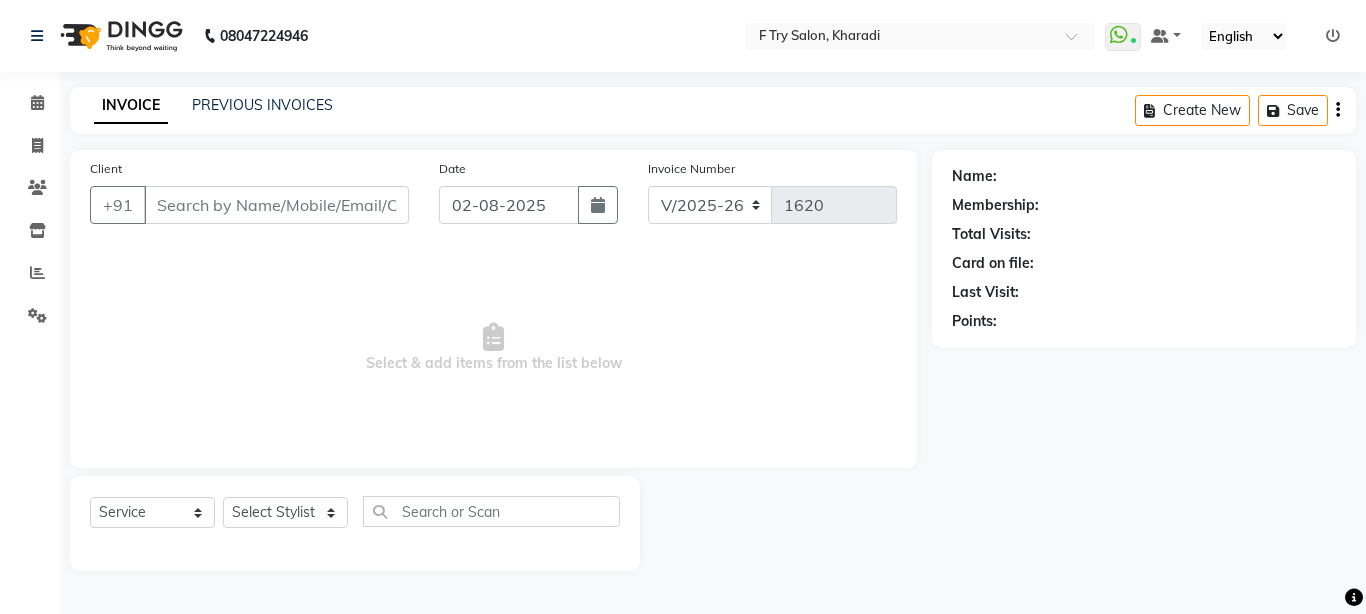 type on "83******89" 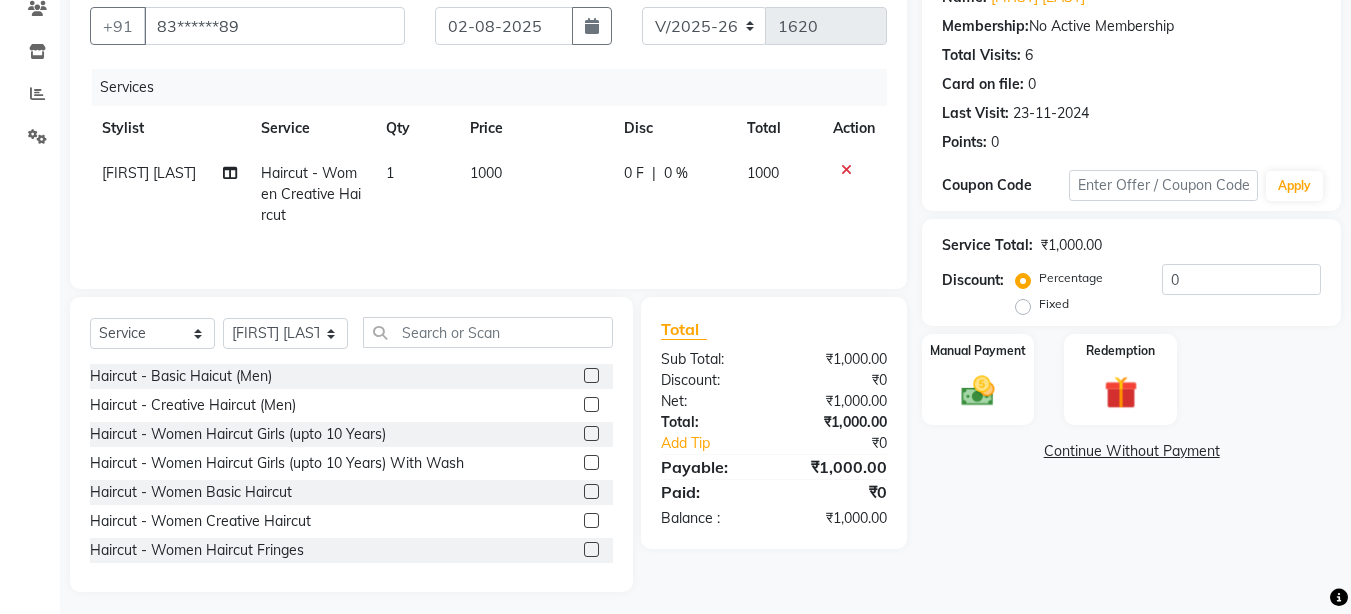 scroll, scrollTop: 187, scrollLeft: 0, axis: vertical 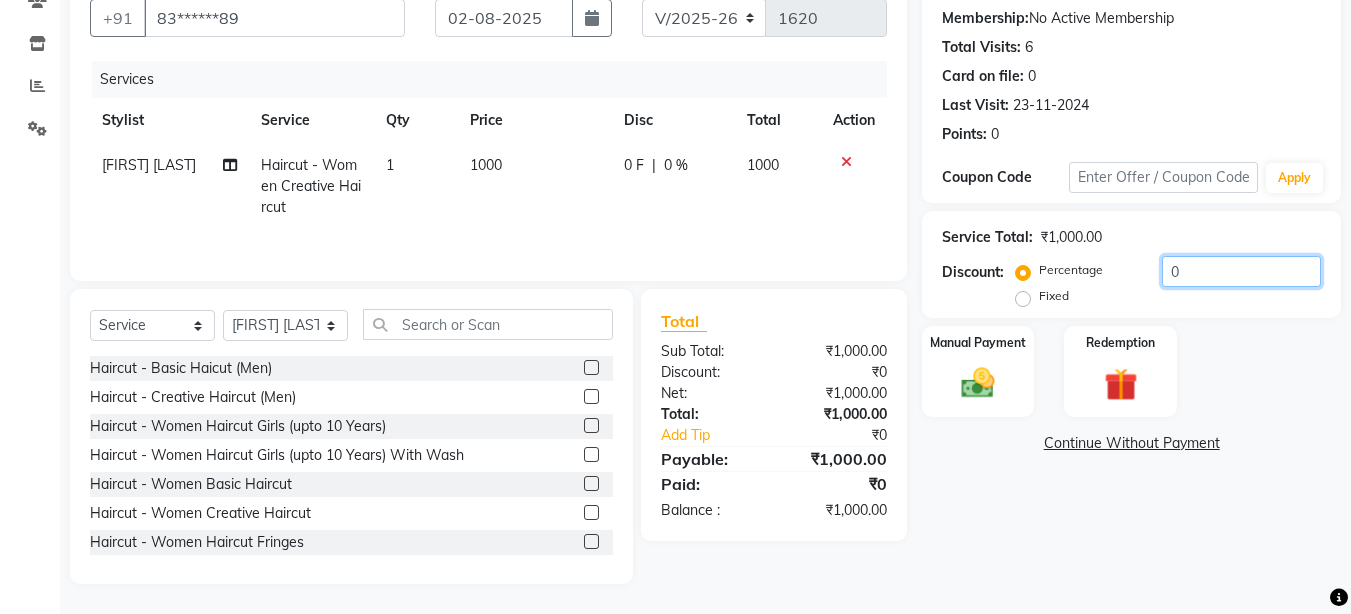click on "0" 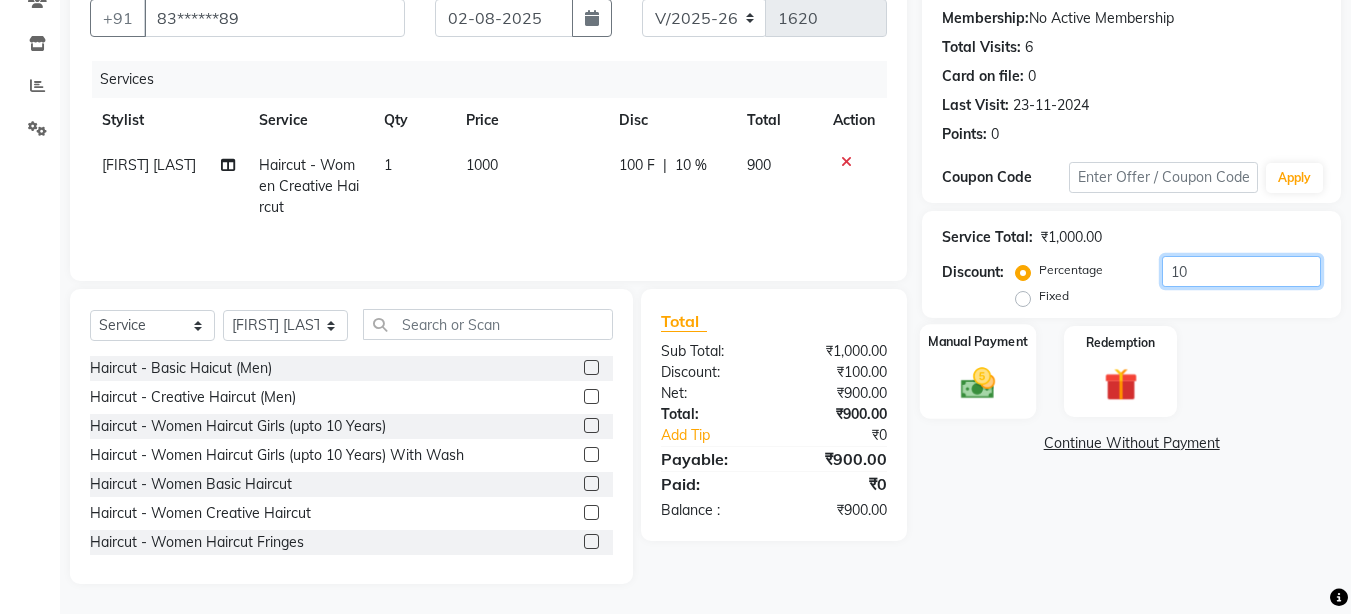 type on "10" 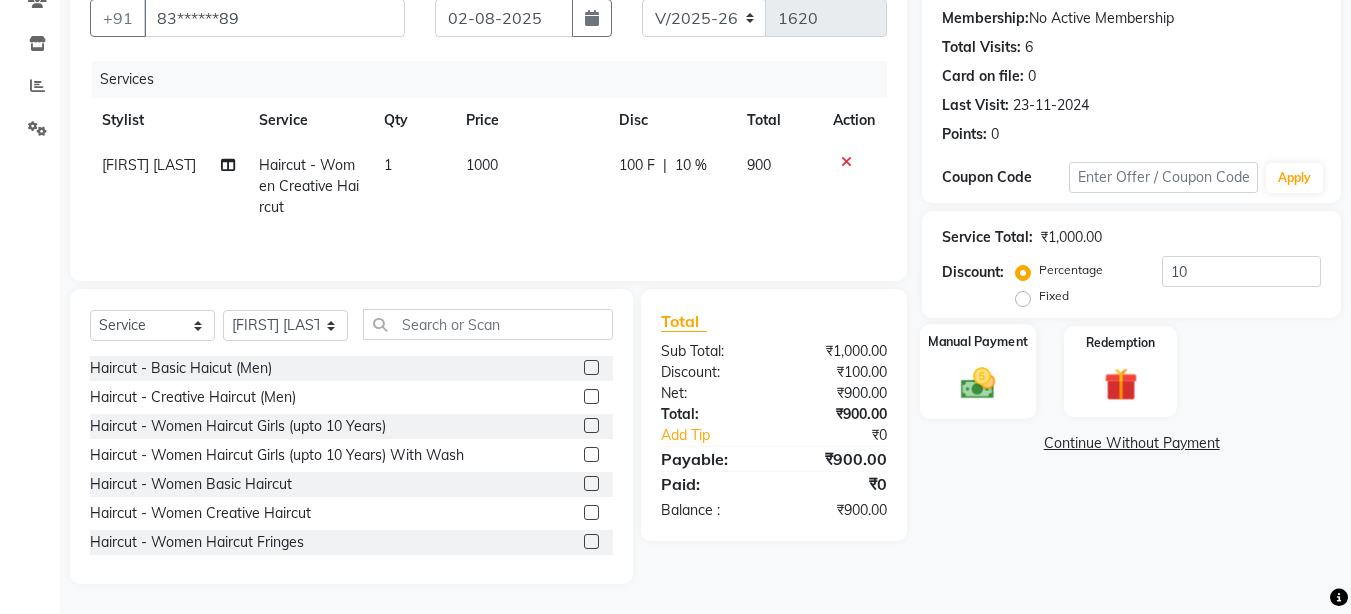 click 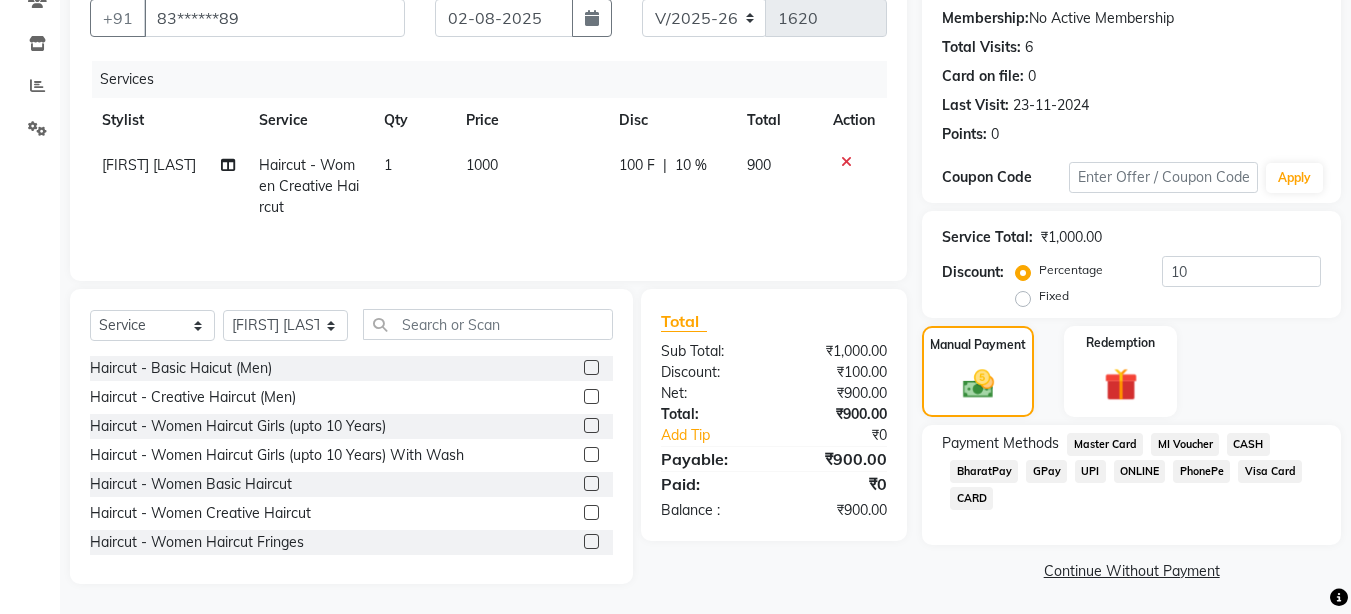 click on "UPI" 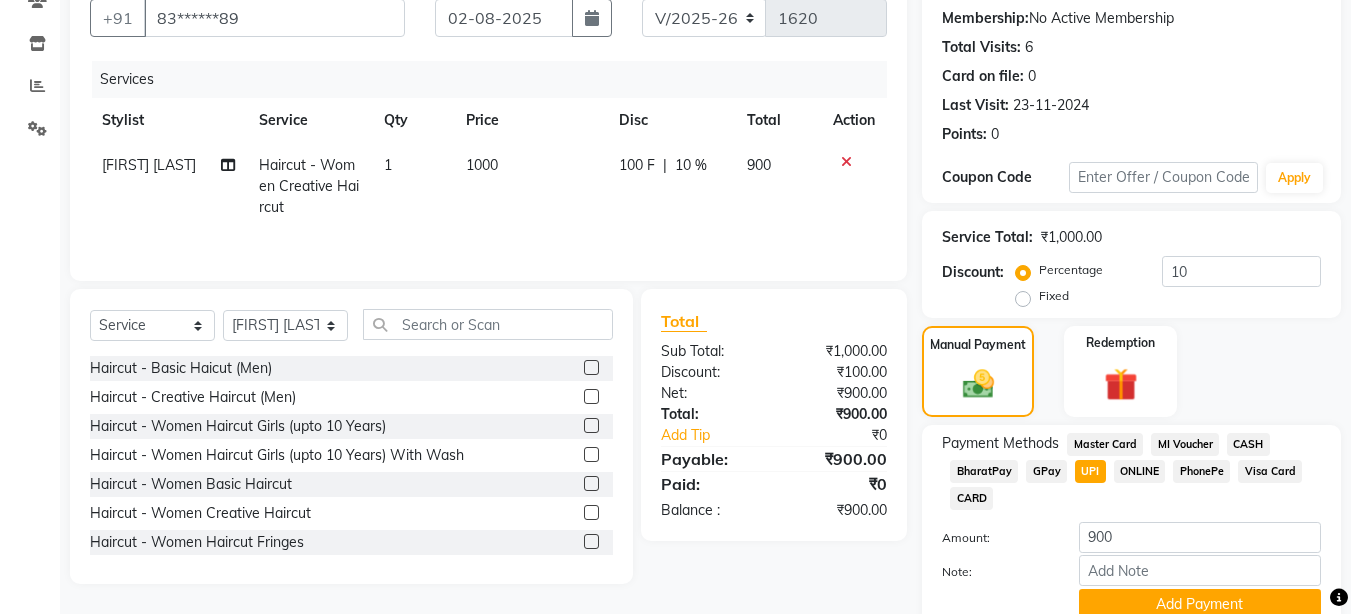 scroll, scrollTop: 272, scrollLeft: 0, axis: vertical 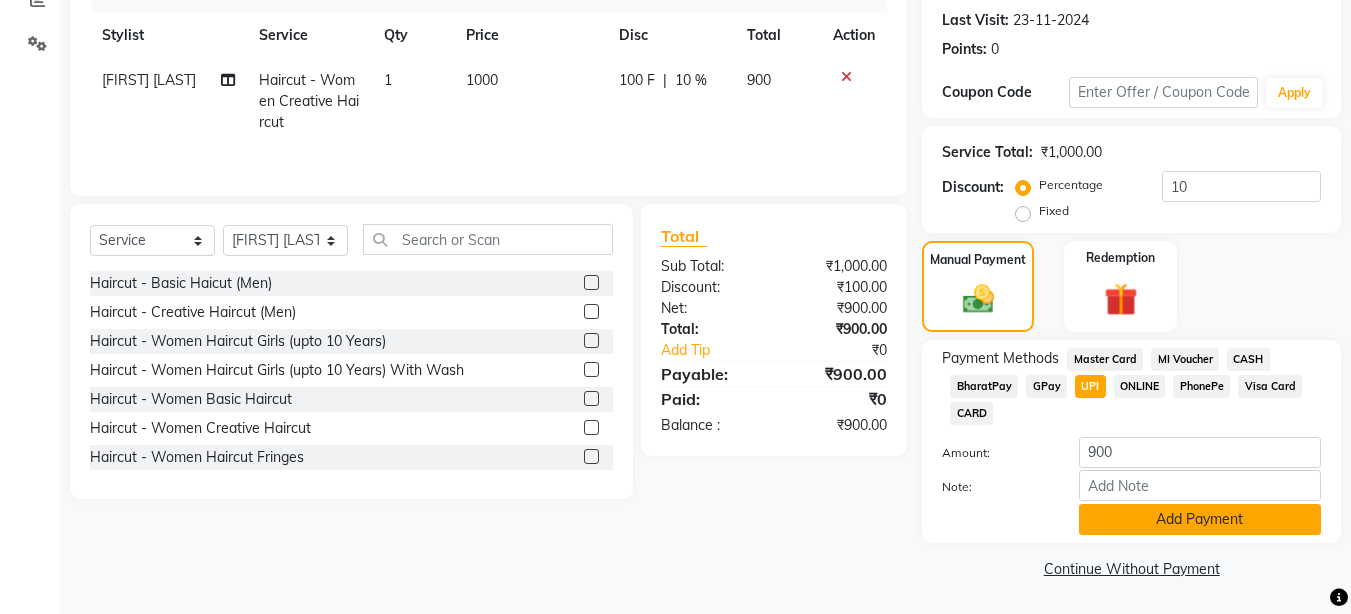 click on "Add Payment" 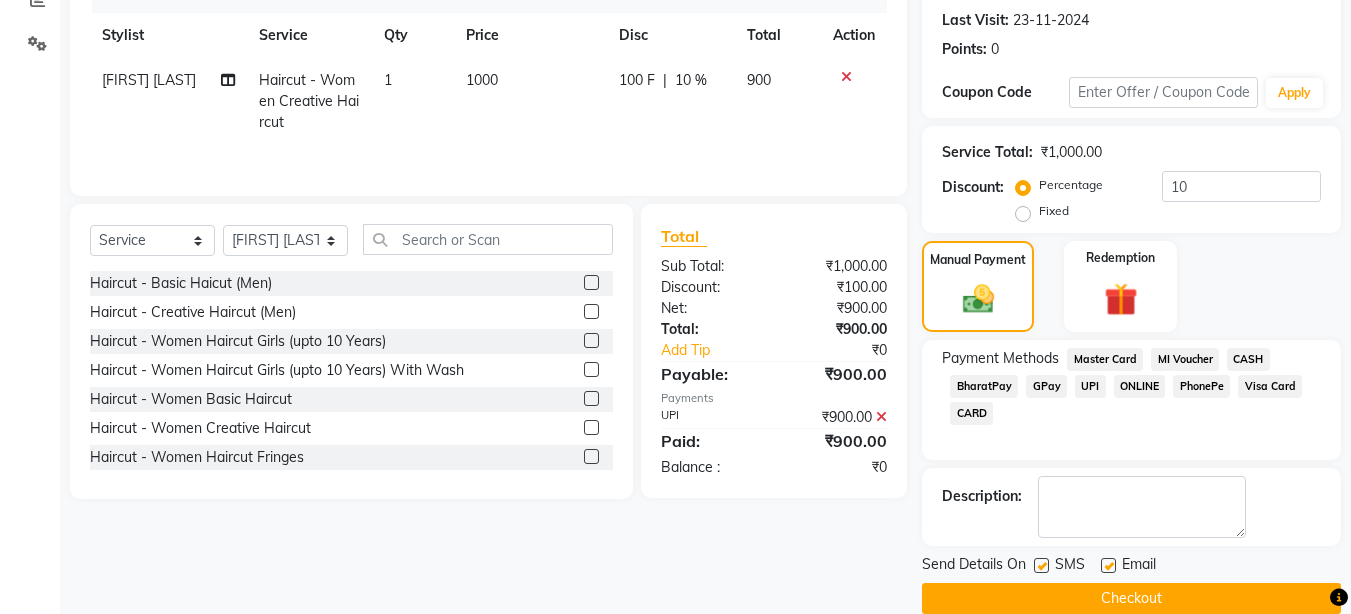 scroll, scrollTop: 302, scrollLeft: 0, axis: vertical 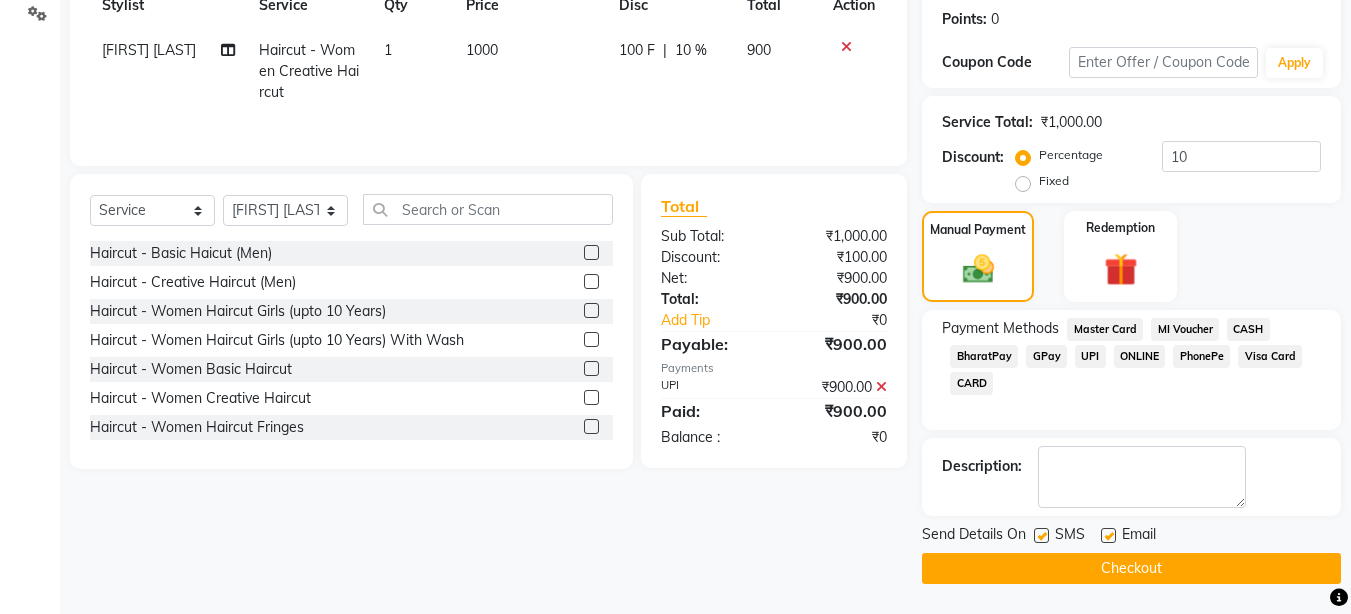 click on "Checkout" 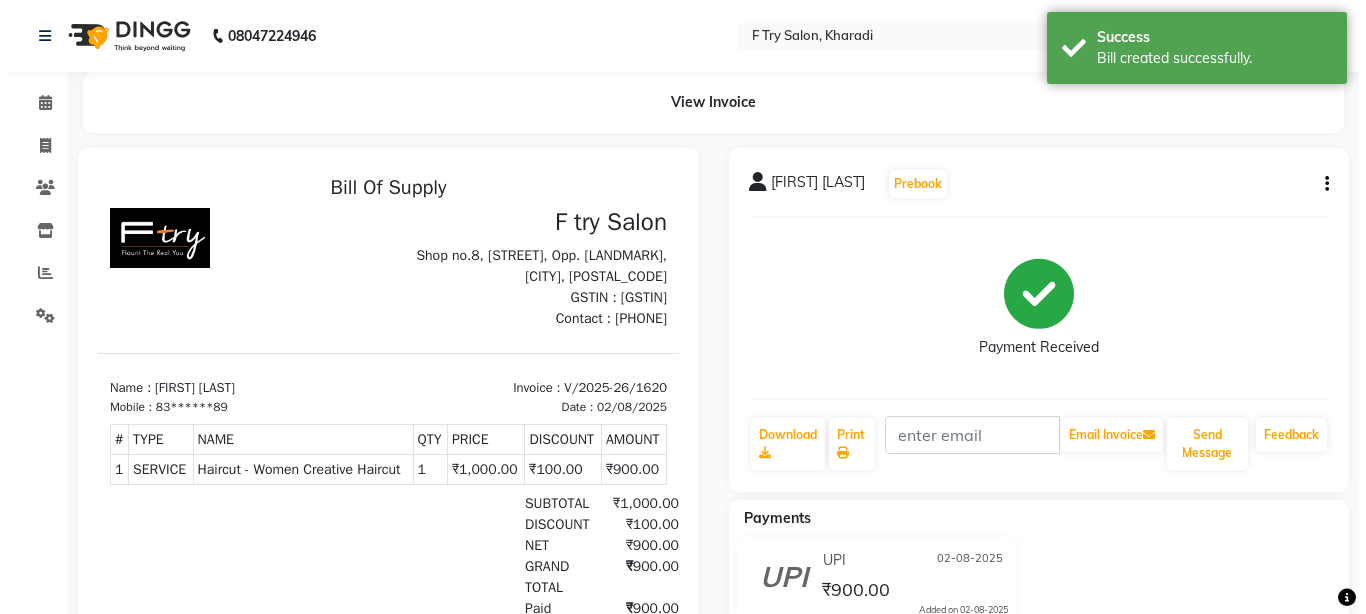 scroll, scrollTop: 0, scrollLeft: 0, axis: both 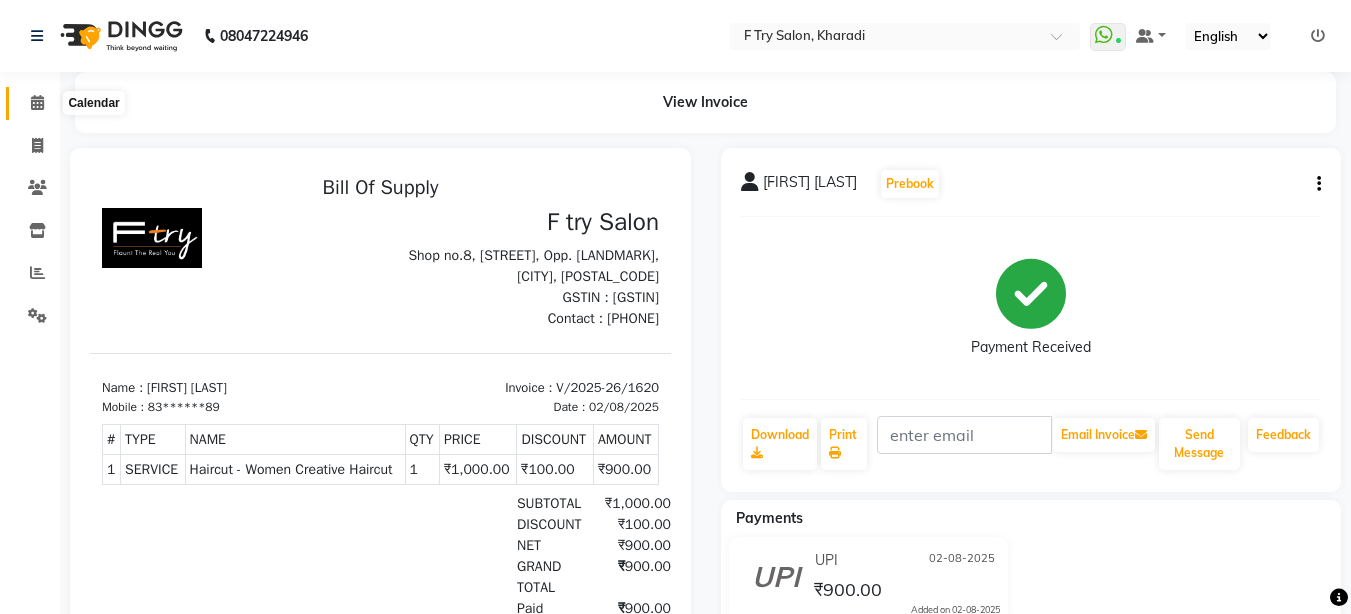 click 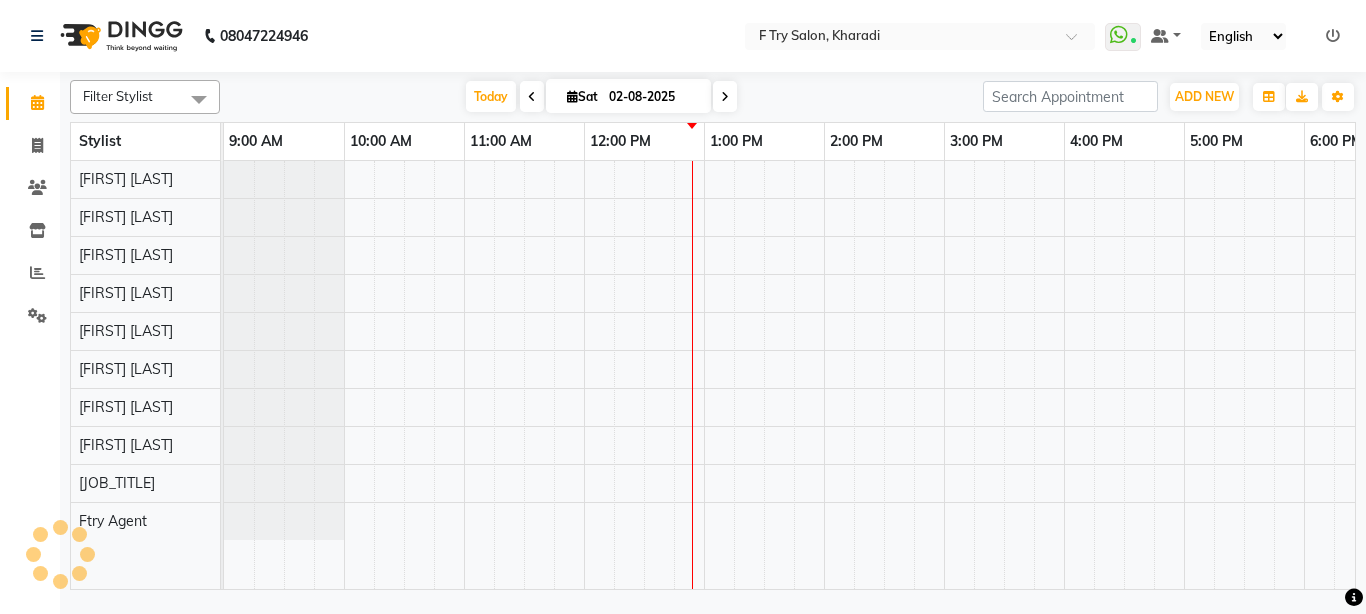 scroll, scrollTop: 0, scrollLeft: 361, axis: horizontal 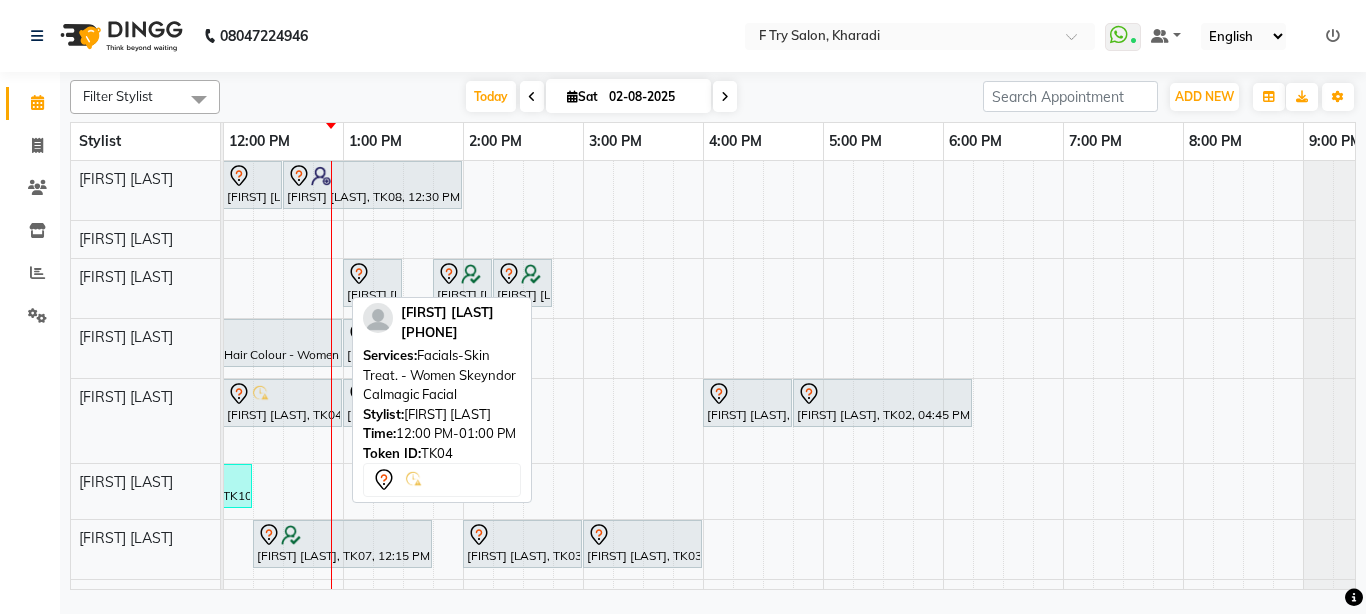 click at bounding box center (282, 394) 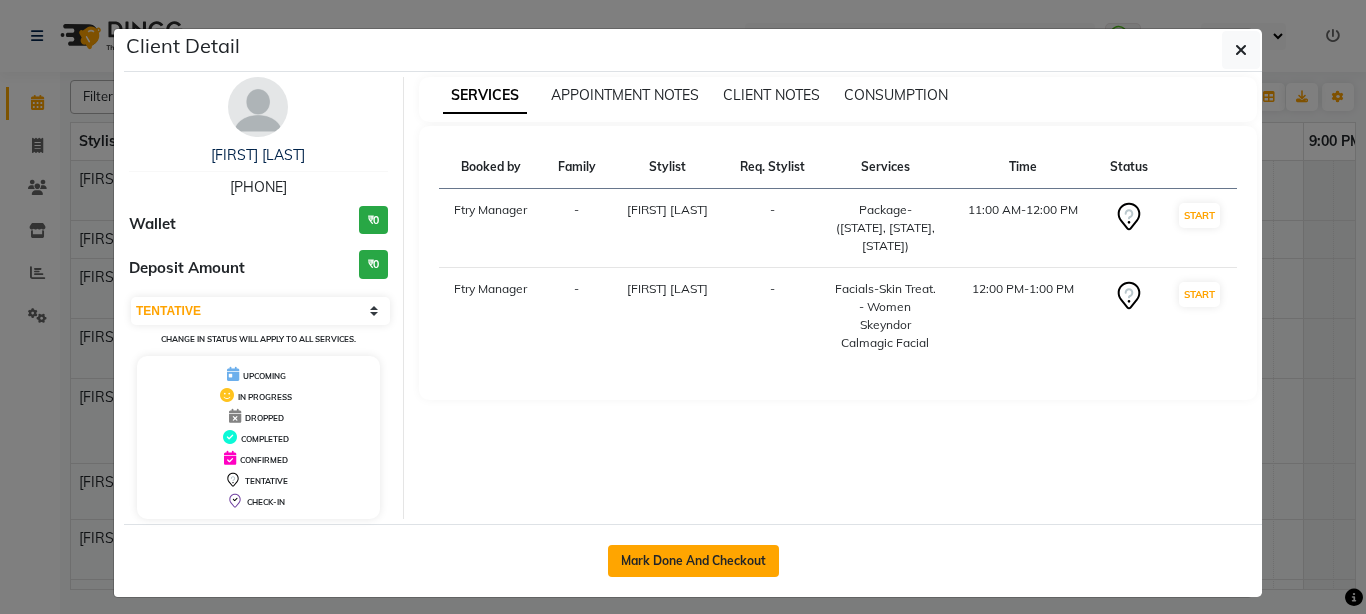 click on "Mark Done And Checkout" 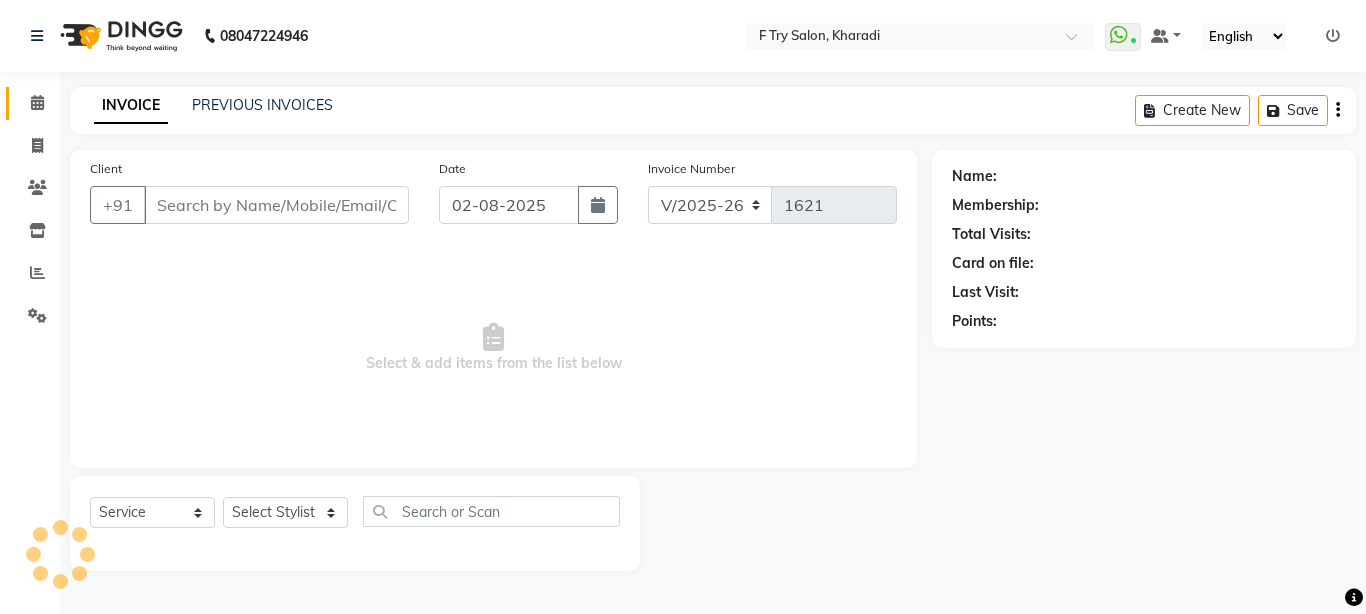 type on "88******18" 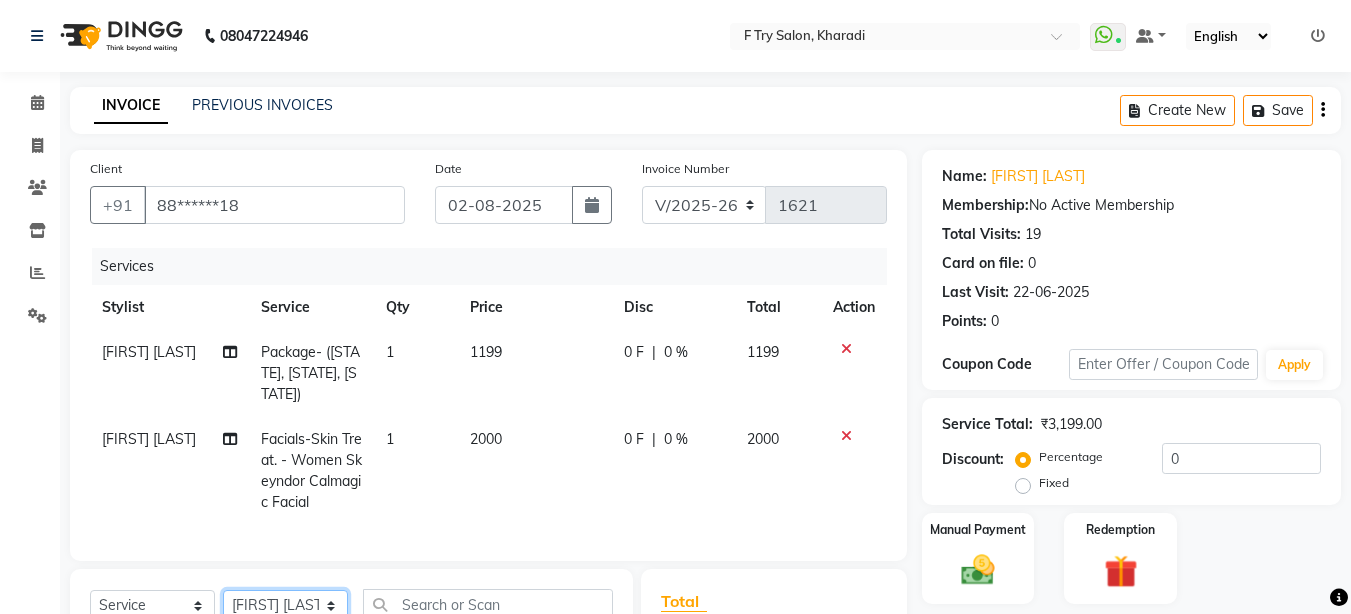 scroll, scrollTop: 1, scrollLeft: 0, axis: vertical 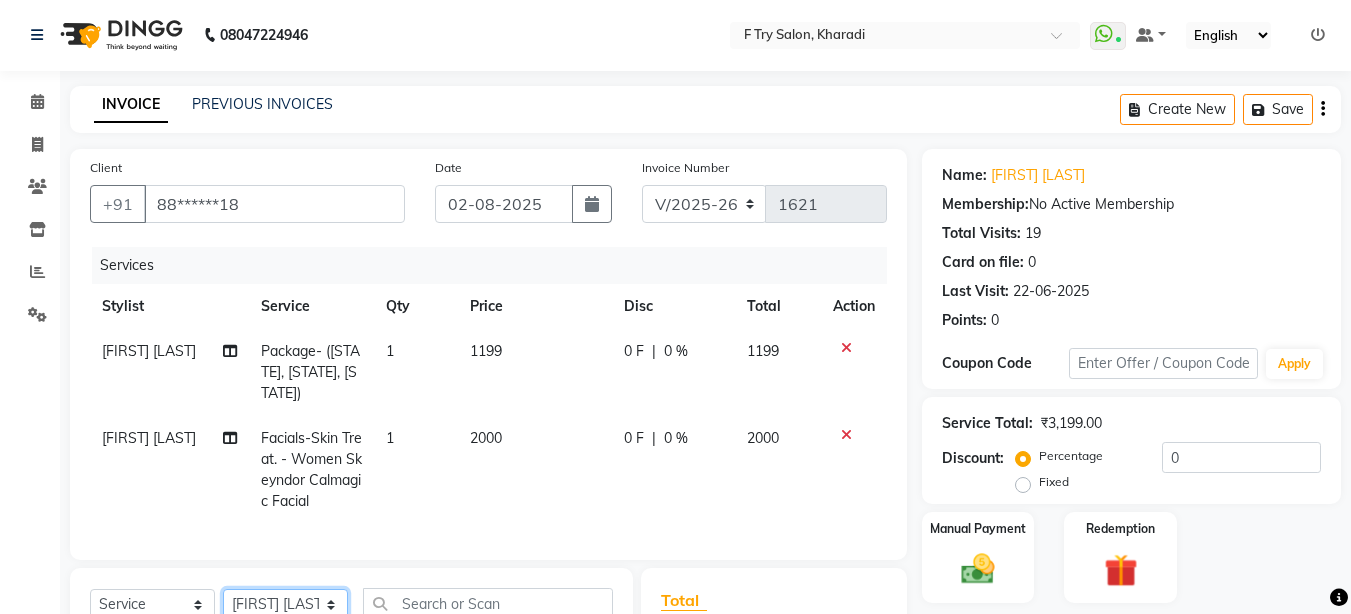 drag, startPoint x: 280, startPoint y: 592, endPoint x: 501, endPoint y: 601, distance: 221.18318 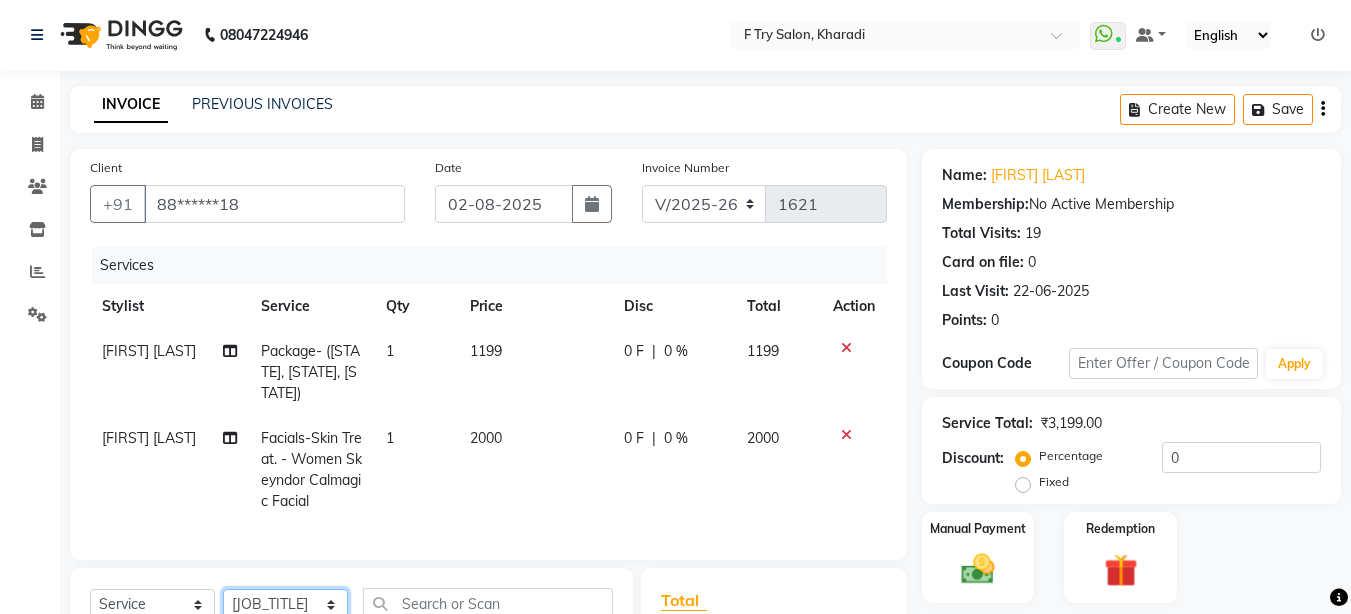 select on "62212" 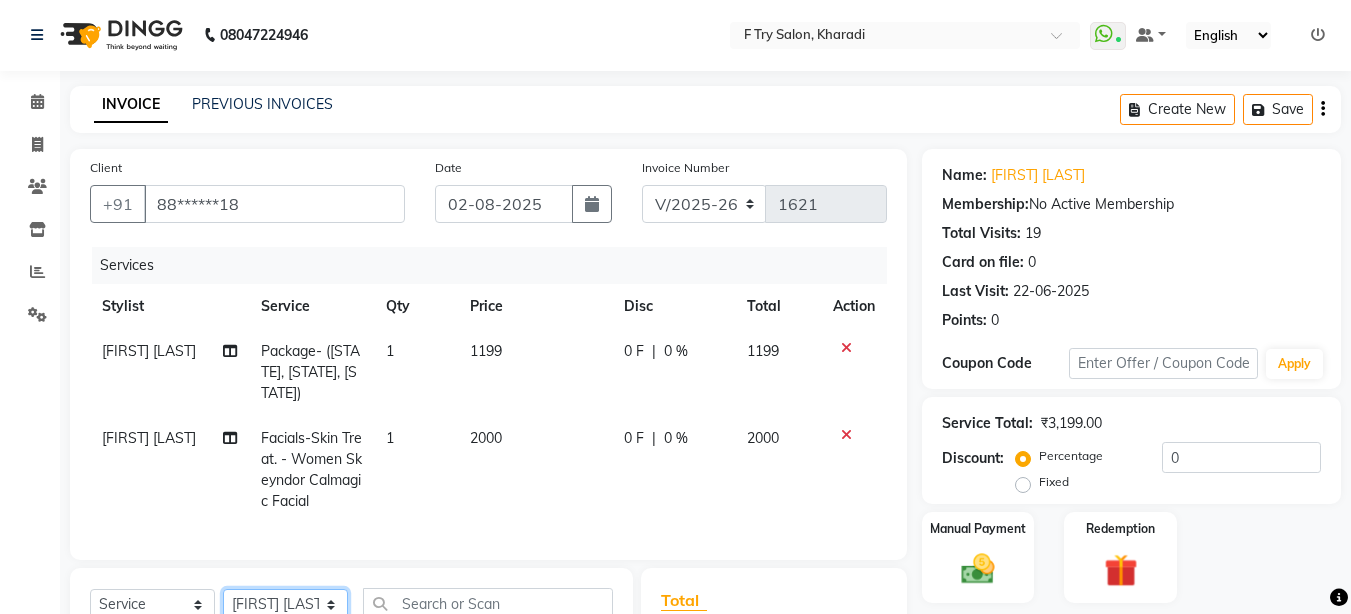 click on "Select Stylist [FIRST] [LAST]  [FIRST] [LAST] [FIRST] [LAST] [FIRST] [LAST] [FIRST] [LAST] [FIRST] [LAST] [FIRST] [LAST] [FIRST] [LAST] [FIRST] [LAST] [FIRST] [LAST] [FIRST] [LAST] [FIRST] [LAST]" 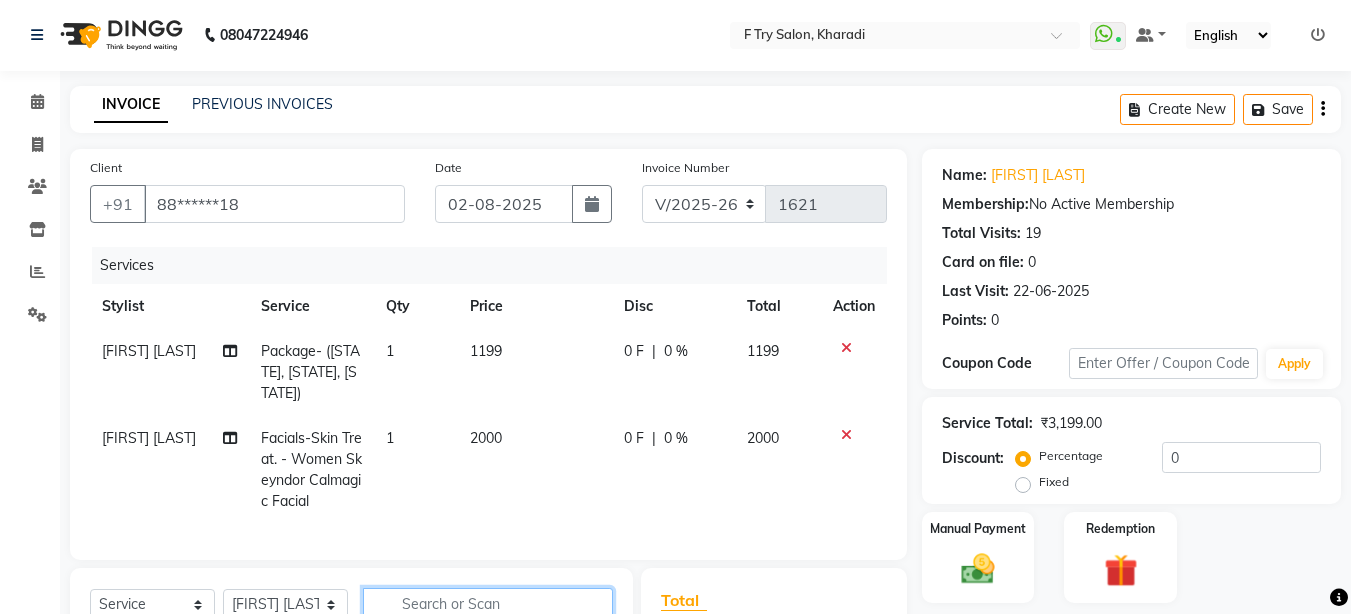 click 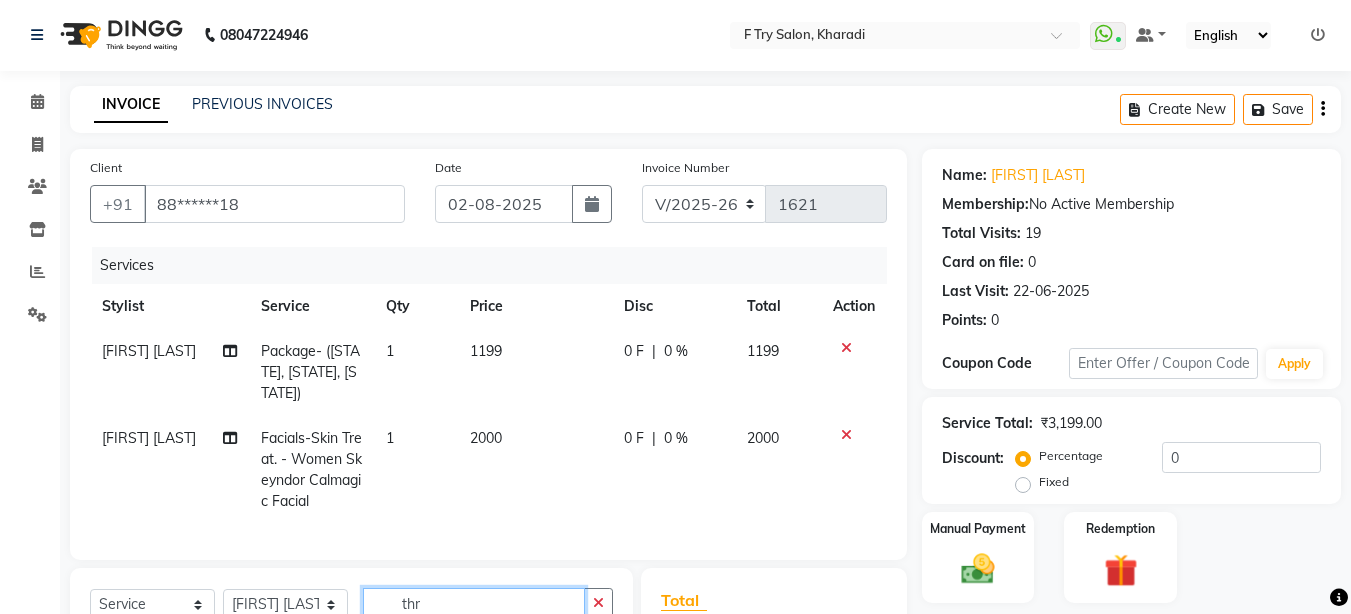 type on "thr" 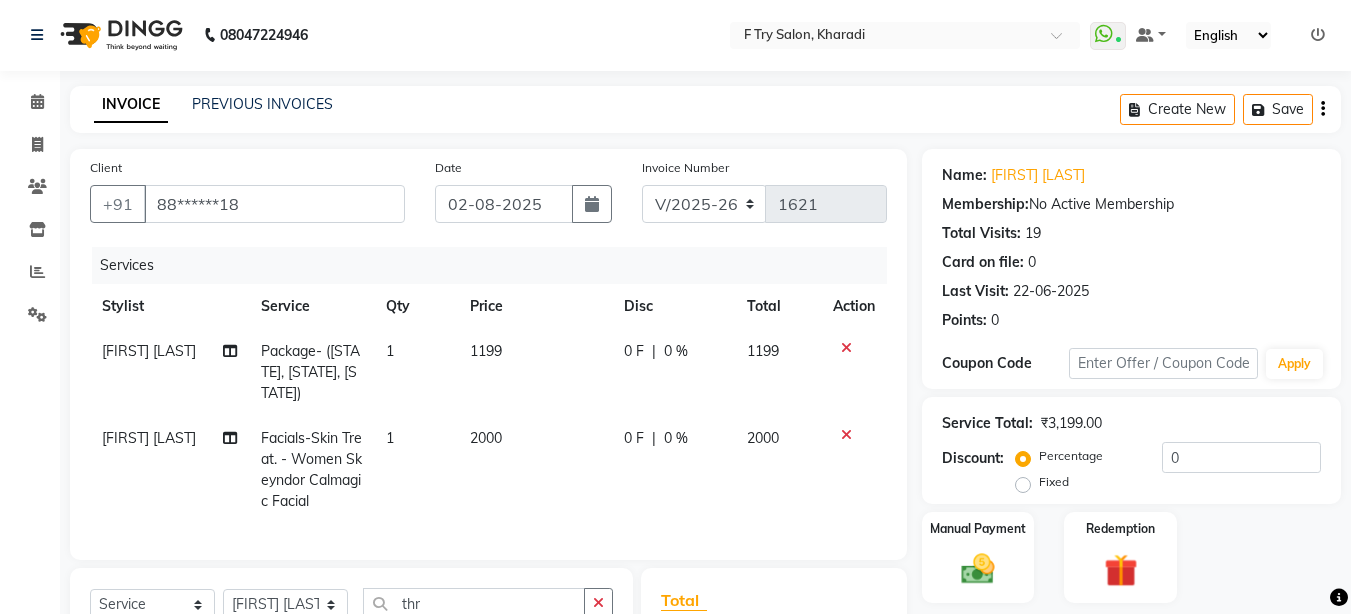 click on "Manual Payment Redemption" 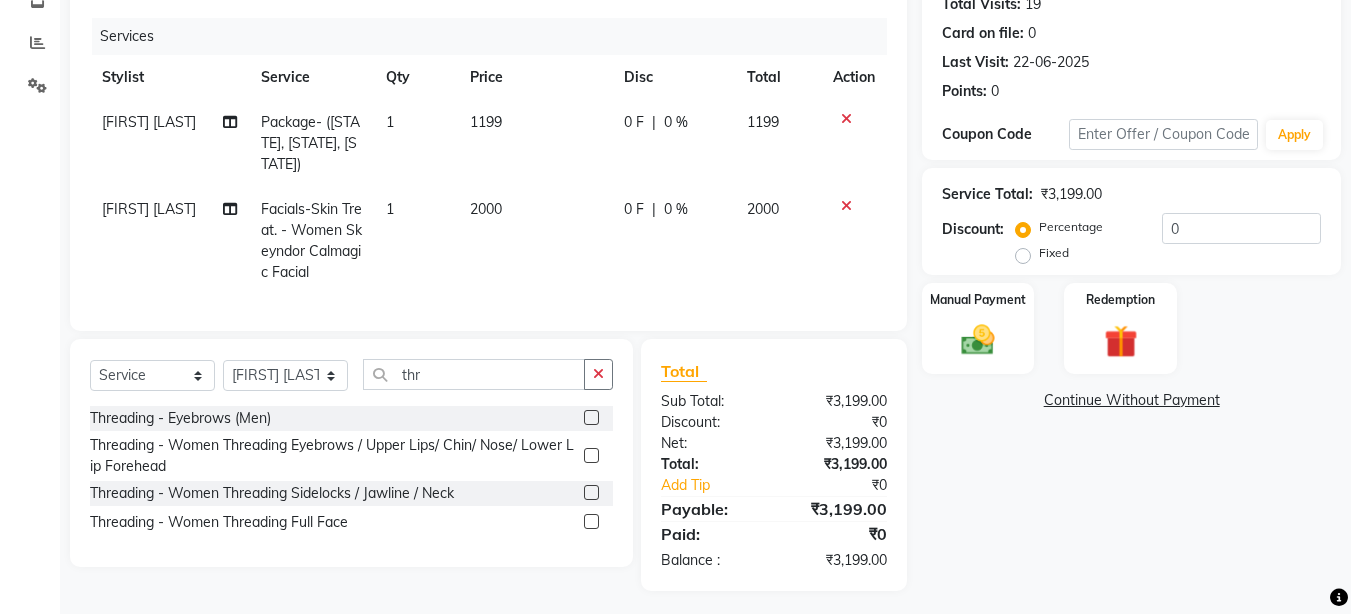 scroll, scrollTop: 231, scrollLeft: 0, axis: vertical 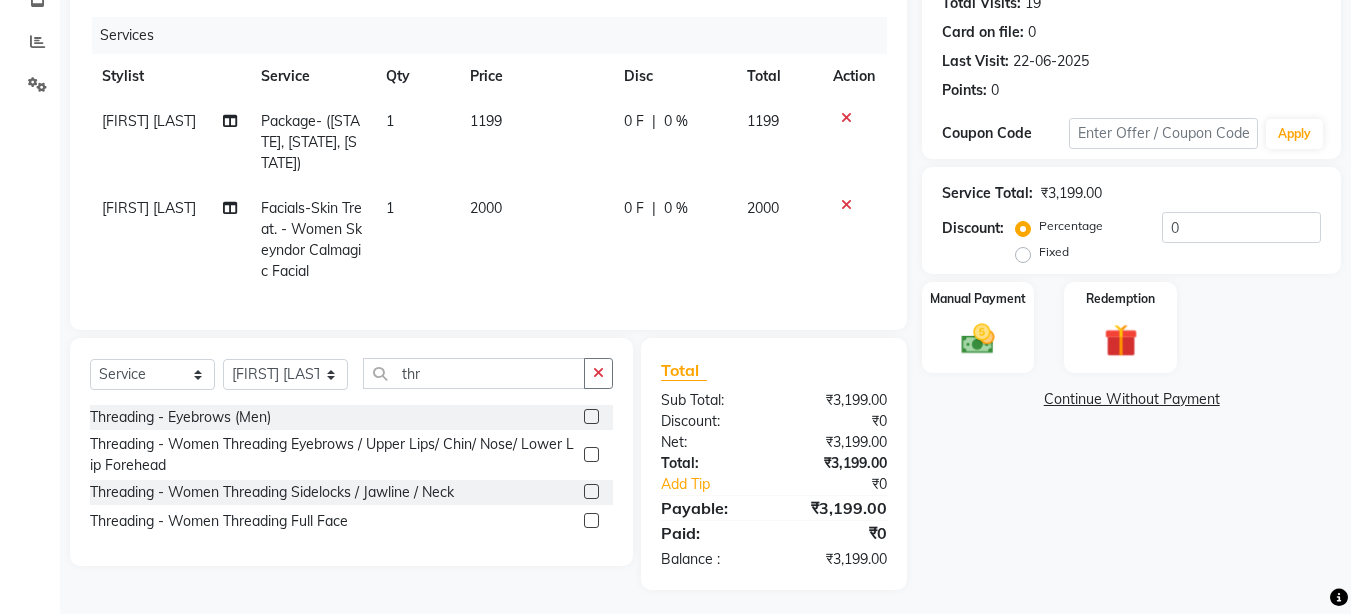 click 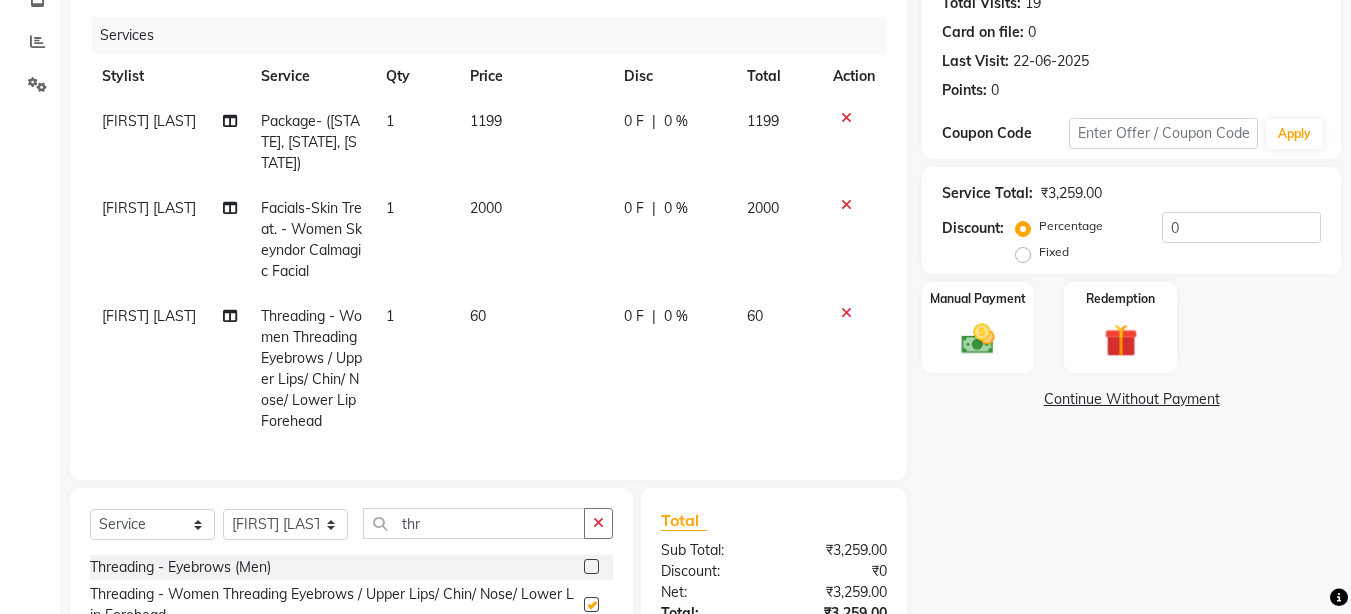 checkbox on "false" 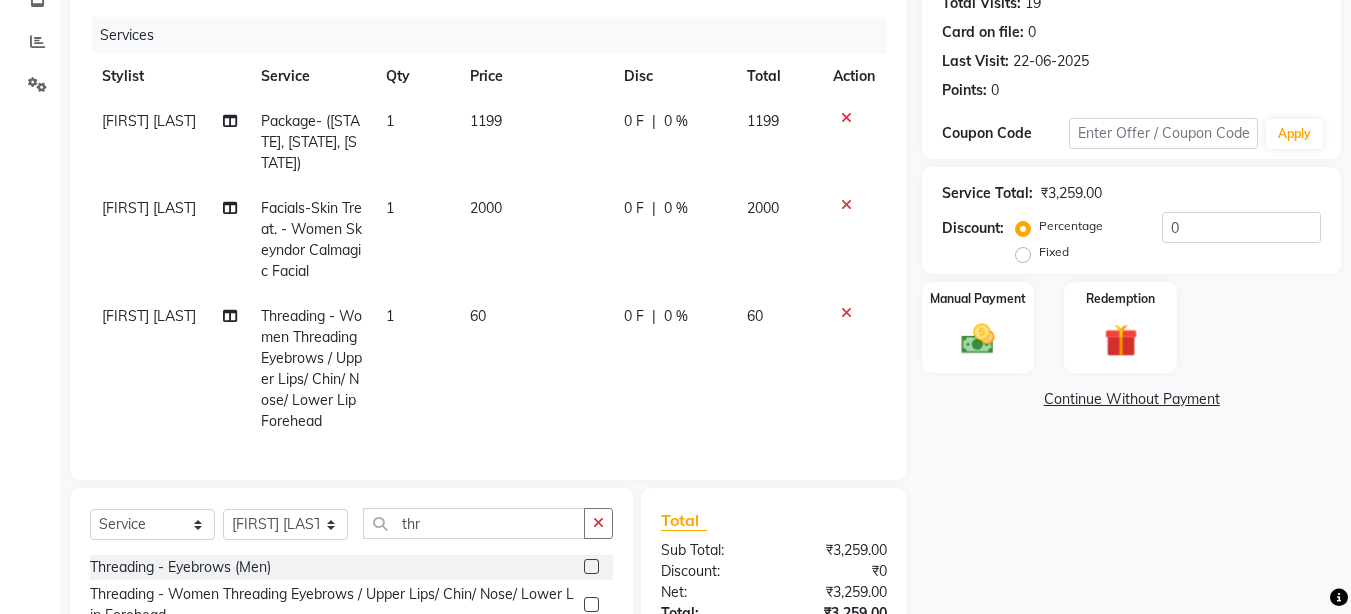 click on "1" 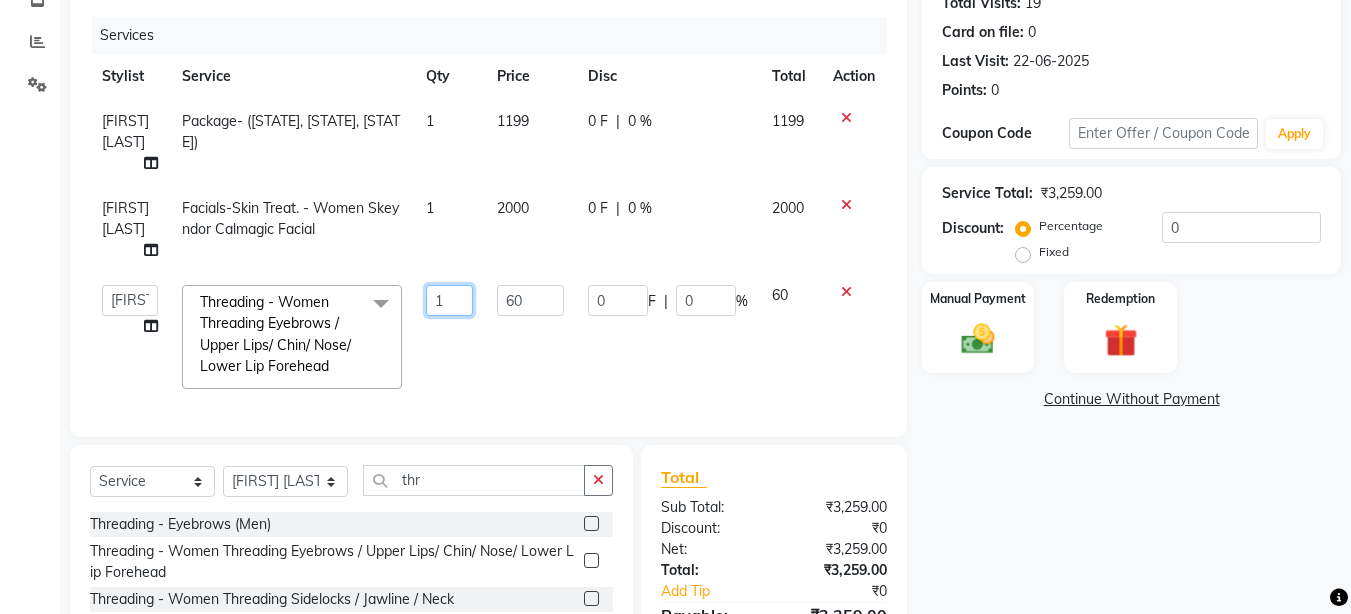 click on "1" 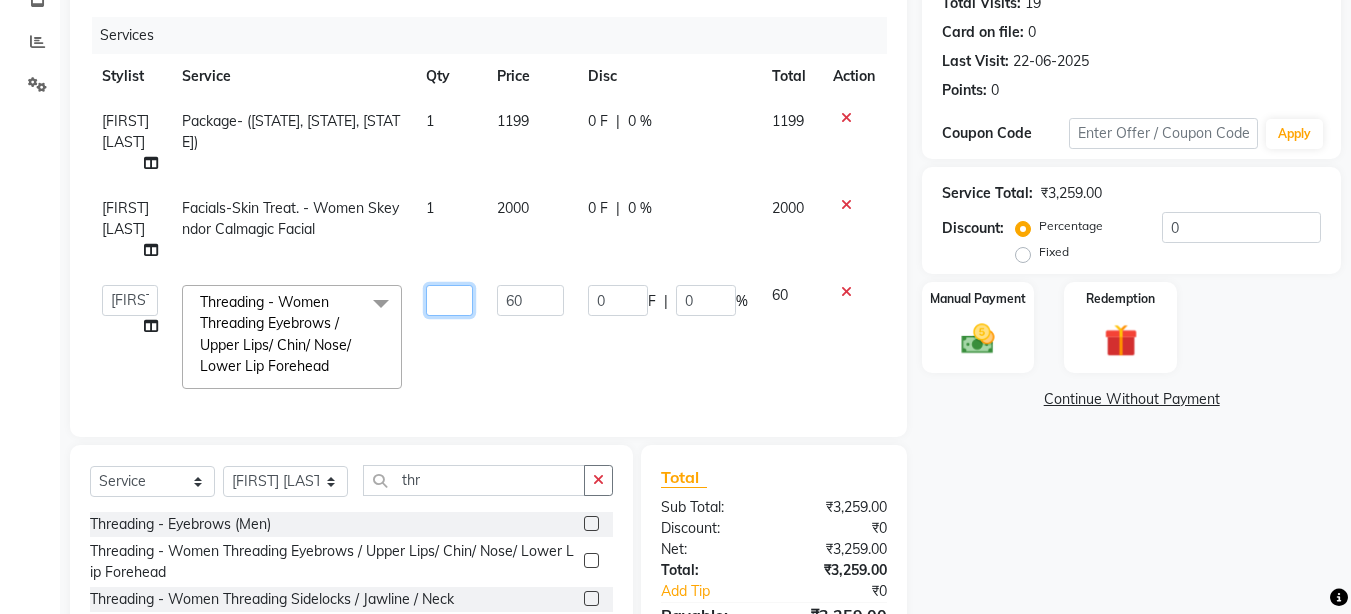 type on "2" 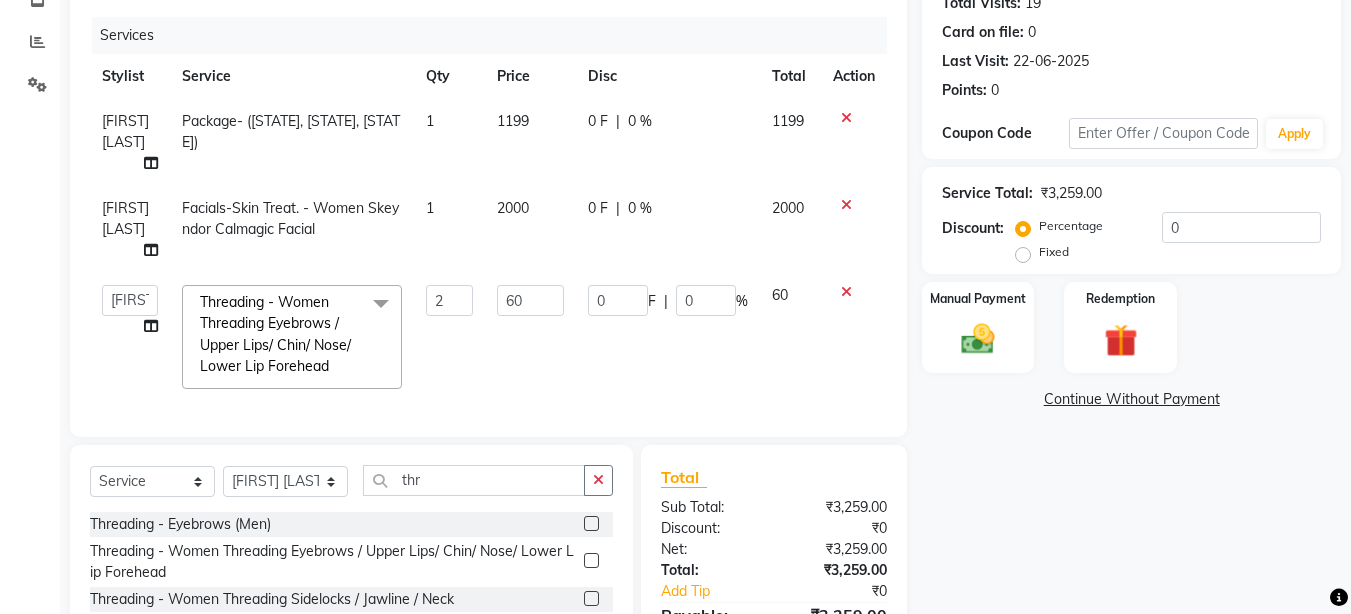 click on "Name: Jaya Bhattacharya Membership:  No Active Membership  Total Visits:  19 Card on file:  0 Last Visit:   22-06-2025 Points:   0  Coupon Code Apply Service Total:  ₹3,259.00  Discount:  Percentage   Fixed  0 Manual Payment Redemption  Continue Without Payment" 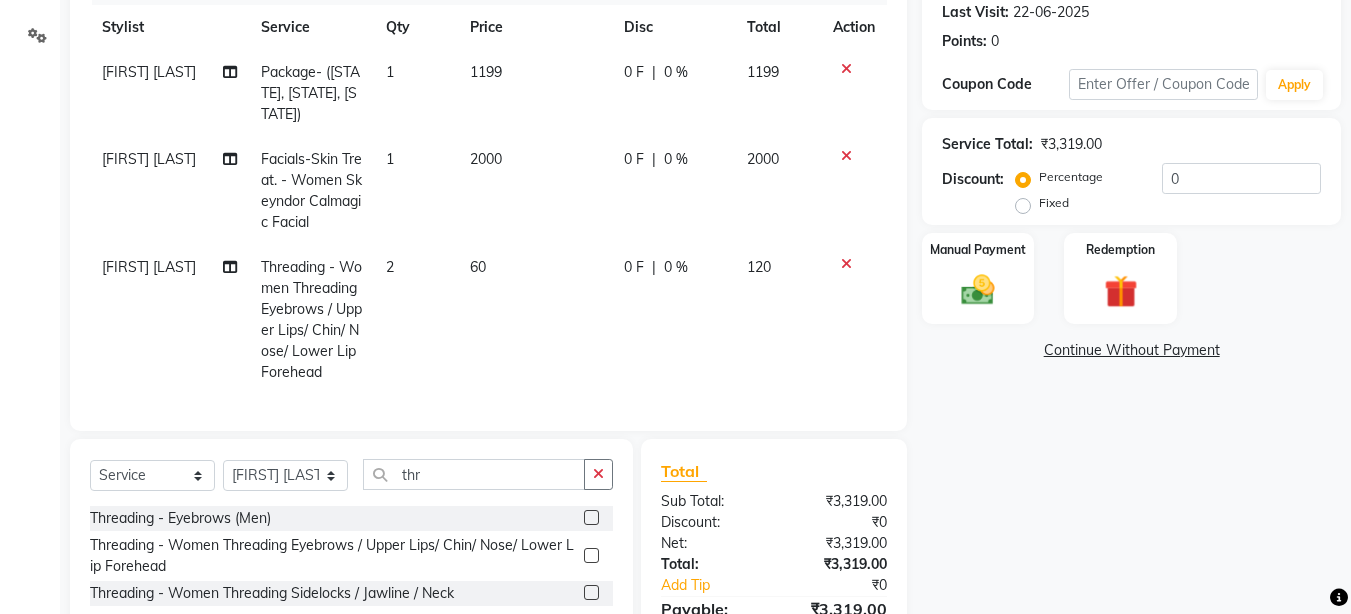 scroll, scrollTop: 320, scrollLeft: 0, axis: vertical 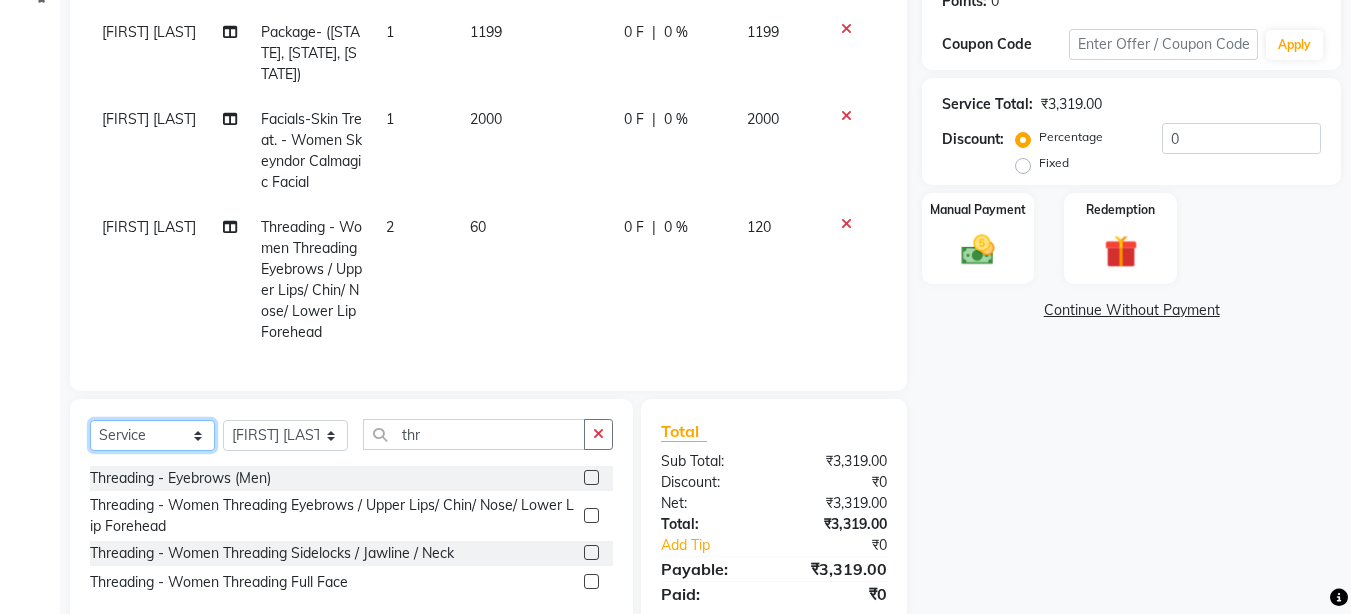 select on "membership" 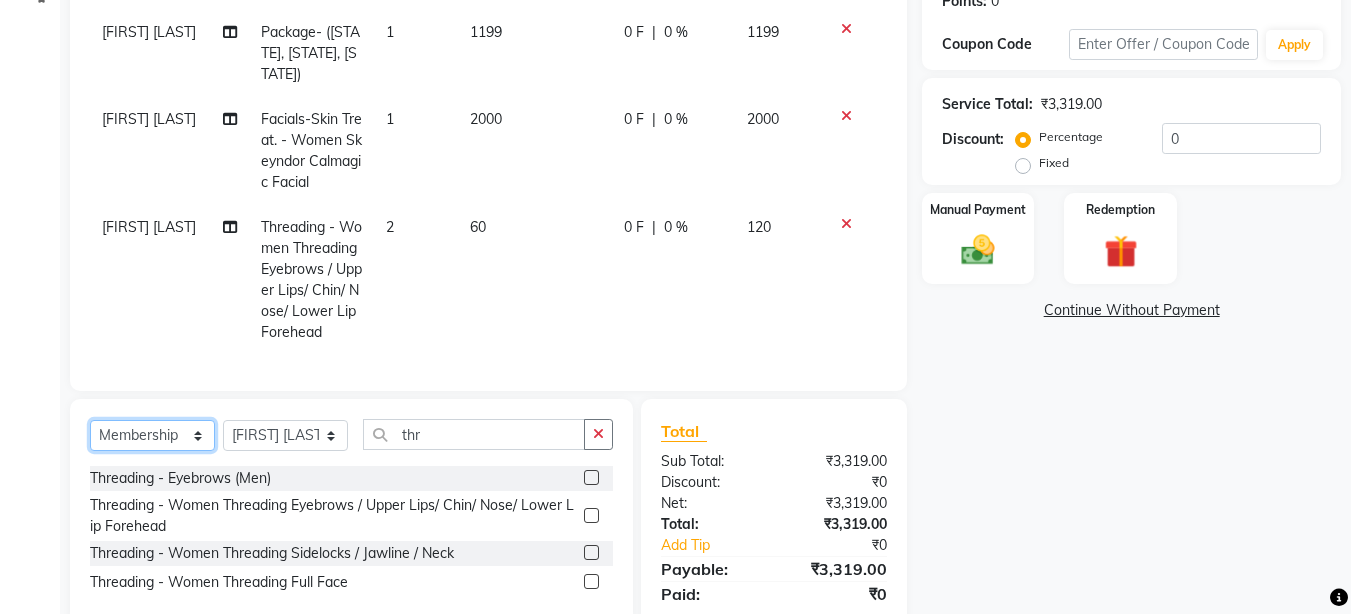 click on "Select  Service  Product  Membership  Package Voucher Prepaid Gift Card" 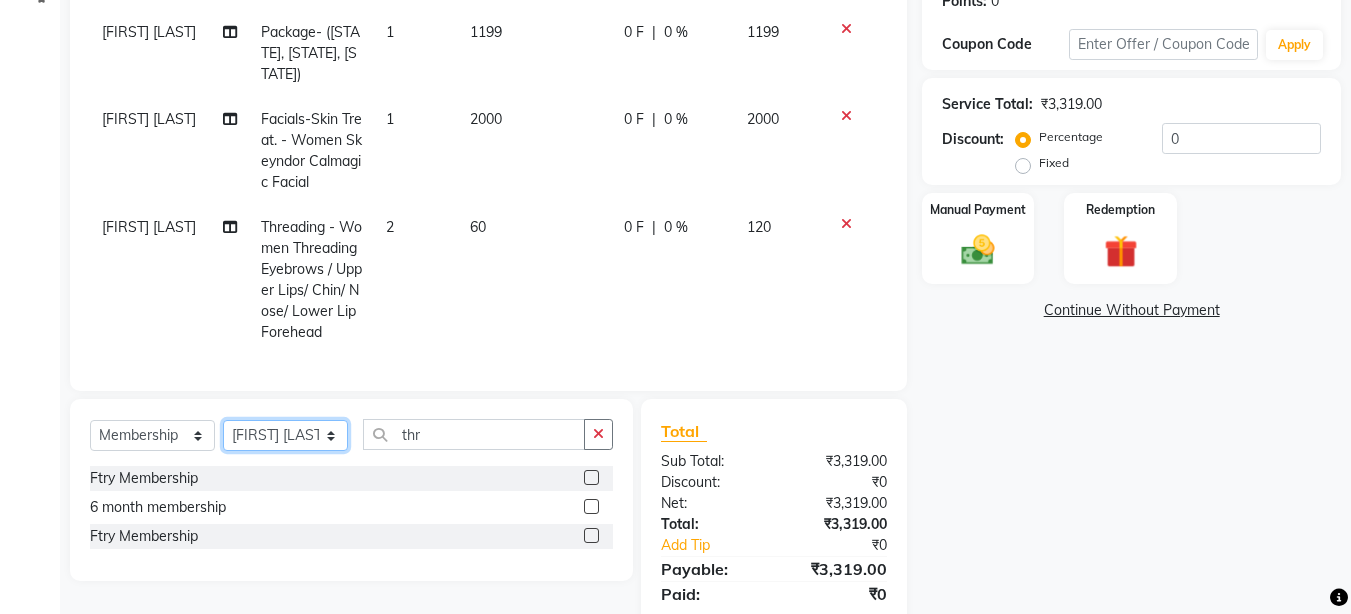 select on "14056" 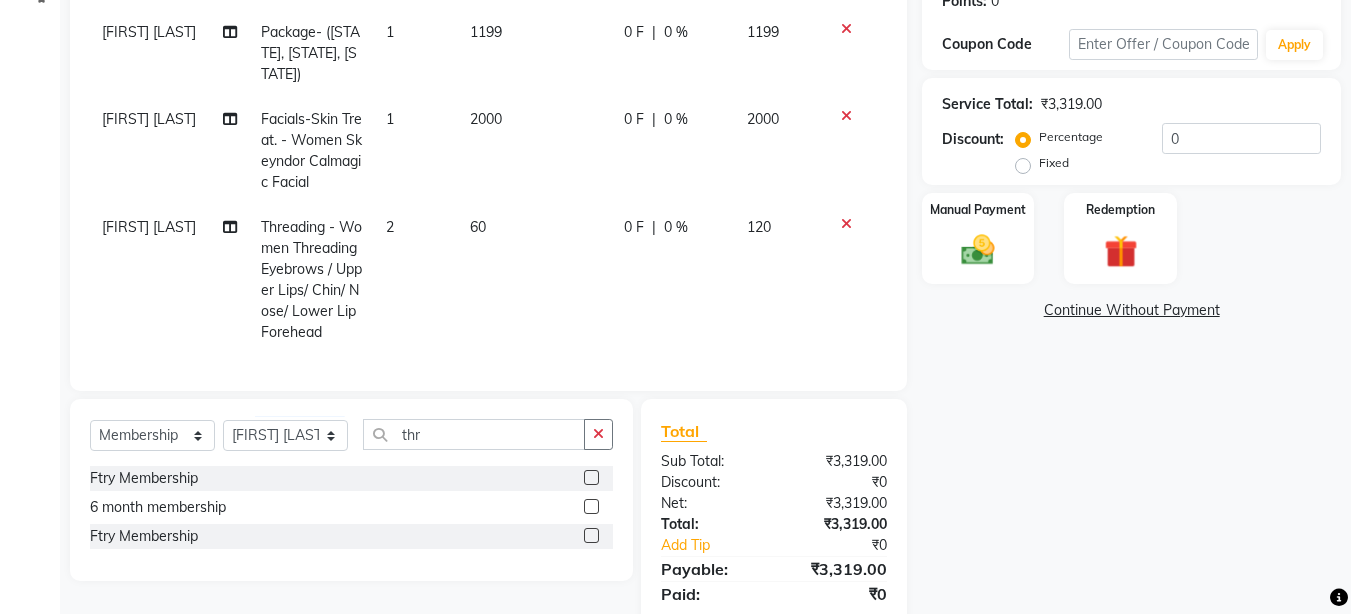 click 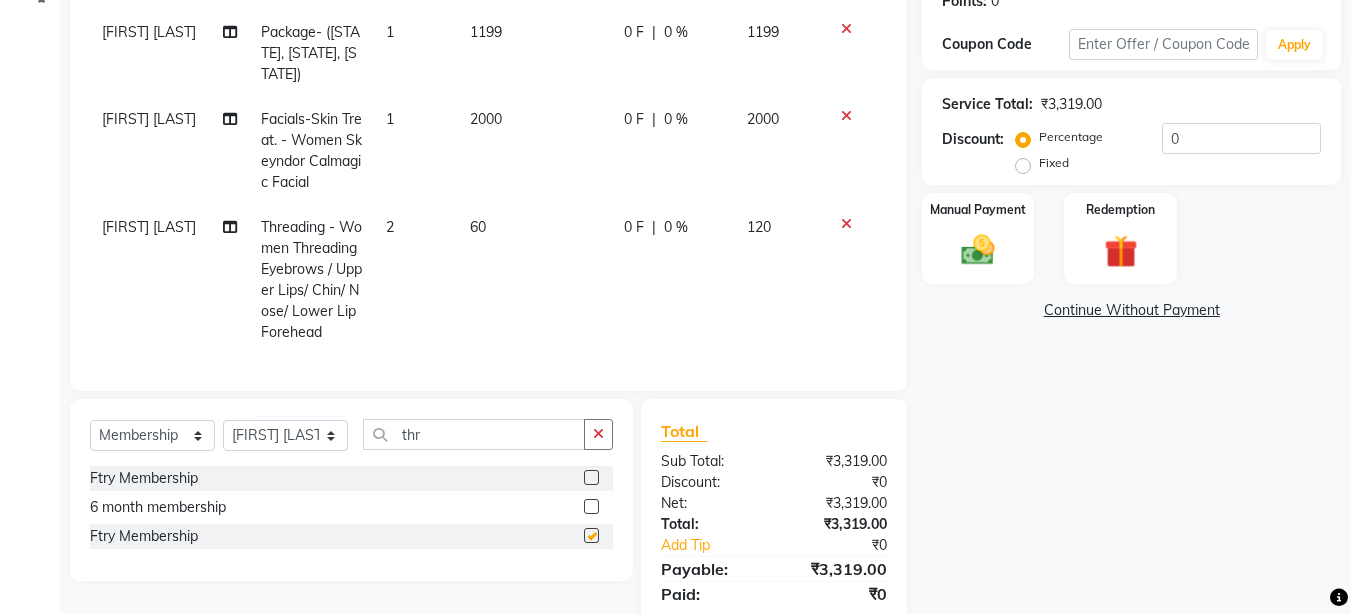 select on "select" 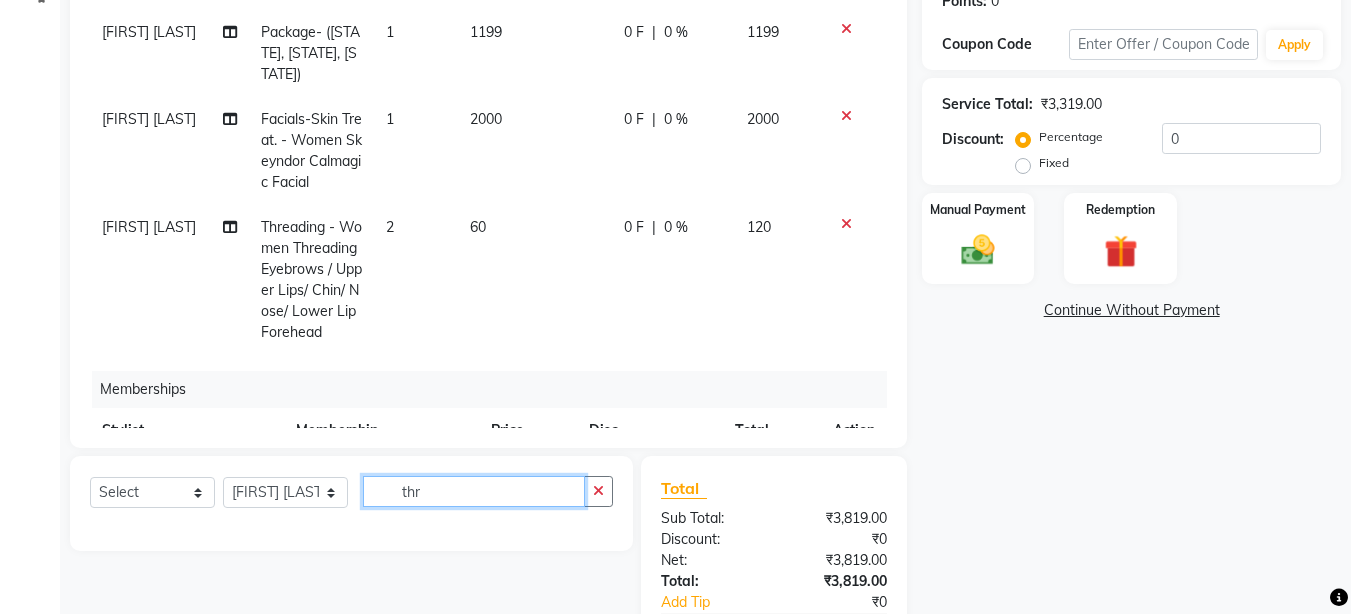 click on "thr" 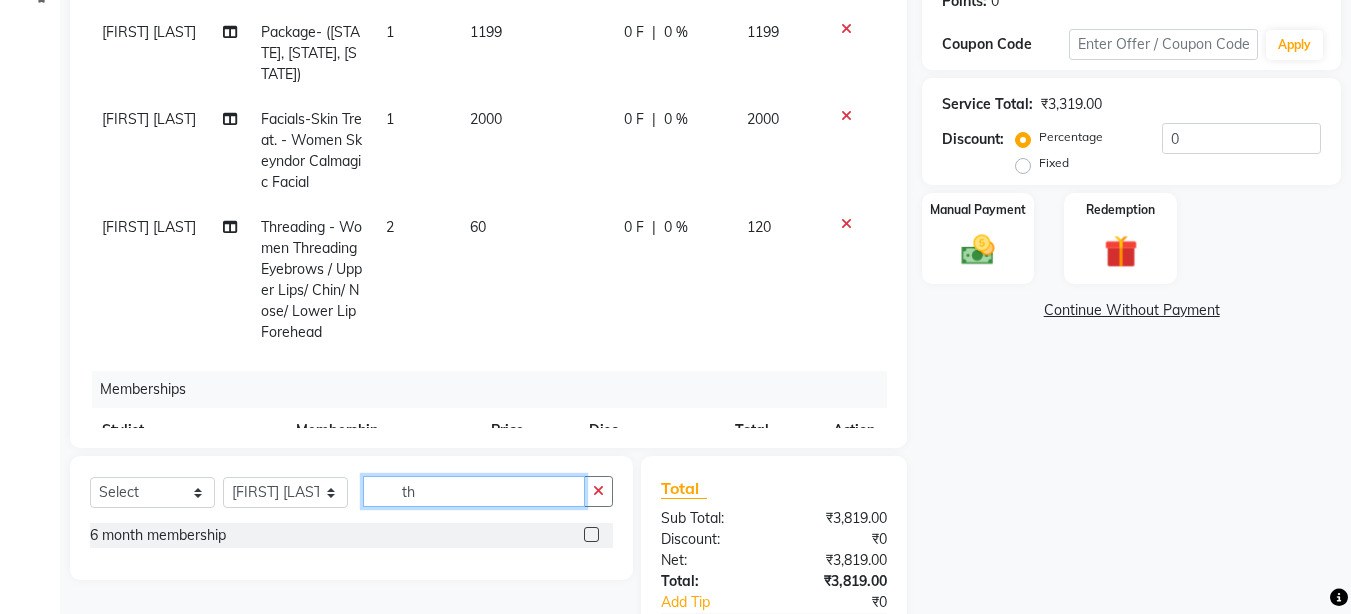 type on "t" 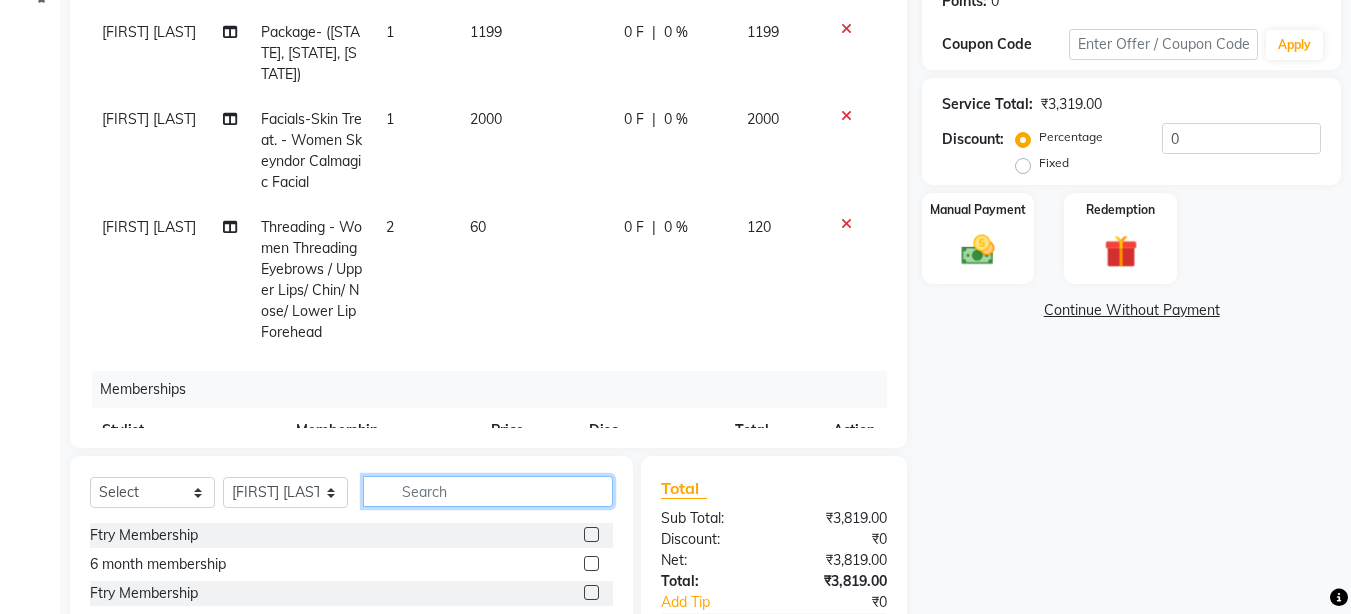 type 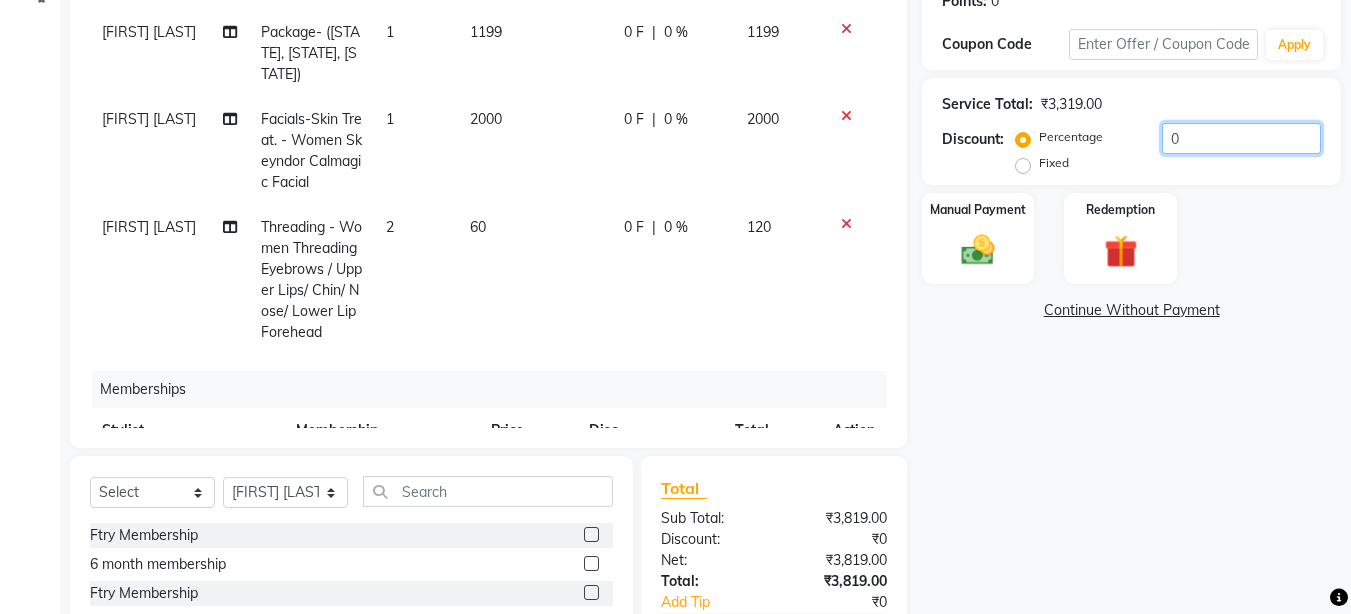 click on "0" 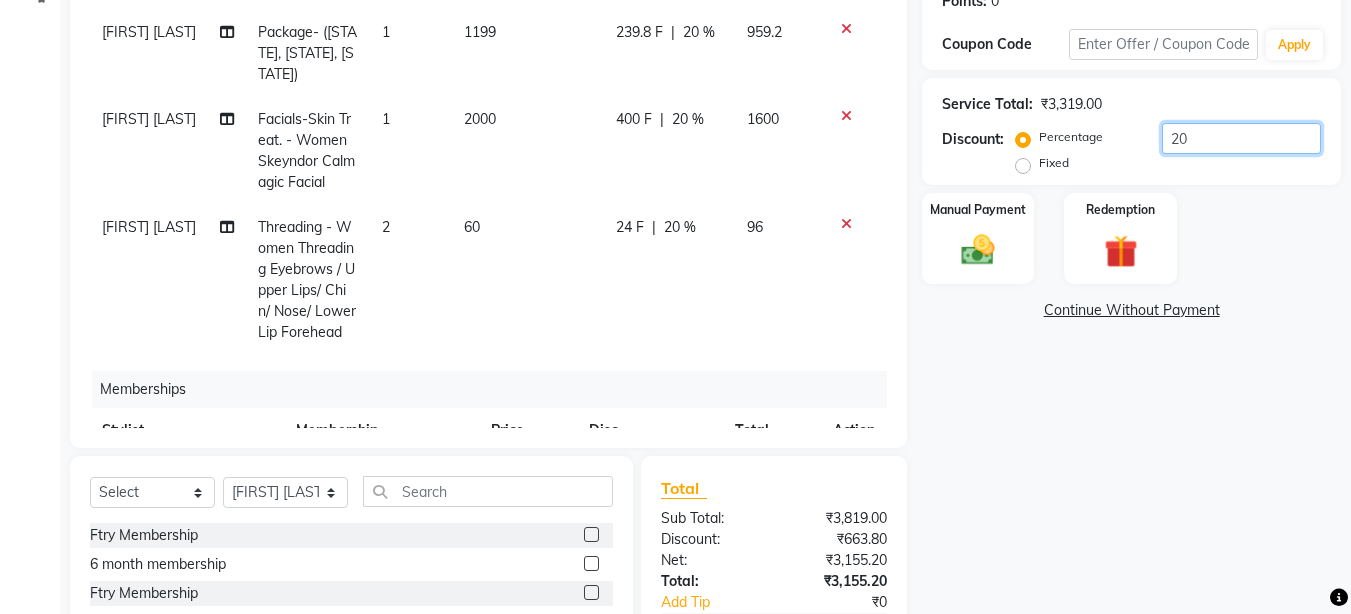 type on "20" 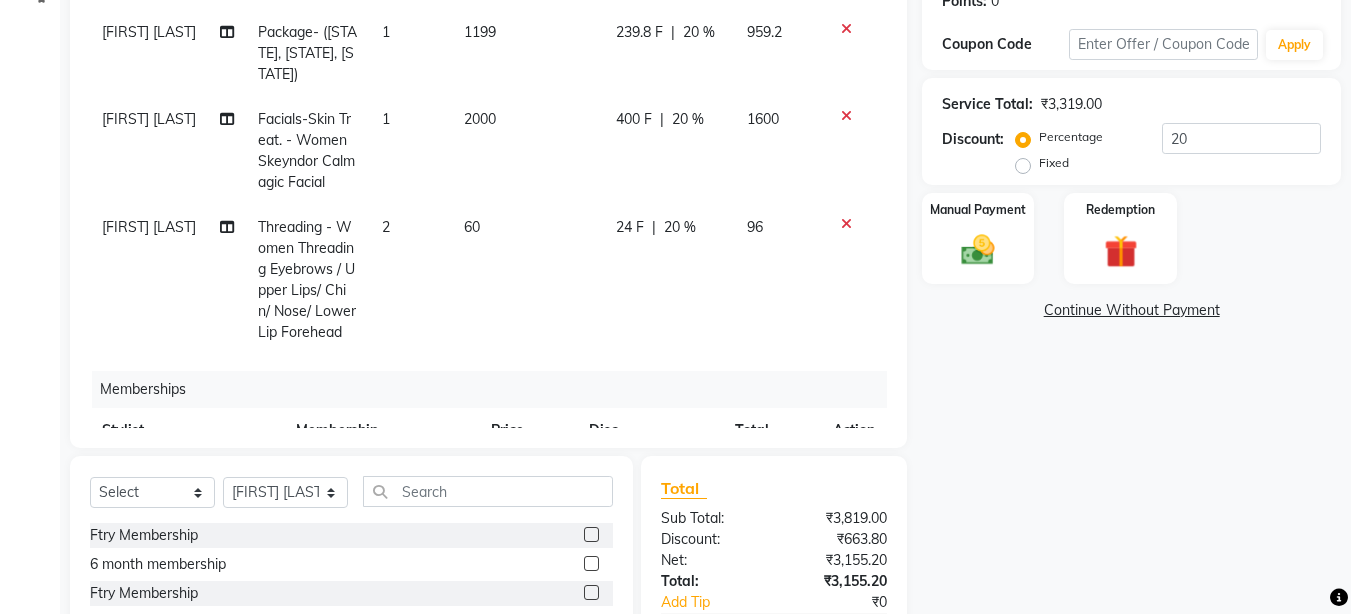 click on "20 %" 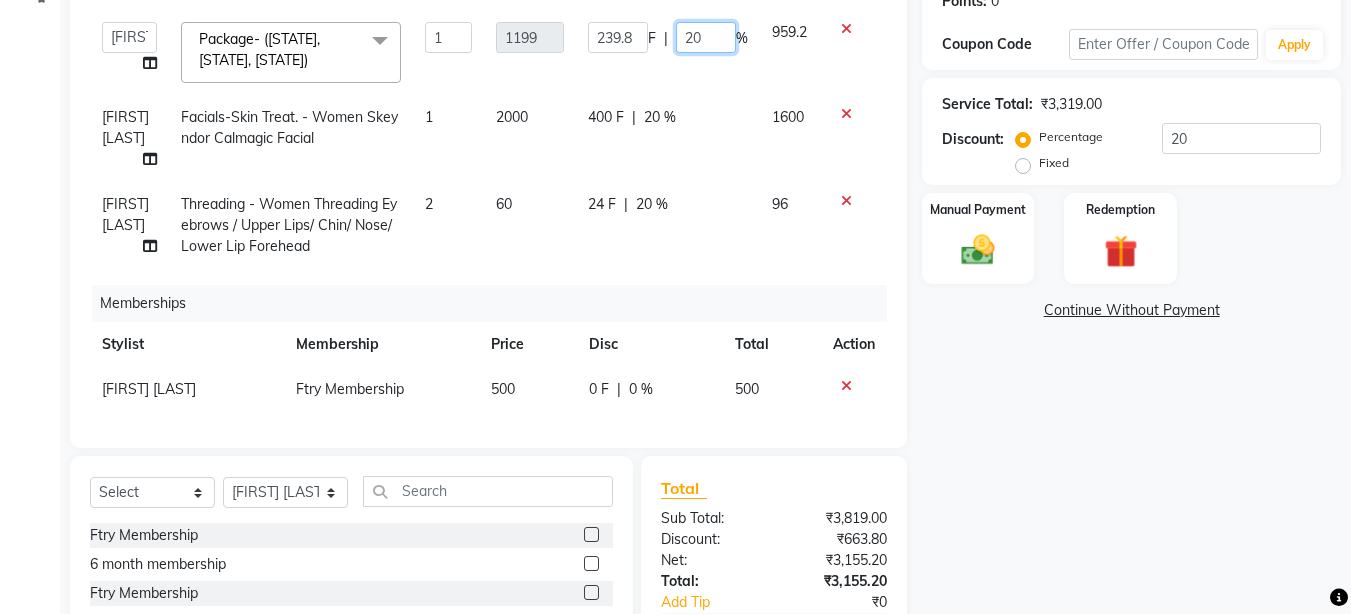 click on "20" 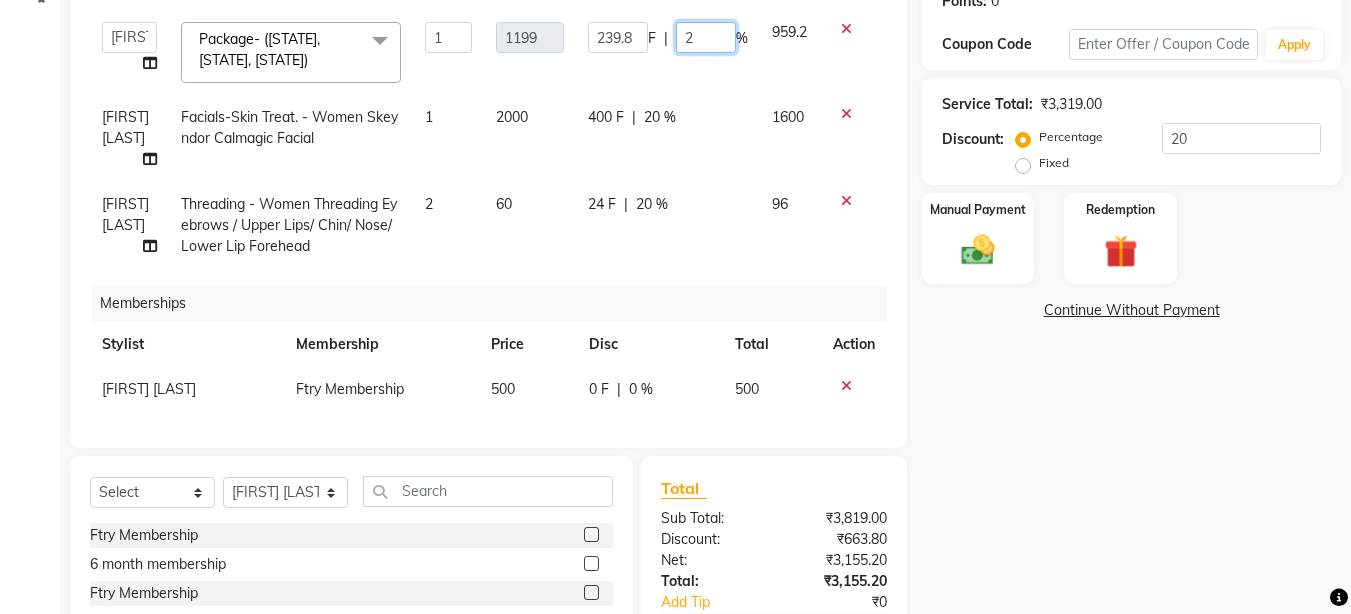 type 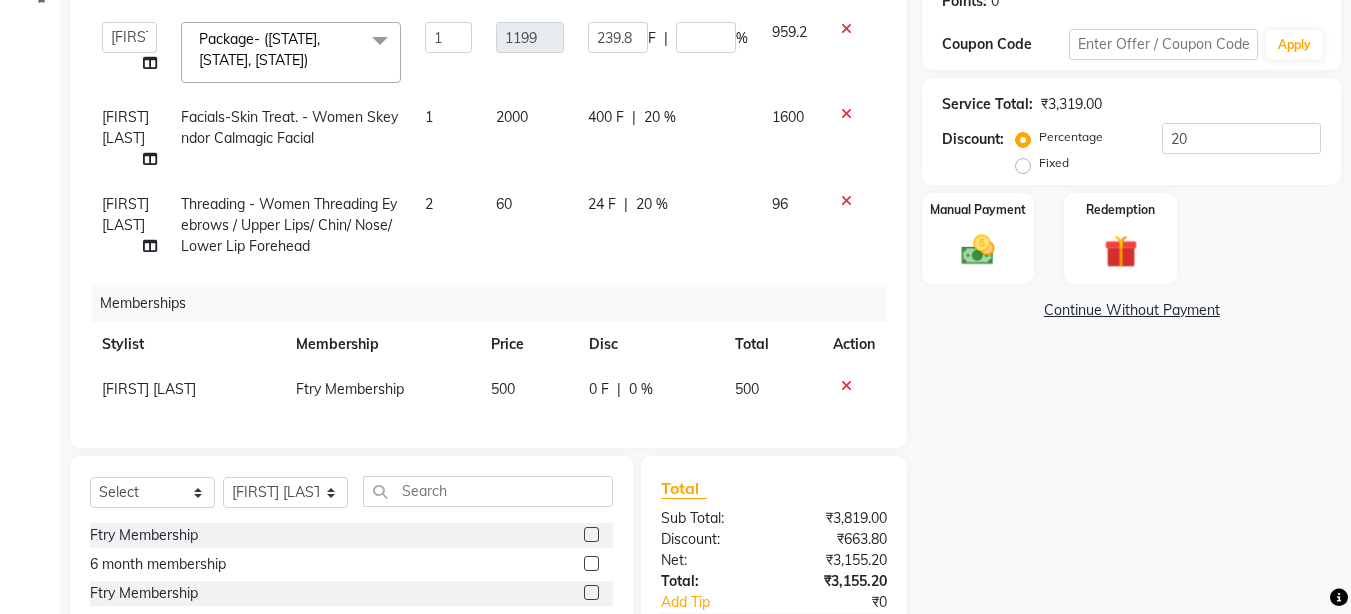 click on "Name: Jaya Bhattacharya Membership:  No Active Membership  Total Visits:  19 Card on file:  0 Last Visit:   22-06-2025 Points:   0  Coupon Code Apply Service Total:  ₹3,319.00  Discount:  Percentage   Fixed  20 Manual Payment Redemption  Continue Without Payment" 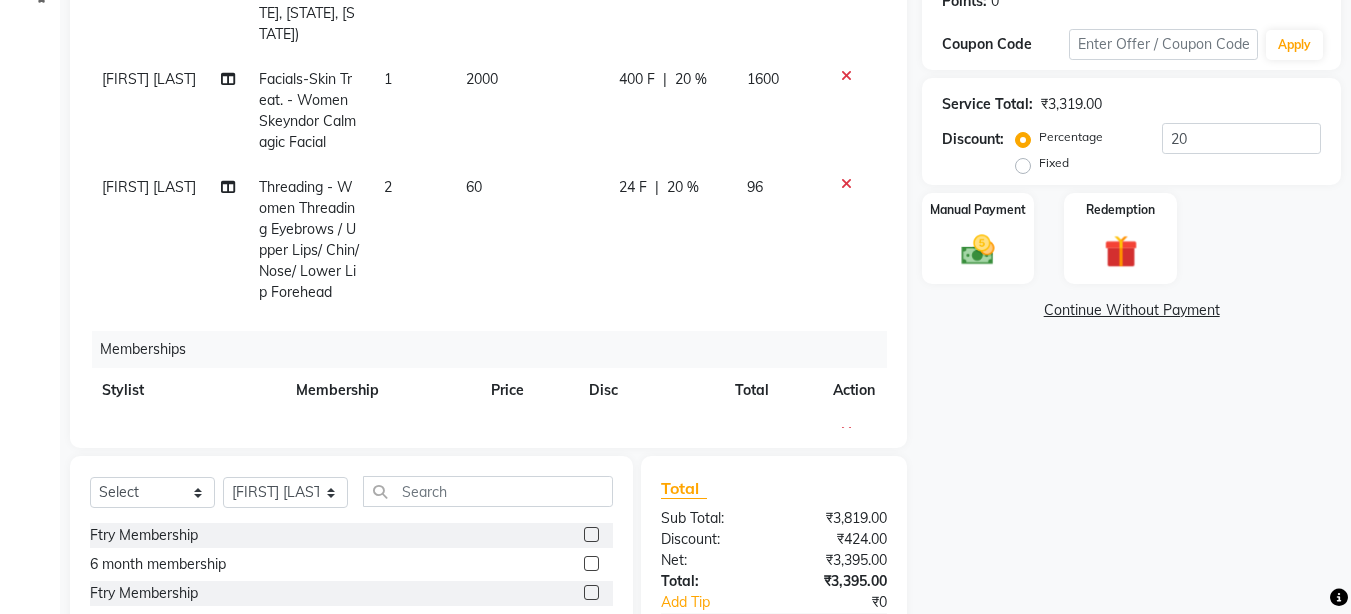 scroll, scrollTop: 80, scrollLeft: 0, axis: vertical 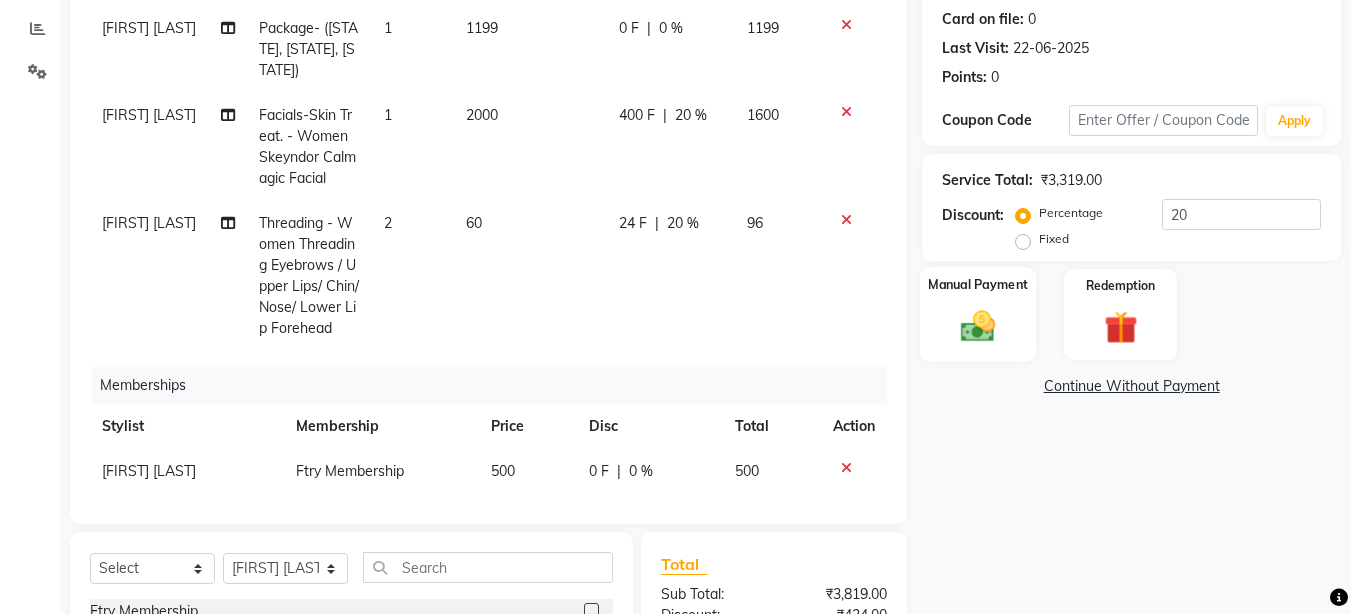 click 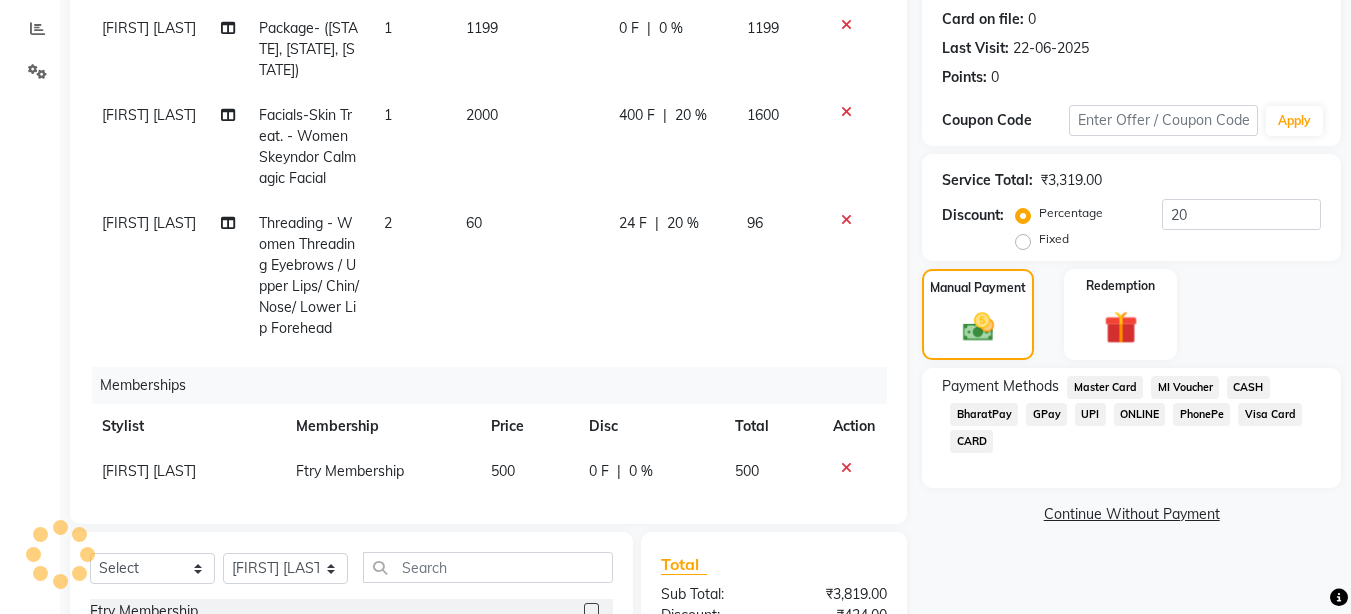 click on "UPI" 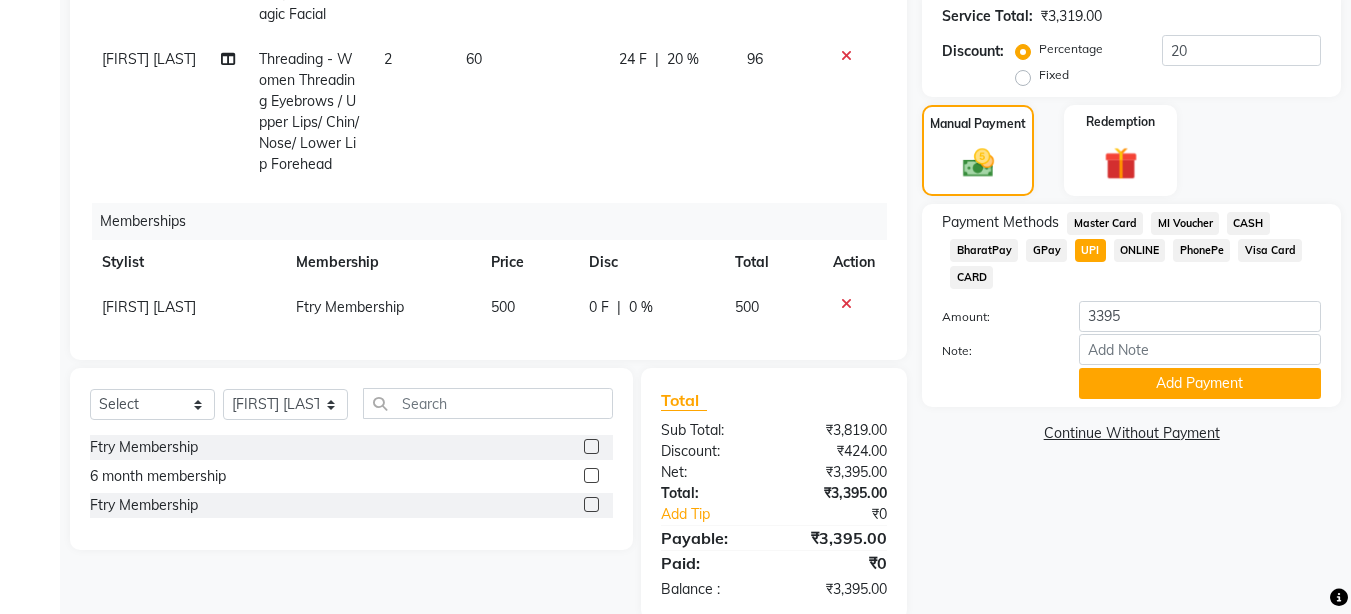 scroll, scrollTop: 444, scrollLeft: 0, axis: vertical 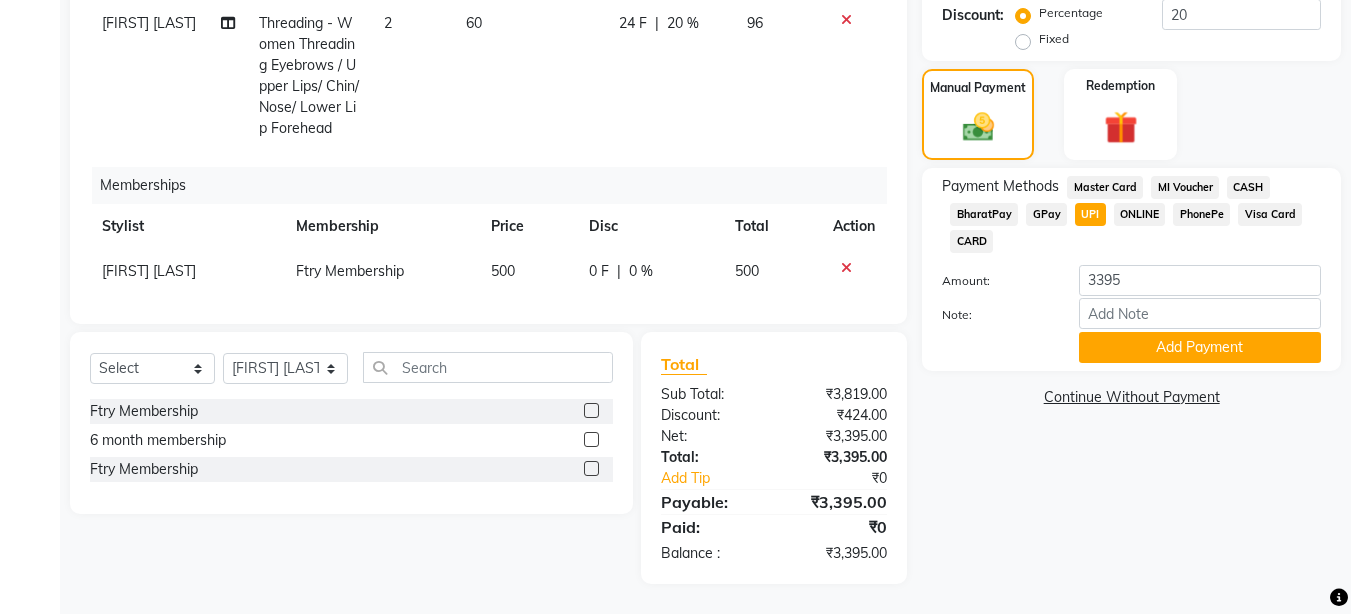 click on "CARD" 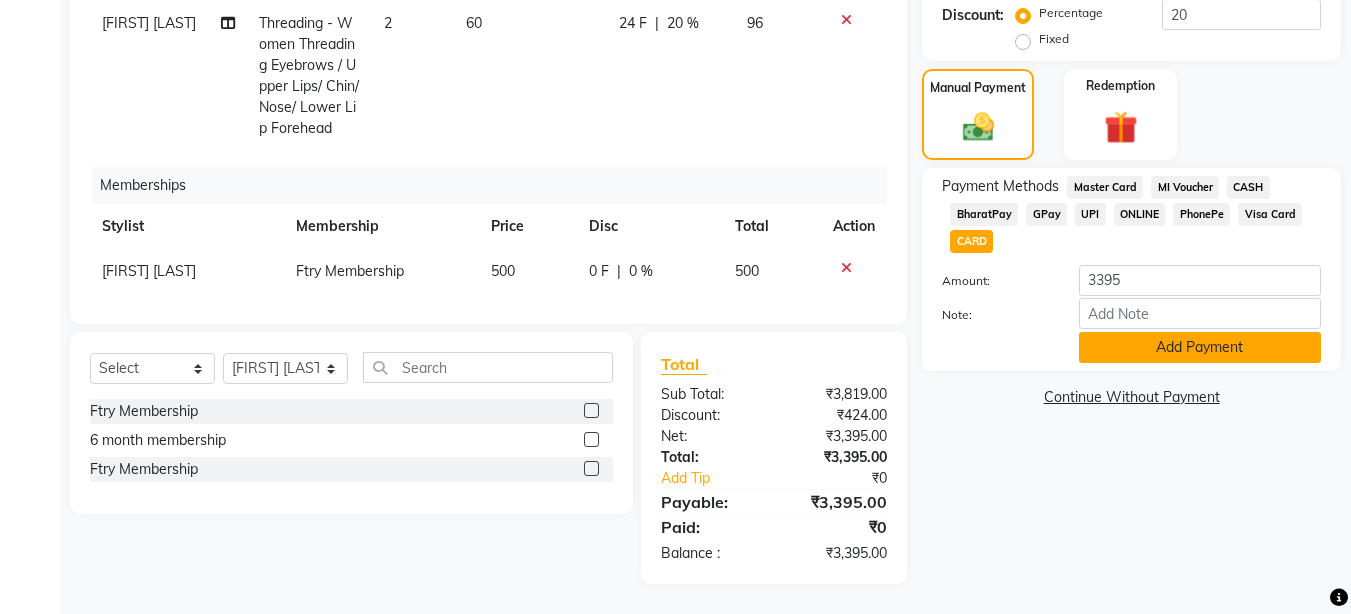 click on "Add Payment" 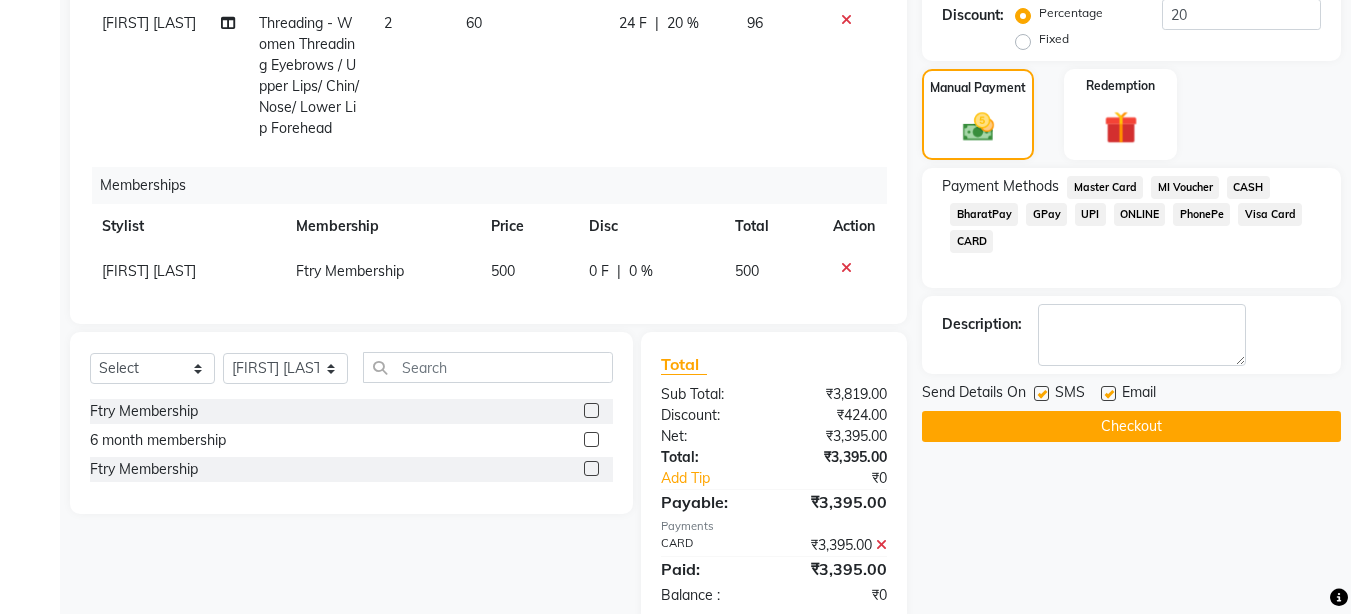 click on "Checkout" 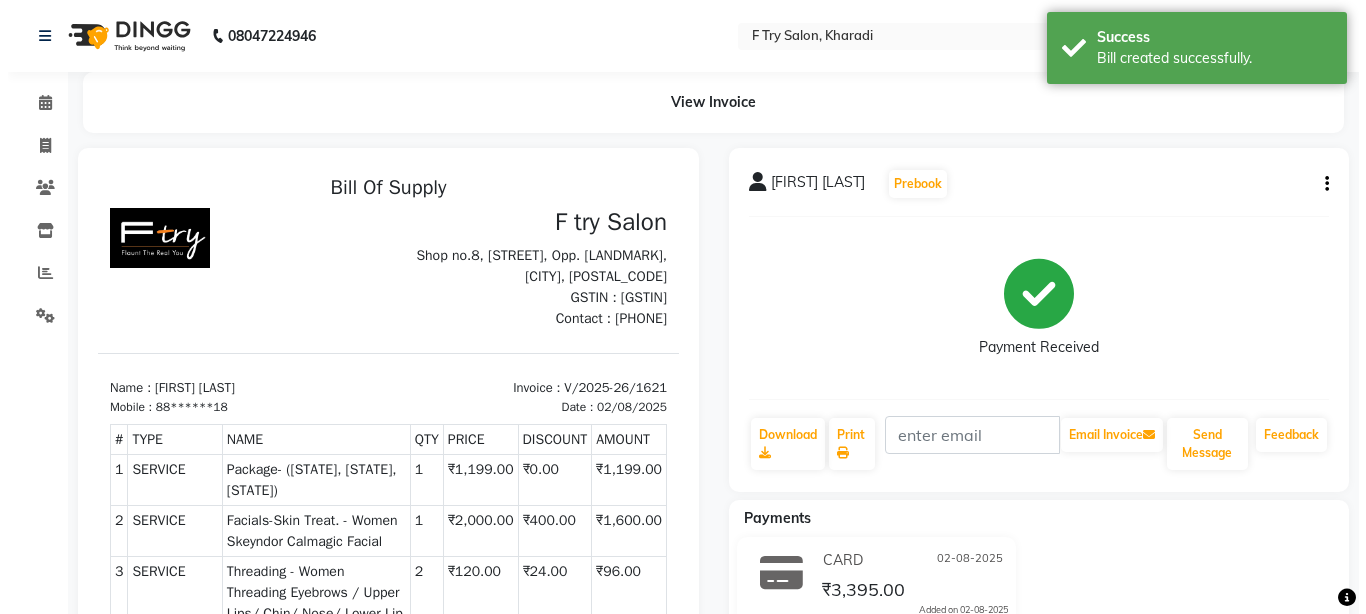 scroll, scrollTop: 0, scrollLeft: 0, axis: both 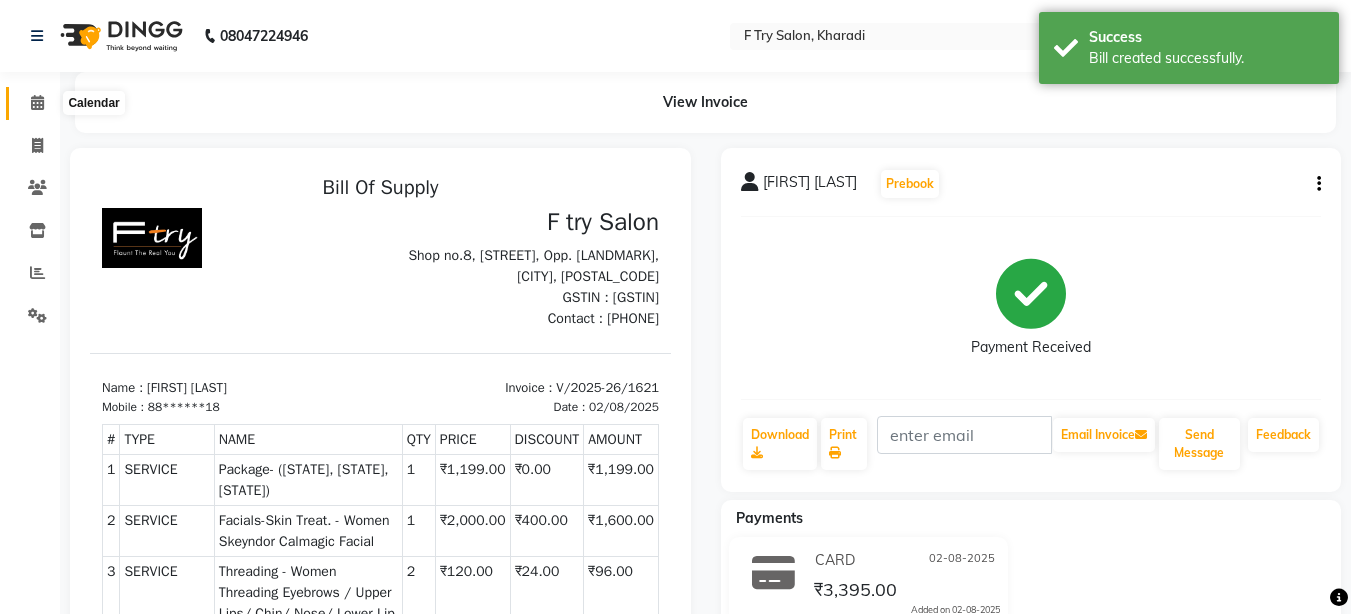 click 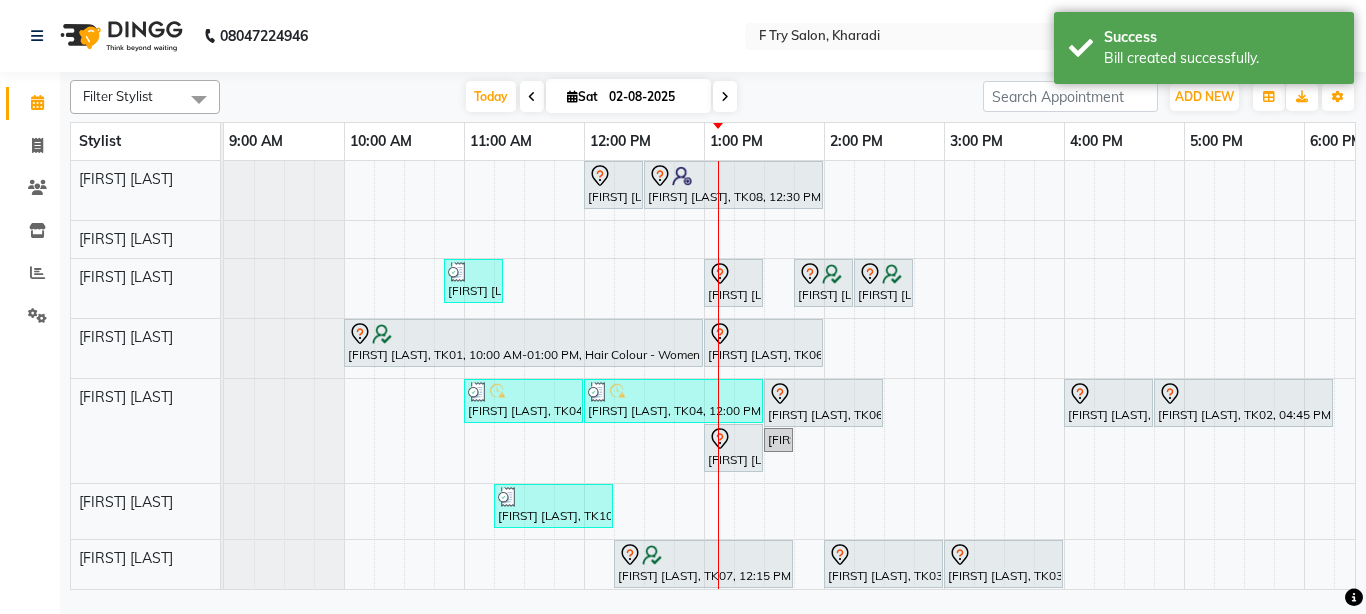 click at bounding box center (725, 97) 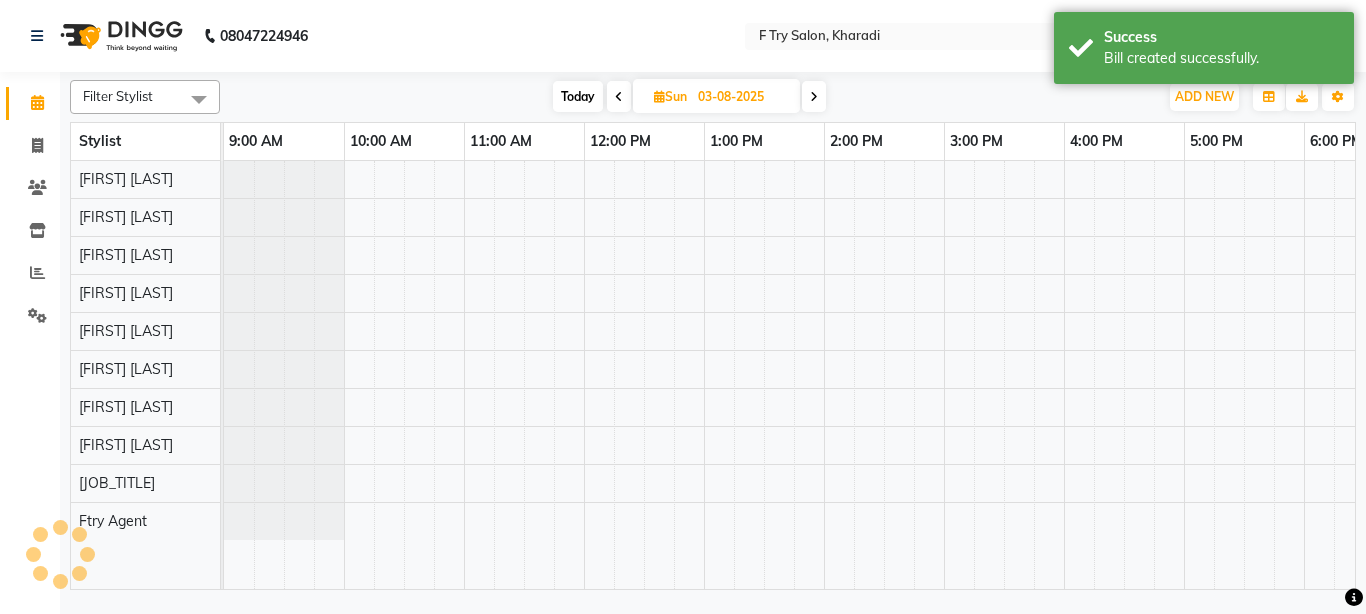 scroll, scrollTop: 0, scrollLeft: 429, axis: horizontal 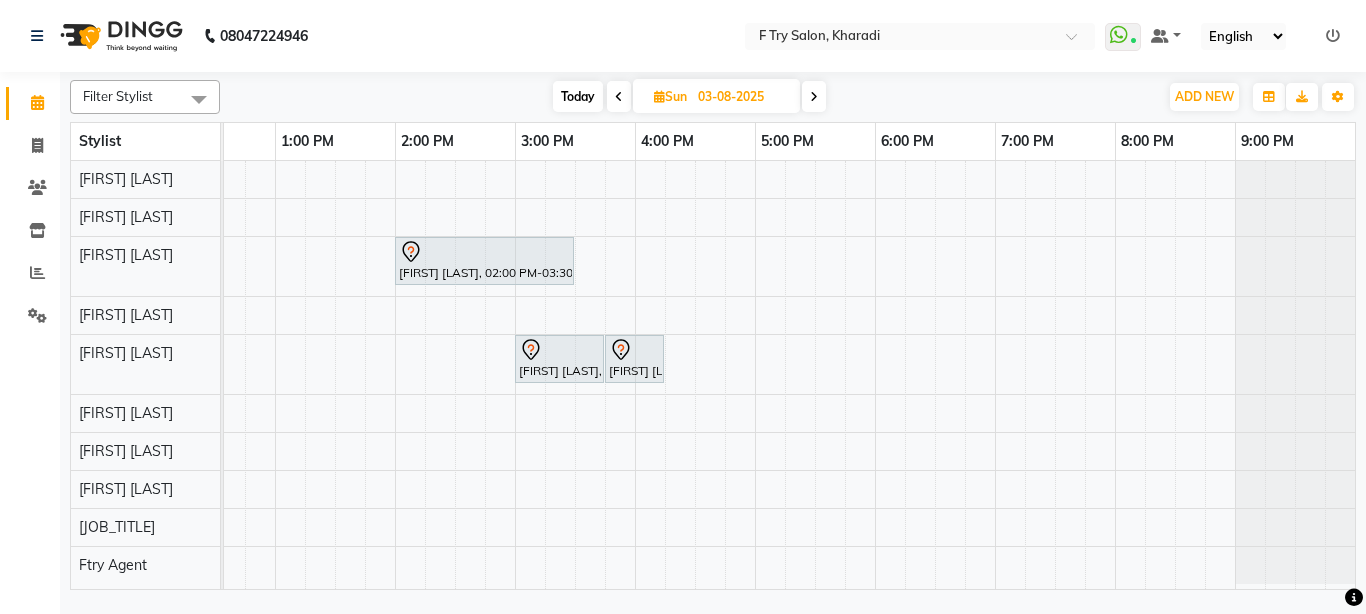 click at bounding box center (814, 96) 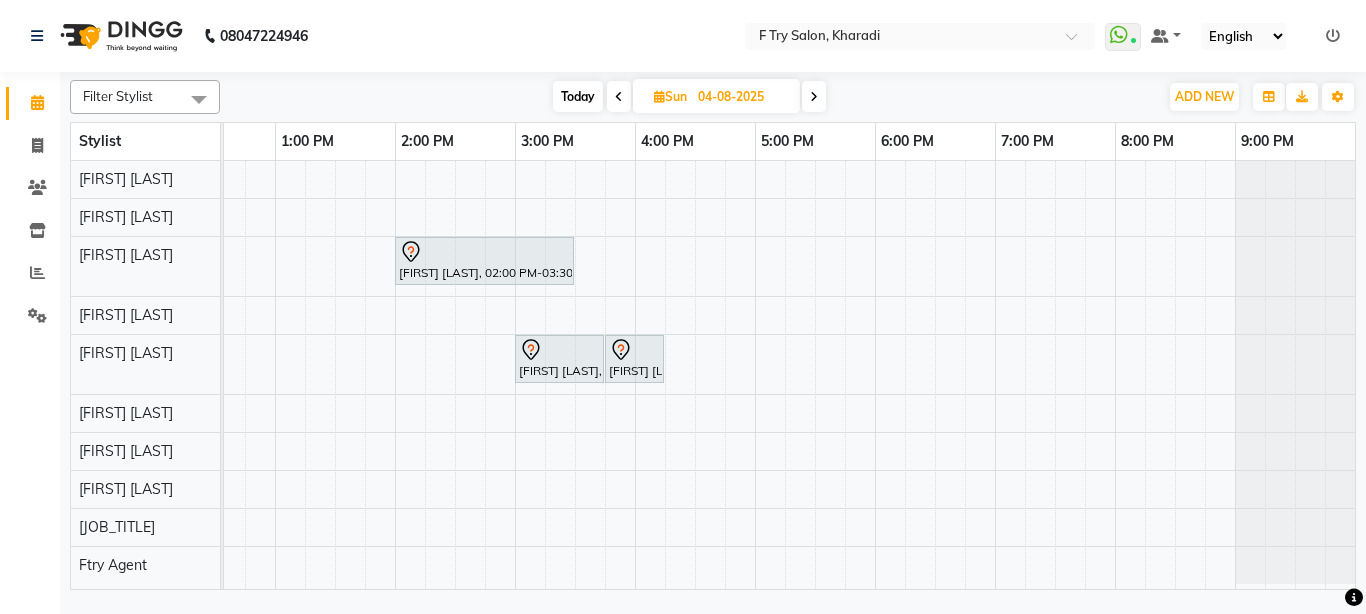 scroll, scrollTop: 0, scrollLeft: 0, axis: both 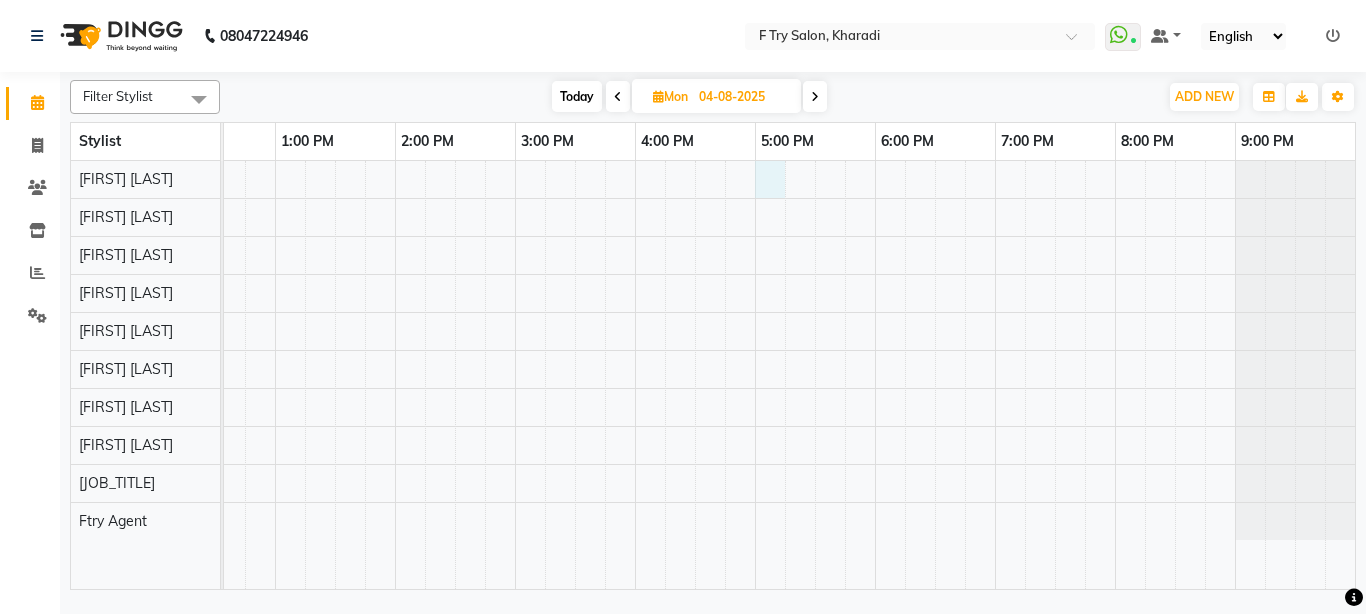 click at bounding box center (575, 375) 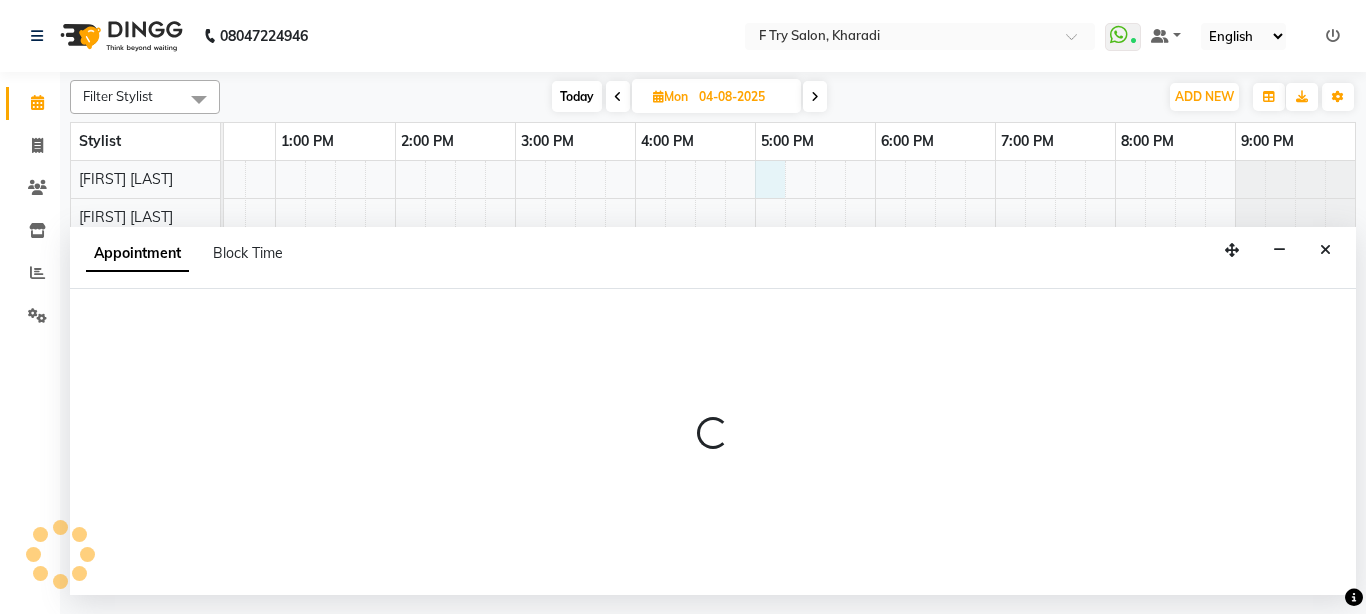 select on "13914" 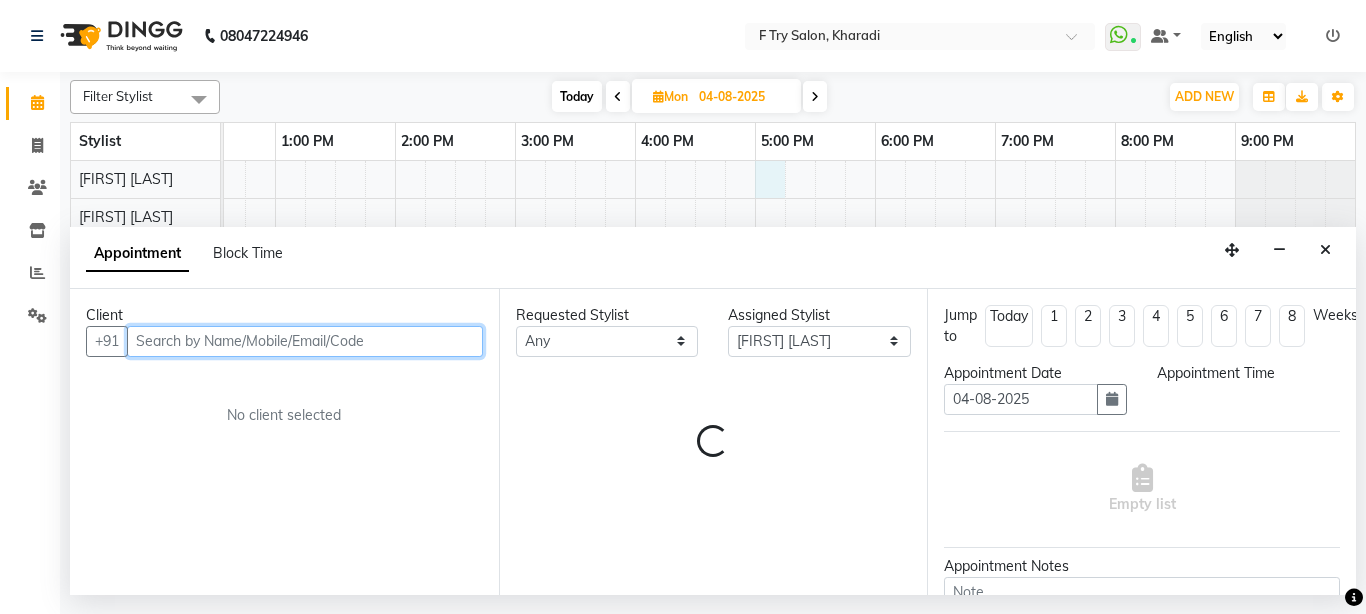 select on "1020" 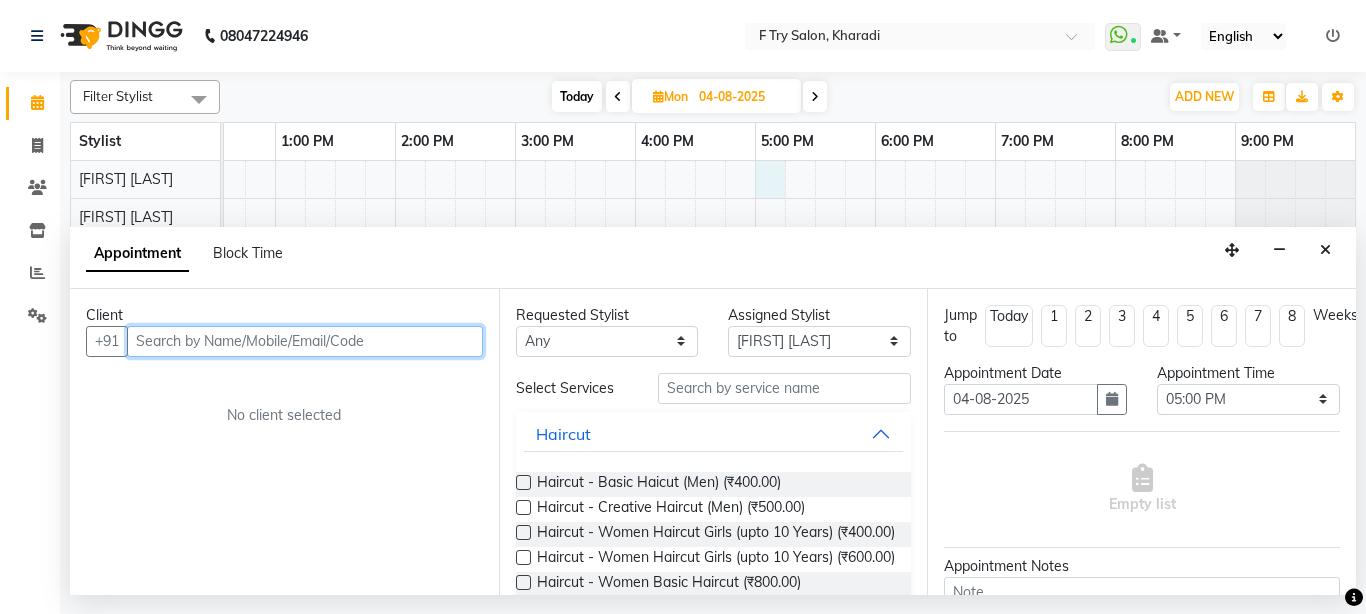 click at bounding box center [305, 341] 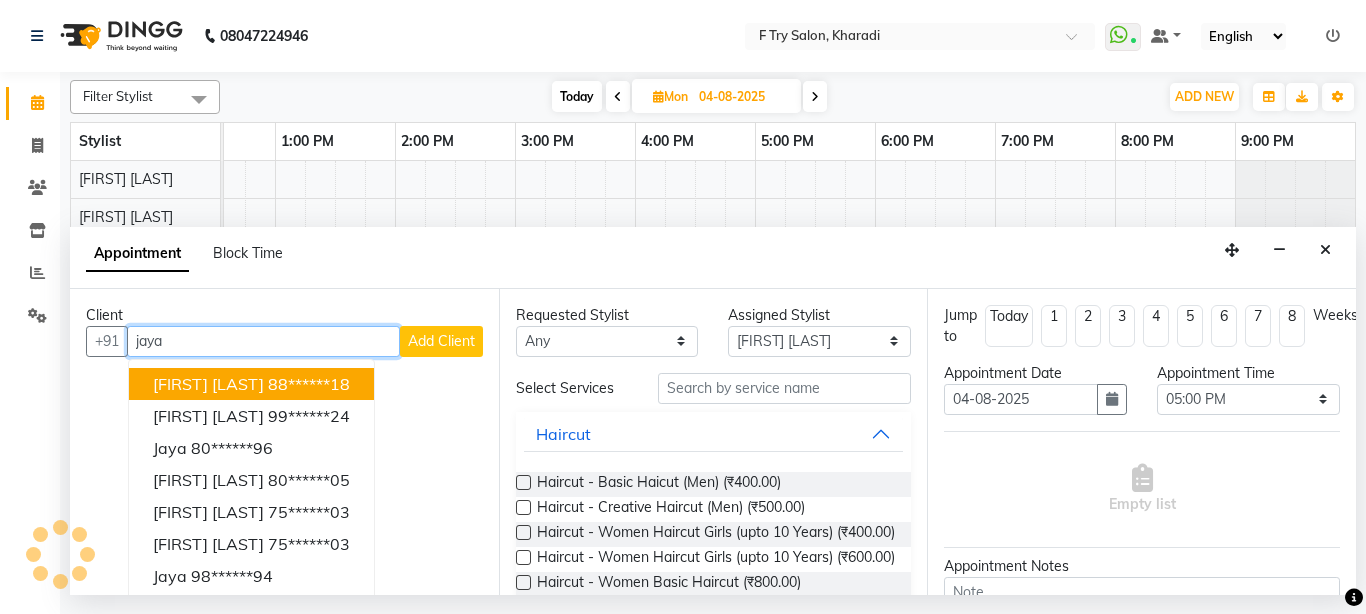 click on "[FIRST] [LAST]" at bounding box center [208, 384] 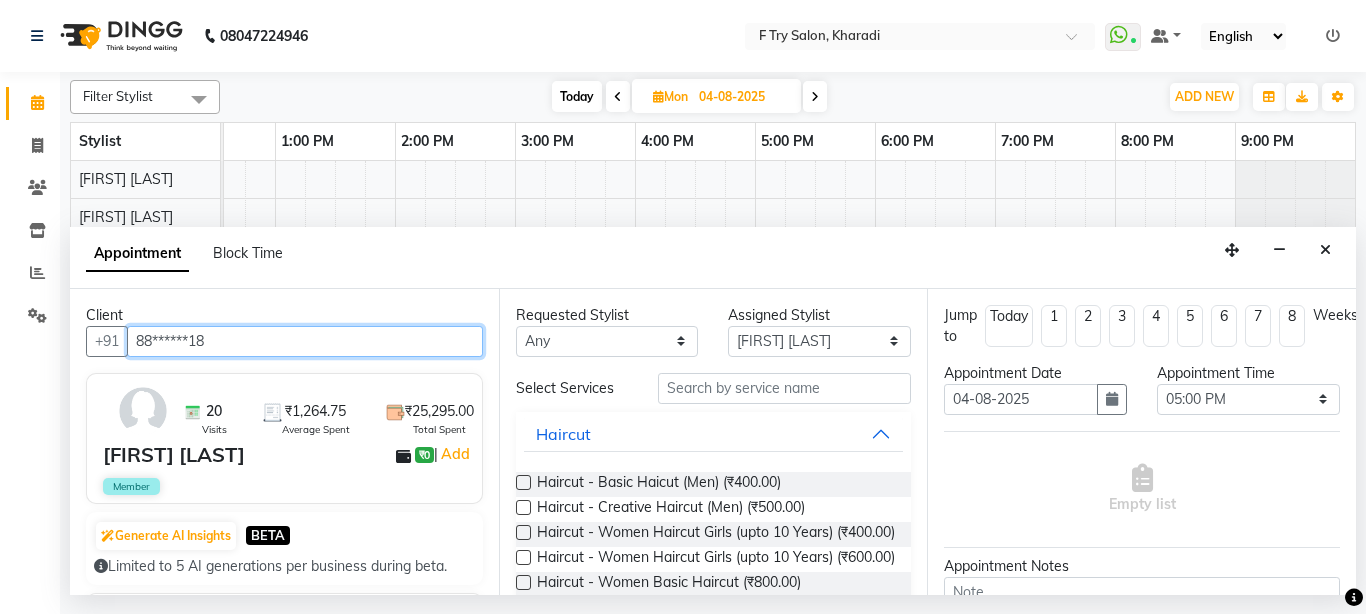 type on "88******18" 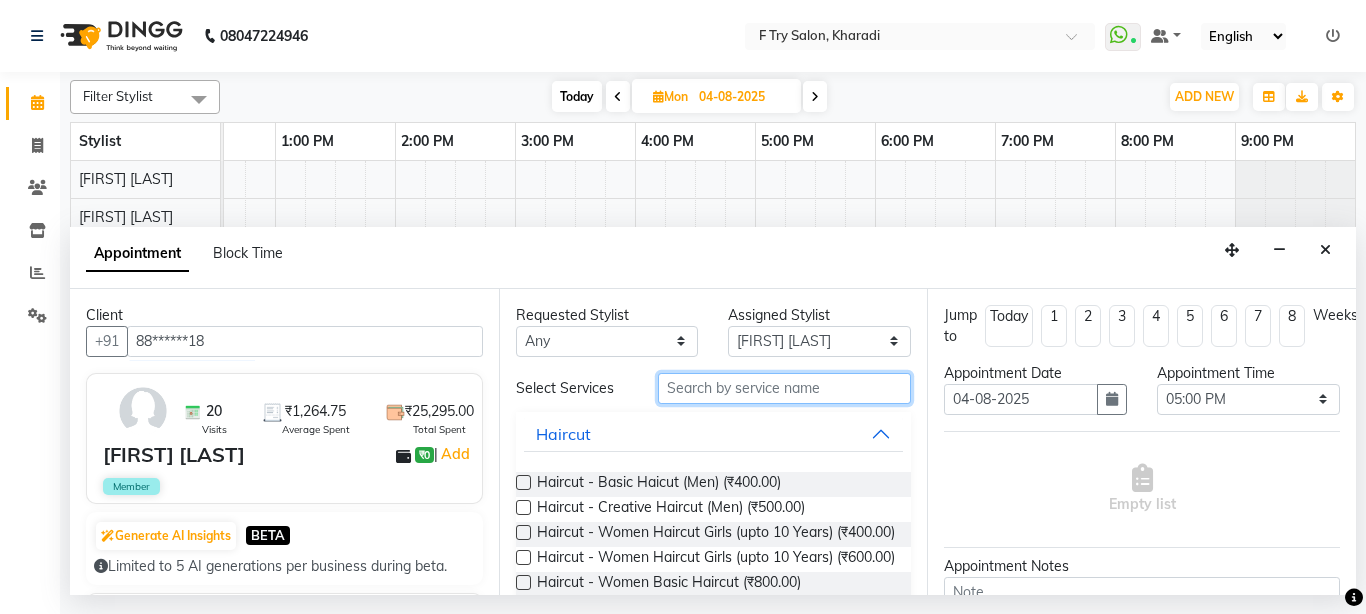 click at bounding box center [785, 388] 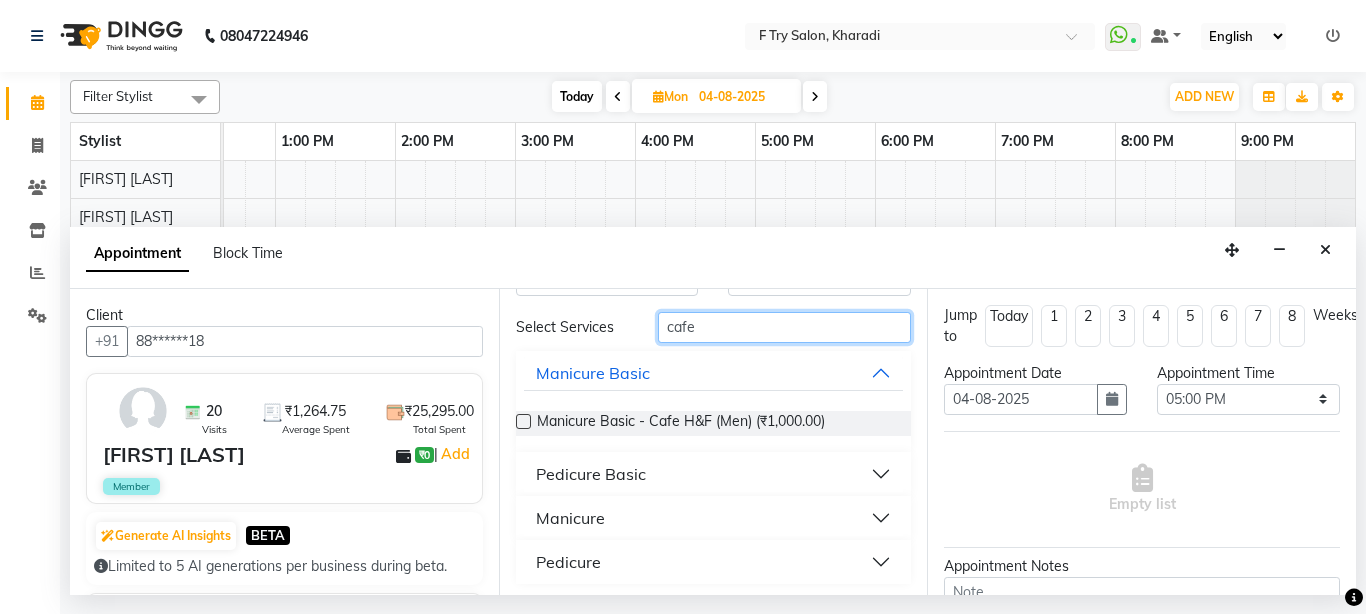 scroll, scrollTop: 66, scrollLeft: 0, axis: vertical 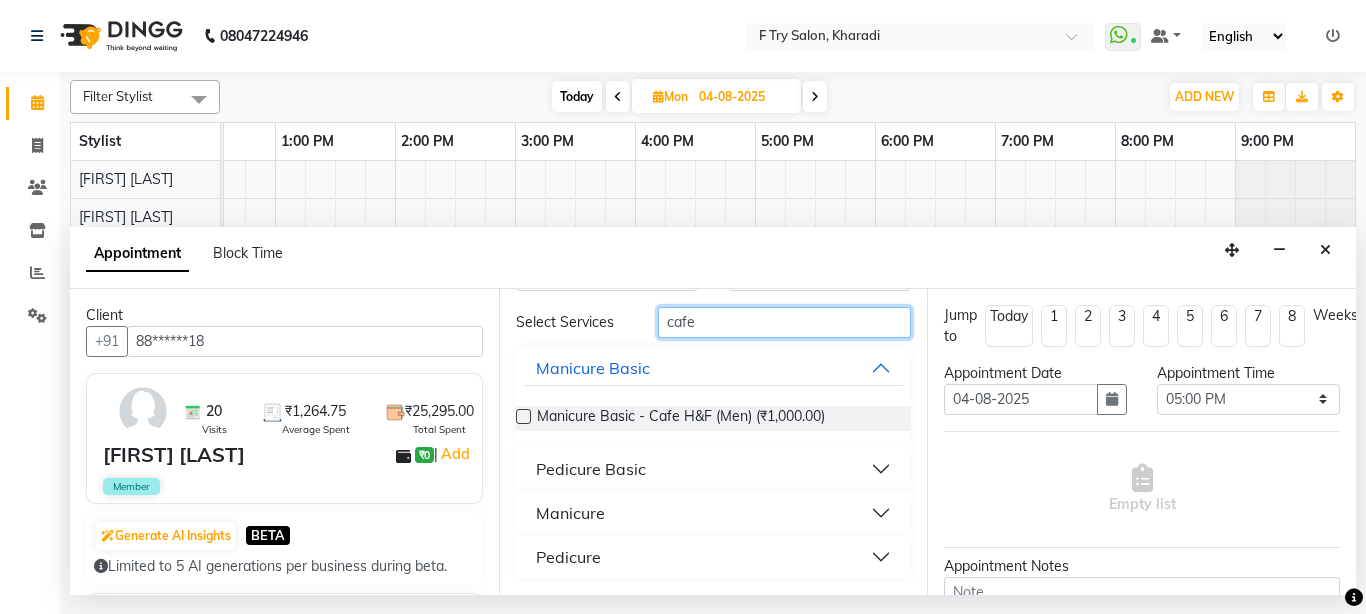 type on "cafe" 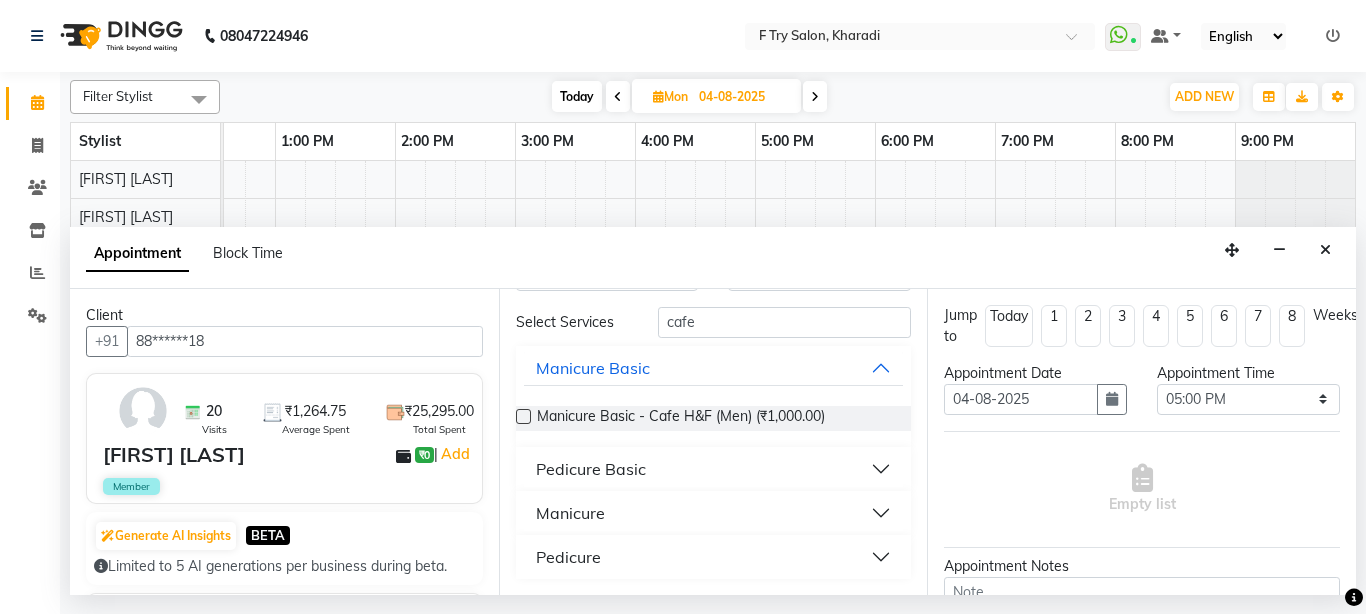 click on "Pedicure Basic" at bounding box center [591, 469] 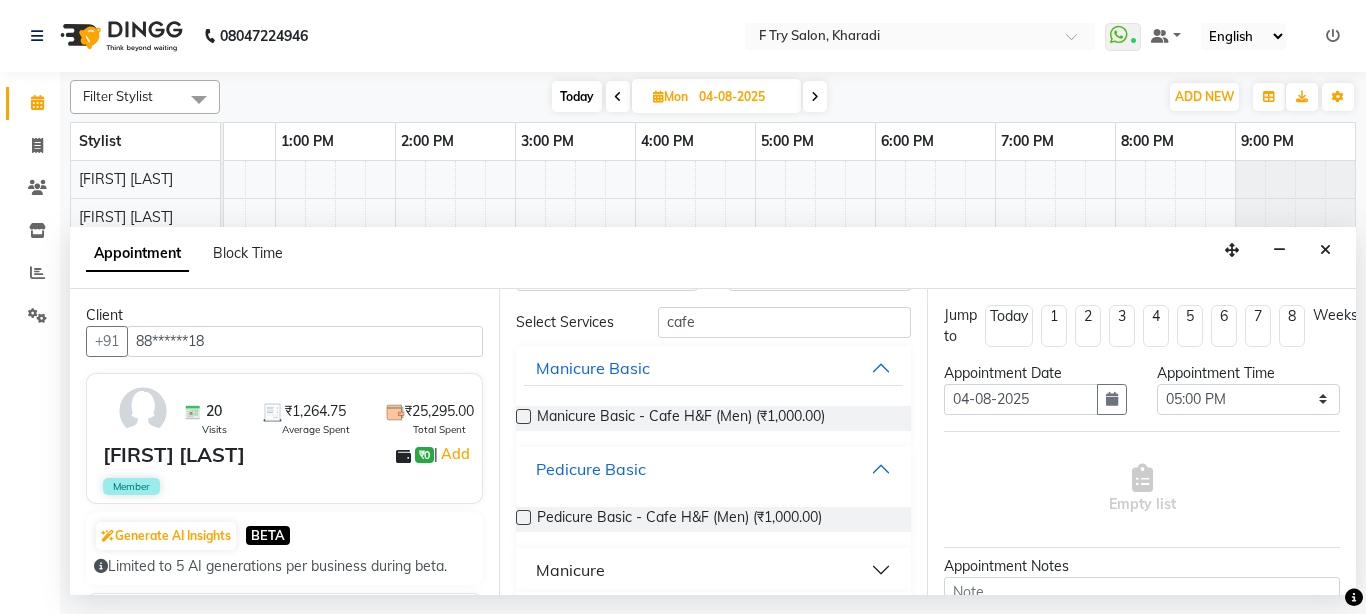 scroll, scrollTop: 123, scrollLeft: 0, axis: vertical 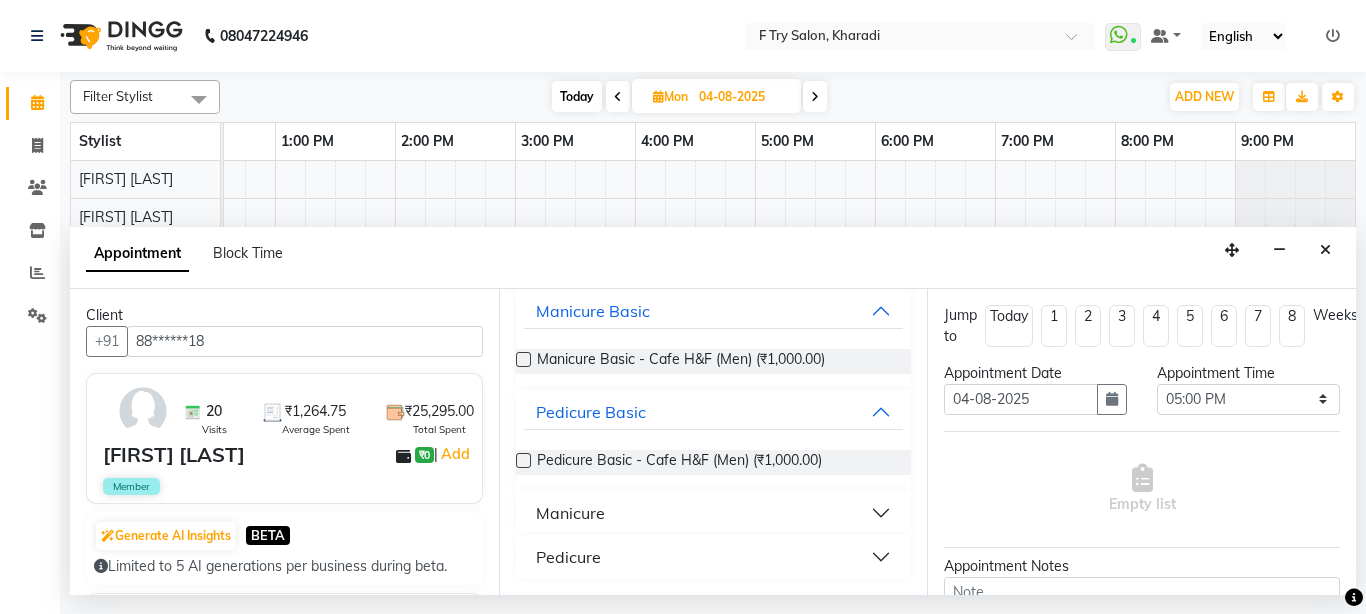 click on "Pedicure" at bounding box center (714, 557) 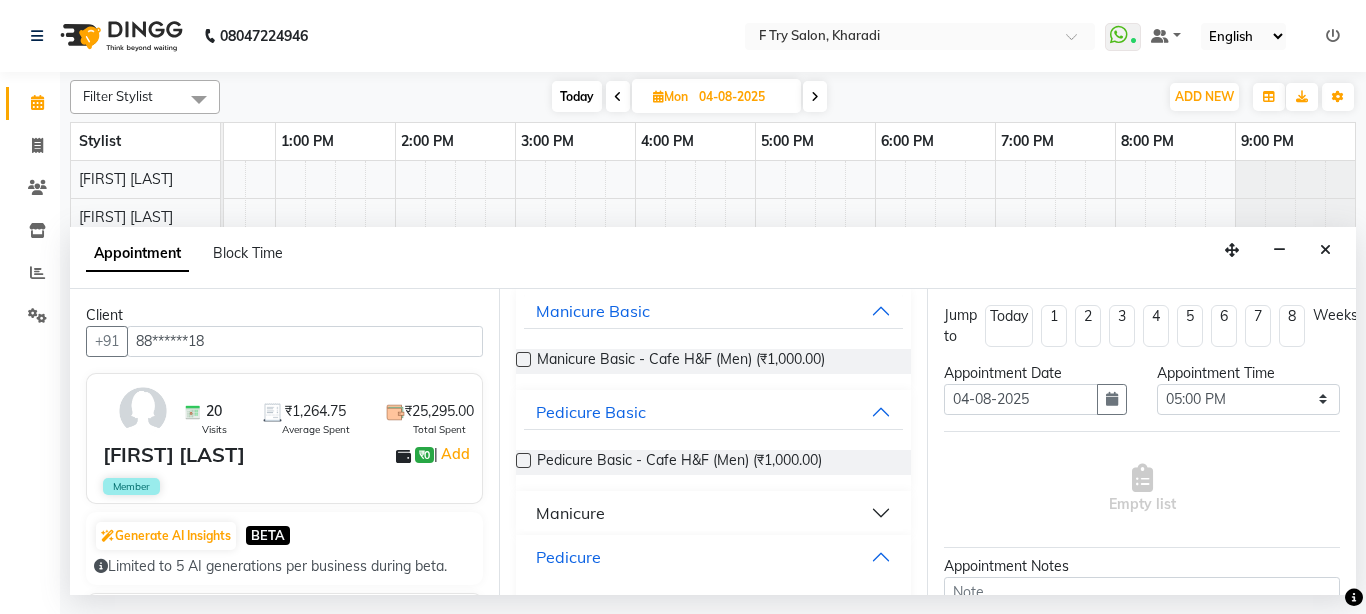 click on "Pedicure" at bounding box center (714, 557) 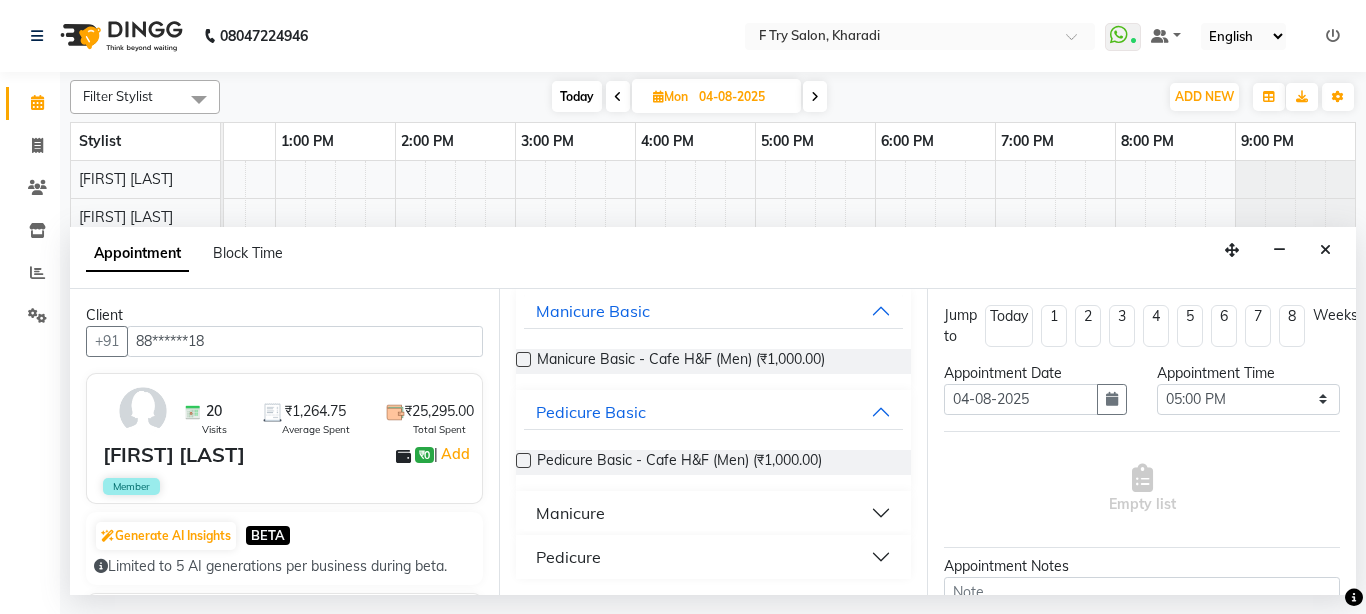 click on "Pedicure" at bounding box center (568, 557) 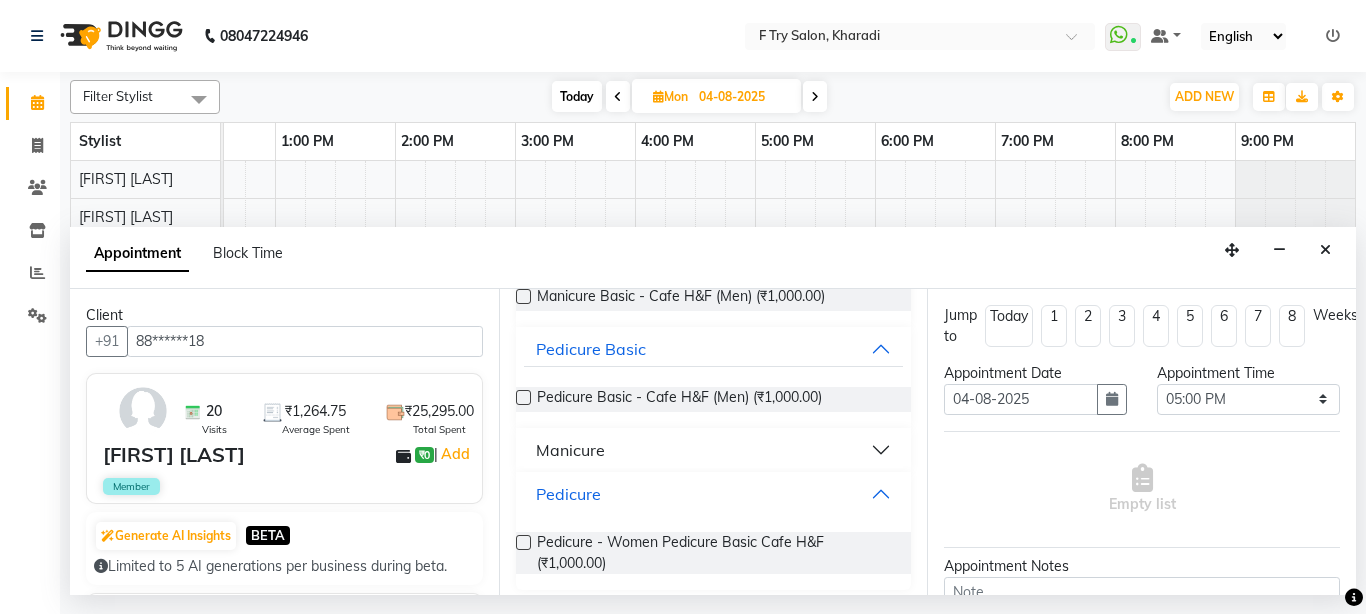 scroll, scrollTop: 197, scrollLeft: 0, axis: vertical 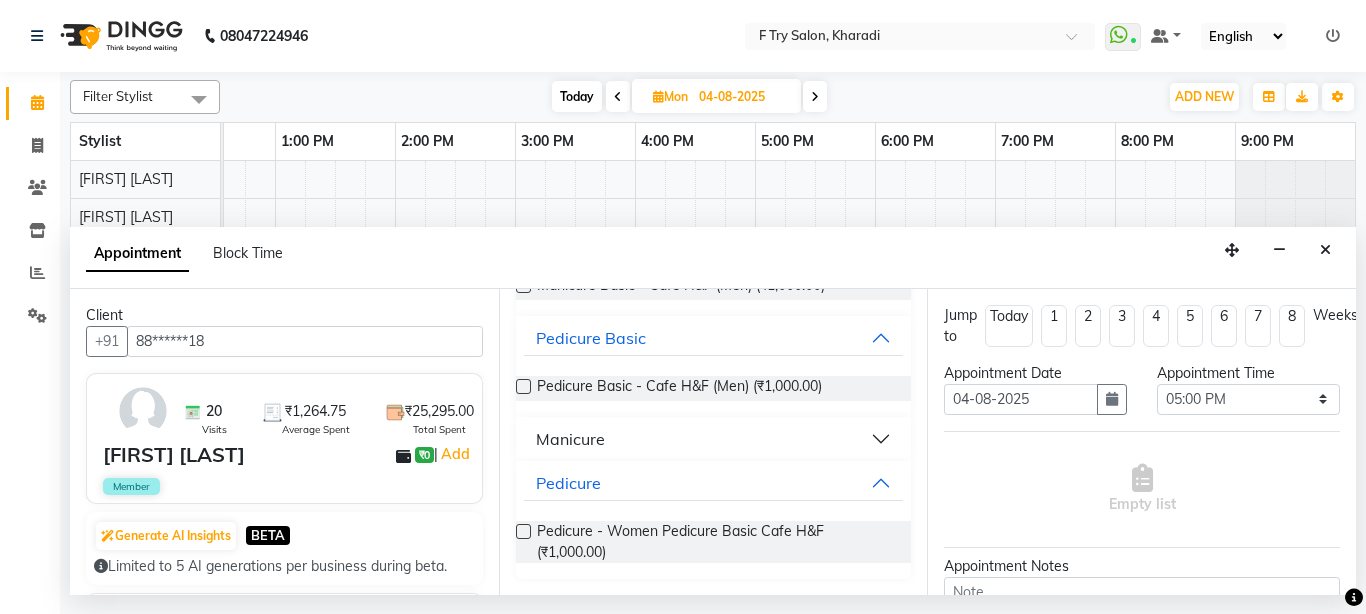 click at bounding box center (523, 531) 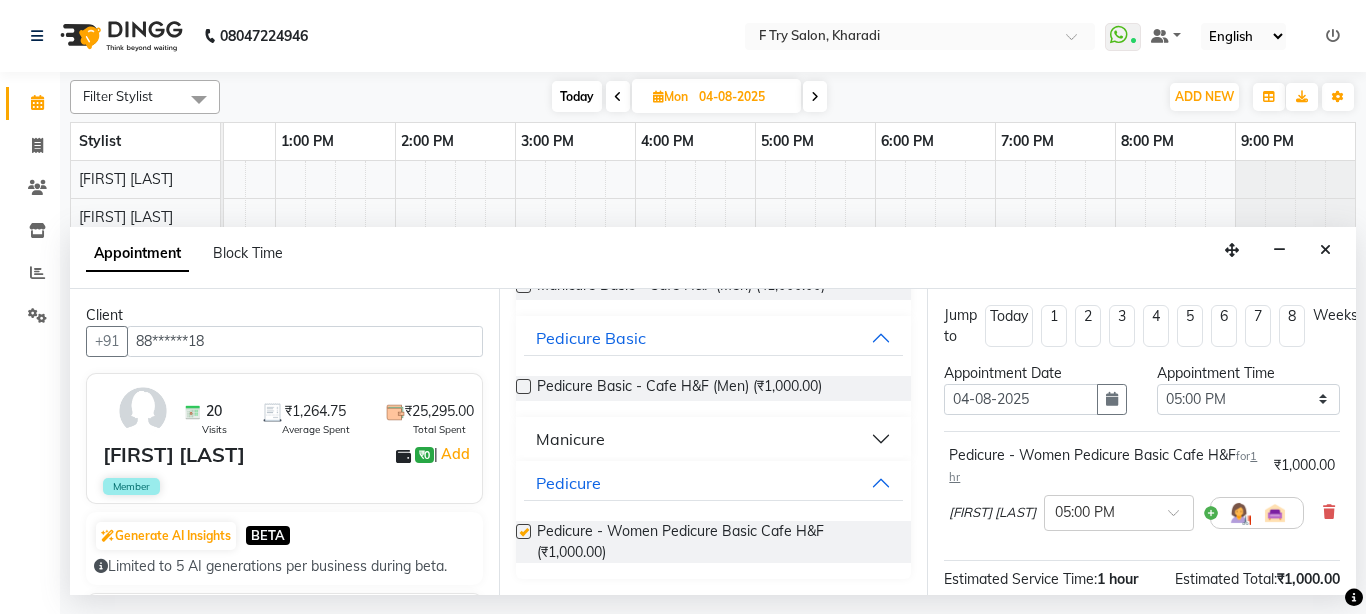 checkbox on "false" 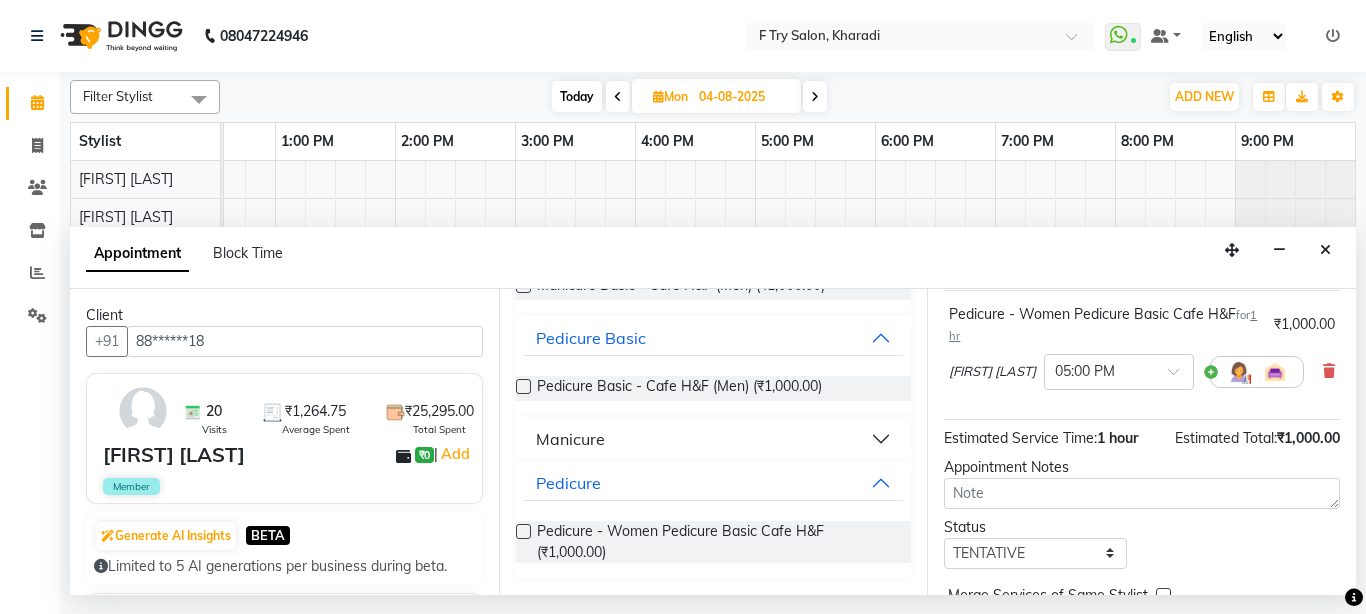 scroll, scrollTop: 254, scrollLeft: 0, axis: vertical 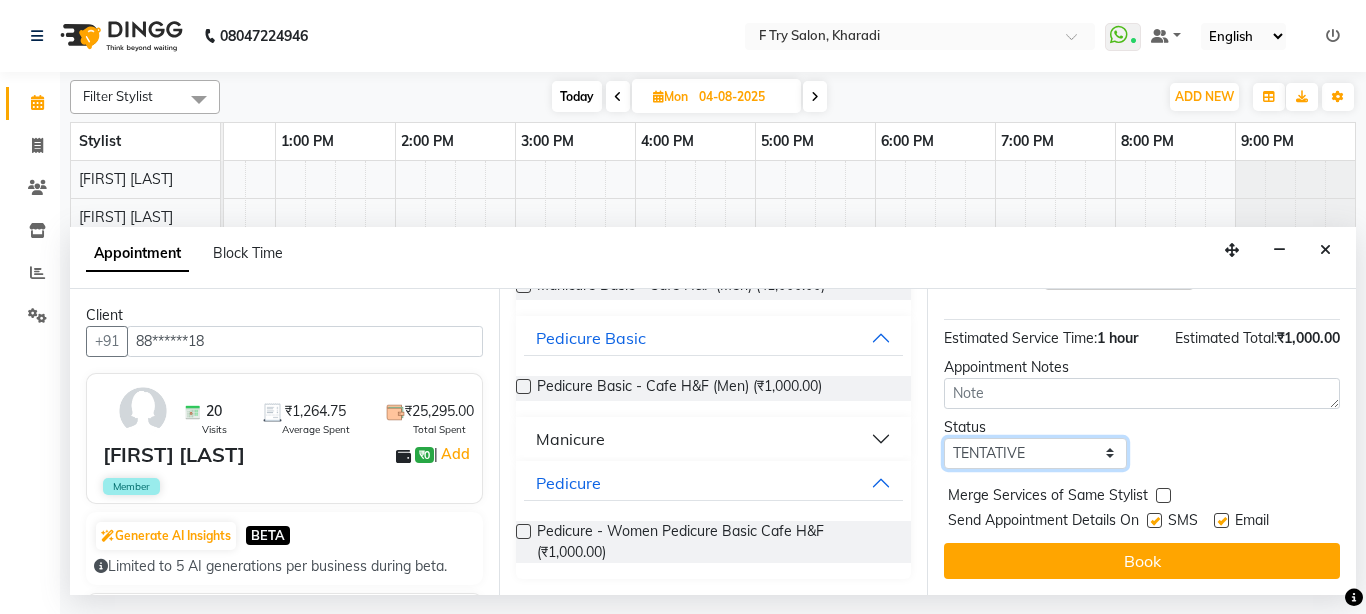 select on "confirm booking" 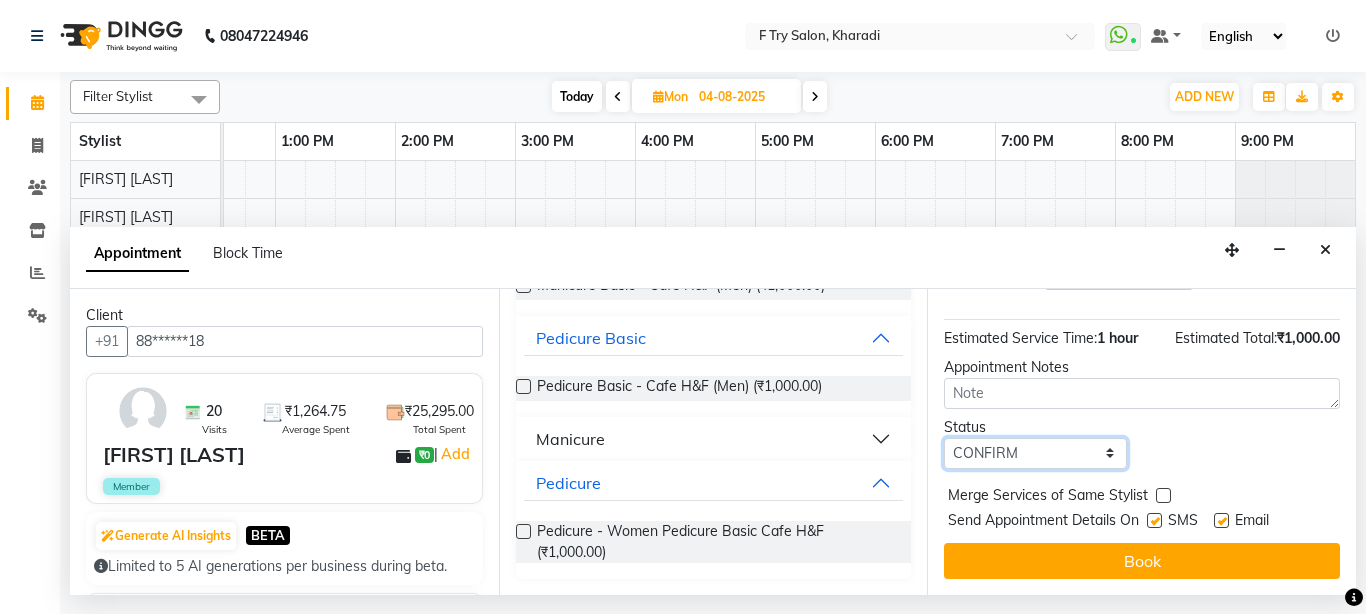 click on "Select TENTATIVE CONFIRM UPCOMING" at bounding box center (1035, 453) 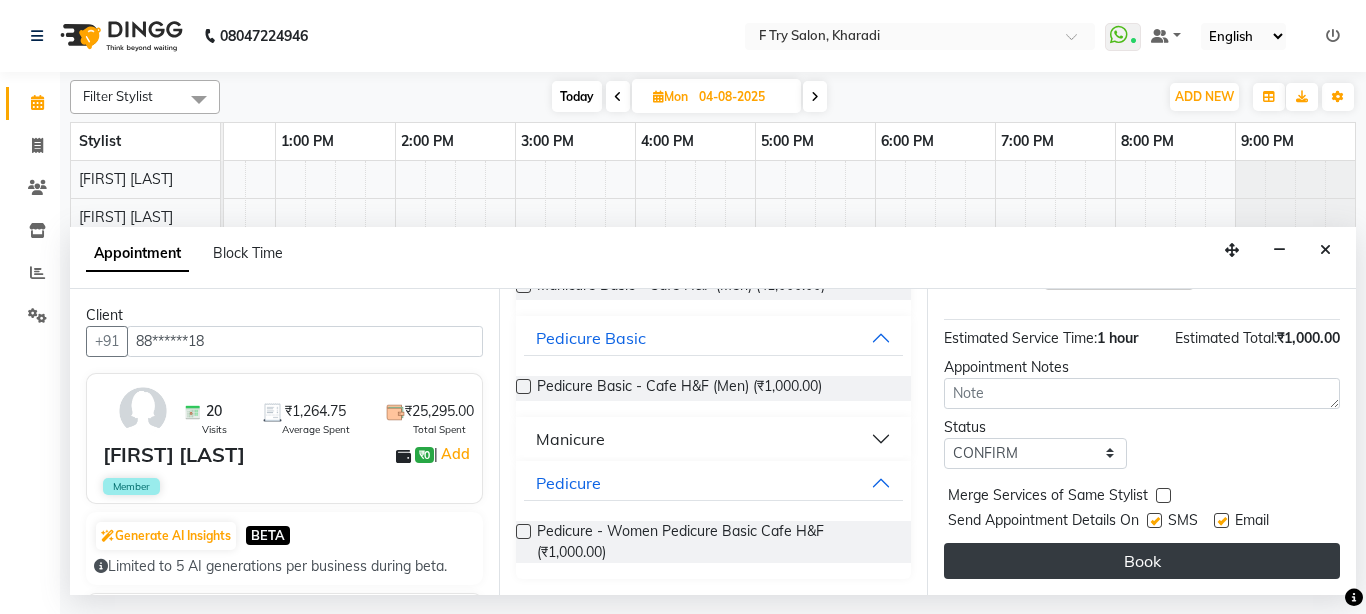 click on "Book" at bounding box center [1142, 561] 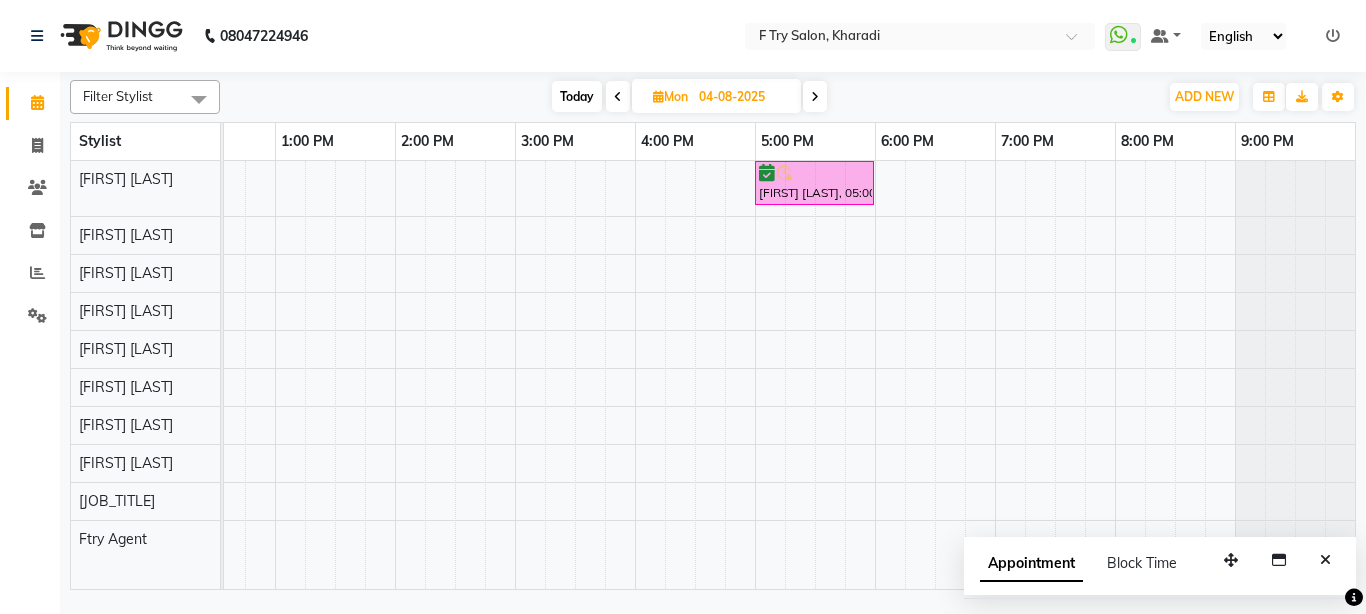 click on "Today" at bounding box center [577, 96] 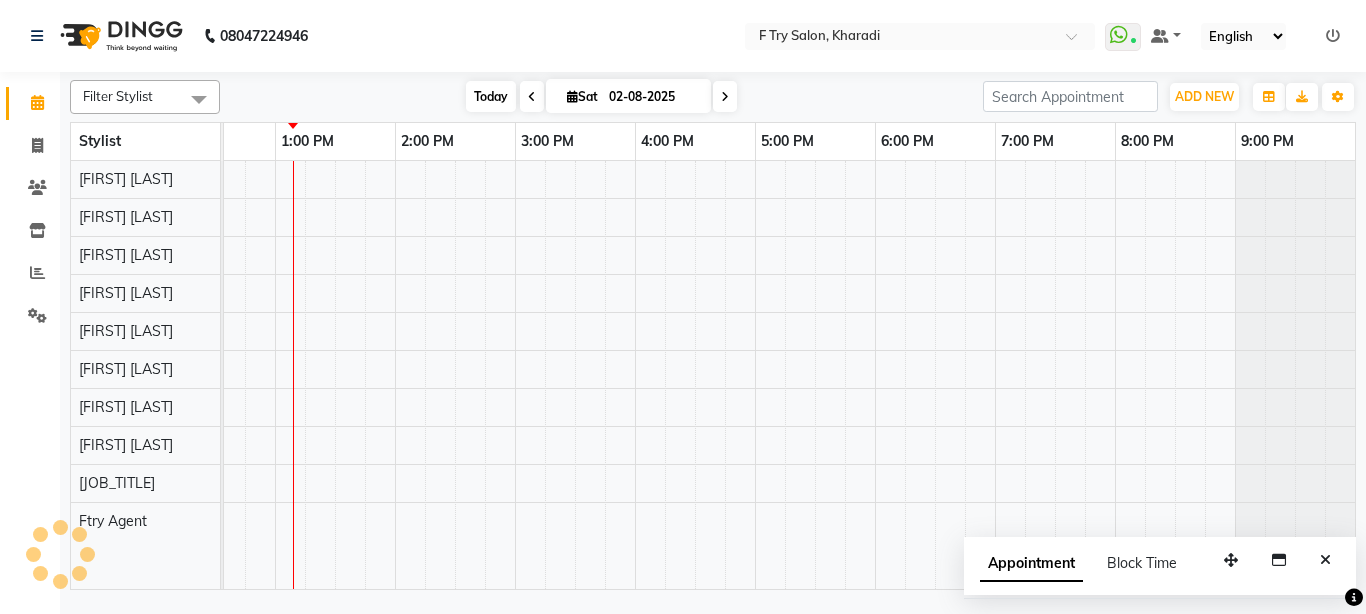 scroll, scrollTop: 0, scrollLeft: 429, axis: horizontal 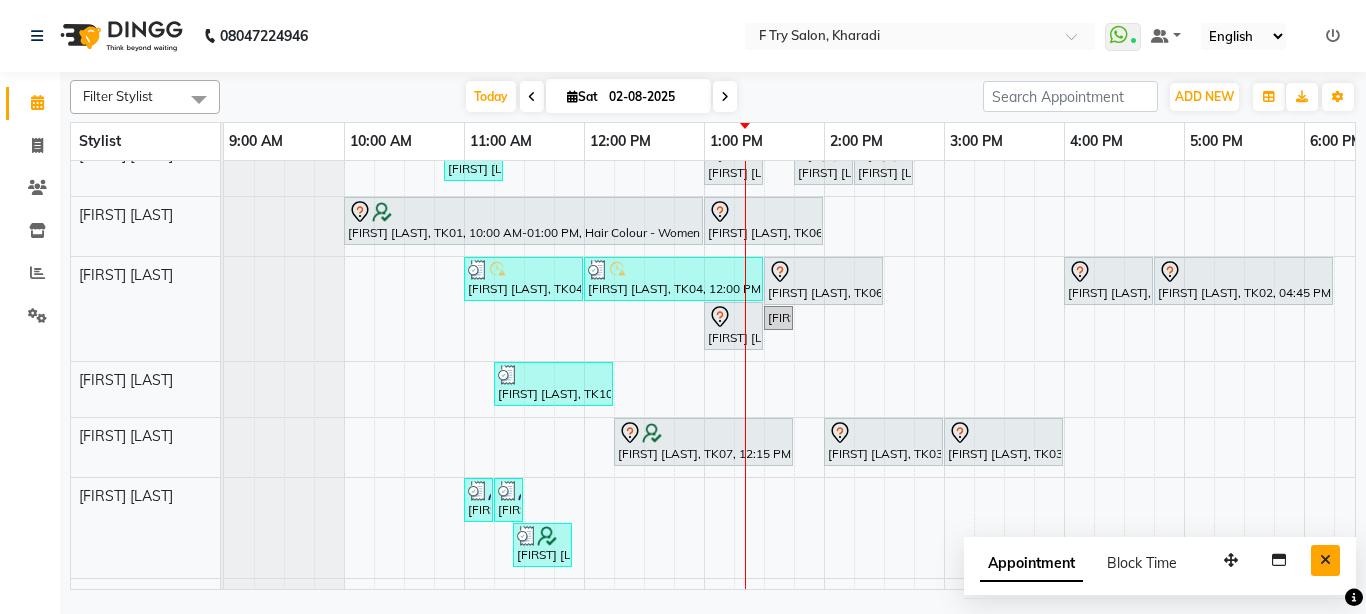 click at bounding box center (1325, 560) 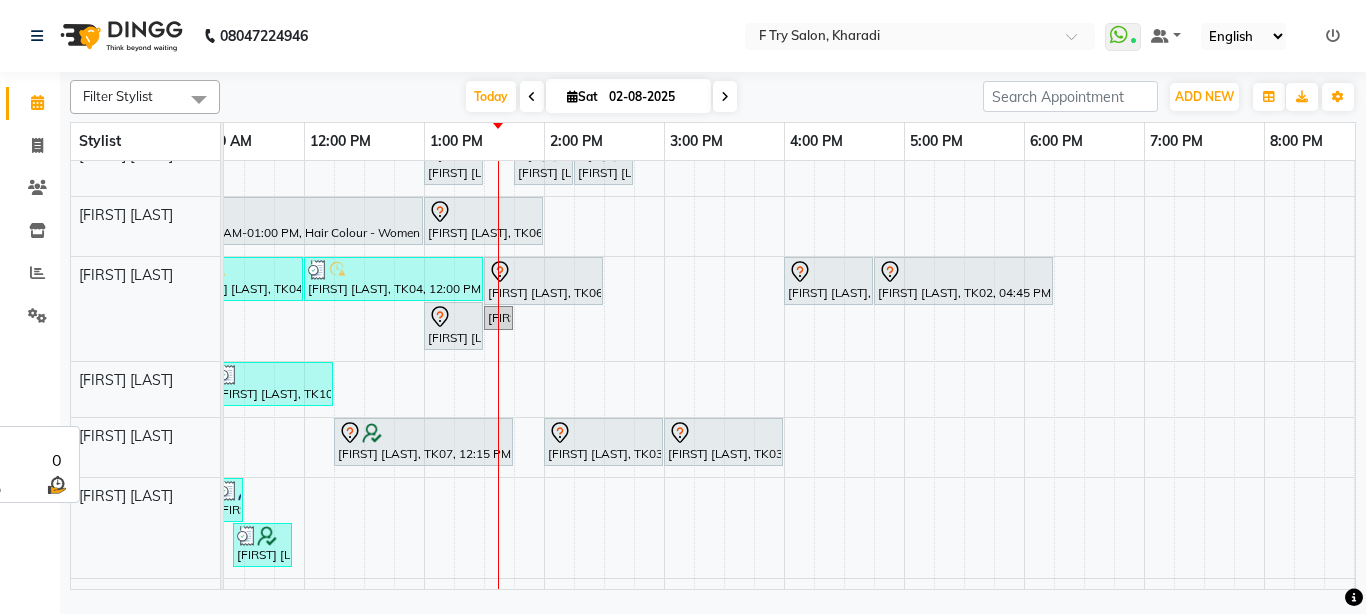 scroll, scrollTop: 171, scrollLeft: 280, axis: both 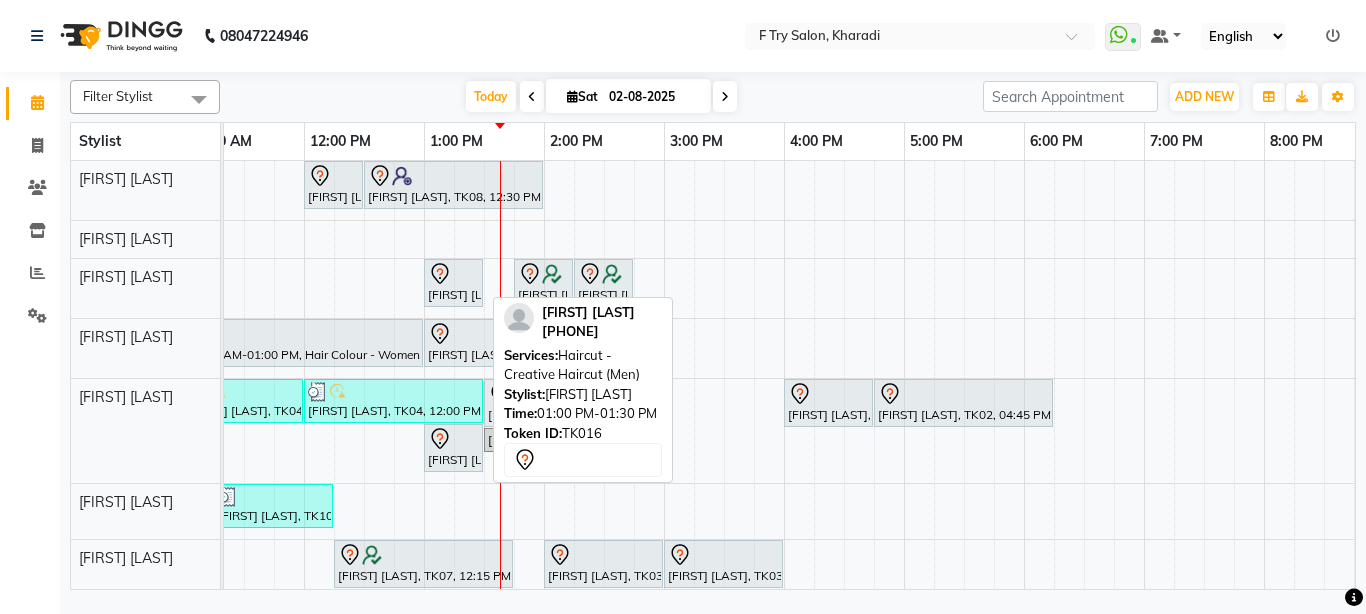 click on "[FIRST] [LAST], TK16, 01:00 PM-01:30 PM, Haircut - Creative Haircut (Men)" at bounding box center (453, 283) 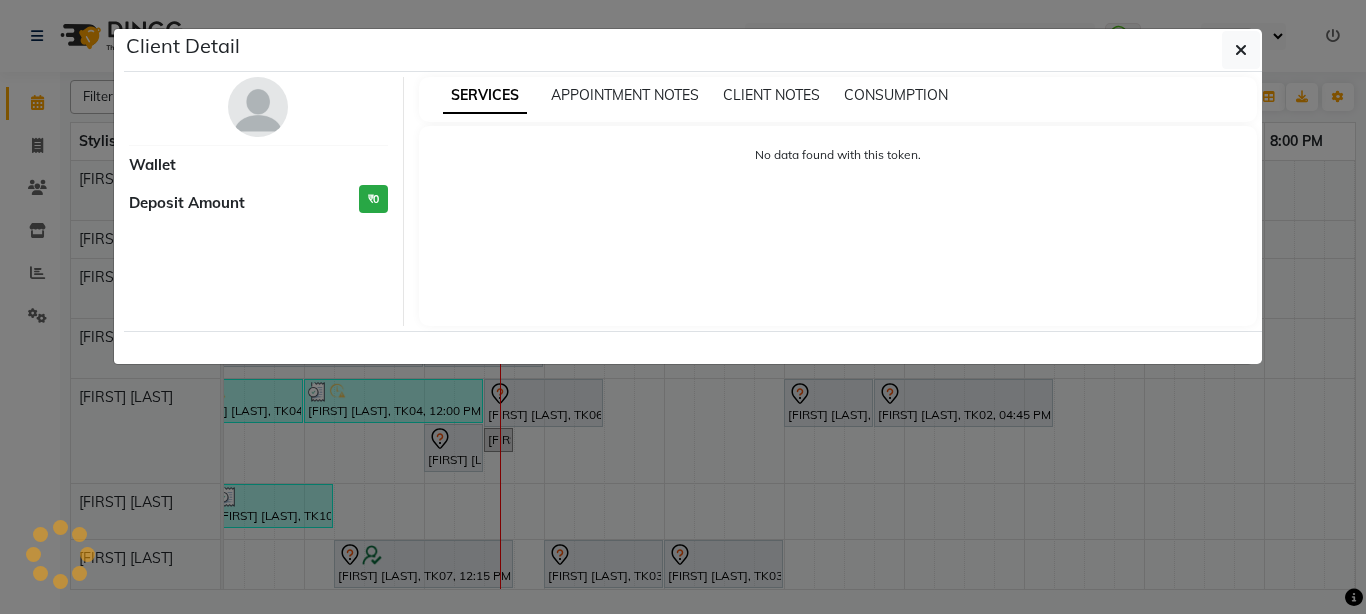 select on "7" 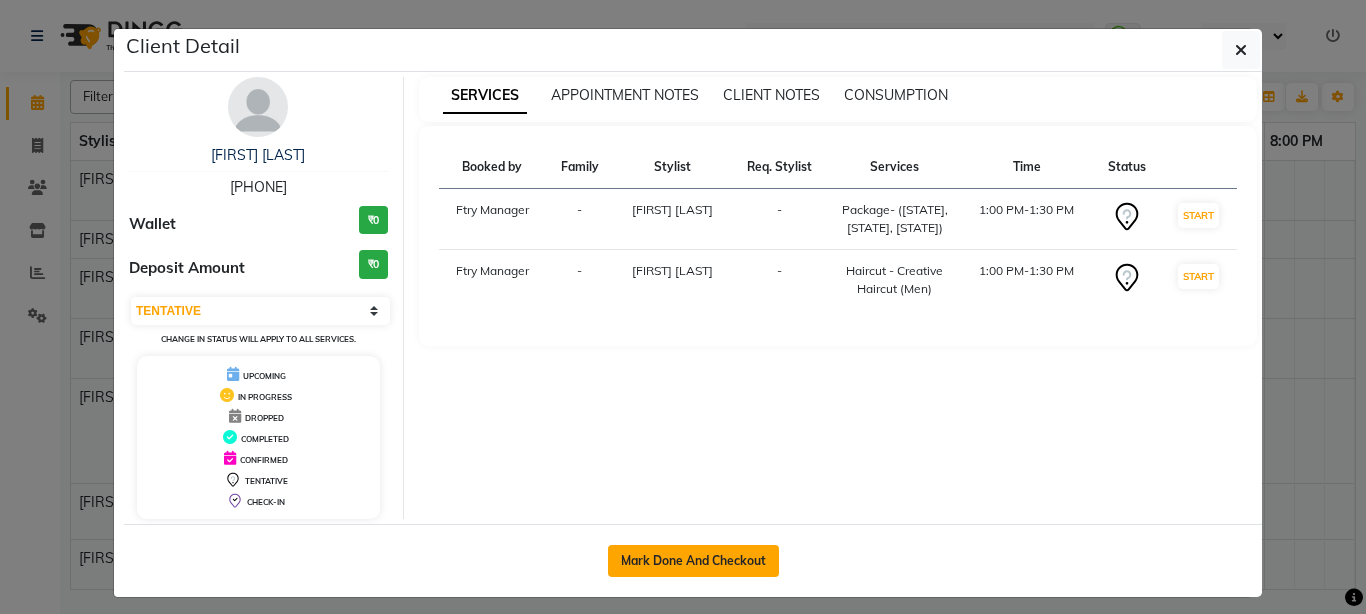 click on "Mark Done And Checkout" 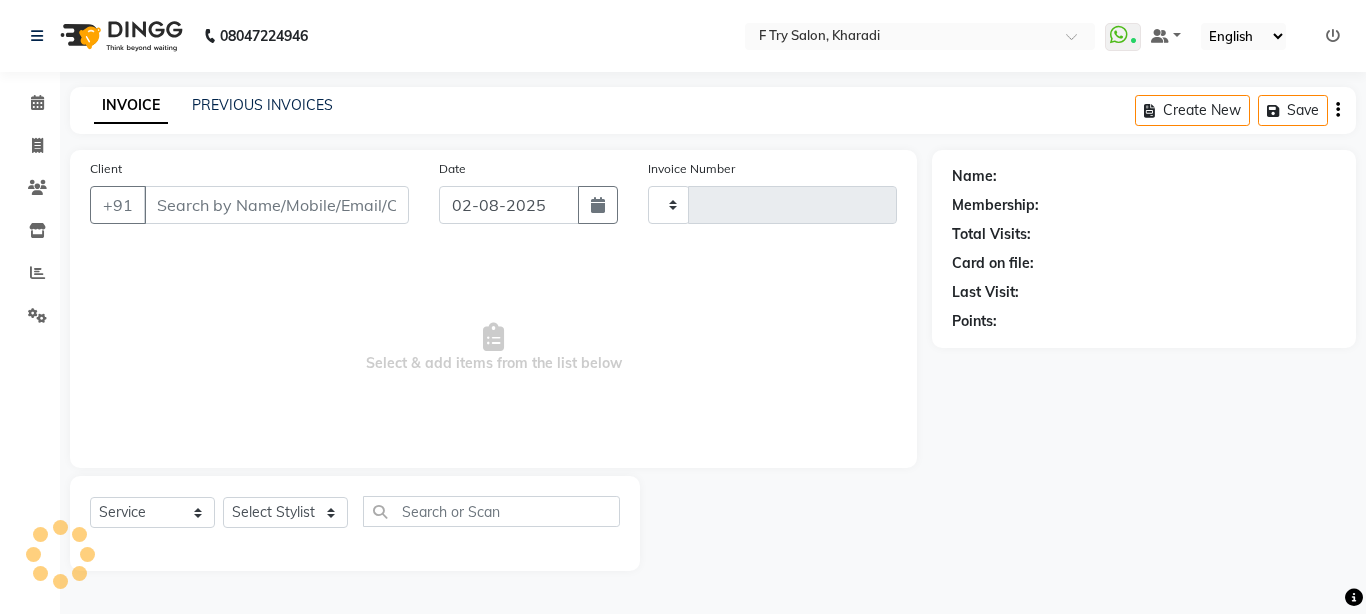 type on "1622" 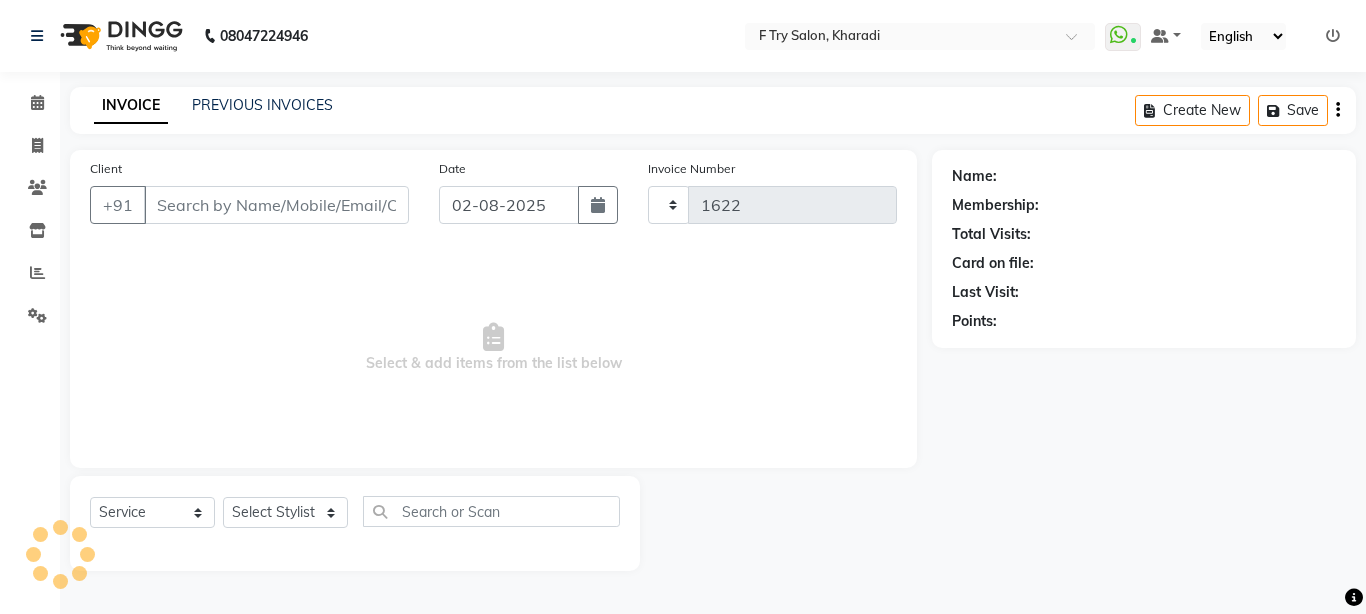 select on "793" 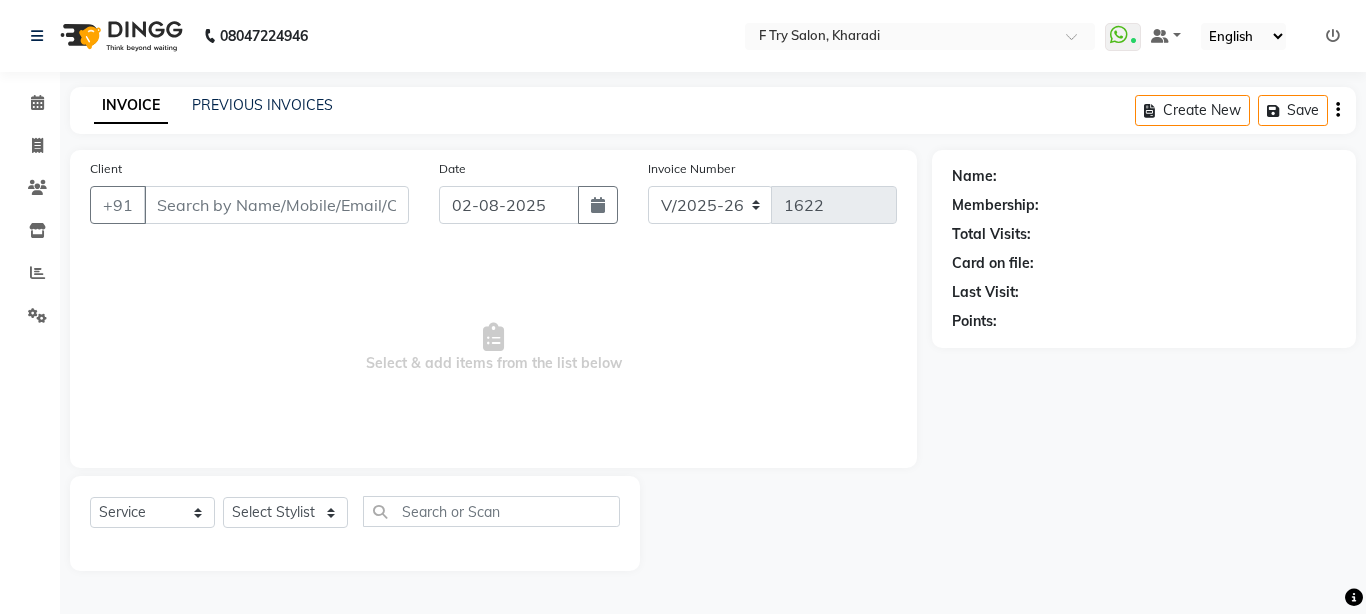 type on "98******62" 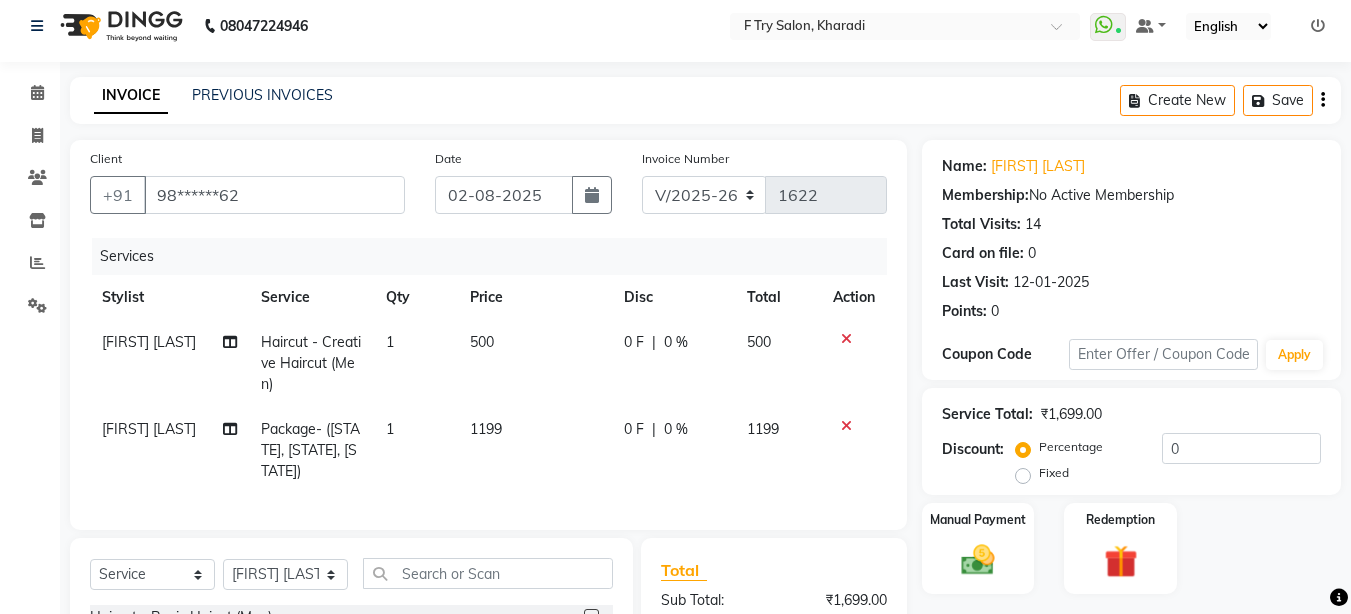 scroll, scrollTop: 0, scrollLeft: 0, axis: both 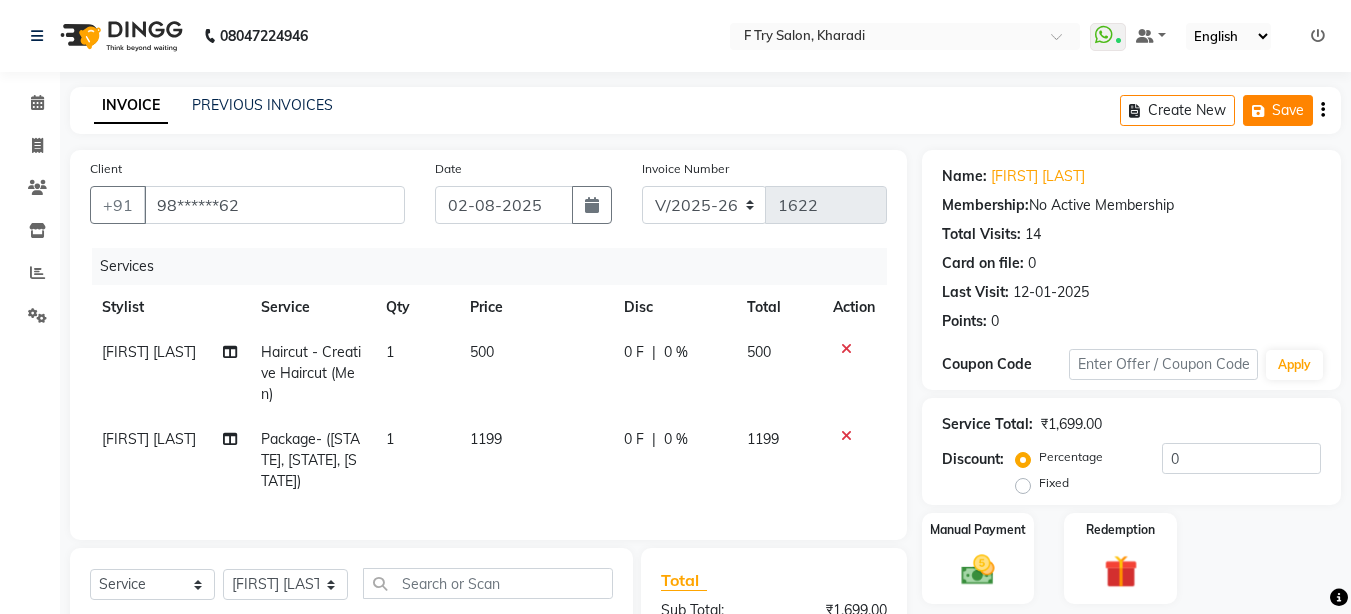 click on "Save" 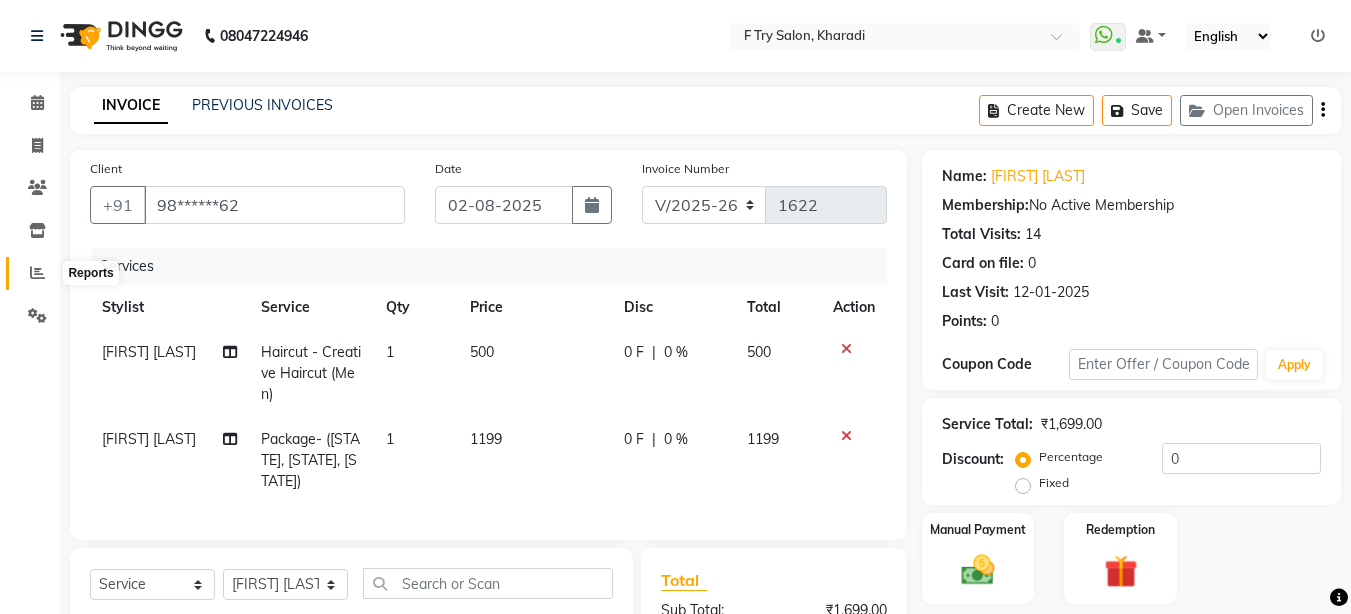 click 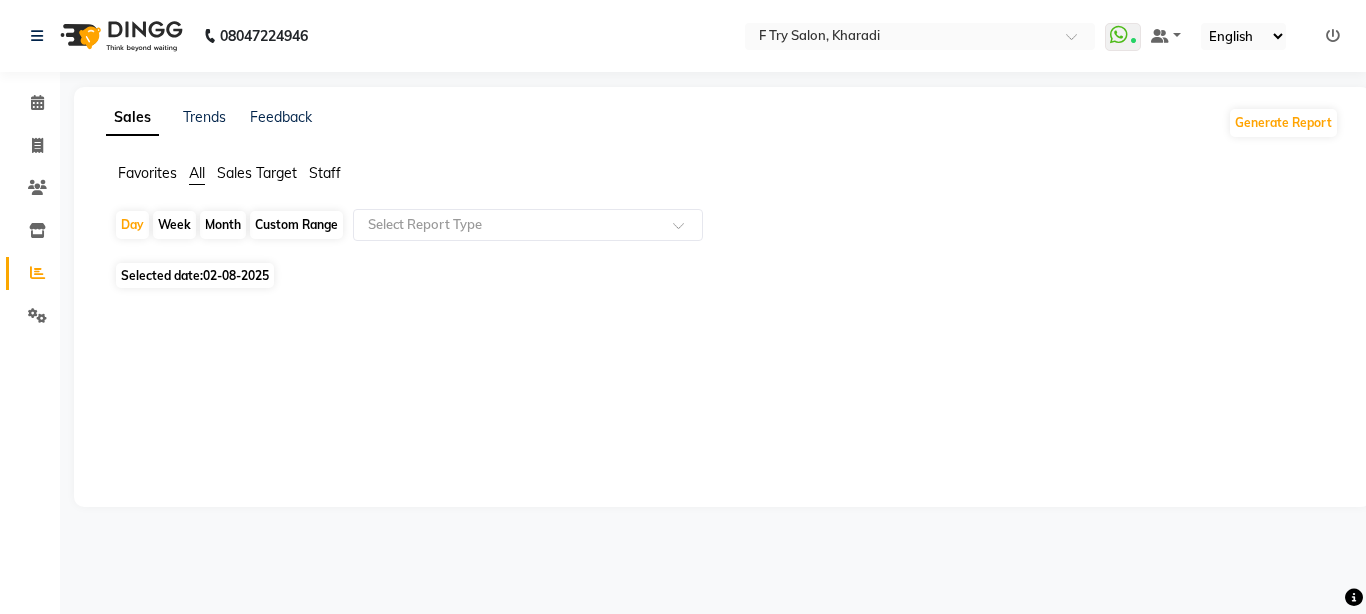 click on "Staff" 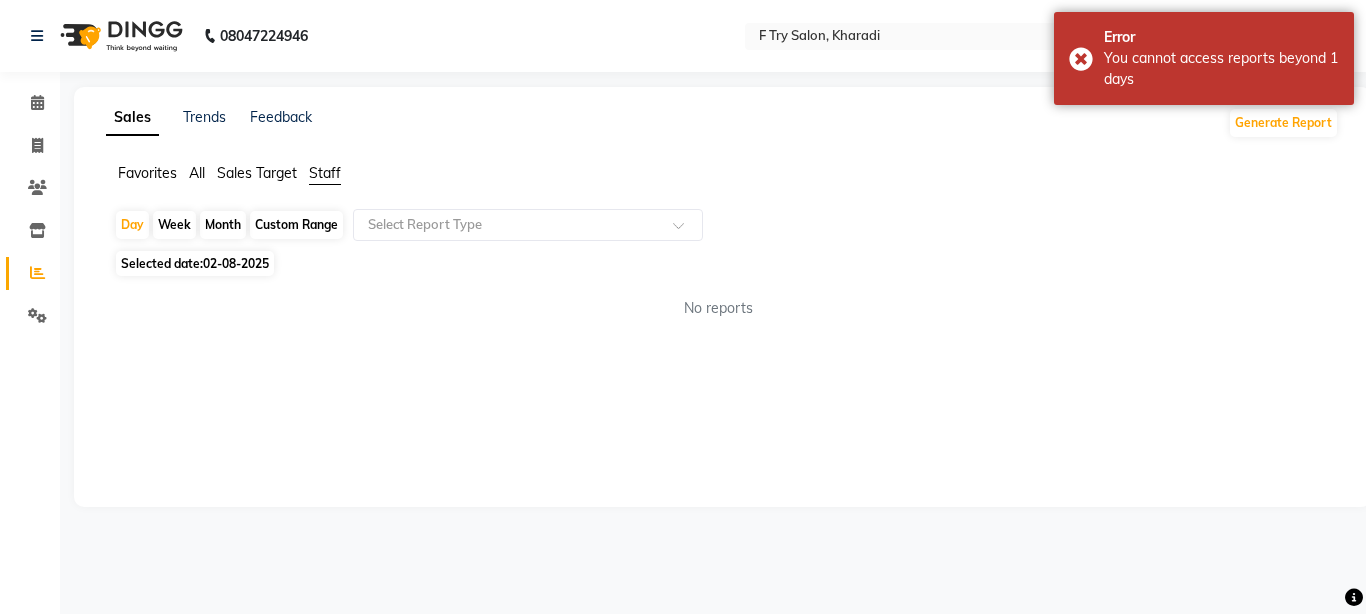 click on "Month" 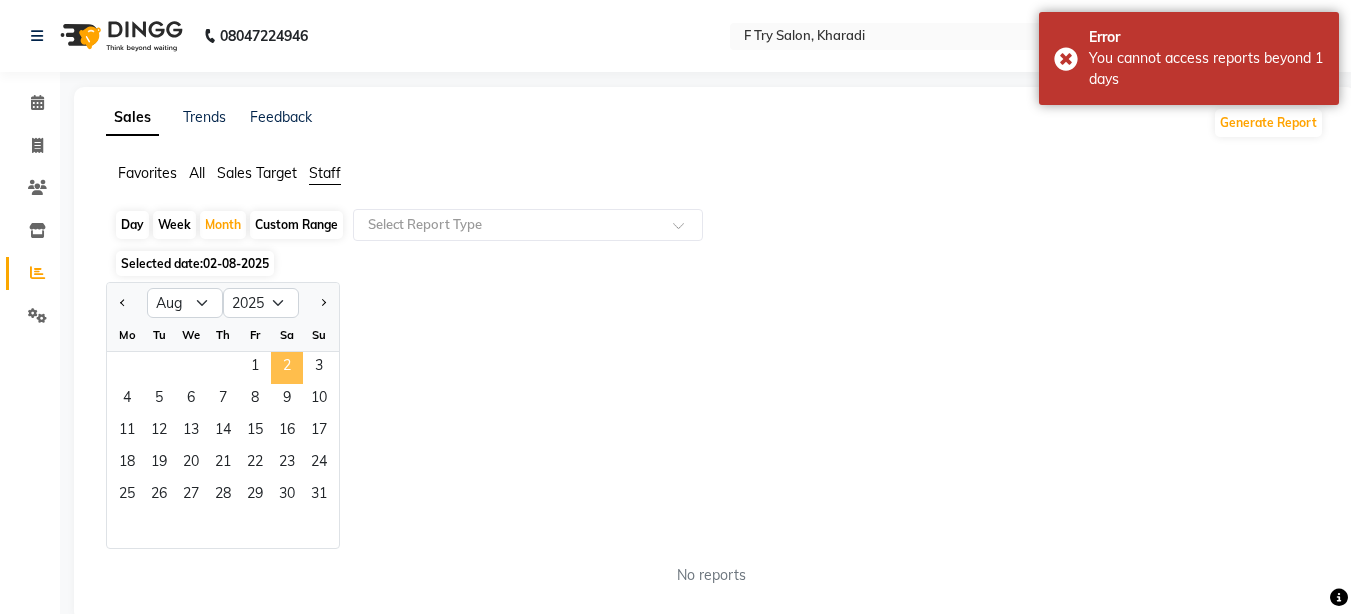 click on "2" 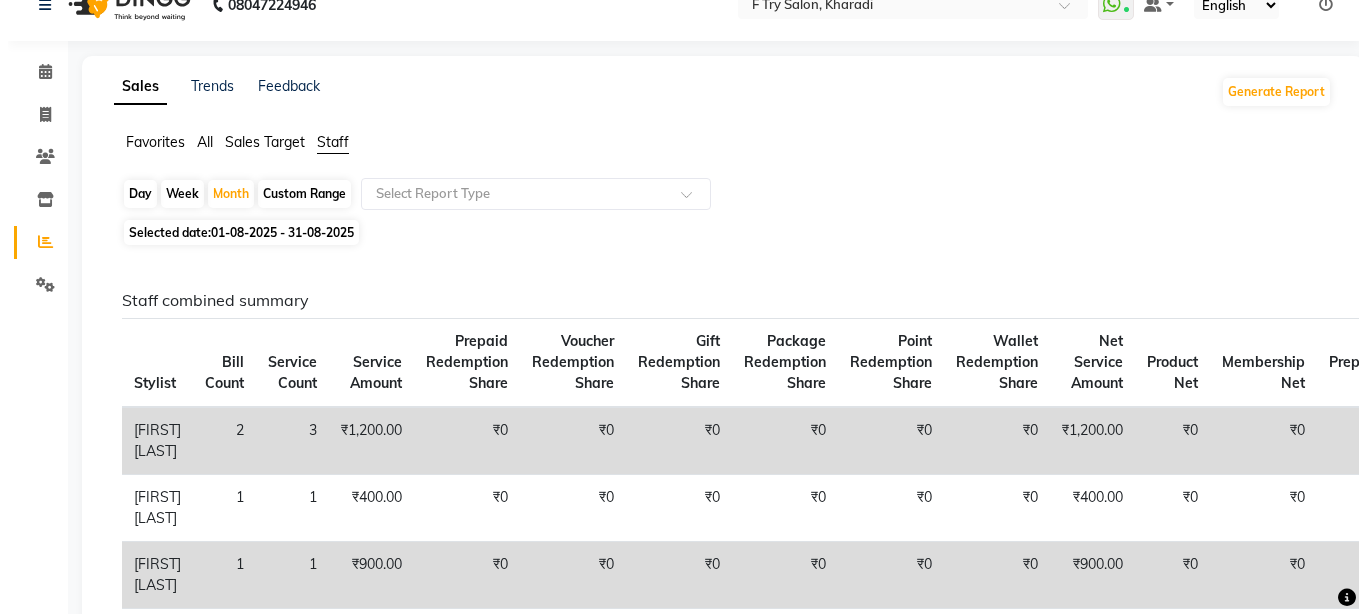 scroll, scrollTop: 0, scrollLeft: 0, axis: both 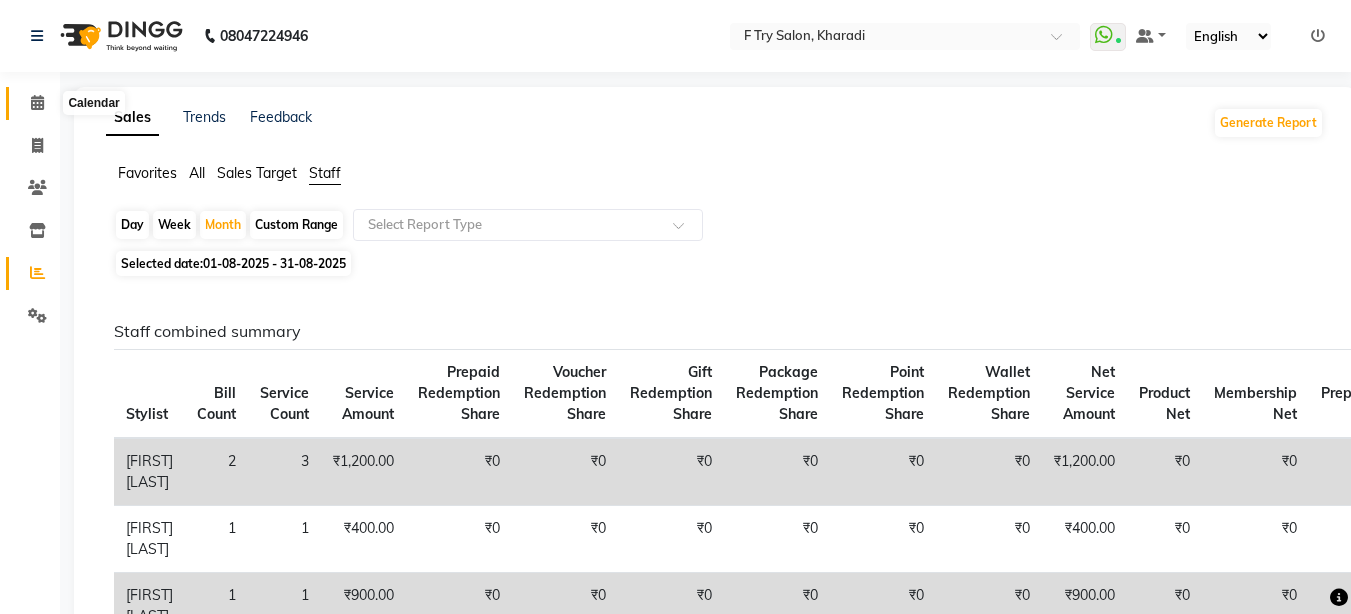 click 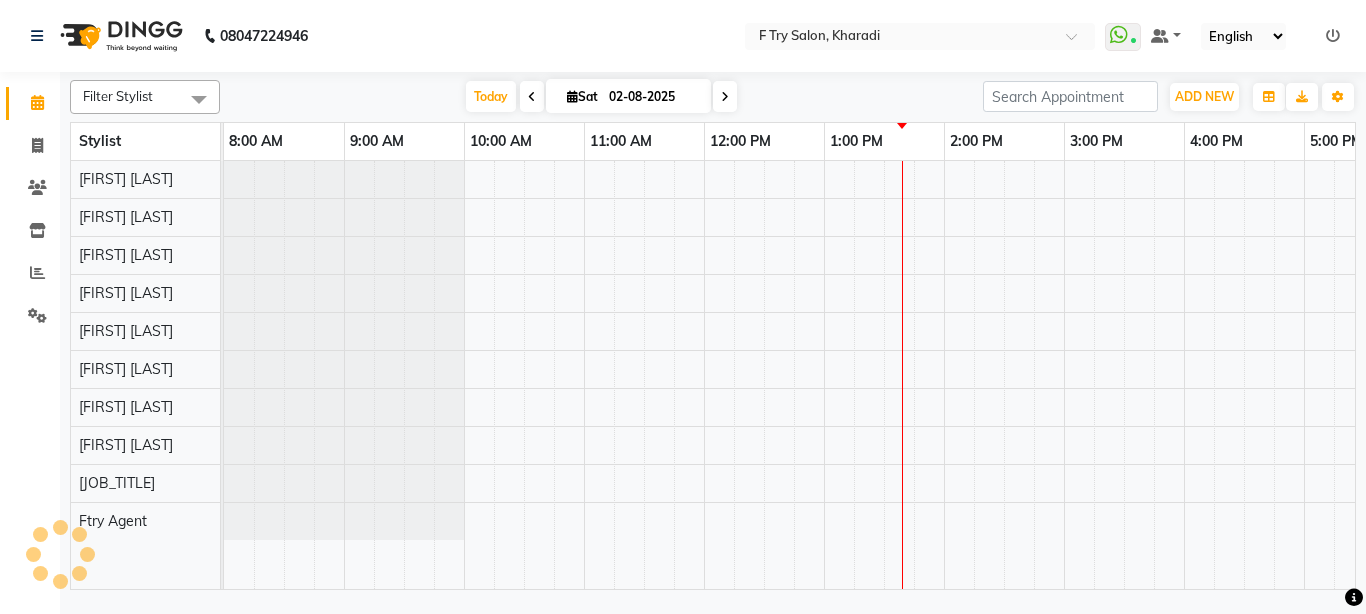 scroll, scrollTop: 0, scrollLeft: 0, axis: both 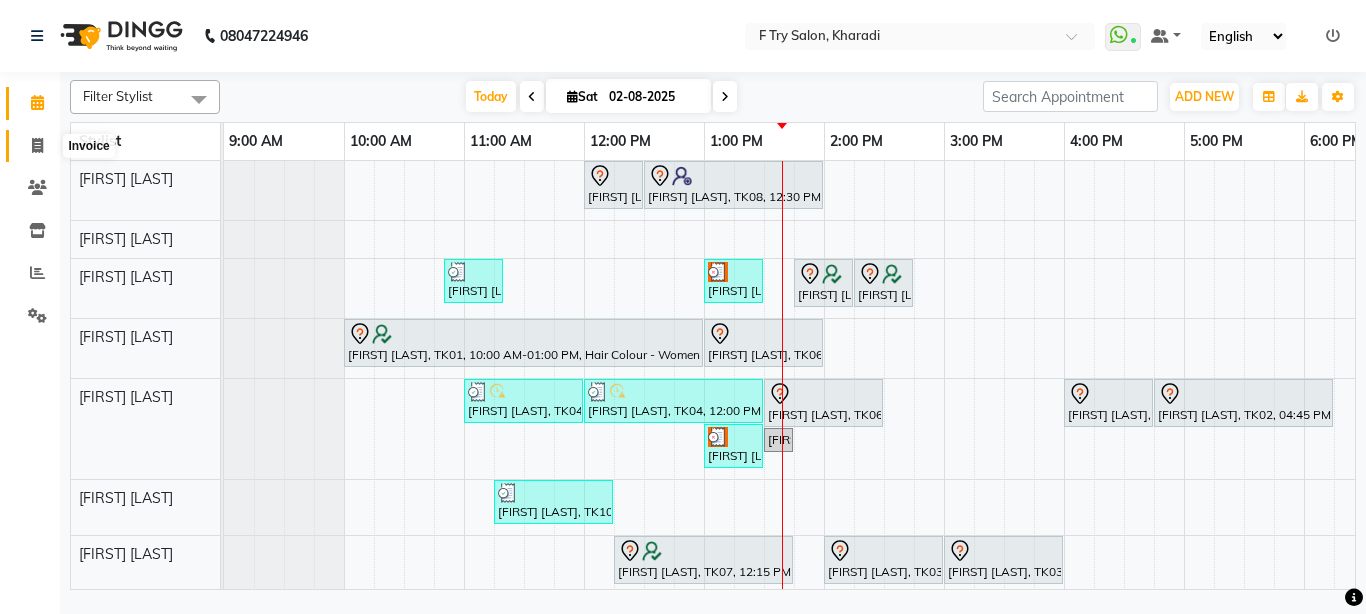 click 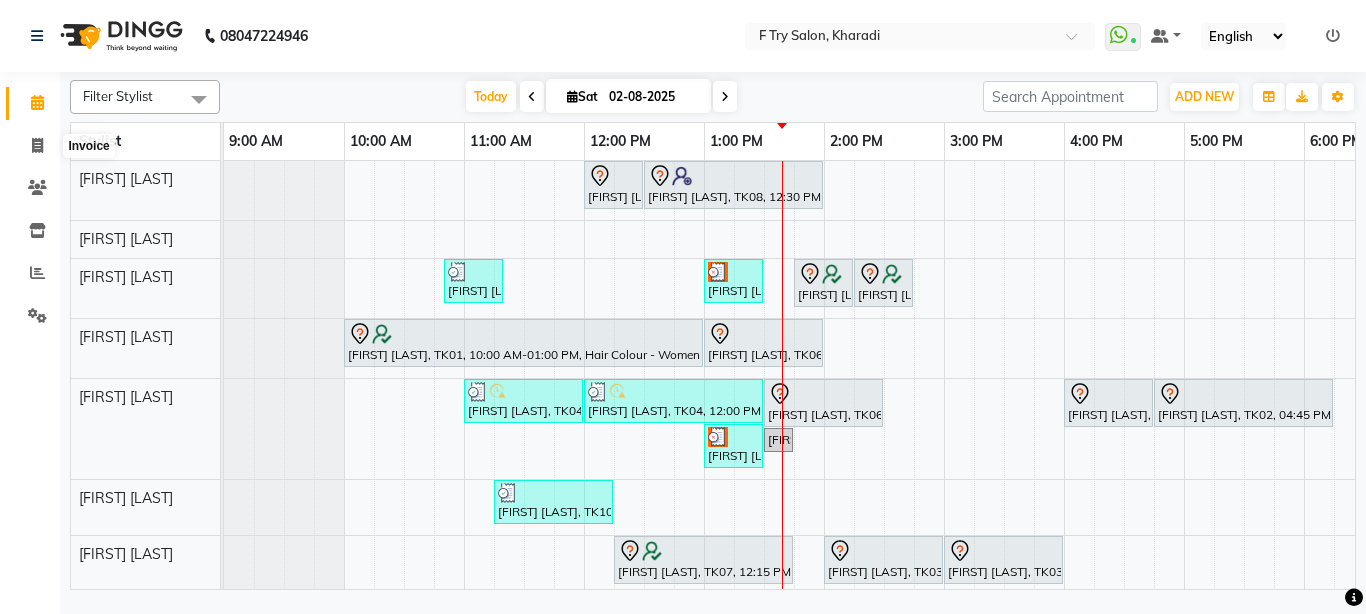 select on "793" 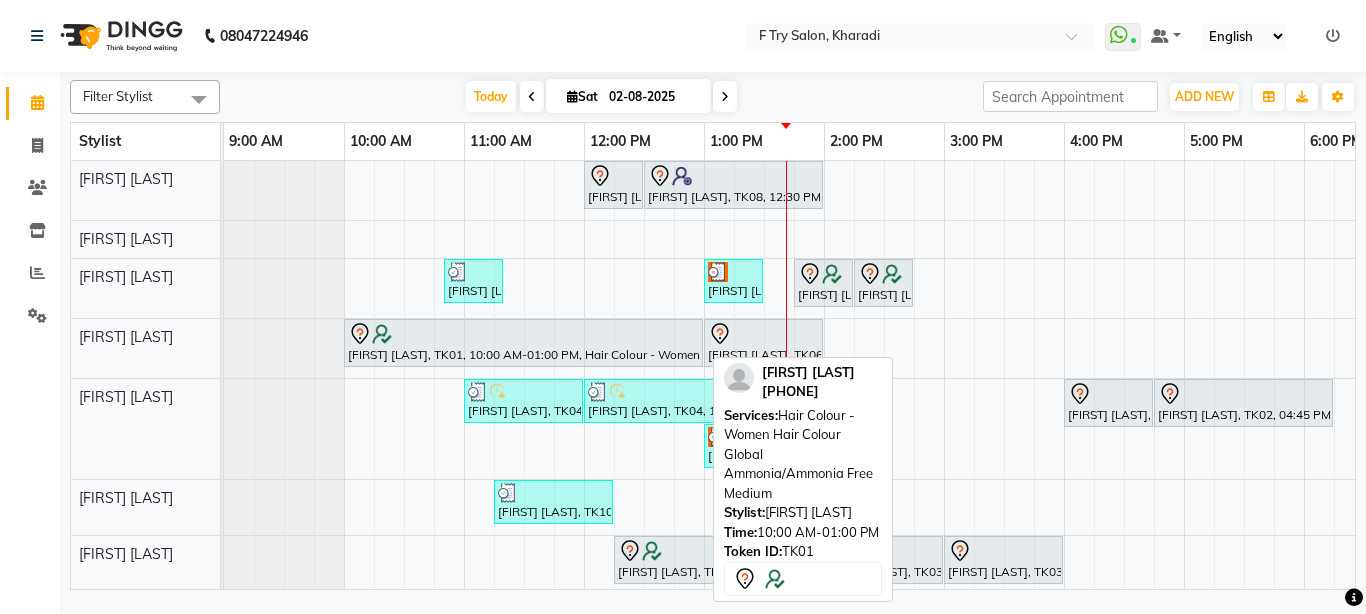 click at bounding box center (523, 334) 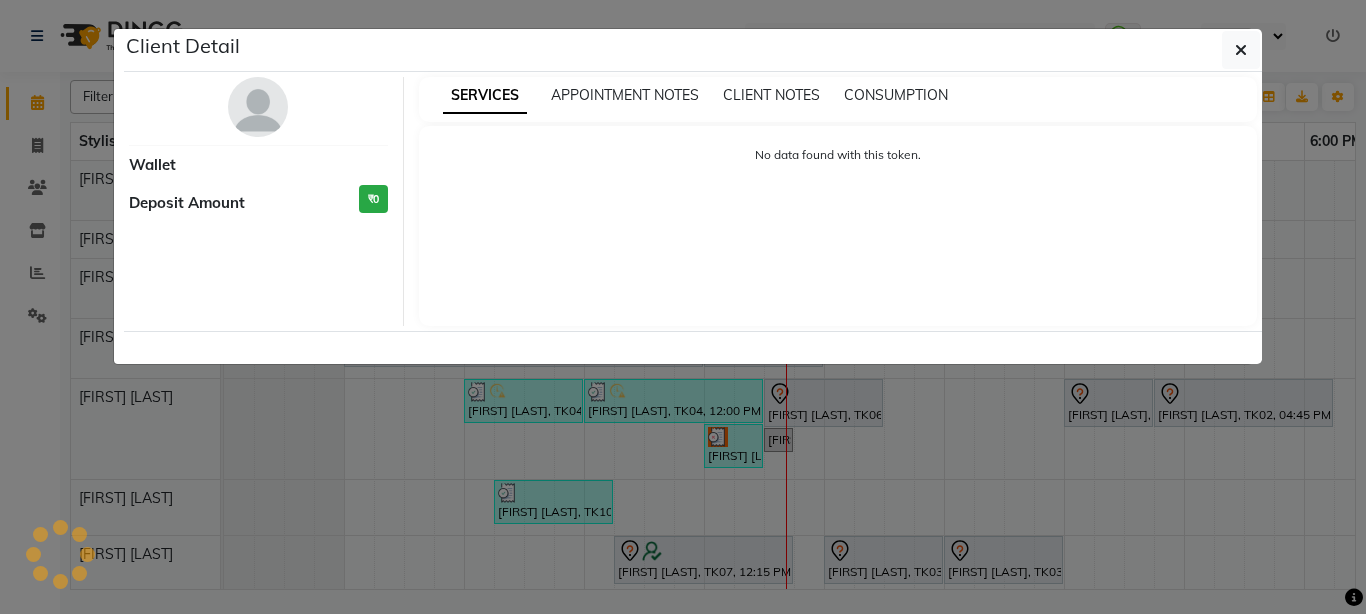 select on "7" 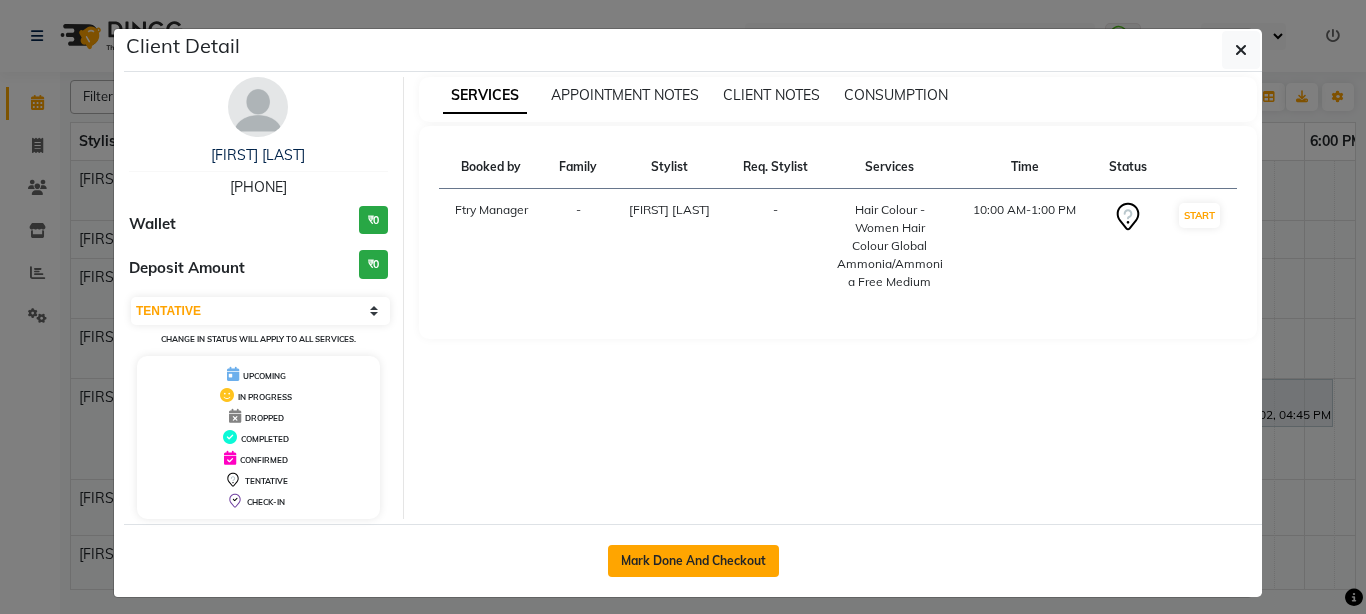 click on "Mark Done And Checkout" 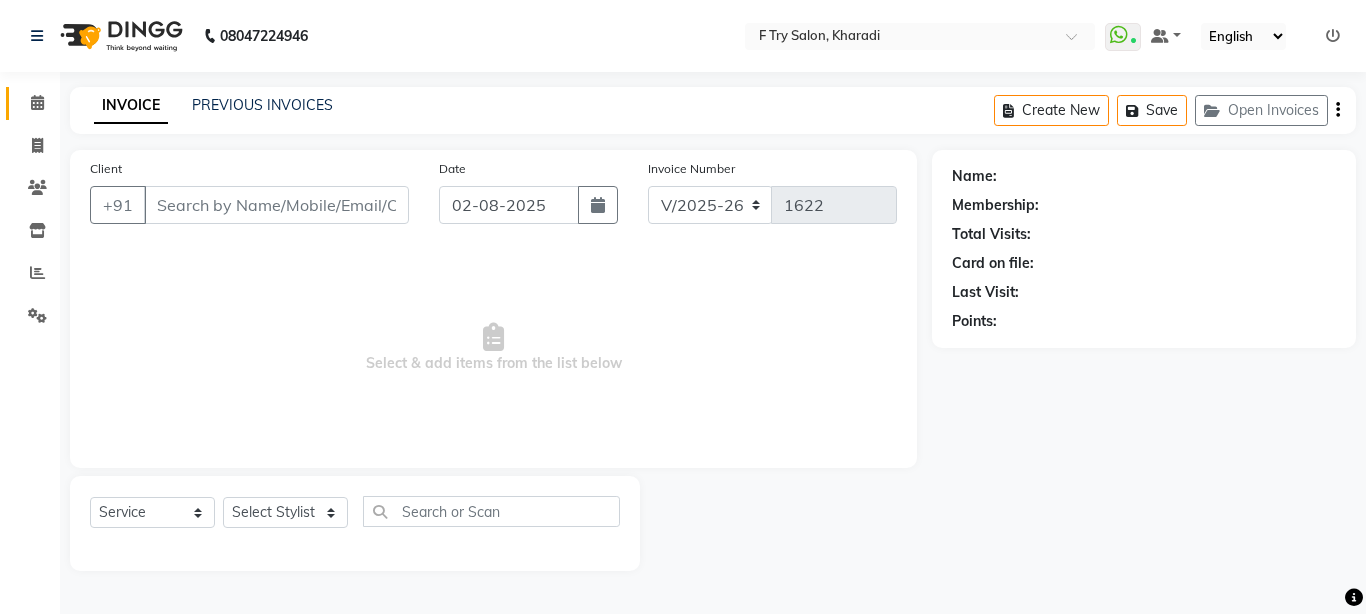 type on "99******61" 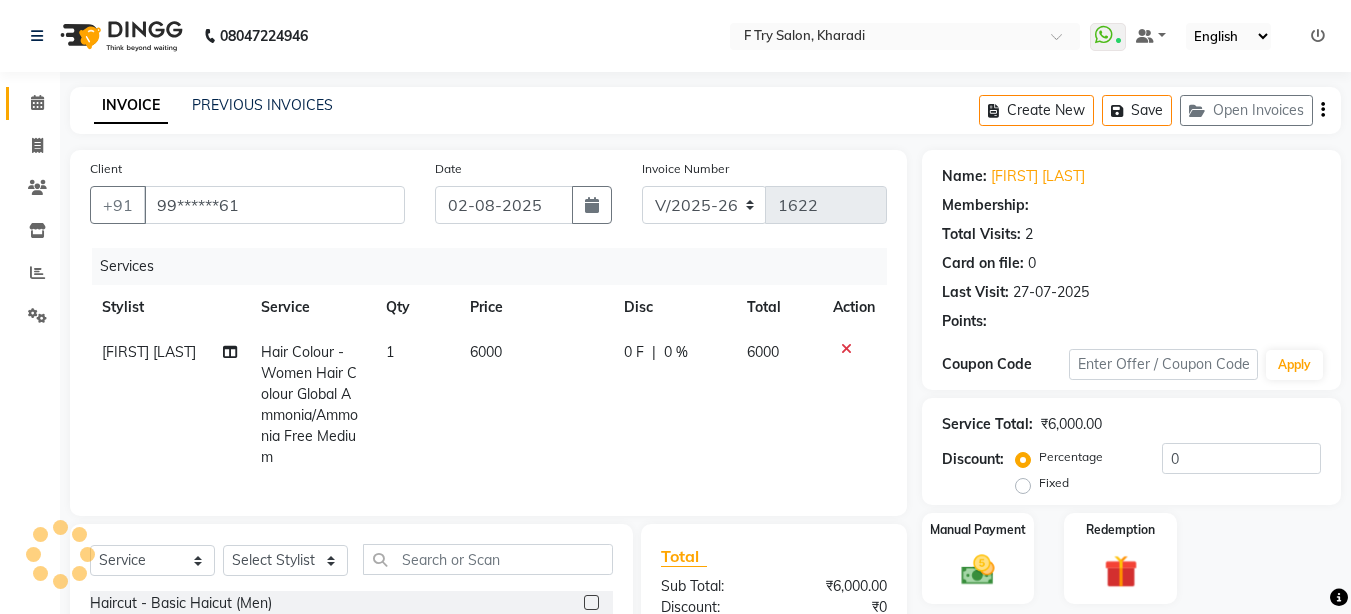 select on "1: Object" 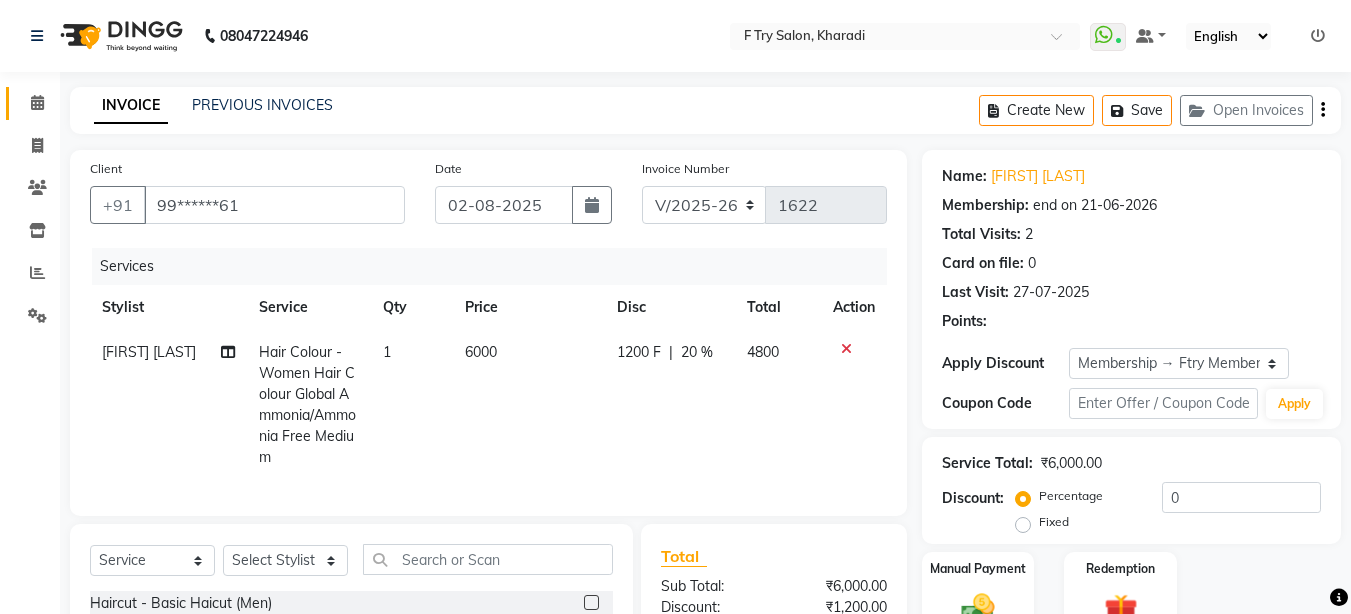 type on "20" 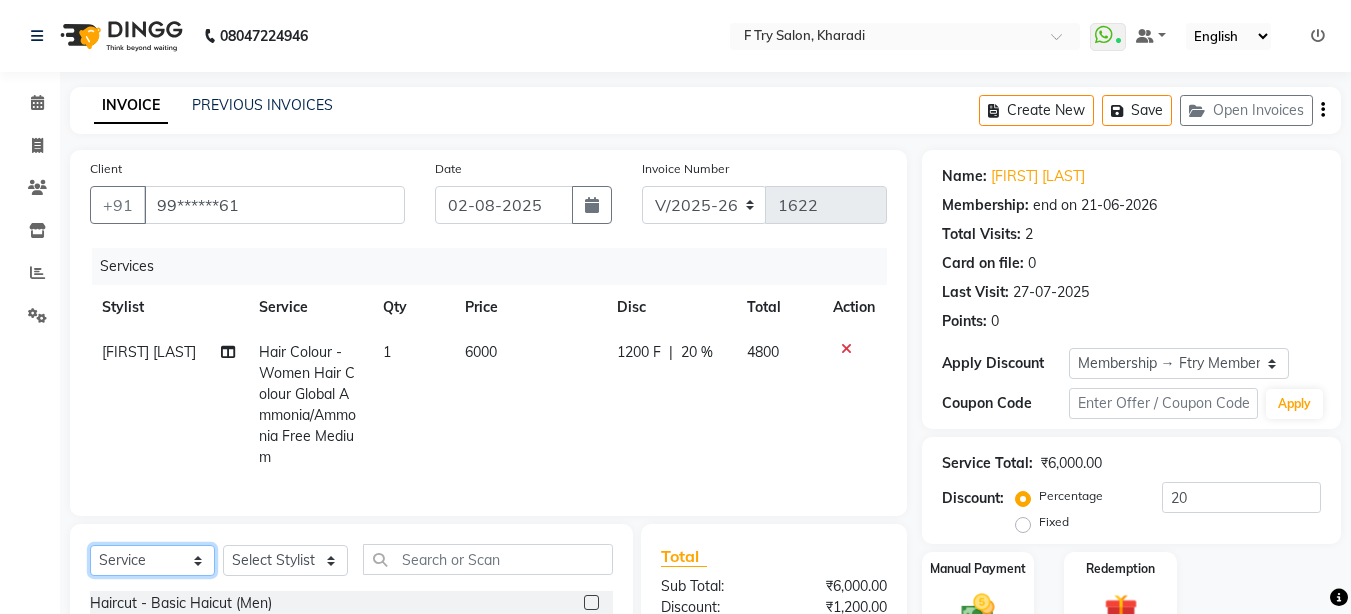 select on "product" 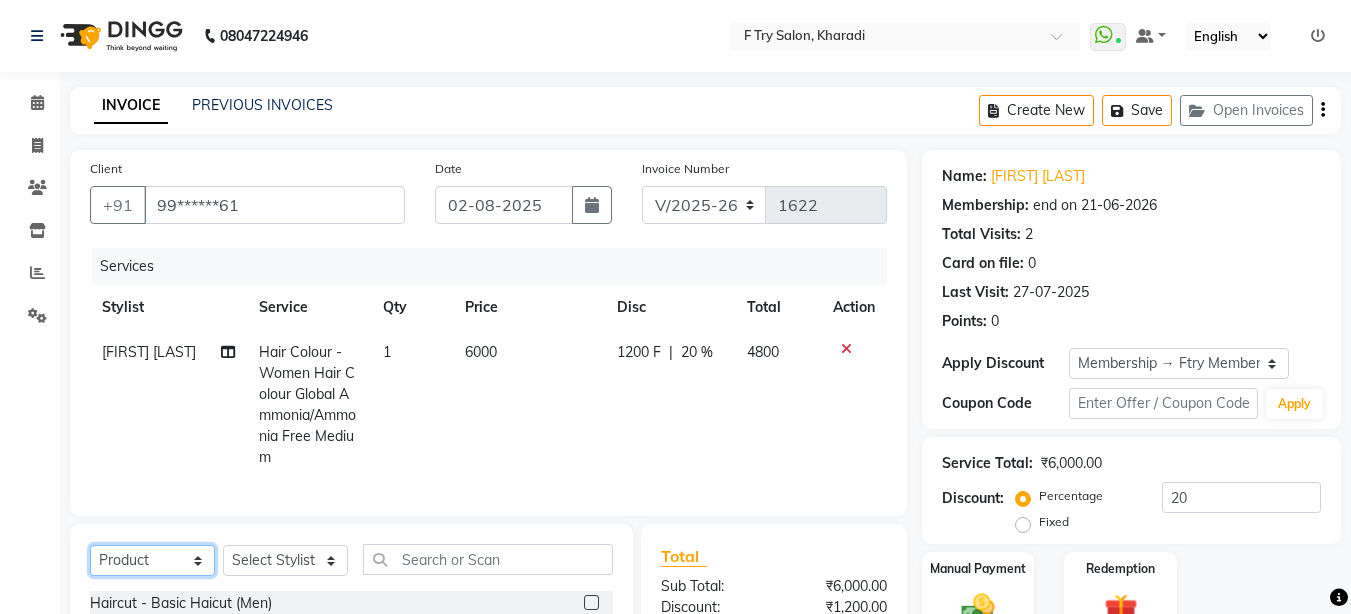 click on "Select  Service  Product  Membership  Package Voucher Prepaid Gift Card" 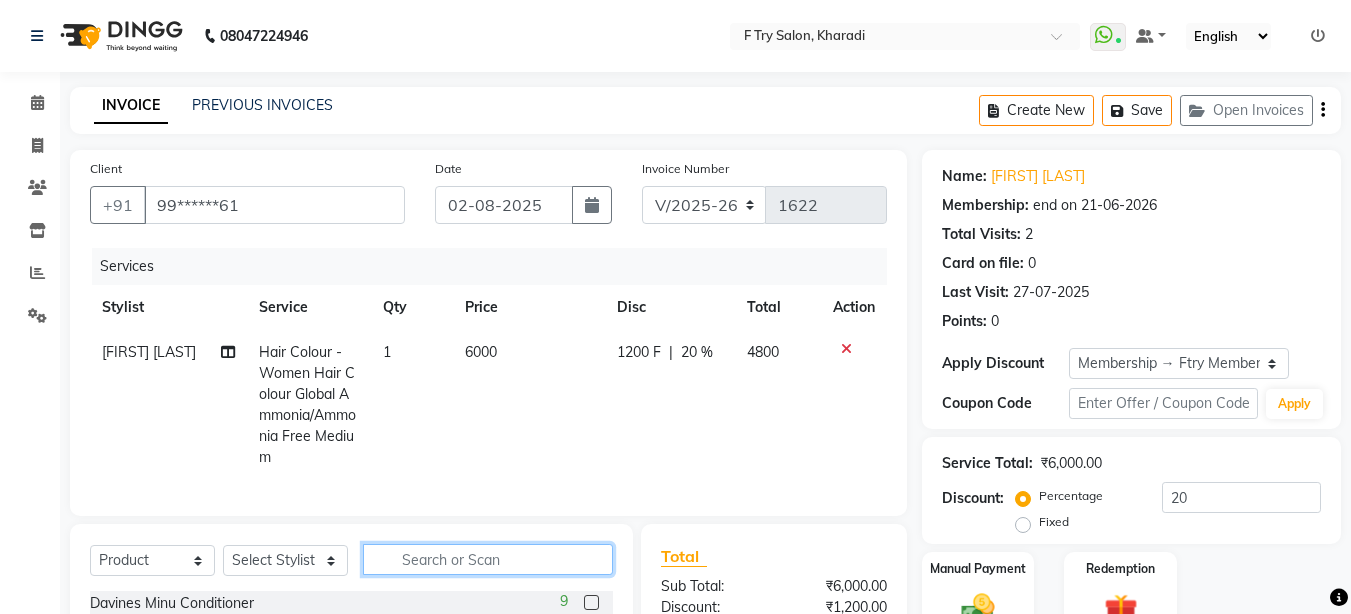 click 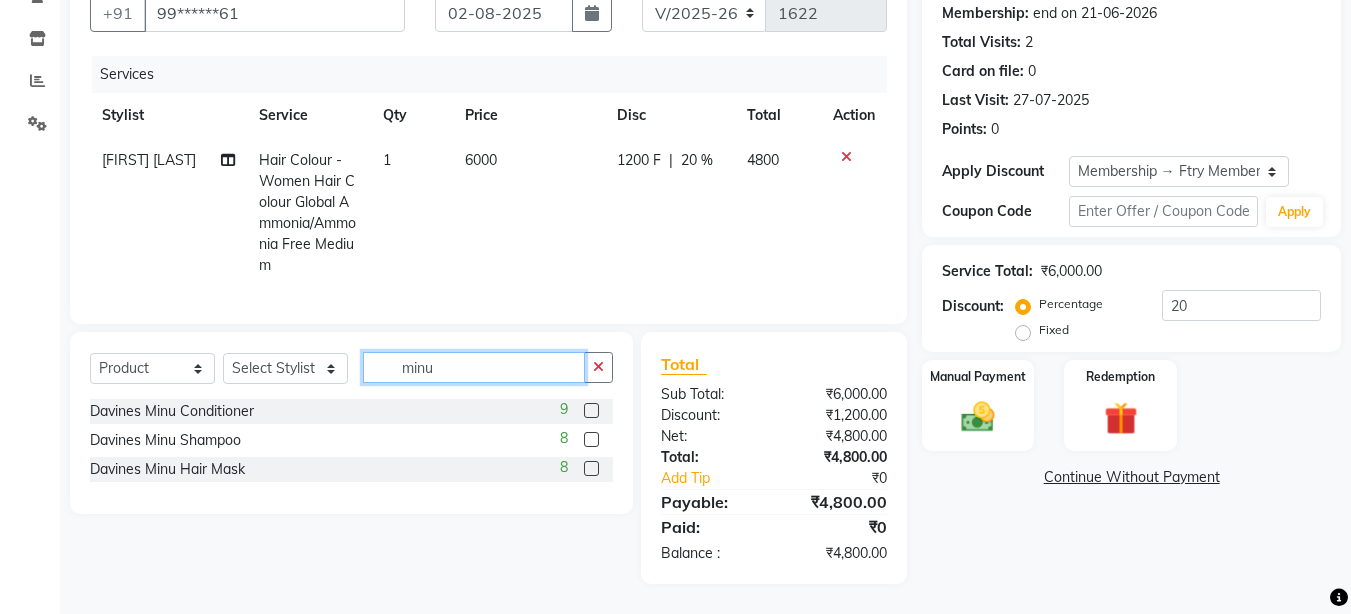 scroll, scrollTop: 207, scrollLeft: 0, axis: vertical 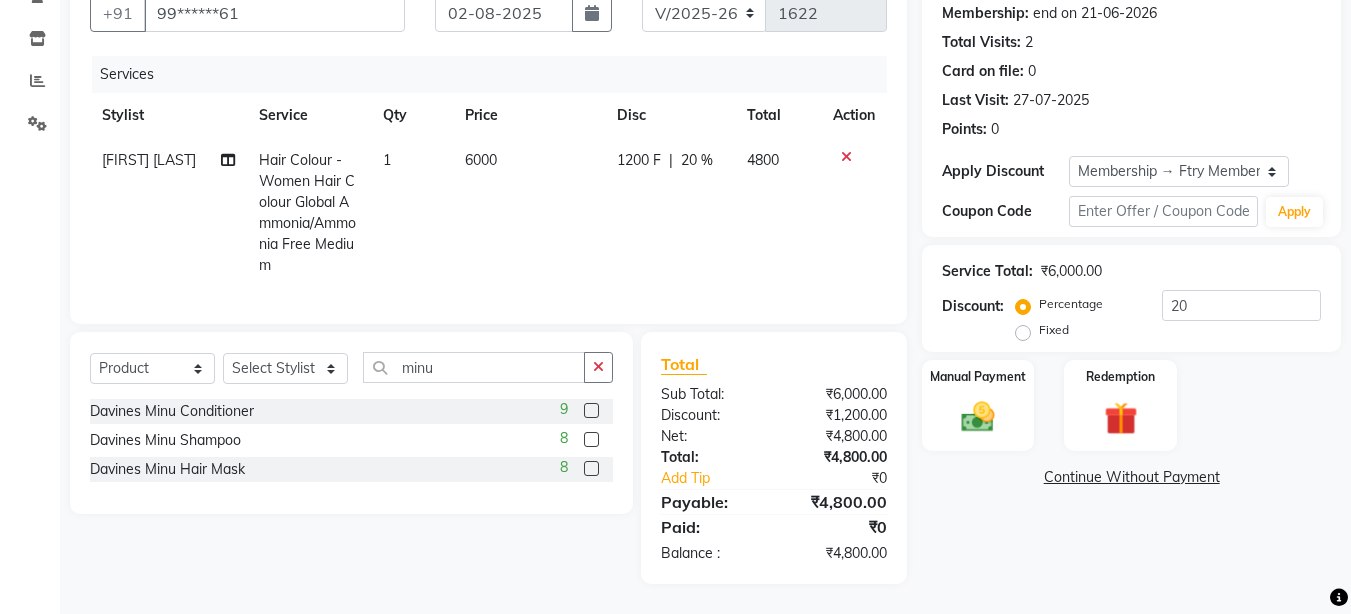 click 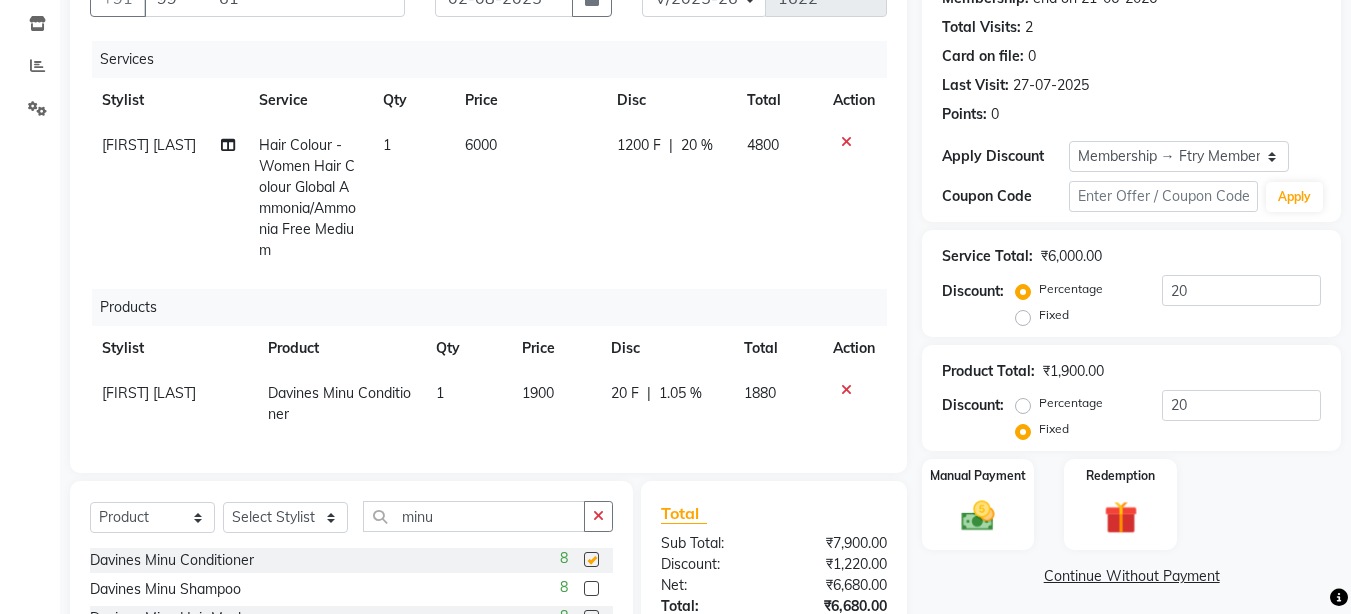 checkbox on "false" 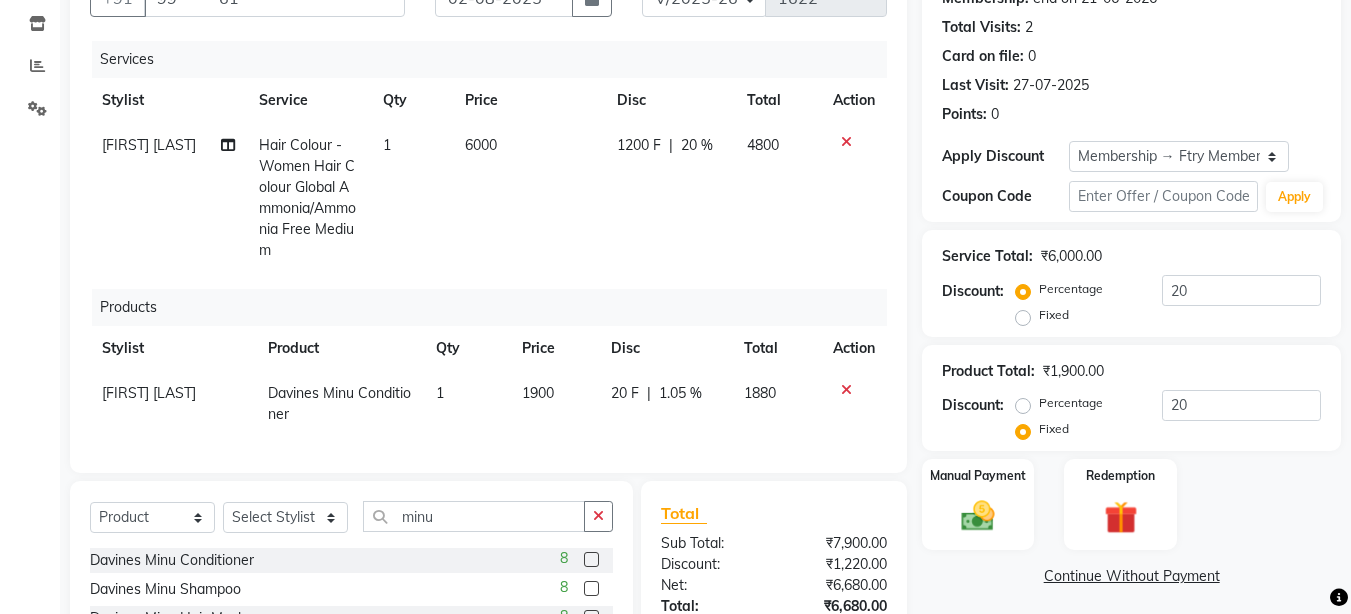 click 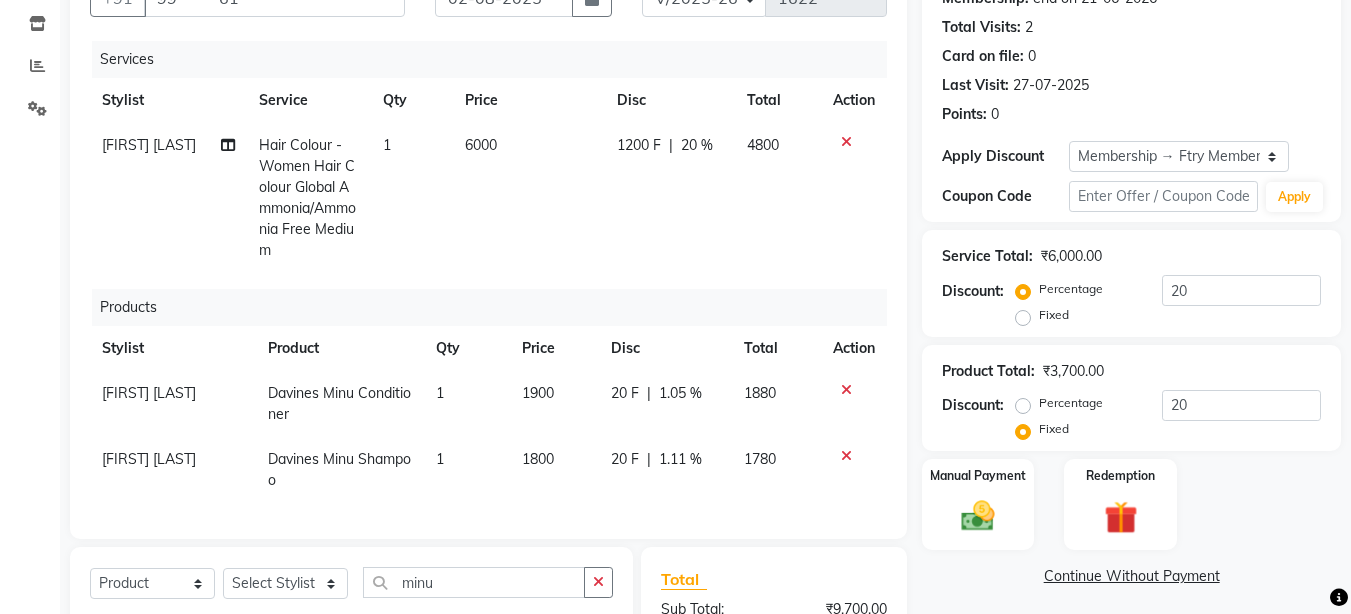 checkbox on "false" 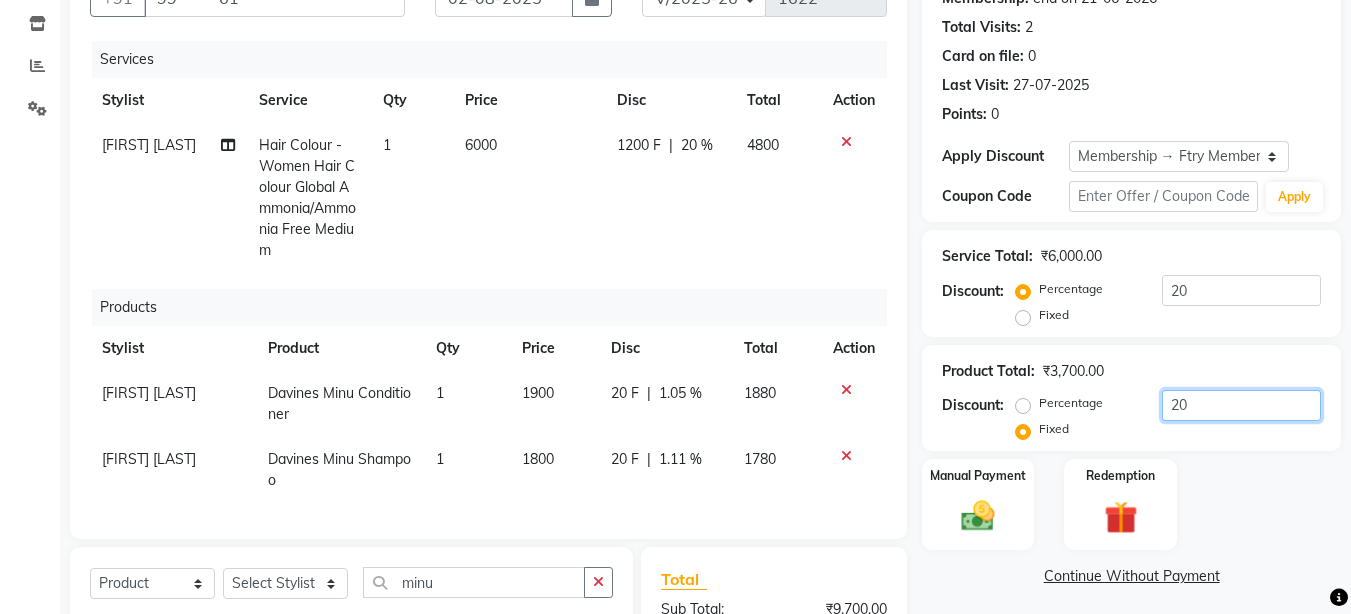 click on "20" 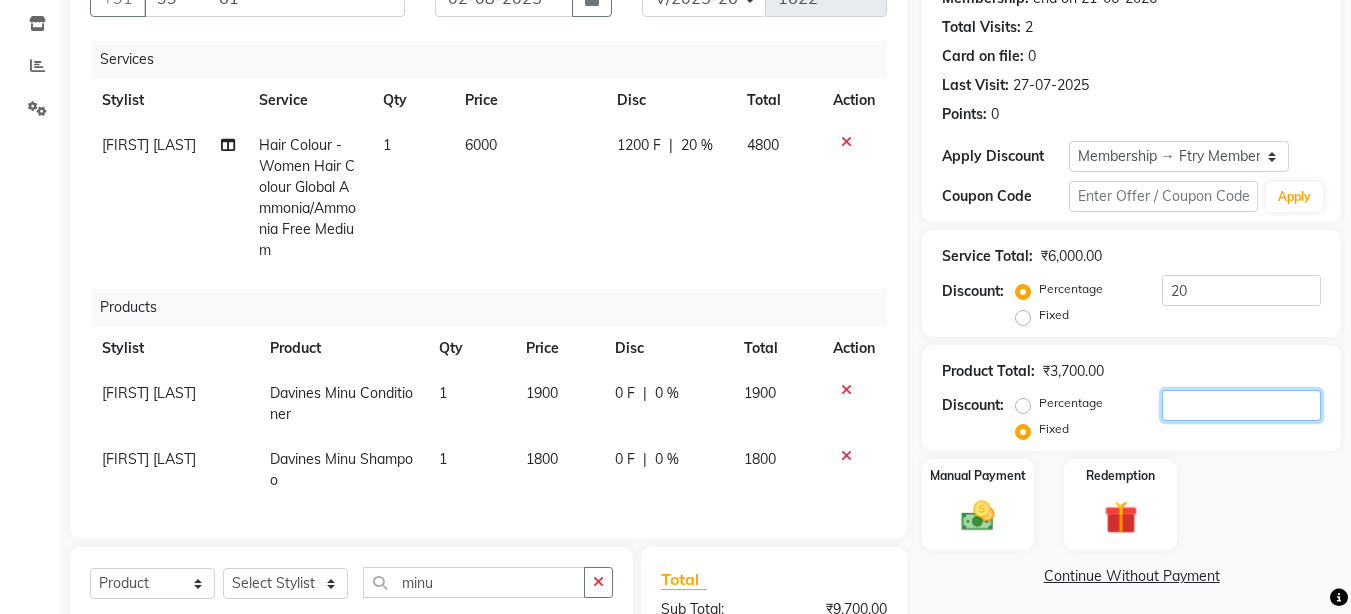 type 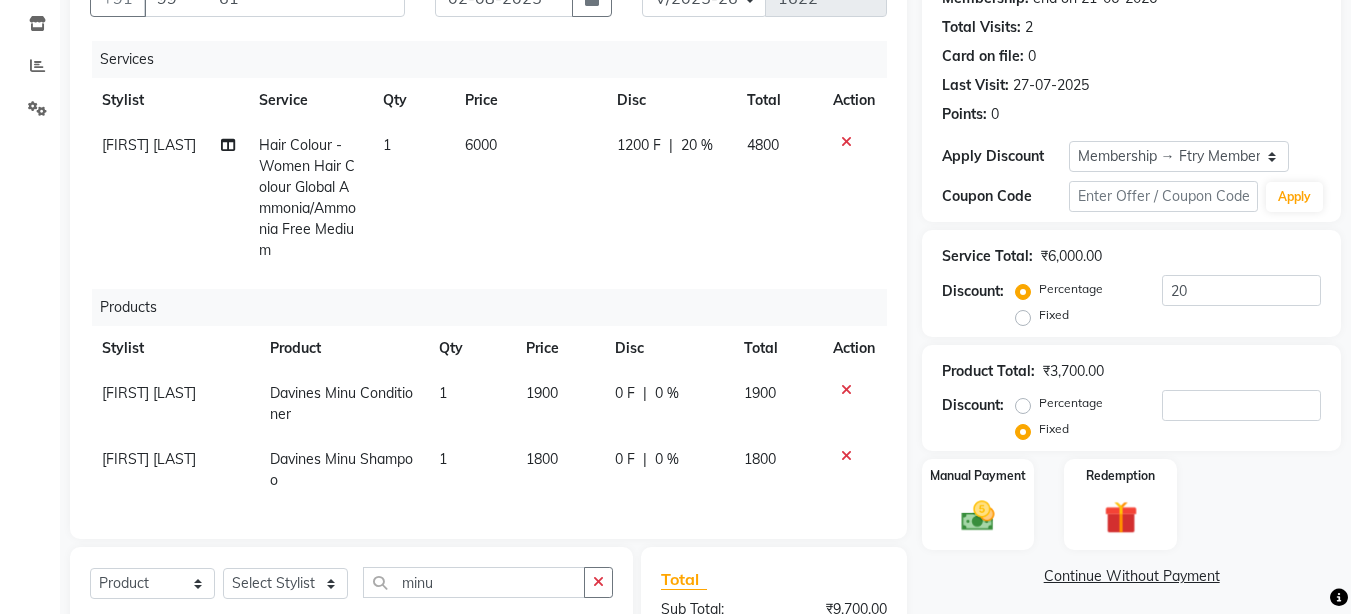 click on "1800" 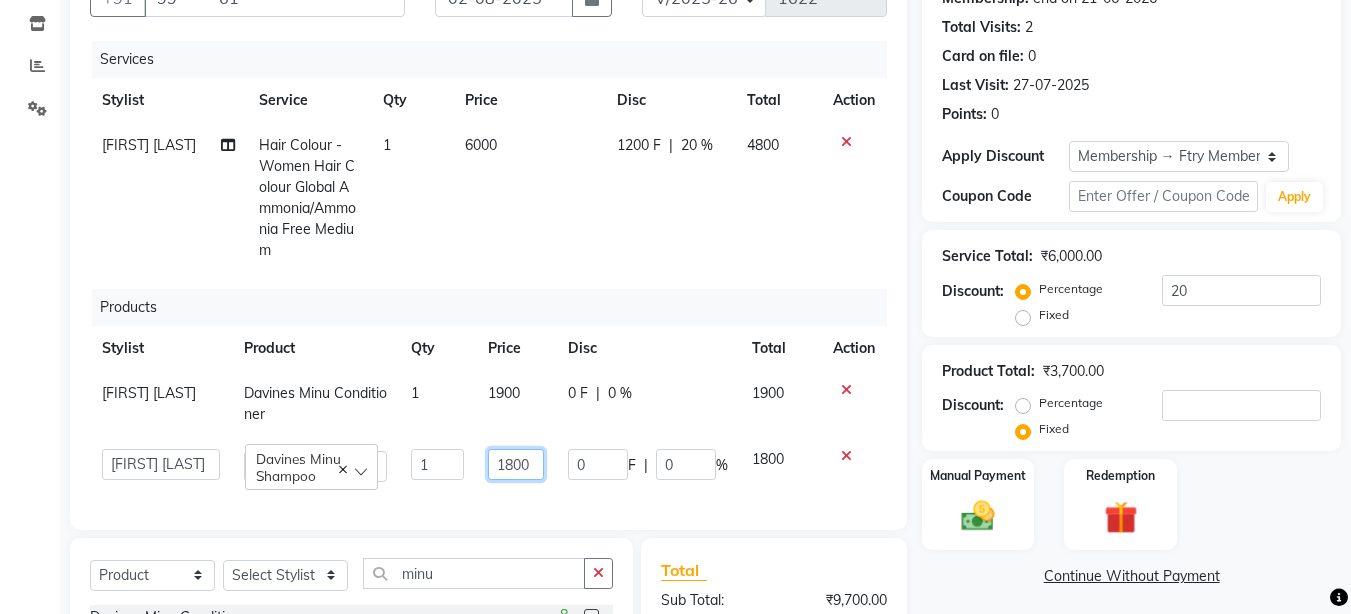 click on "1800" 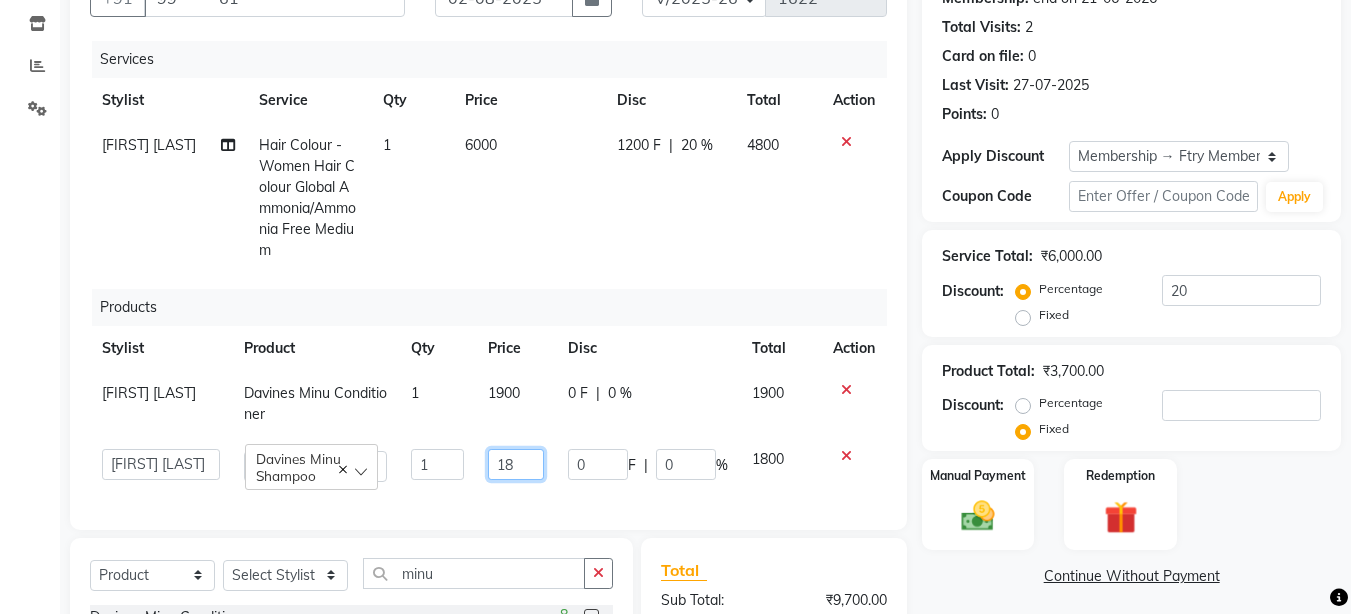 type on "1" 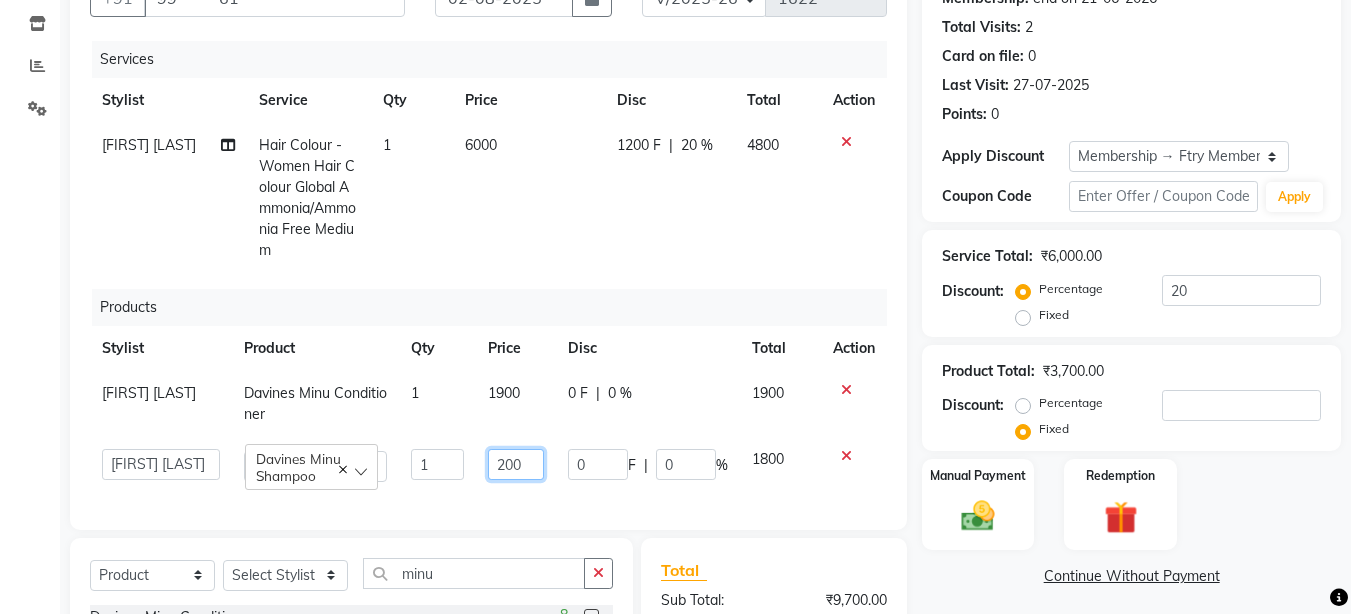 type on "2000" 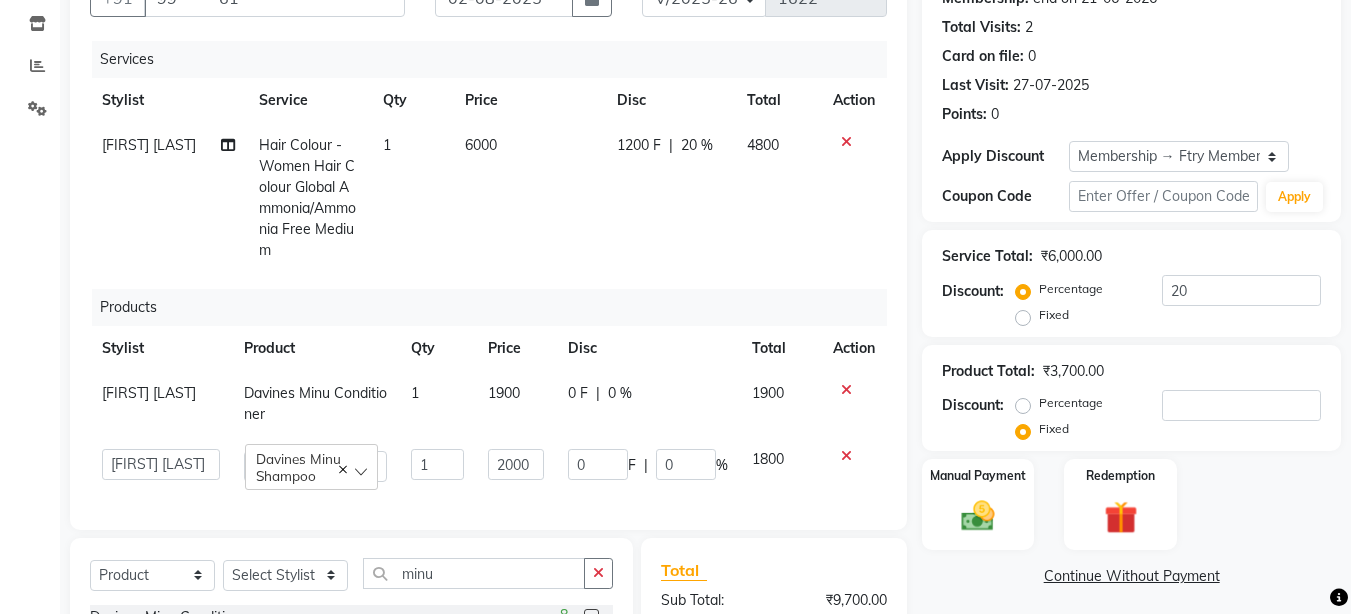 click on "Client +91 99******61 Date 02-08-2025 Invoice Number V/2025 V/2025-26 1622 Services Stylist Service Qty Price Disc Total Action Aakash Warulkar  Hair Colour - Women Hair Colour Global Ammonia/Ammonia Free Medium 1 6000 1200 F | 20 % 4800 Products Stylist Product Qty Price Disc Total Action Aakash Warulkar  Davines Minu Conditioner  1 1900 0 F | 0 % 1900  Aakash Warulkar    Aditya Fulbhati   Anshul Bisen   Ftry Agent   Ftry Manager   Gunesh Warulkar   Krishna Shinde   Papiya Biswas   Sachin Sutte   Snehal Maám   Support   Test Manager   Tulsi Thapa   Davines Minu Shampoo  1 2000 0 F | 0 % 1800 Select  Service  Product  Membership  Package Voucher Prepaid Gift Card  Select Stylist Aakash Warulkar  Aditya Fulbhati Anshul Bisen Ftry Agent Ftry Manager Gunesh Warulkar Krishna Shinde Papiya Biswas Sachin Sutte Snehal Maám Support Test Manager Tulsi Thapa minu Davines Minu Conditioner   8 Davines Minu Shampoo  7 Davines Minu Hair Mask  8 Total Sub Total: ₹9,700.00 Discount: ₹1,200.00 Net: ₹8,500.00 Total:  :" 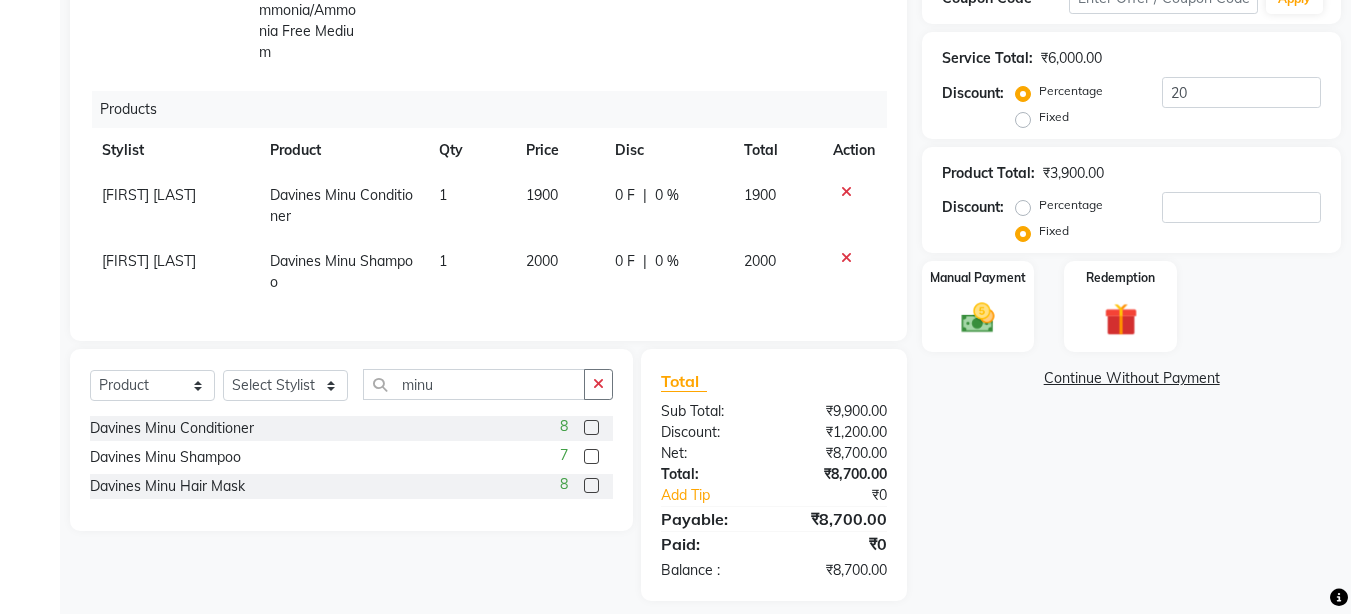 scroll, scrollTop: 437, scrollLeft: 0, axis: vertical 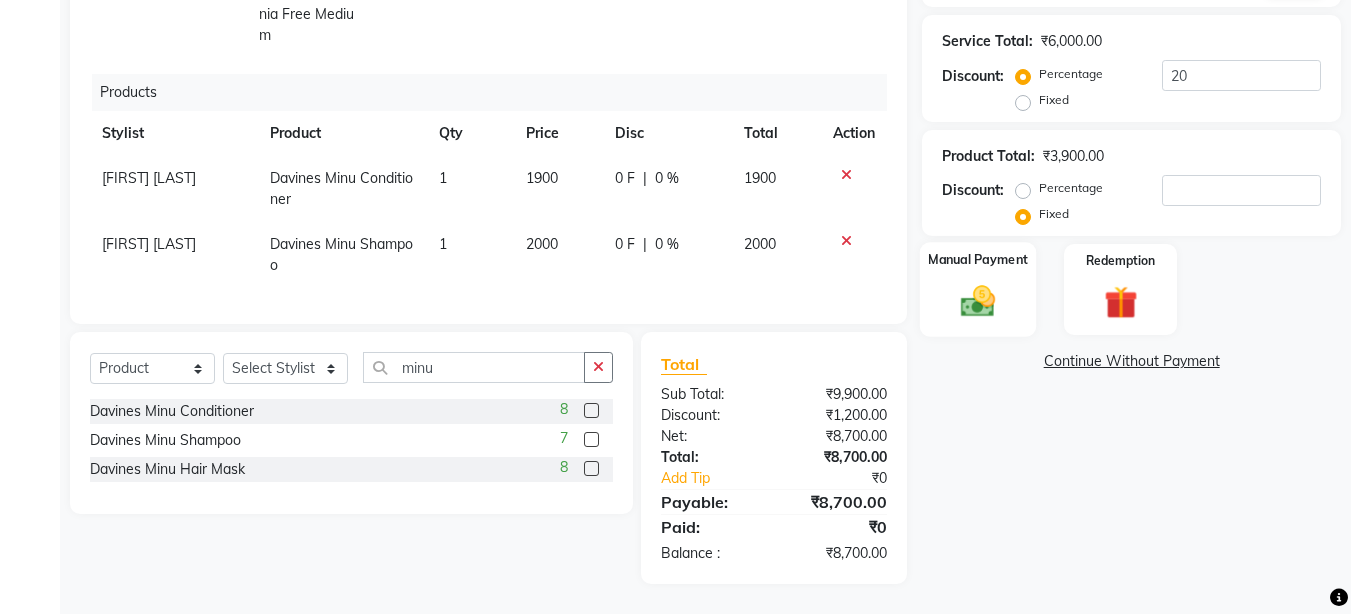 click 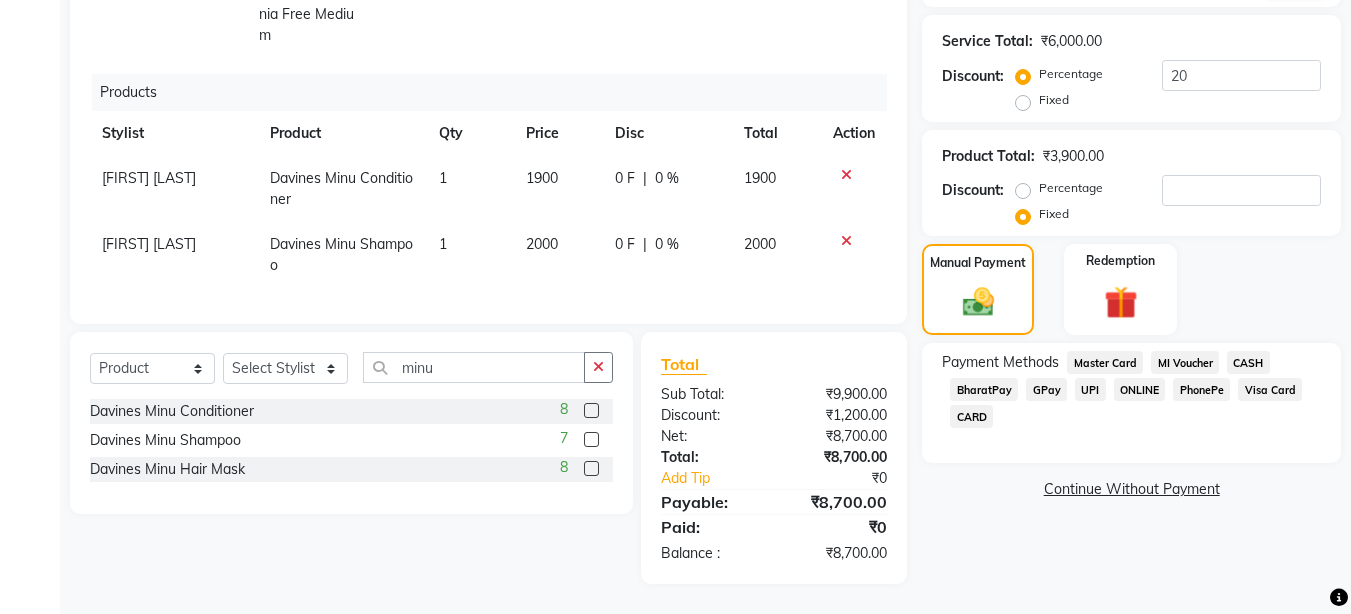 click on "CARD" 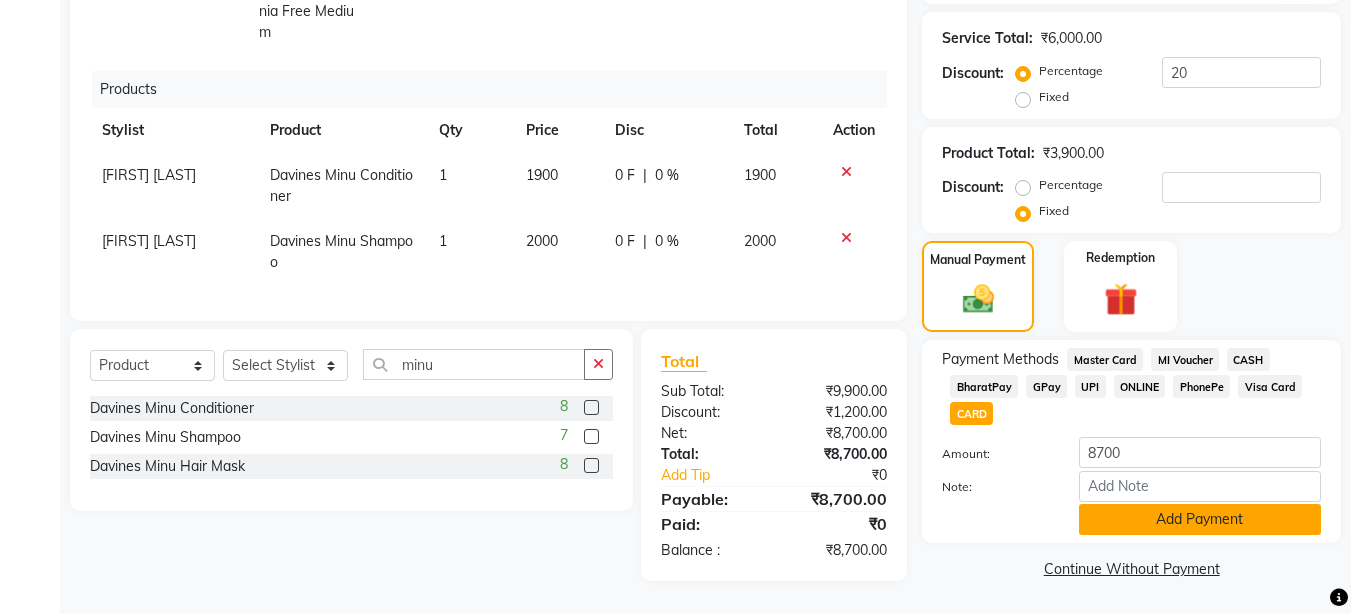 click on "Add Payment" 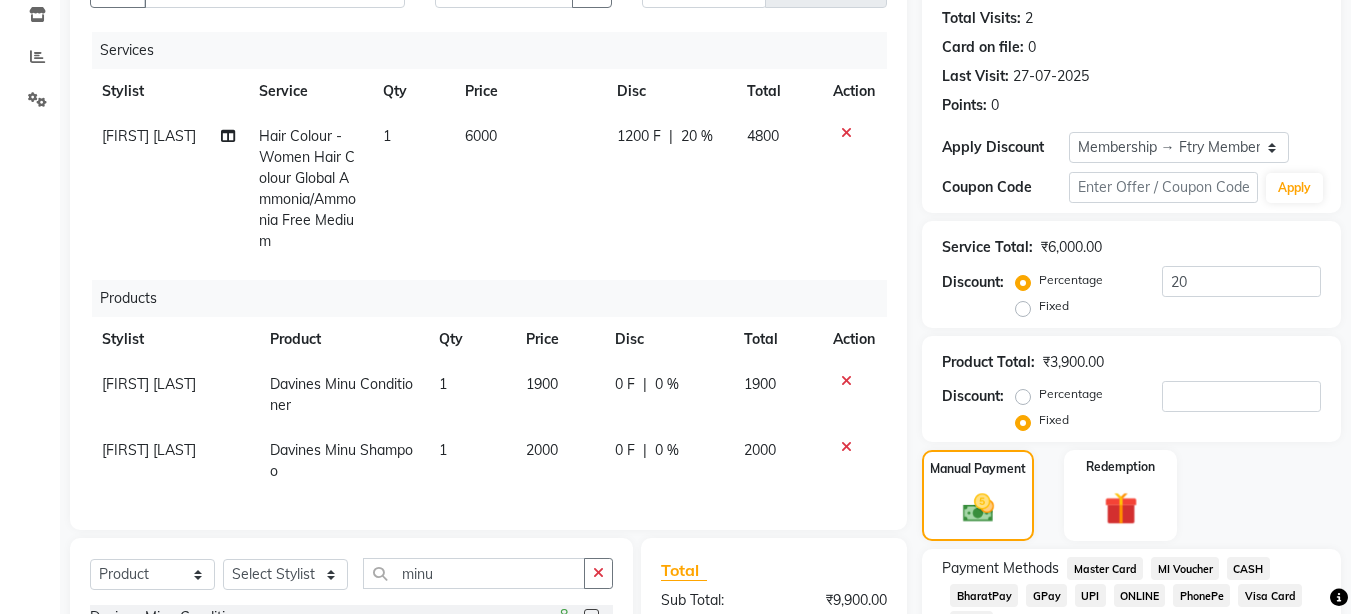 scroll, scrollTop: 197, scrollLeft: 0, axis: vertical 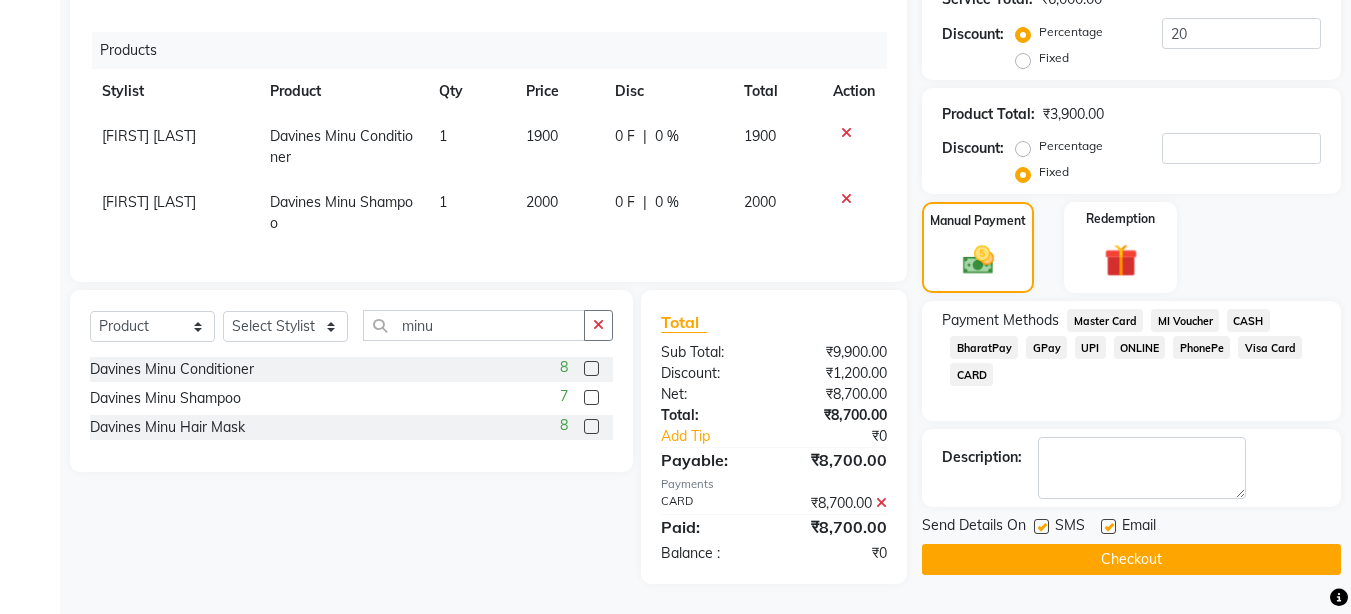 click on "Checkout" 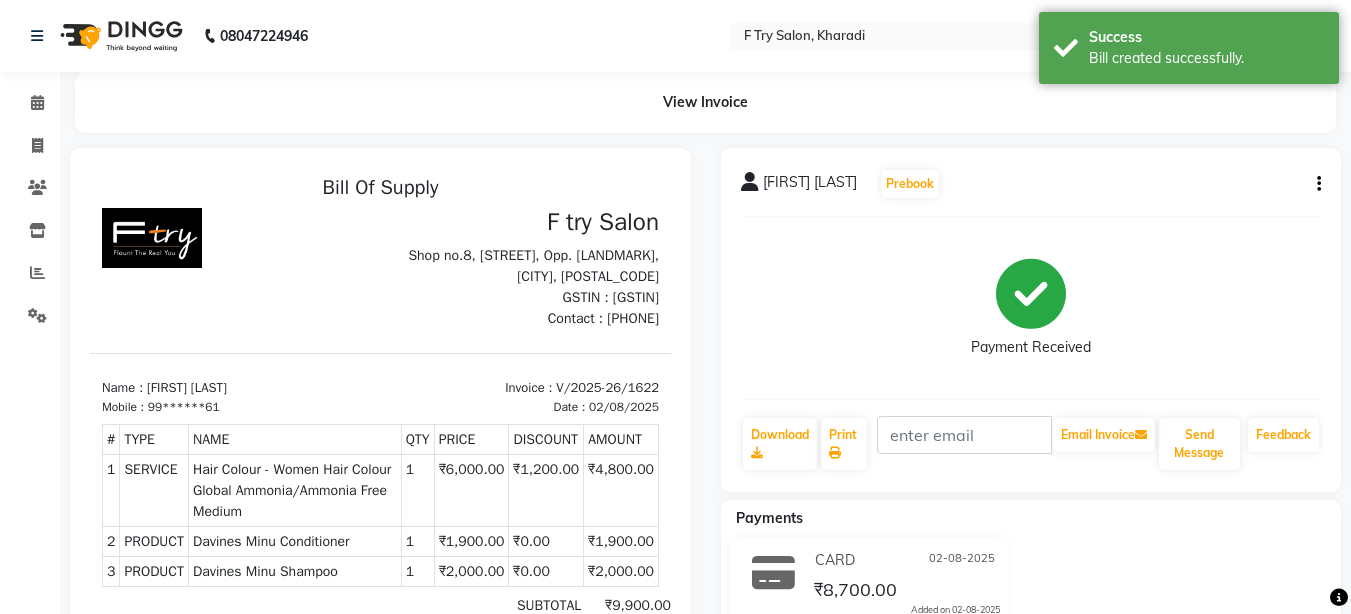 scroll, scrollTop: 0, scrollLeft: 0, axis: both 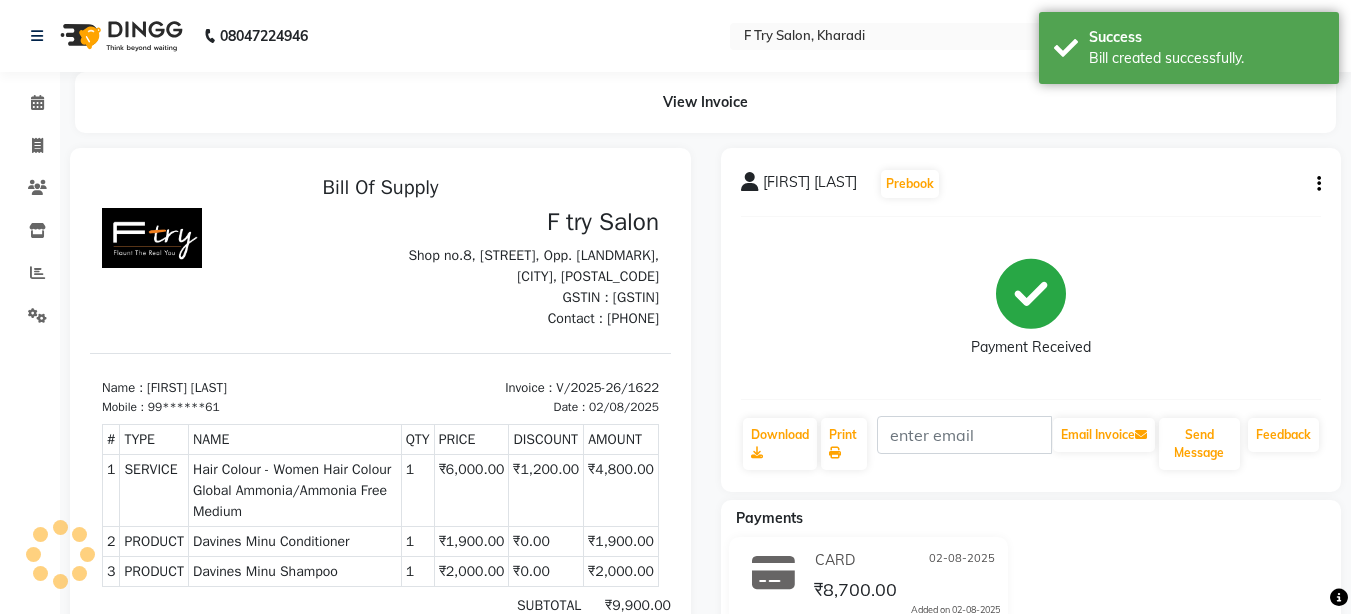 select on "service" 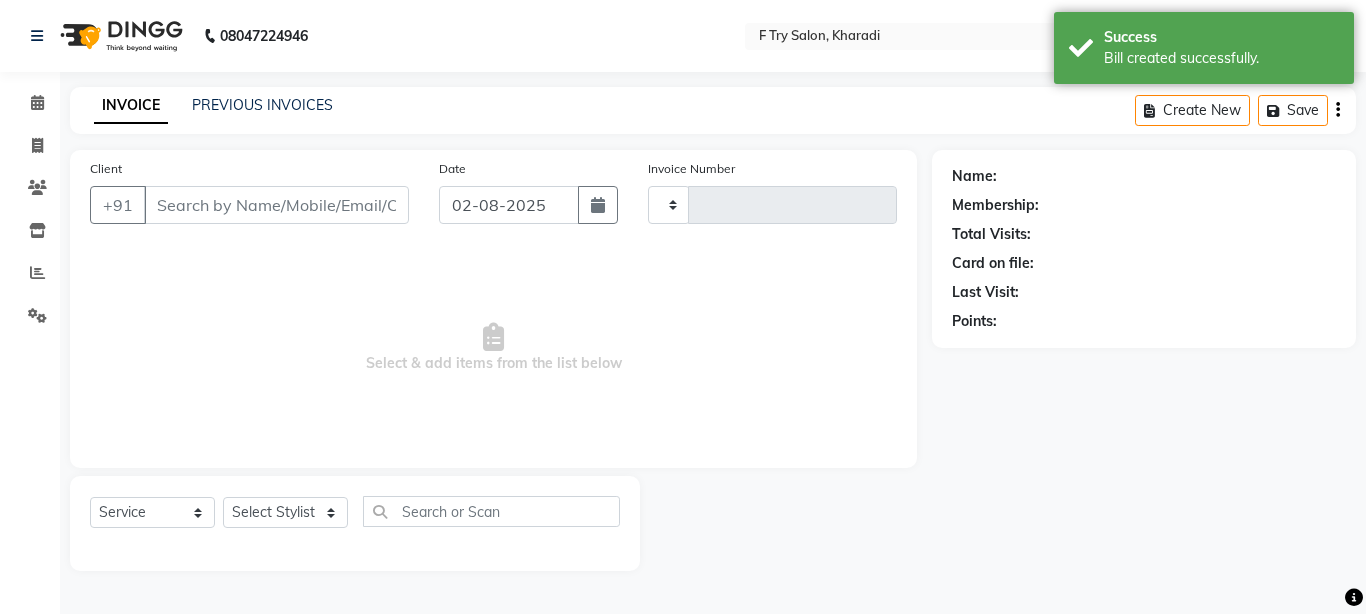 type on "1623" 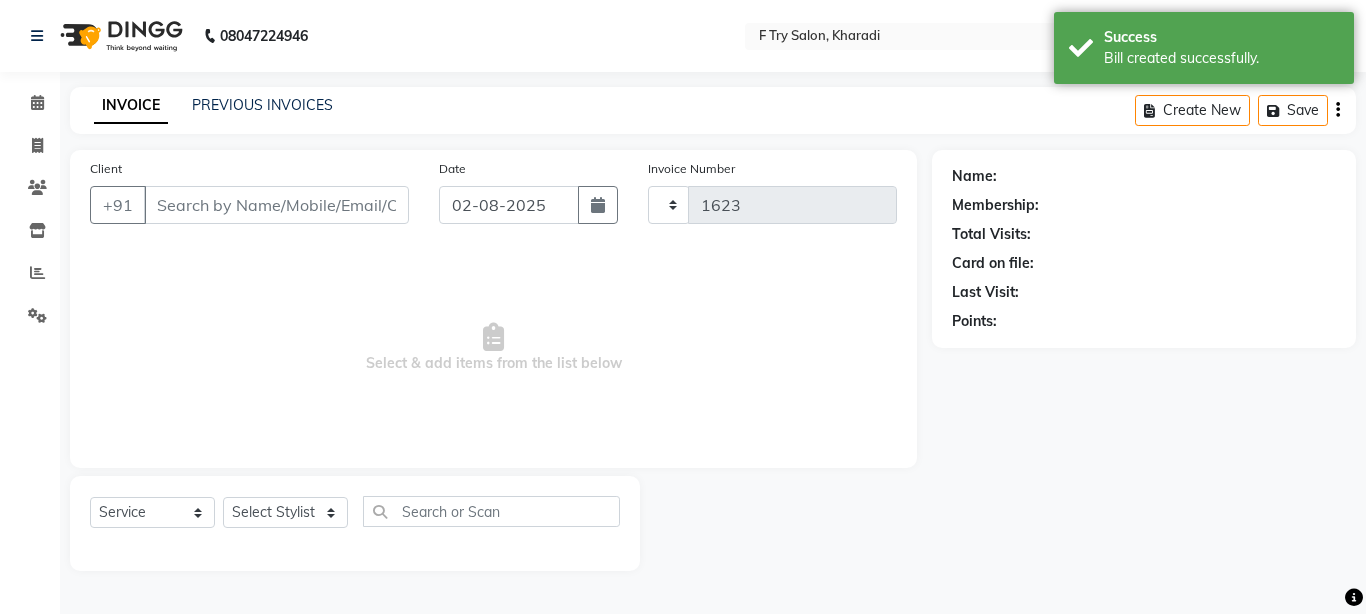 select on "793" 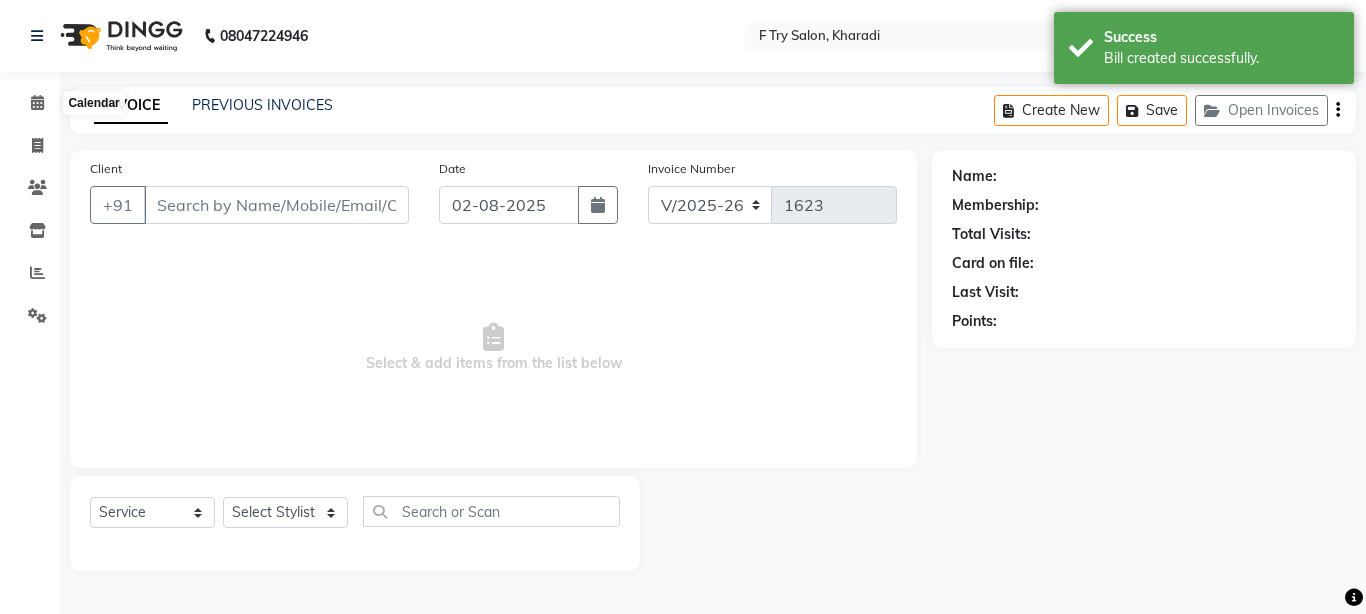 type on "99******61" 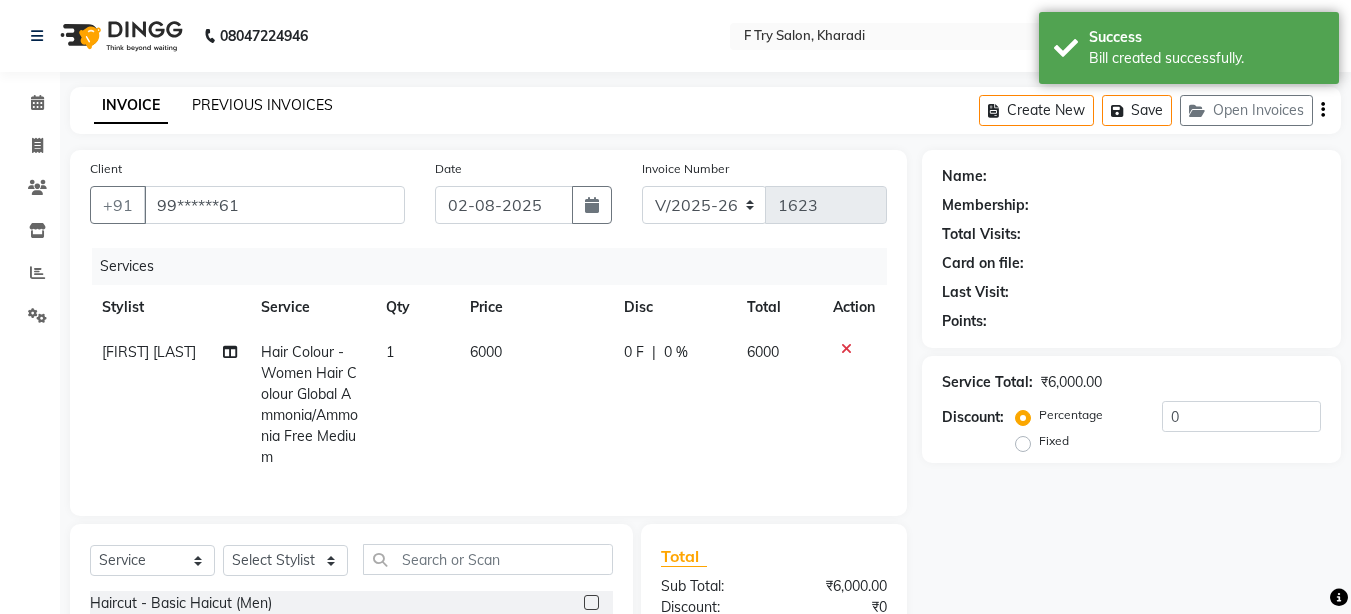 click on "PREVIOUS INVOICES" 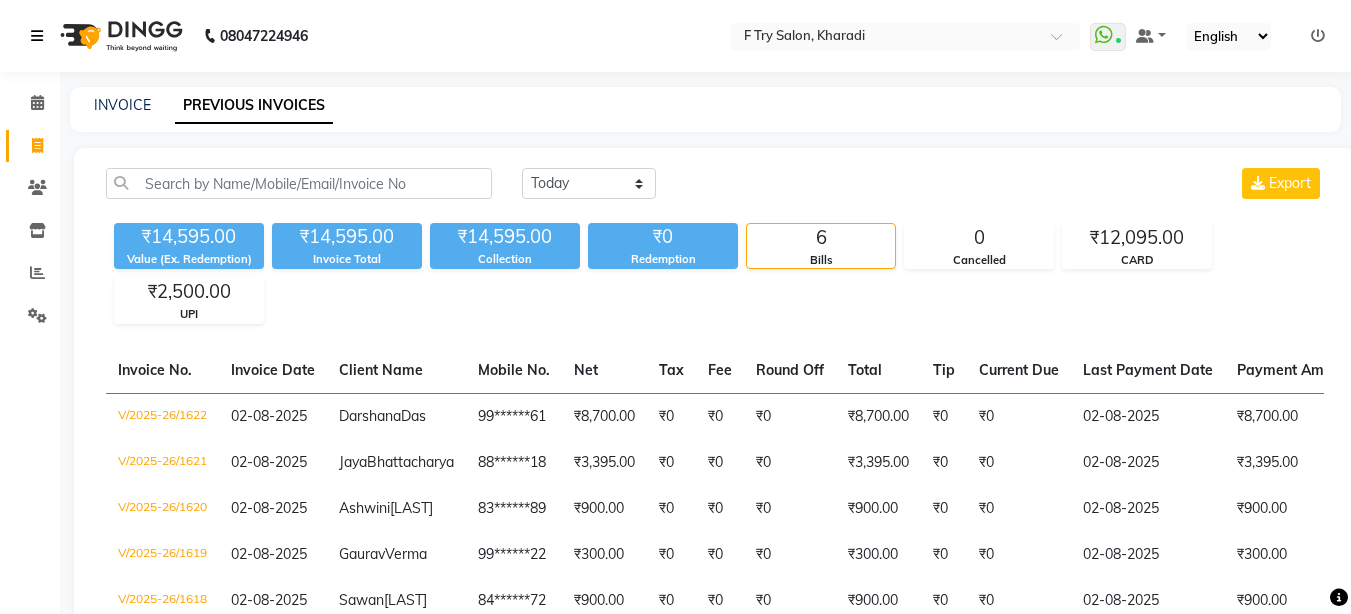 select on "793" 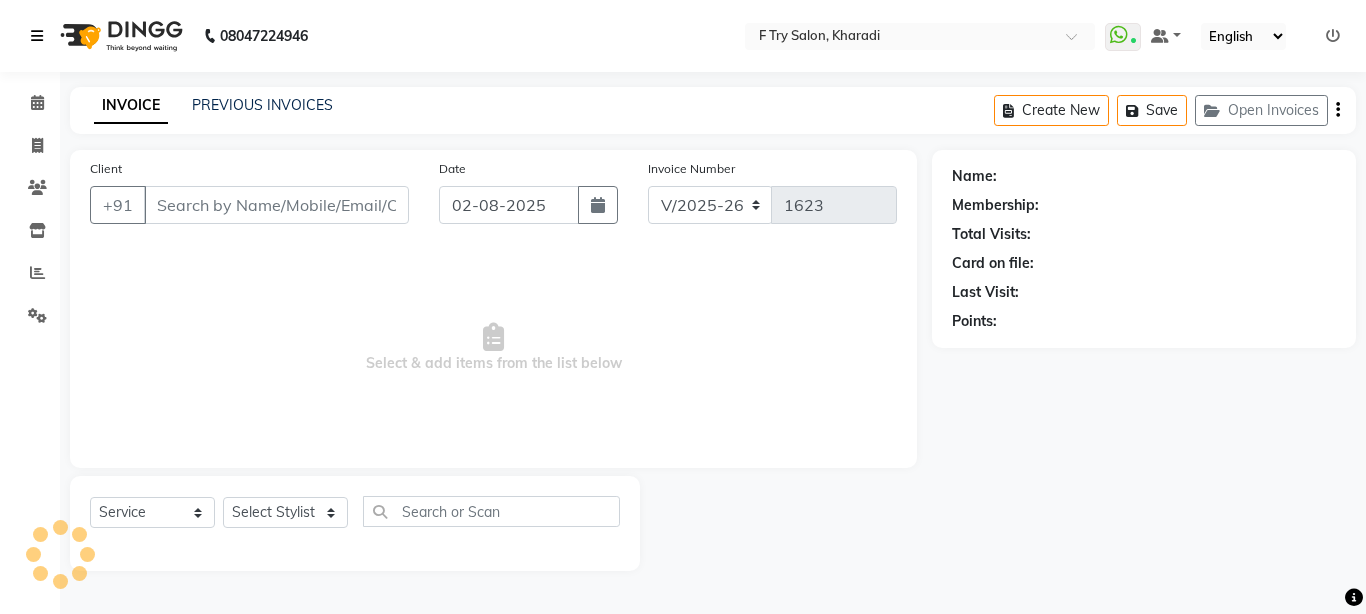 type on "99******61" 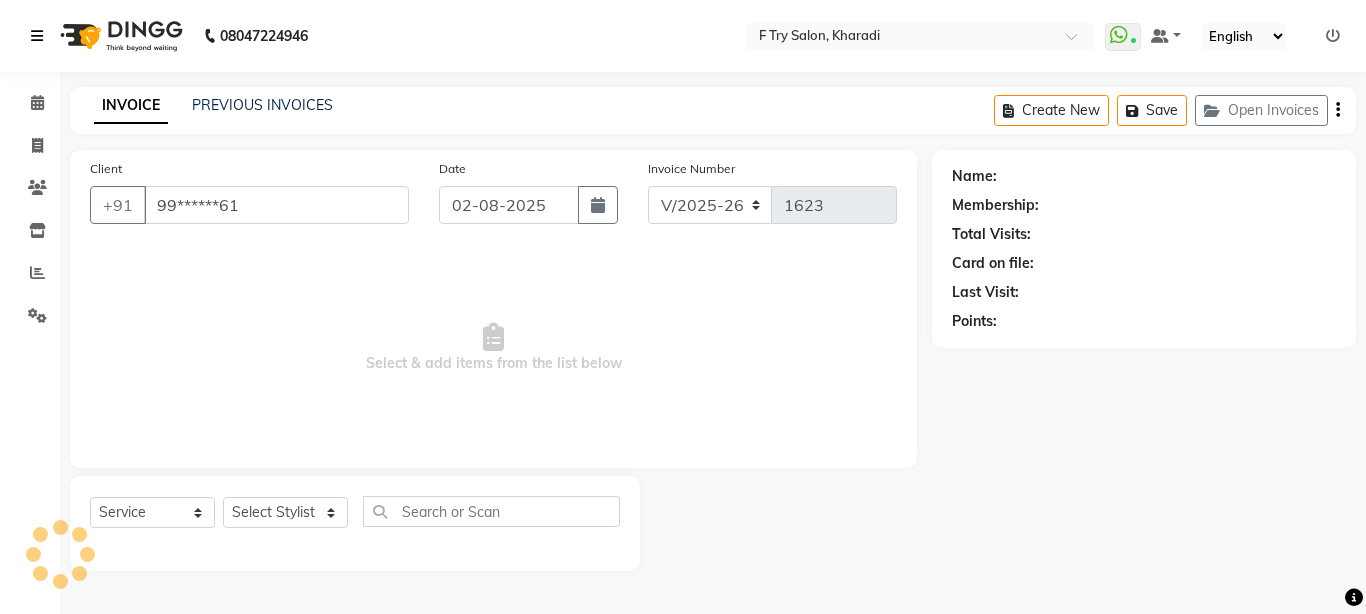 select on "54011" 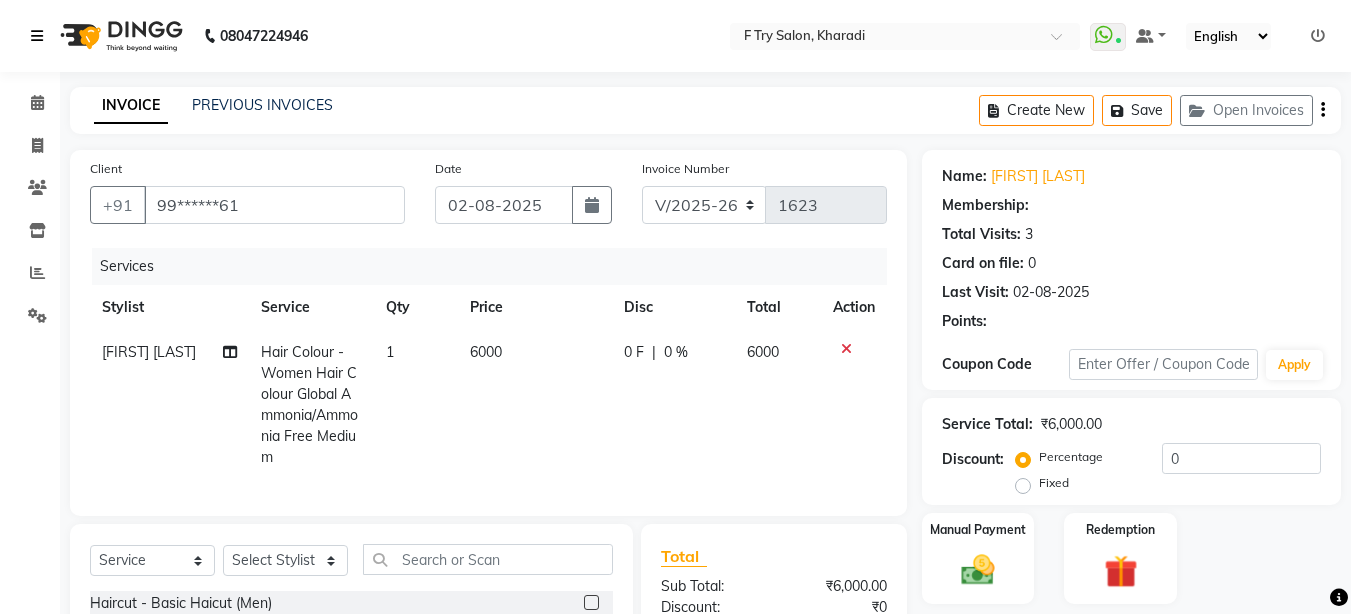 select on "1: Object" 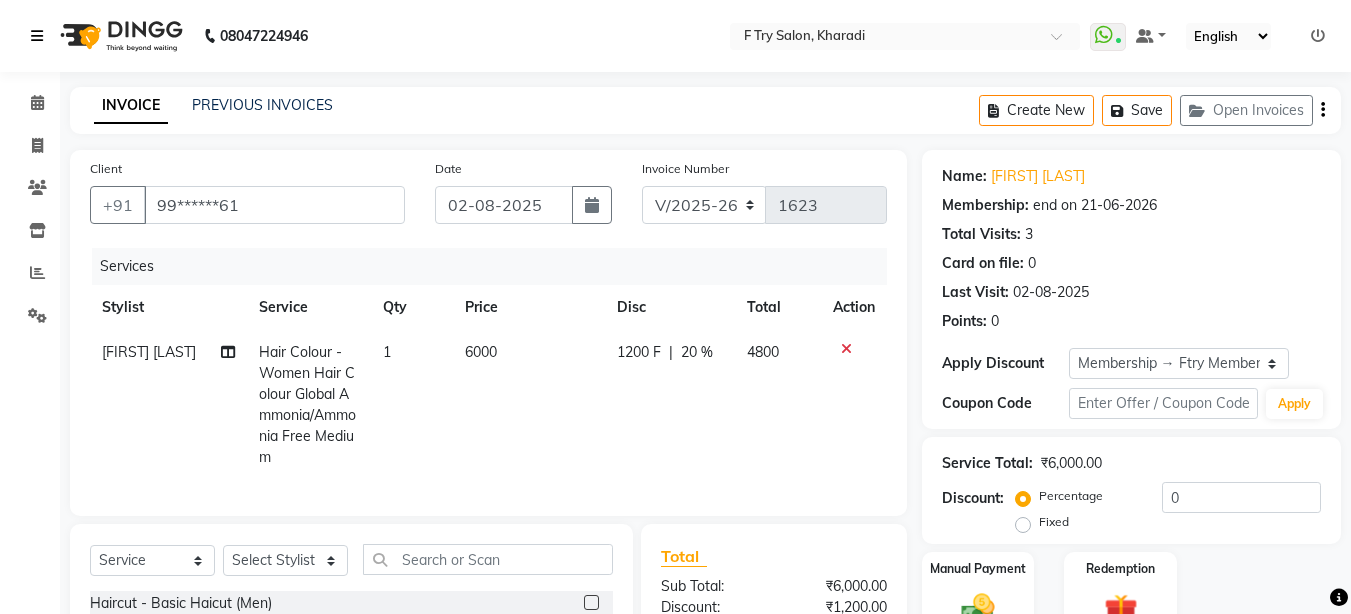 type on "20" 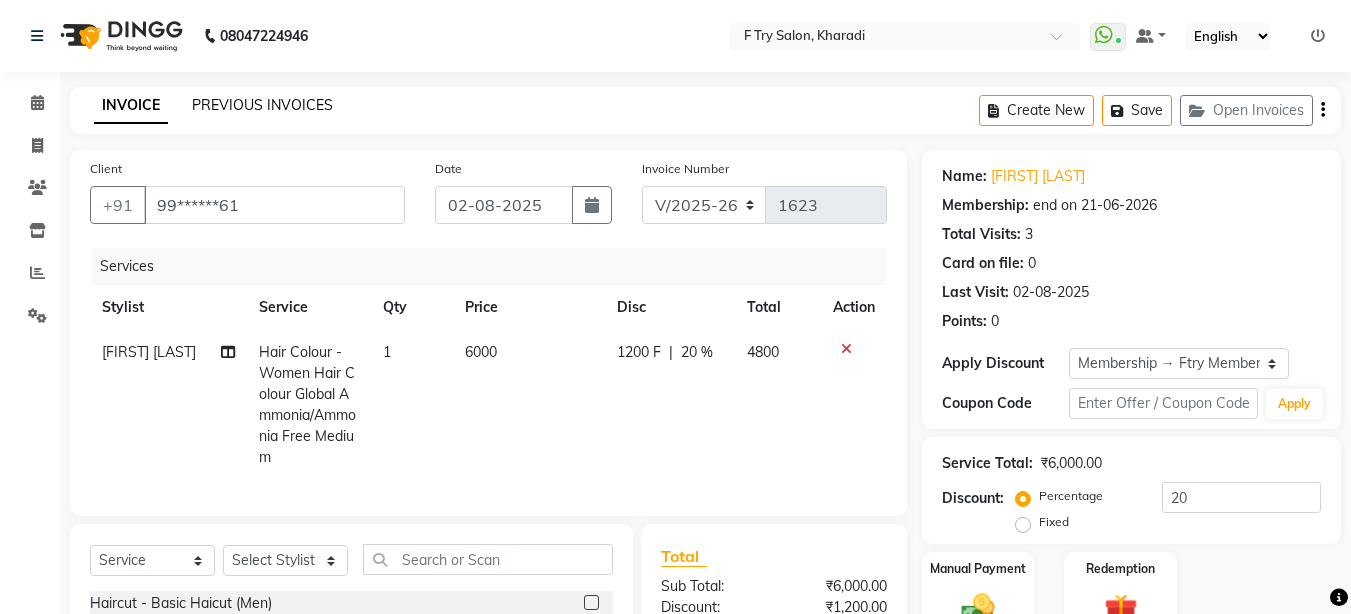 click on "PREVIOUS INVOICES" 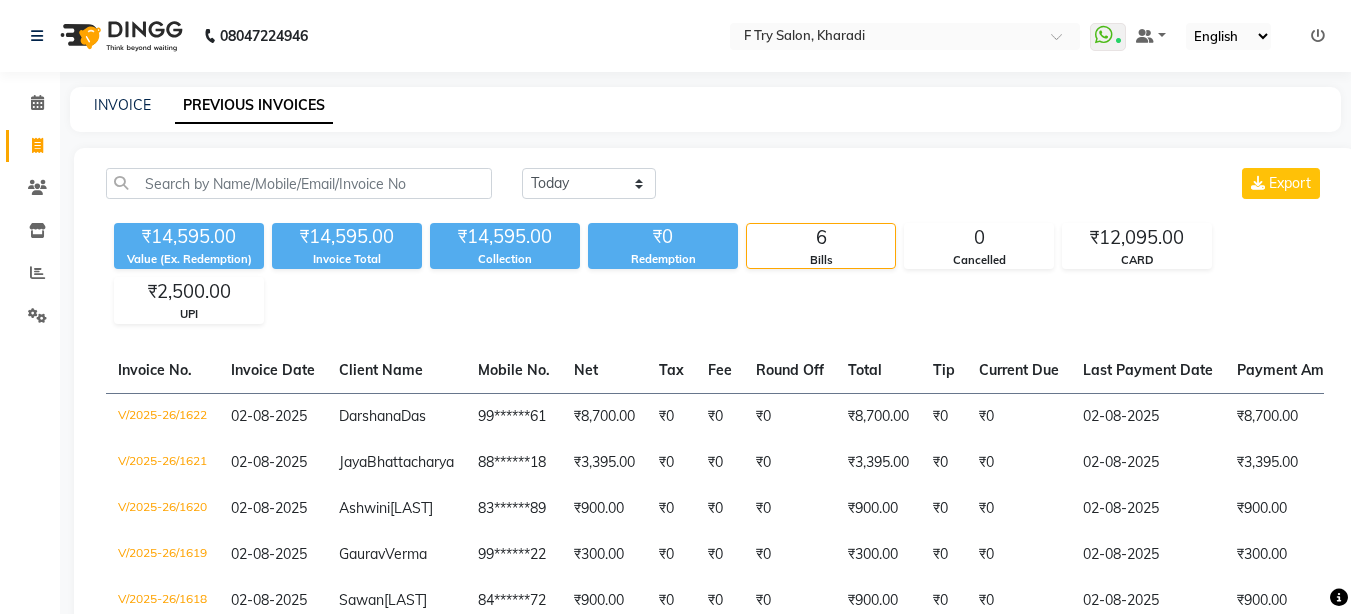 scroll, scrollTop: 0, scrollLeft: 0, axis: both 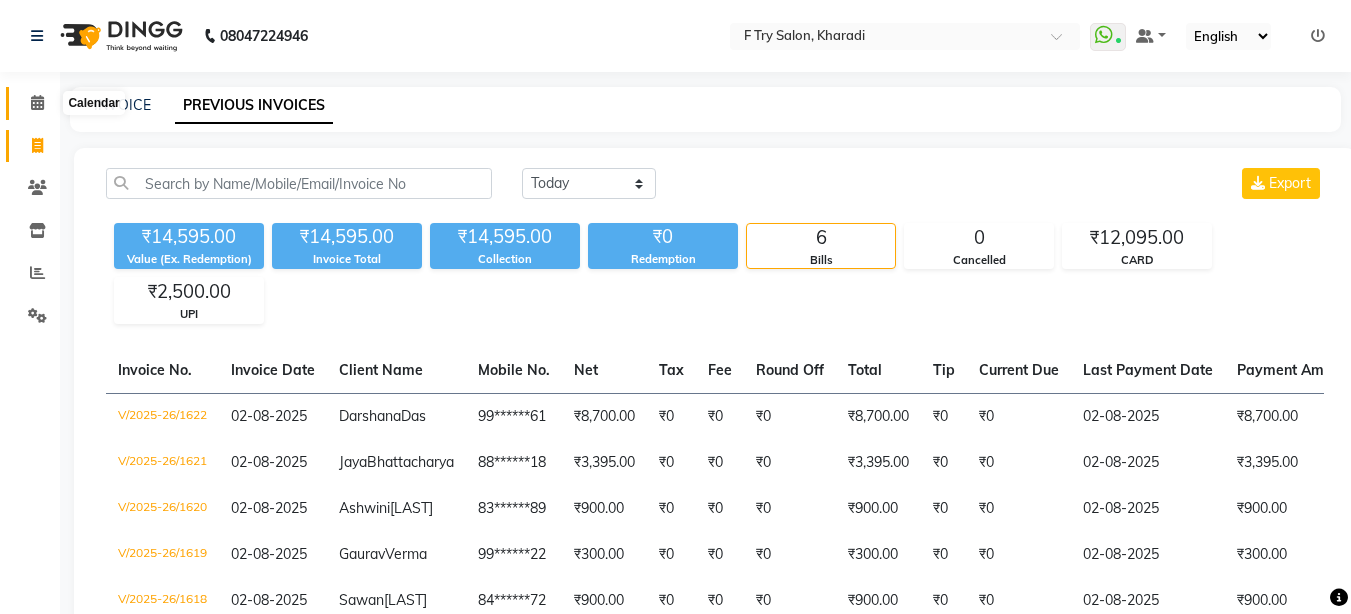 click 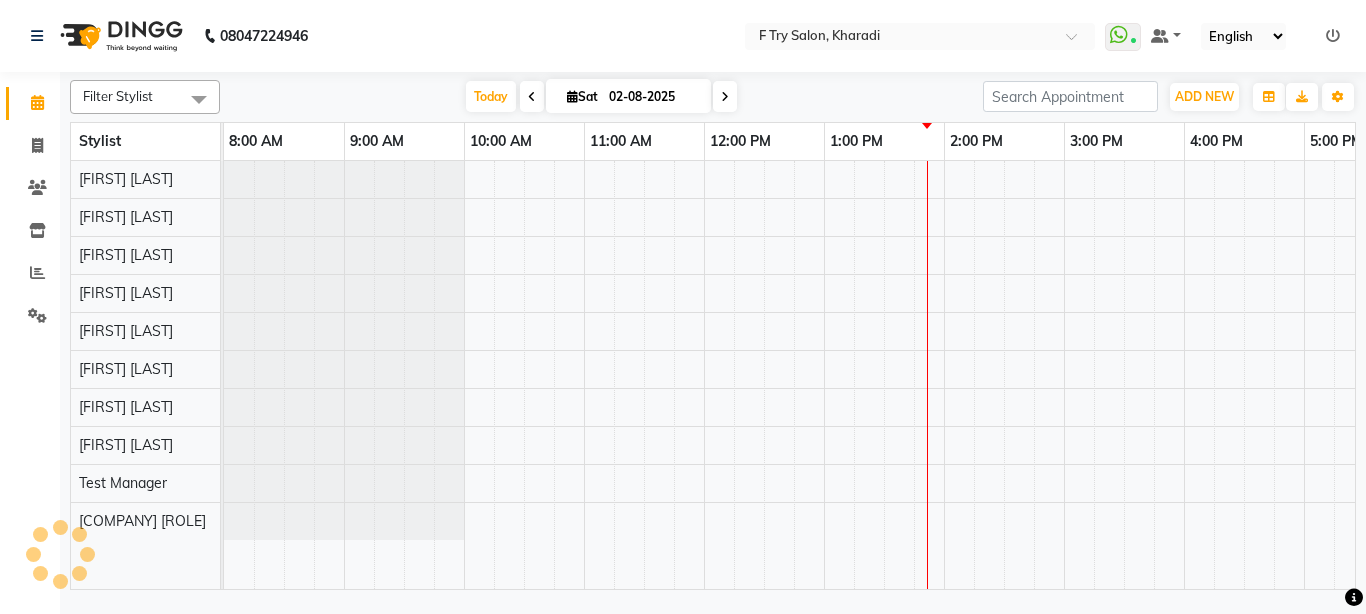scroll, scrollTop: 0, scrollLeft: 0, axis: both 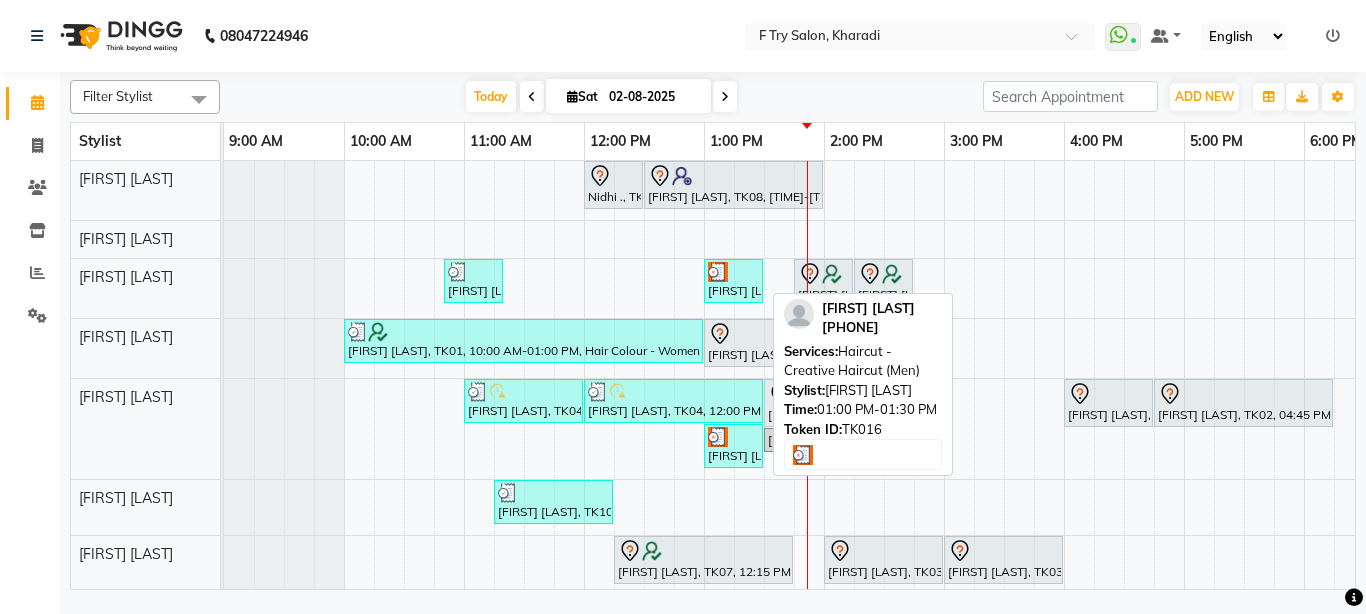 click on "[FIRST] [LAST], TK16, [TIME]-[TIME], Haircut - Creative Haircut (Men)" at bounding box center [733, 281] 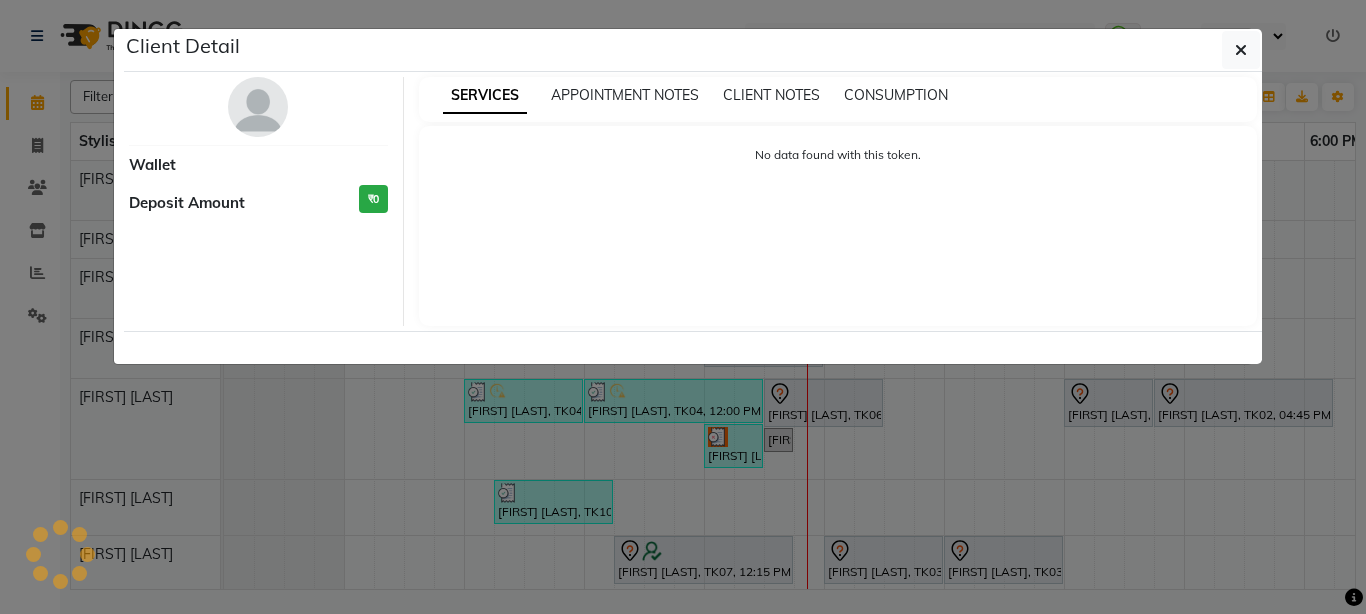 select on "3" 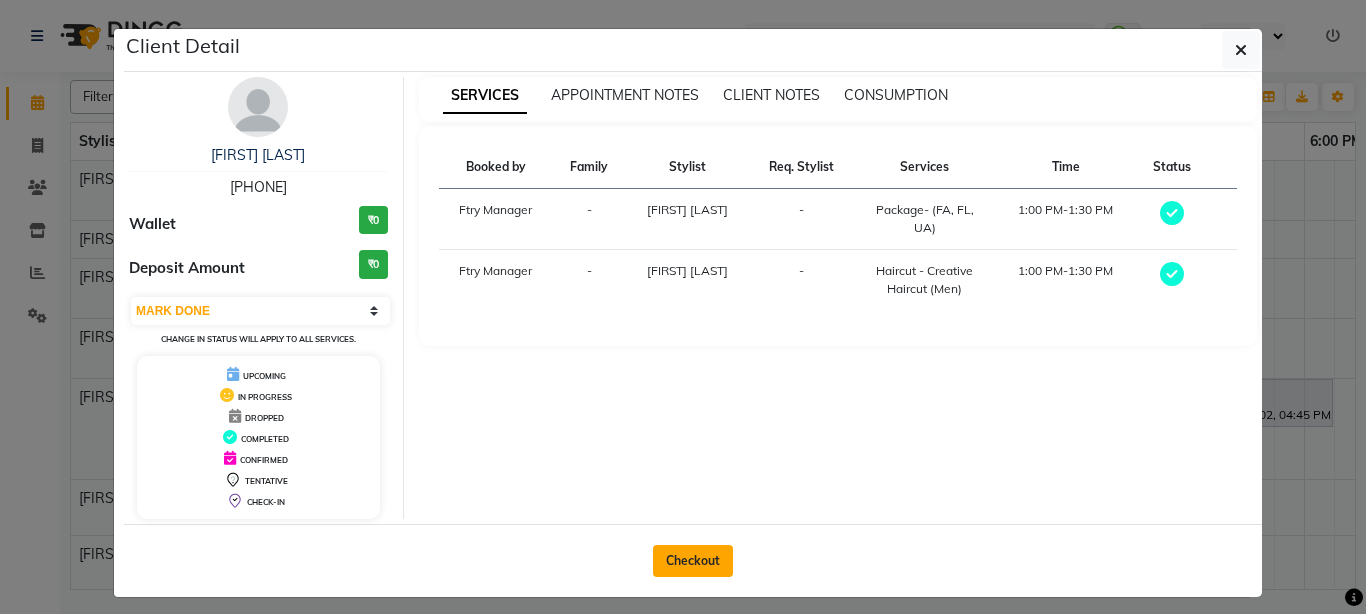 click on "Checkout" 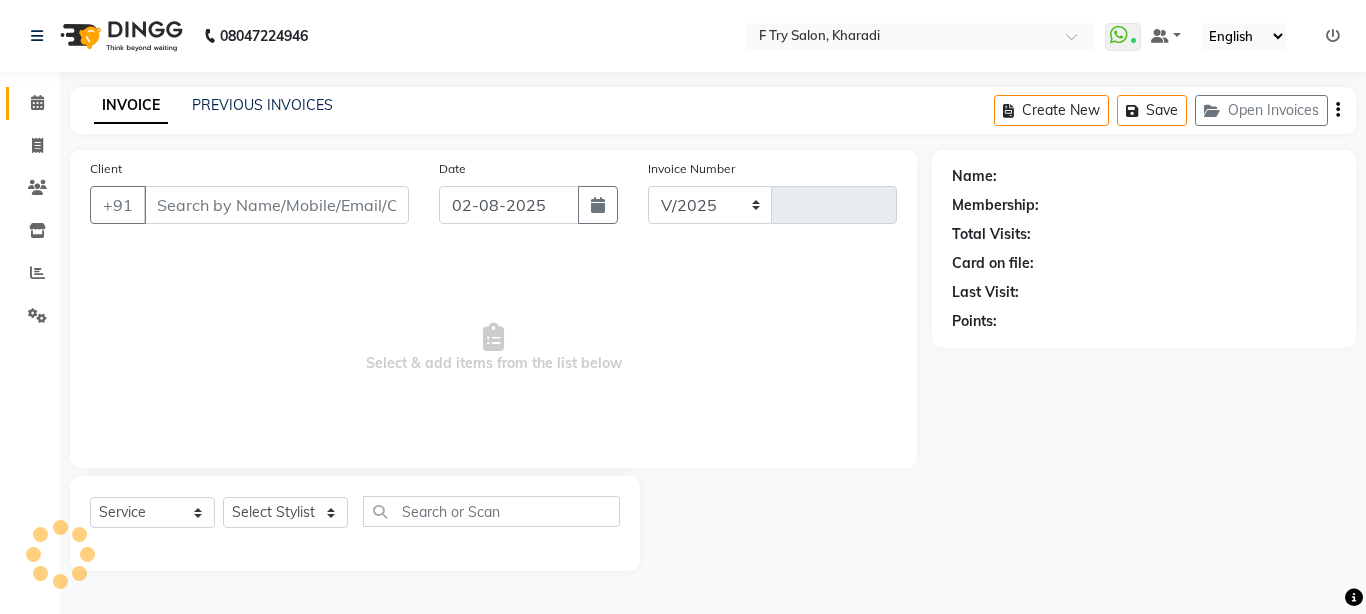 select on "793" 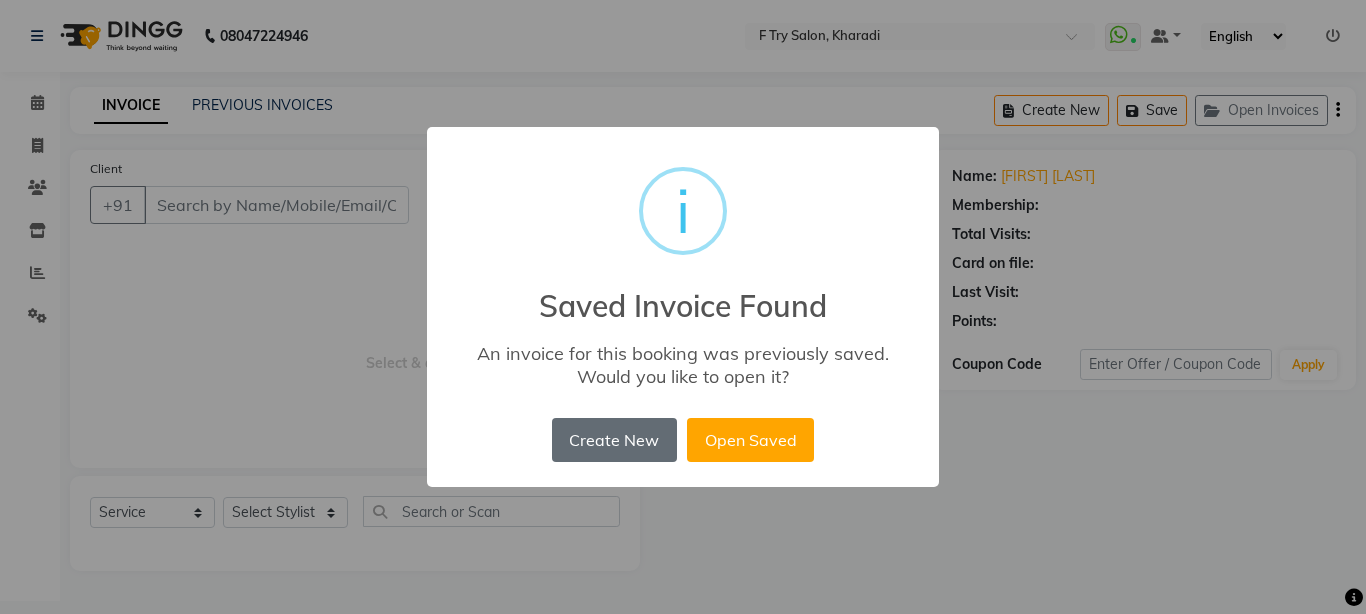 click on "Create New" at bounding box center [614, 440] 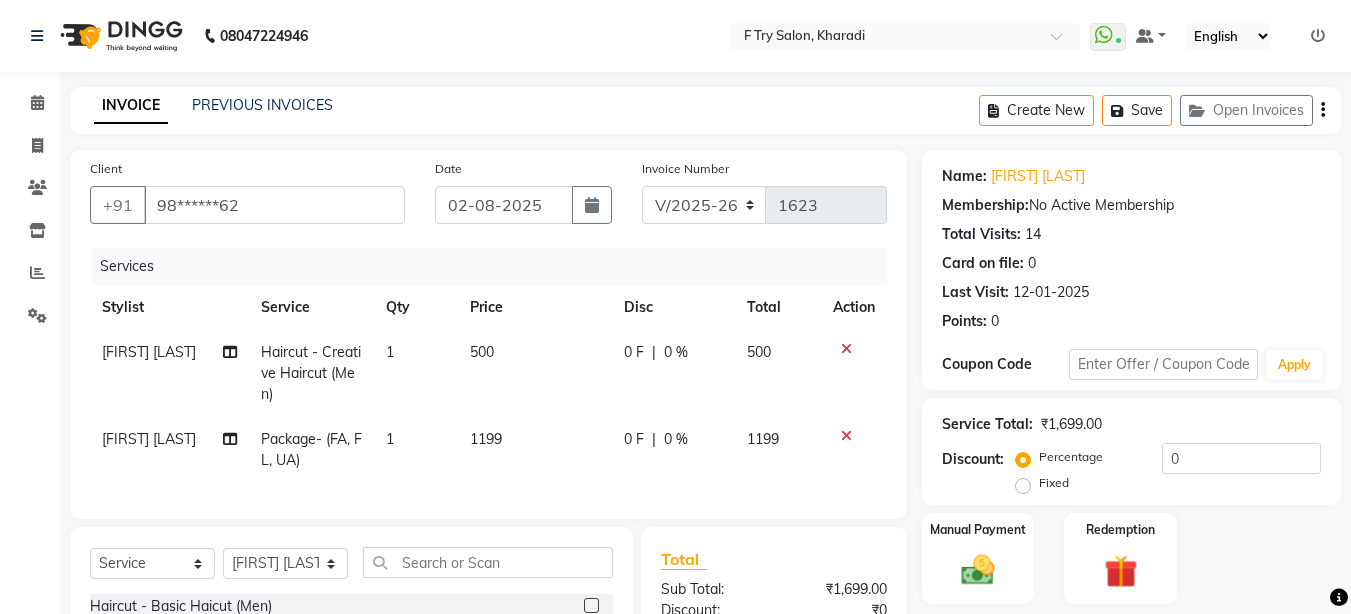 click on "0 %" 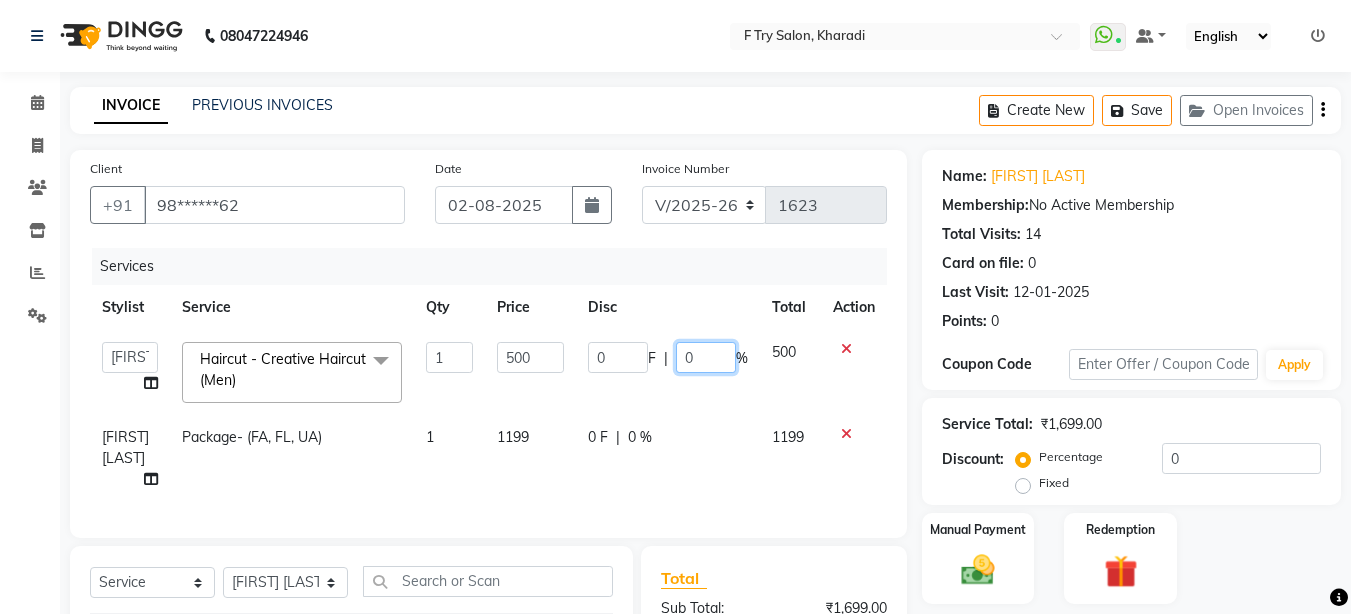 click on "0" 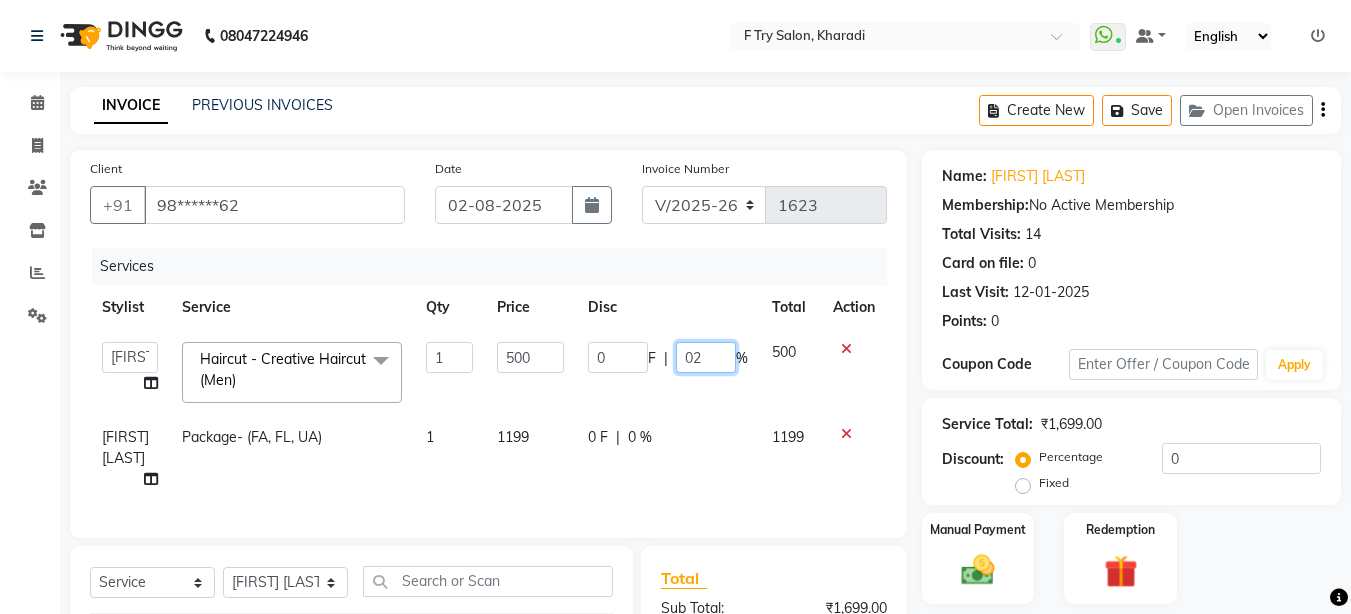 type on "020" 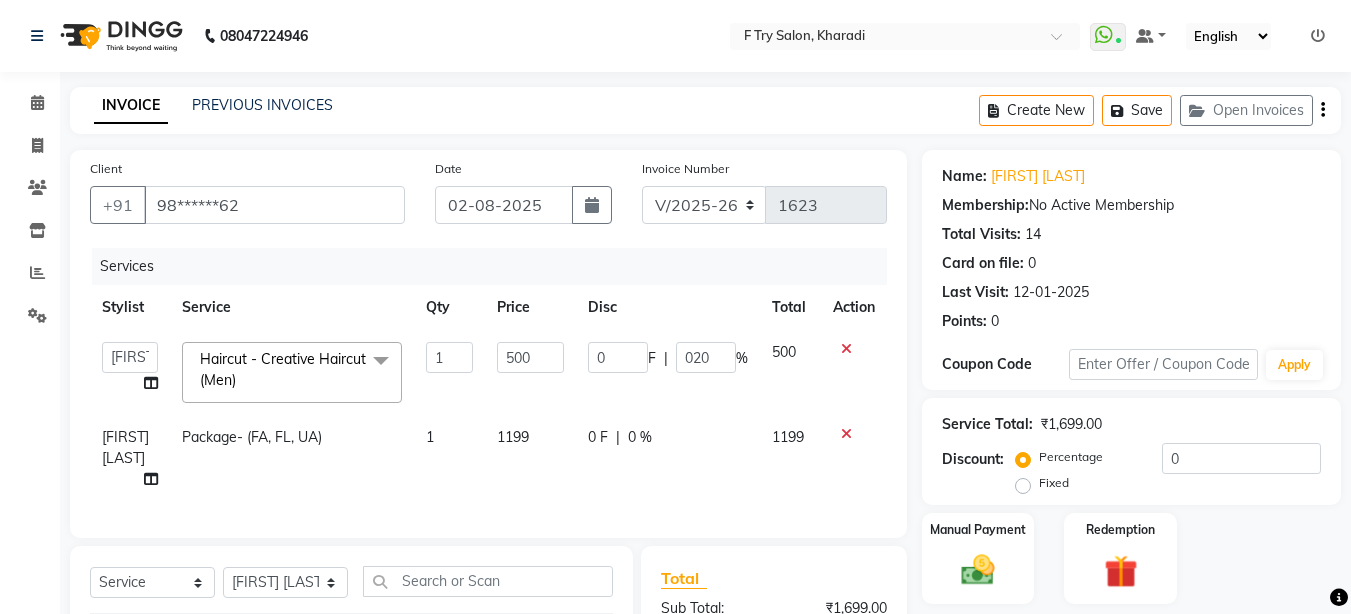 click on "Client +91 98******62 Date 02-08-2025 Invoice Number V/2025 V/2025-26 1623 Services Stylist Service Qty Price Disc Total Action  Aakash Warulkar    Aditya Fulbhati   Anshul Bisen   Ftry Agent   Ftry Manager   Gunesh Warulkar   Krishna Shinde   Papiya Biswas   Sachin Sutte   Snehal Maám   Support   Test Manager   Tulsi Thapa  Haircut - Creative Haircut (Men)  x Haircut - Basic Haicut (Men) Haircut - Creative Haircut (Men) Haircut - Women Haircut Girls (upto 10 Years) Haircut - Women Haircut Girls (upto 10 Years) With Wash Haircut - Women Basic Haircut Haircut - Women Creative Haircut Haircut - Women Haircut Fringes Beard Crafting - Clean Shave (Men) Beard Crafting - Shape Crafting (Men) Styling - Hair Styling (Men) Styling - Women Blow Dry Short Styling - Women Blow Dry Medium Styling - Women Blow Dry Long Styling - Women Ironing Short Styling - Women Ironing Medium Styling - Women Ironing Long Styling - Women Hair Tongs Short Styling - Women Hair Tongs Medium Styling - Women Hair Tongs Long 1 500 0 F | 020" 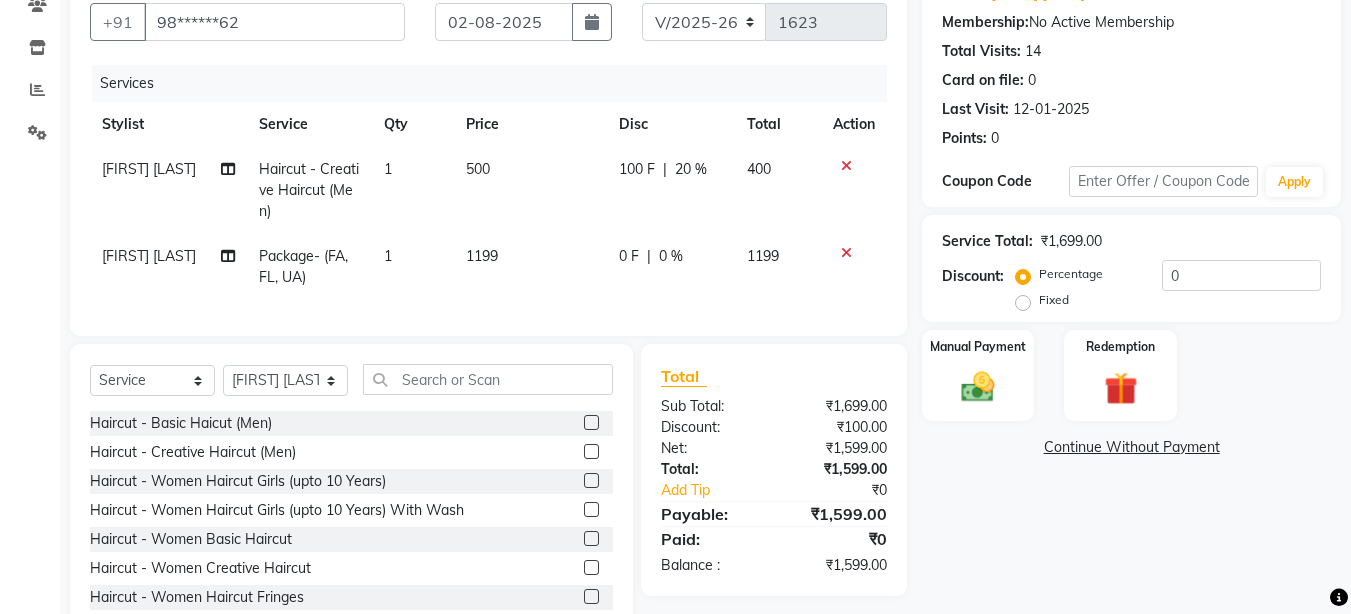 scroll, scrollTop: 200, scrollLeft: 0, axis: vertical 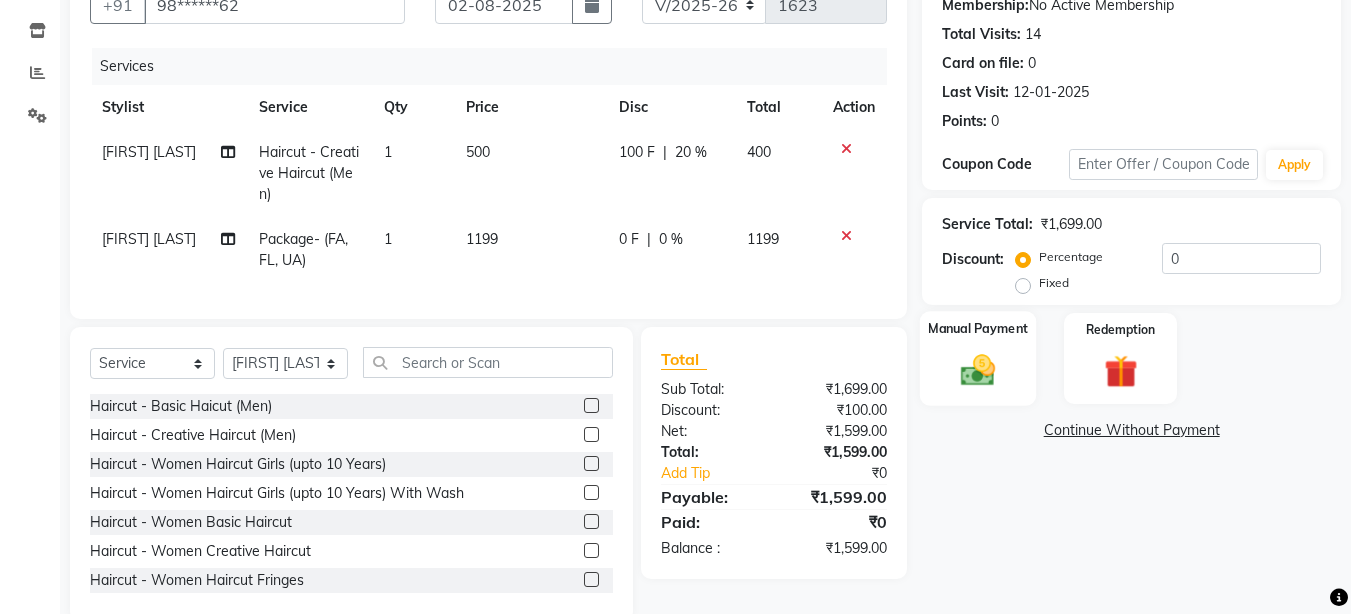 click 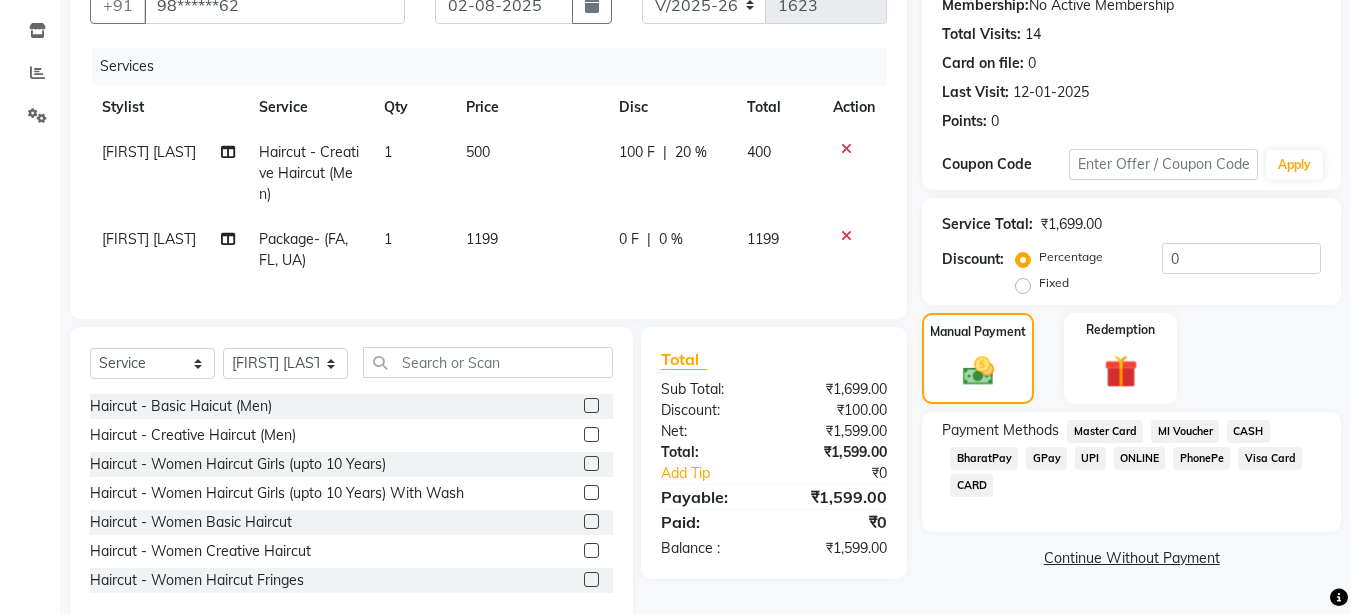 click on "UPI" 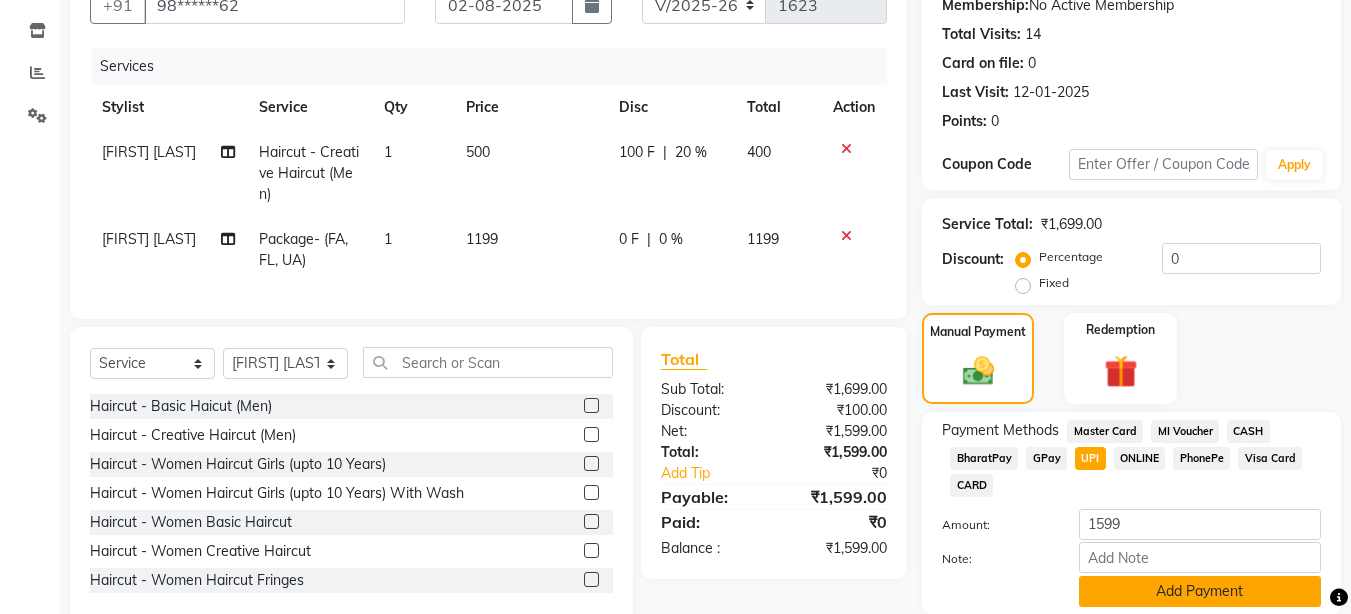 click on "Add Payment" 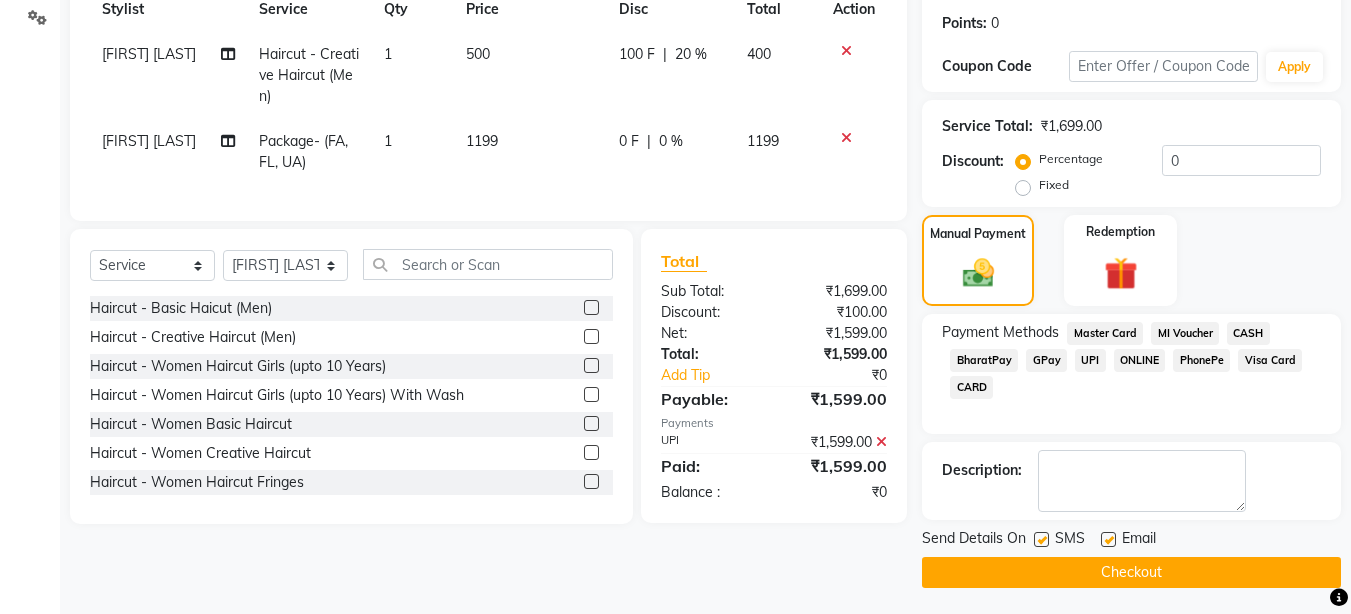 scroll, scrollTop: 302, scrollLeft: 0, axis: vertical 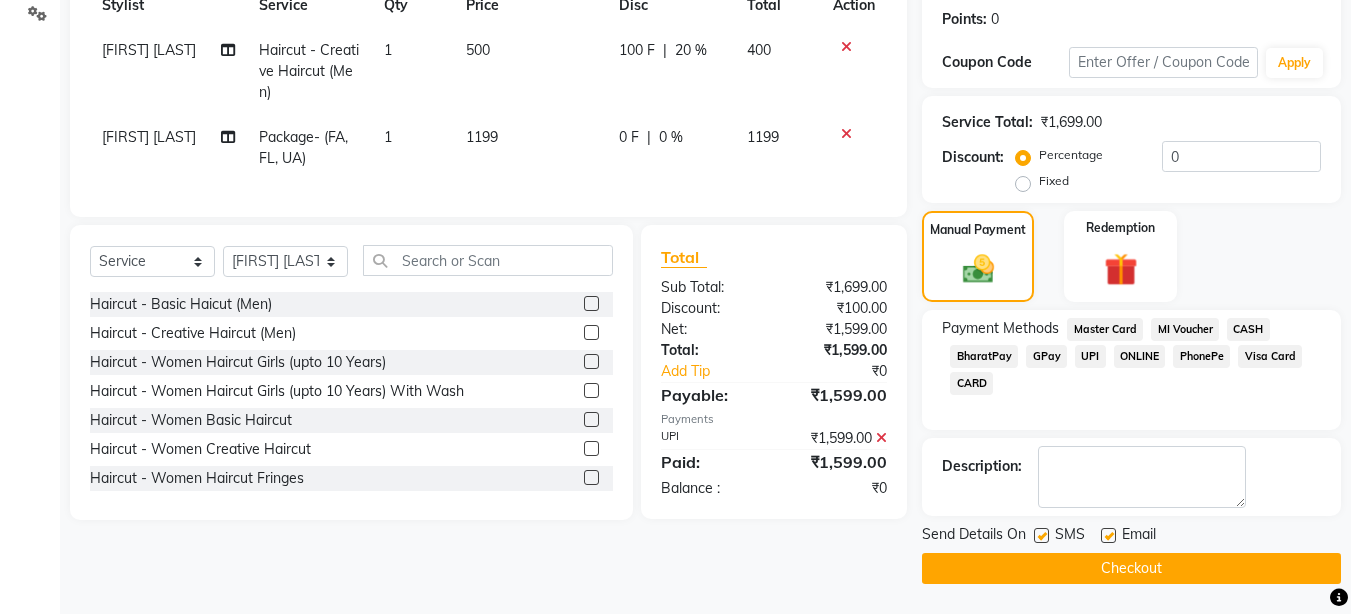 click on "Checkout" 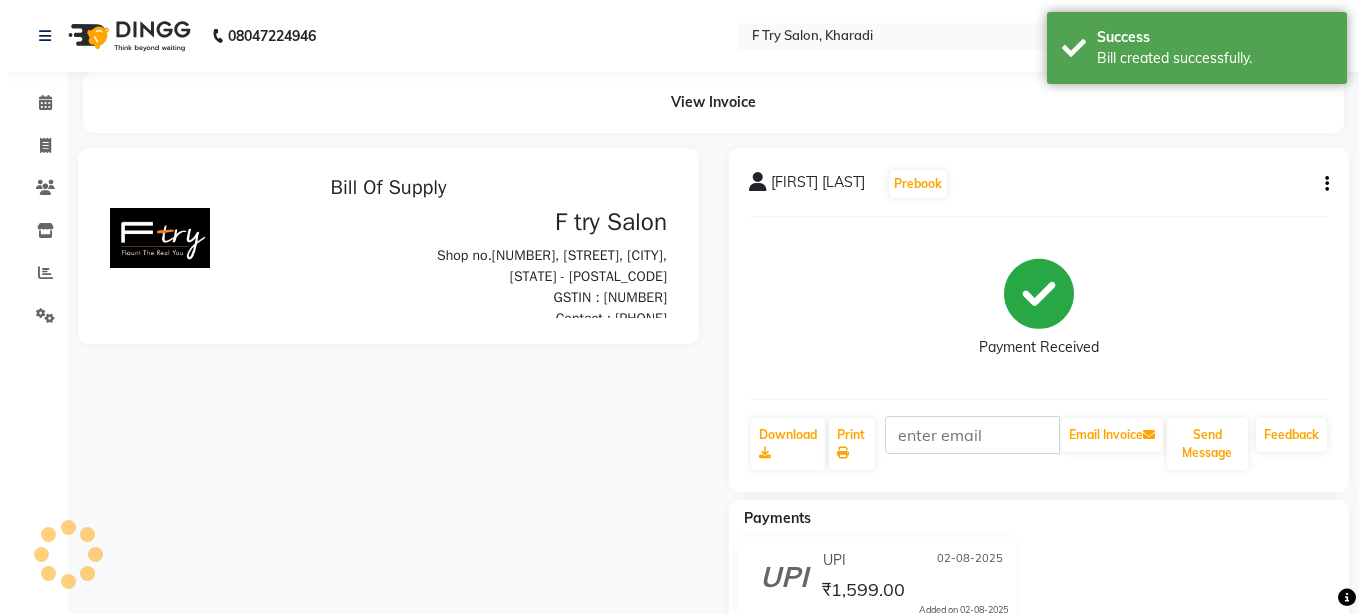 scroll, scrollTop: 0, scrollLeft: 0, axis: both 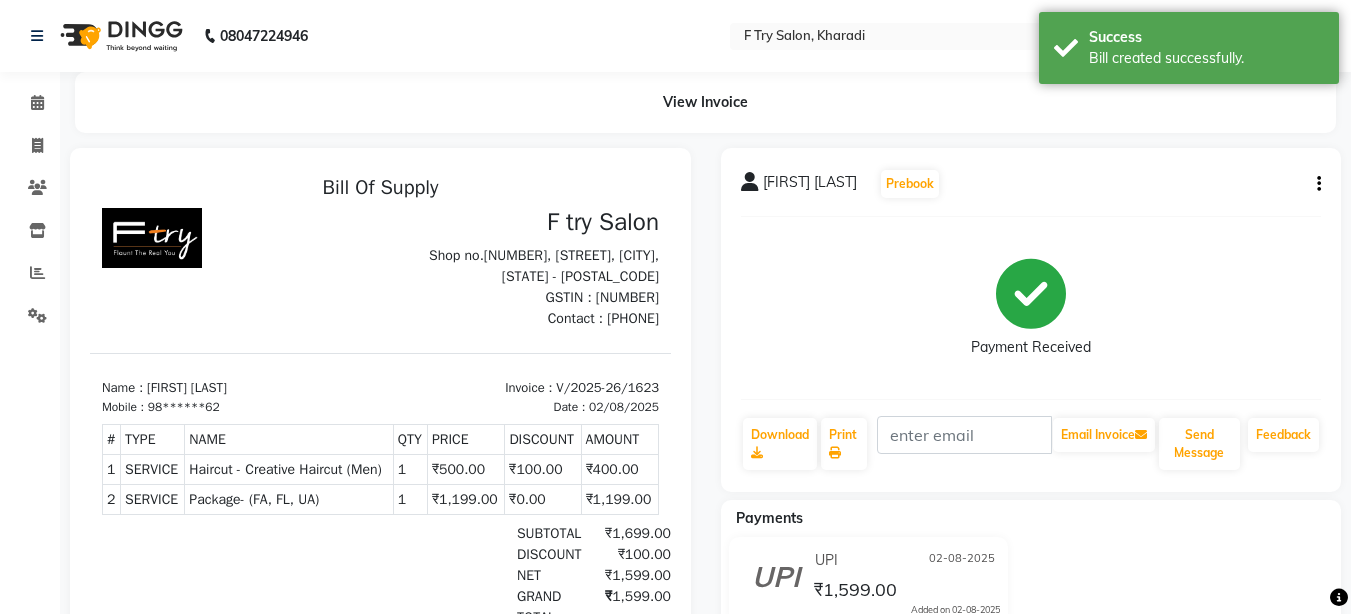 select on "793" 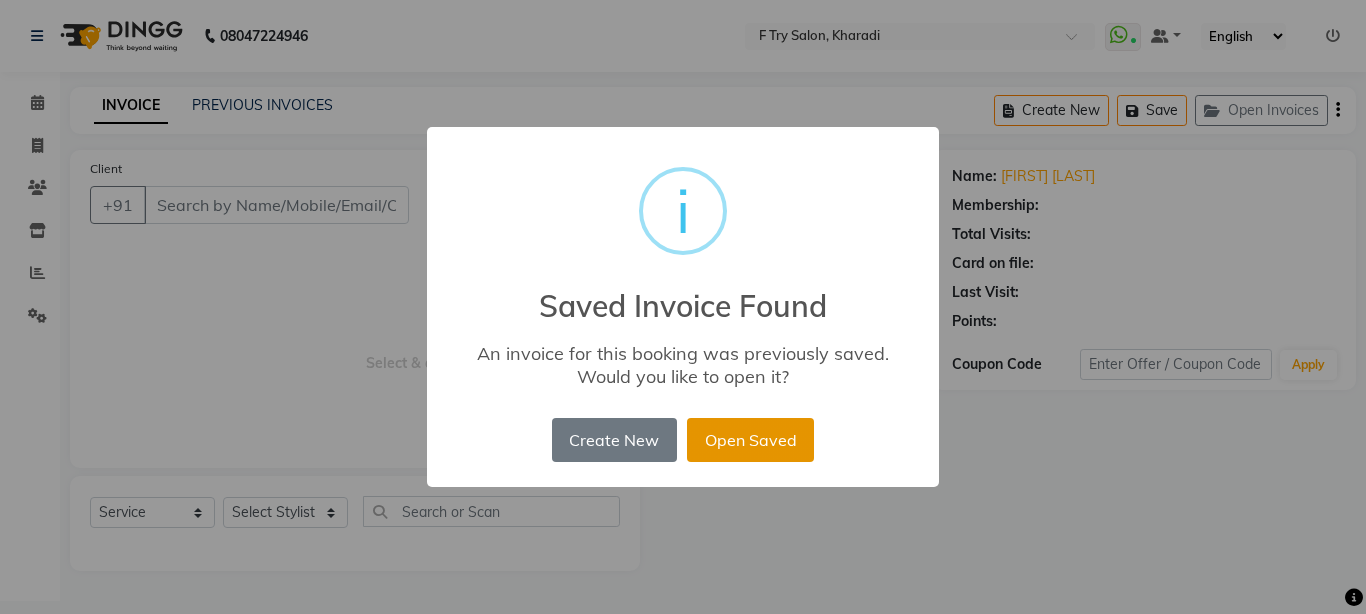click on "Open Saved" at bounding box center [750, 440] 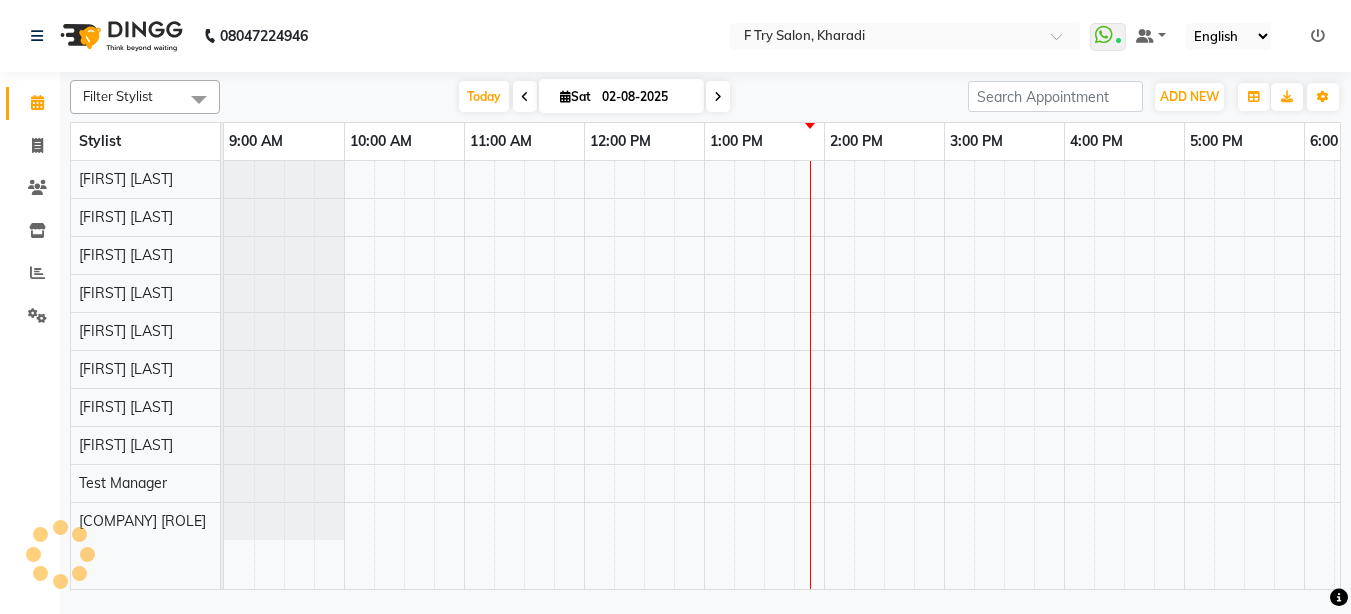select on "service" 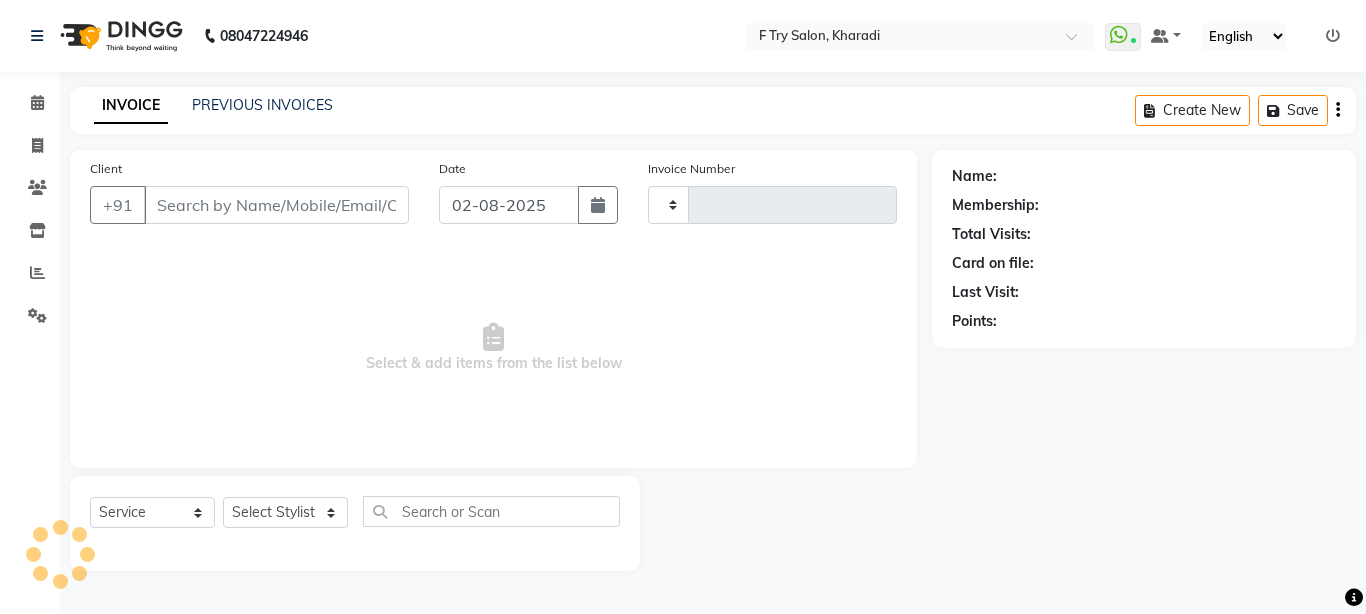 type on "1624" 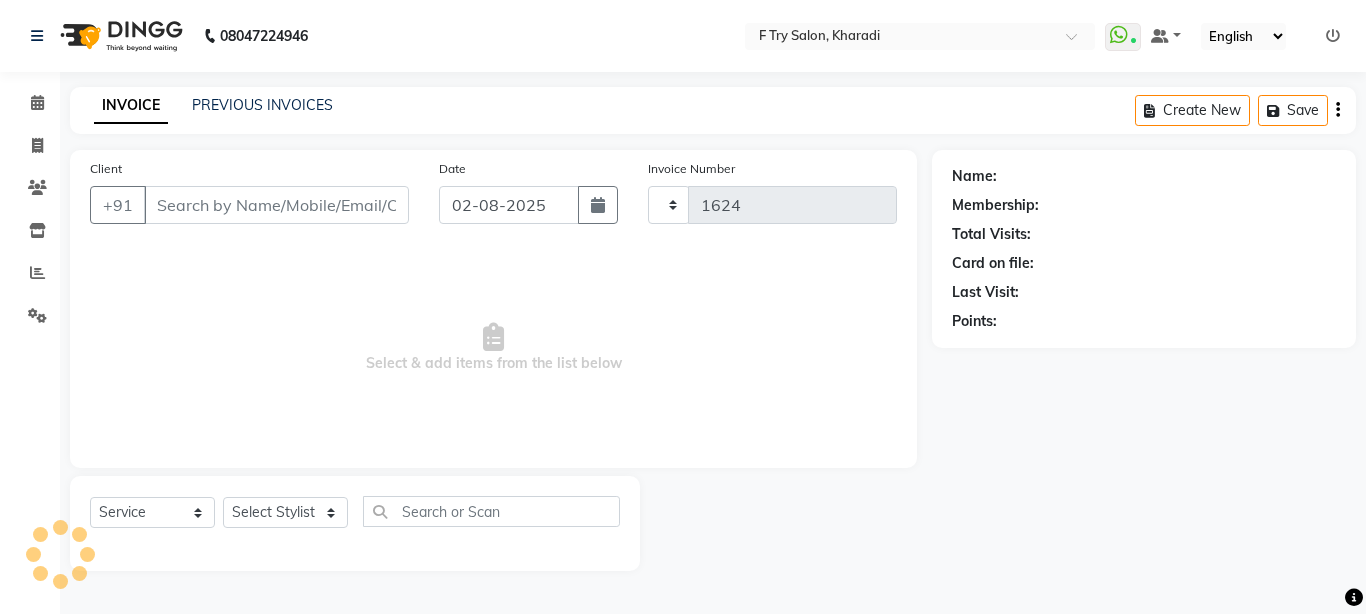 select on "793" 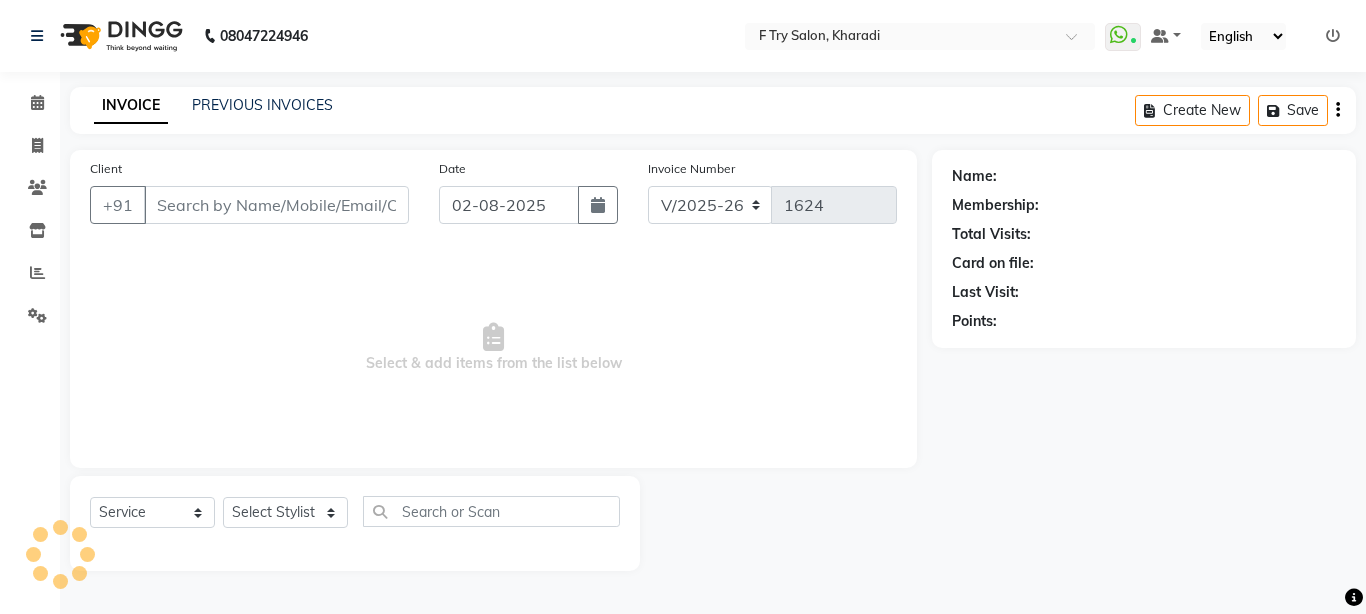 type on "99******61" 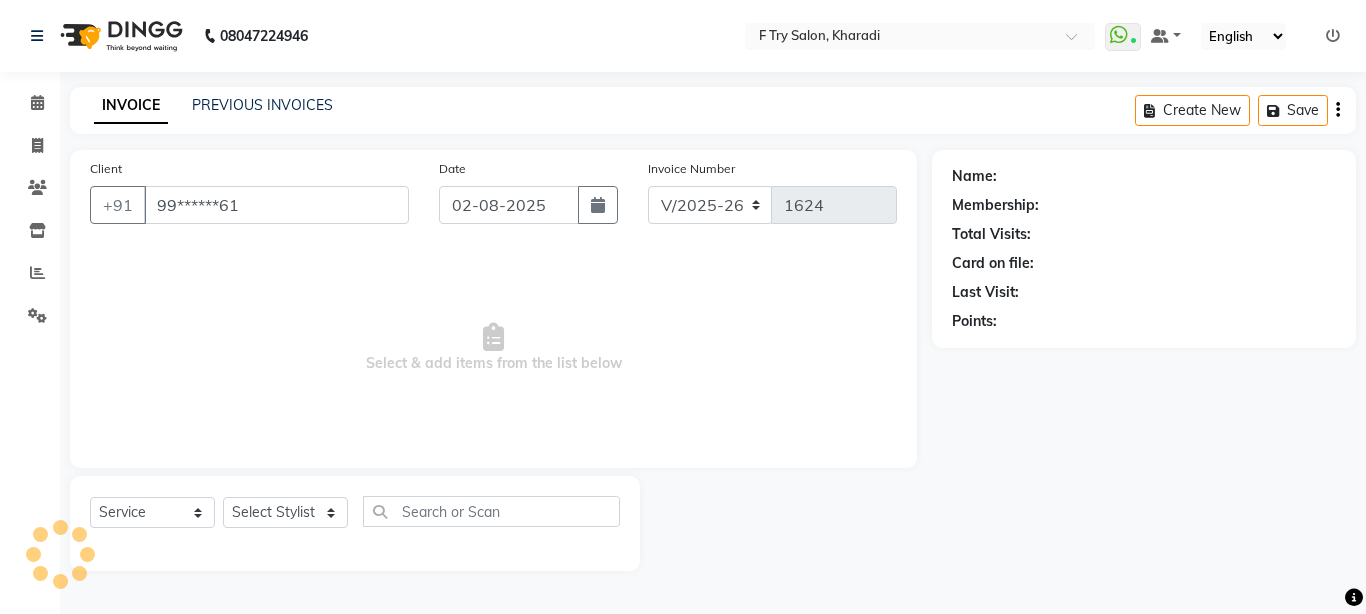 select on "54011" 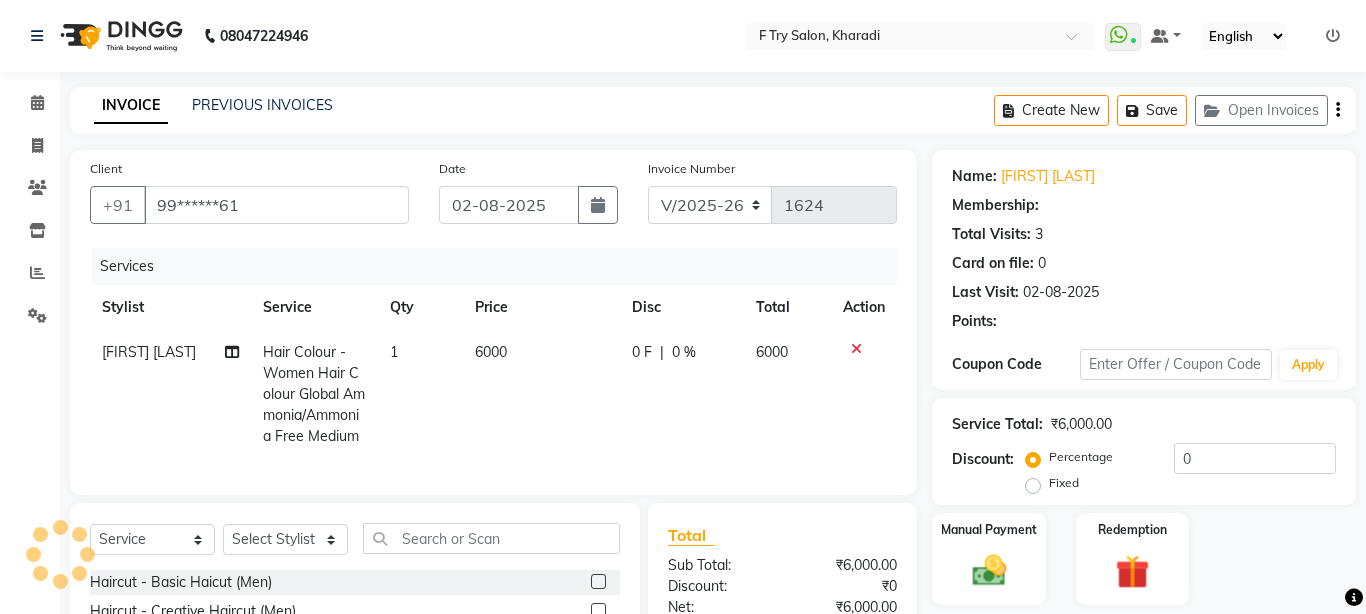 select on "1: Object" 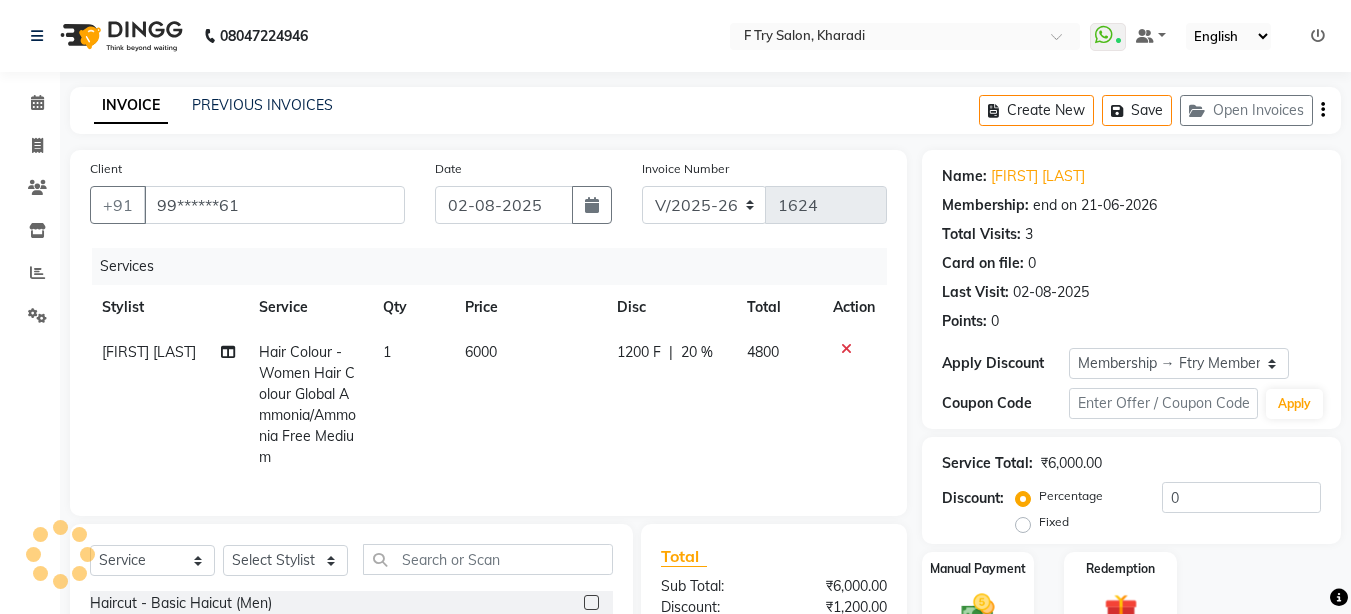 type on "20" 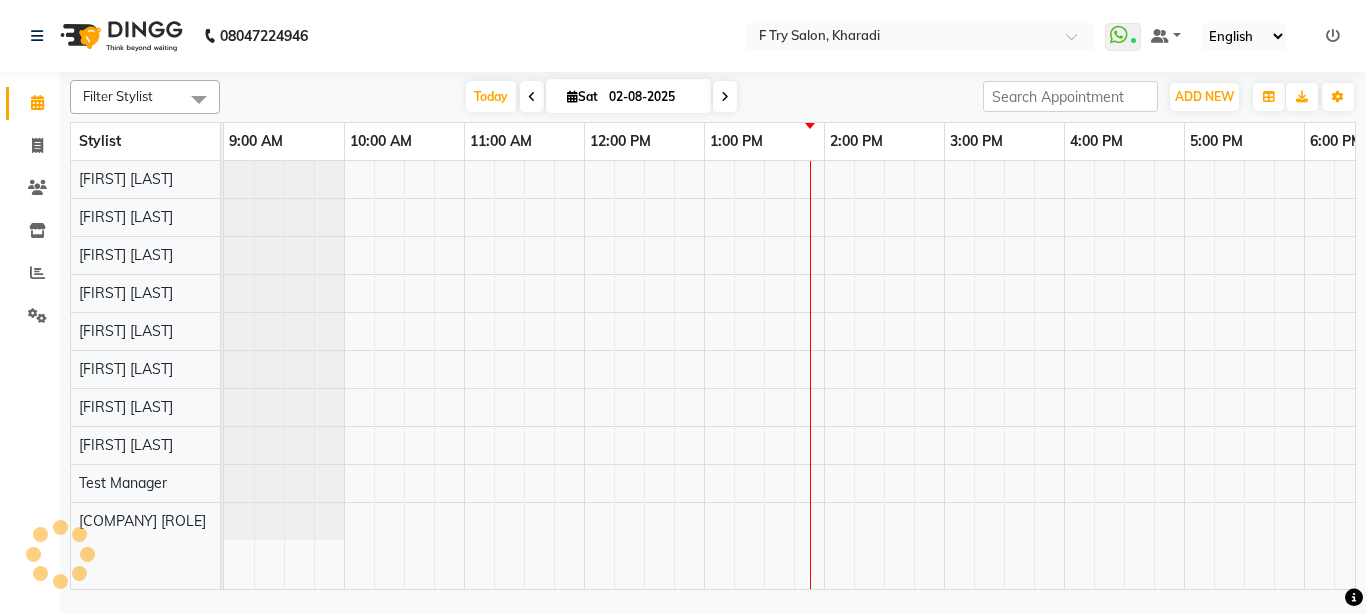 scroll, scrollTop: 0, scrollLeft: 0, axis: both 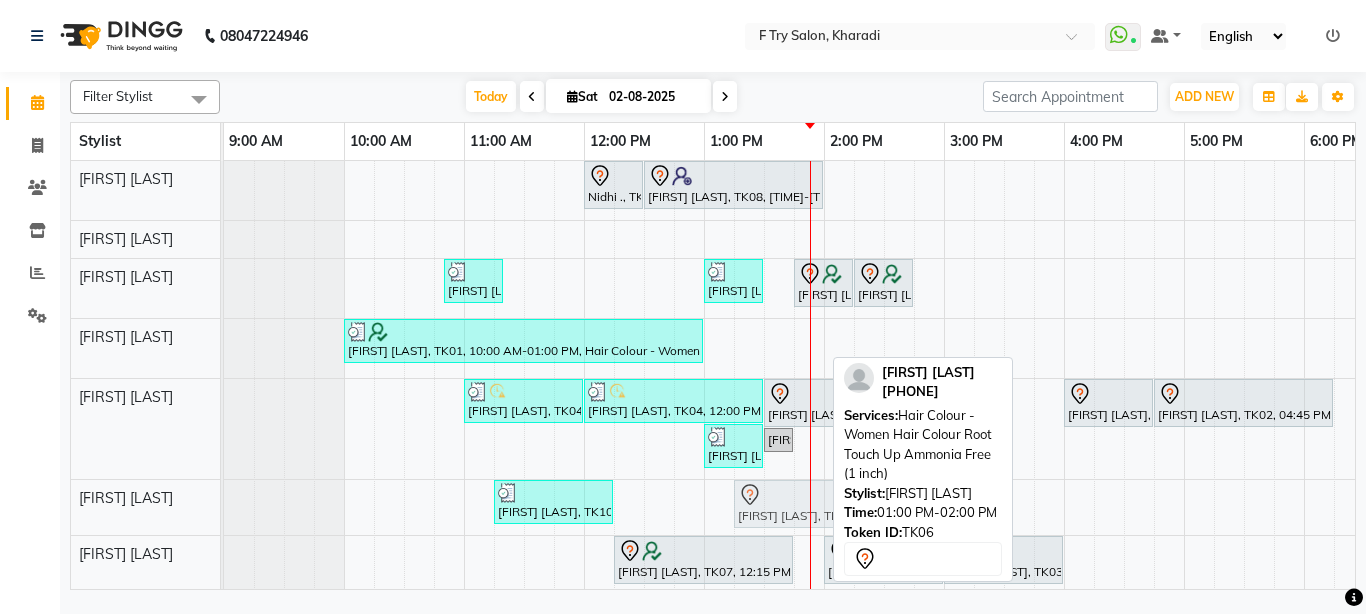 drag, startPoint x: 762, startPoint y: 341, endPoint x: 797, endPoint y: 488, distance: 151.10924 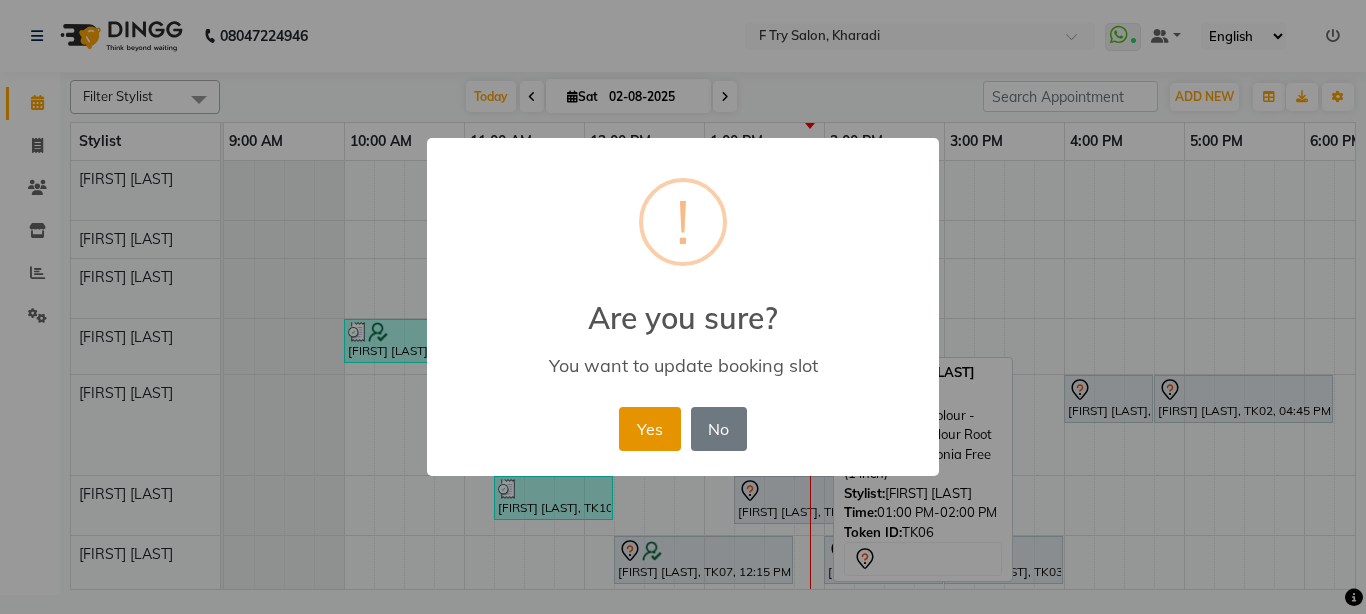 click on "Yes" at bounding box center (649, 429) 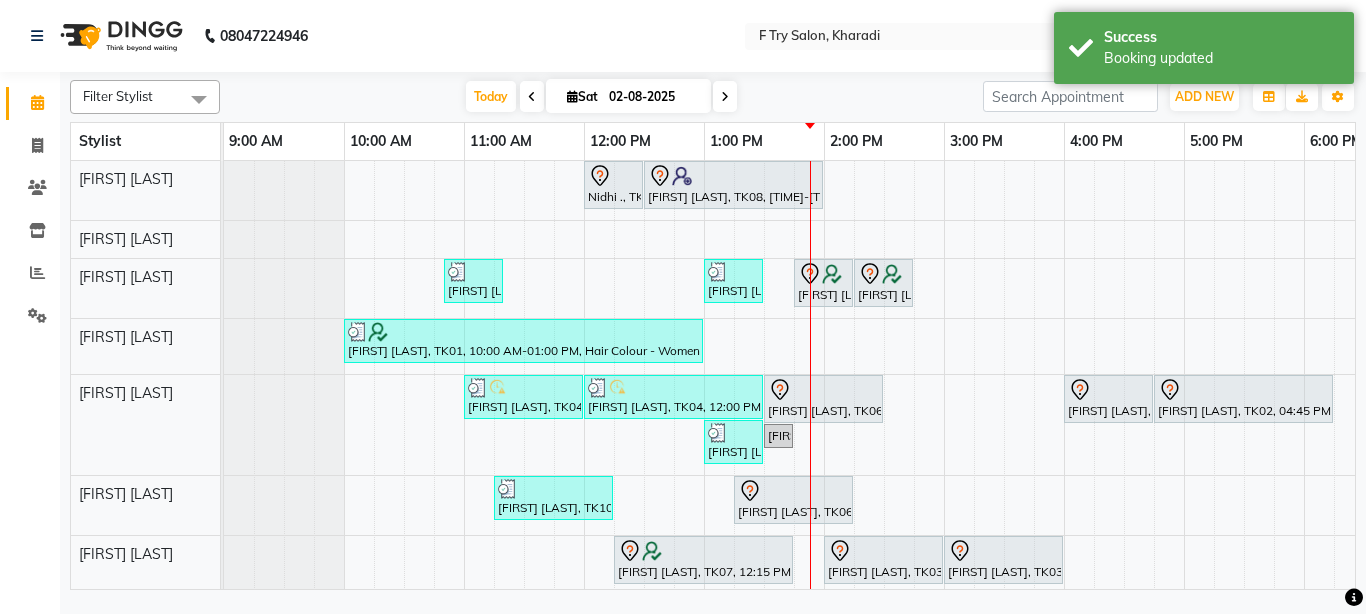 scroll, scrollTop: 30, scrollLeft: 0, axis: vertical 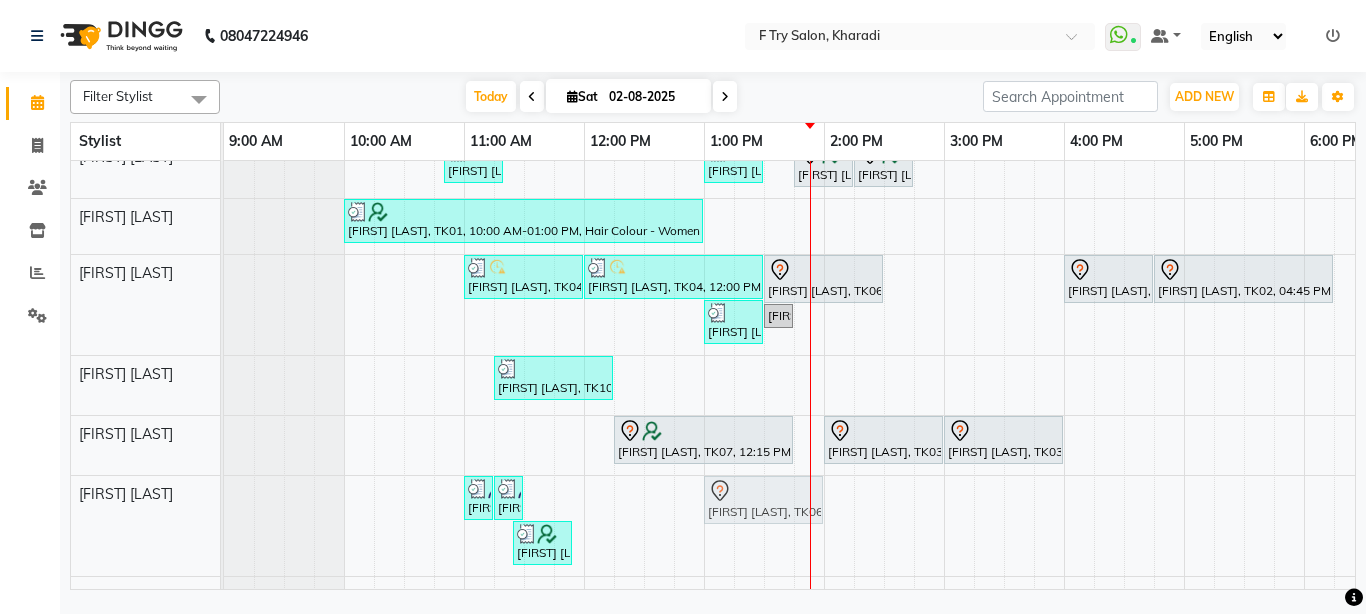 drag, startPoint x: 767, startPoint y: 399, endPoint x: 725, endPoint y: 501, distance: 110.308655 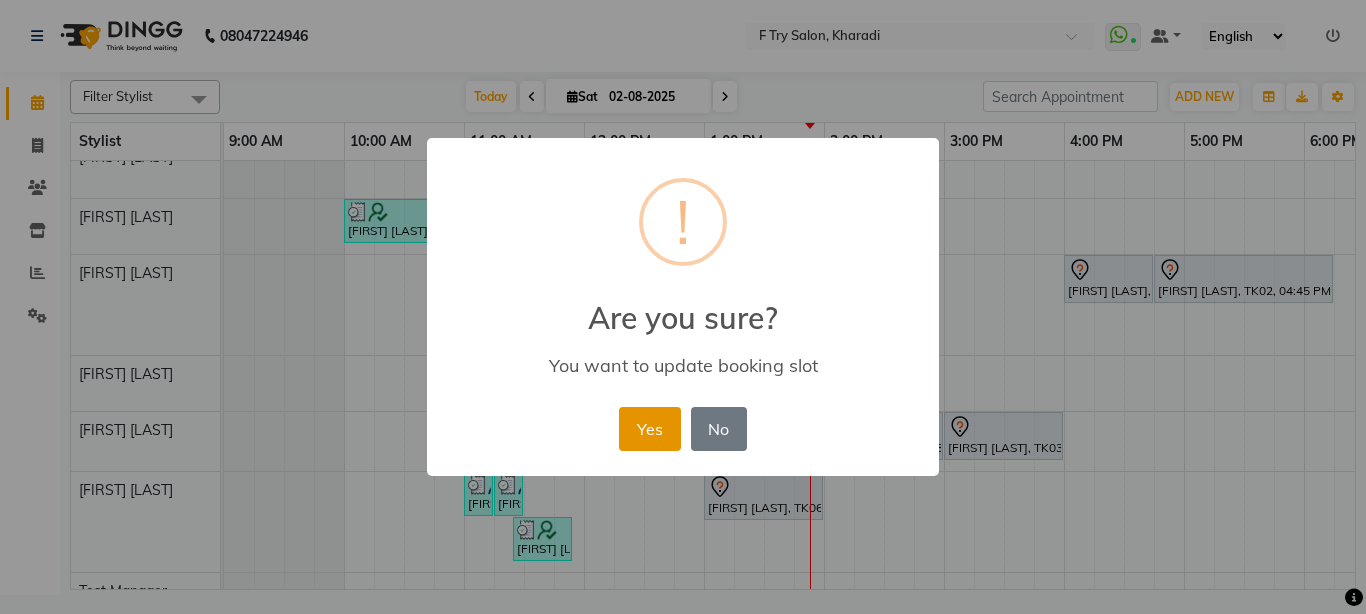 click on "Yes" at bounding box center (649, 429) 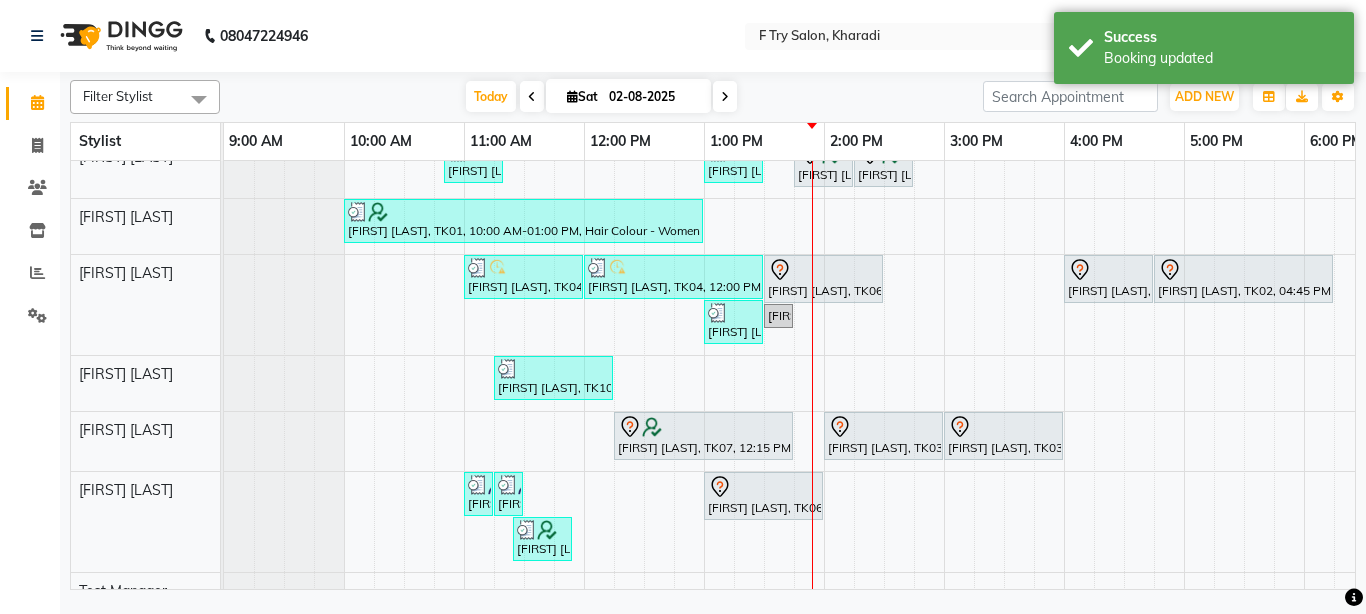 scroll, scrollTop: 80, scrollLeft: 0, axis: vertical 